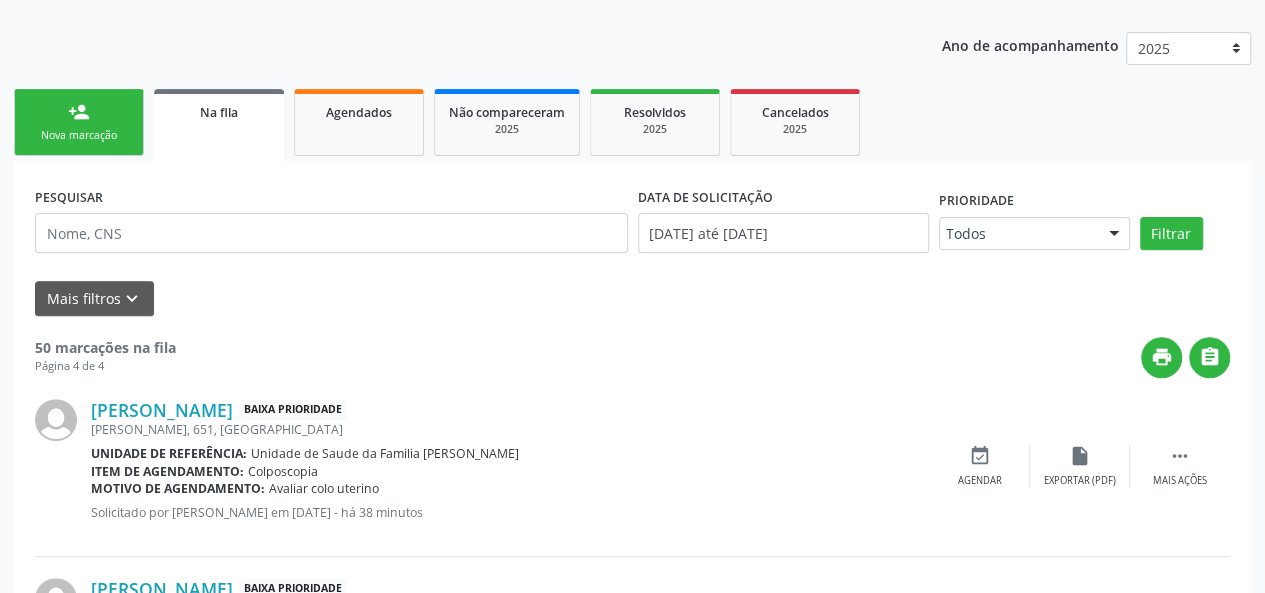 scroll, scrollTop: 206, scrollLeft: 0, axis: vertical 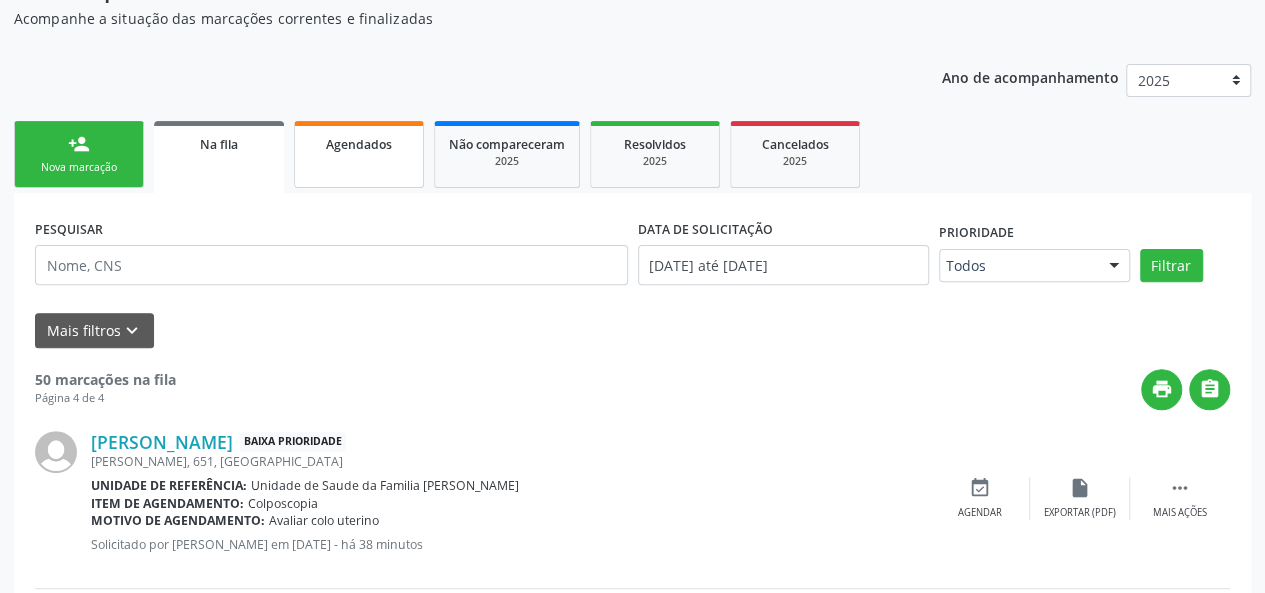 click on "Agendados" at bounding box center [359, 154] 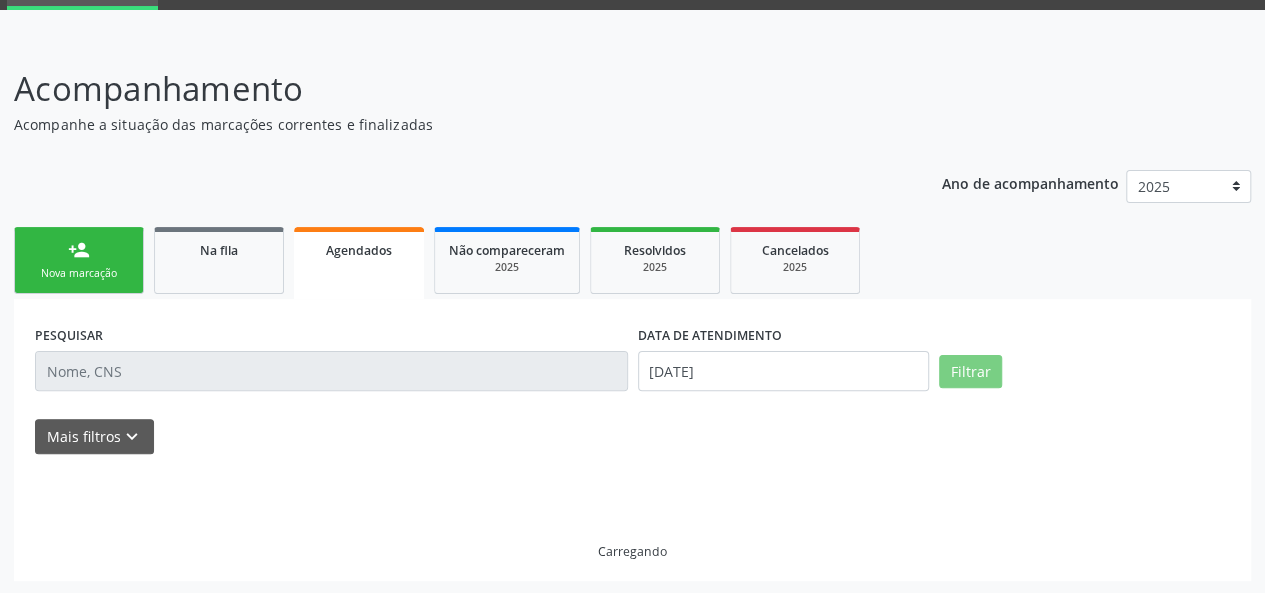 scroll, scrollTop: 36, scrollLeft: 0, axis: vertical 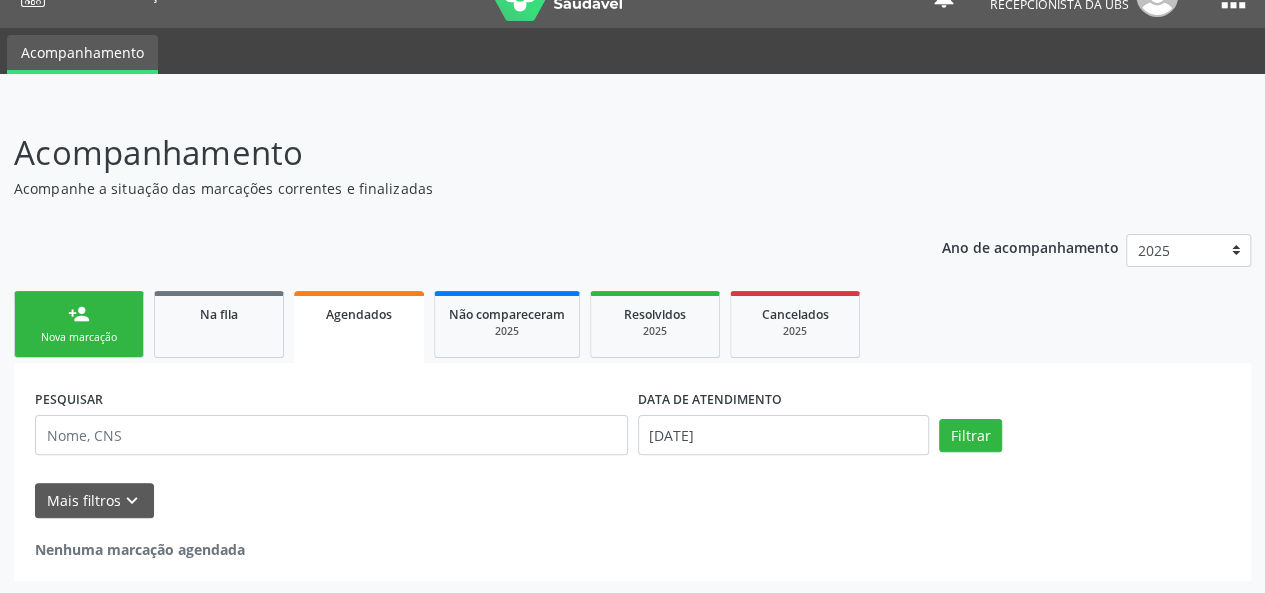 click on "person_add" at bounding box center [79, 314] 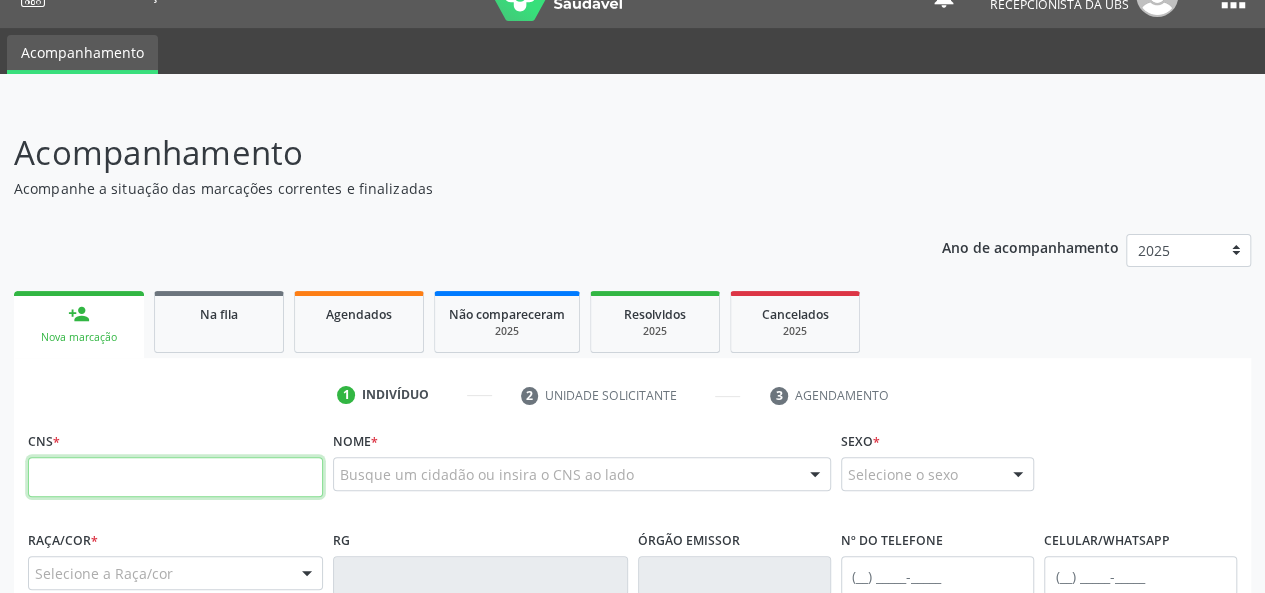 paste on "704 2082 8137 7483" 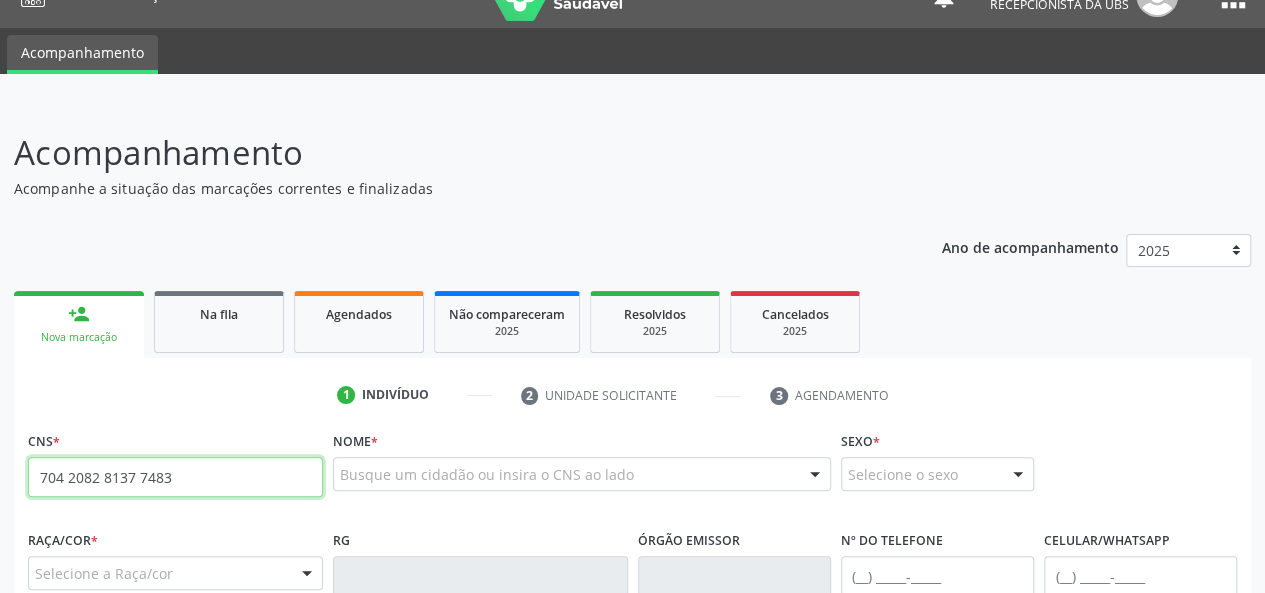 type on "704 2082 8137 7483" 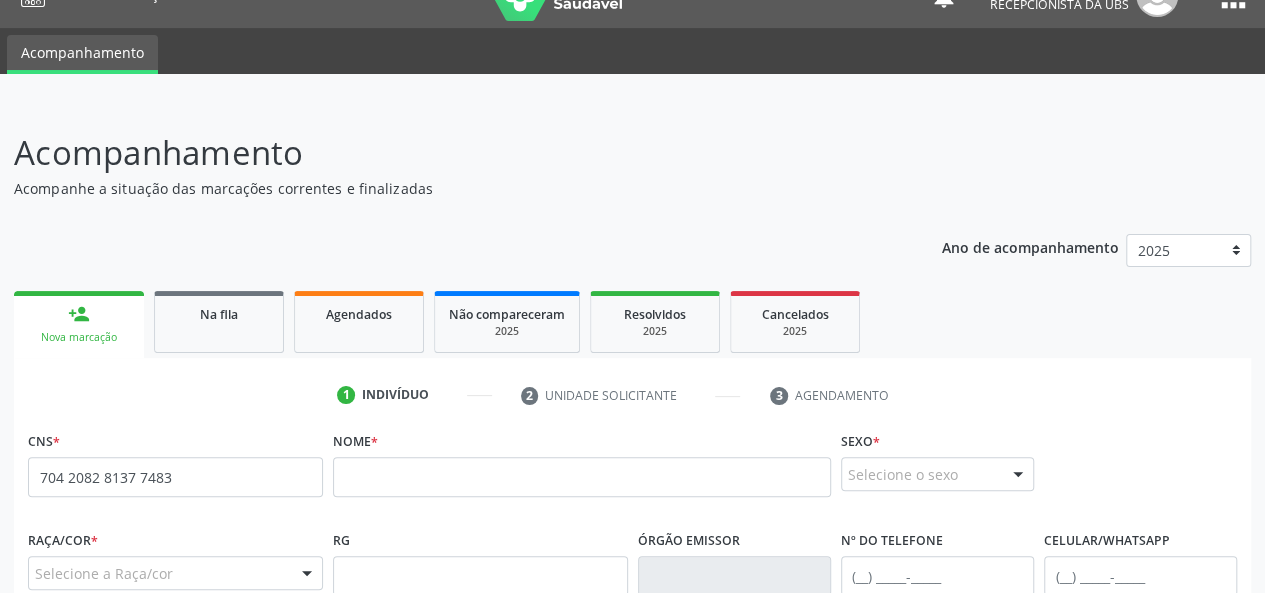 scroll, scrollTop: 136, scrollLeft: 0, axis: vertical 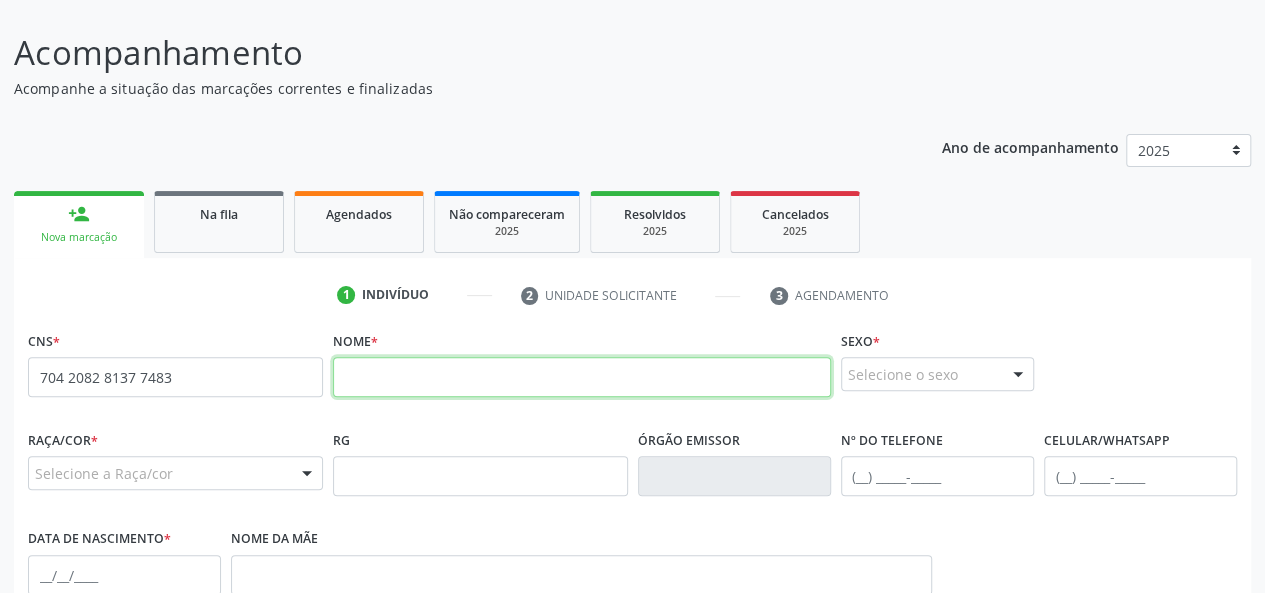 click at bounding box center (582, 377) 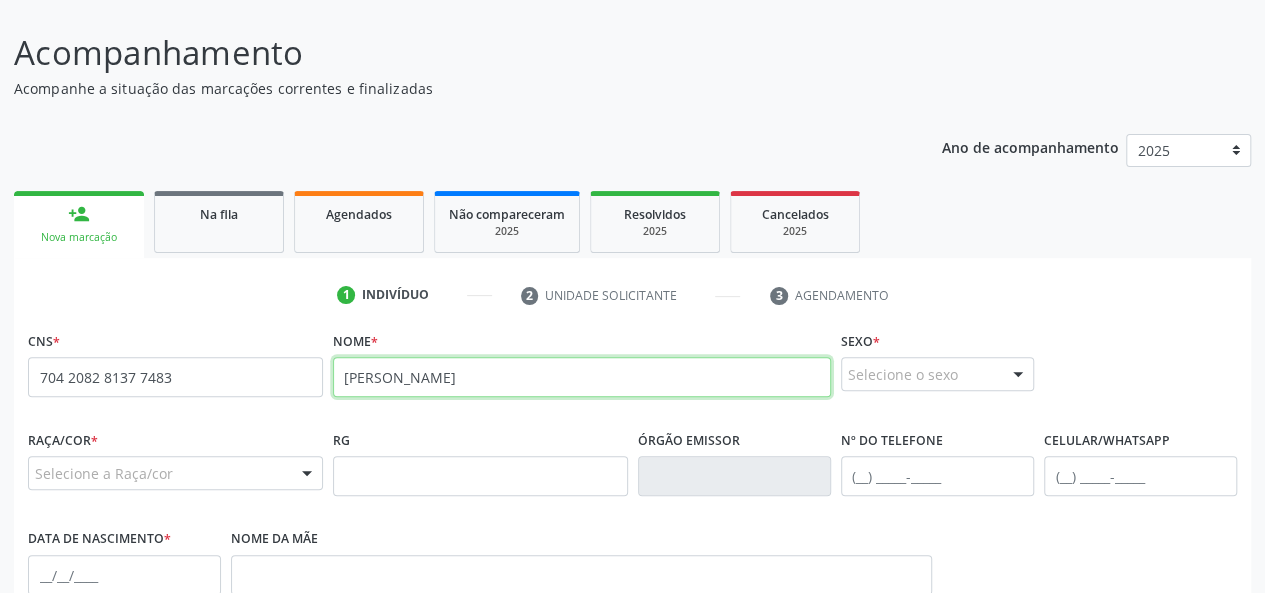 type on "JULIA GRAZIELLI ALMEIDA" 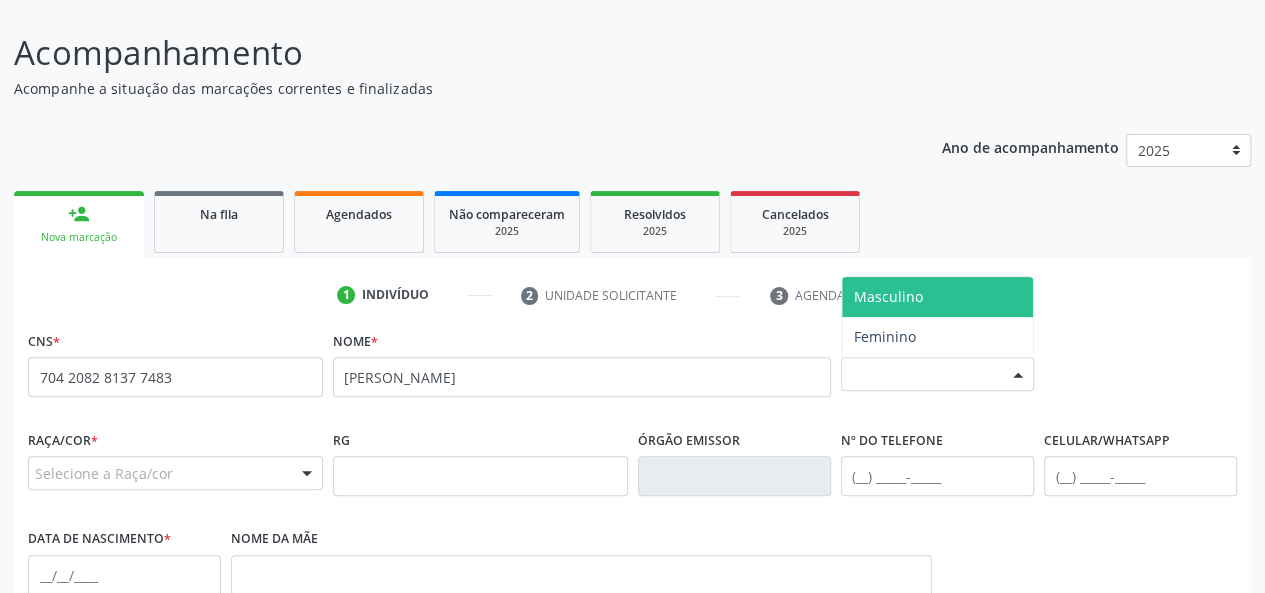 click at bounding box center [1018, 375] 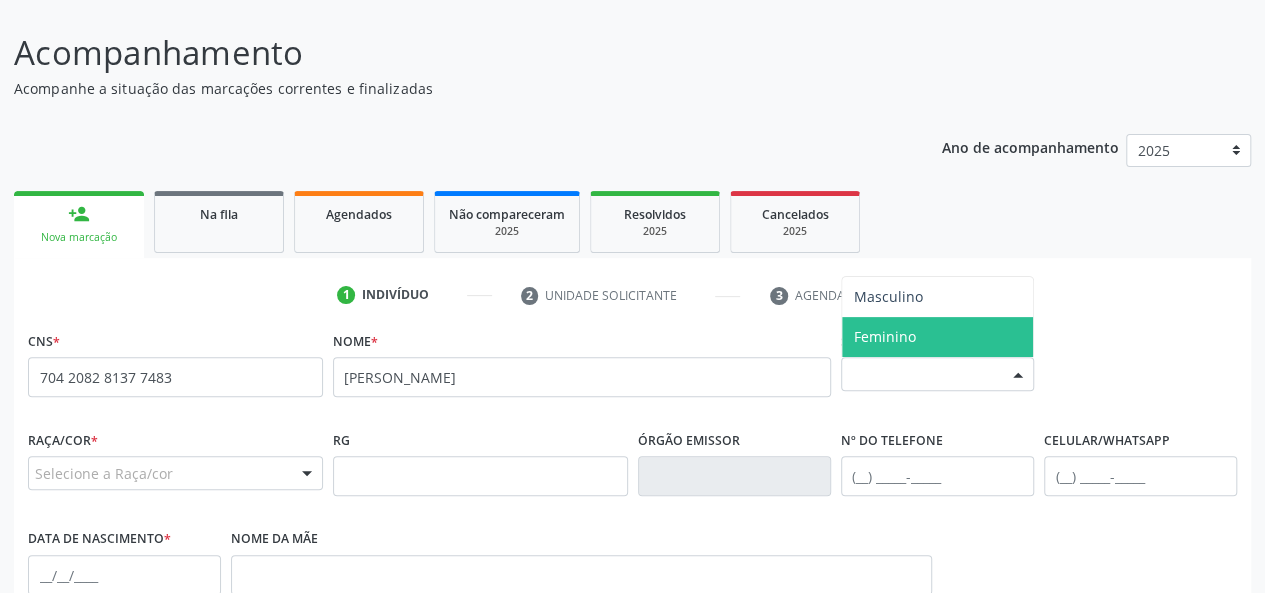 click on "Feminino" at bounding box center [937, 337] 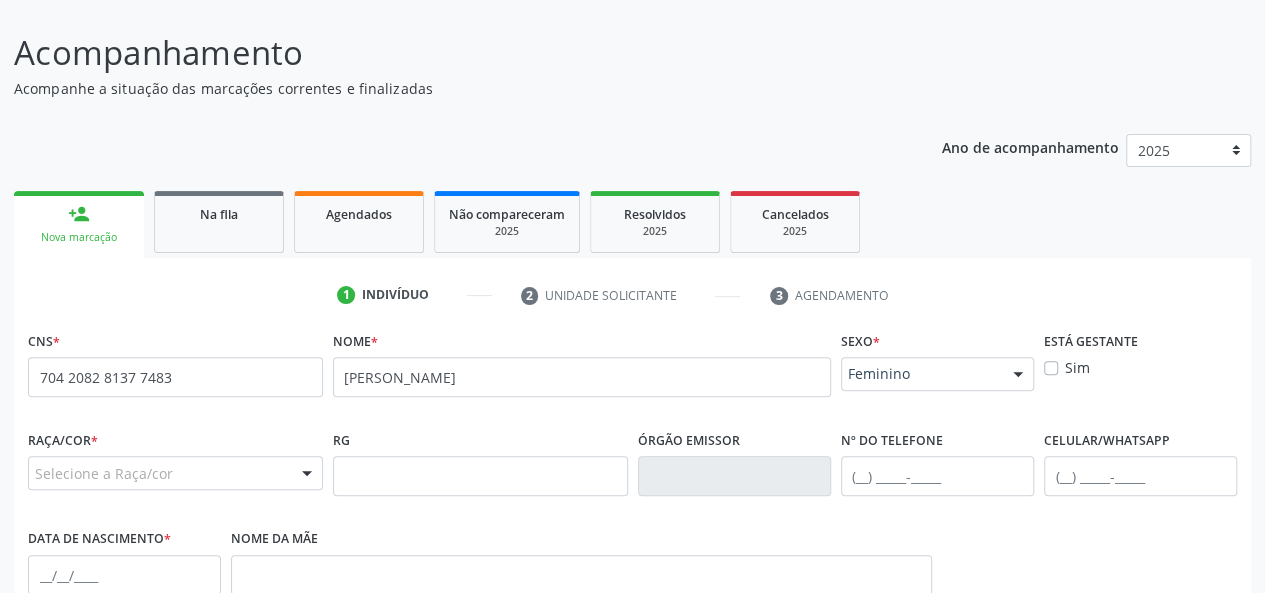 scroll, scrollTop: 336, scrollLeft: 0, axis: vertical 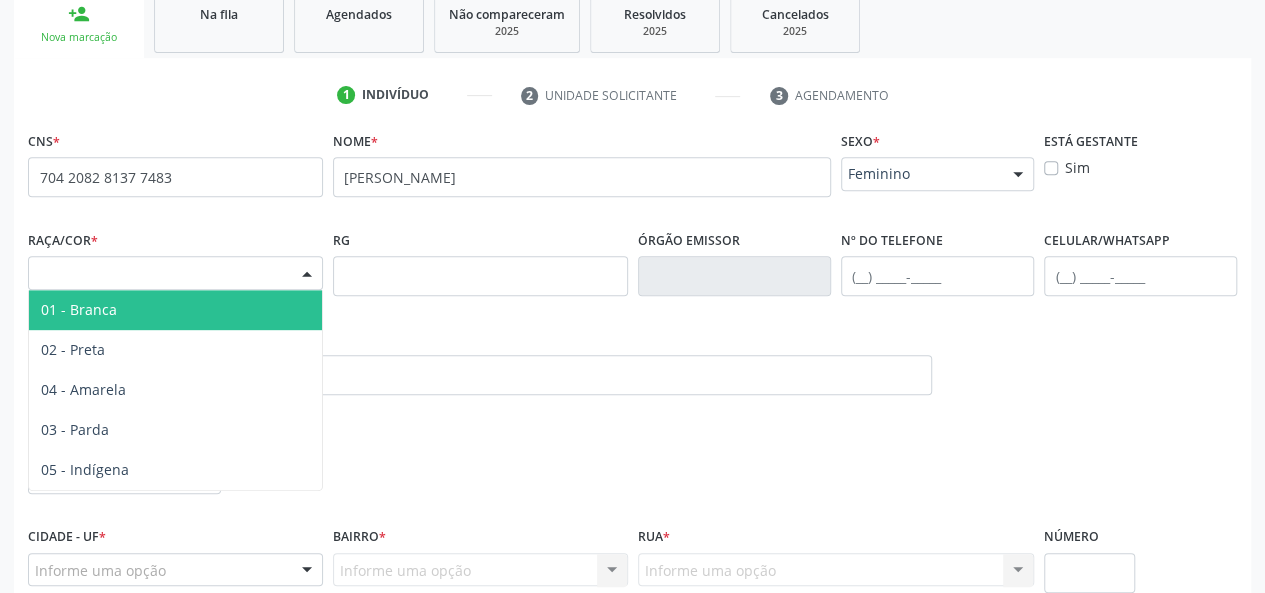 click on "Selecione a Raça/cor" at bounding box center [175, 273] 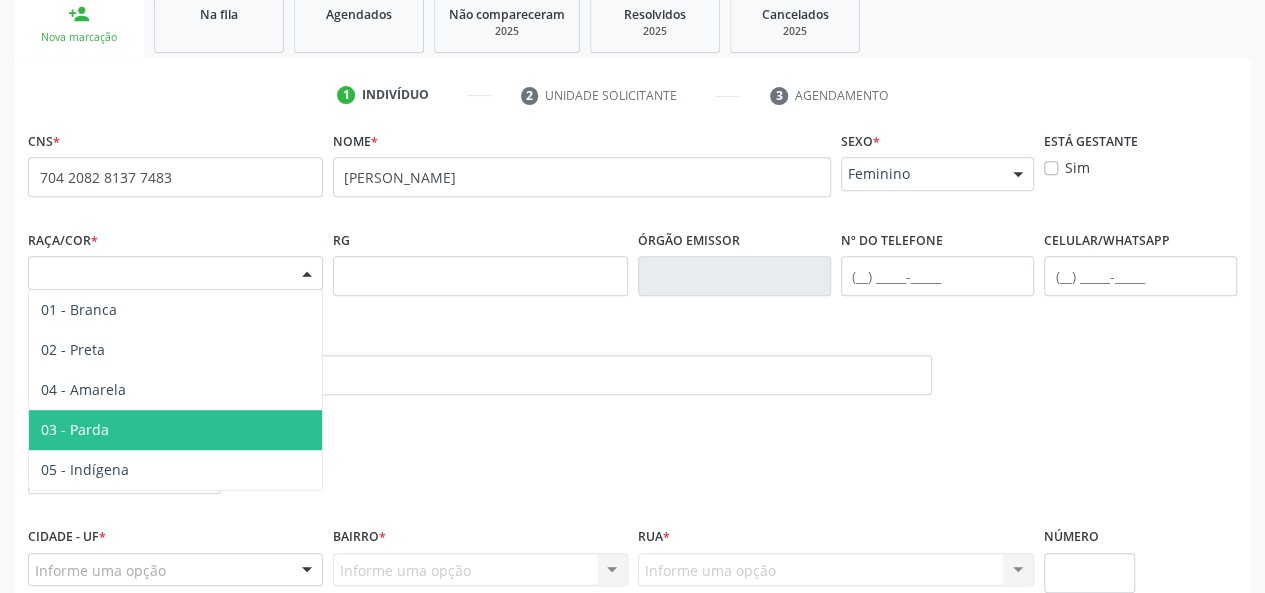 click on "03 - Parda" at bounding box center [175, 430] 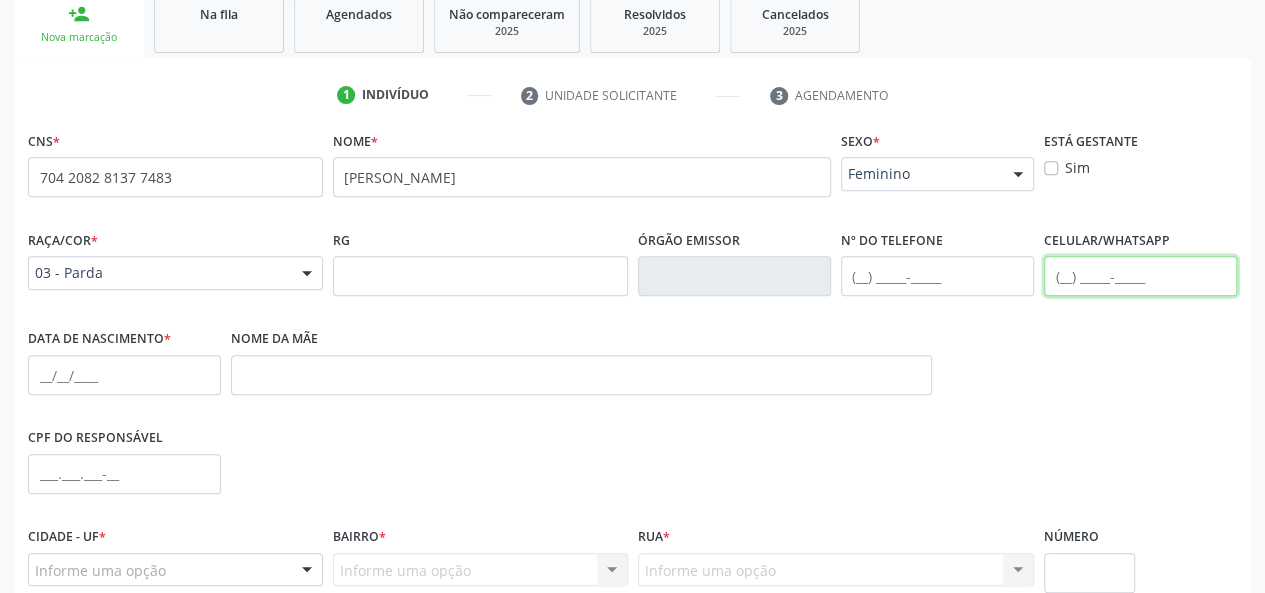 click at bounding box center (1140, 276) 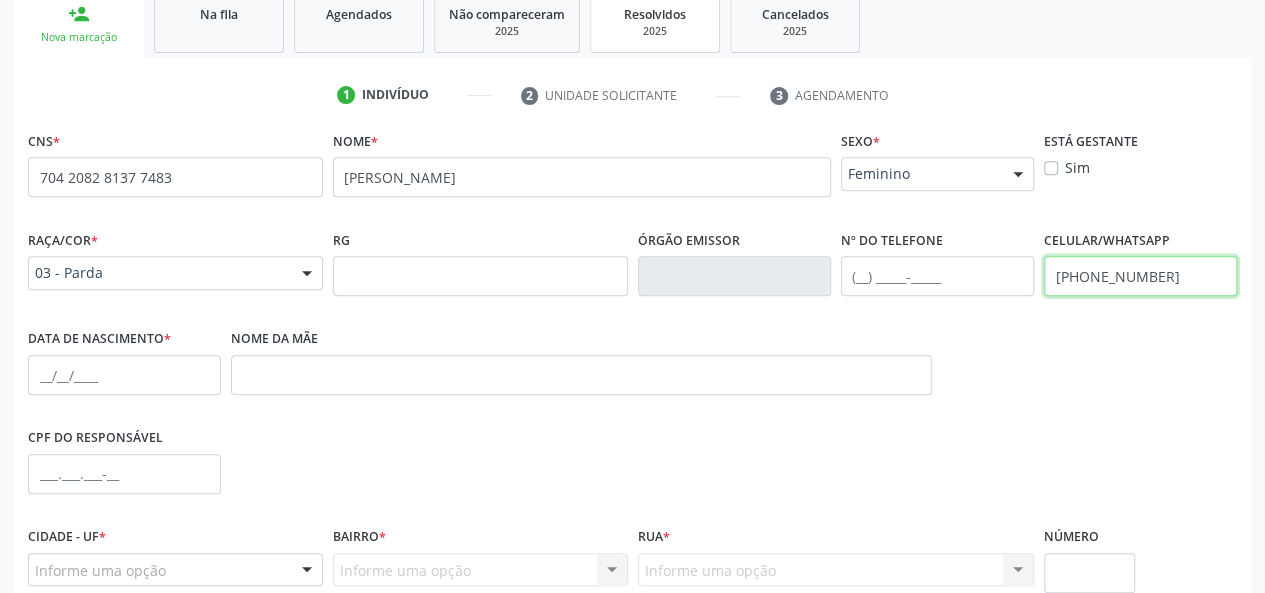 type on "(82) 99950-1603" 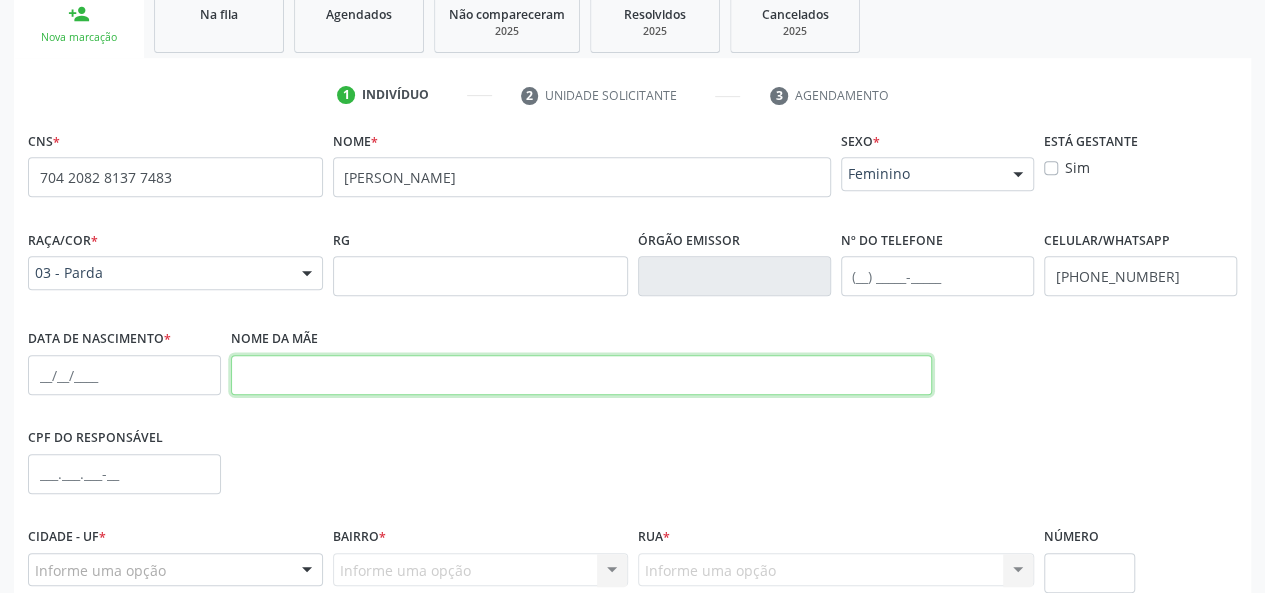 paste on "ADRIANA CRISTINA SANTOS ALMEIDA" 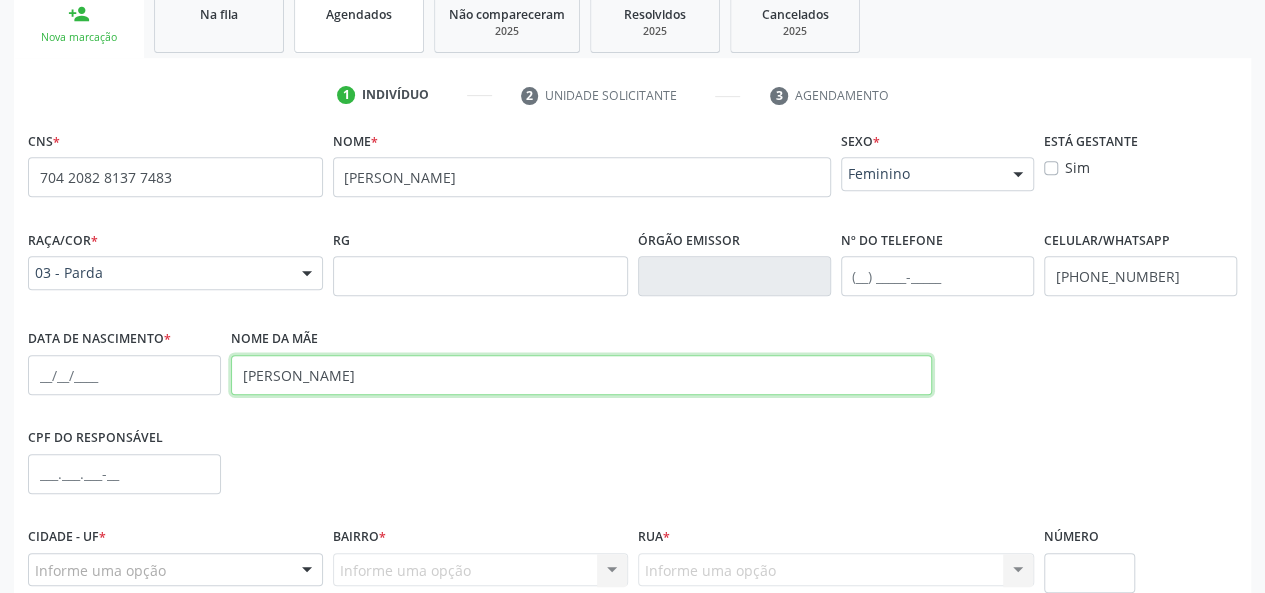 type on "ADRIANA CRISTINA SANTOS ALMEIDA" 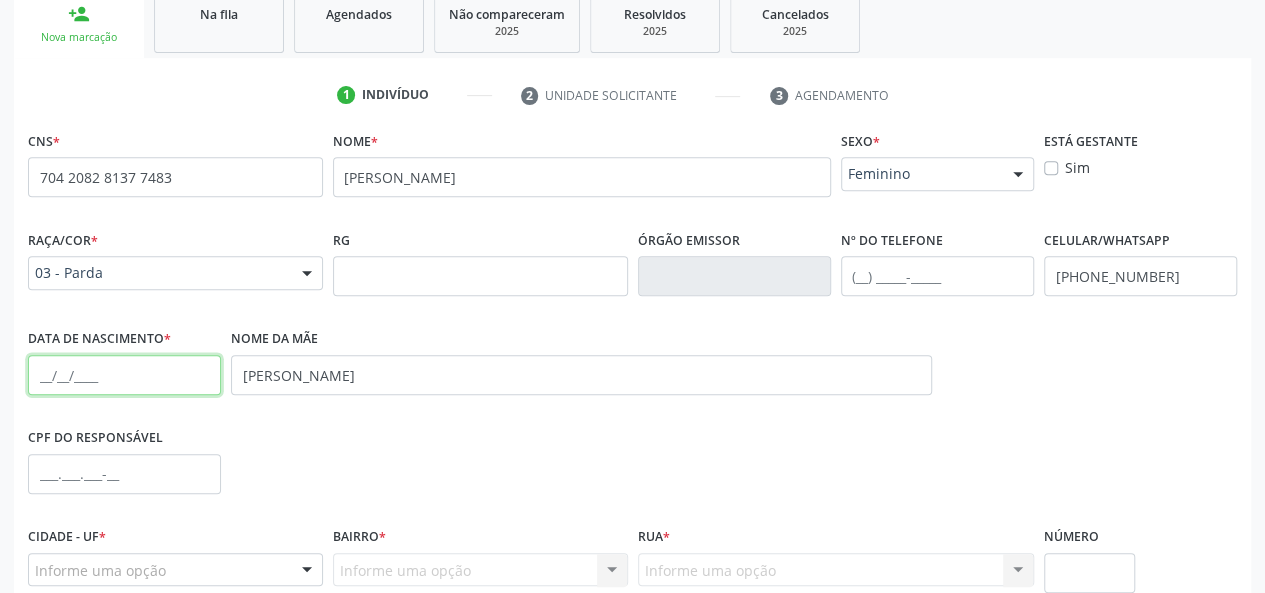click at bounding box center [124, 375] 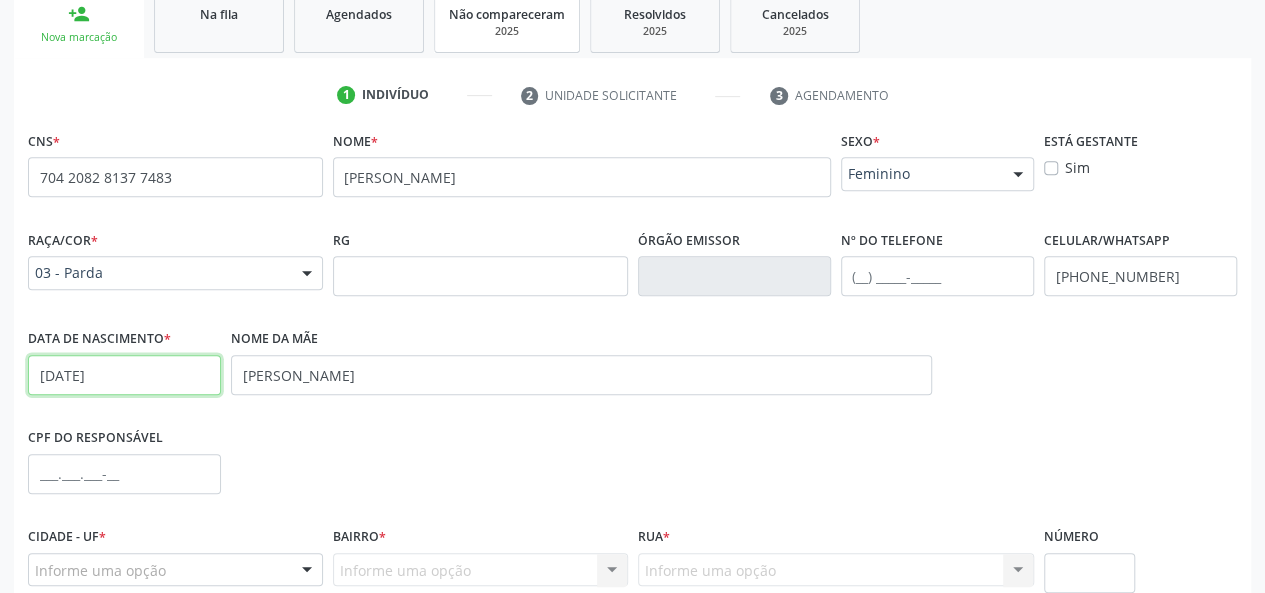 type on "18/10/2002" 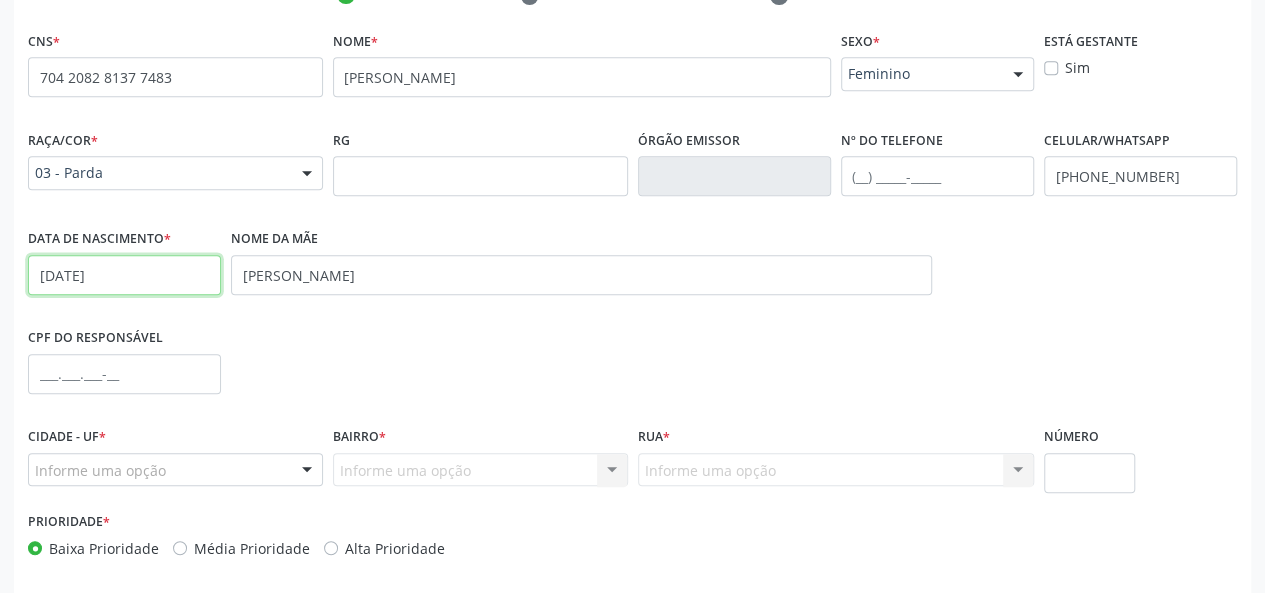 scroll, scrollTop: 518, scrollLeft: 0, axis: vertical 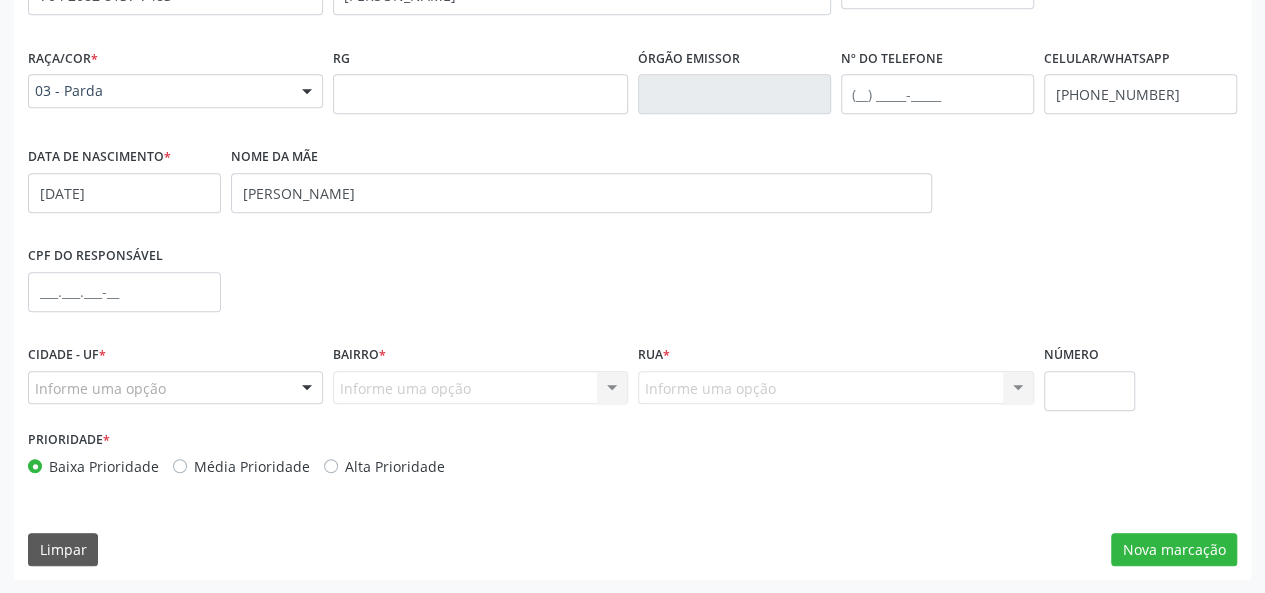 click at bounding box center (307, 389) 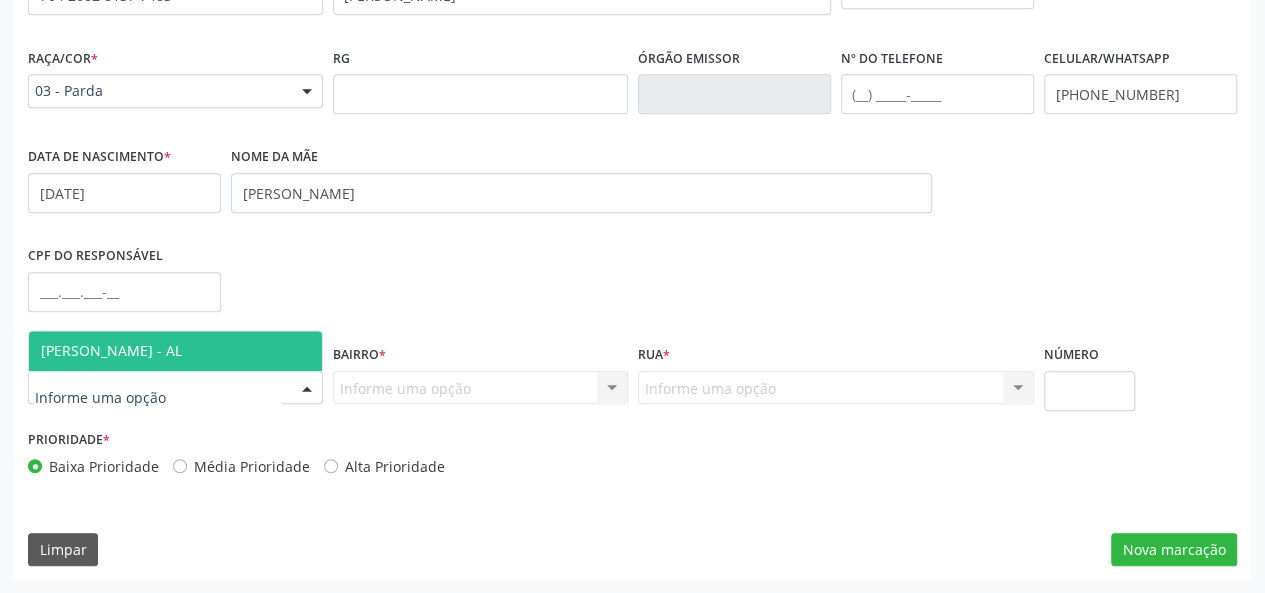 click on "[PERSON_NAME] - AL" at bounding box center [111, 350] 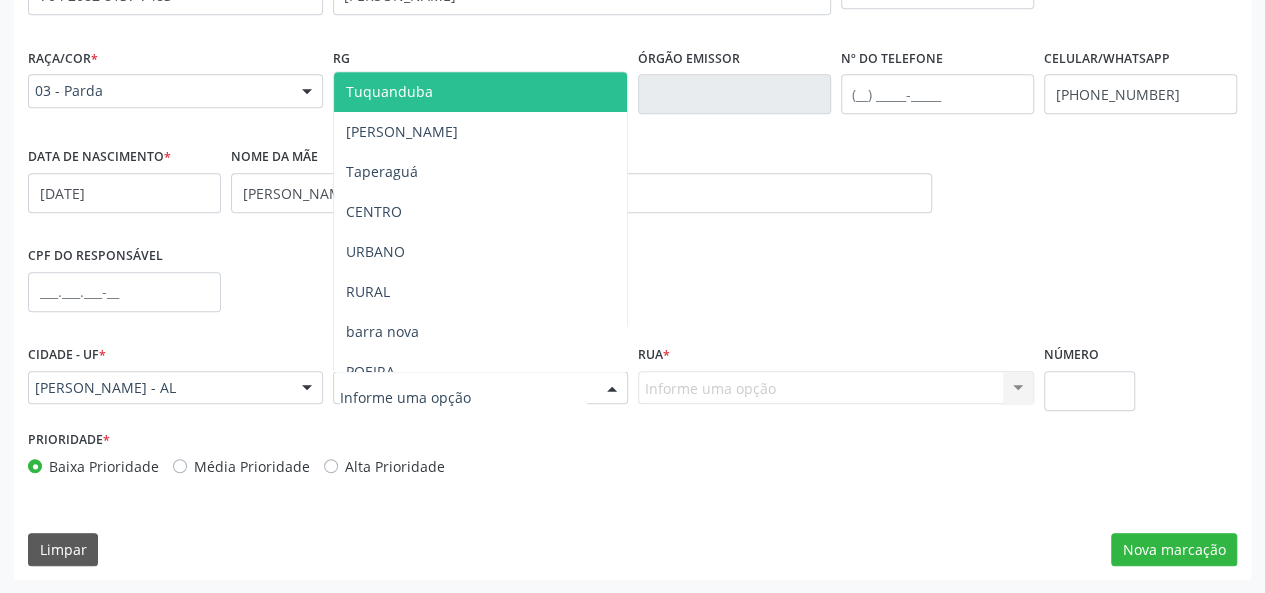 type on "f" 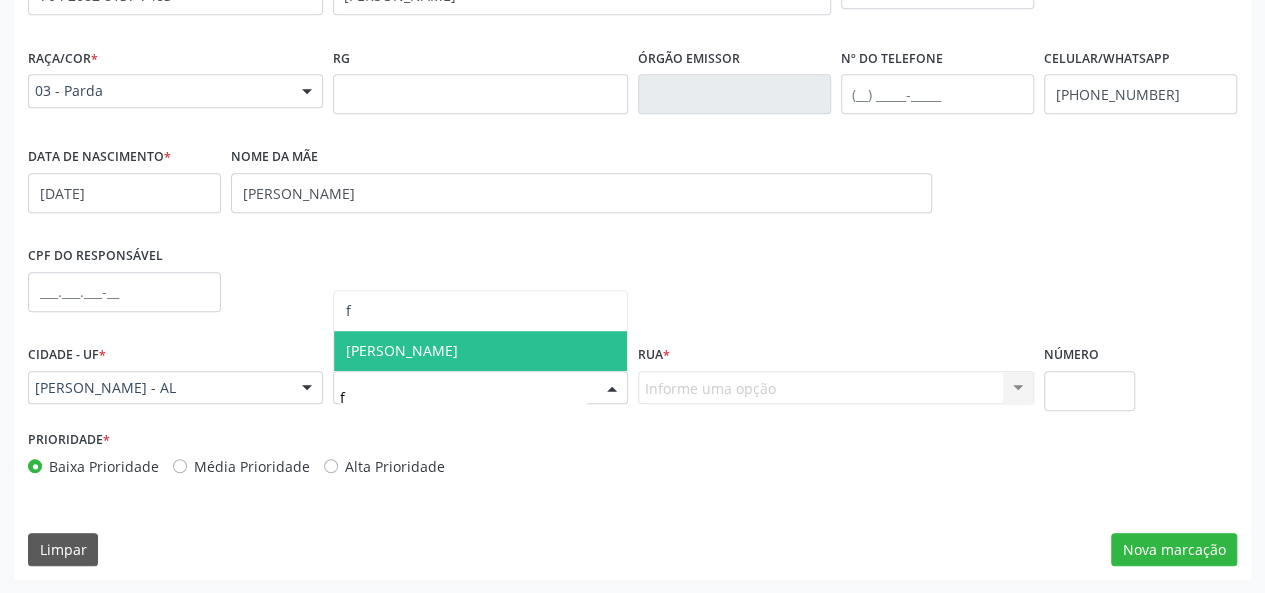click on "[PERSON_NAME]" at bounding box center [402, 350] 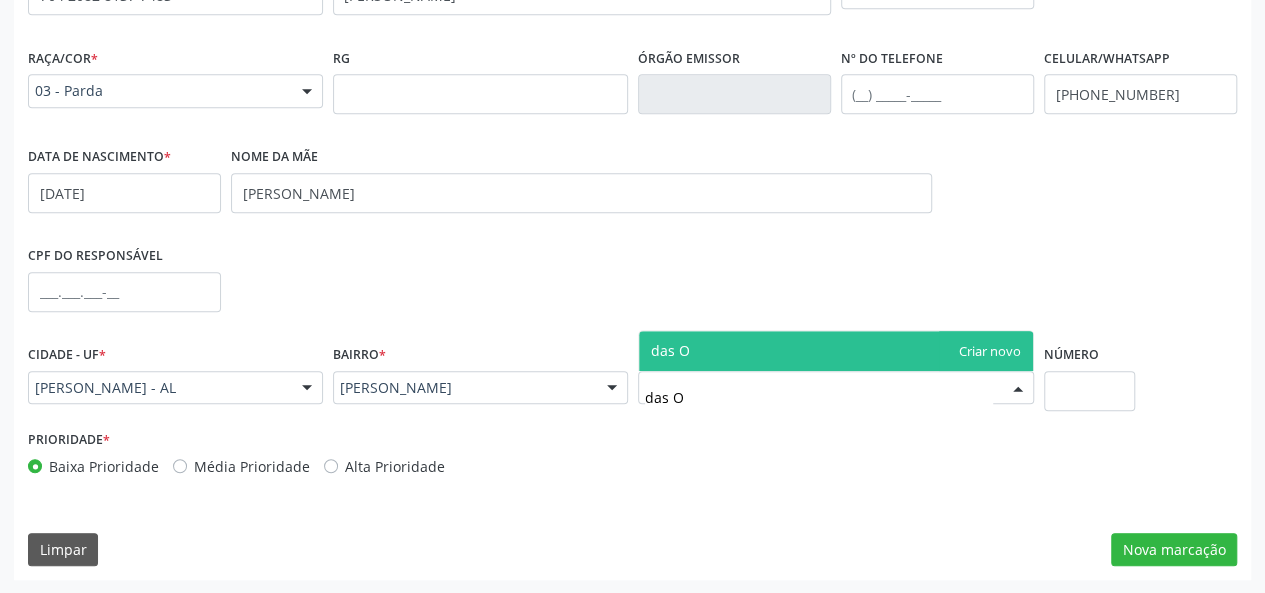 click on "das O" at bounding box center [836, 351] 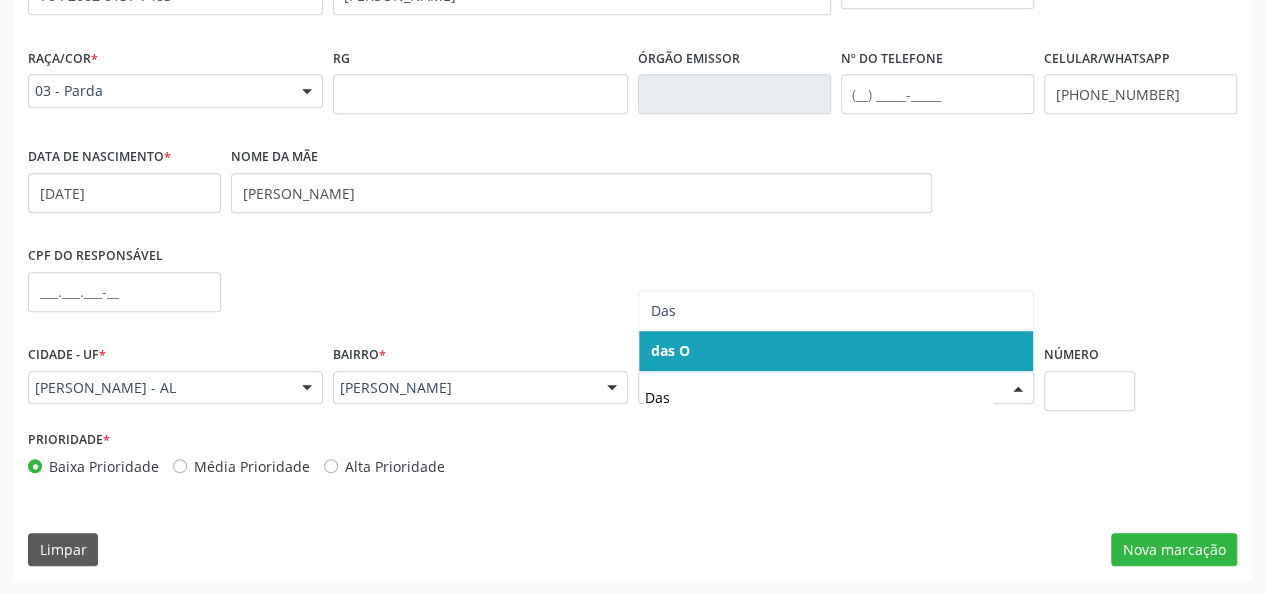 drag, startPoint x: 710, startPoint y: 349, endPoint x: 668, endPoint y: 345, distance: 42.190044 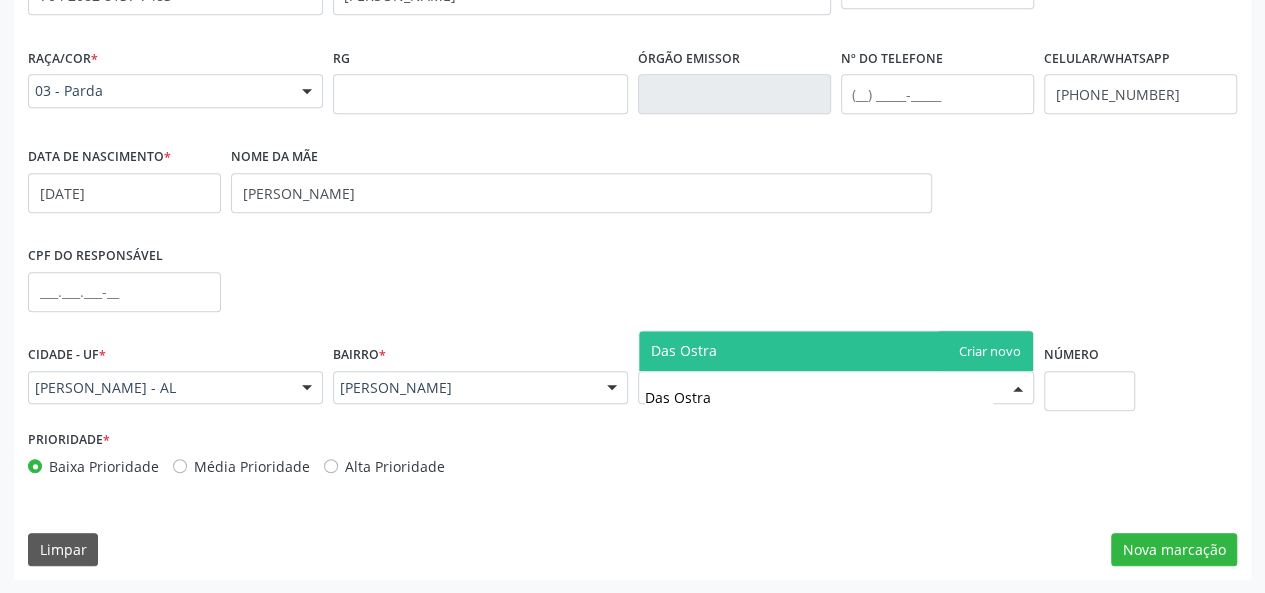type on "Das Ostras" 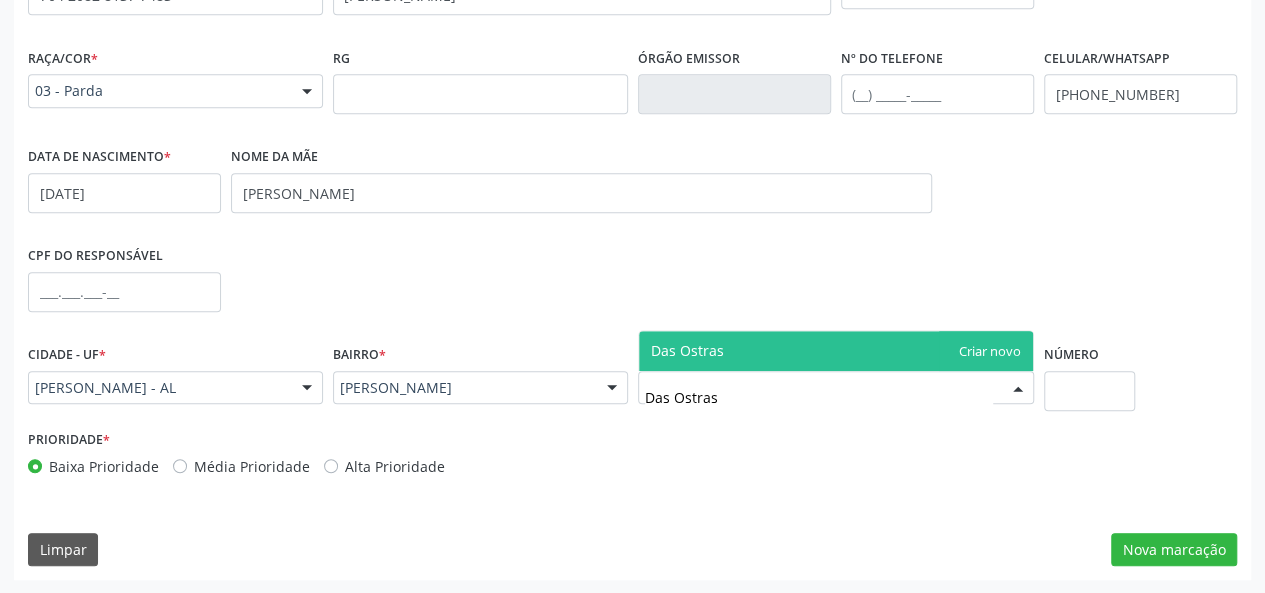 click on "Das Ostras" at bounding box center (836, 351) 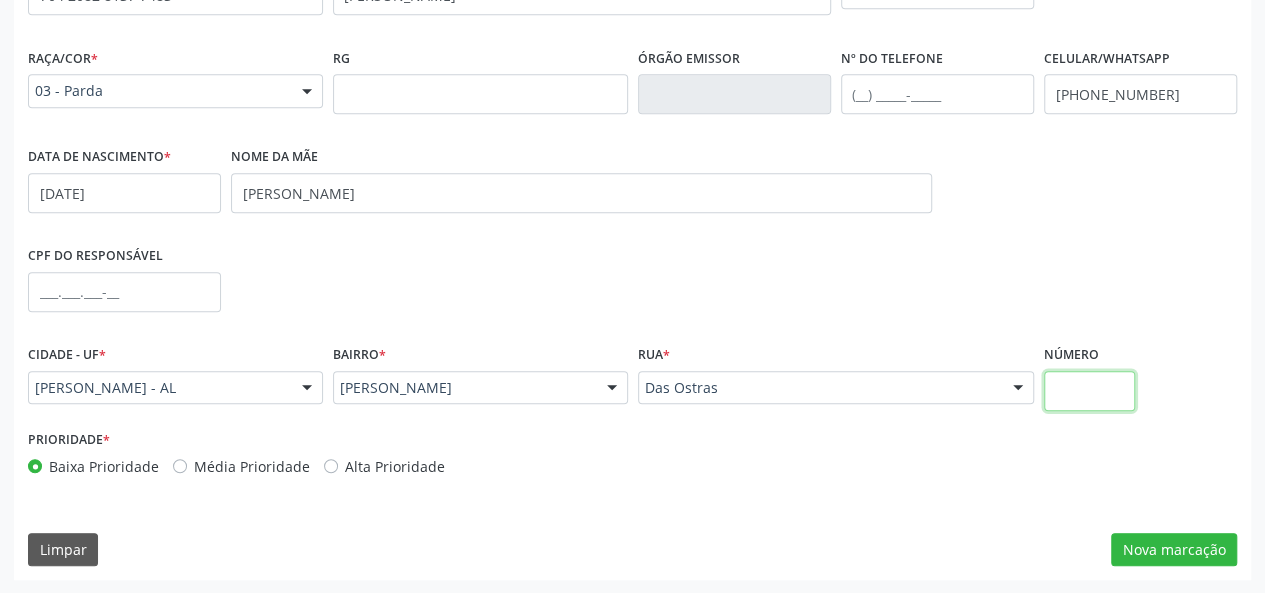 click at bounding box center [1090, 391] 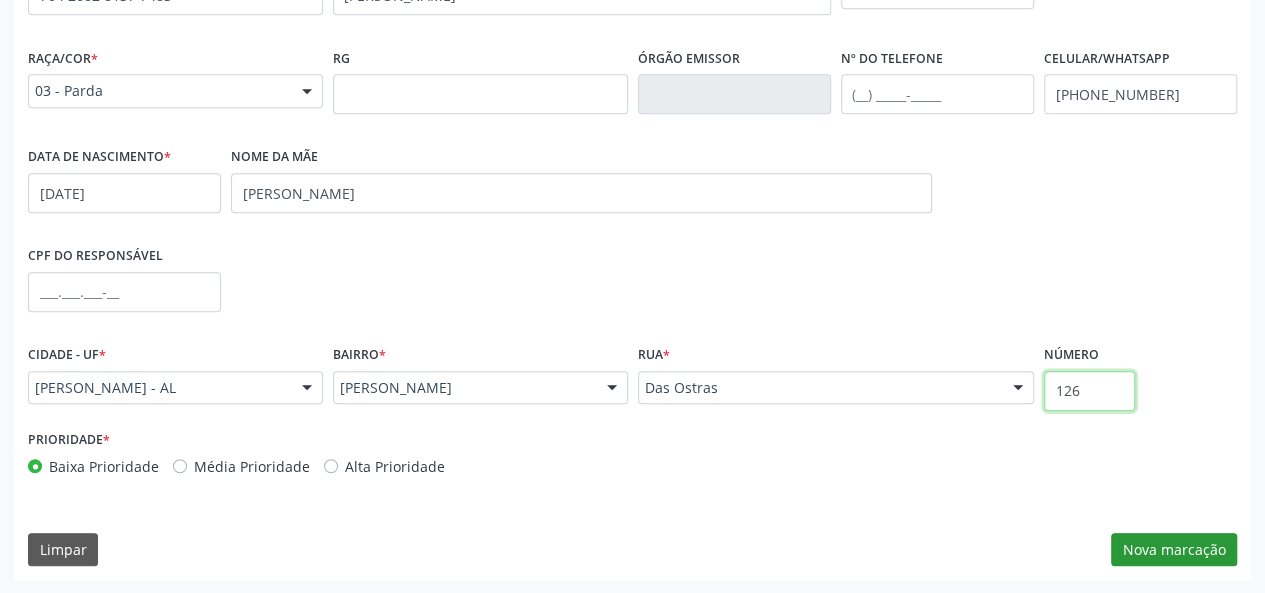 type on "126" 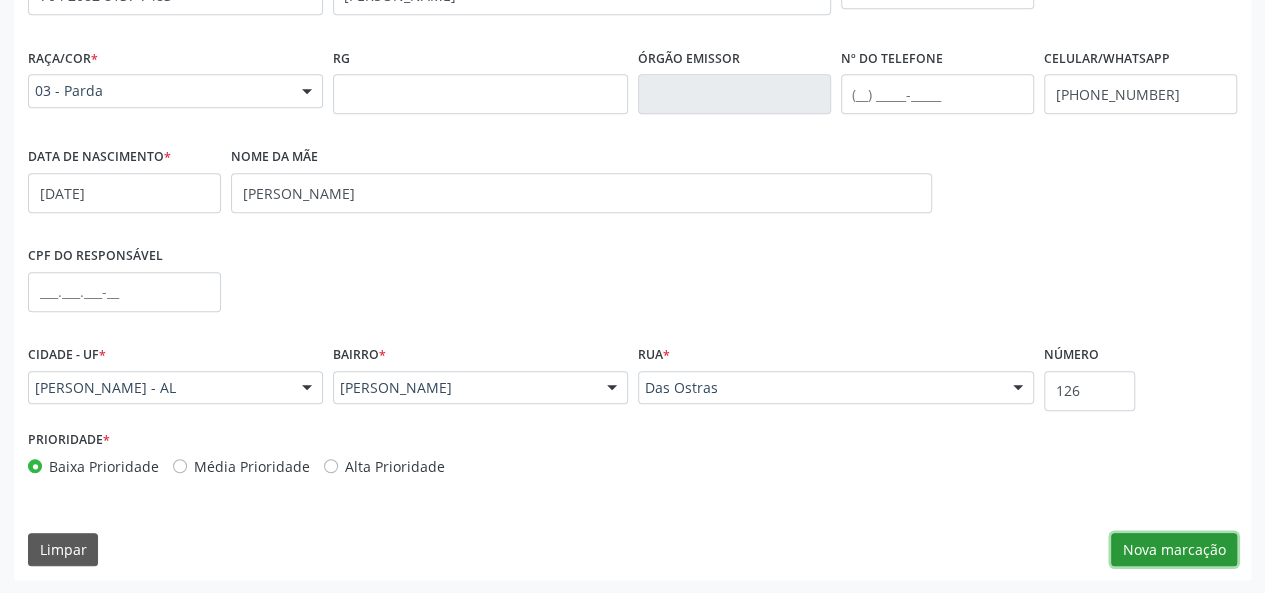 click on "Nova marcação" at bounding box center (1174, 550) 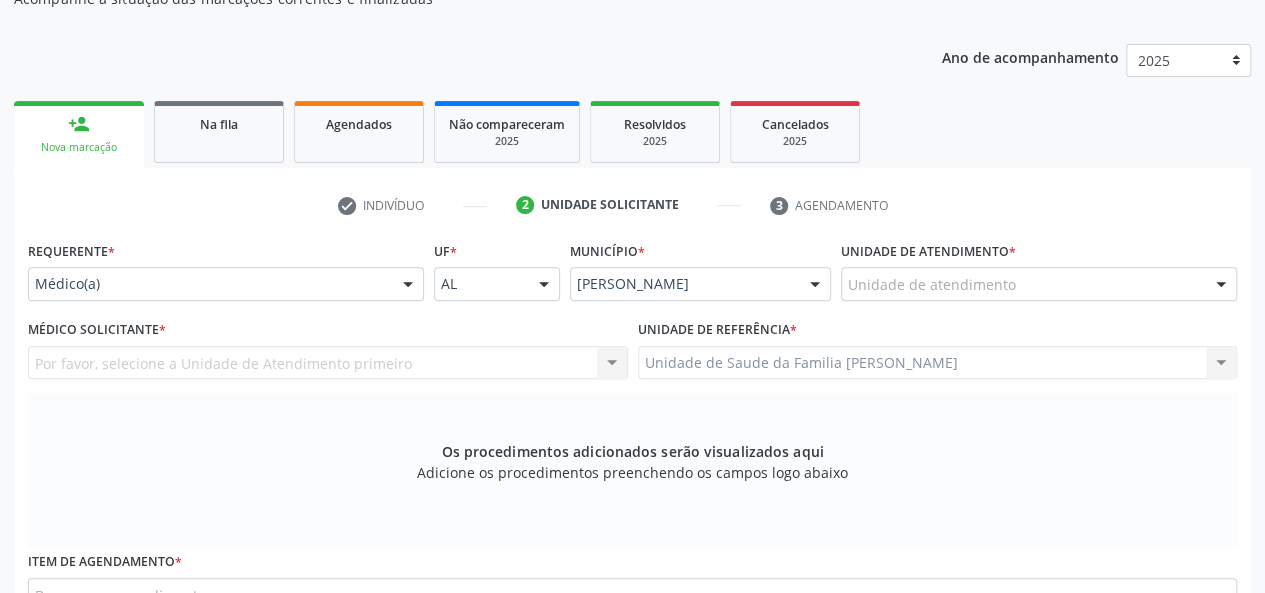scroll, scrollTop: 218, scrollLeft: 0, axis: vertical 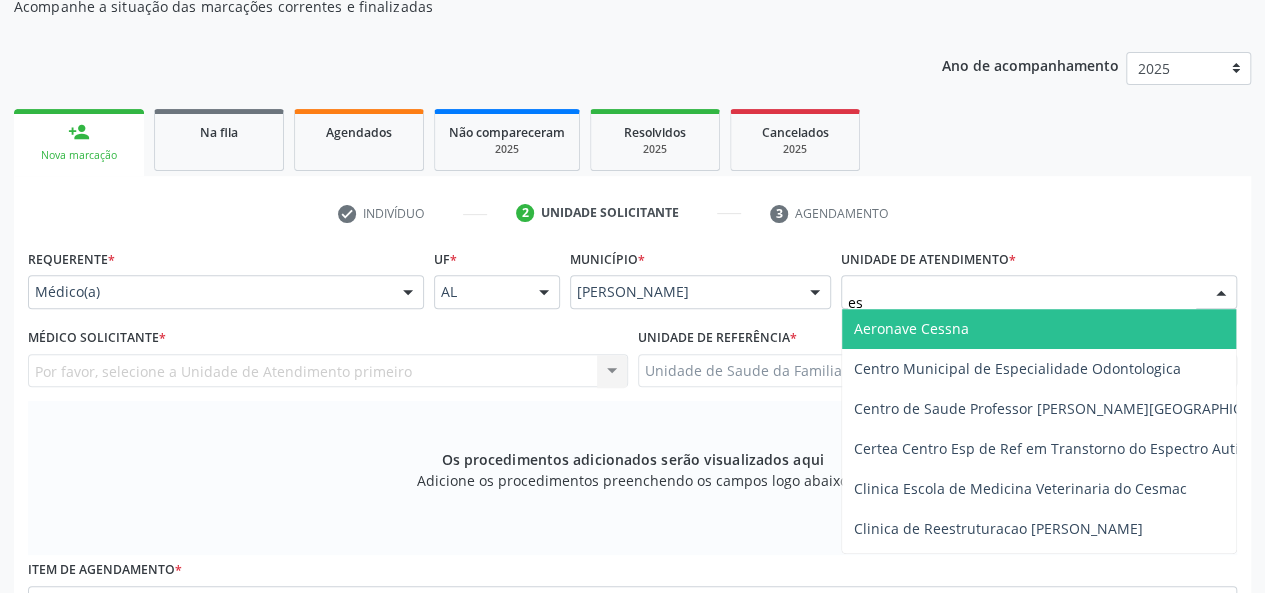 type on "est" 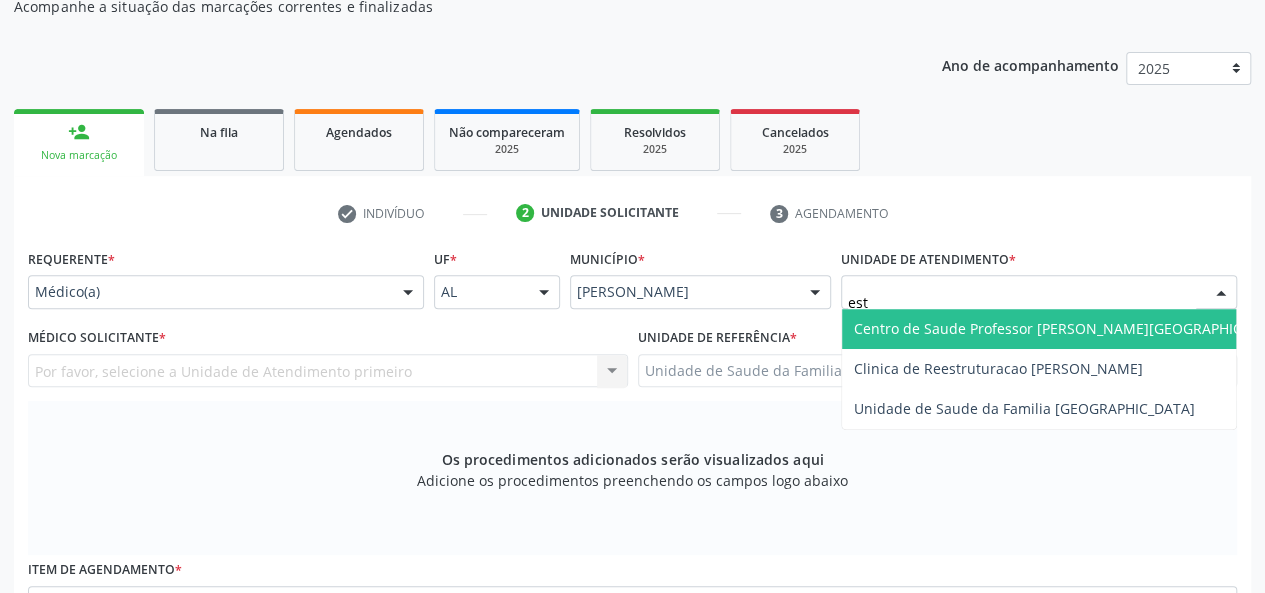 click on "Centro de Saude Professor [PERSON_NAME][GEOGRAPHIC_DATA]" at bounding box center (1071, 328) 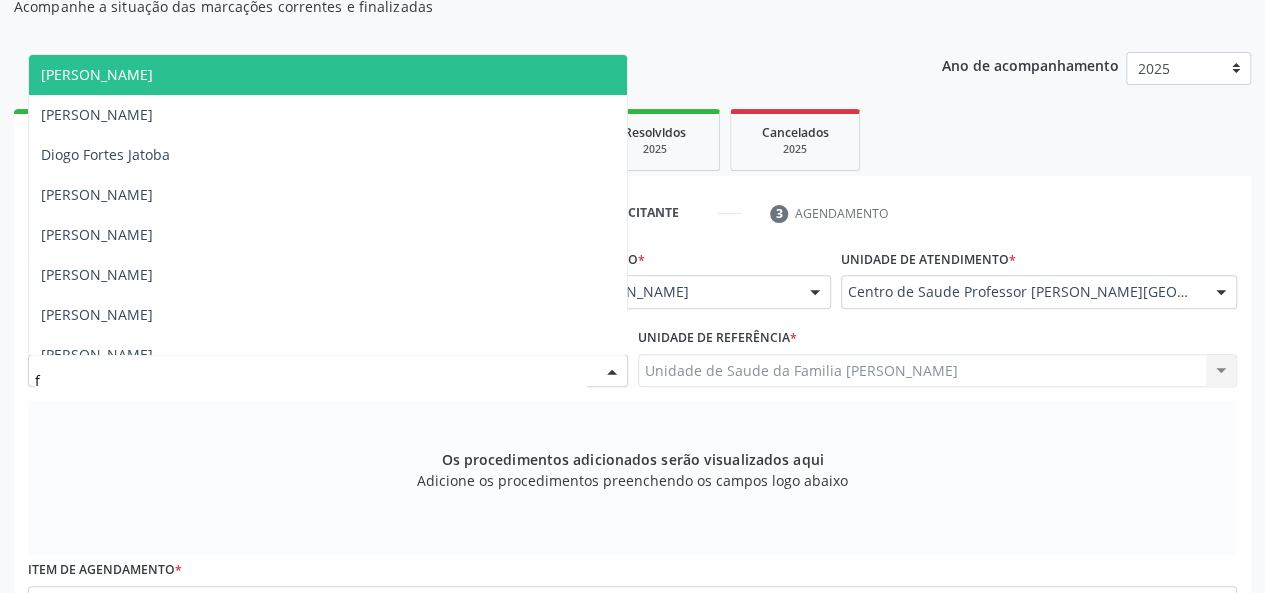 type on "fa" 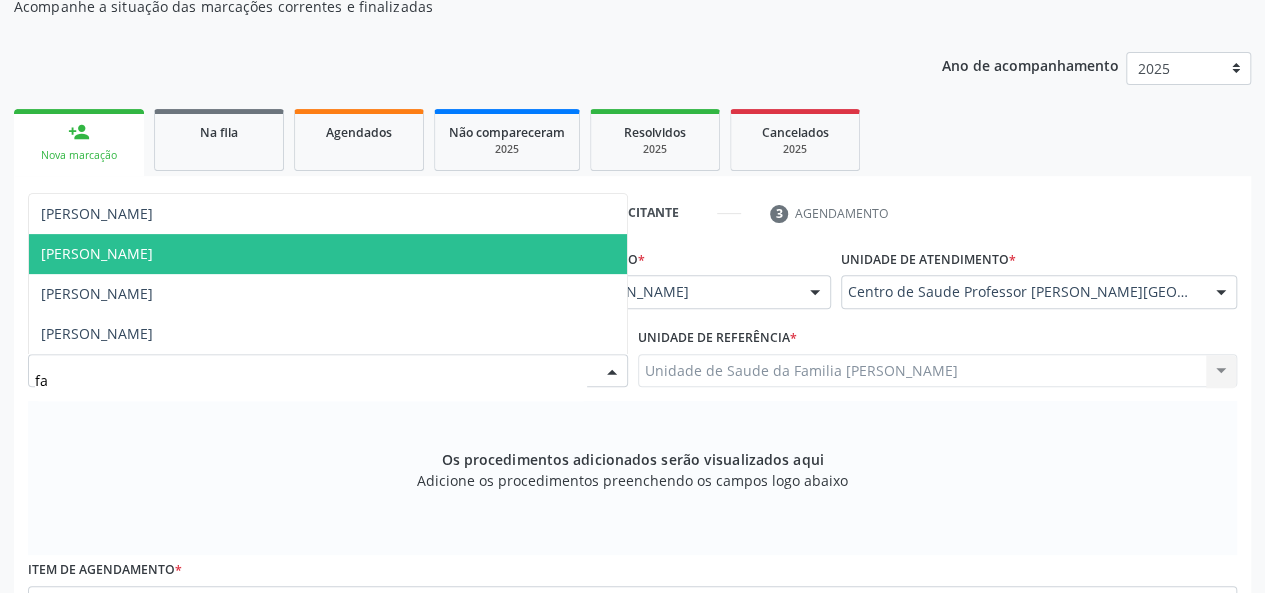 click on "[PERSON_NAME]" at bounding box center [97, 253] 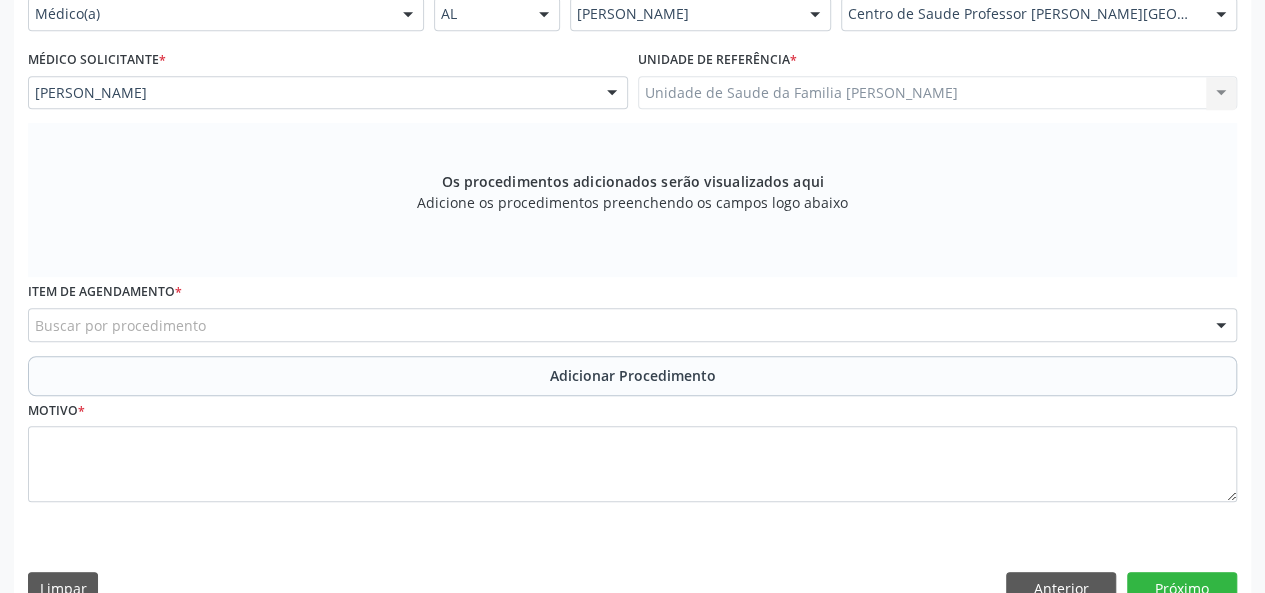 scroll, scrollTop: 518, scrollLeft: 0, axis: vertical 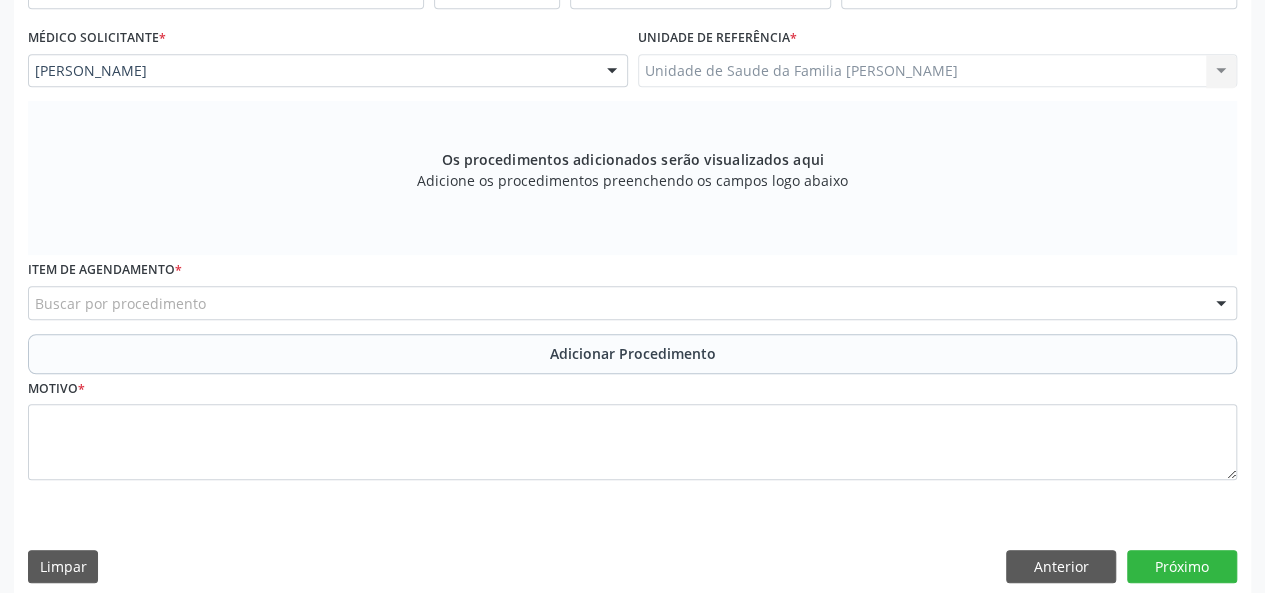 click on "Buscar por procedimento" at bounding box center [632, 303] 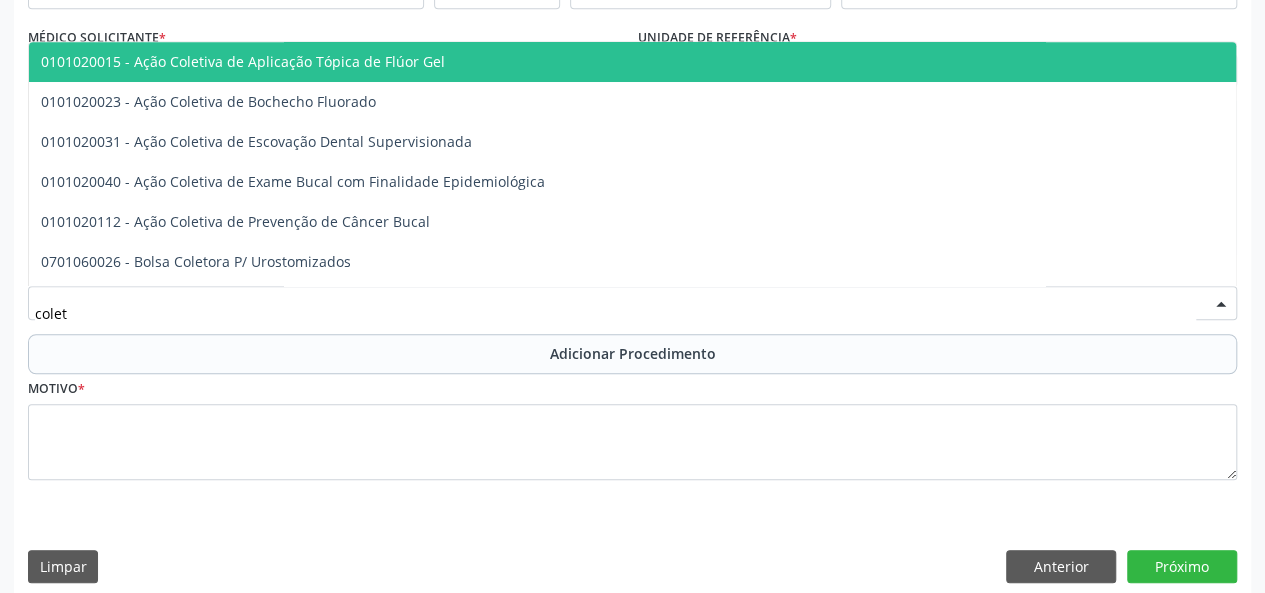 type on "coleta" 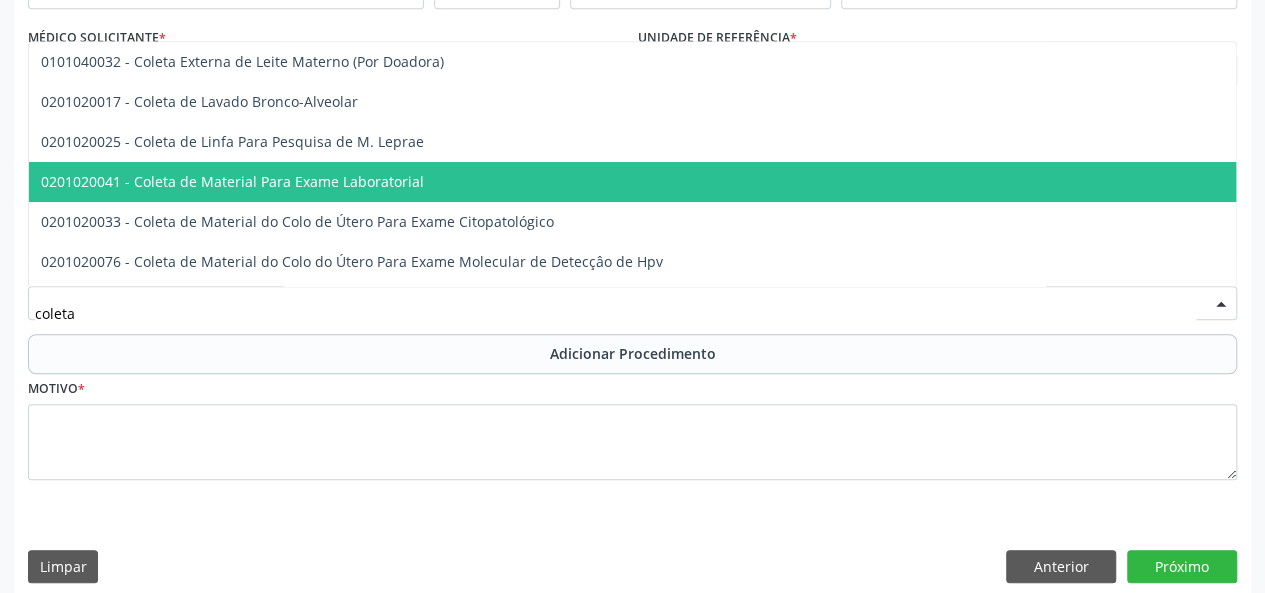 click on "0201020041 - Coleta de Material Para Exame Laboratorial" at bounding box center (750, 182) 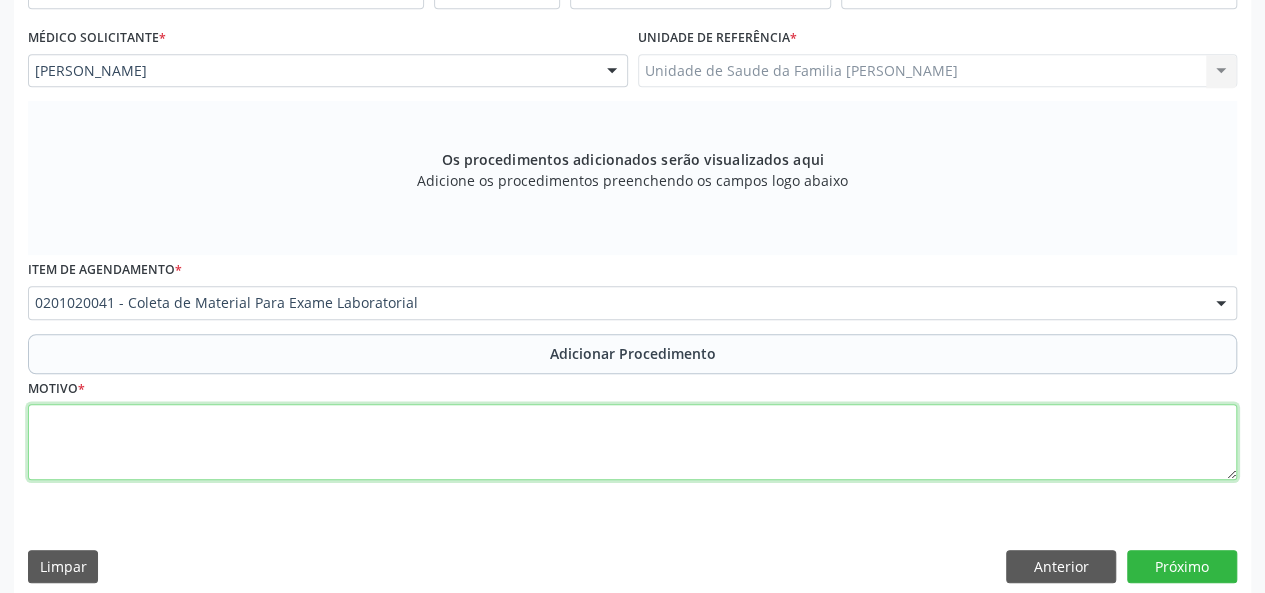 click at bounding box center [632, 442] 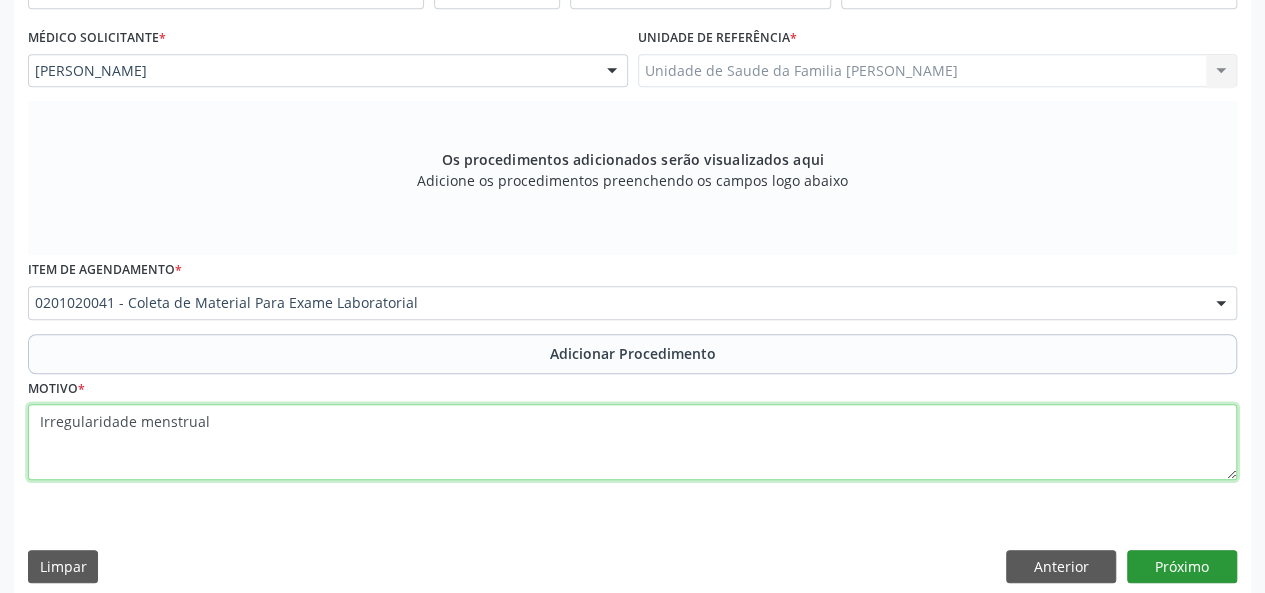 type on "Irregularidade menstrual" 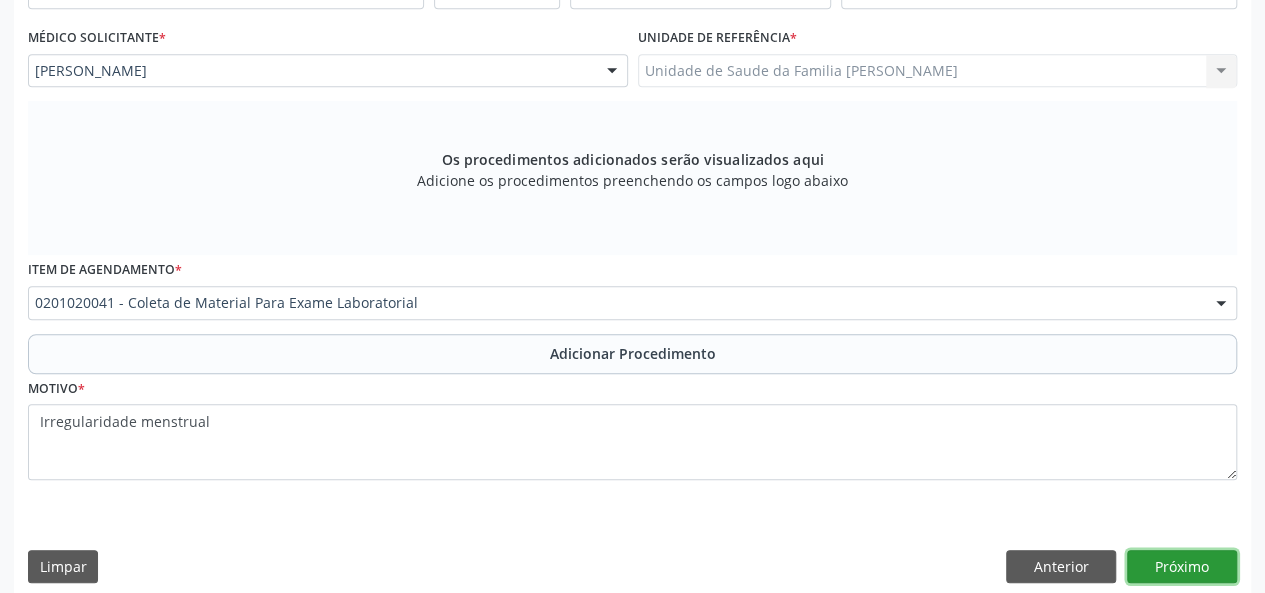click on "Próximo" at bounding box center (1182, 567) 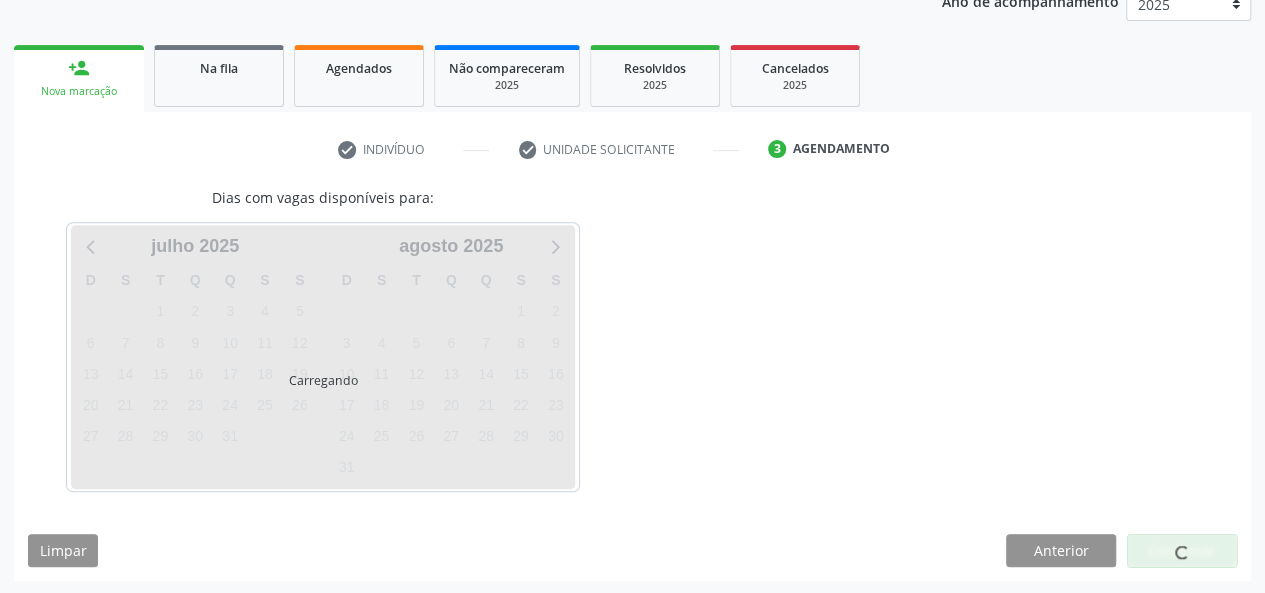 scroll, scrollTop: 340, scrollLeft: 0, axis: vertical 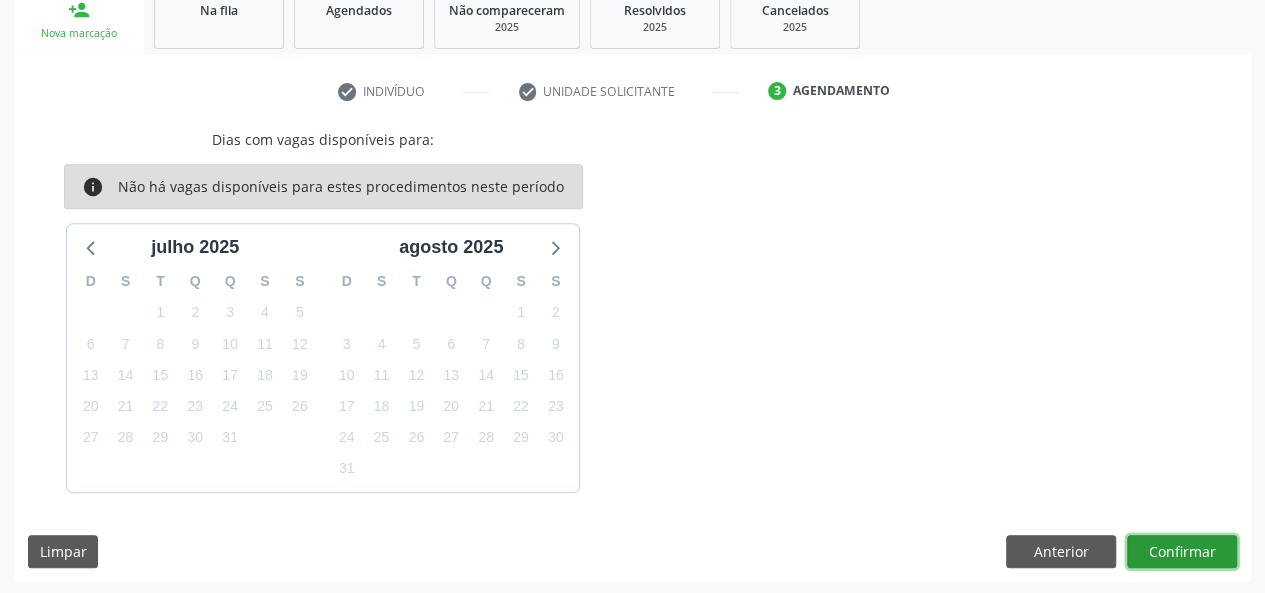 click on "Confirmar" at bounding box center [1182, 552] 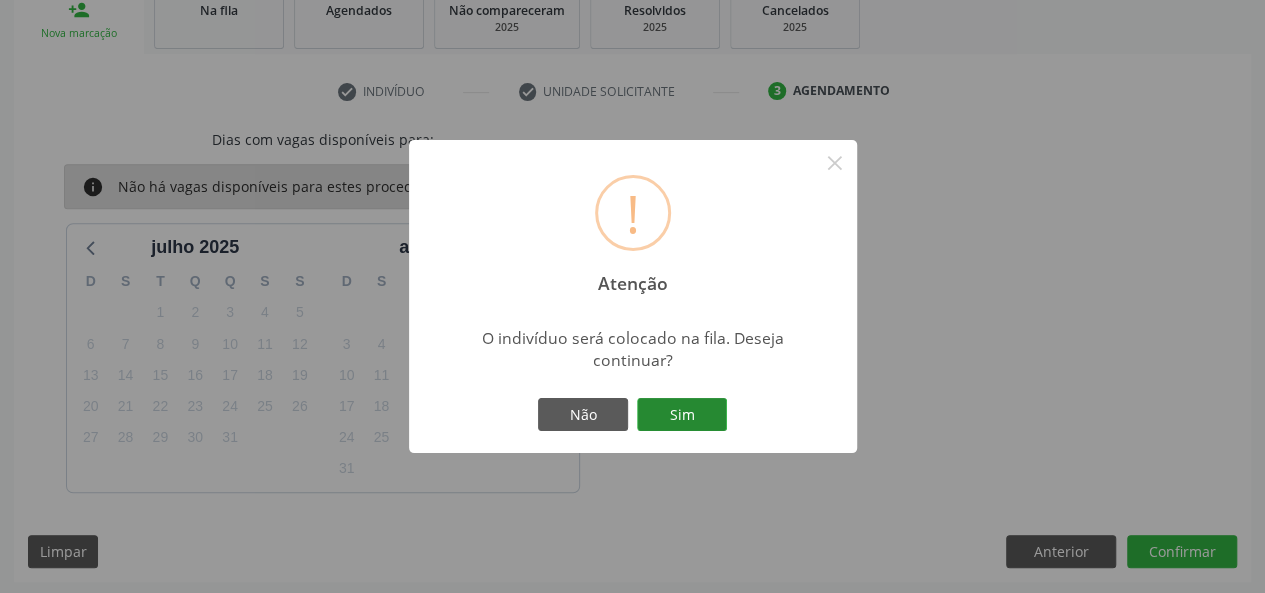 click on "Sim" at bounding box center [682, 415] 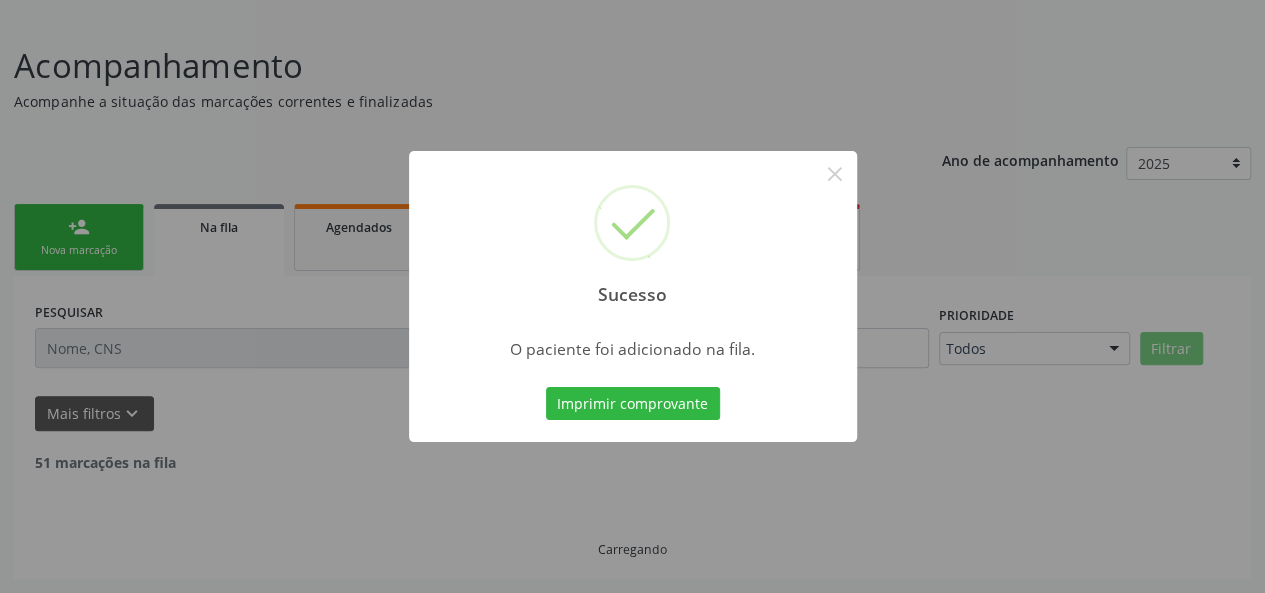 scroll, scrollTop: 100, scrollLeft: 0, axis: vertical 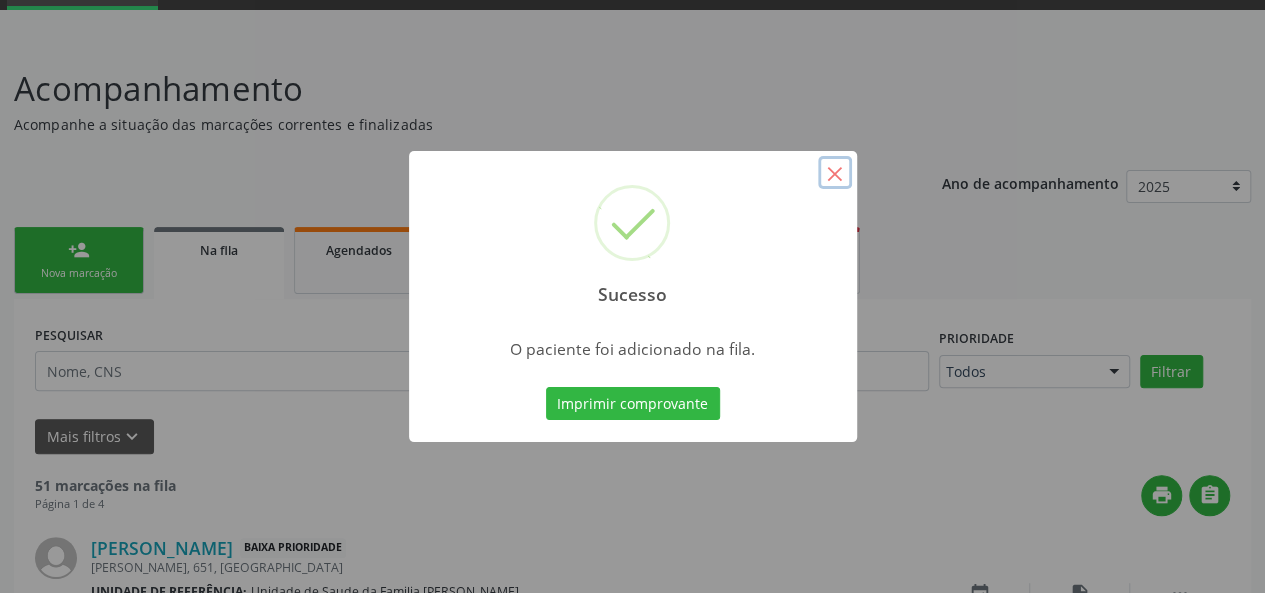 click on "×" at bounding box center [835, 173] 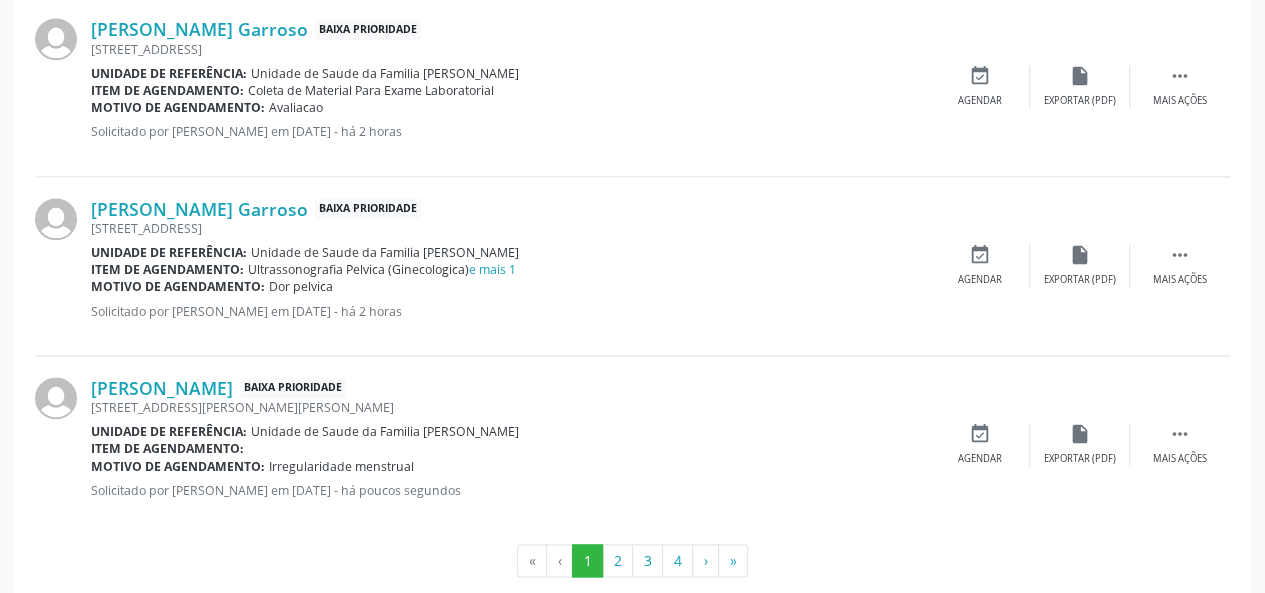 scroll, scrollTop: 1186, scrollLeft: 0, axis: vertical 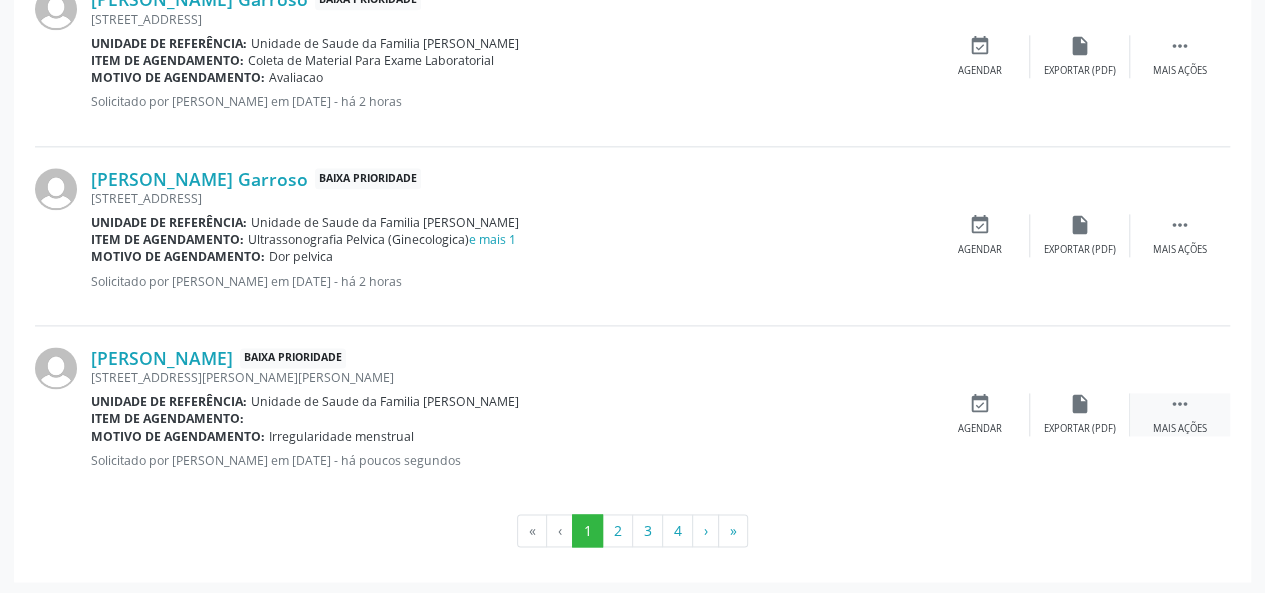 click on "
Mais ações" at bounding box center (1180, 414) 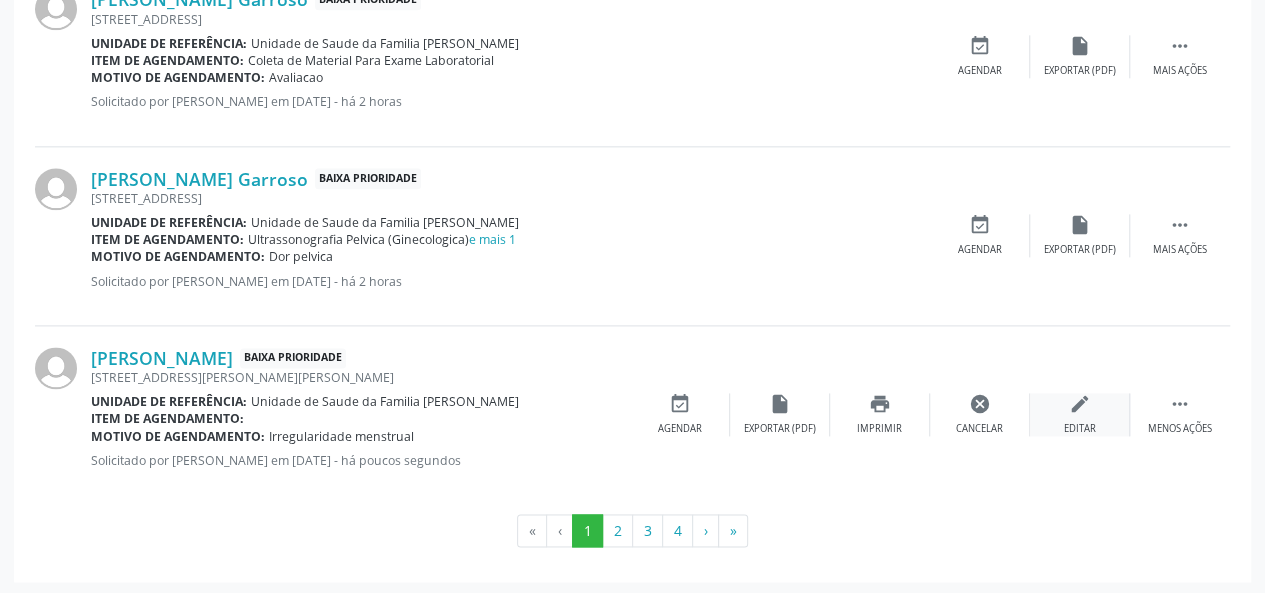 click on "edit" at bounding box center (1080, 404) 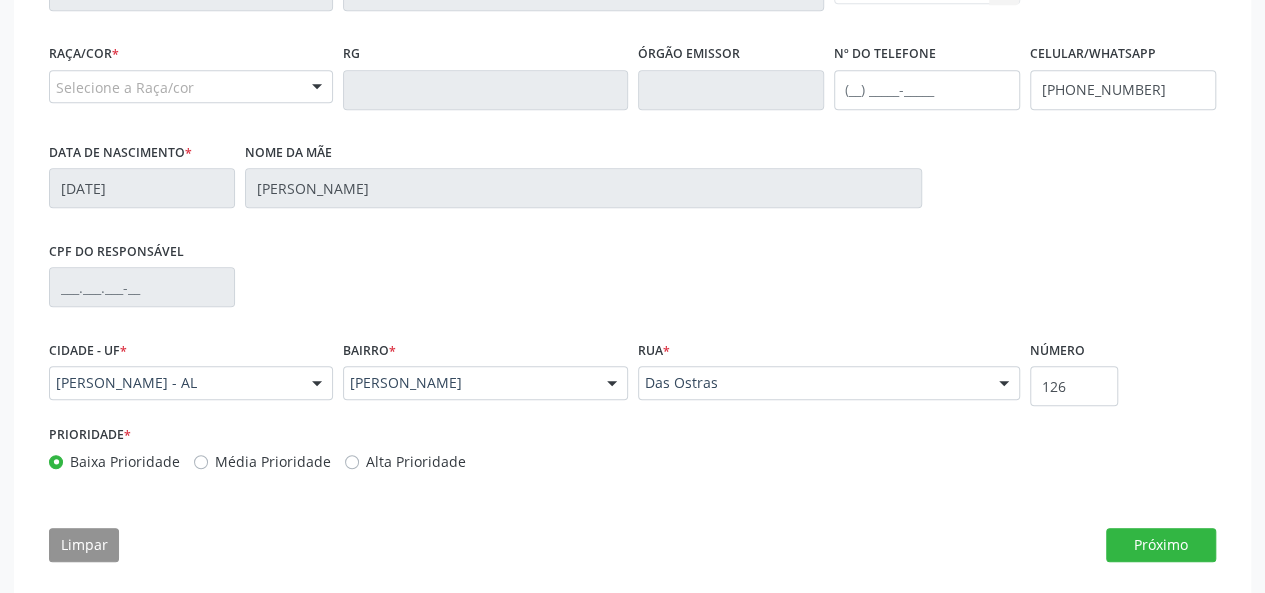 scroll, scrollTop: 544, scrollLeft: 0, axis: vertical 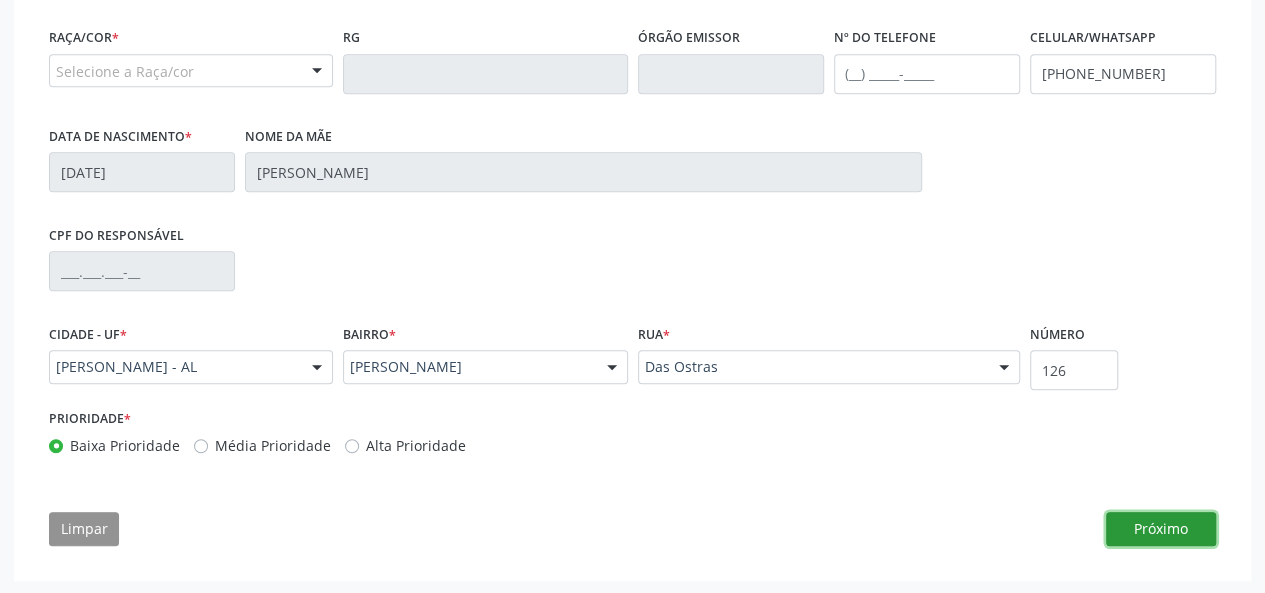 click on "Próximo" at bounding box center (1161, 529) 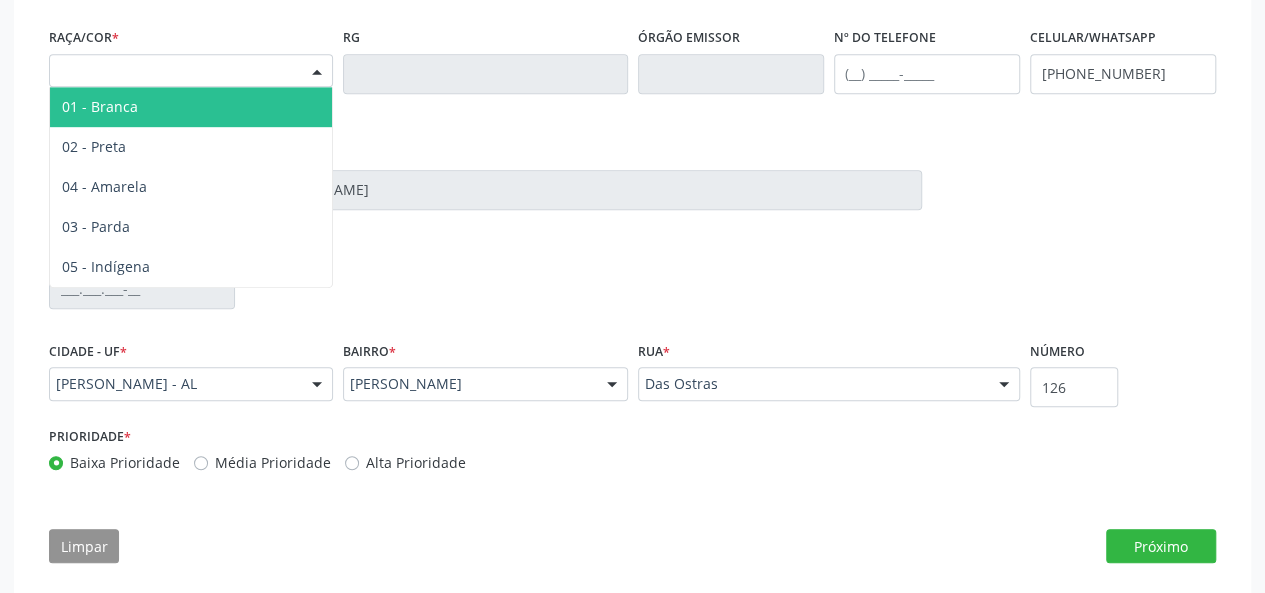 click on "Selecione a Raça/cor" at bounding box center (191, 71) 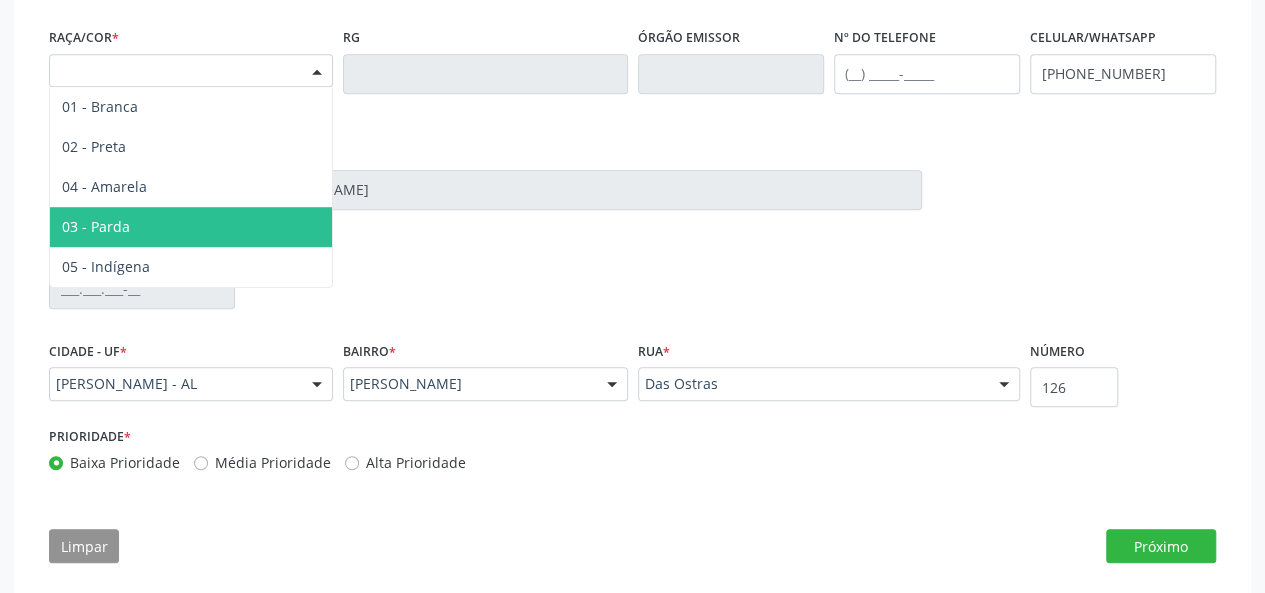 click on "03 - Parda" at bounding box center [191, 227] 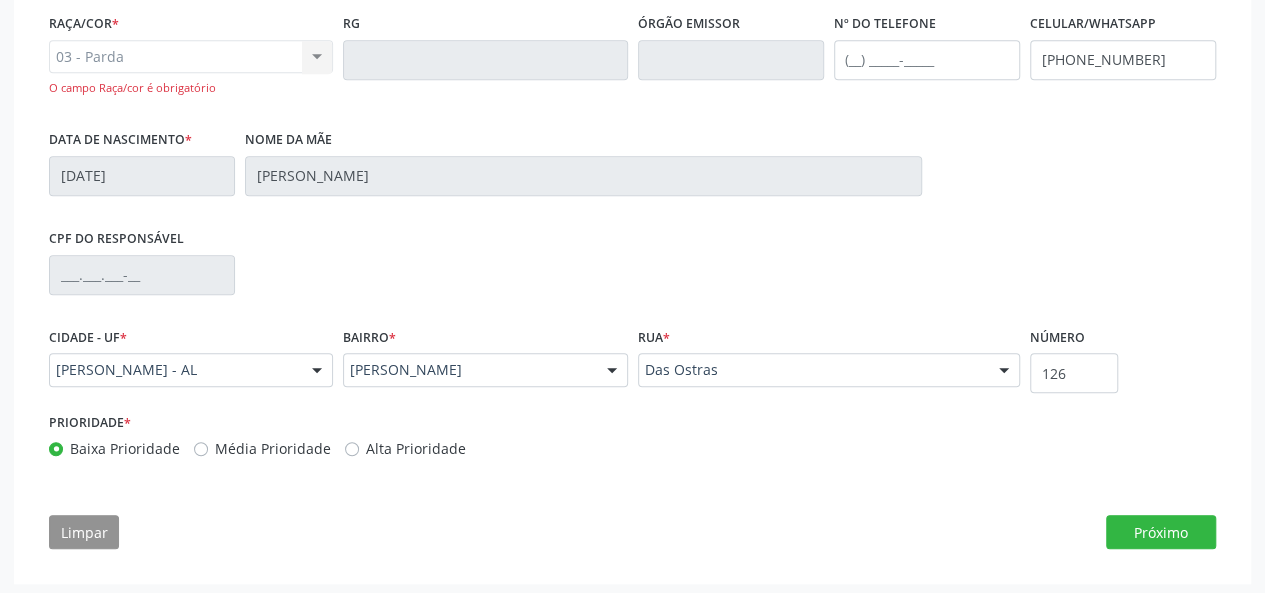 scroll, scrollTop: 562, scrollLeft: 0, axis: vertical 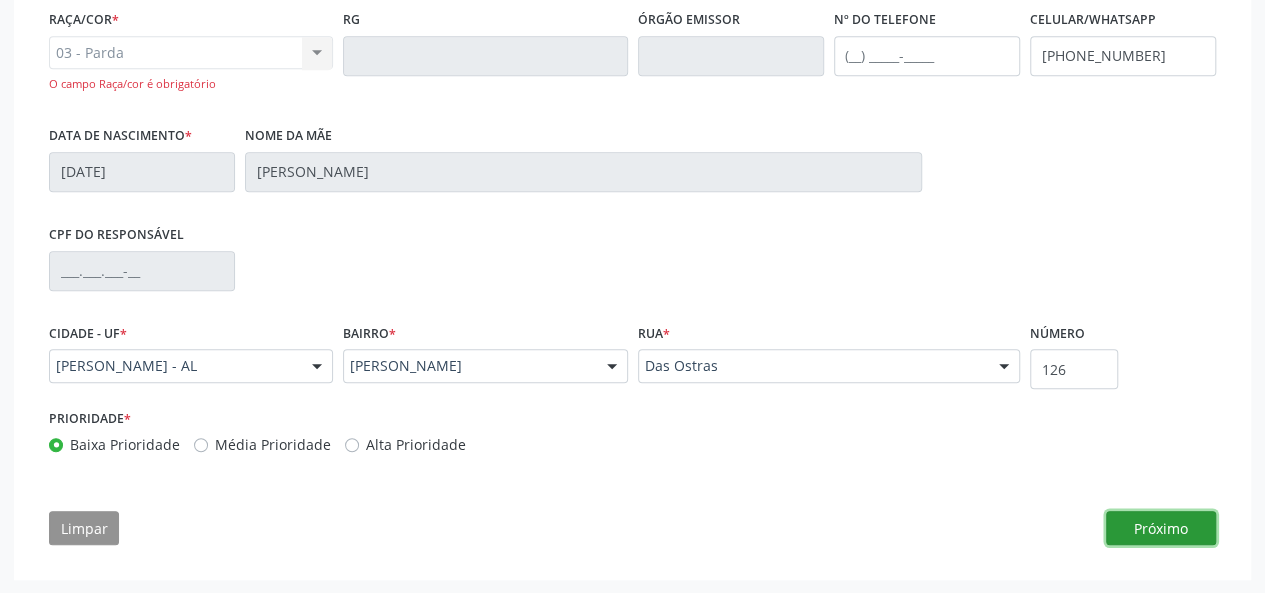 click on "Próximo" at bounding box center [1161, 528] 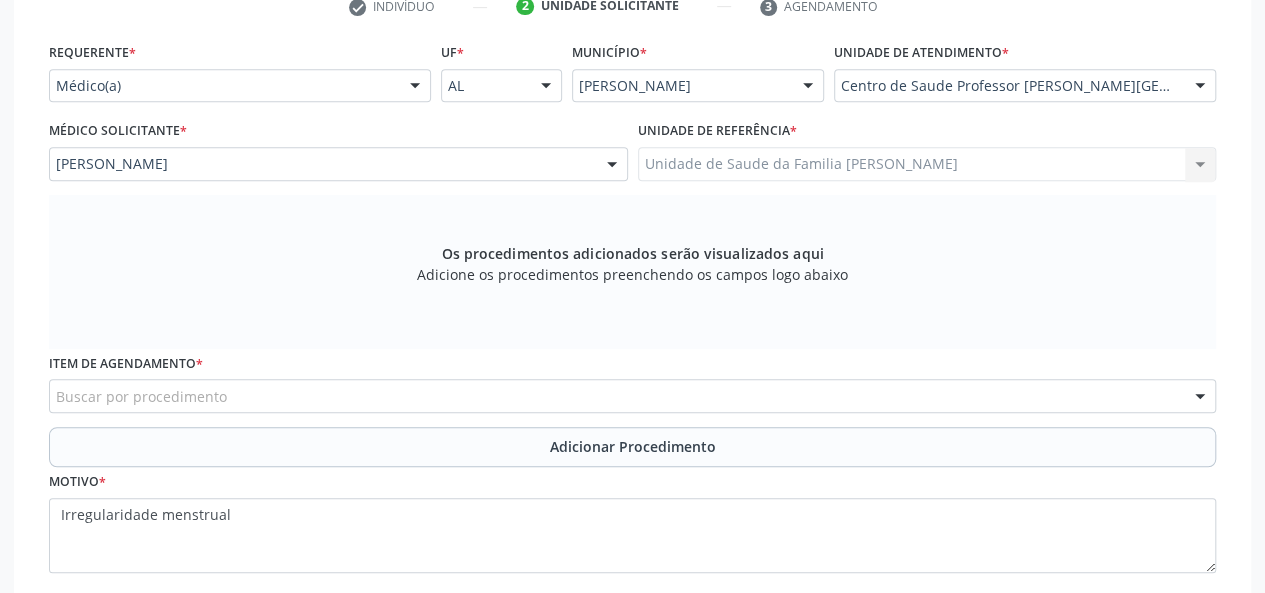 scroll, scrollTop: 461, scrollLeft: 0, axis: vertical 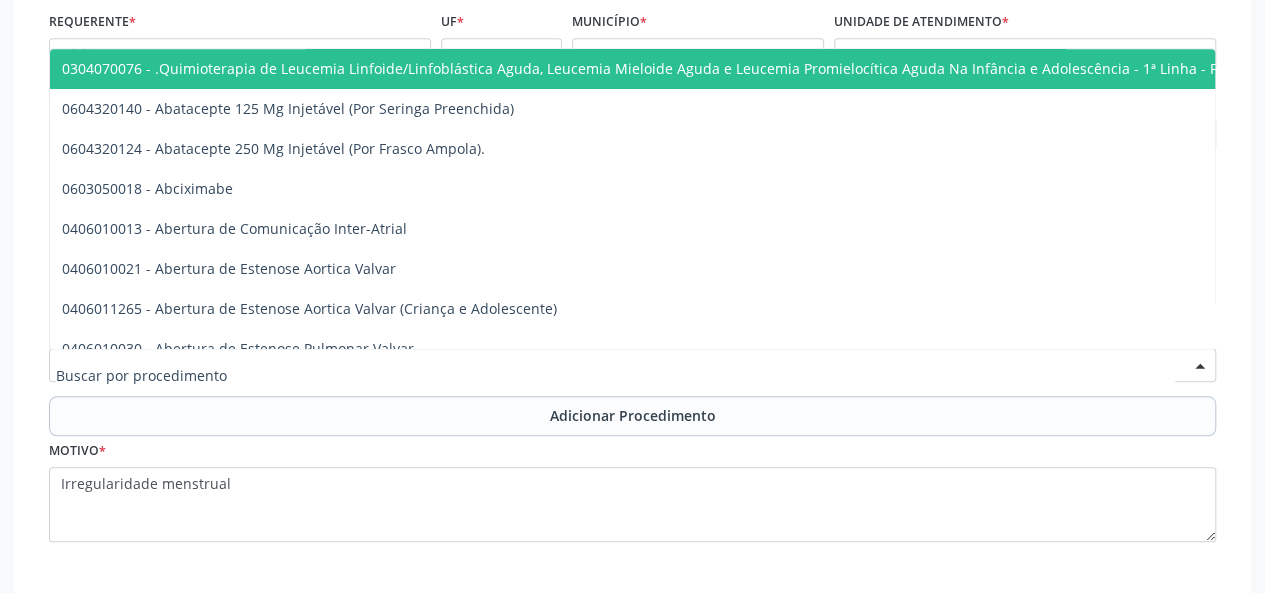 click at bounding box center [632, 365] 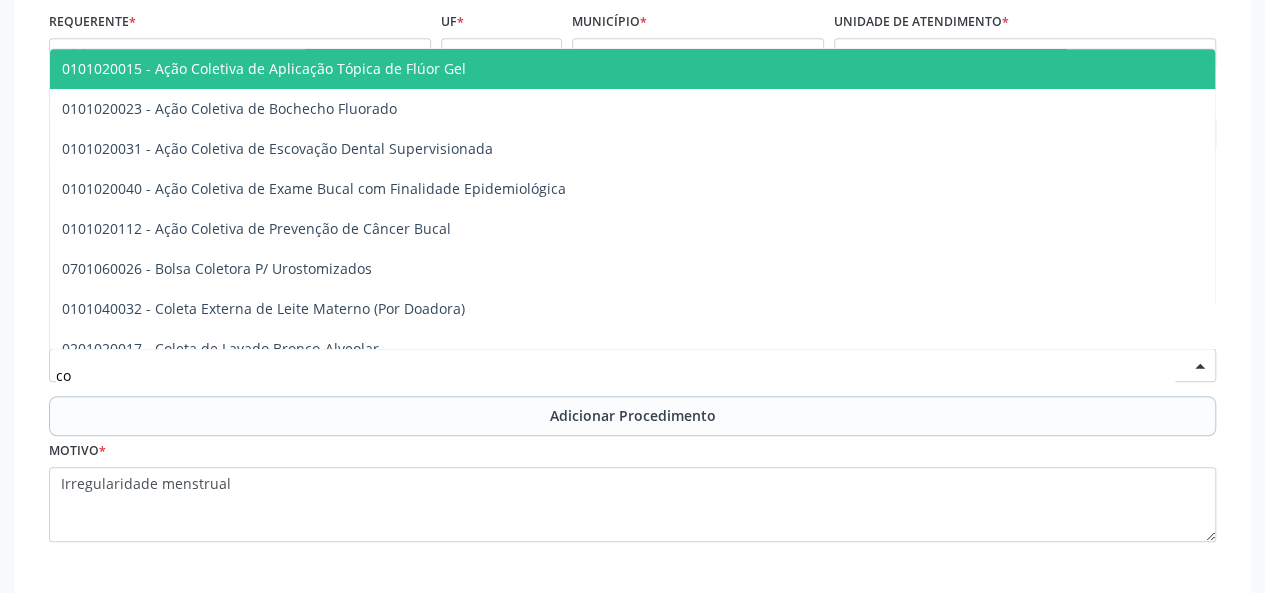 type on "c" 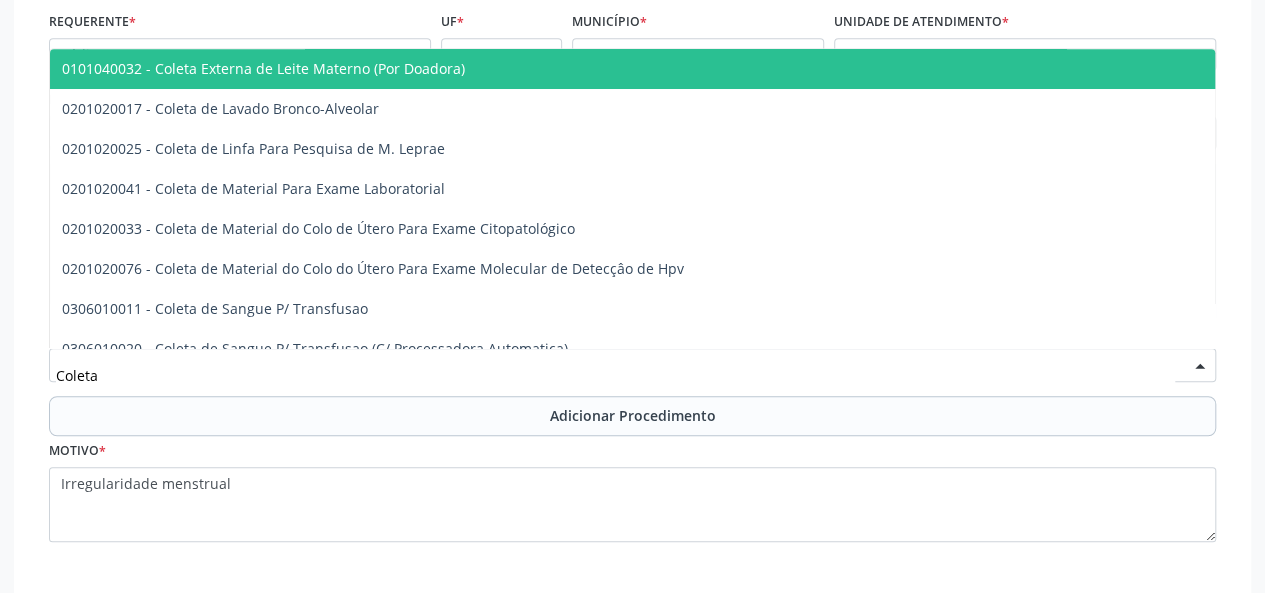 type on "Coleta" 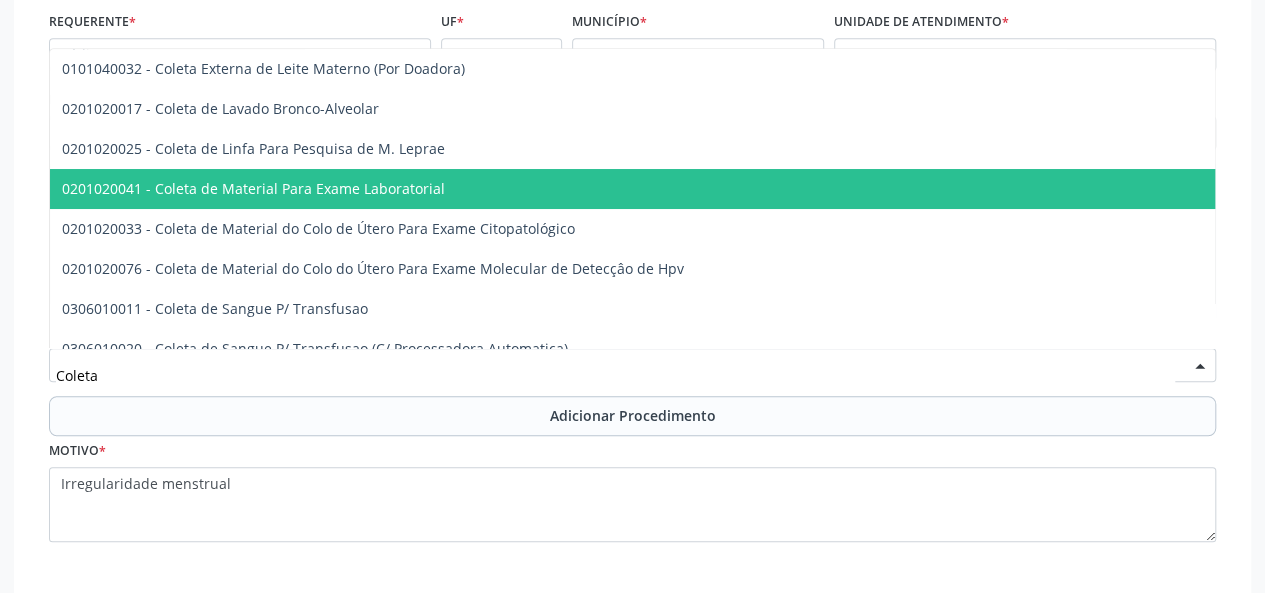 click on "0201020041 - Coleta de Material Para Exame Laboratorial" at bounding box center (771, 189) 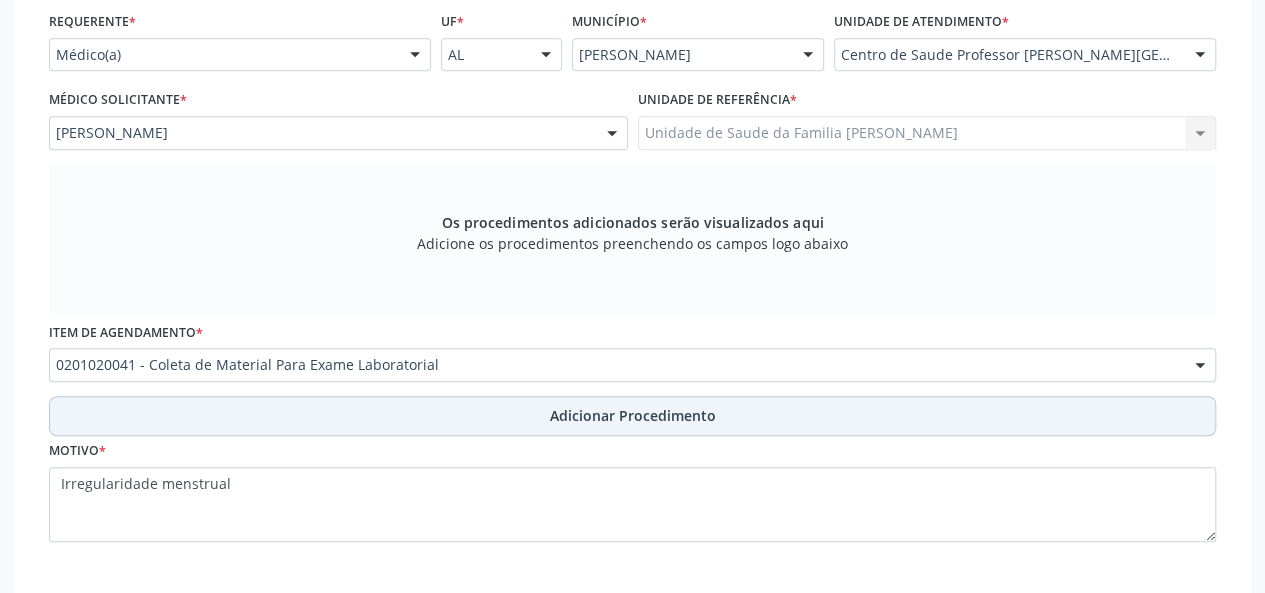 click on "Adicionar Procedimento" at bounding box center [633, 415] 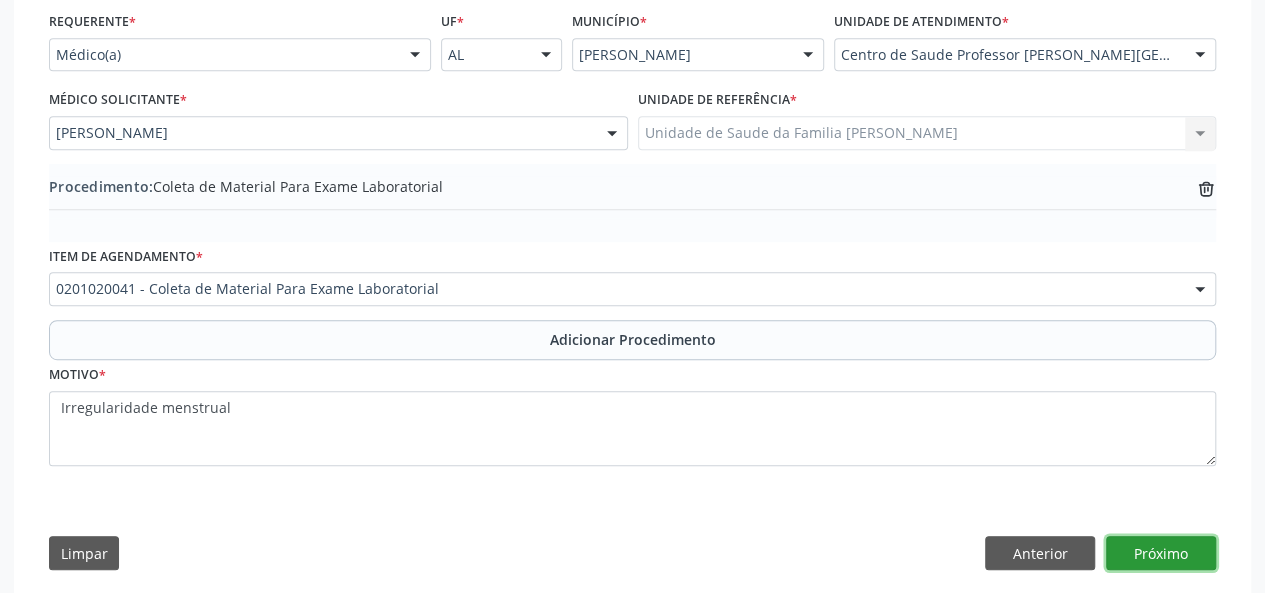 click on "Próximo" at bounding box center (1161, 553) 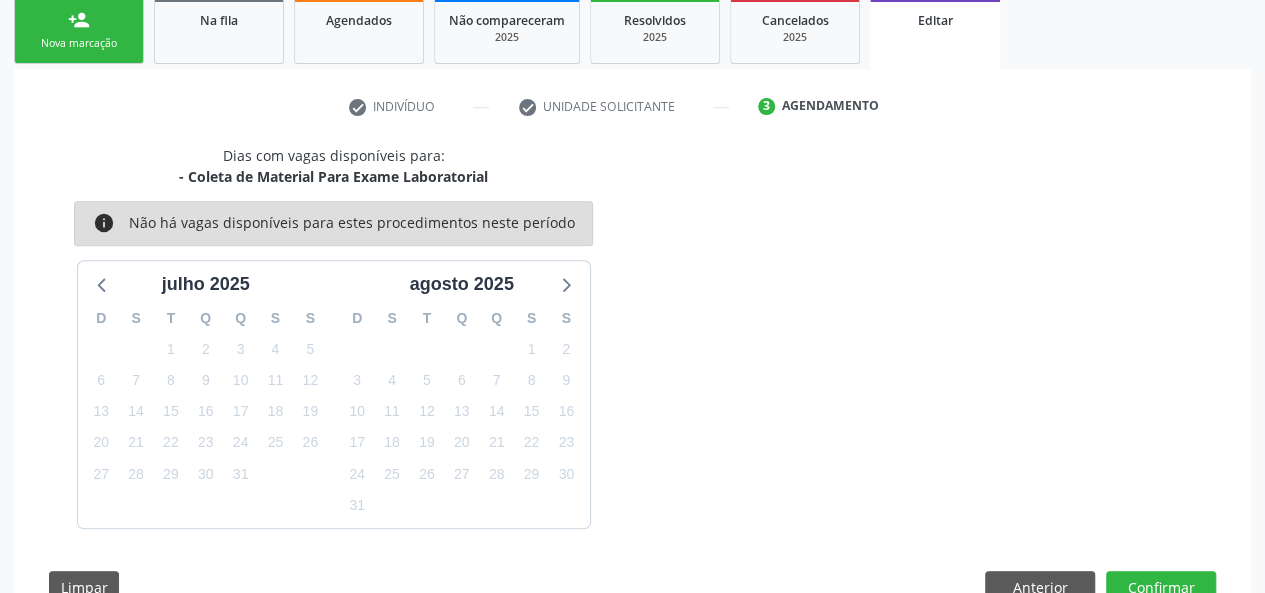 scroll, scrollTop: 388, scrollLeft: 0, axis: vertical 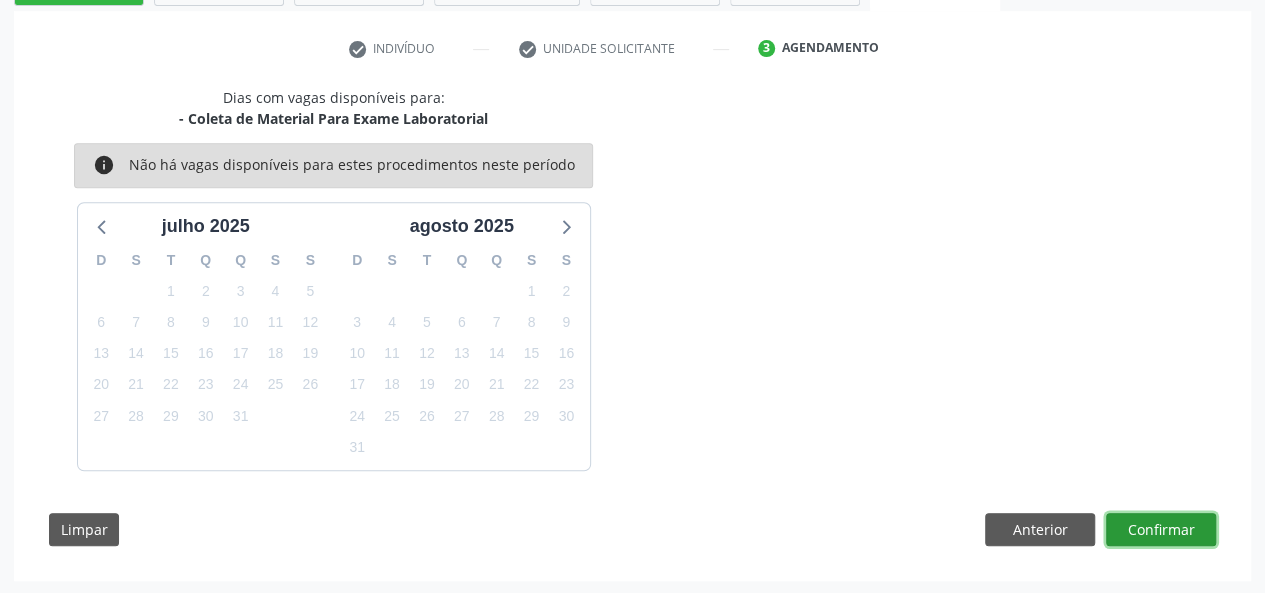 click on "Confirmar" at bounding box center (1161, 530) 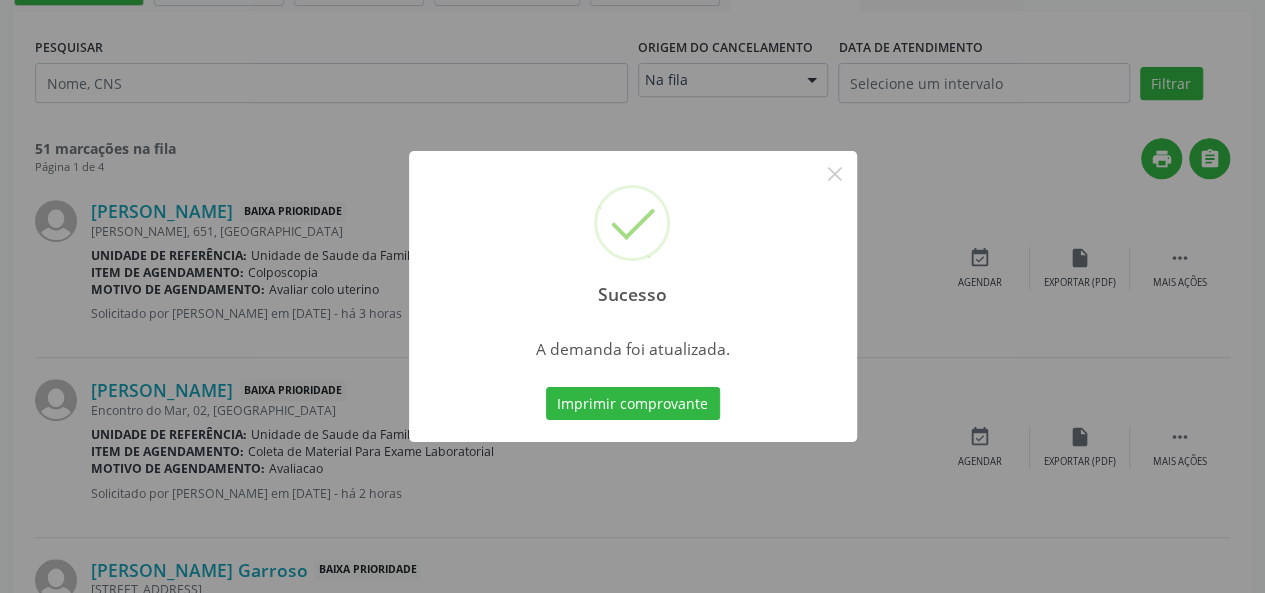 scroll, scrollTop: 0, scrollLeft: 0, axis: both 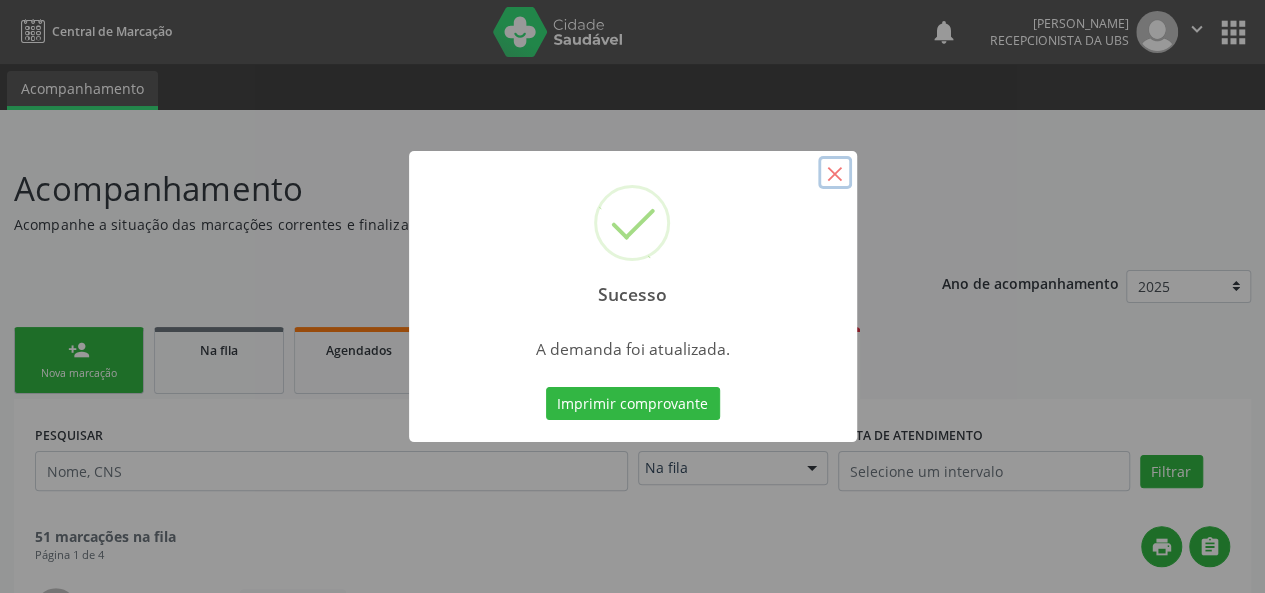 click on "×" at bounding box center [835, 173] 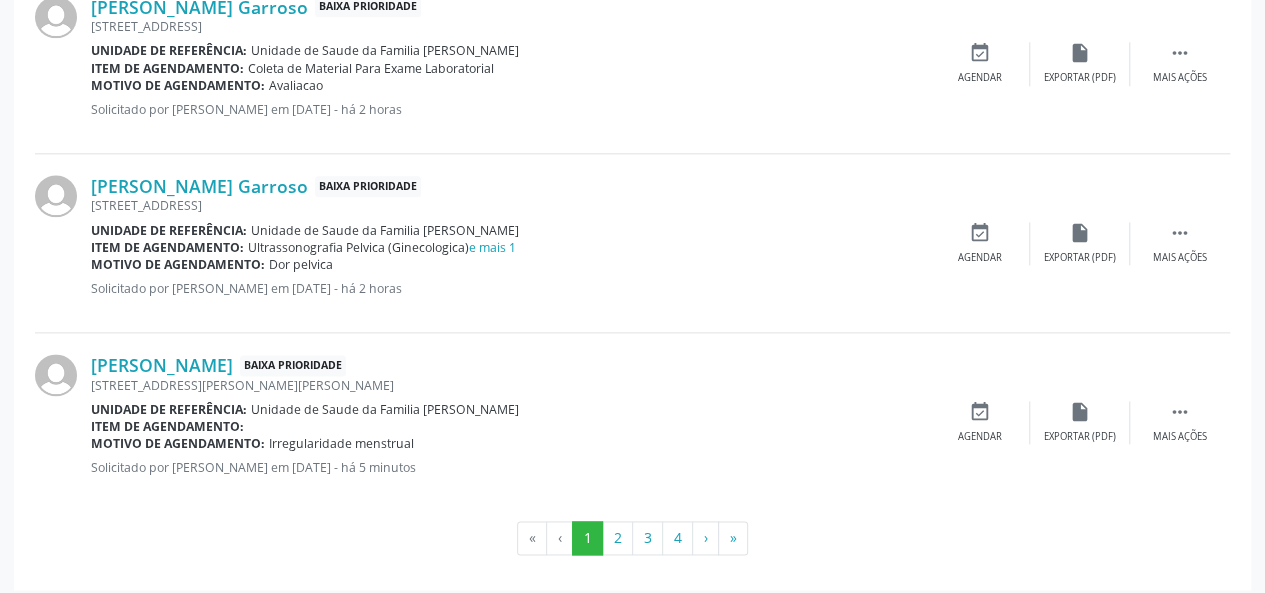 scroll, scrollTop: 1138, scrollLeft: 0, axis: vertical 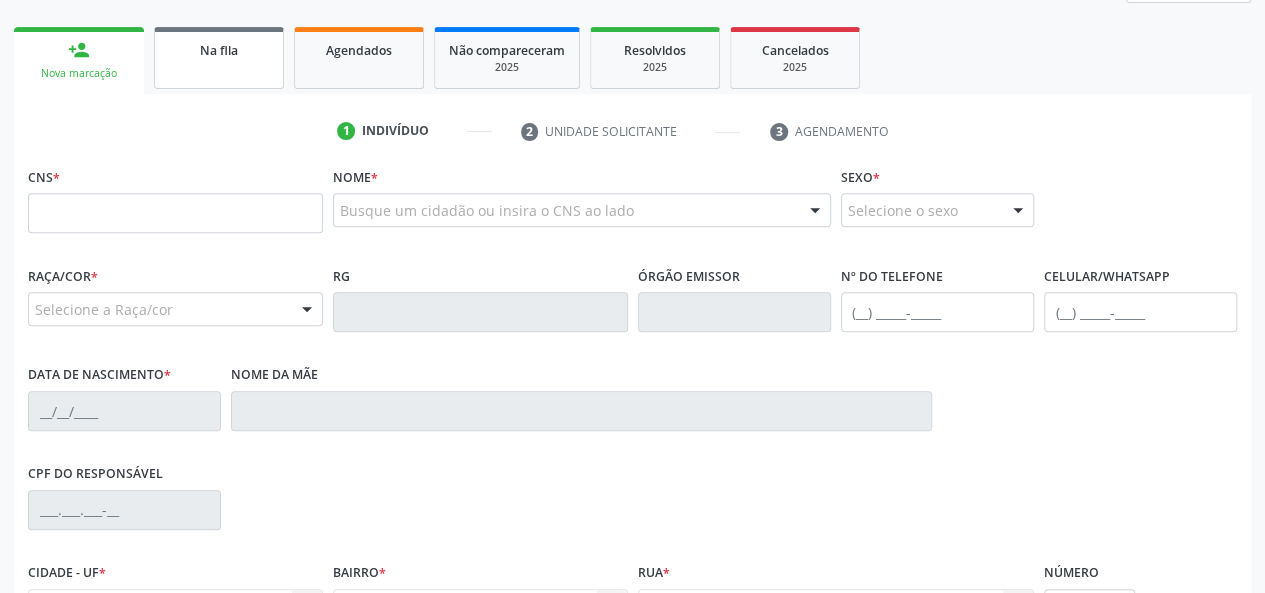 click on "Na fila" at bounding box center (219, 50) 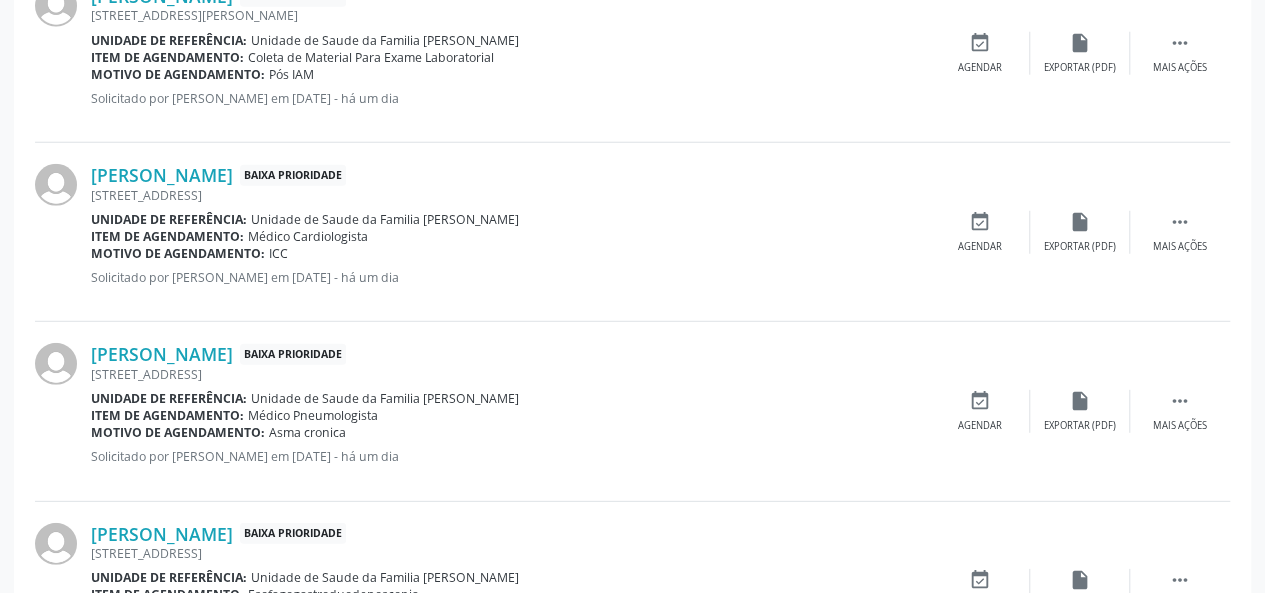 scroll, scrollTop: 2812, scrollLeft: 0, axis: vertical 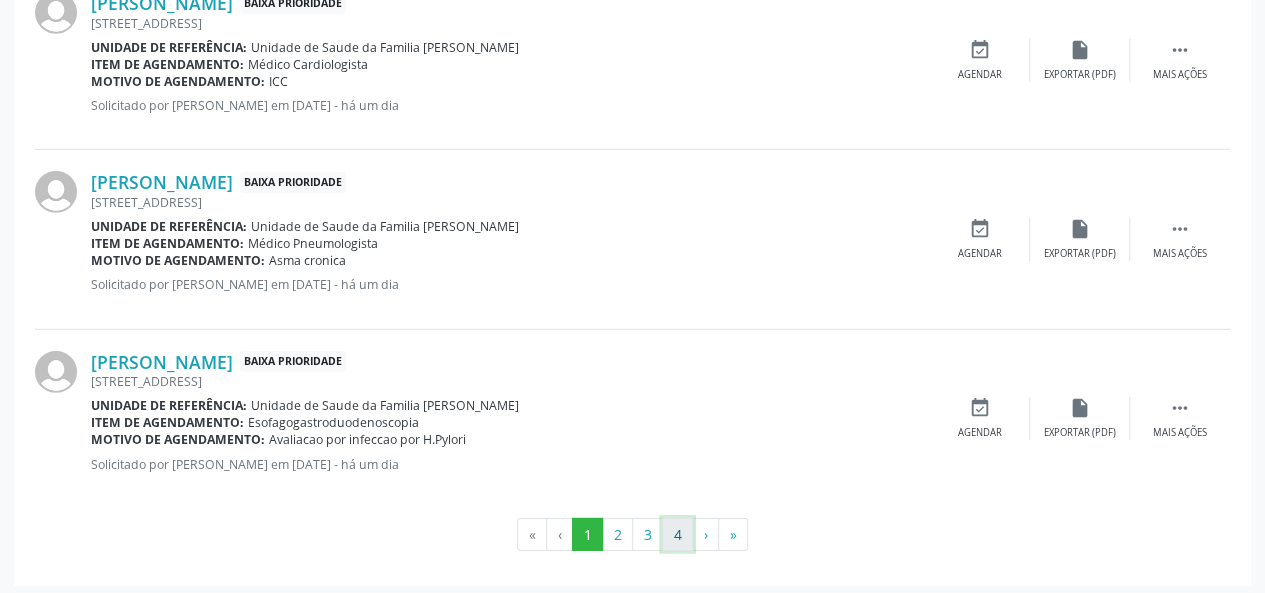 click on "4" at bounding box center (677, 535) 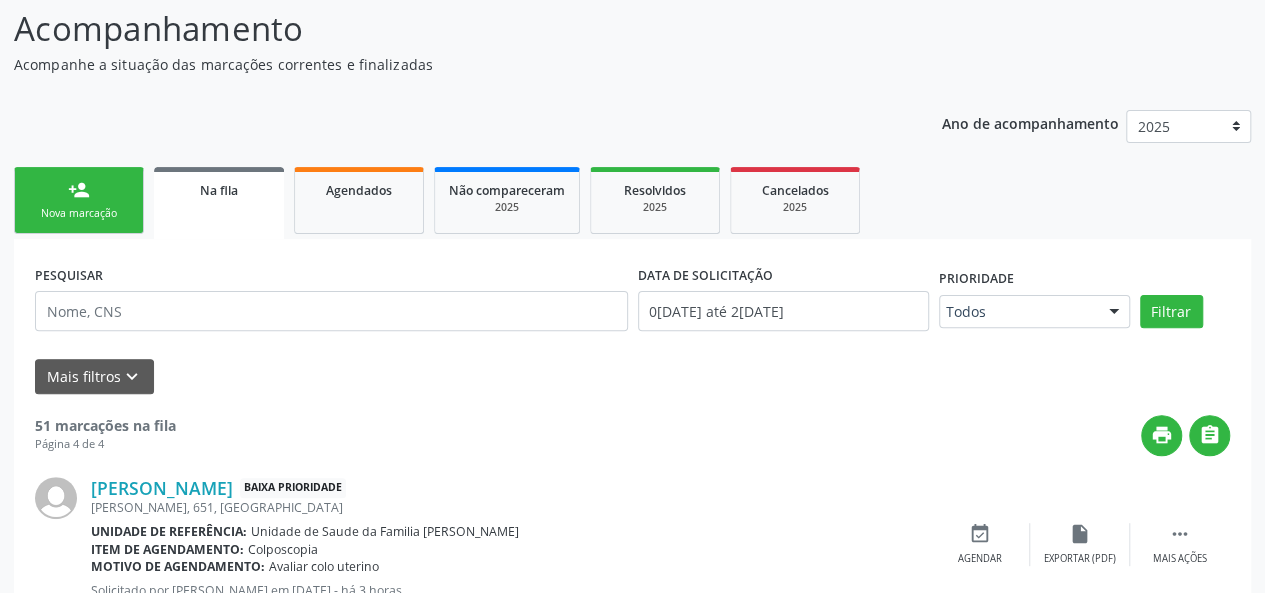 scroll, scrollTop: 0, scrollLeft: 0, axis: both 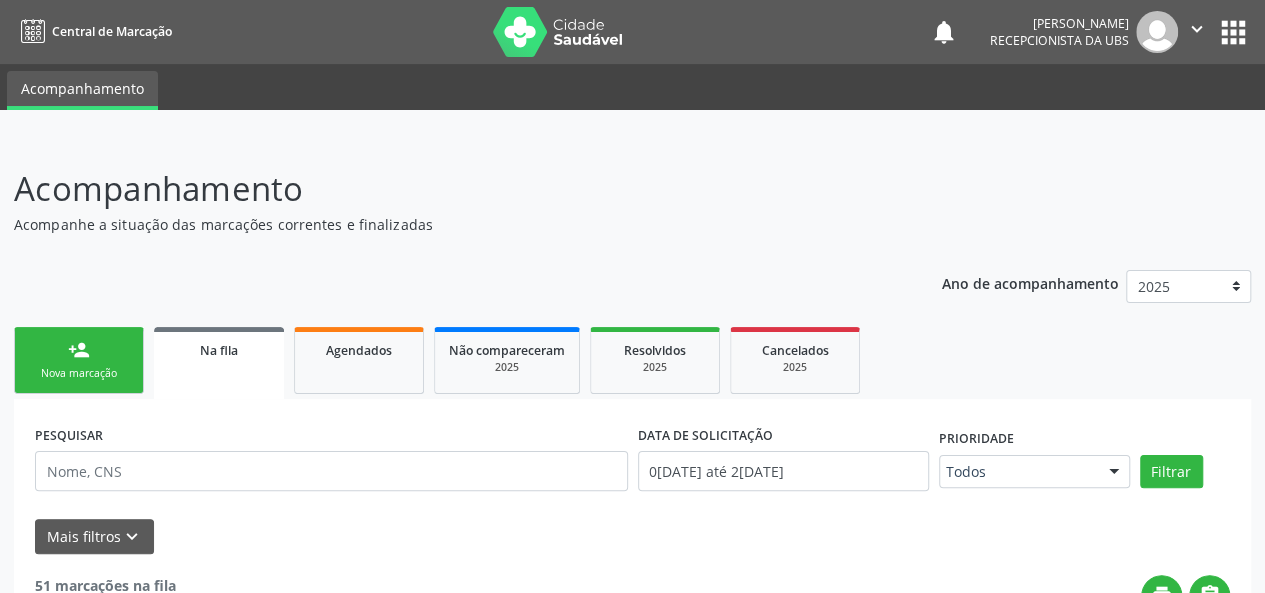click on "Nova marcação" at bounding box center [79, 373] 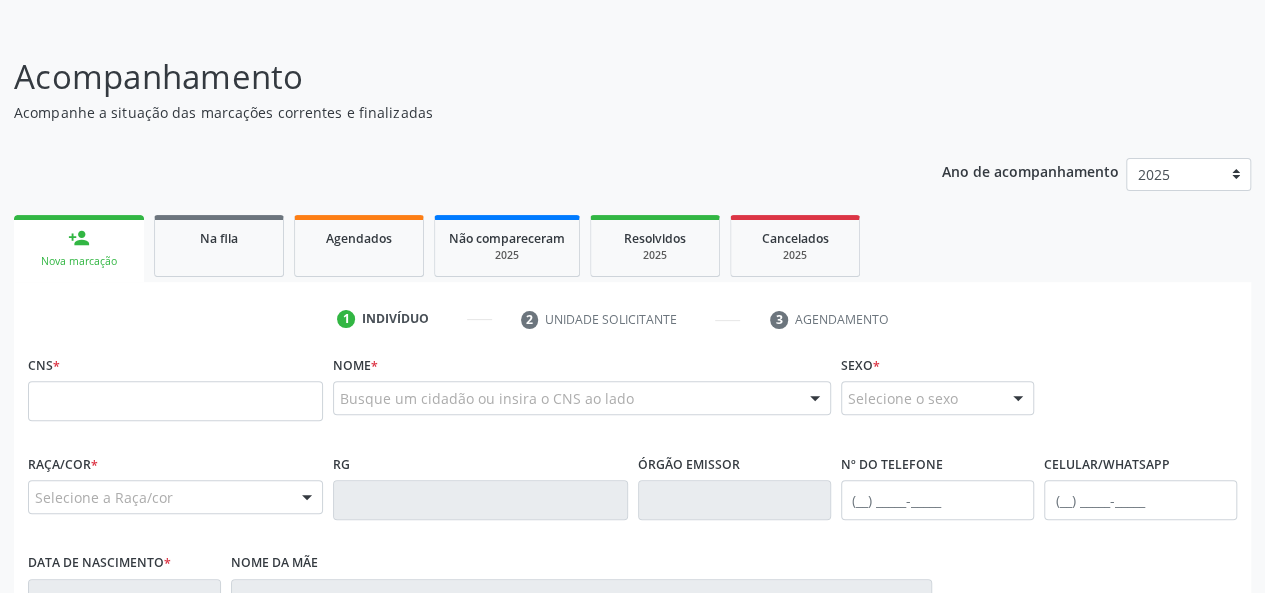 scroll, scrollTop: 300, scrollLeft: 0, axis: vertical 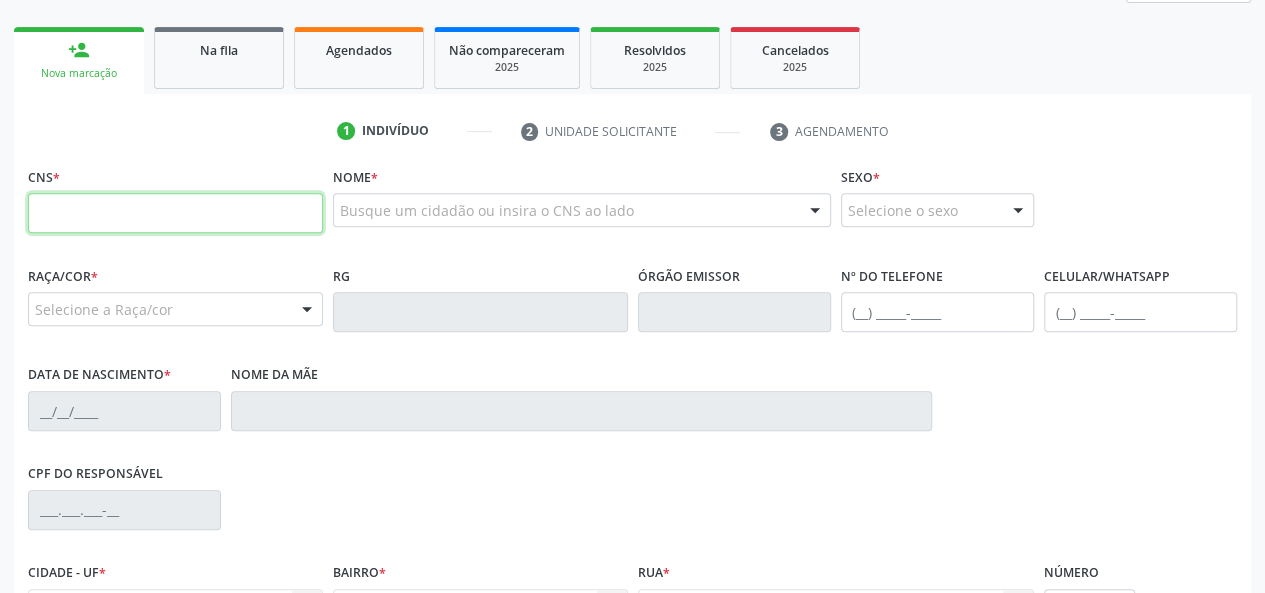 click at bounding box center (175, 213) 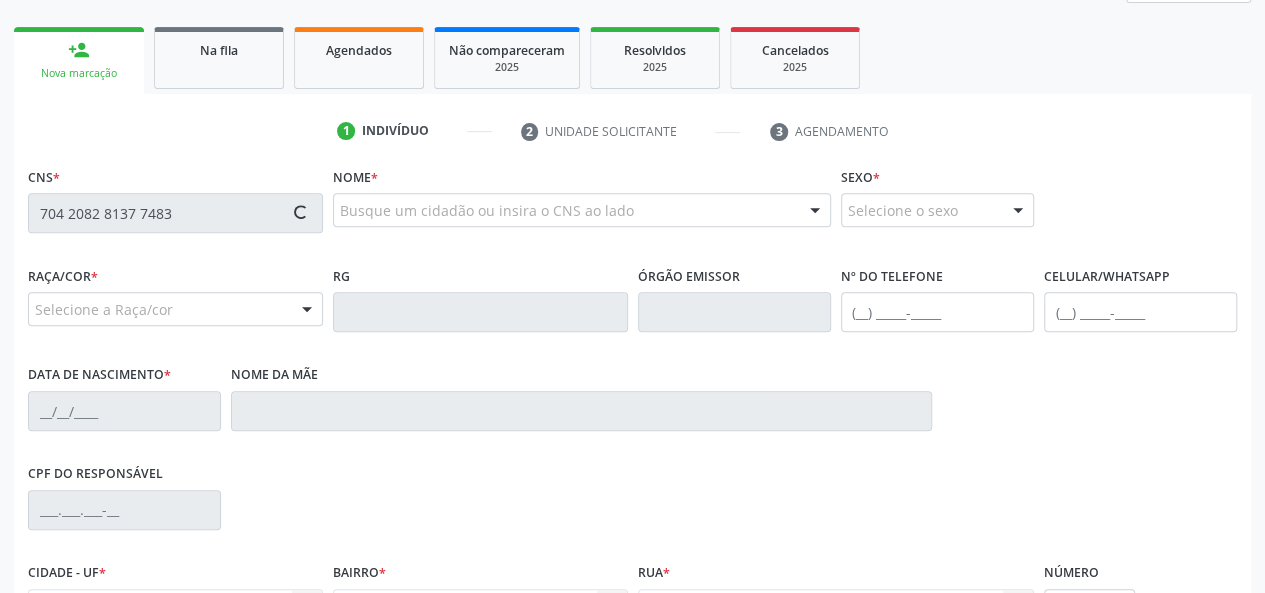 type on "704 2082 8137 7483" 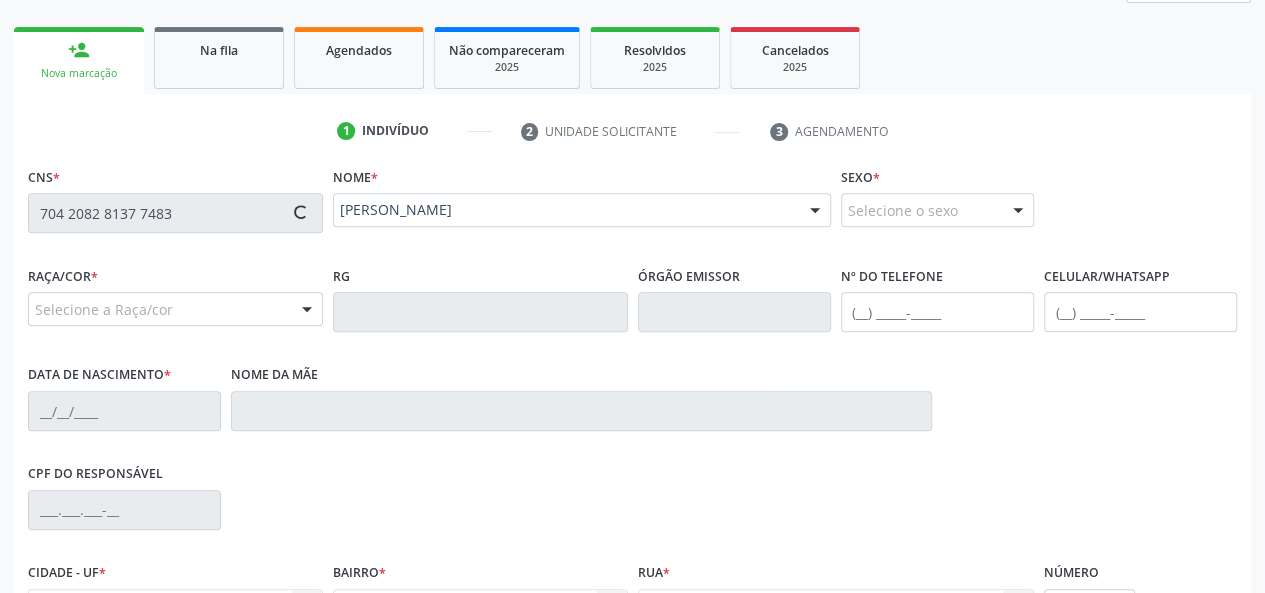 type on "(82) 99950-1603" 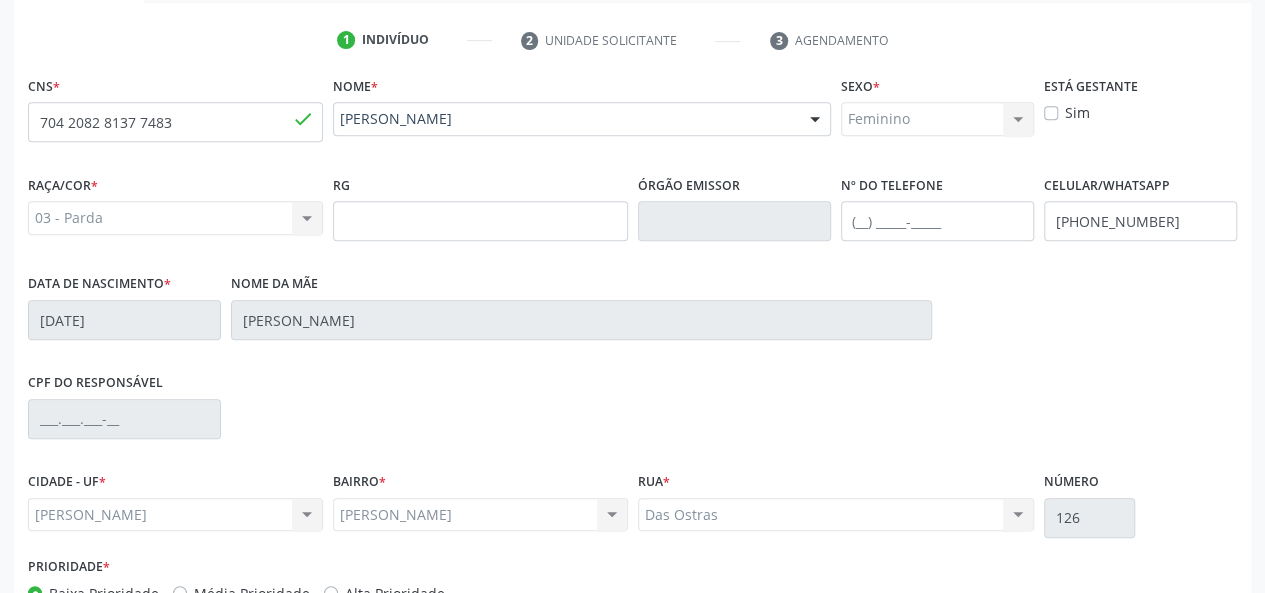 scroll, scrollTop: 518, scrollLeft: 0, axis: vertical 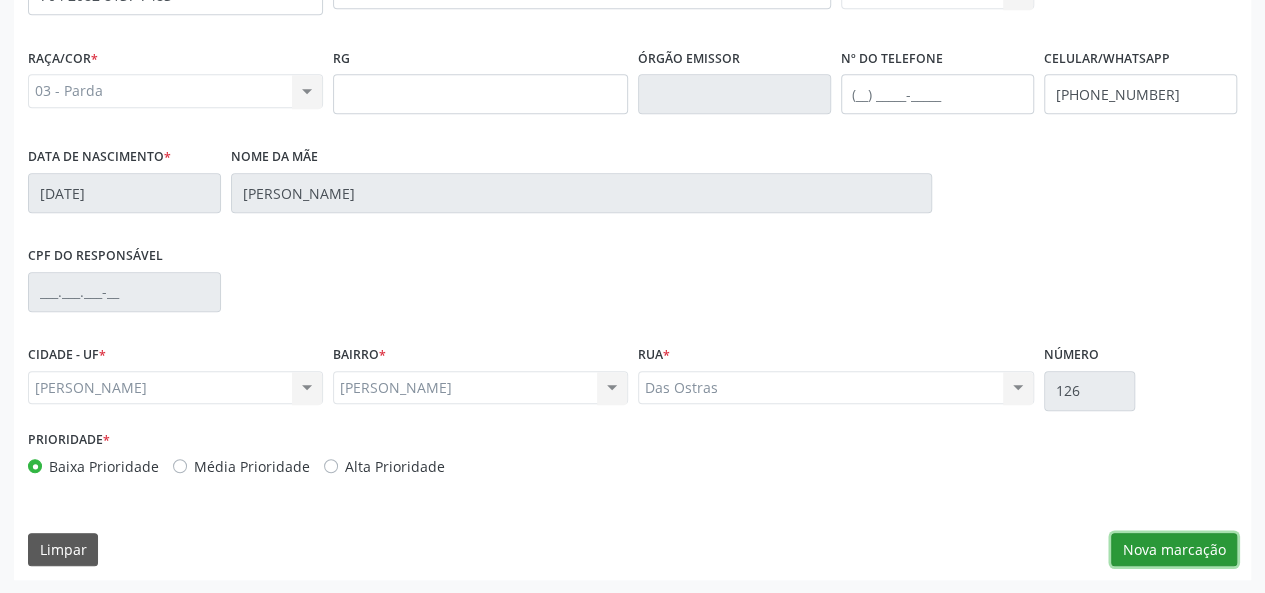 click on "Nova marcação" at bounding box center (1174, 550) 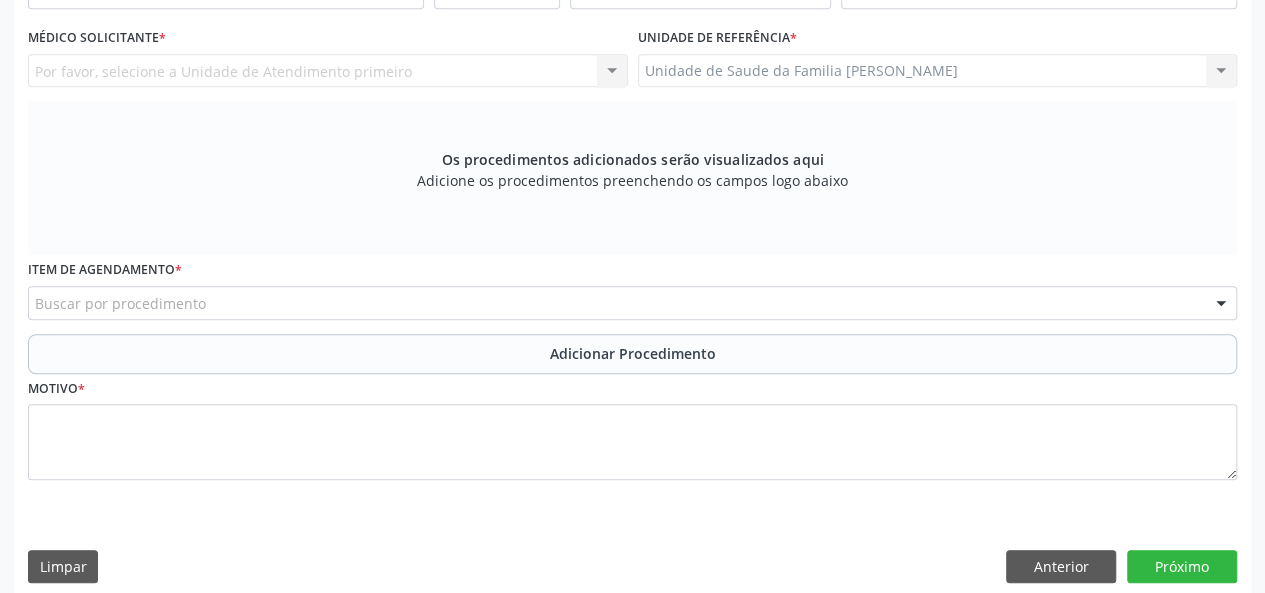 scroll, scrollTop: 218, scrollLeft: 0, axis: vertical 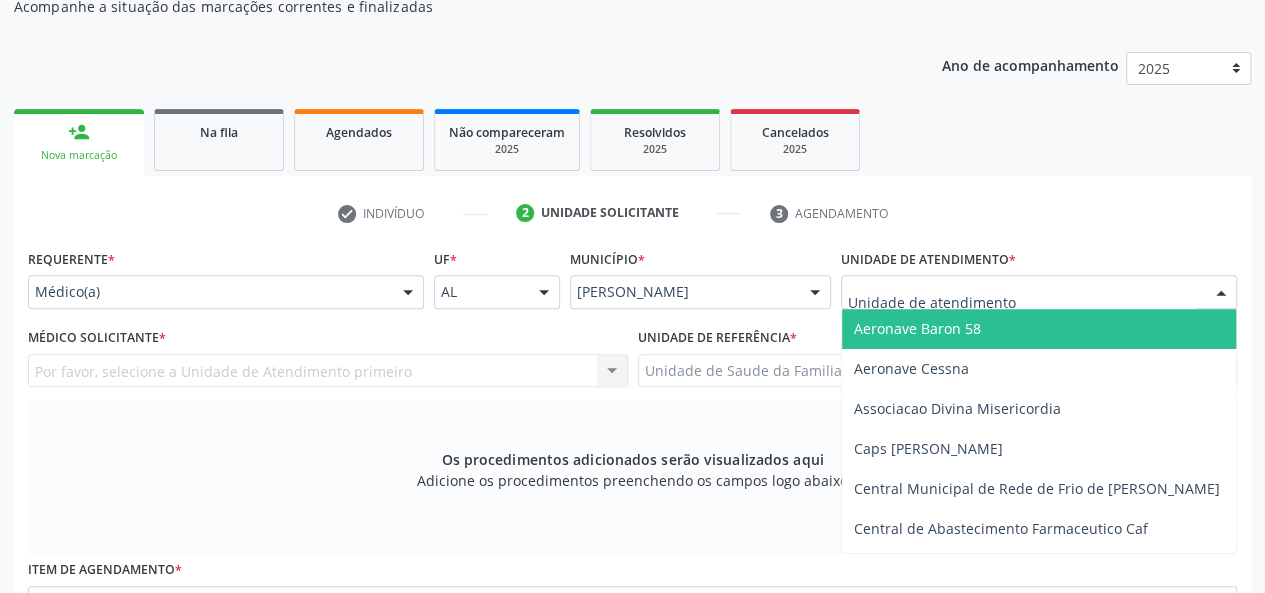 click at bounding box center (1022, 302) 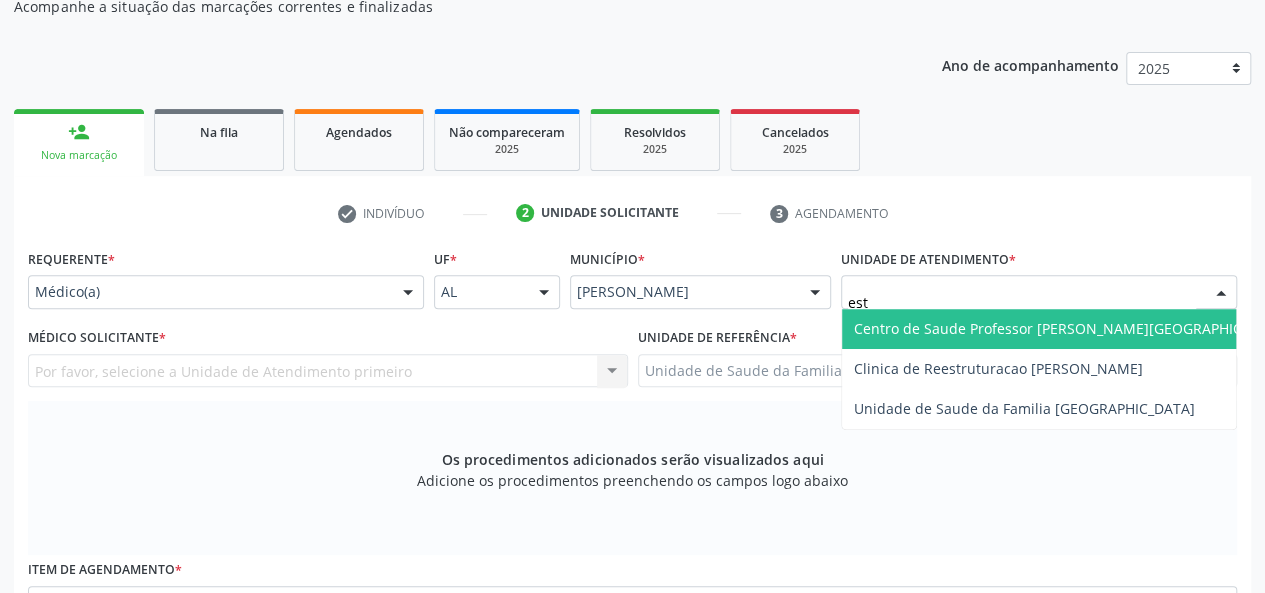 type on "esta" 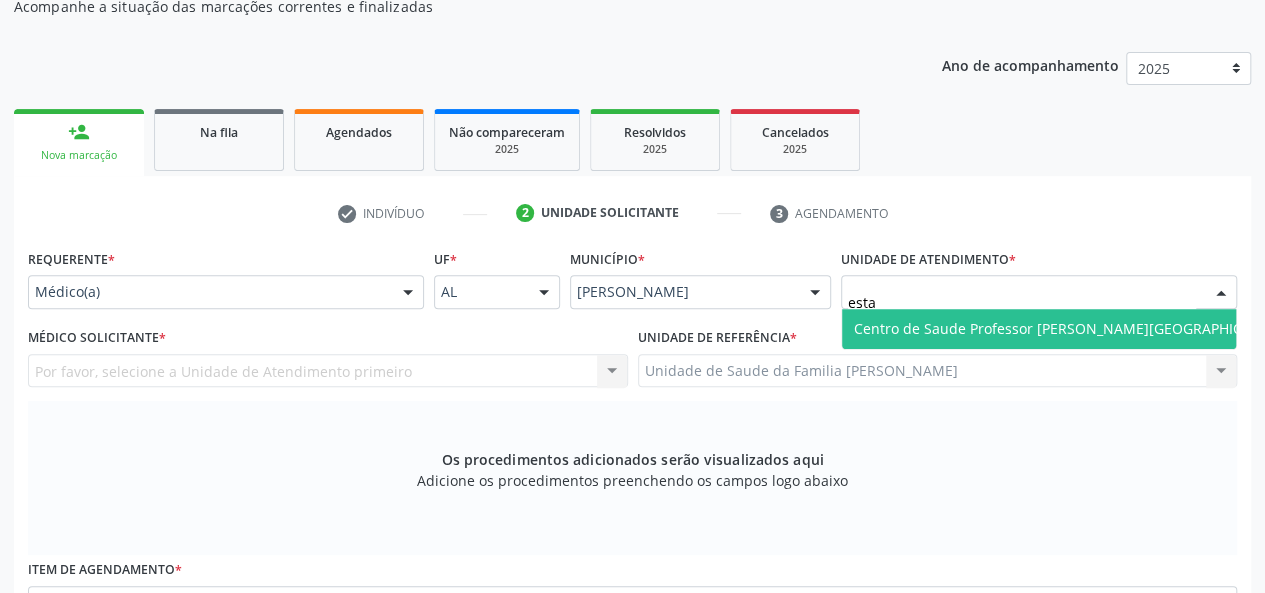 click on "Centro de Saude Professor [PERSON_NAME][GEOGRAPHIC_DATA]" at bounding box center (1071, 328) 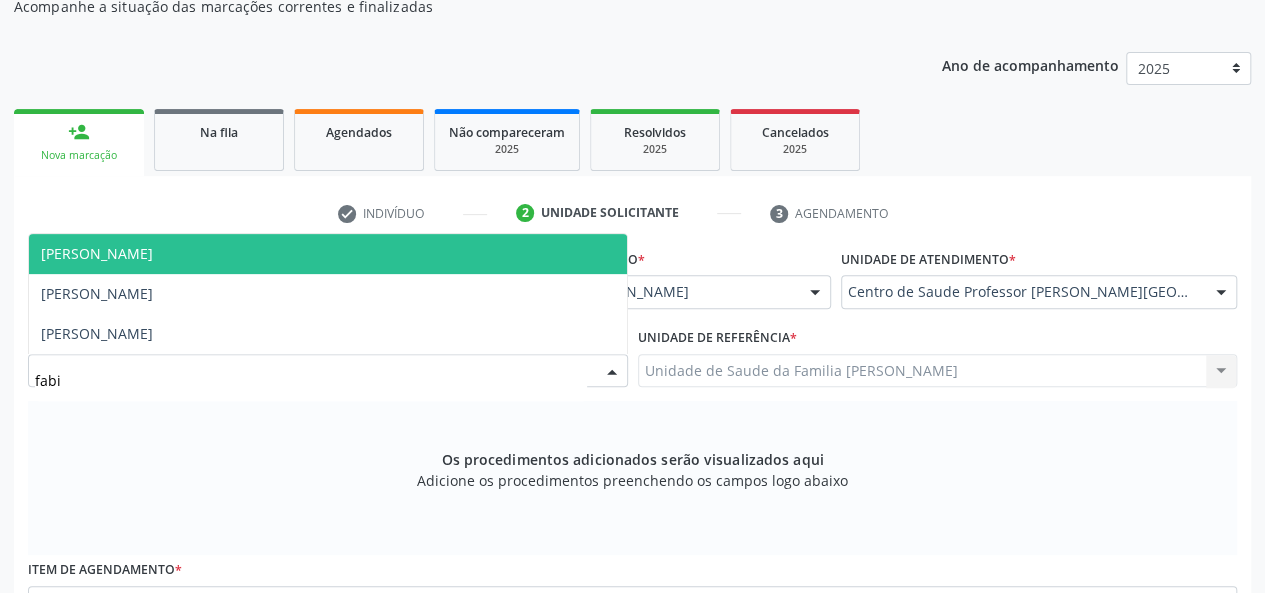 type on "fabia" 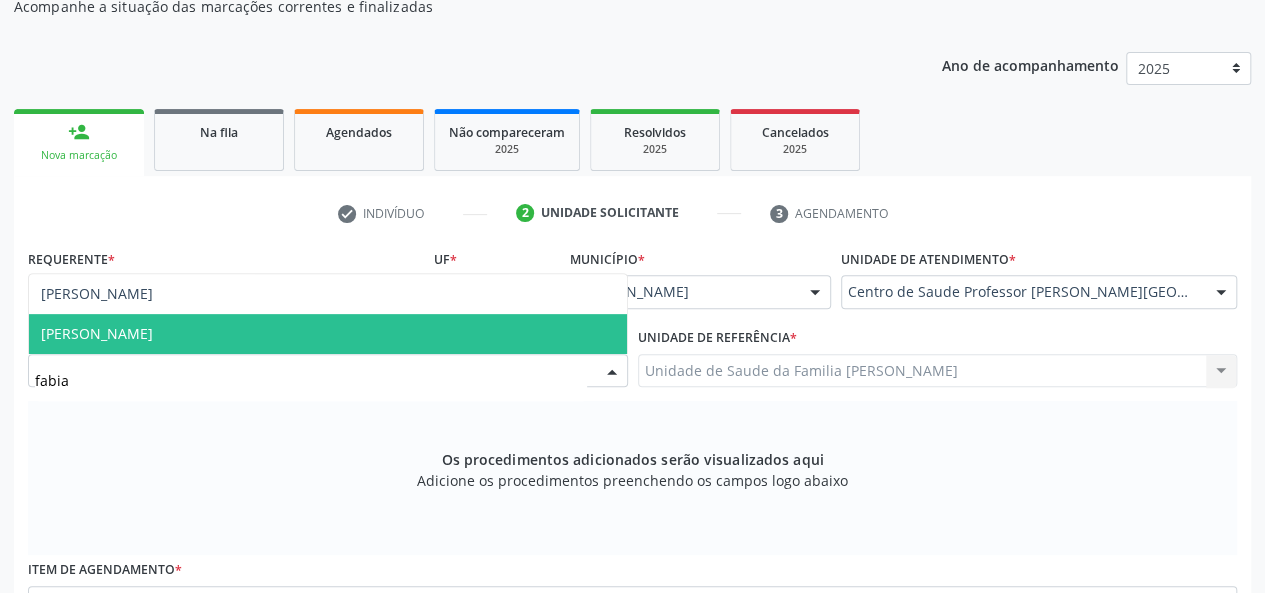 click on "[PERSON_NAME]" at bounding box center (97, 333) 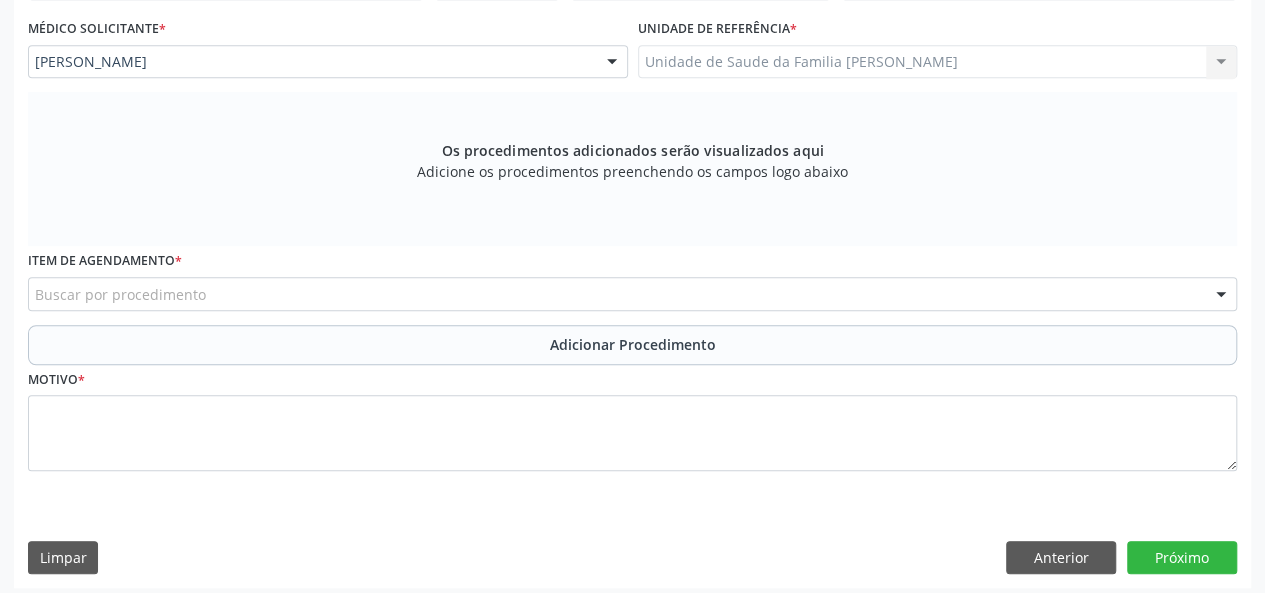 scroll, scrollTop: 534, scrollLeft: 0, axis: vertical 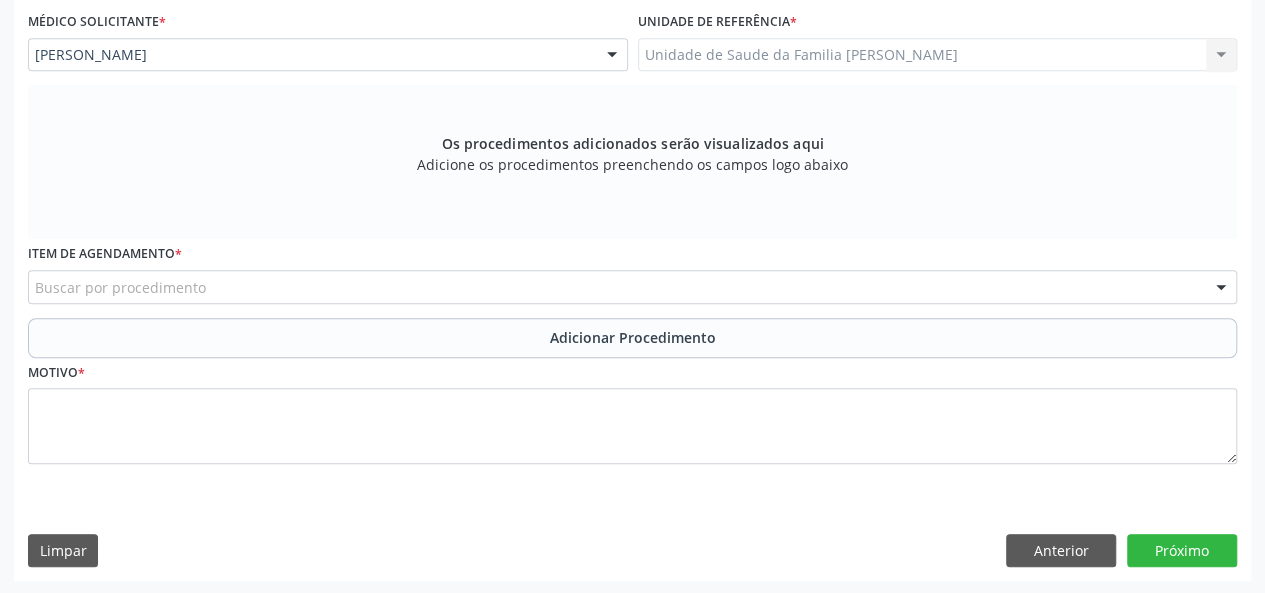 click on "Buscar por procedimento" at bounding box center [632, 287] 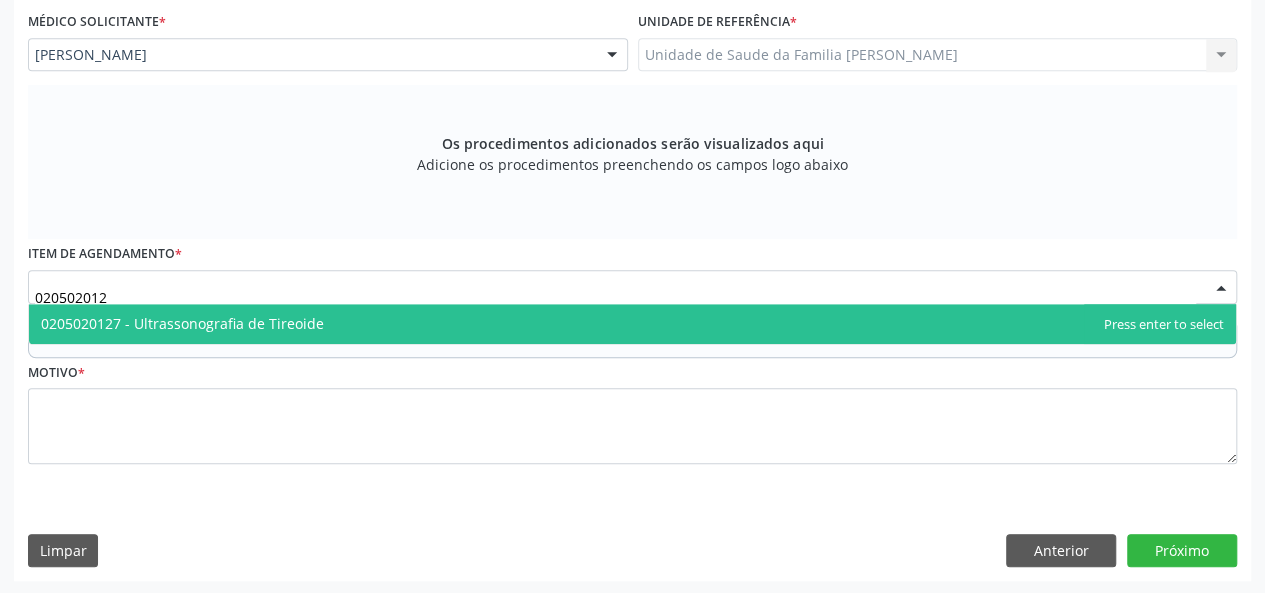 type on "0205020127" 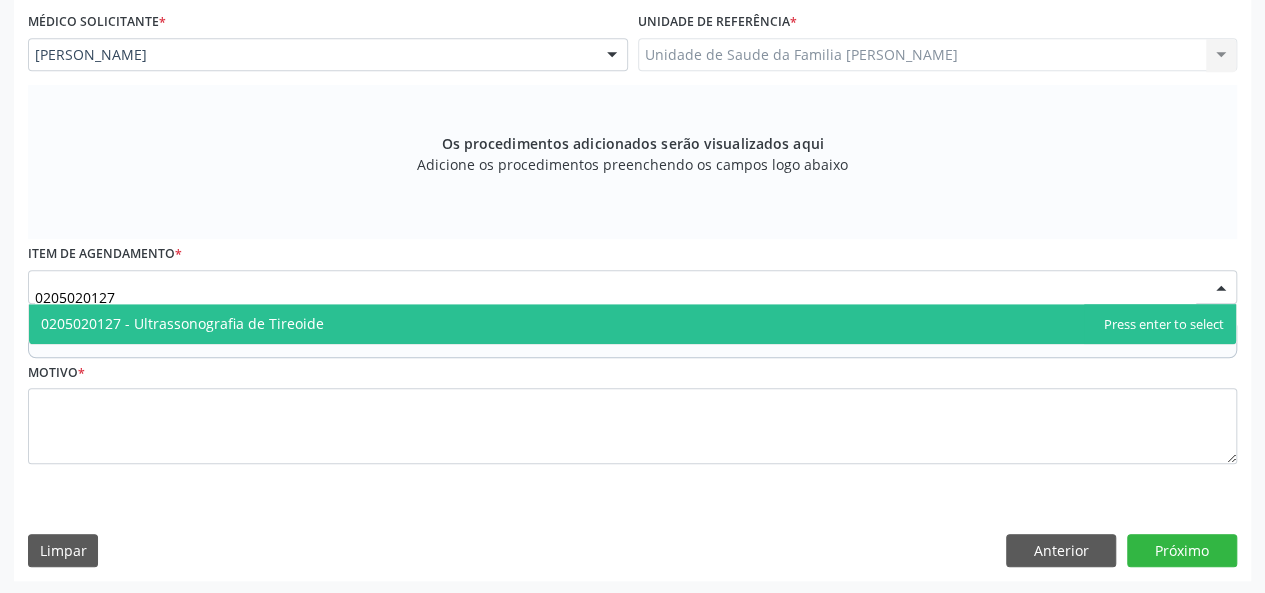 click on "0205020127 - Ultrassonografia de Tireoide" at bounding box center [182, 323] 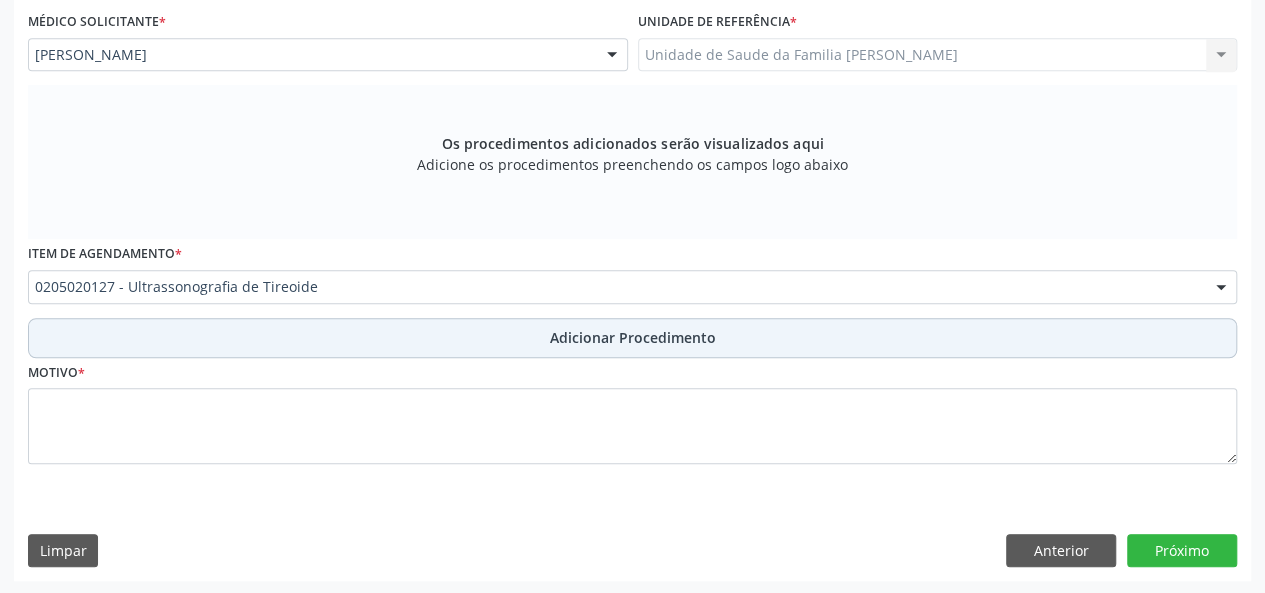 click on "Adicionar Procedimento" at bounding box center (633, 337) 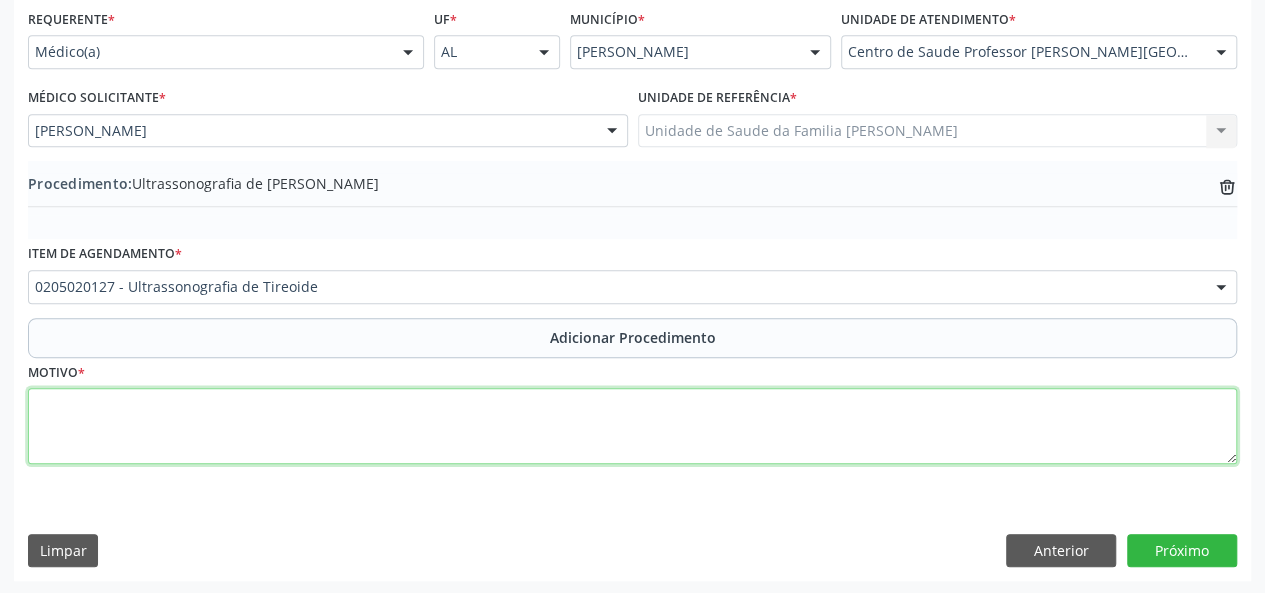 click at bounding box center (632, 426) 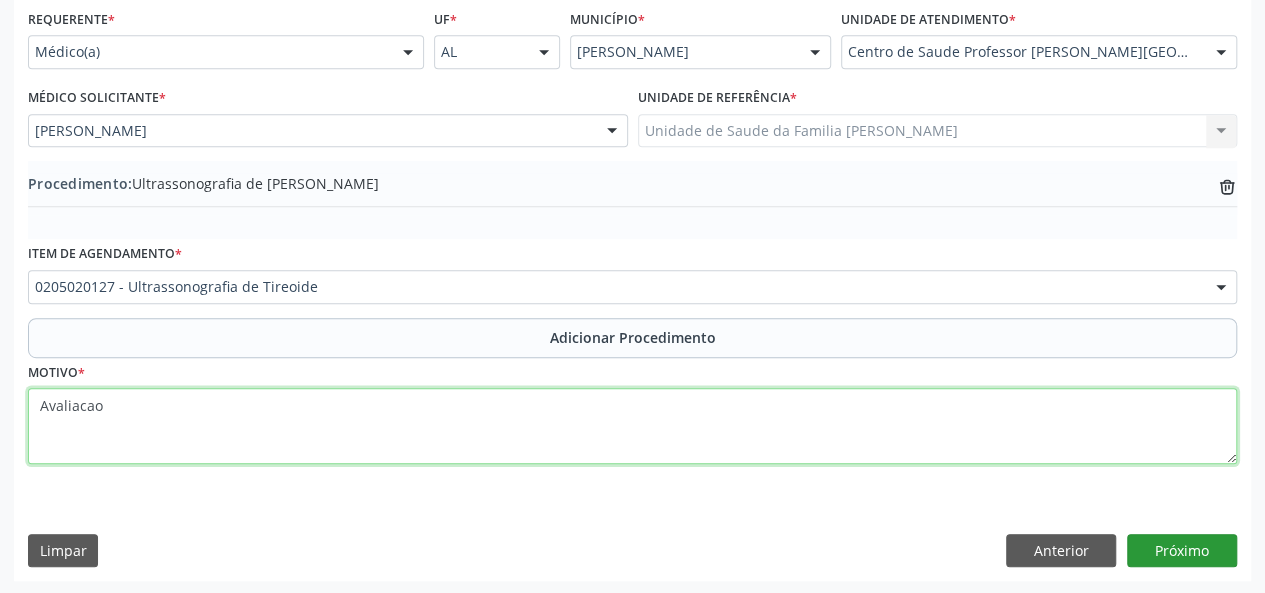 type on "Avaliacao" 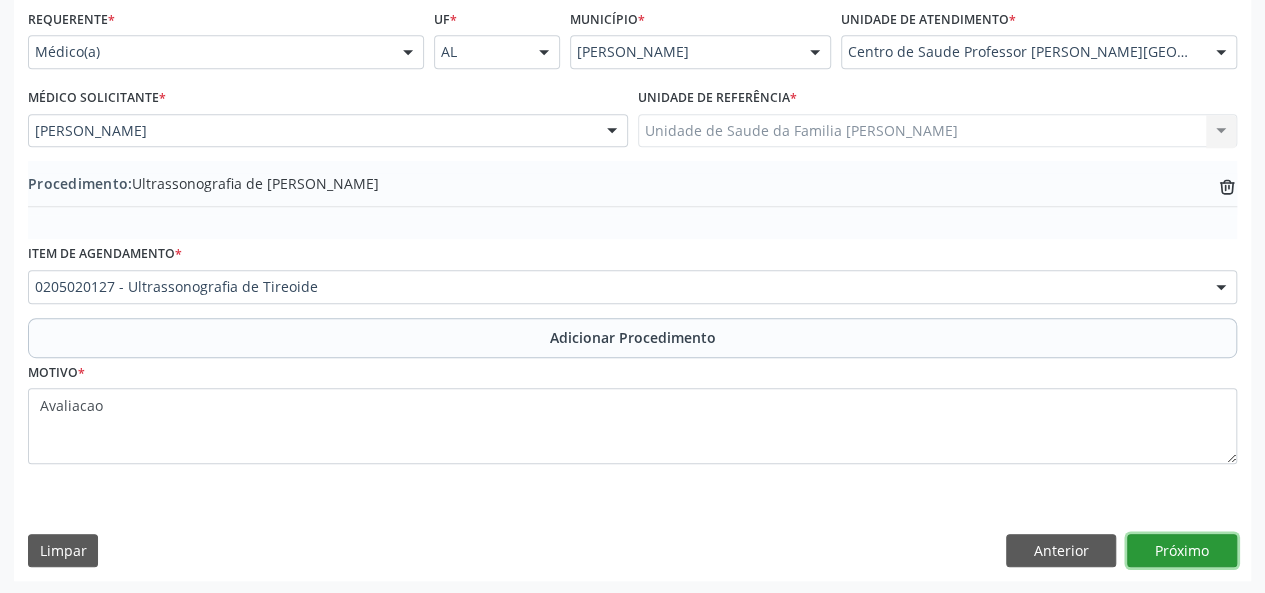 click on "Próximo" at bounding box center [1182, 551] 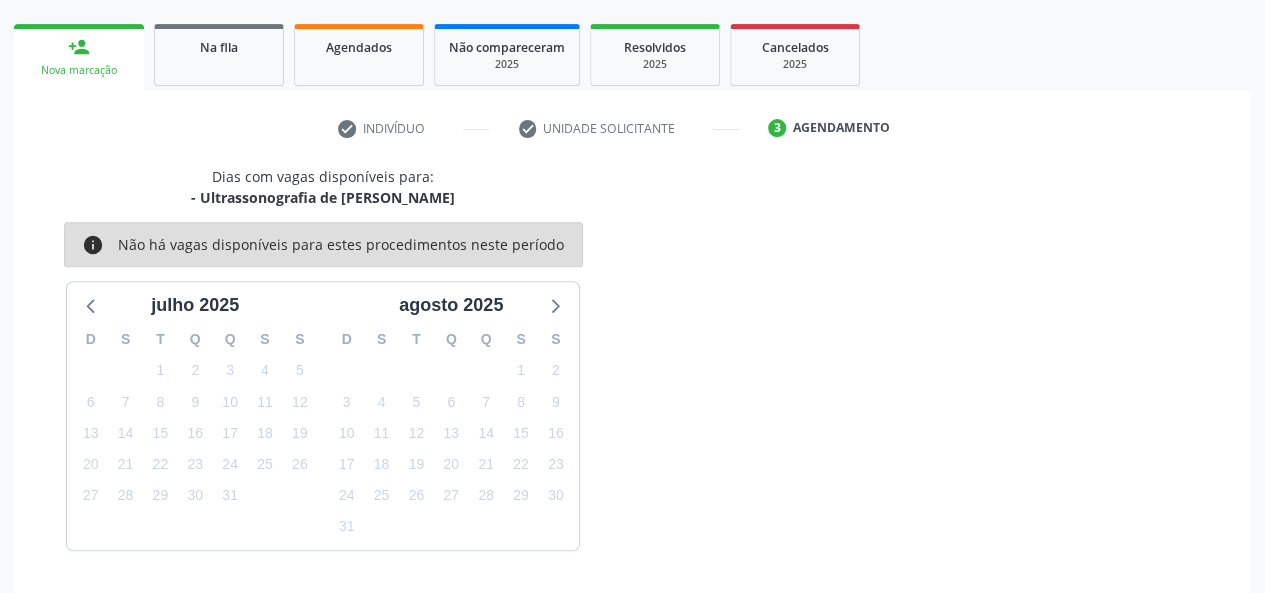 scroll, scrollTop: 362, scrollLeft: 0, axis: vertical 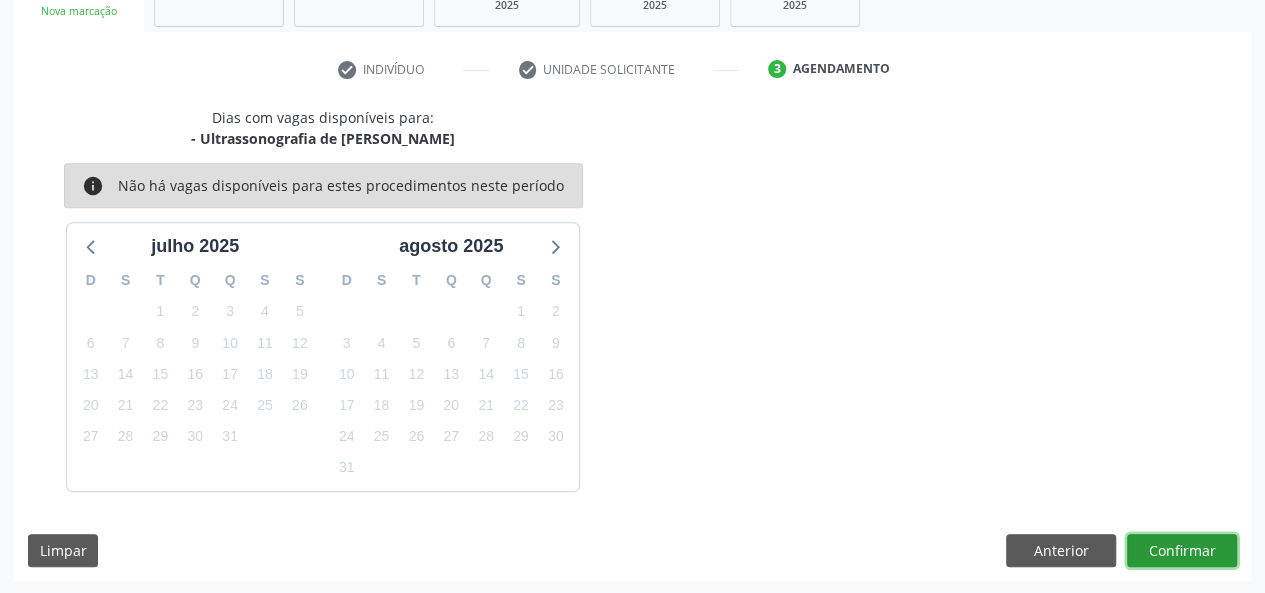 click on "Confirmar" at bounding box center (1182, 551) 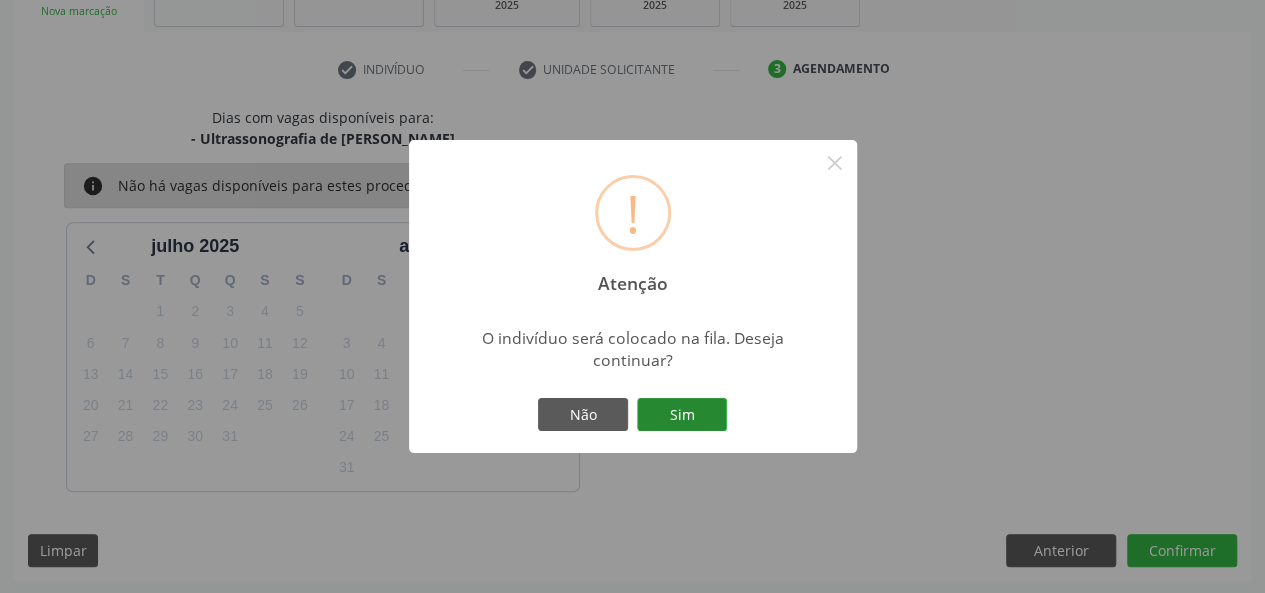 click on "Sim" at bounding box center [682, 415] 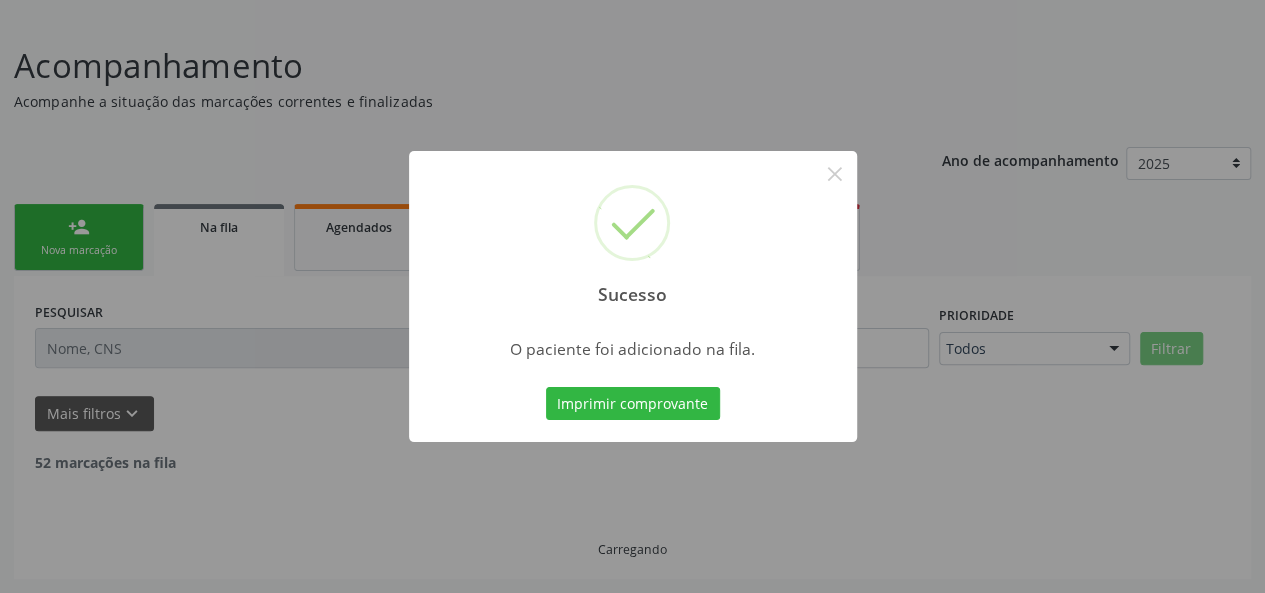 scroll, scrollTop: 100, scrollLeft: 0, axis: vertical 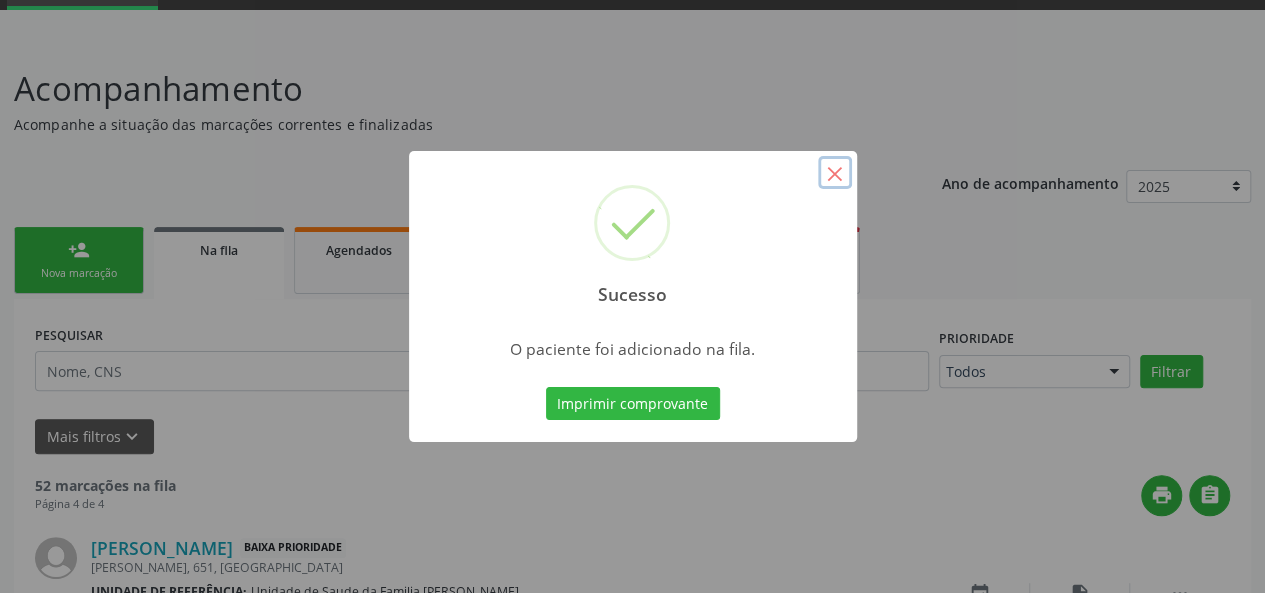 click on "×" at bounding box center [835, 173] 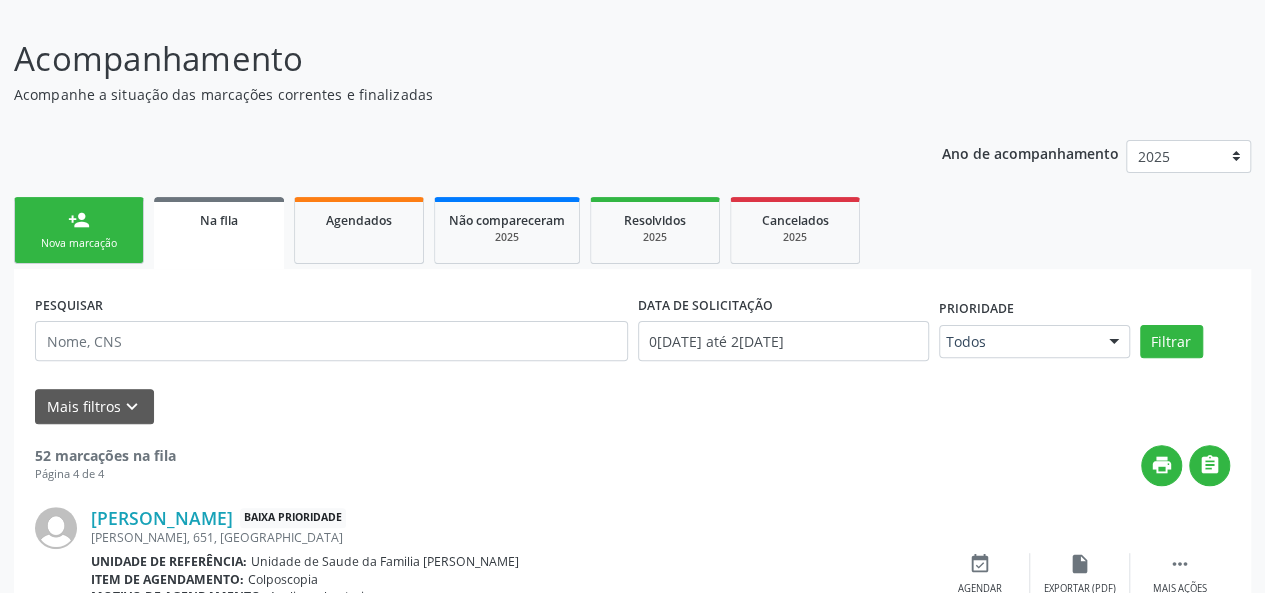 scroll, scrollTop: 81, scrollLeft: 0, axis: vertical 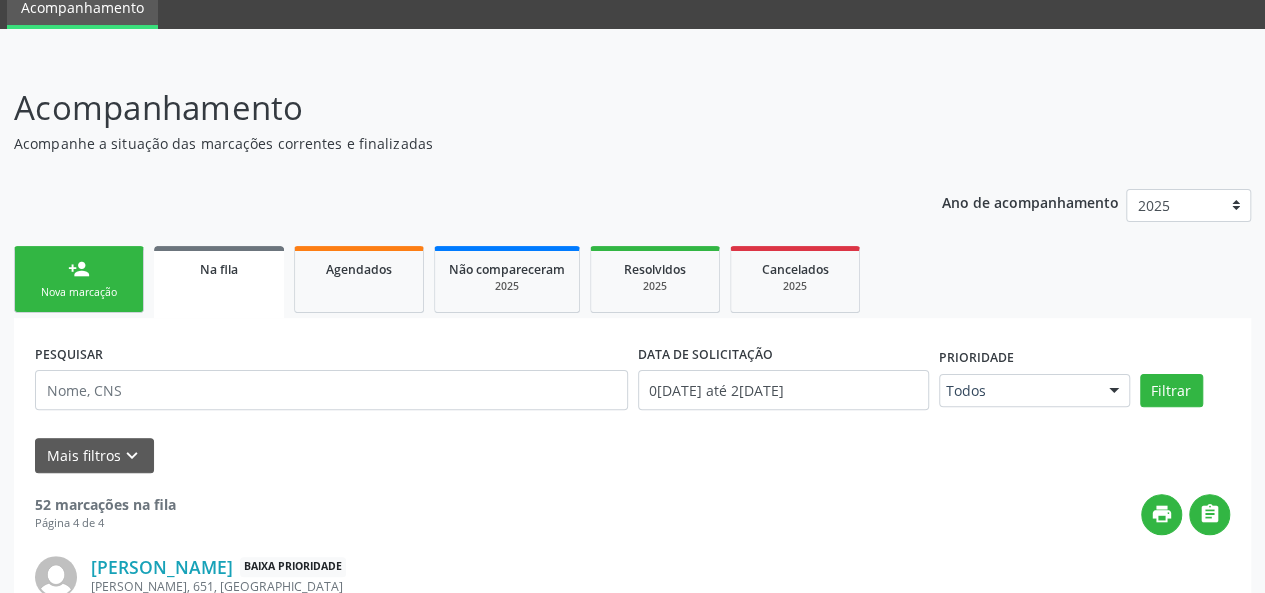 click on "person_add
Nova marcação" at bounding box center [79, 279] 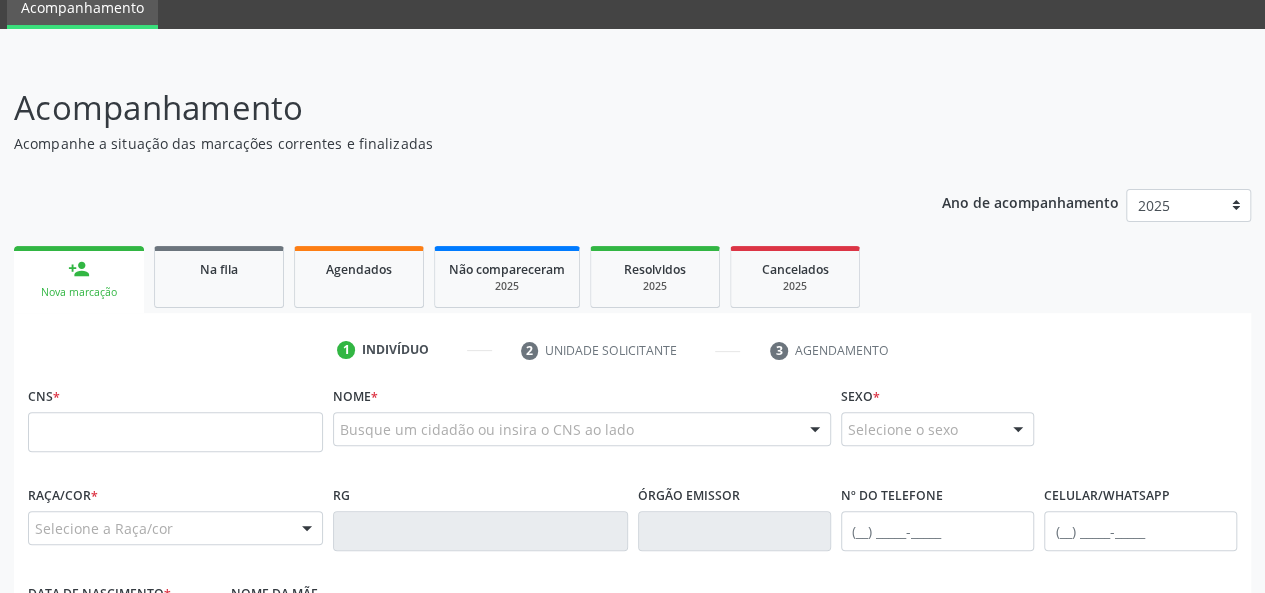 scroll, scrollTop: 181, scrollLeft: 0, axis: vertical 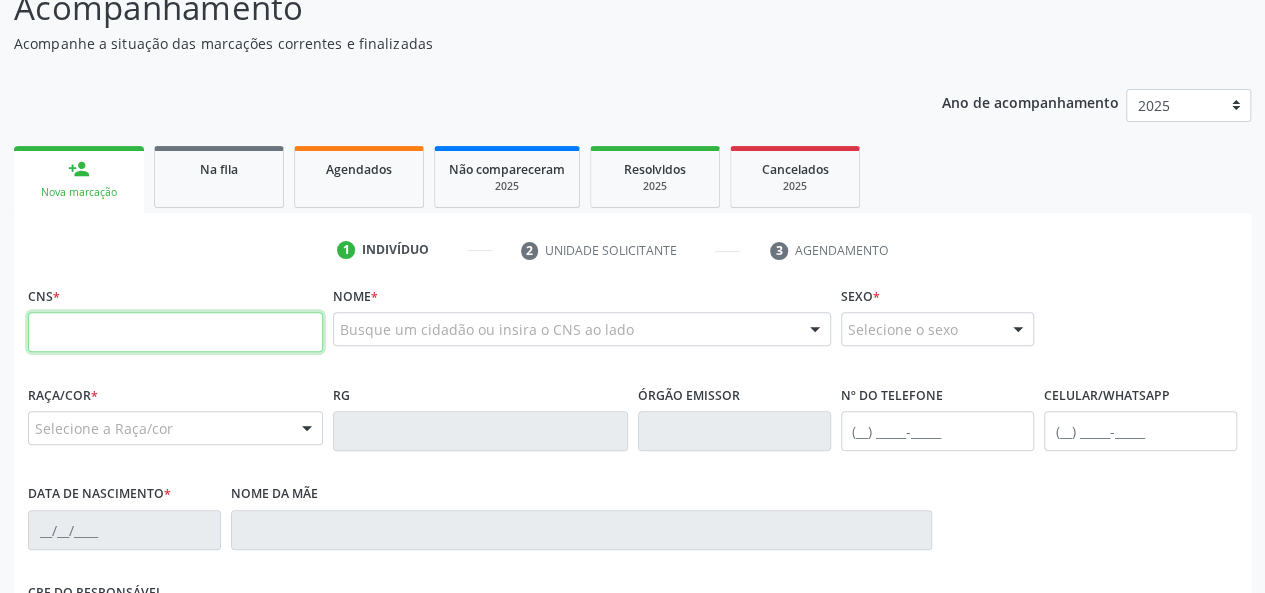 paste on "704 2082 8137 7483" 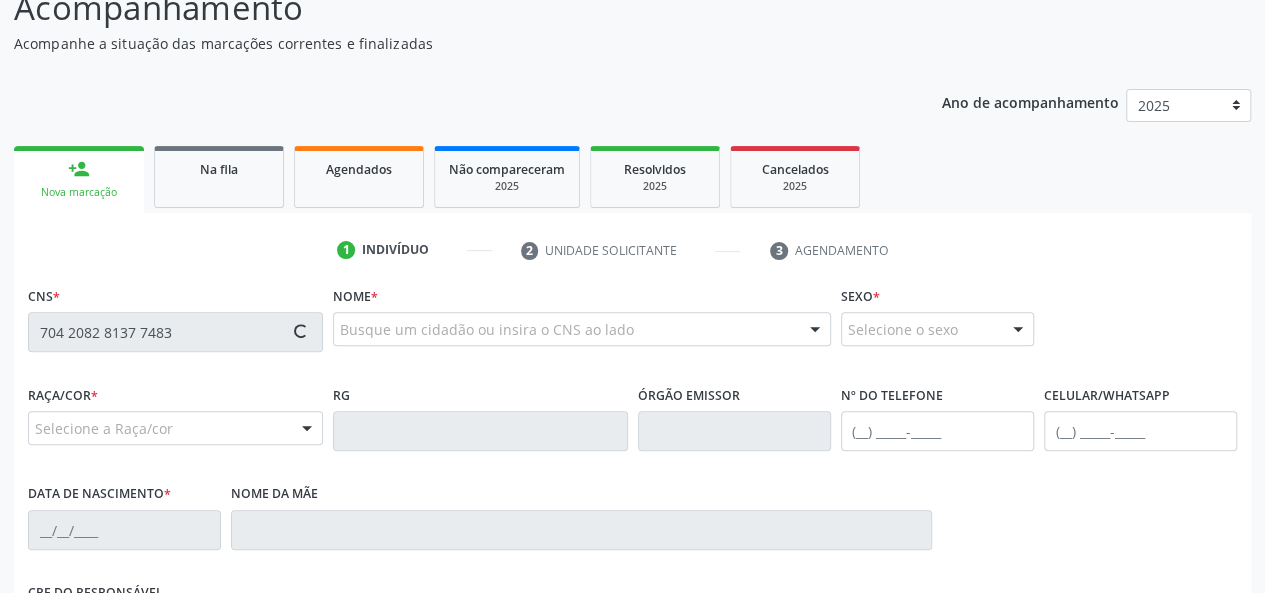 type on "704 2082 8137 7483" 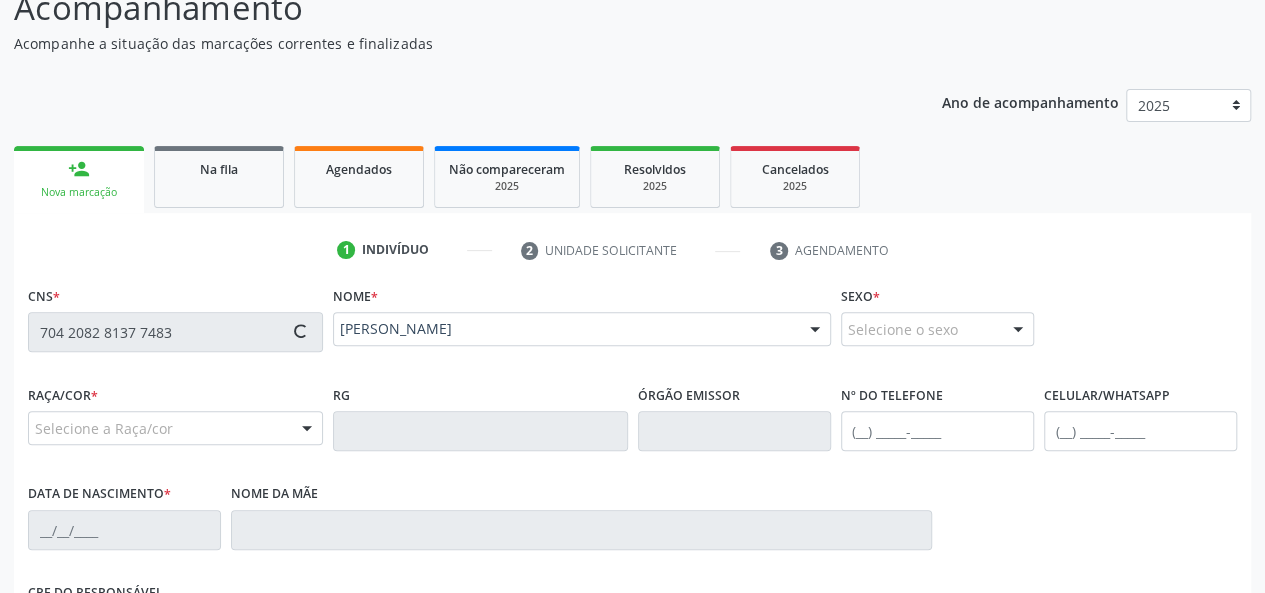 type on "(82) 99950-1603" 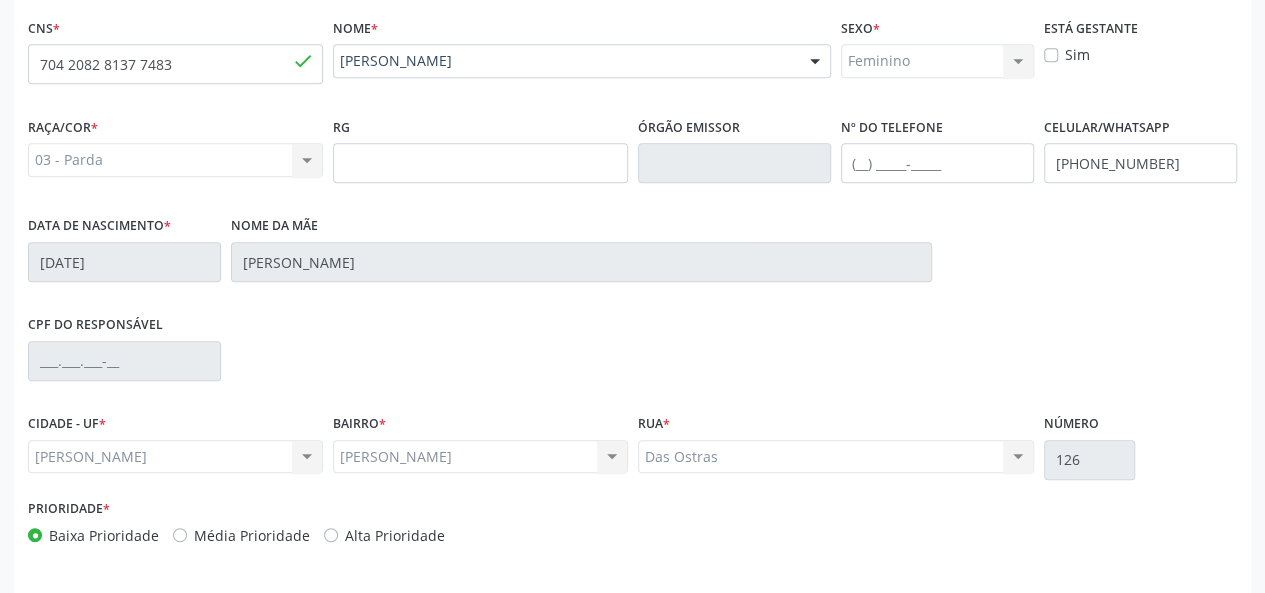 scroll, scrollTop: 518, scrollLeft: 0, axis: vertical 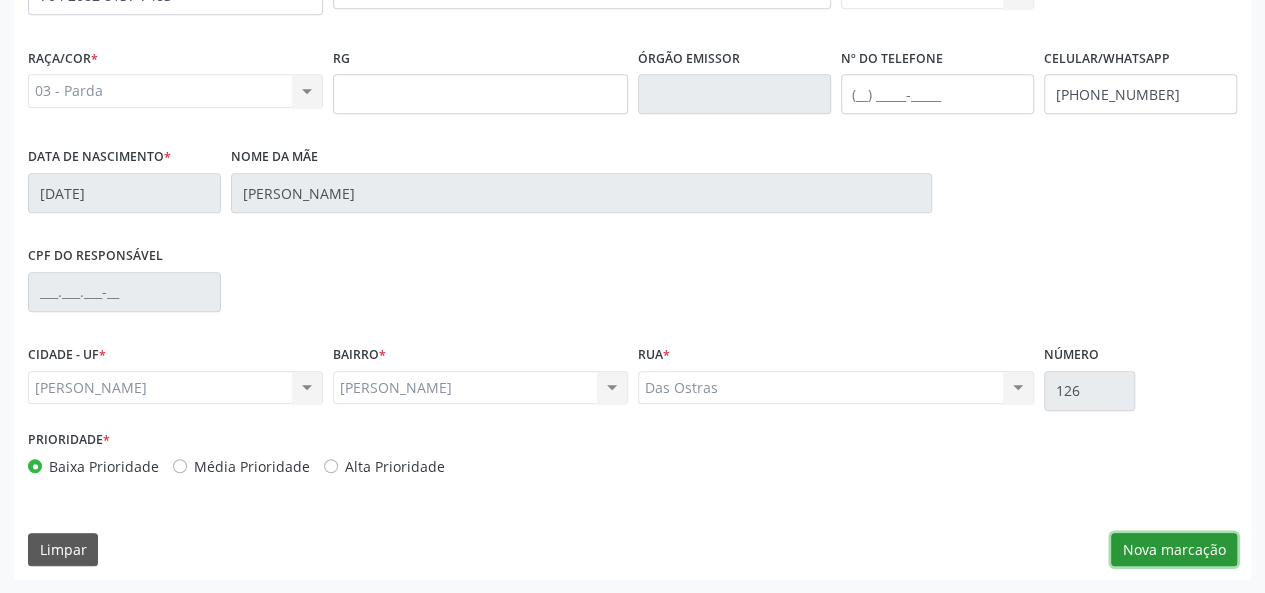 click on "Nova marcação" at bounding box center [1174, 550] 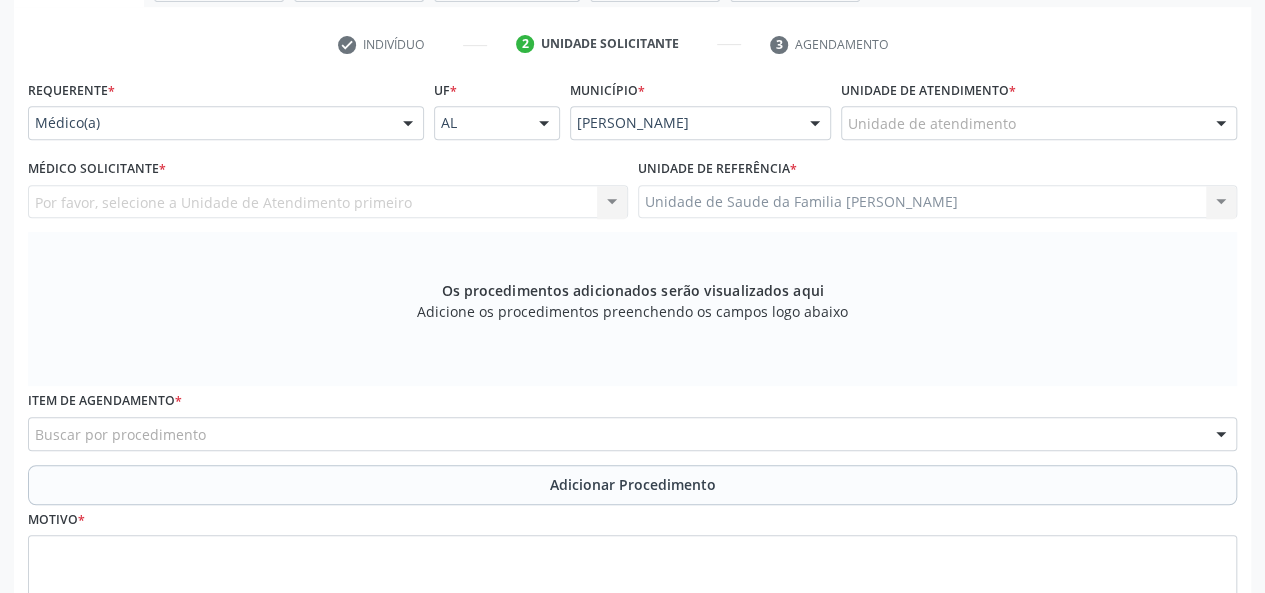 scroll, scrollTop: 318, scrollLeft: 0, axis: vertical 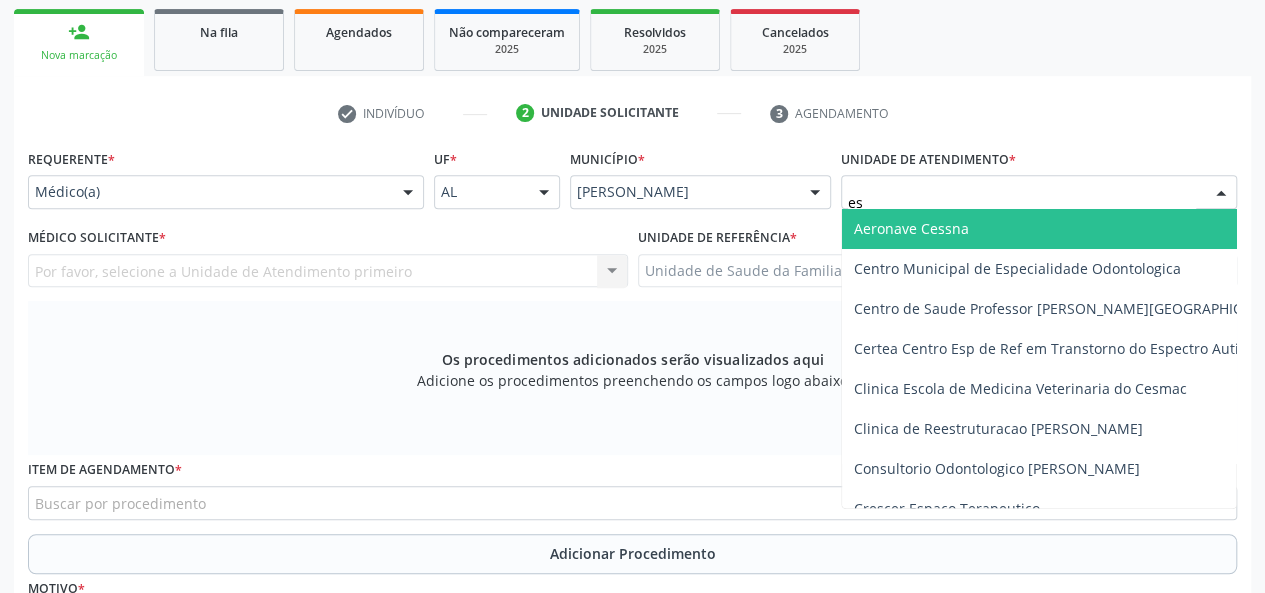 type on "est" 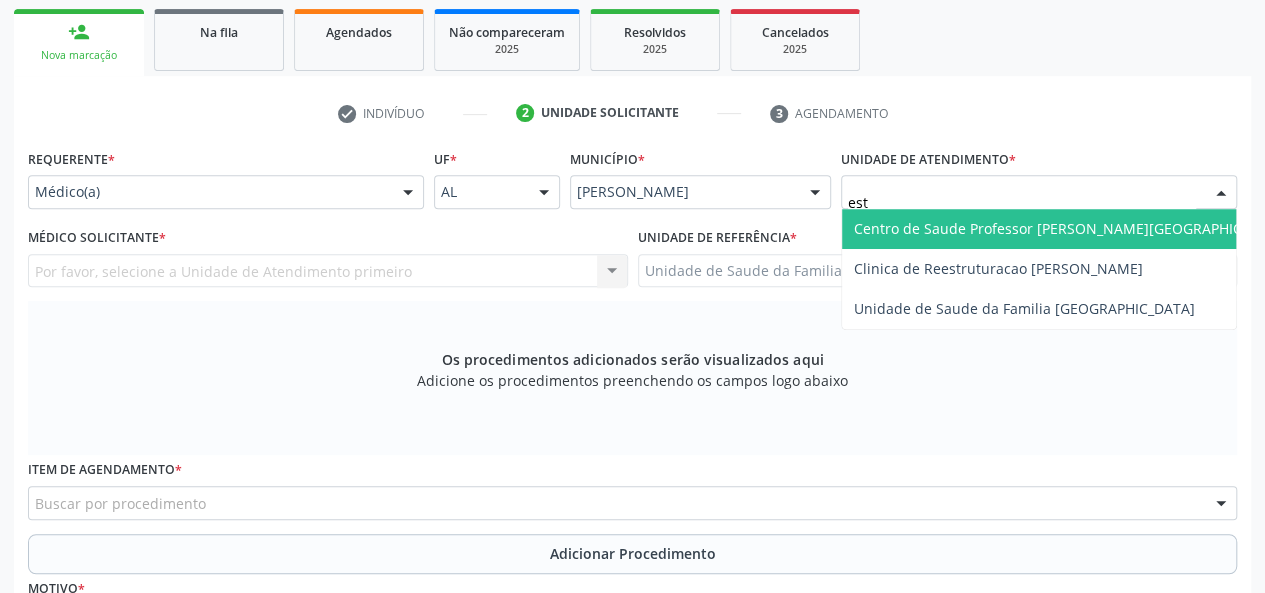 click on "Centro de Saude Professor [PERSON_NAME][GEOGRAPHIC_DATA]" at bounding box center (1071, 228) 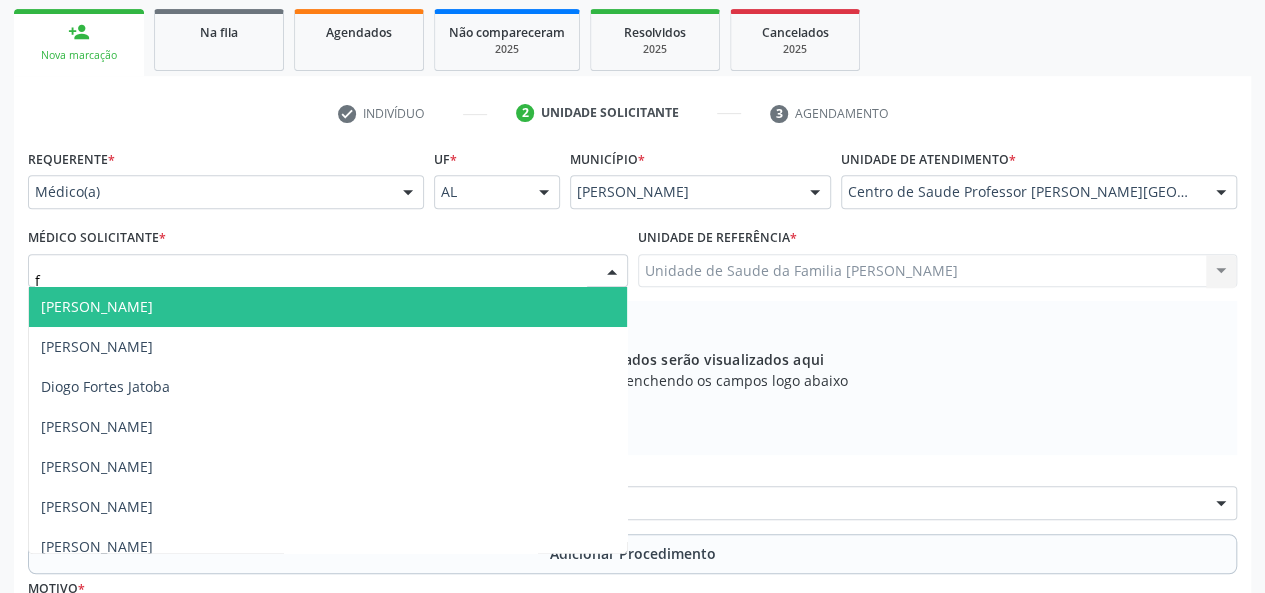 type on "fa" 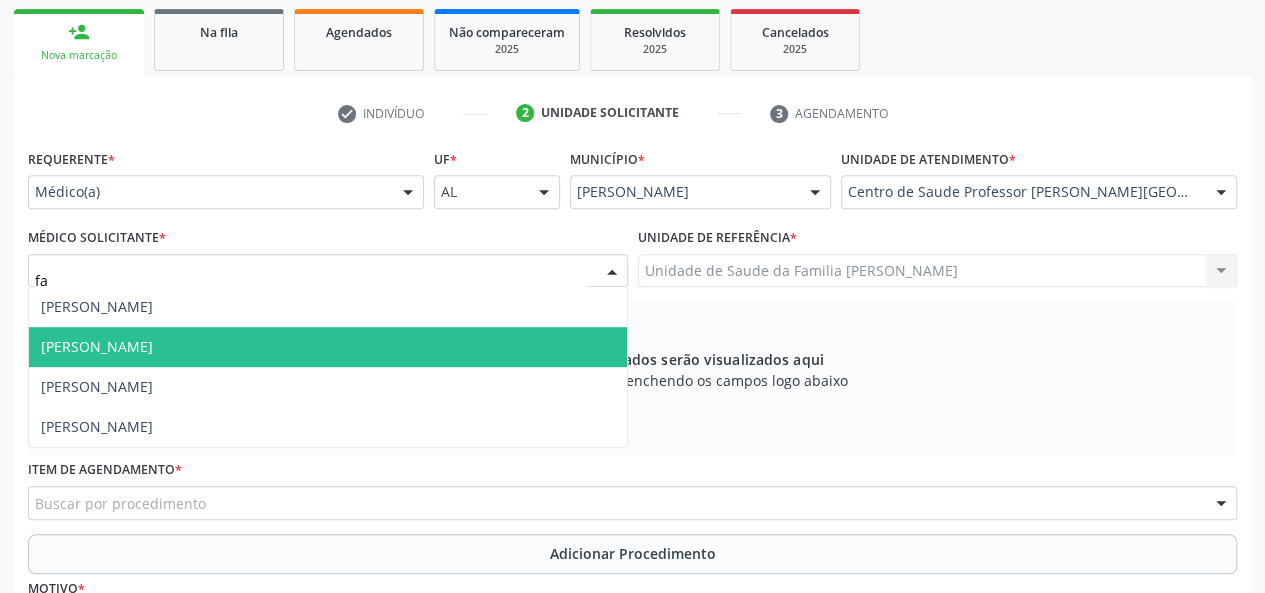 click on "[PERSON_NAME]" at bounding box center (97, 346) 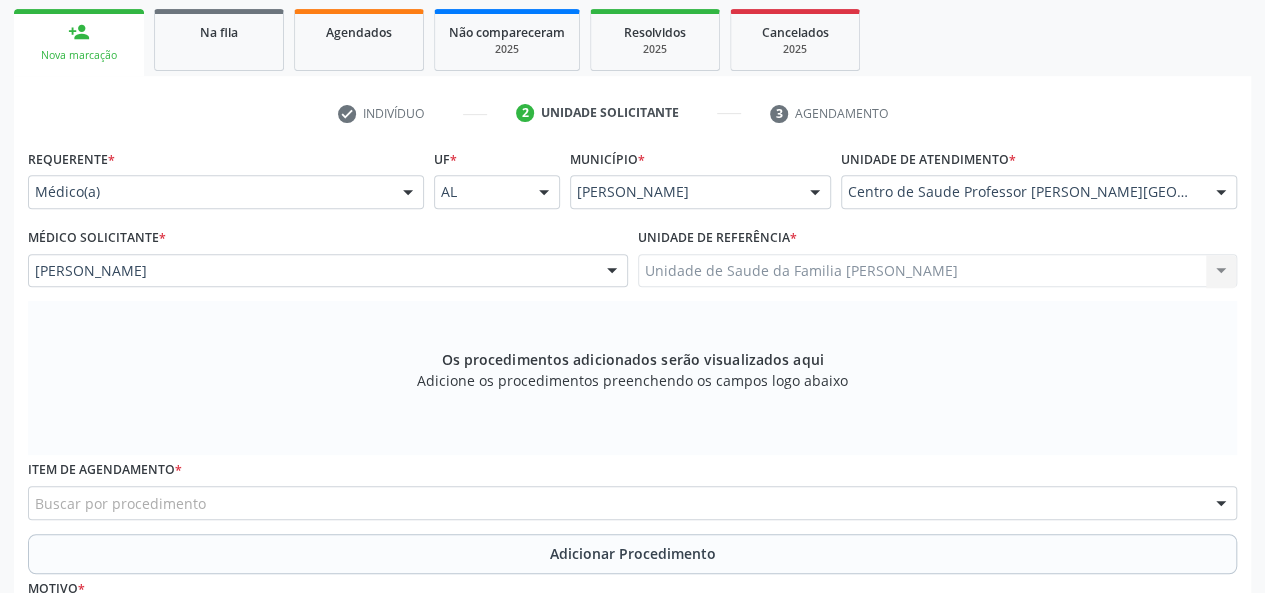 scroll, scrollTop: 418, scrollLeft: 0, axis: vertical 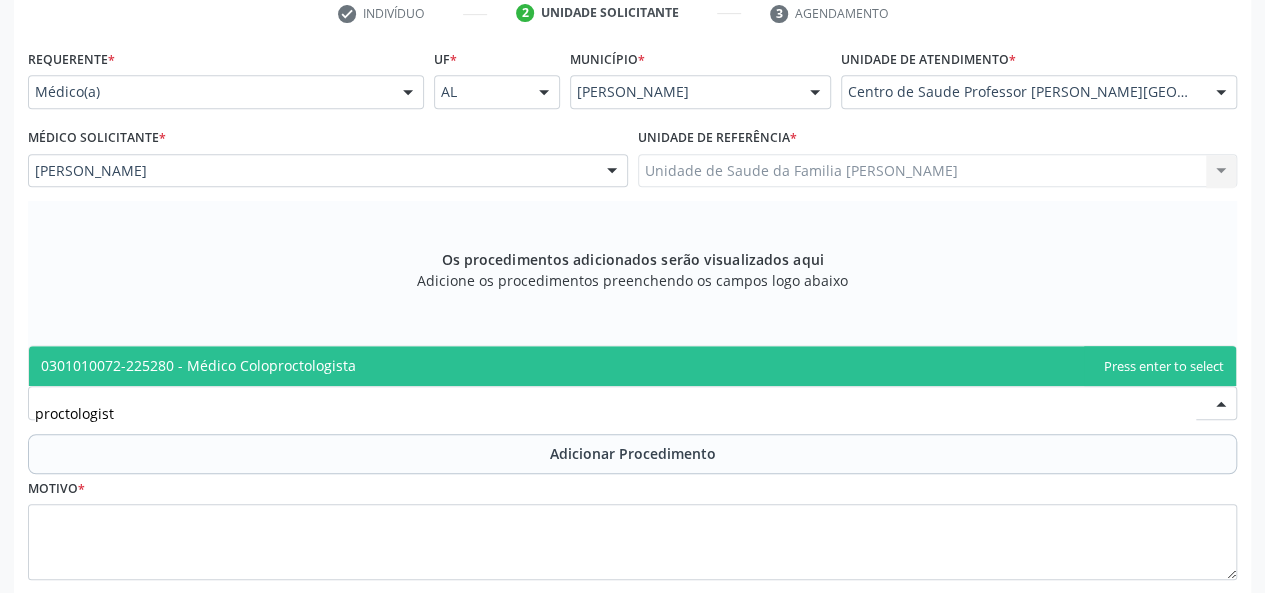 type on "proctologista" 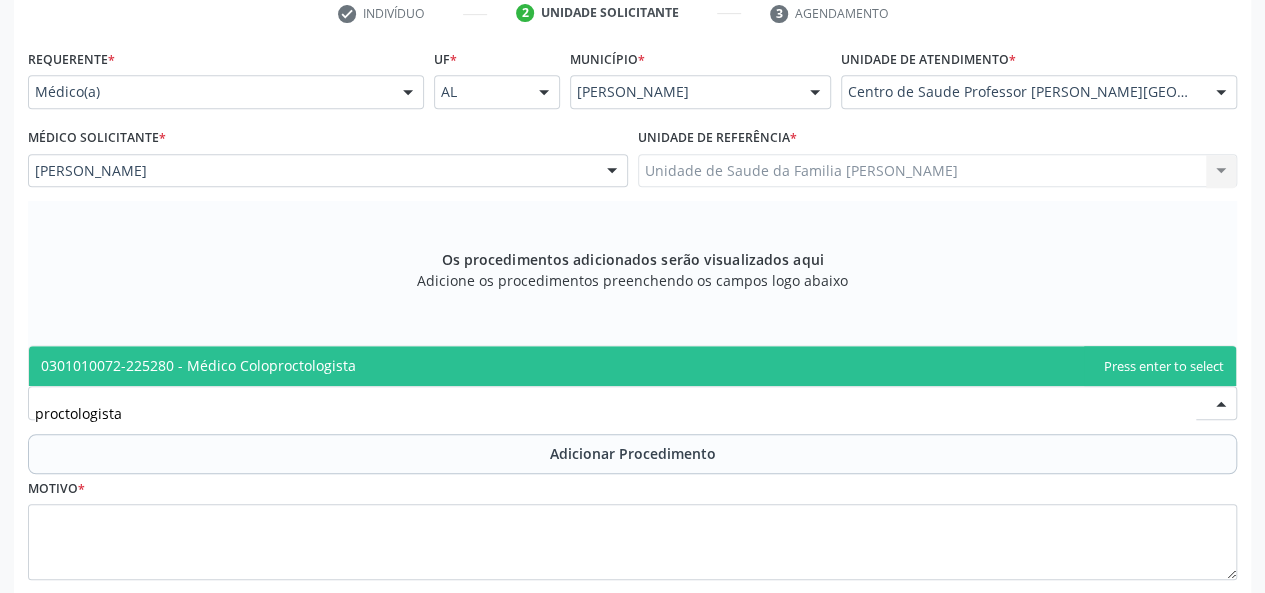 click on "0301010072-225280 - Médico Coloproctologista" at bounding box center [632, 366] 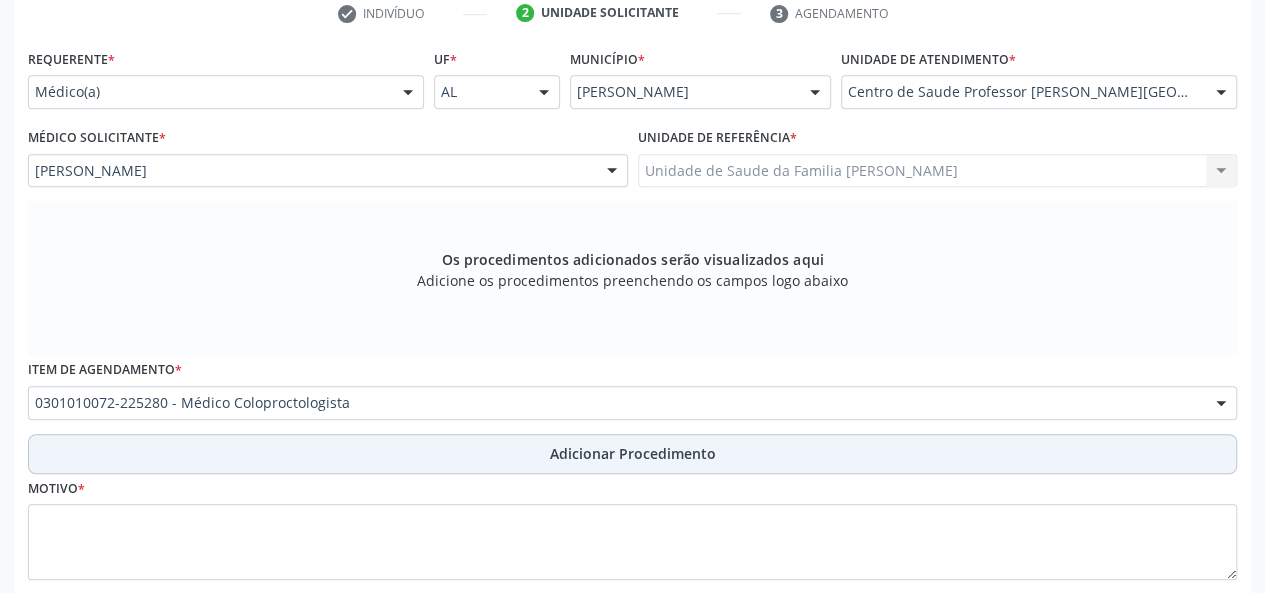 click on "Adicionar Procedimento" at bounding box center (633, 453) 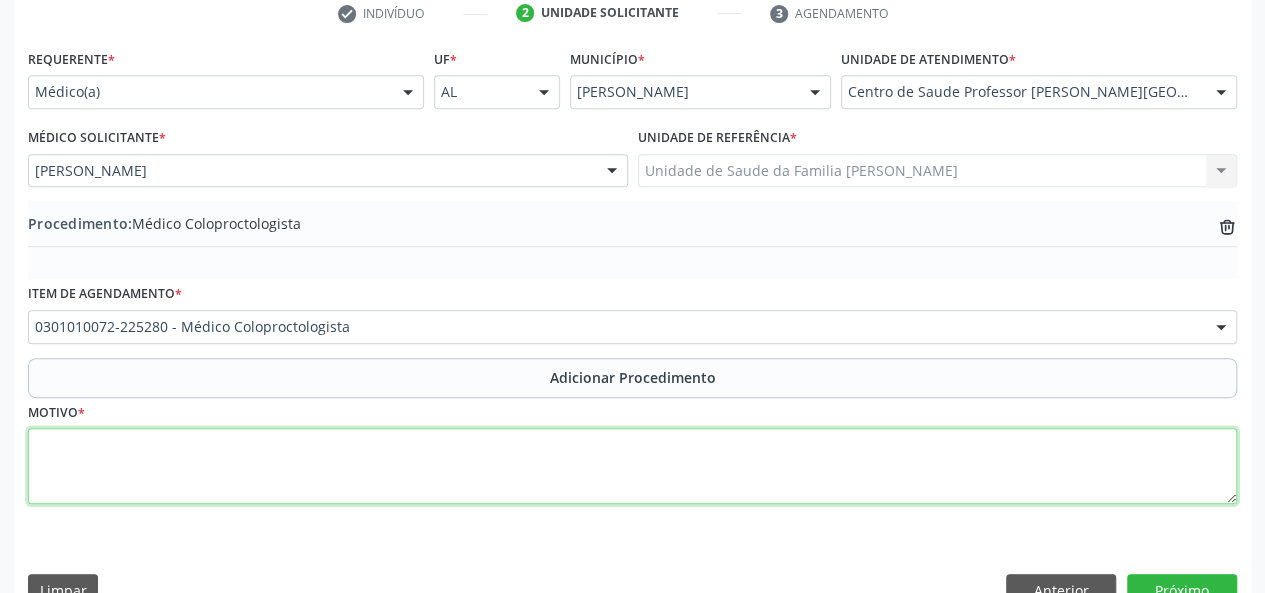 click at bounding box center [632, 466] 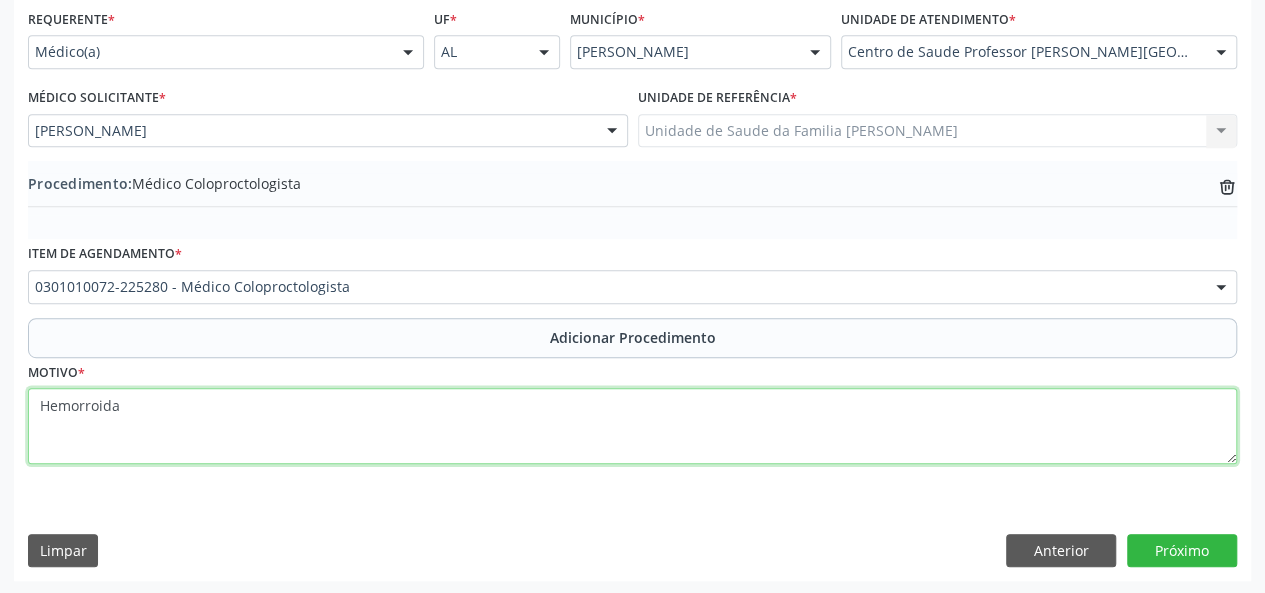 scroll, scrollTop: 458, scrollLeft: 0, axis: vertical 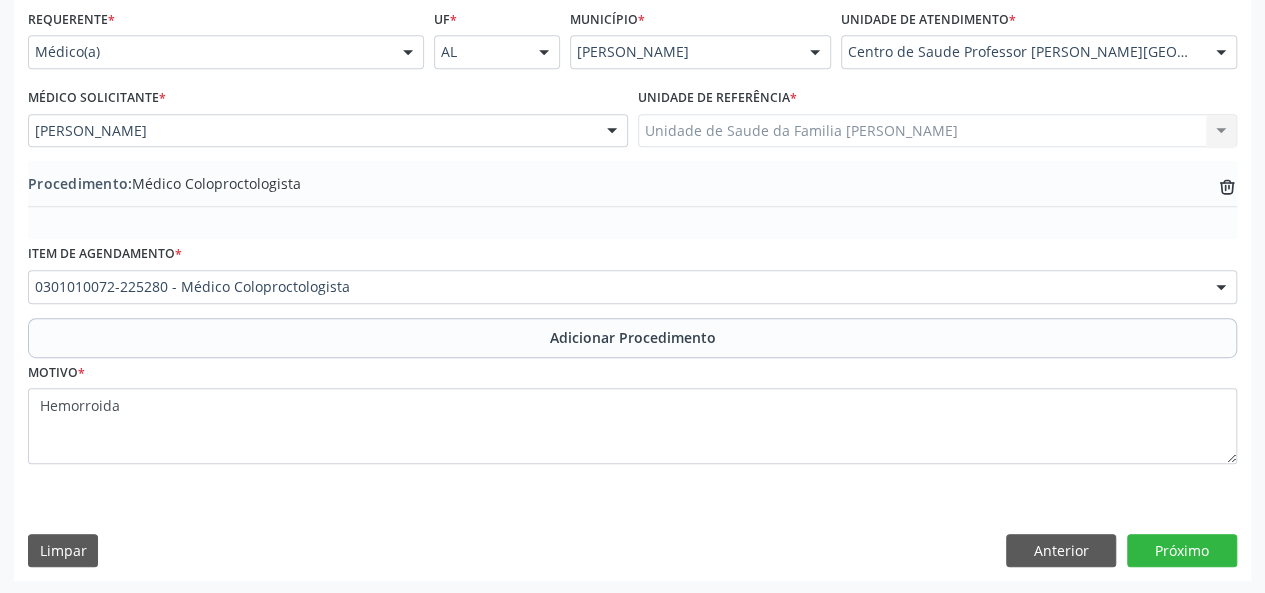 click on "Requerente
*
Médico(a)         Médico(a)   Enfermeiro(a)   Paciente
Nenhum resultado encontrado para: "   "
Não há nenhuma opção para ser exibida.
UF
*
AL         AL
Nenhum resultado encontrado para: "   "
Não há nenhuma opção para ser exibida.
Município
*
Marechal Deodoro         Marechal Deodoro
Nenhum resultado encontrado para: "   "
Não há nenhuma opção para ser exibida.
Unidade de atendimento
*
Centro de Saude Professor Estacio de Lima         Aeronave Baron 58   Aeronave Cessna   Associacao Divina Misericordia   Caps Maria Celia de Araujo Sarmento   Central Municipal de Rede de Frio de Marechal Deodoro   Central de Abastecimento Farmaceutico Caf   Centro Municipal de Especialidade Odontologica   Centro de Parto Normal Imaculada Conceicao   Centro de Saude Professor Estacio de Lima" at bounding box center (632, 292) 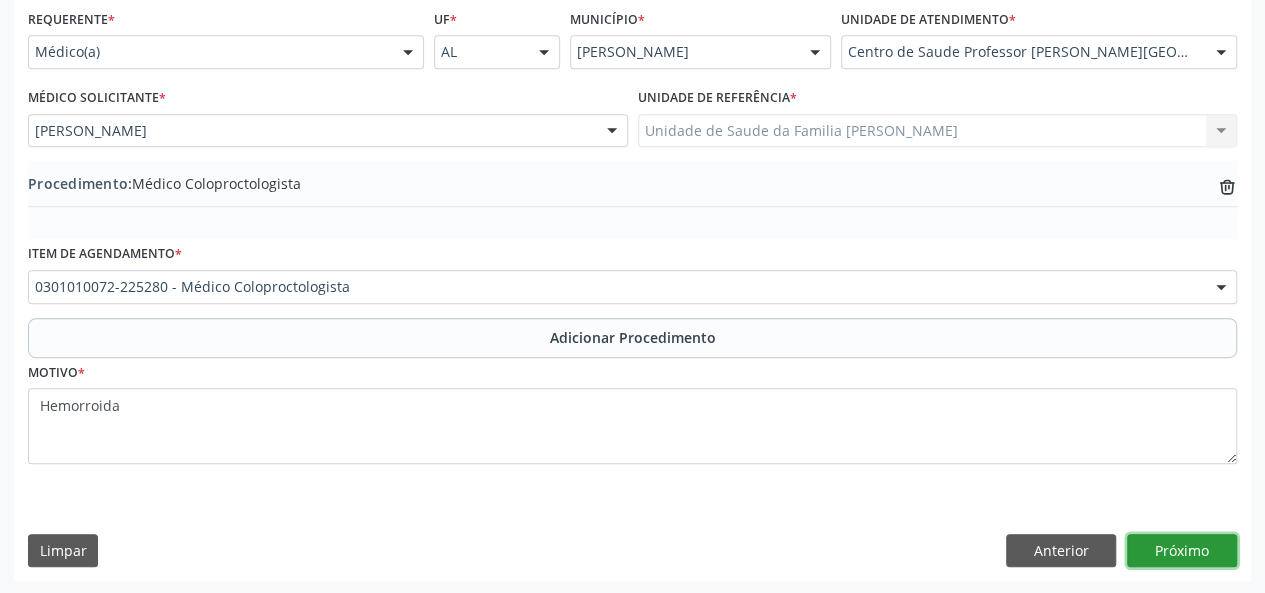 click on "Próximo" at bounding box center (1182, 551) 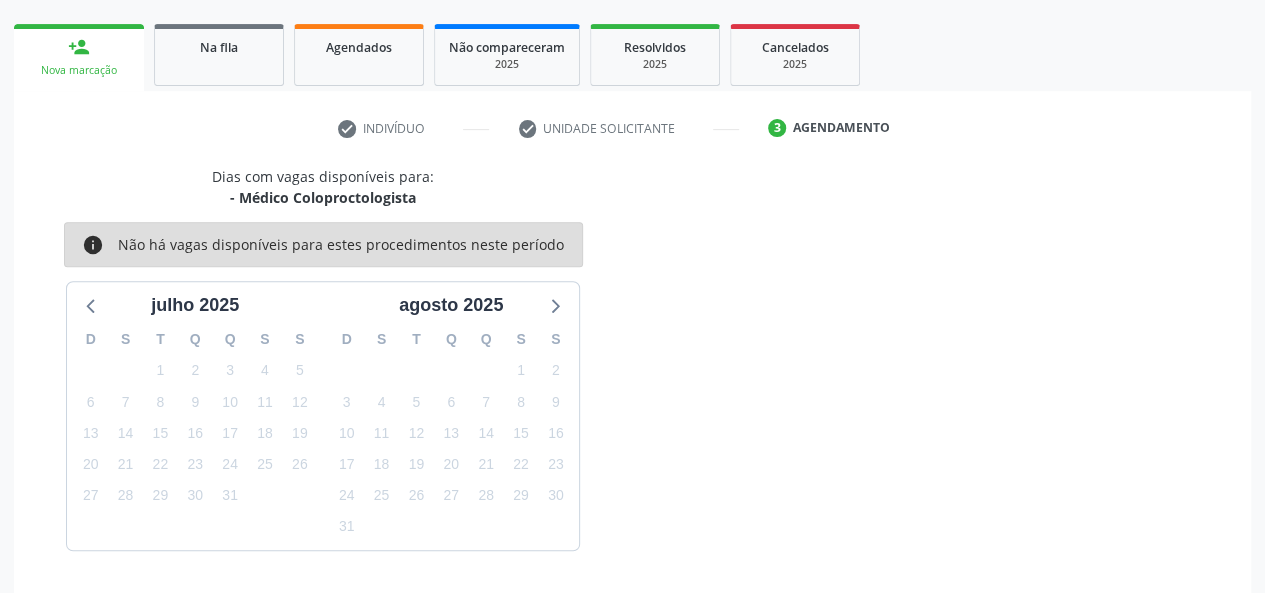 scroll, scrollTop: 362, scrollLeft: 0, axis: vertical 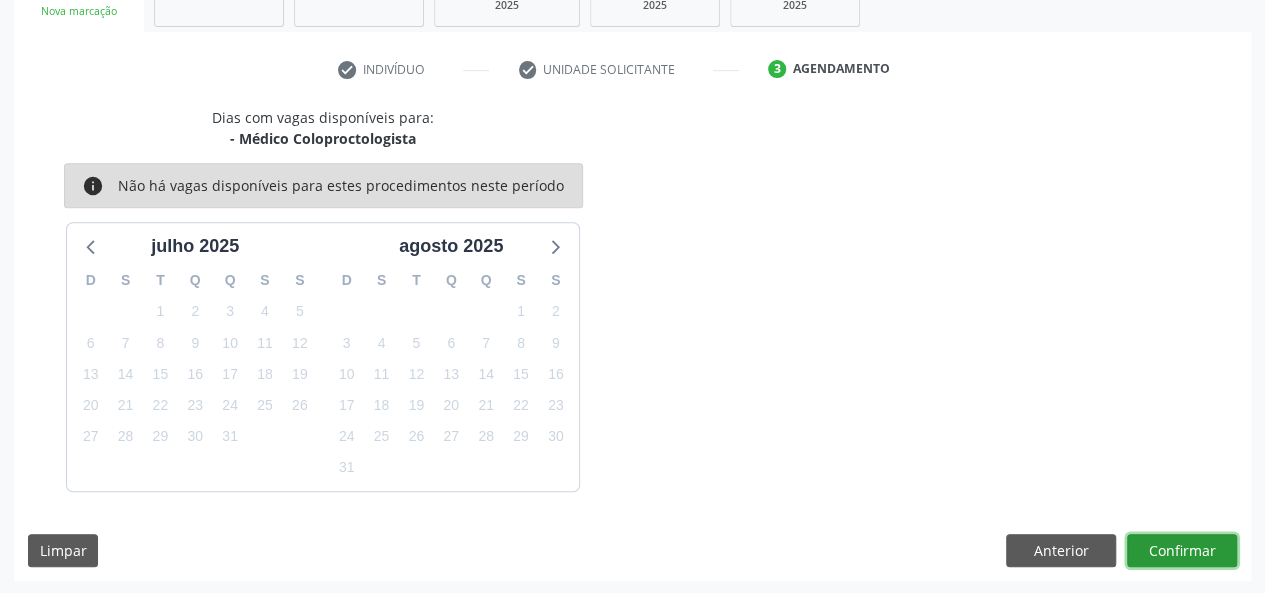 click on "Confirmar" at bounding box center [1182, 551] 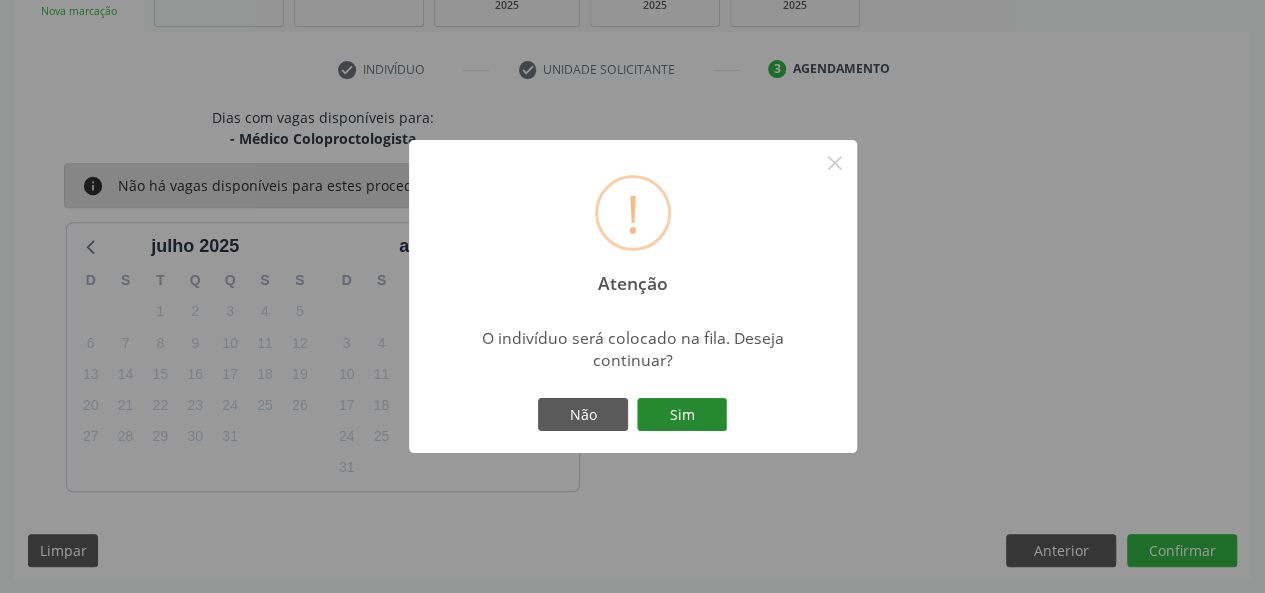click on "Sim" at bounding box center (682, 415) 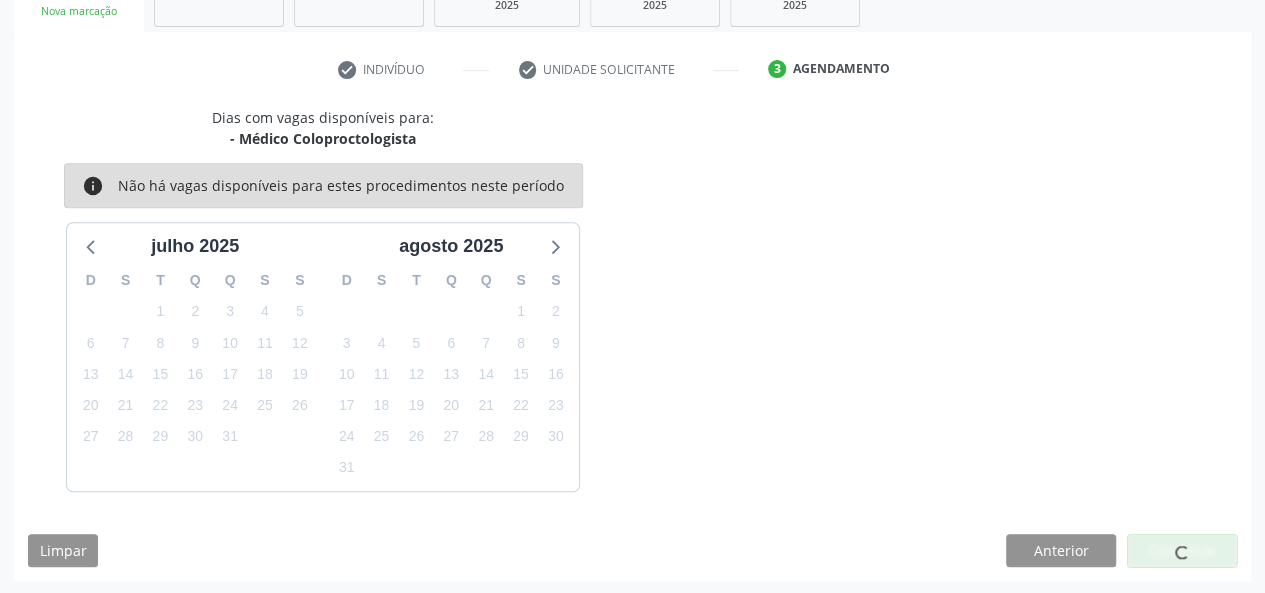 scroll, scrollTop: 100, scrollLeft: 0, axis: vertical 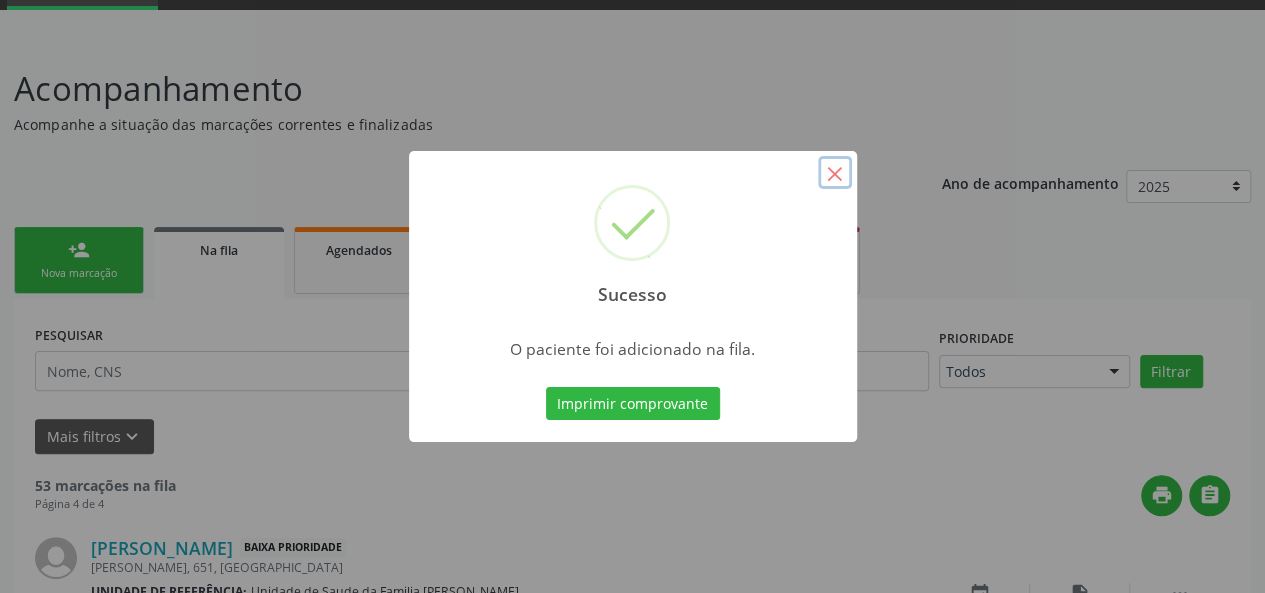 click on "×" at bounding box center (835, 173) 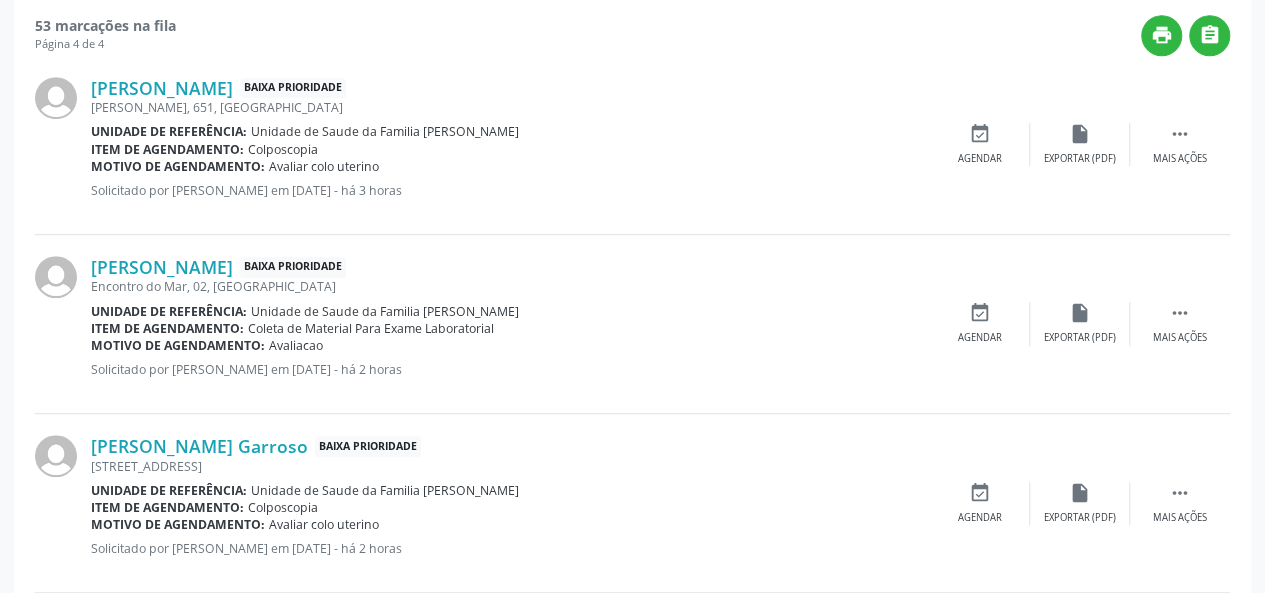 scroll, scrollTop: 160, scrollLeft: 0, axis: vertical 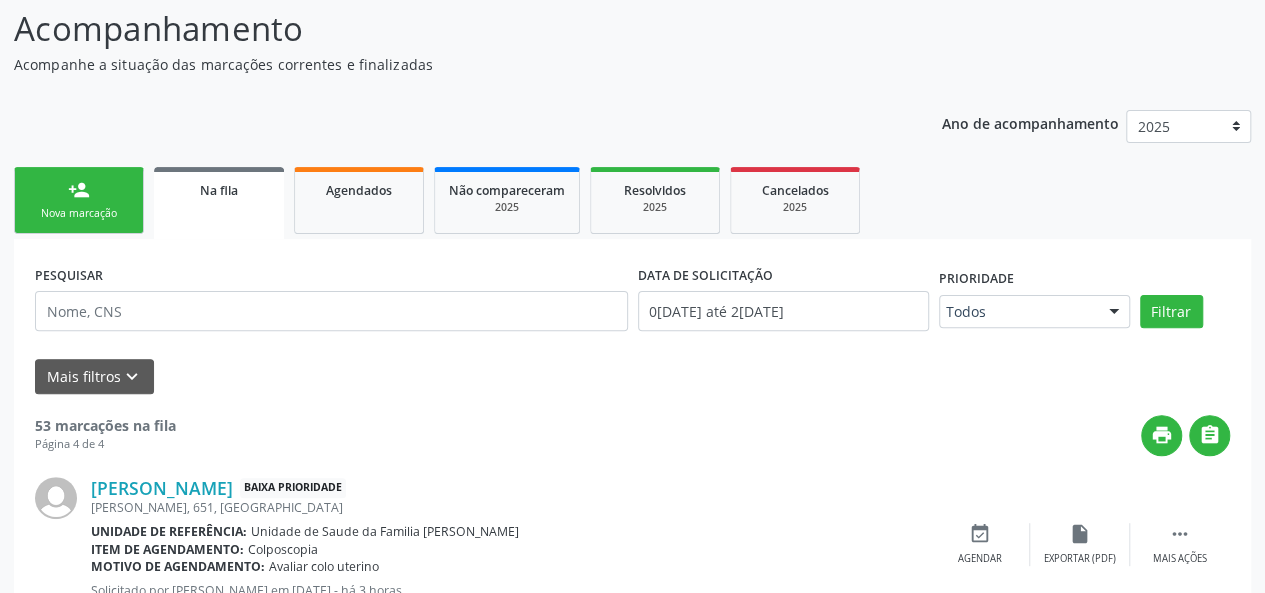 click on "person_add
Nova marcação" at bounding box center (79, 200) 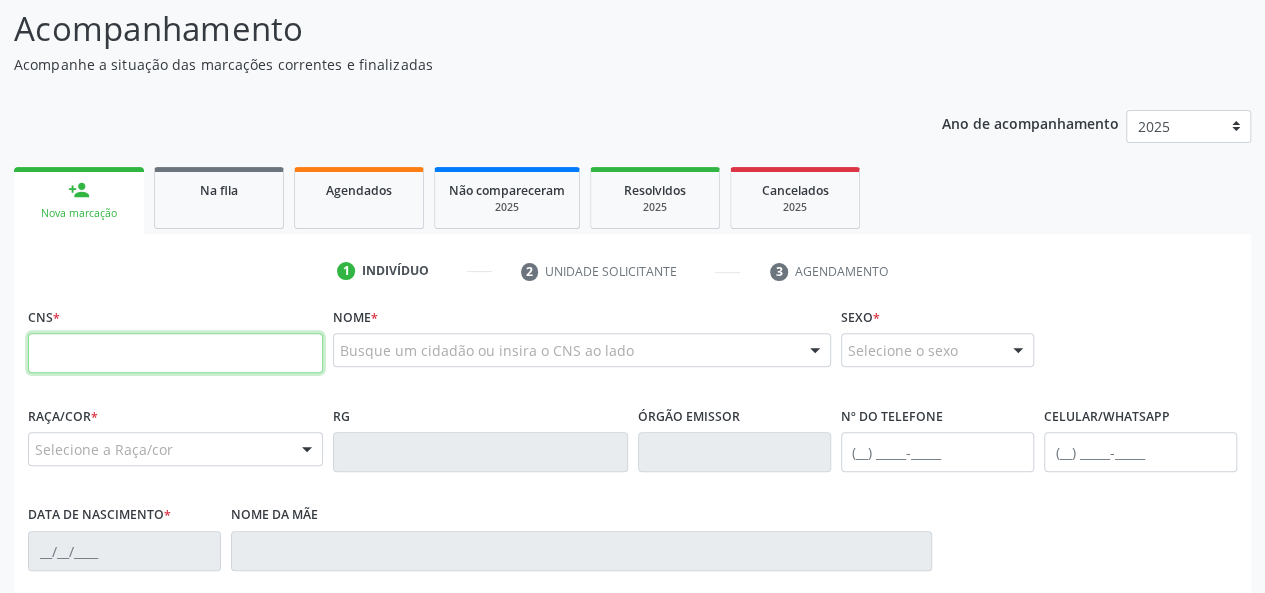 paste on "704 2082 8137 7483" 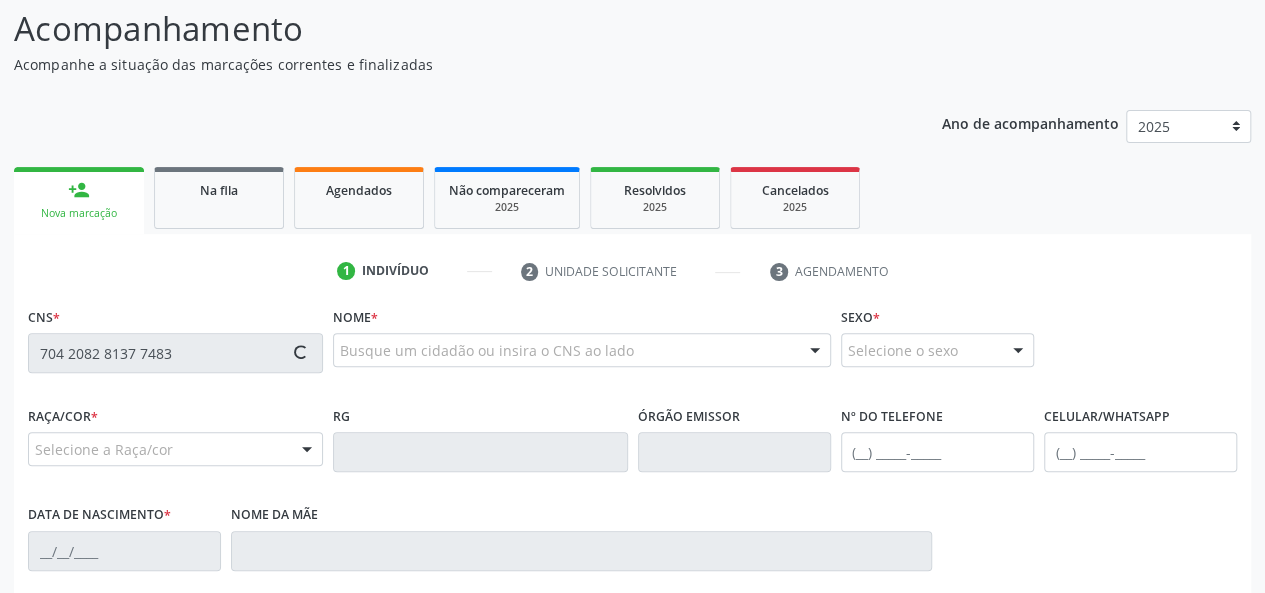 type on "704 2082 8137 7483" 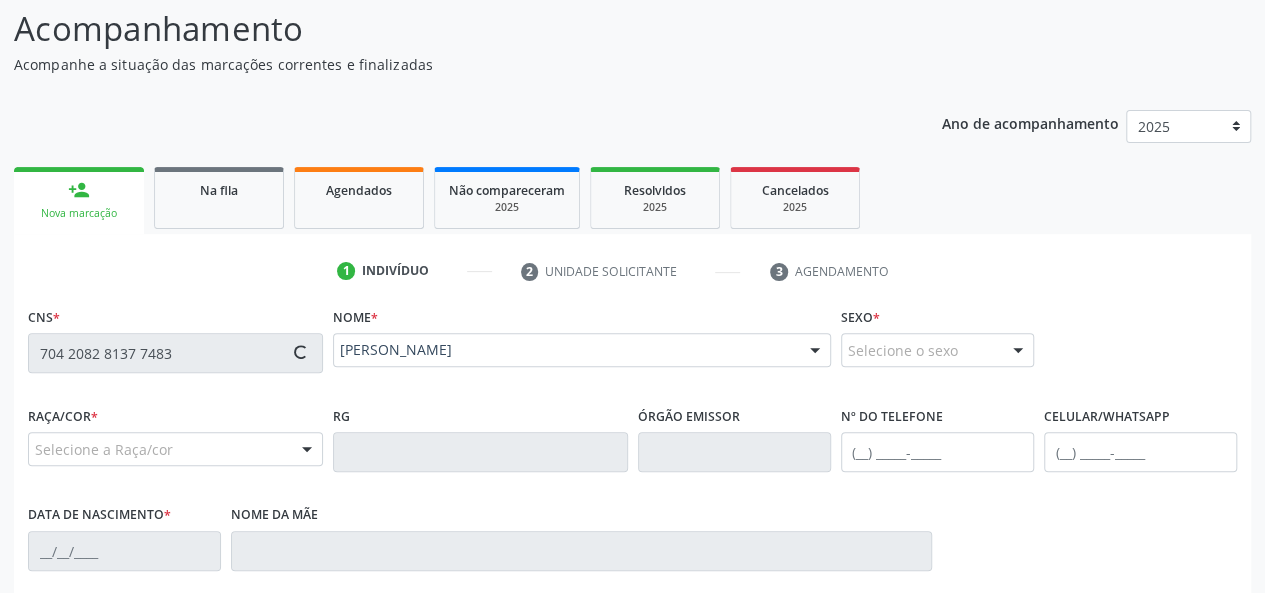 type on "(82) 99950-1603" 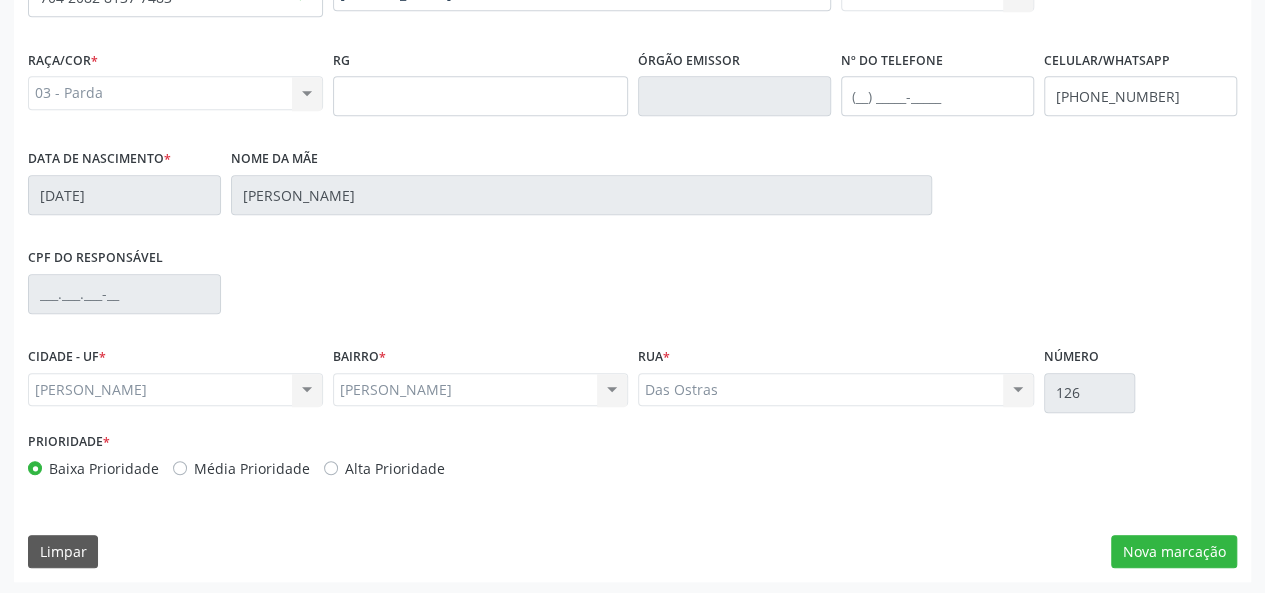 scroll, scrollTop: 518, scrollLeft: 0, axis: vertical 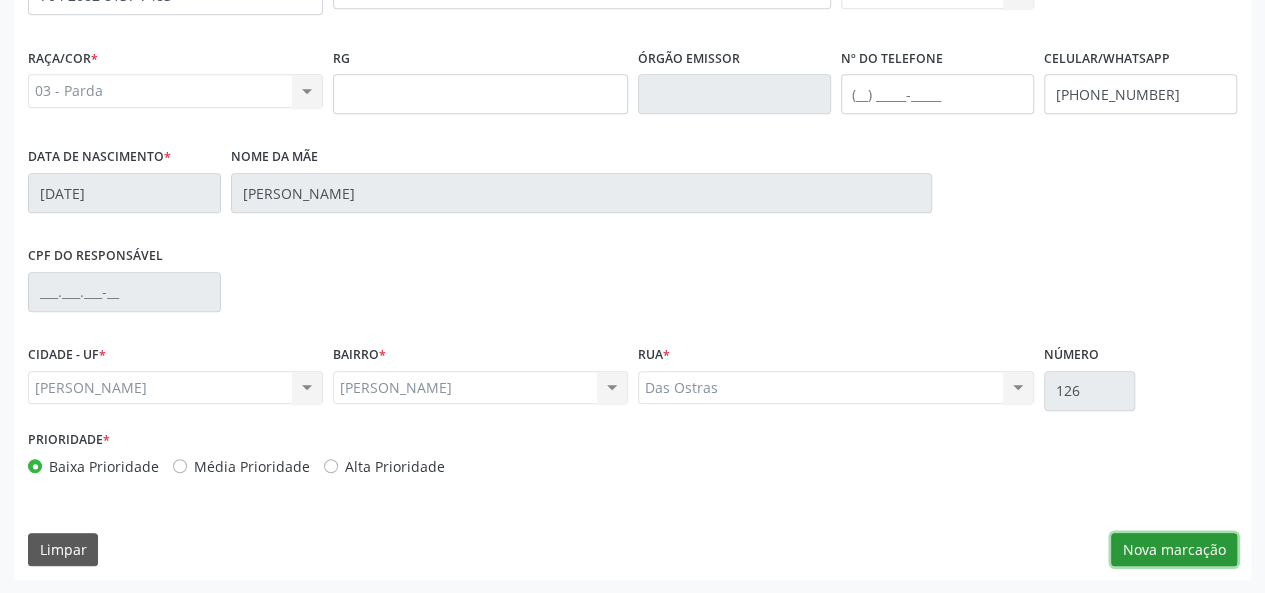 click on "Nova marcação" at bounding box center [1174, 550] 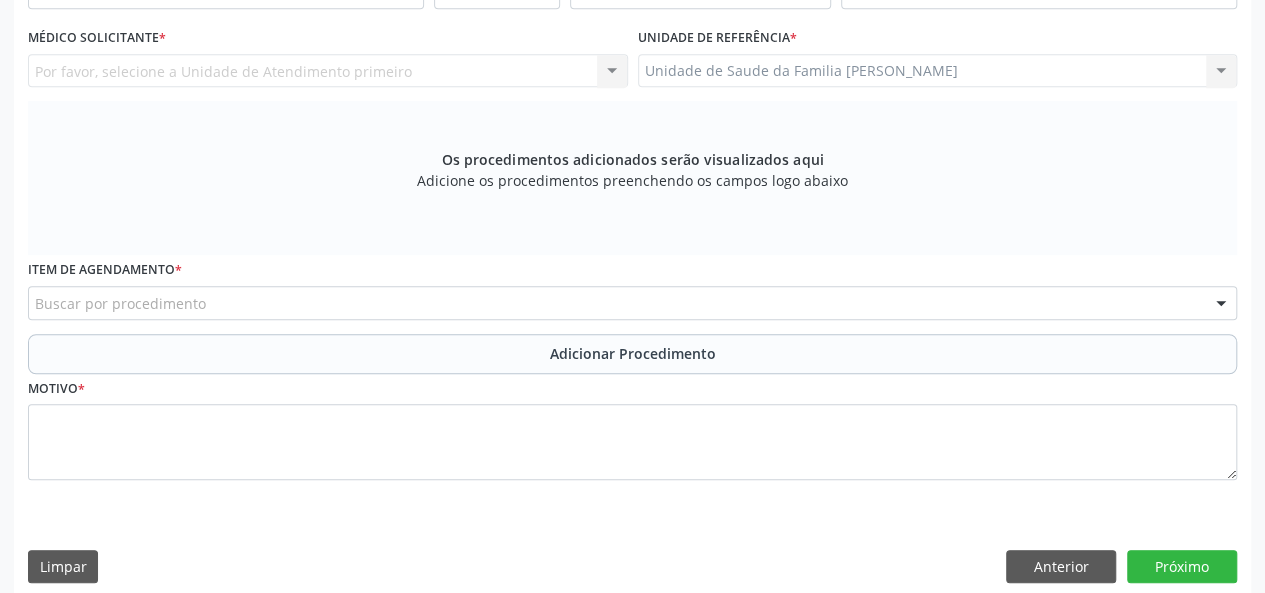 scroll, scrollTop: 218, scrollLeft: 0, axis: vertical 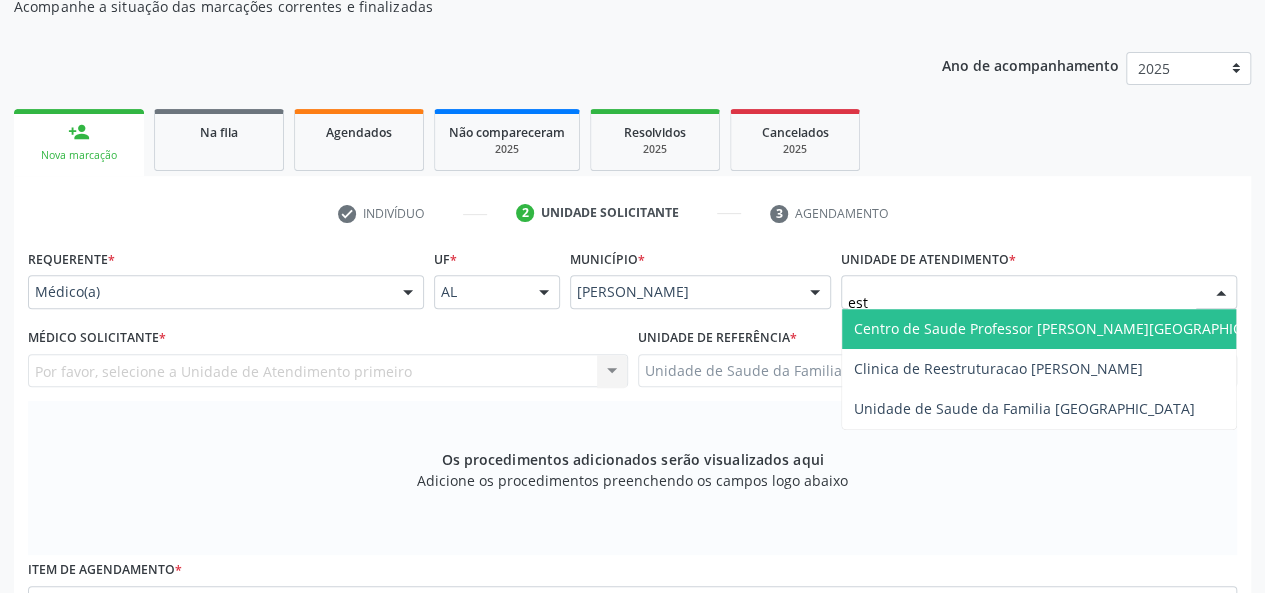 type on "esta" 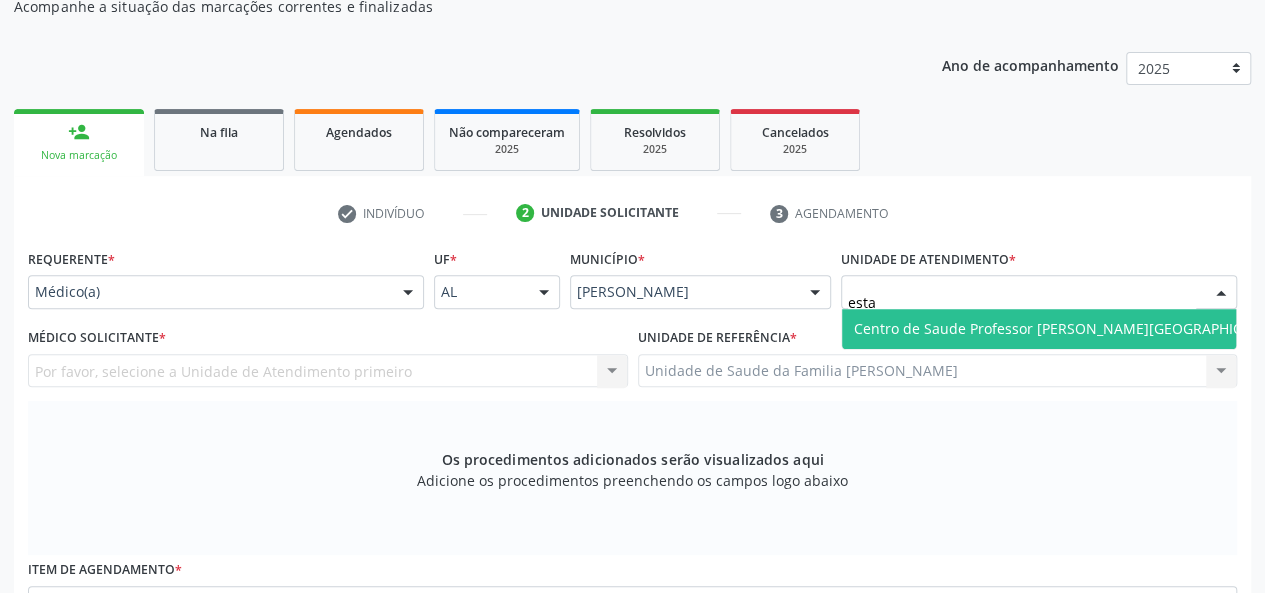 click on "Centro de Saude Professor [PERSON_NAME][GEOGRAPHIC_DATA]" at bounding box center (1071, 328) 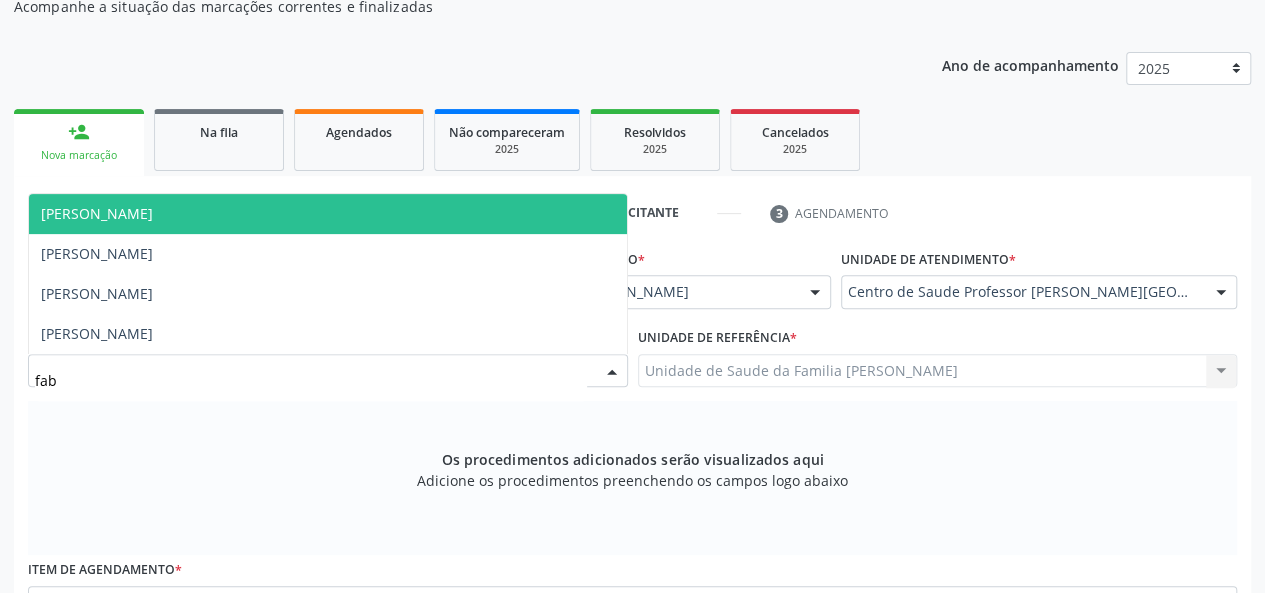 type on "fabi" 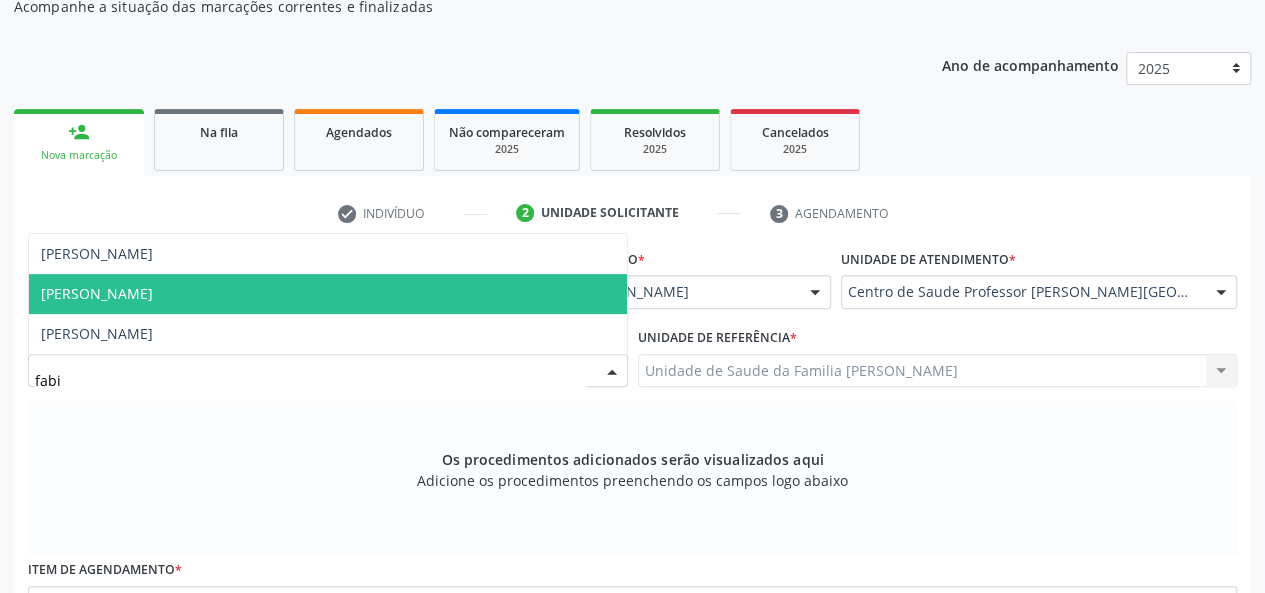 drag, startPoint x: 139, startPoint y: 271, endPoint x: 142, endPoint y: 298, distance: 27.166155 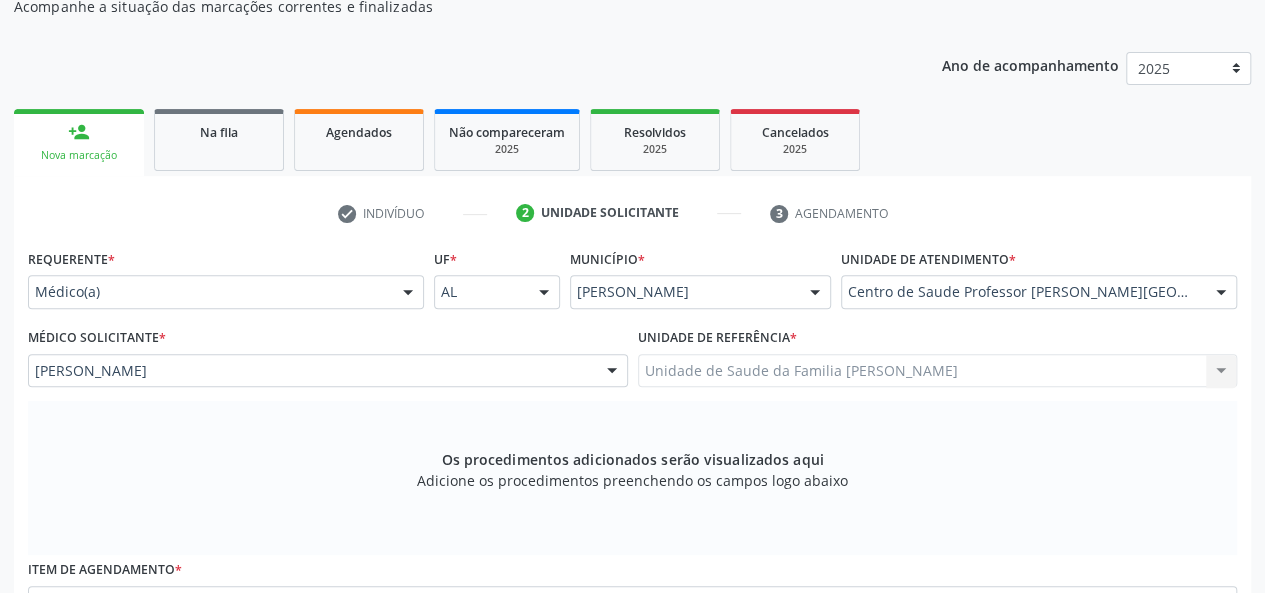 scroll, scrollTop: 418, scrollLeft: 0, axis: vertical 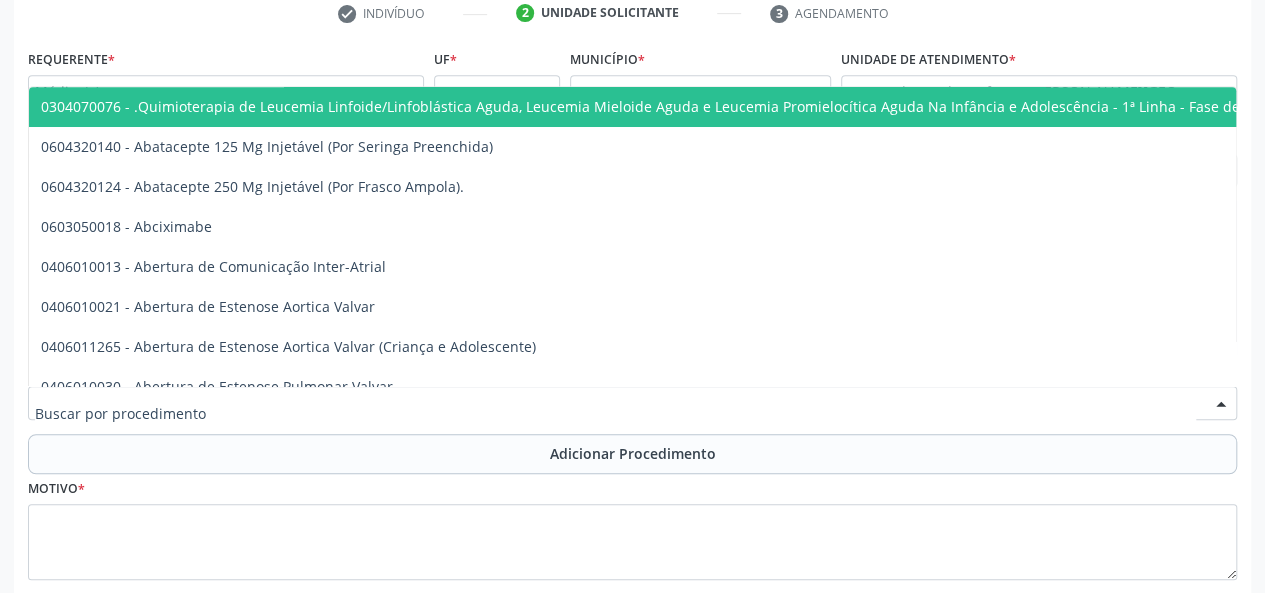 click at bounding box center [632, 403] 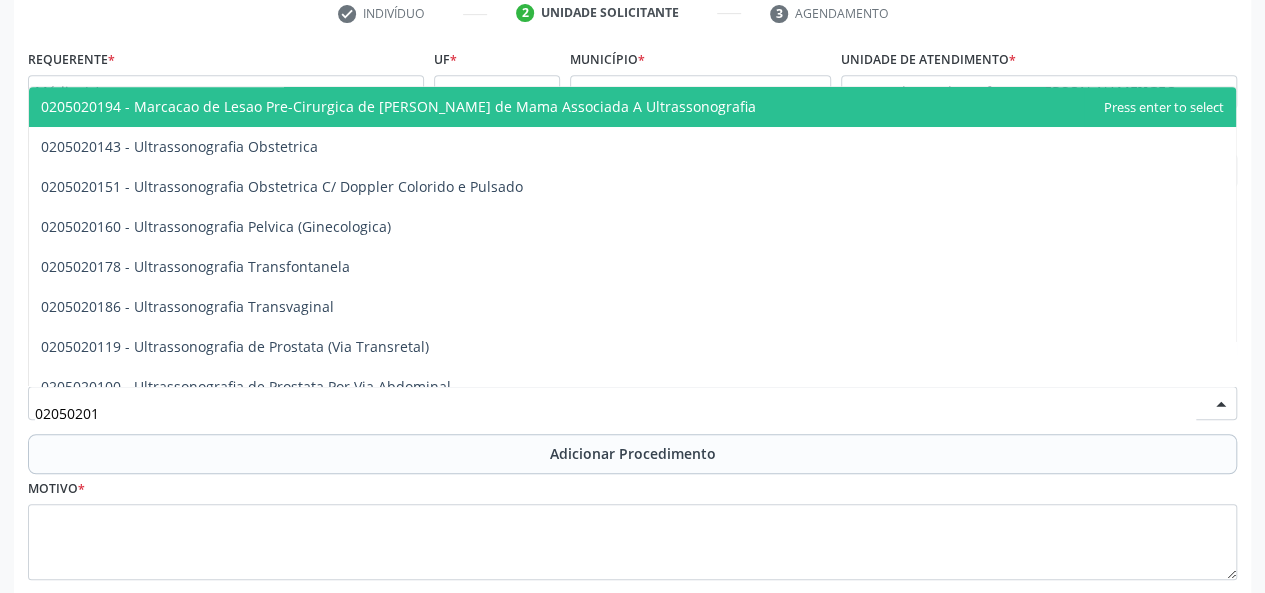 type on "020502016" 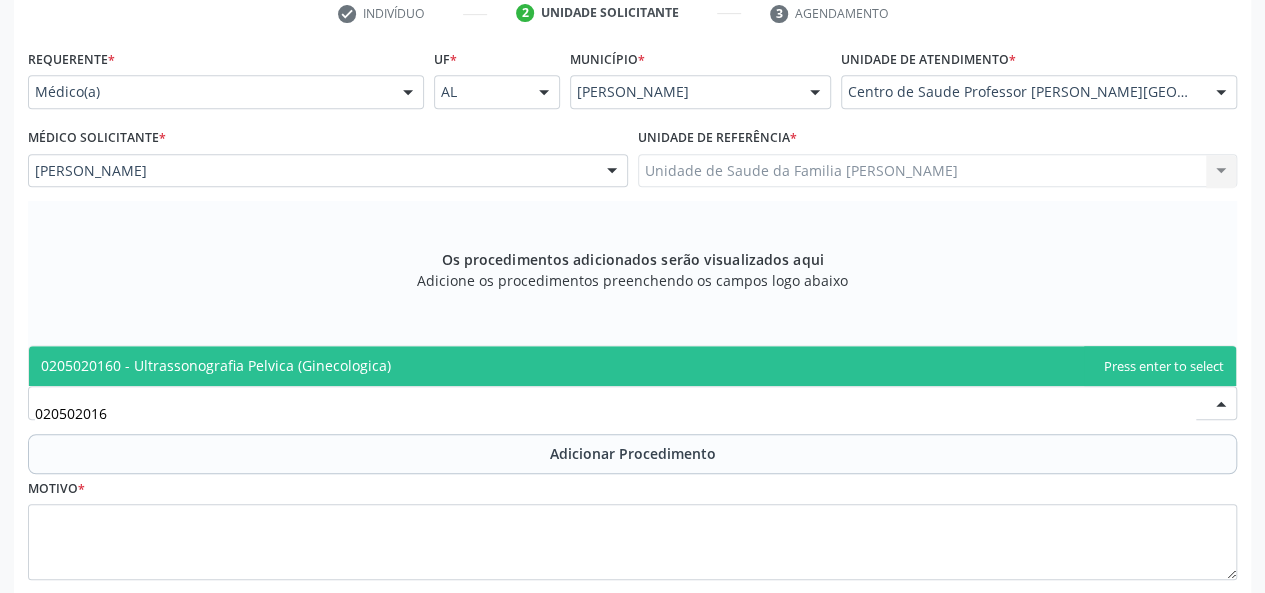 click on "0205020160 - Ultrassonografia Pelvica (Ginecologica)" at bounding box center [216, 365] 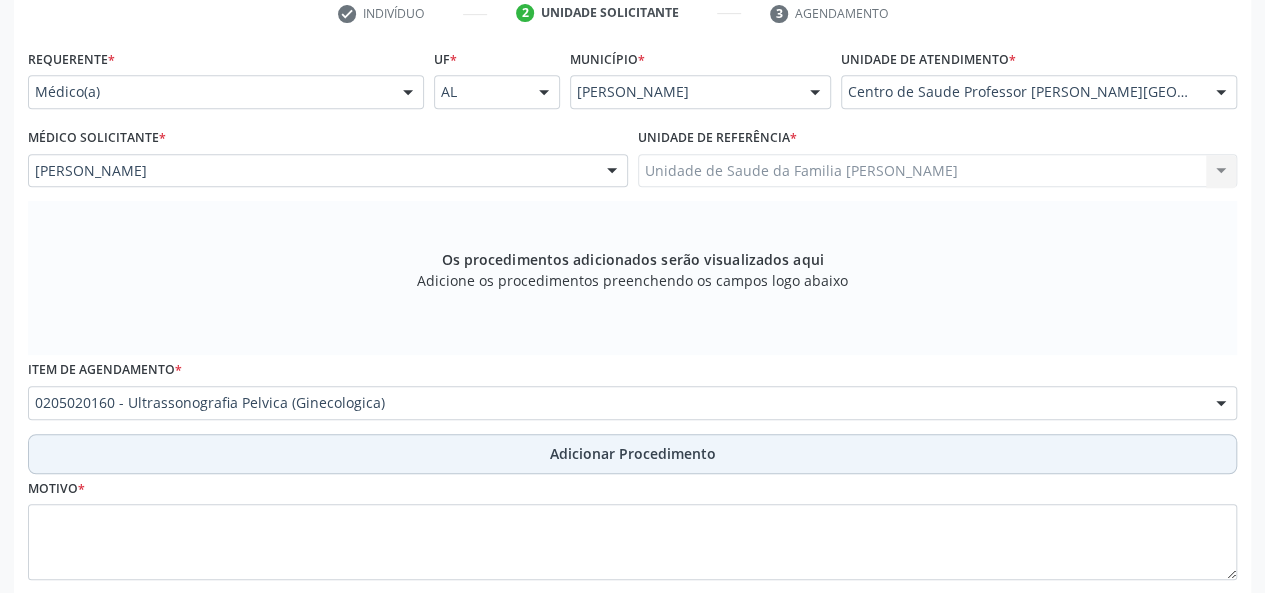 click on "Adicionar Procedimento" at bounding box center [633, 453] 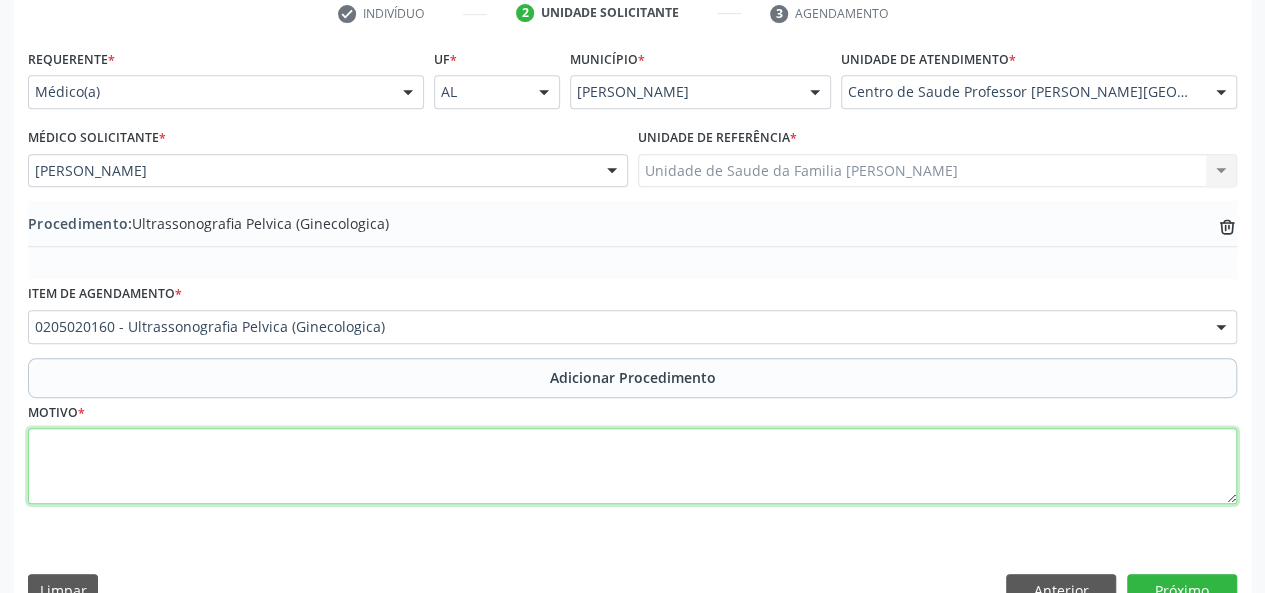 click at bounding box center [632, 466] 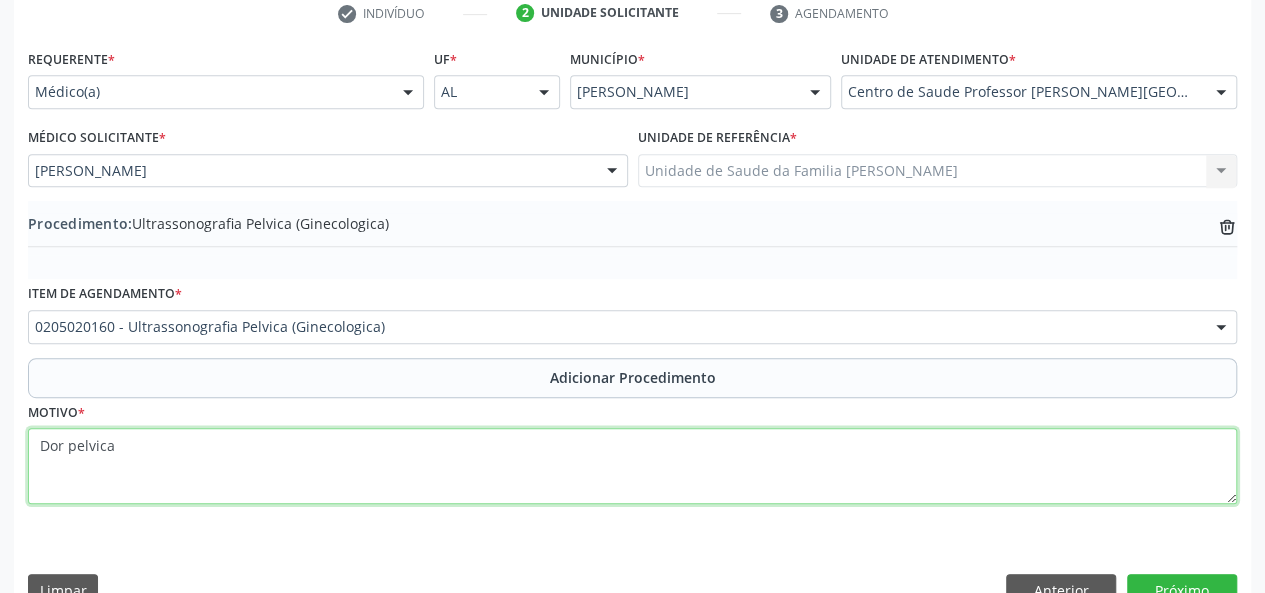 scroll, scrollTop: 458, scrollLeft: 0, axis: vertical 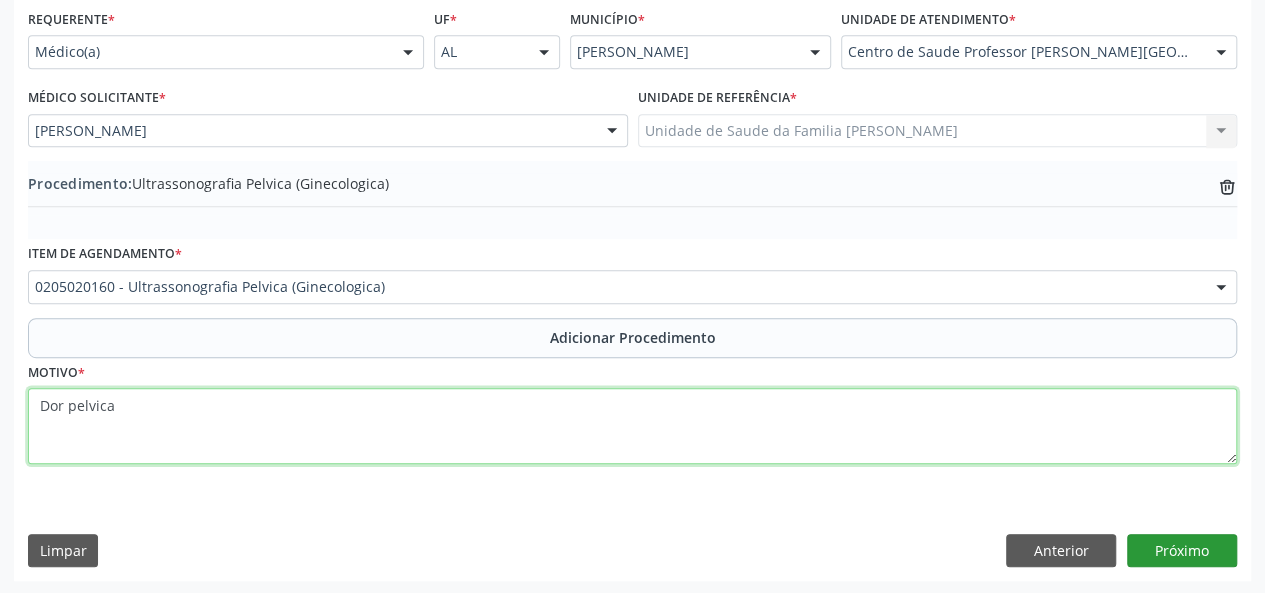 type on "Dor pelvica" 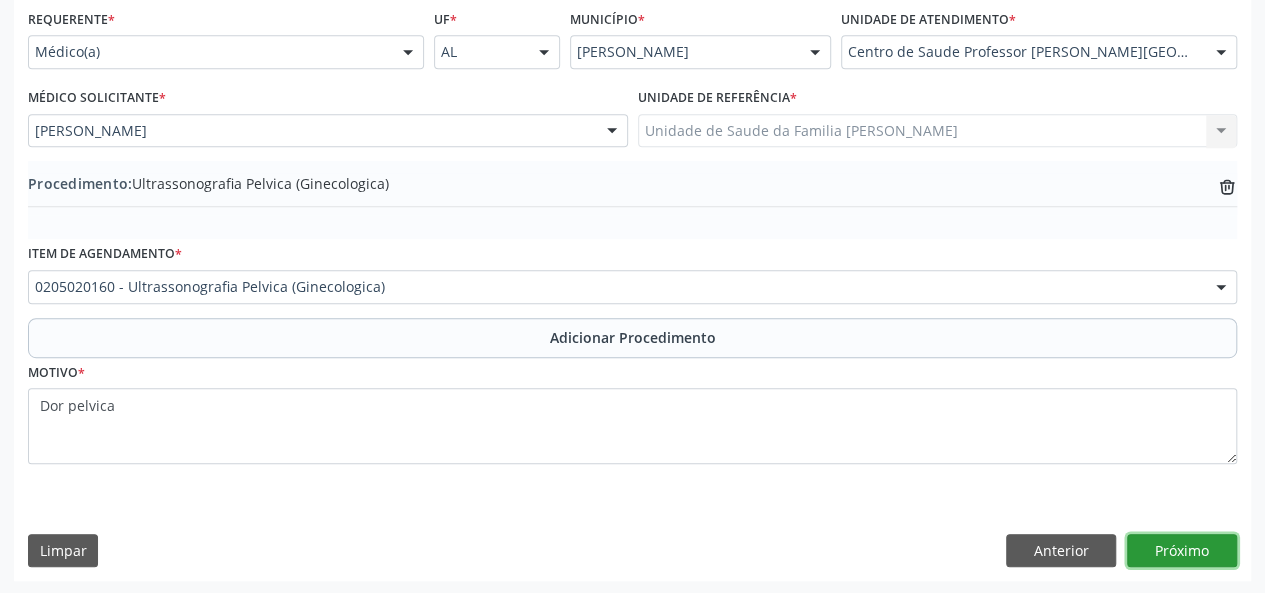 click on "Próximo" at bounding box center (1182, 551) 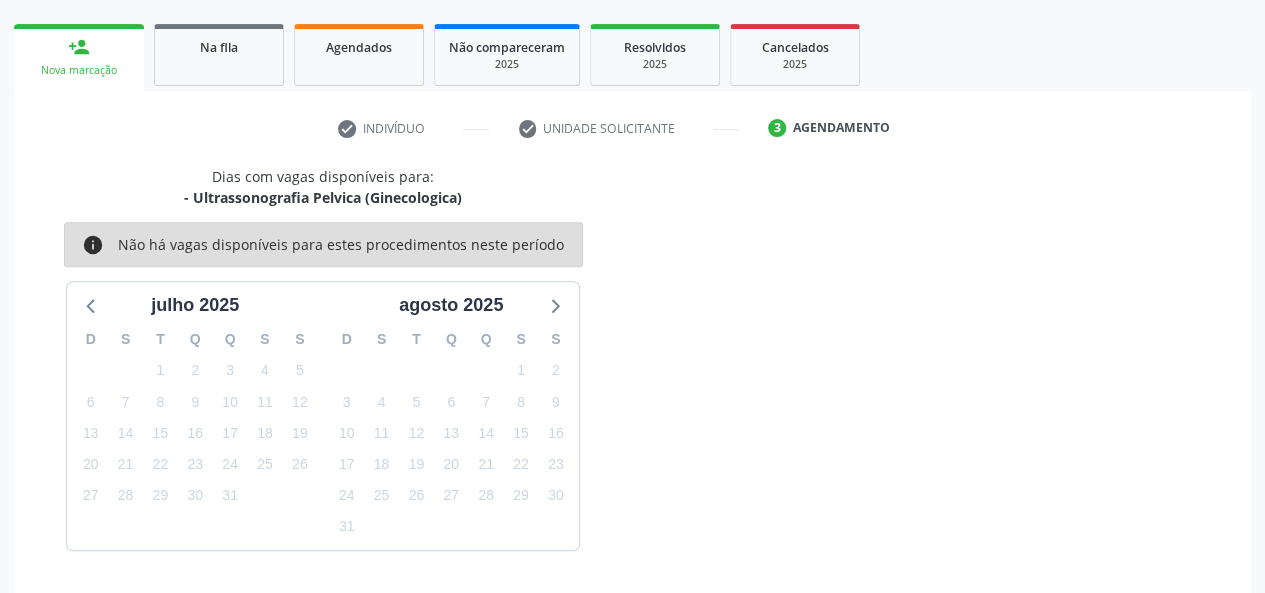 scroll, scrollTop: 362, scrollLeft: 0, axis: vertical 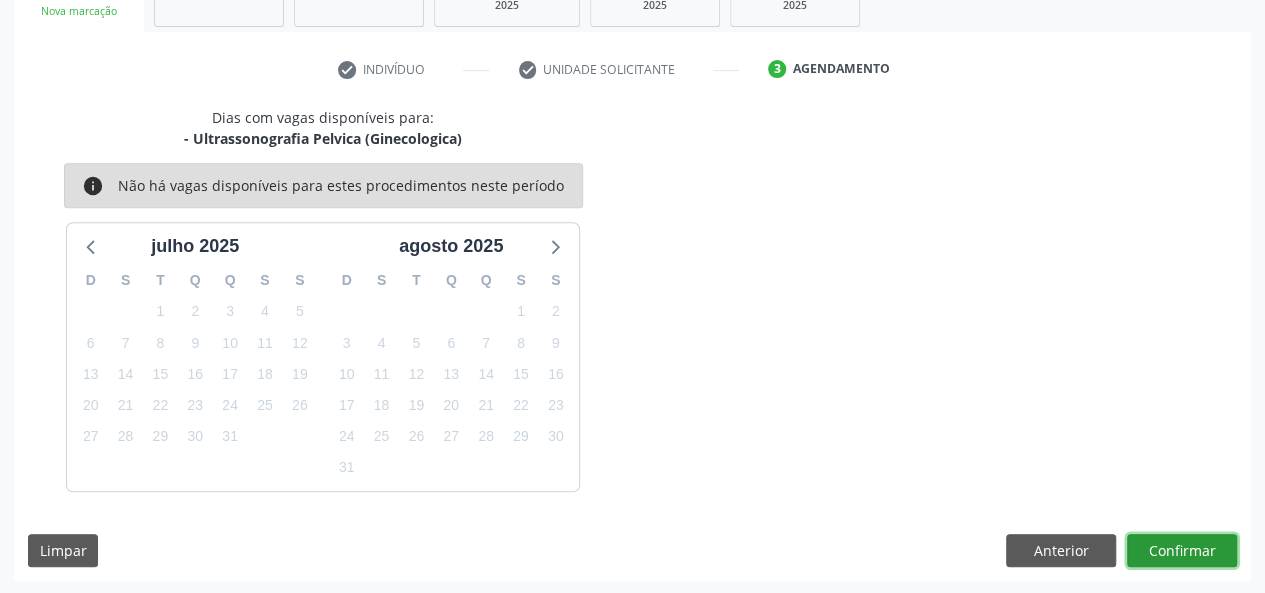 click on "Confirmar" at bounding box center (1182, 551) 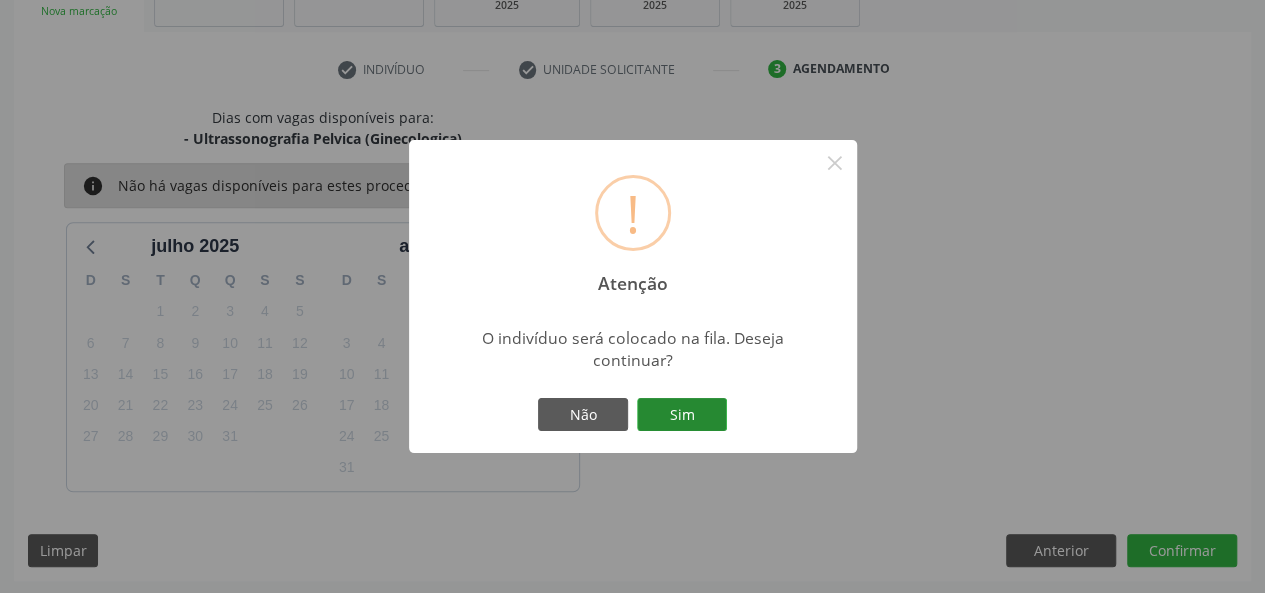 click on "Sim" at bounding box center [682, 415] 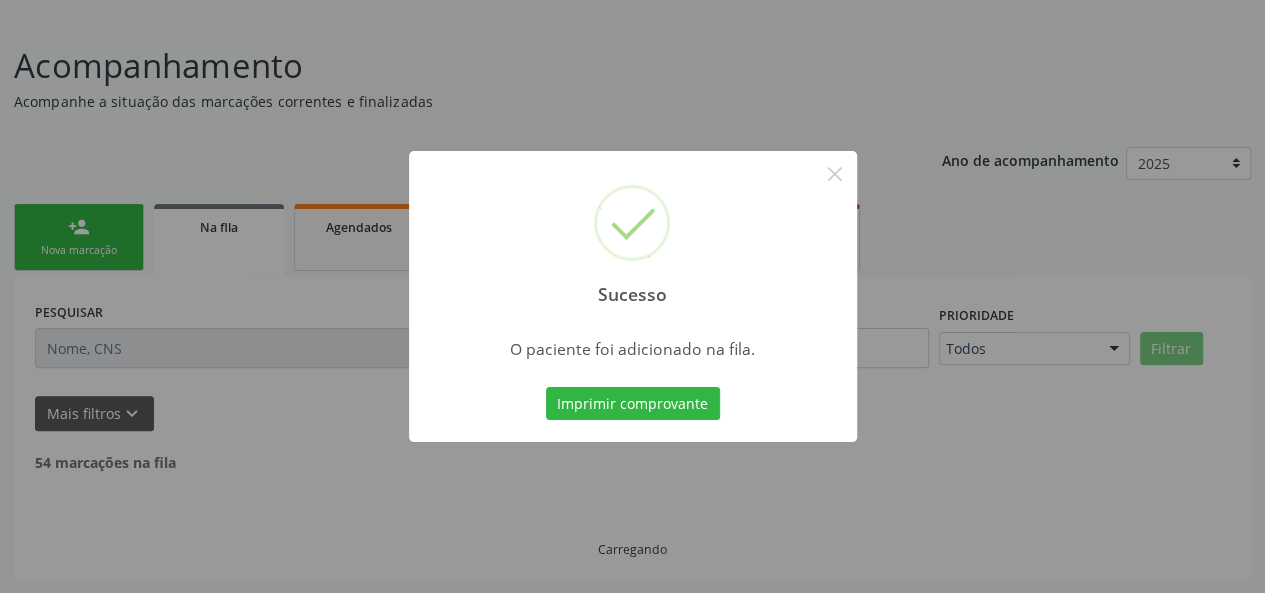 scroll, scrollTop: 100, scrollLeft: 0, axis: vertical 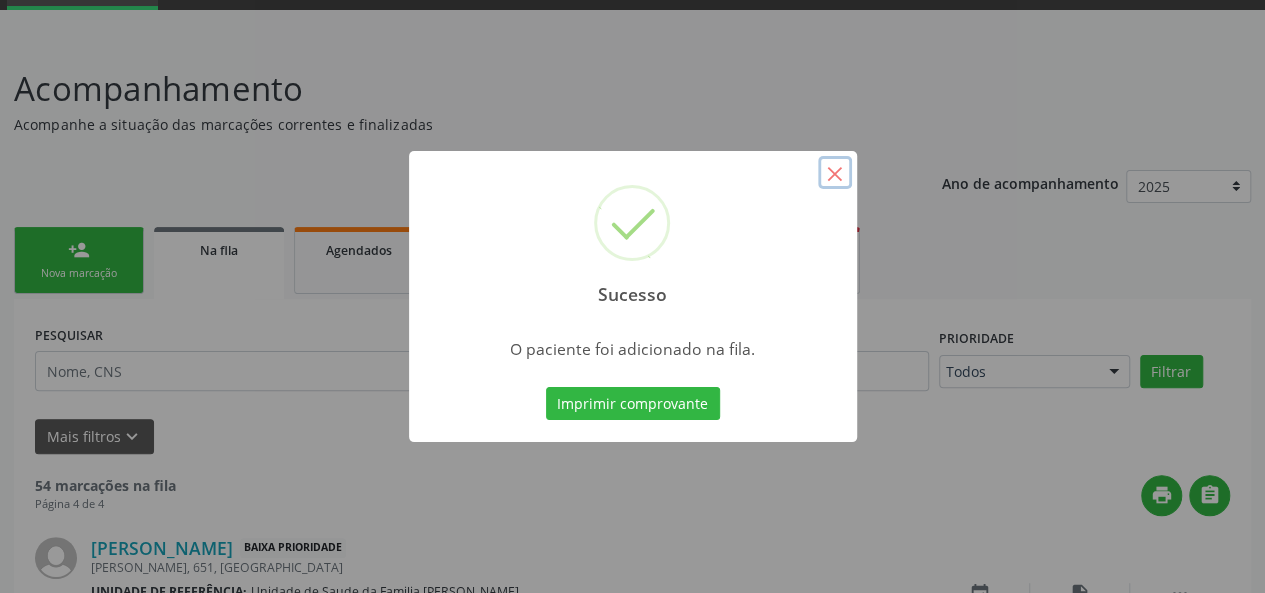 click on "×" at bounding box center [835, 173] 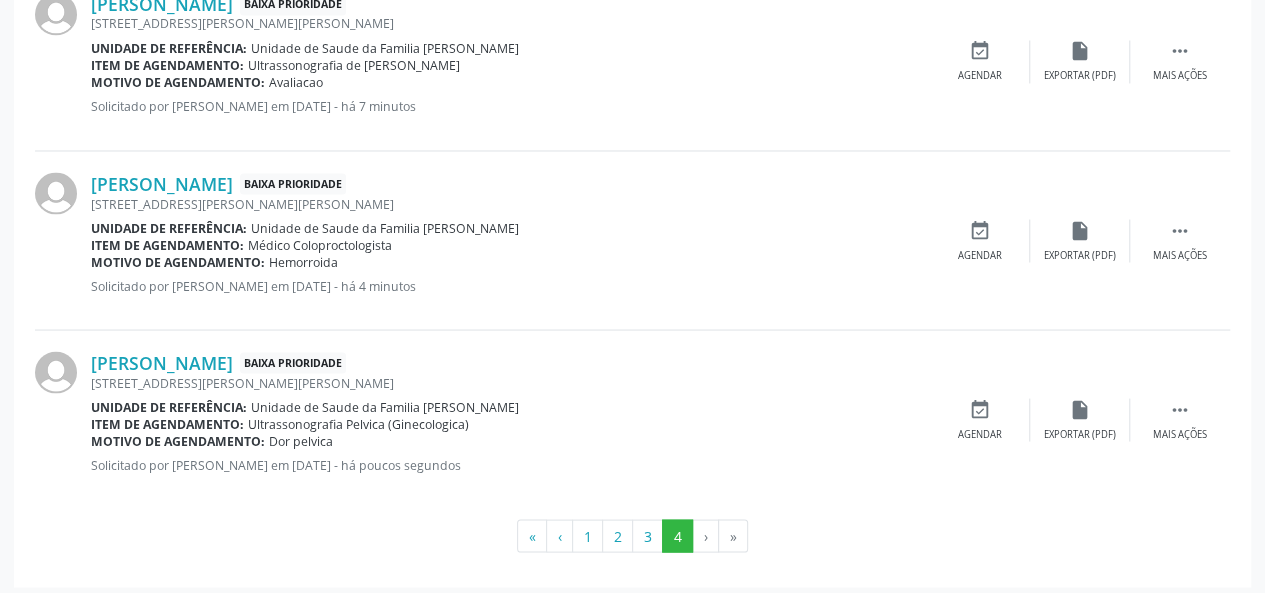 scroll, scrollTop: 1739, scrollLeft: 0, axis: vertical 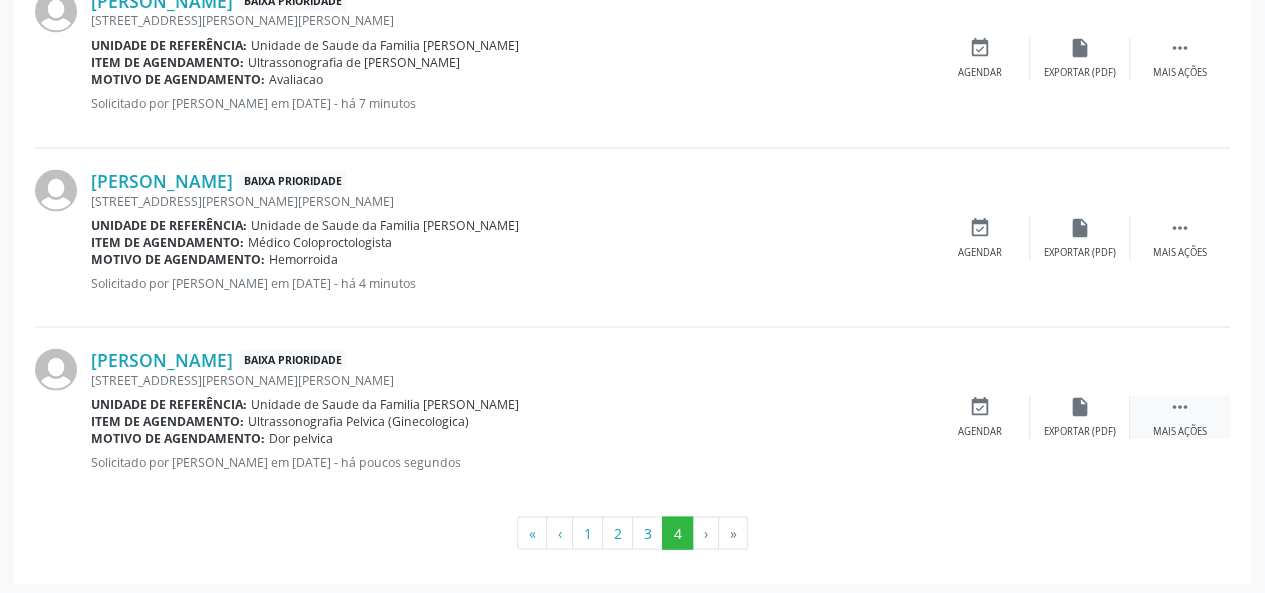 click on "
Mais ações" at bounding box center (1180, 416) 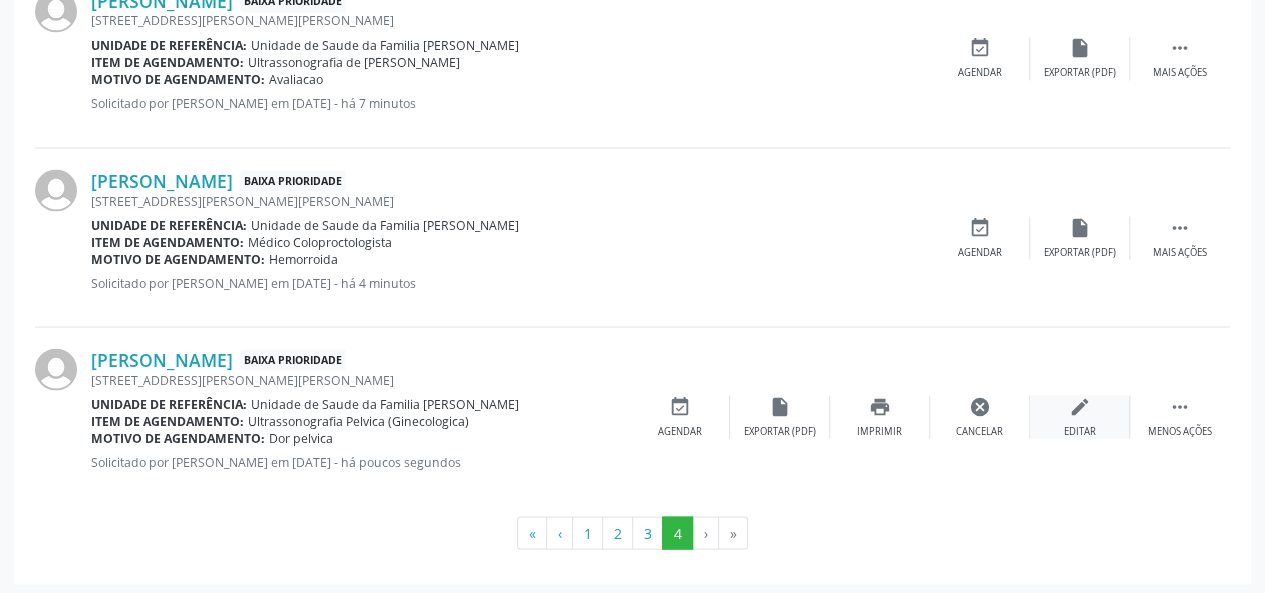 click on "Editar" at bounding box center (1080, 431) 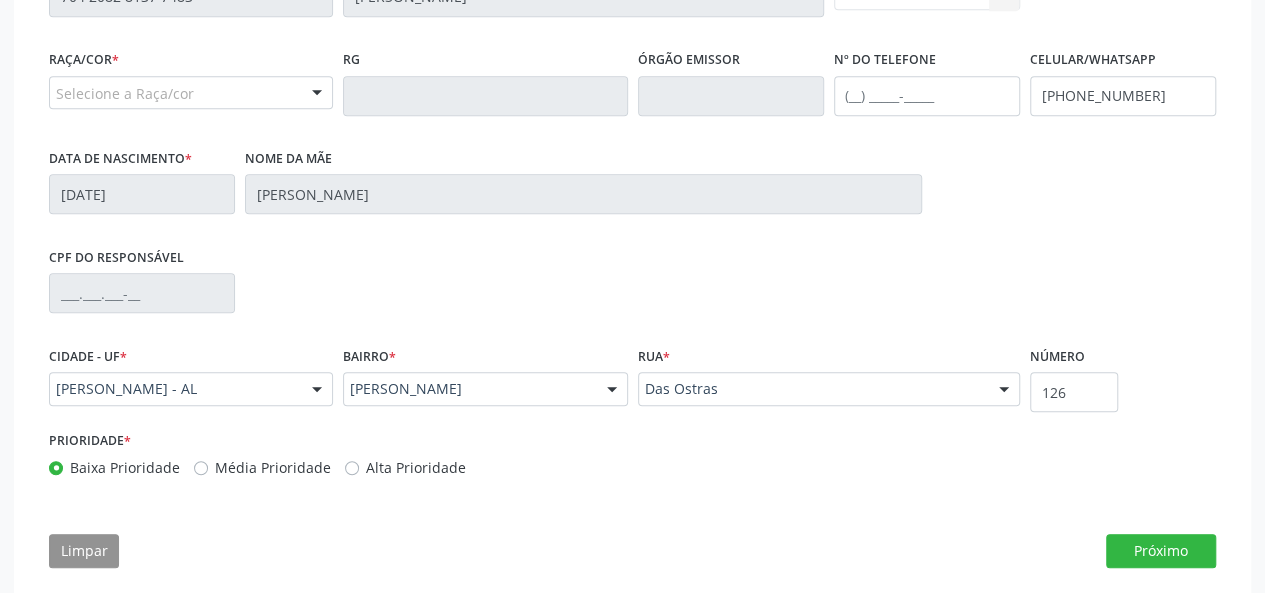 scroll, scrollTop: 544, scrollLeft: 0, axis: vertical 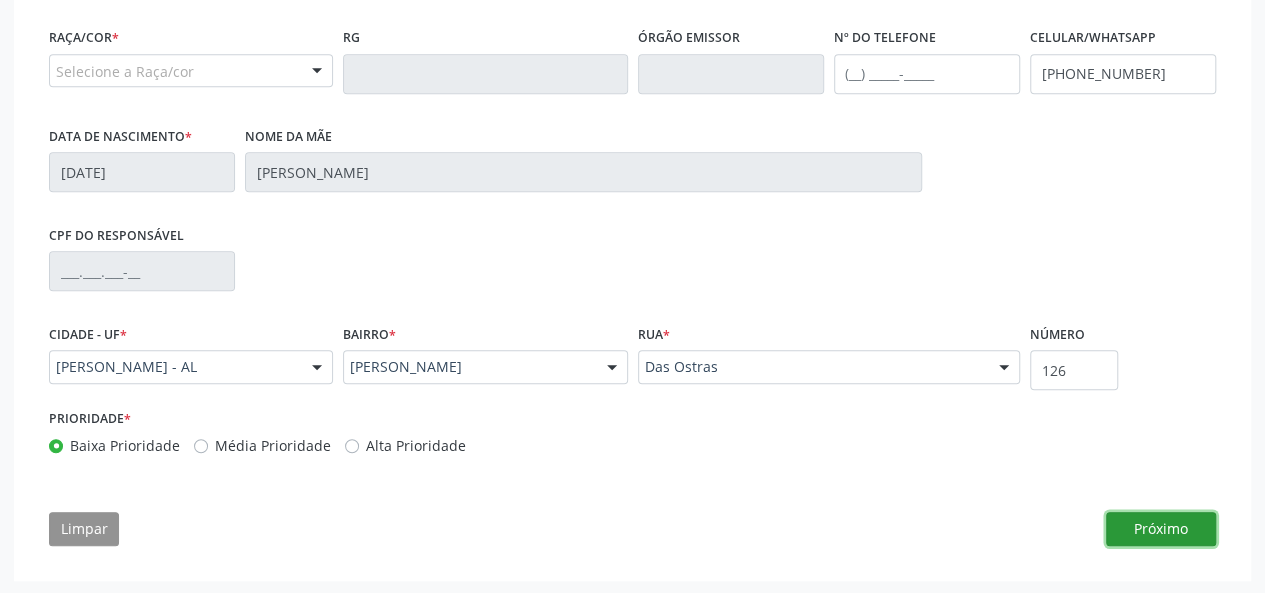 click on "Próximo" at bounding box center (1161, 529) 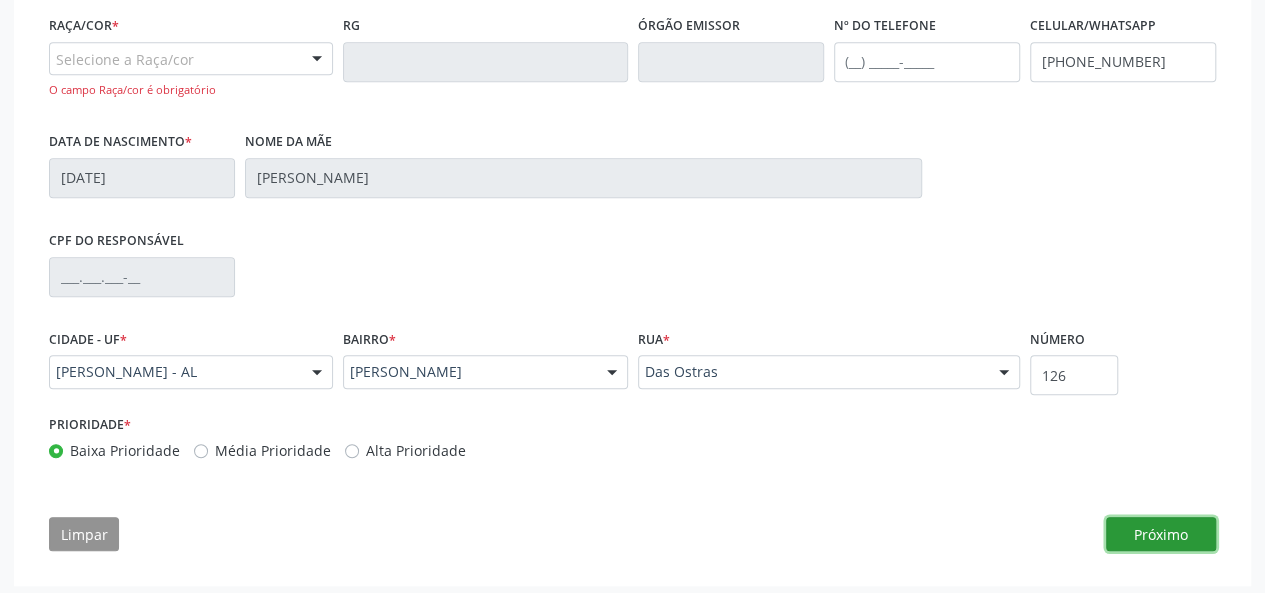 scroll, scrollTop: 562, scrollLeft: 0, axis: vertical 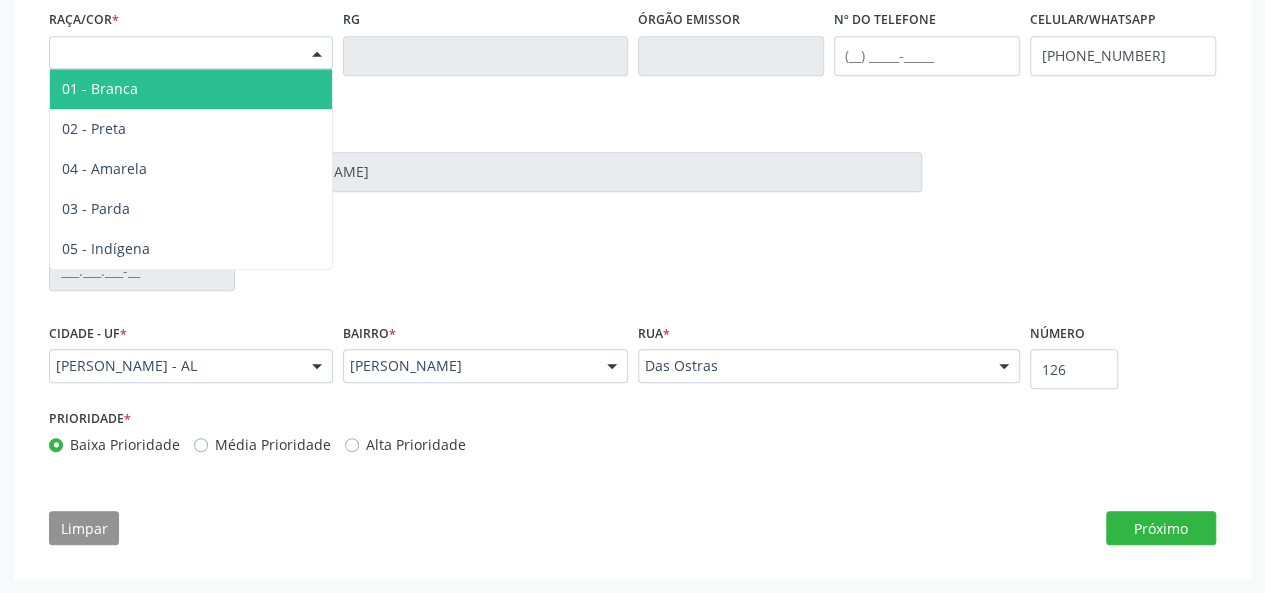 click on "Selecione a Raça/cor" at bounding box center [191, 53] 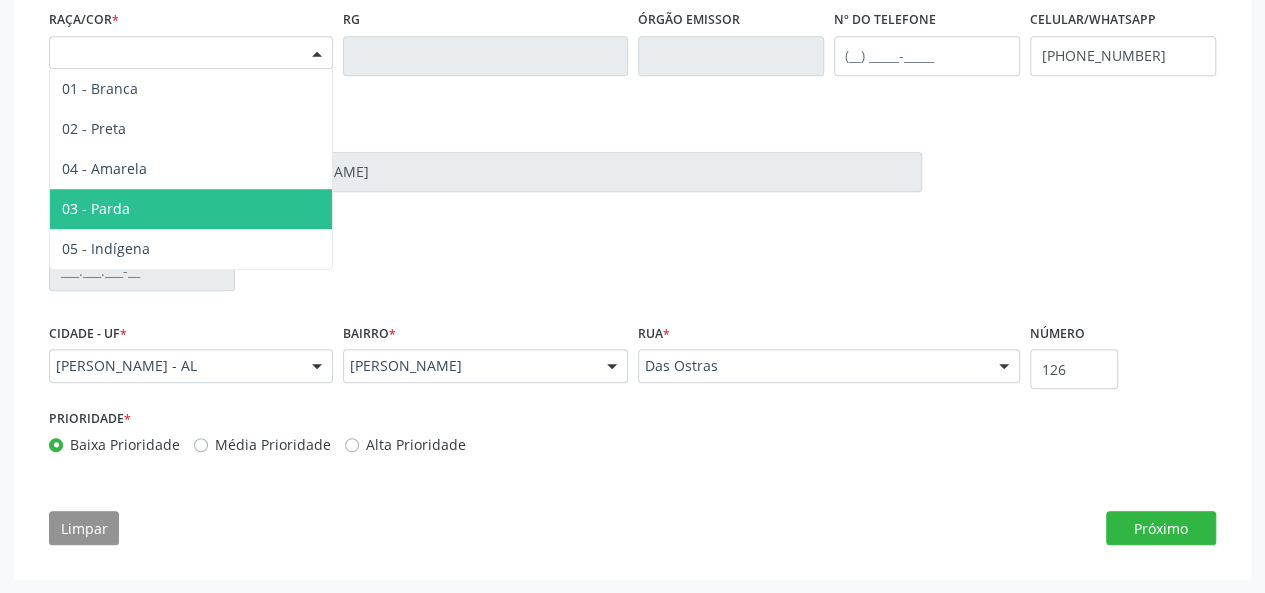 click on "03 - Parda" at bounding box center (191, 209) 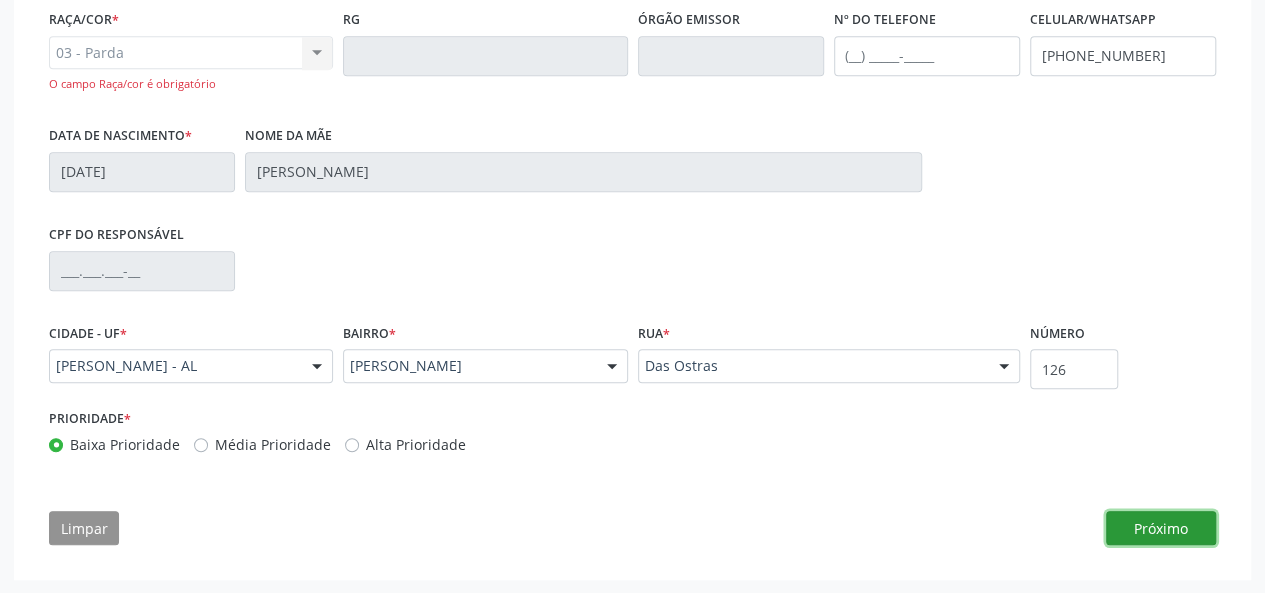 click on "Próximo" at bounding box center (1161, 528) 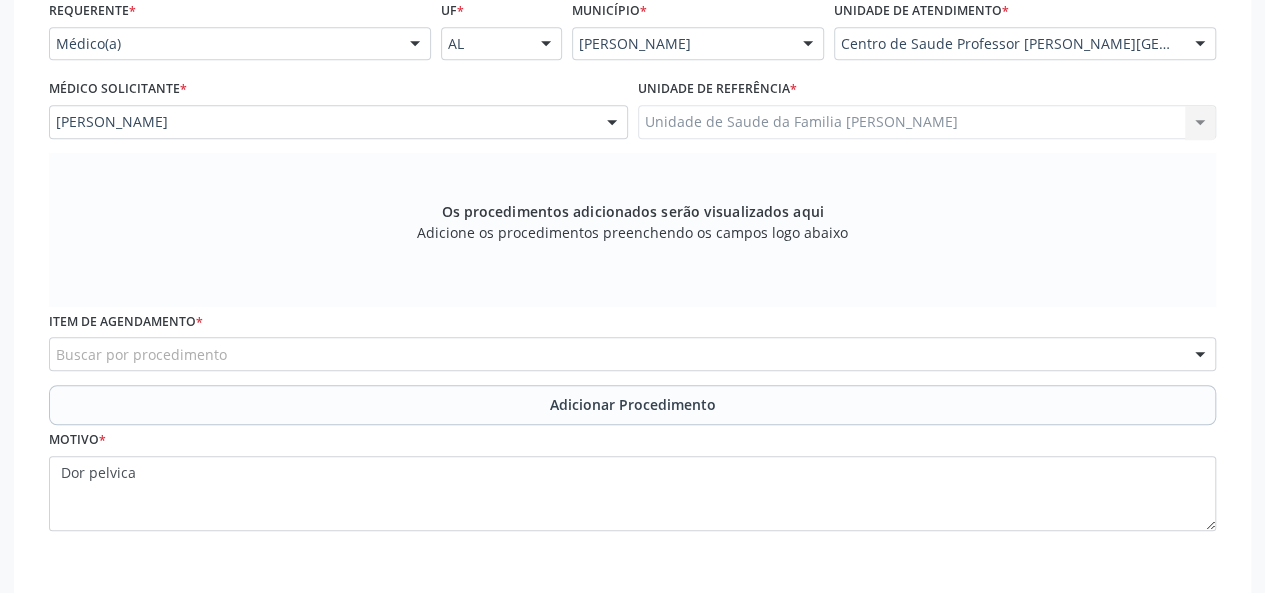 scroll, scrollTop: 561, scrollLeft: 0, axis: vertical 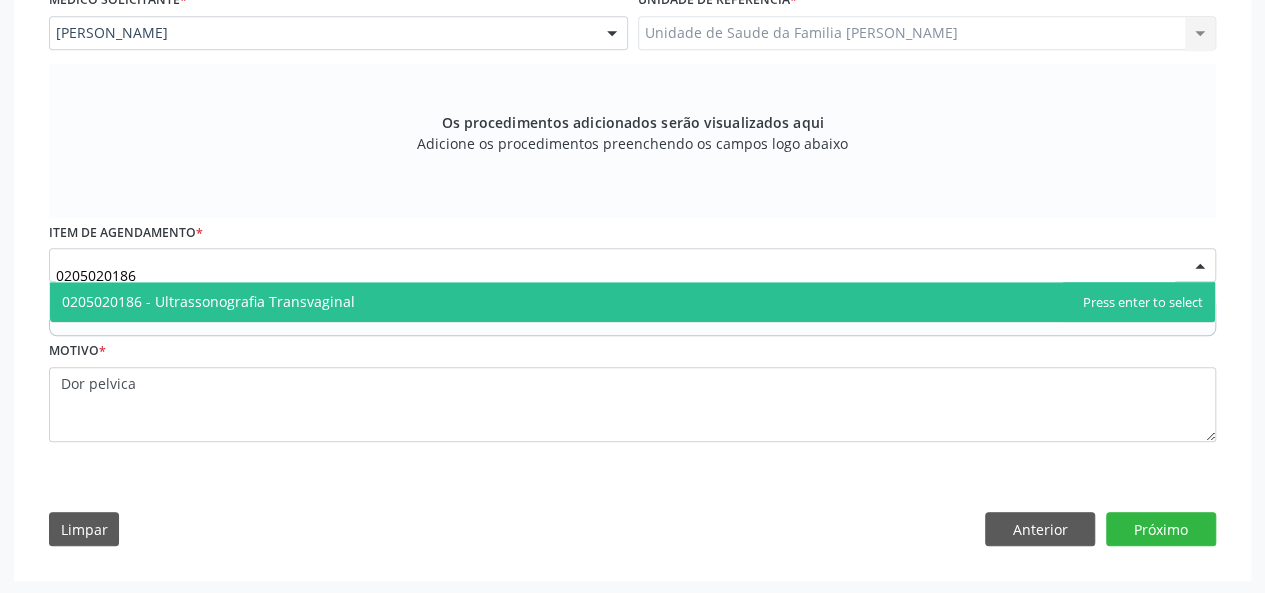 click on "0205020186 - Ultrassonografia Transvaginal" at bounding box center [208, 301] 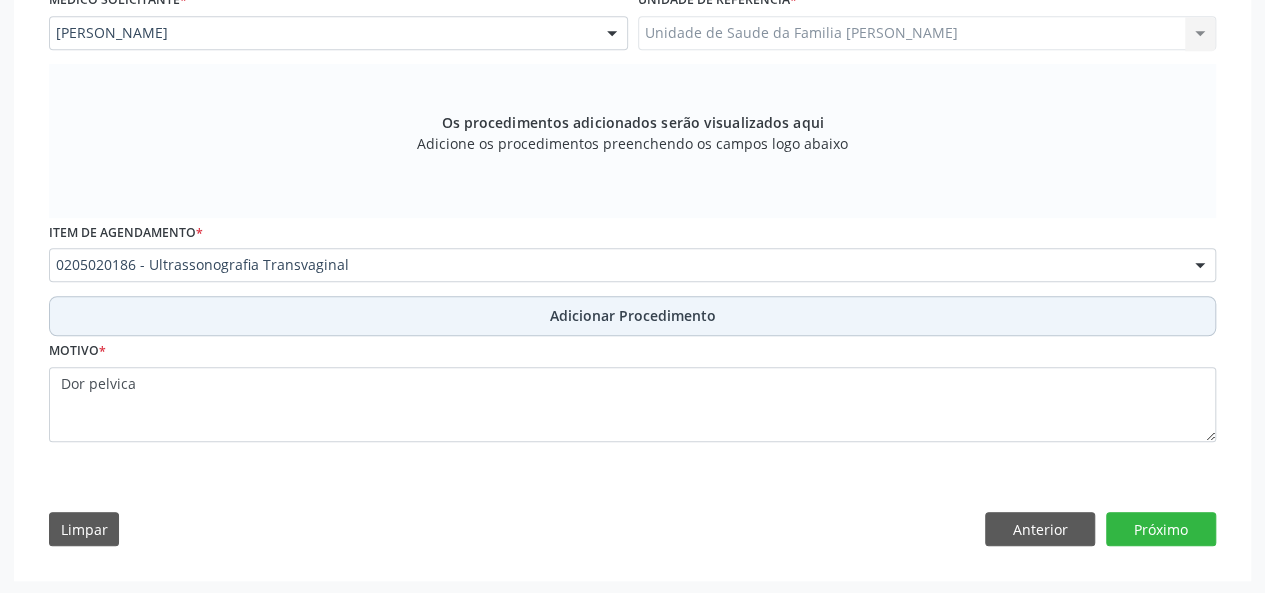 click on "Adicionar Procedimento" at bounding box center (633, 315) 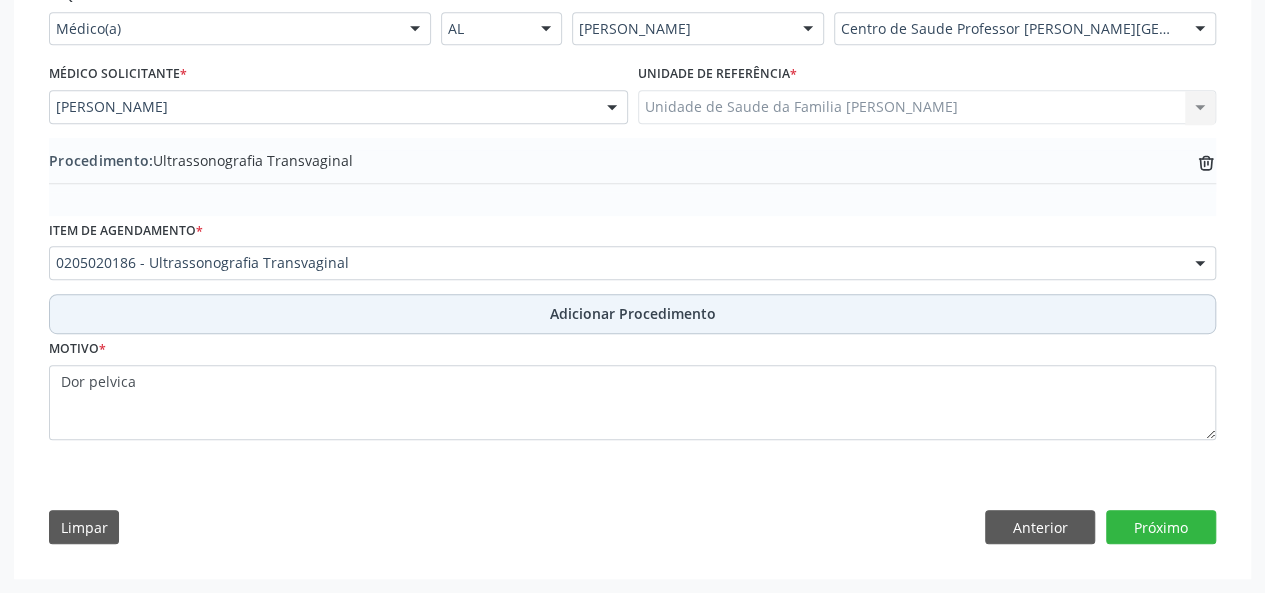 scroll, scrollTop: 484, scrollLeft: 0, axis: vertical 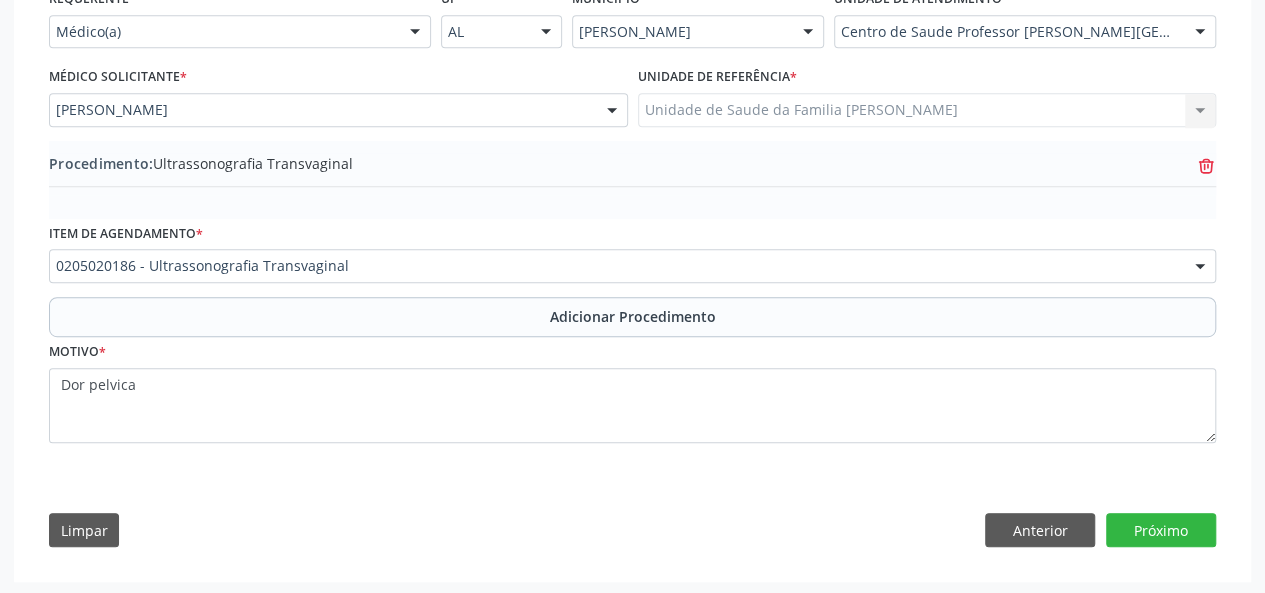 click 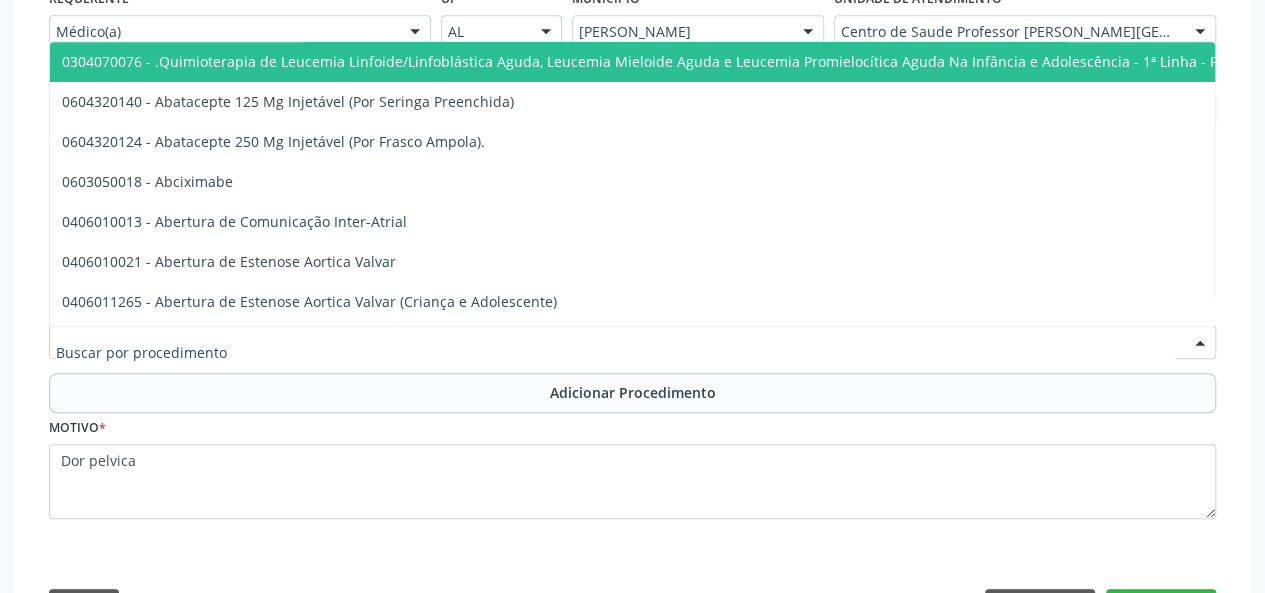 click at bounding box center (615, 352) 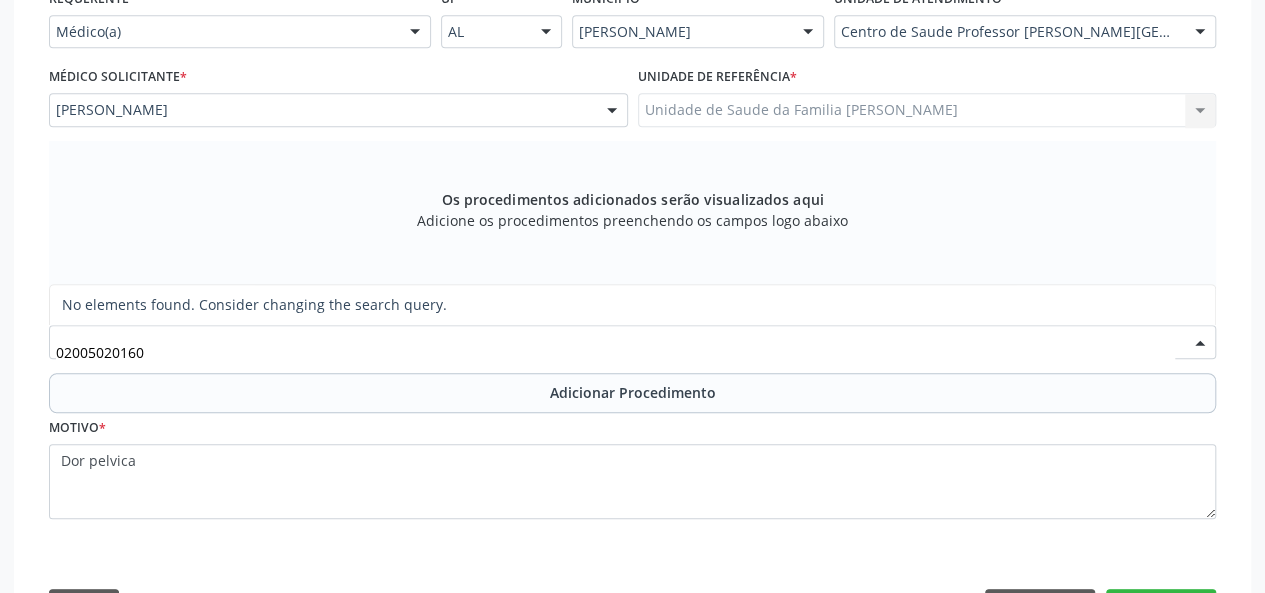 click on "02005020160" at bounding box center [615, 352] 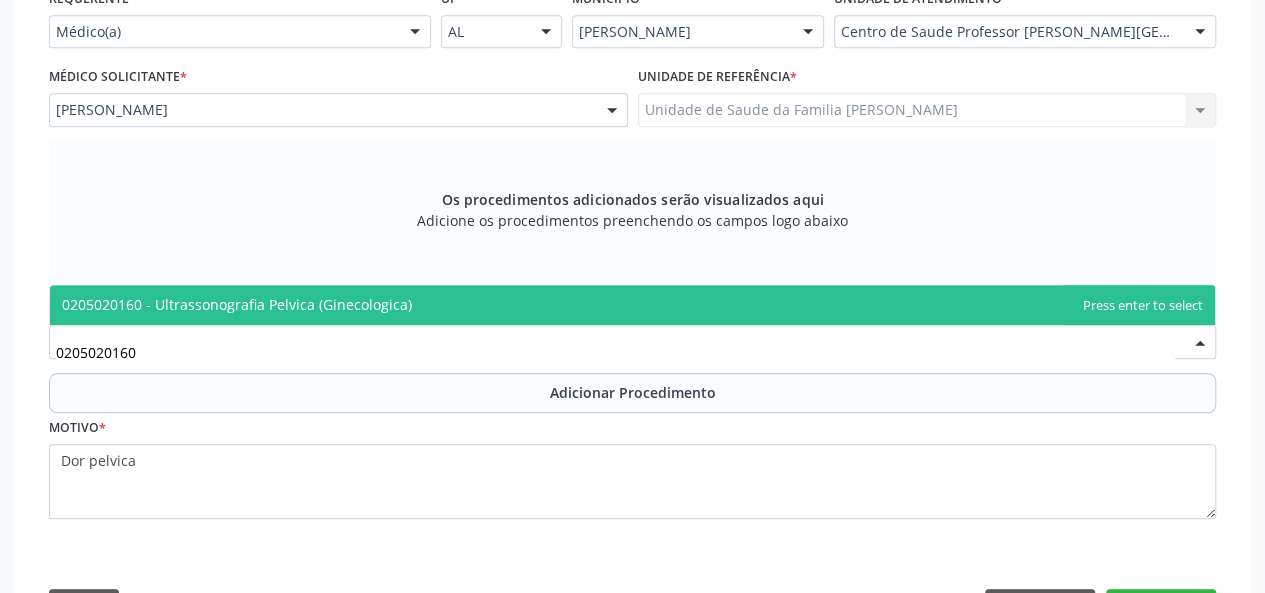 click on "0205020160 - Ultrassonografia Pelvica (Ginecologica)" at bounding box center [237, 304] 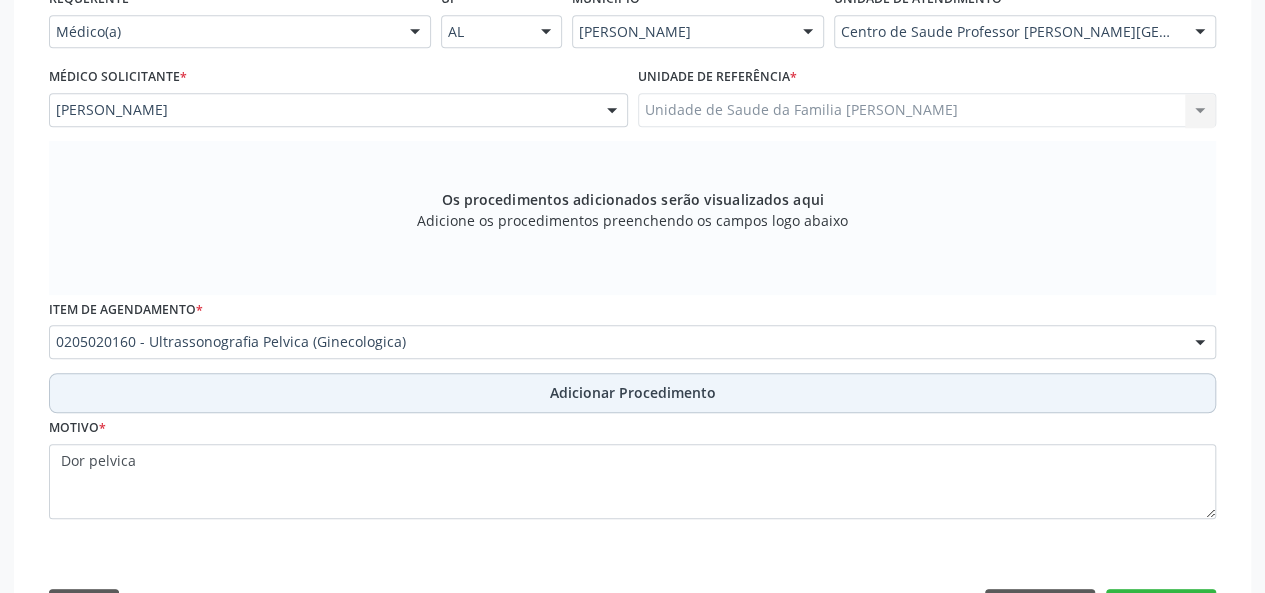 click on "Adicionar Procedimento" at bounding box center [633, 392] 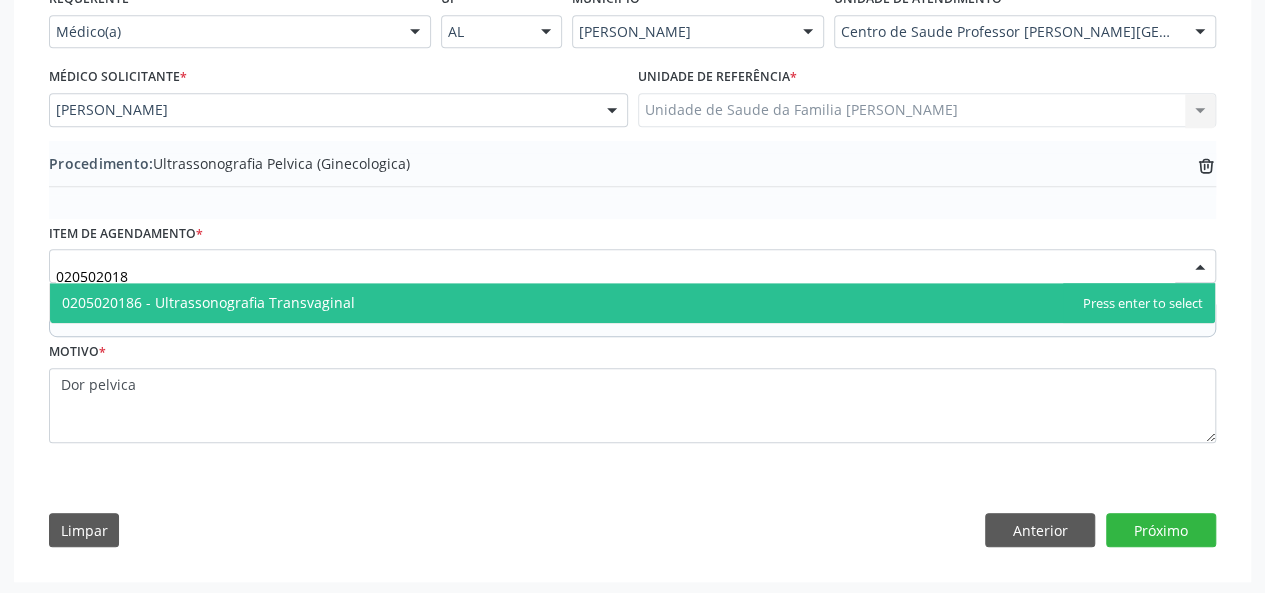 type on "0205020186" 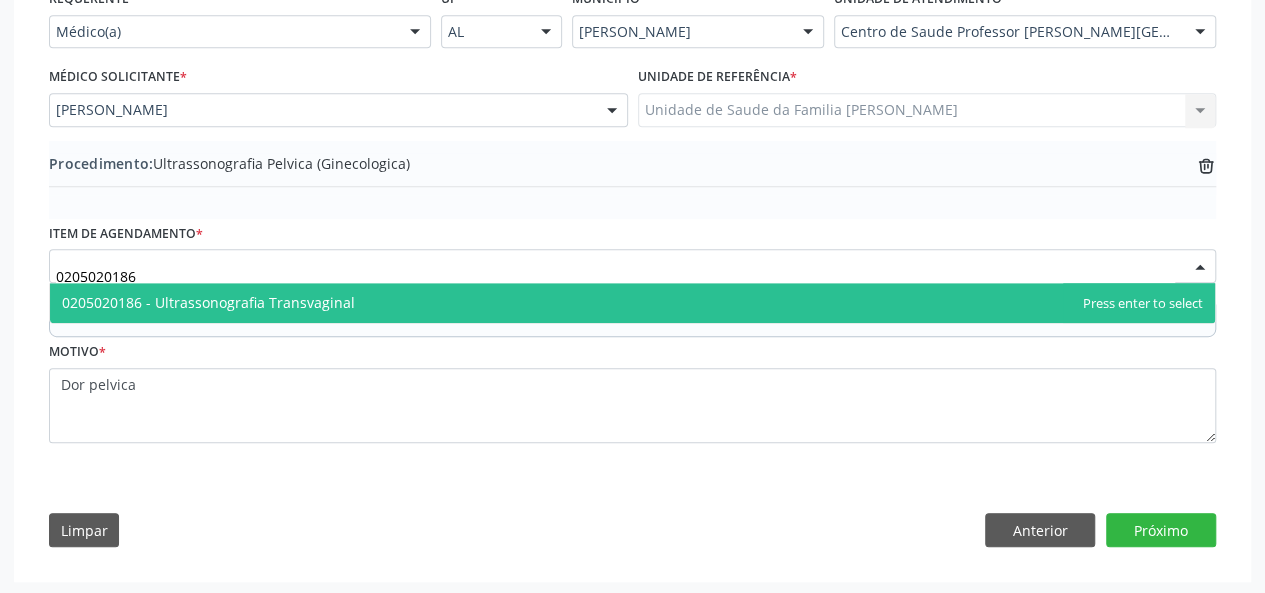 click on "0205020186 - Ultrassonografia Transvaginal" at bounding box center (208, 302) 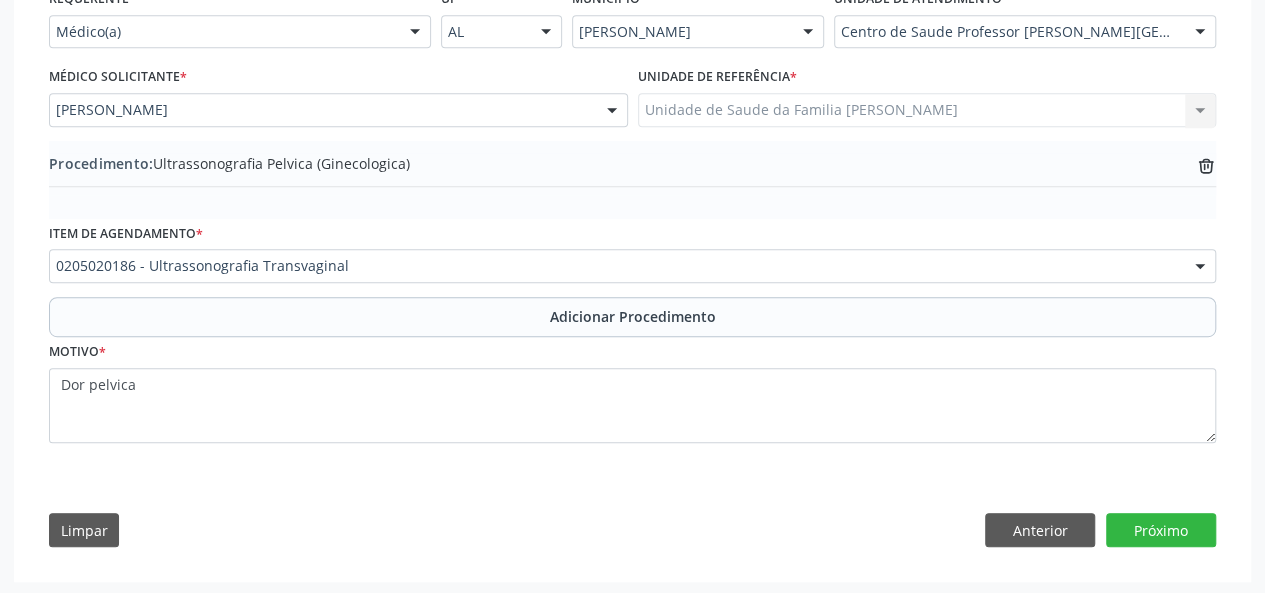 click on "Adicionar Procedimento" at bounding box center (633, 316) 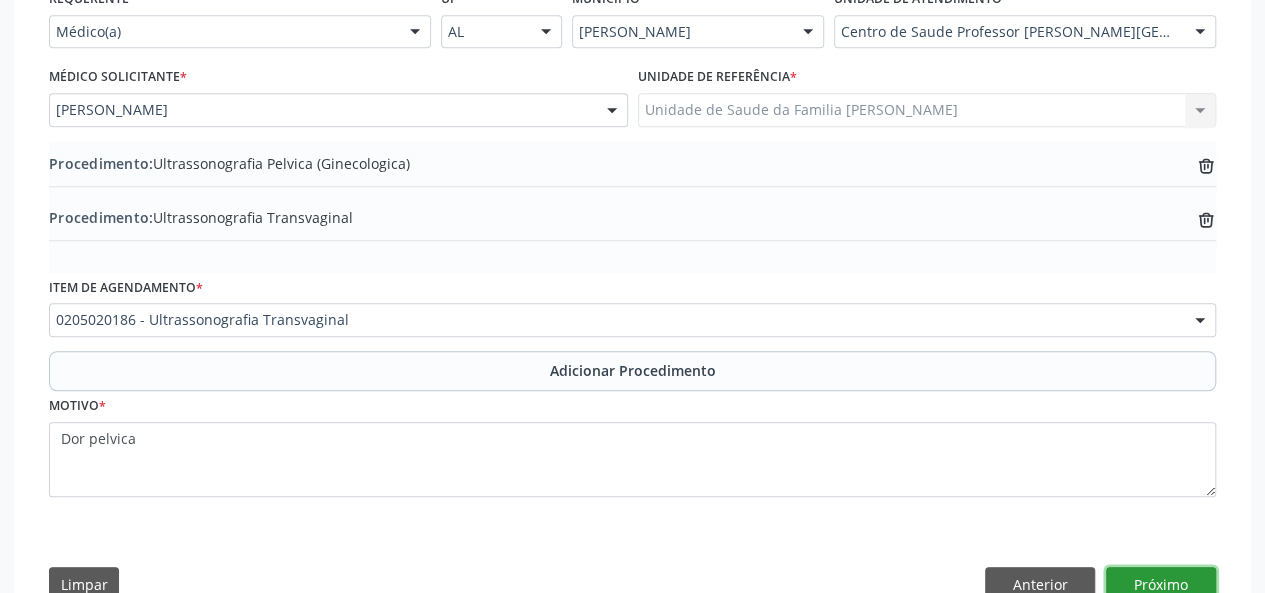 click on "Próximo" at bounding box center (1161, 584) 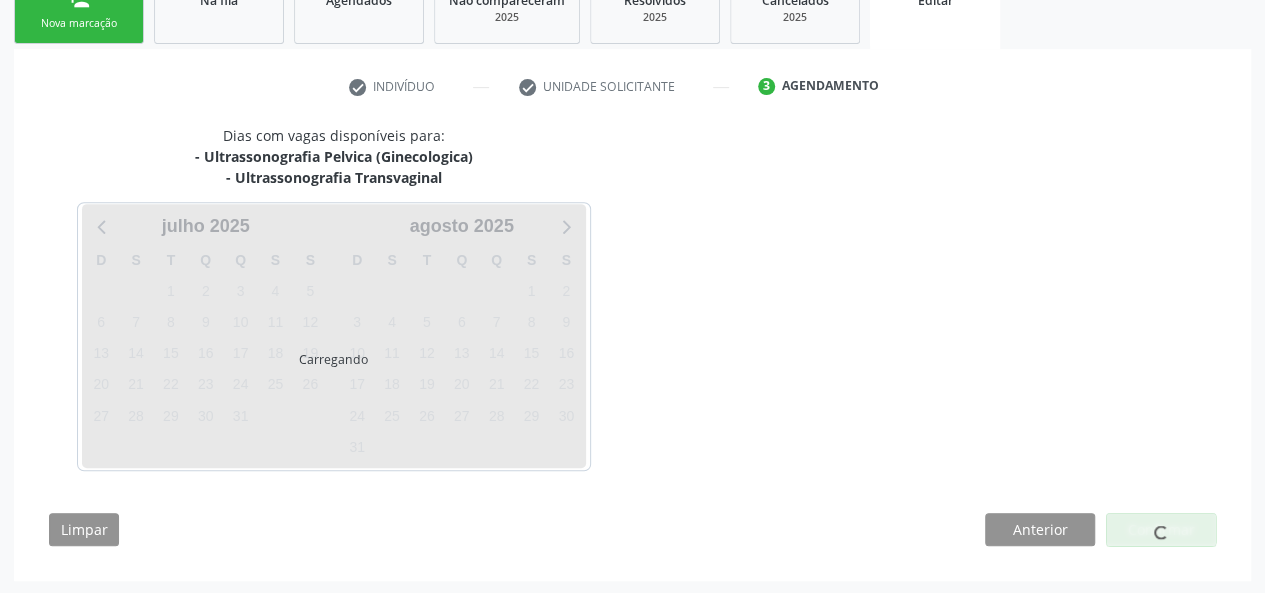 scroll, scrollTop: 409, scrollLeft: 0, axis: vertical 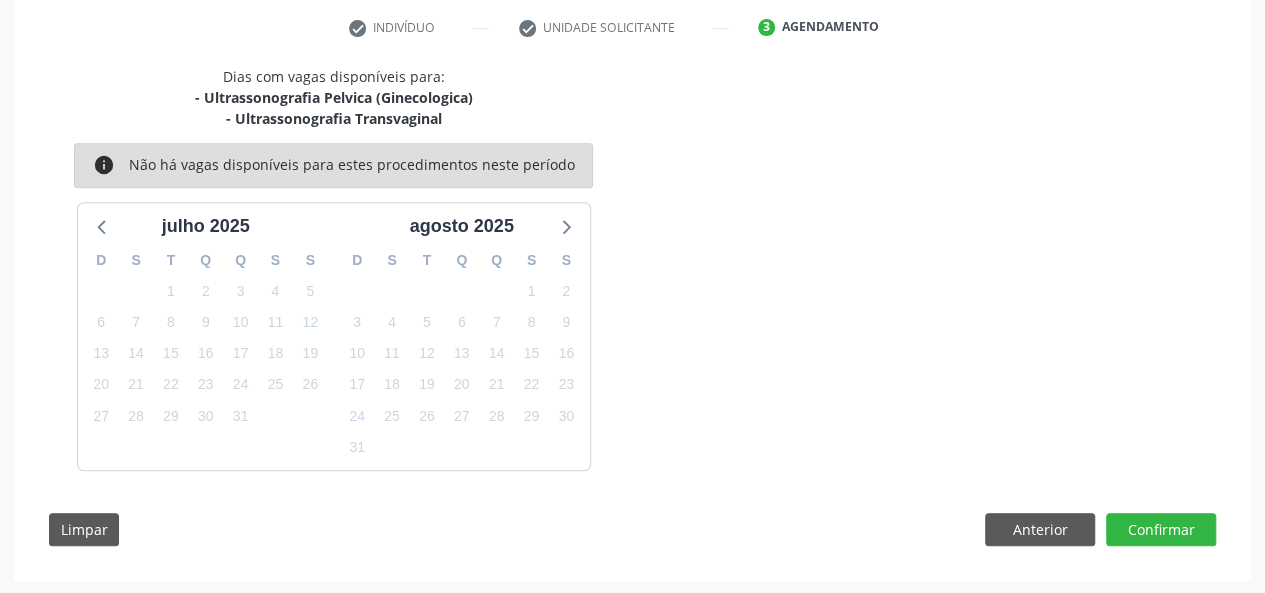 click on "check
Indivíduo
check
Unidade solicitante
3
Agendamento
CNS
*
704 2082 8137 7483       done
Nome
*
Julia Grazielli Almeida
Sexo
*
Feminino         Masculino   Feminino
Nenhum resultado encontrado para: "   "
Não há nenhuma opção para ser exibida.
Raça/cor
*
03 - Parda         01 - Branca   02 - Preta   04 - Amarela   03 - Parda   05 - Indígena
Nenhum resultado encontrado para: "   "
Não há nenhuma opção para ser exibida.
RG
Órgão emissor
Nº do Telefone
Celular/WhatsApp
(82) 99950-1603
Data de nascimento
*
18/10/2002
Nome da mãe
Adriana Cristina Santos Almeida
CPF do responsável
*" at bounding box center [632, 285] 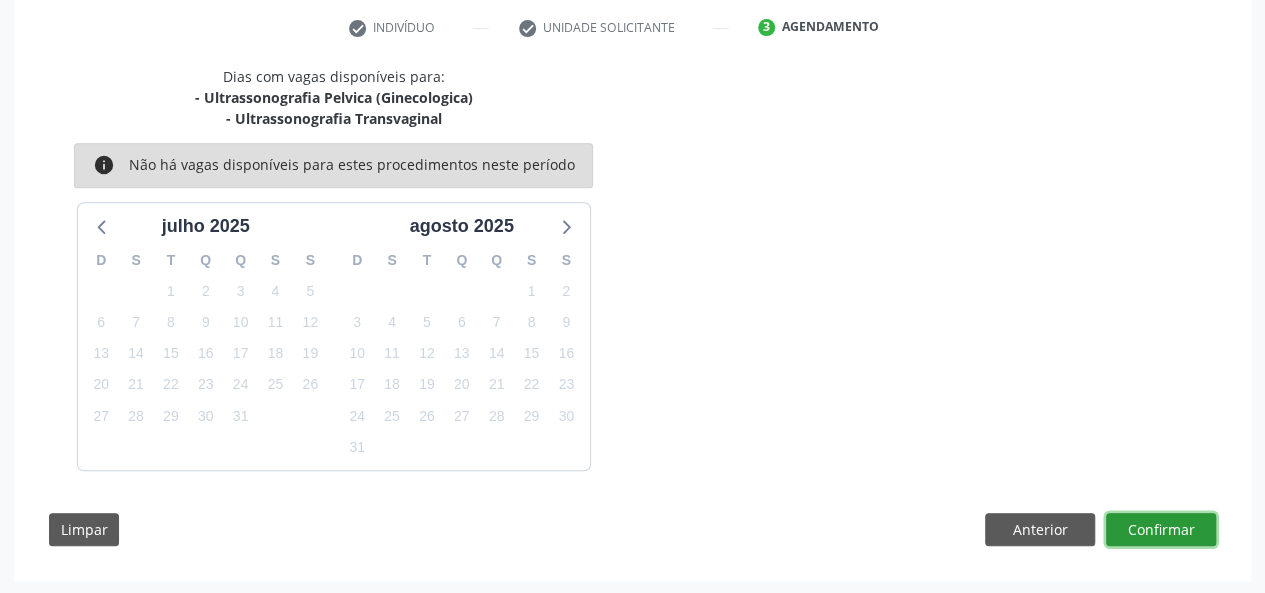 click on "Confirmar" at bounding box center [1161, 530] 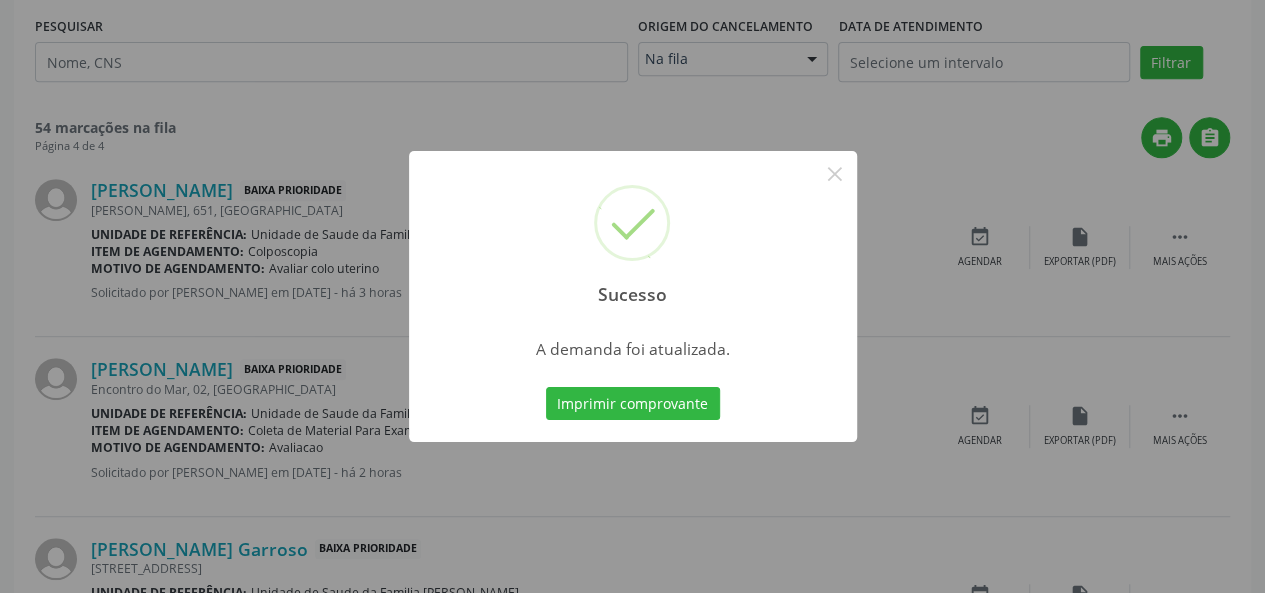scroll, scrollTop: 0, scrollLeft: 0, axis: both 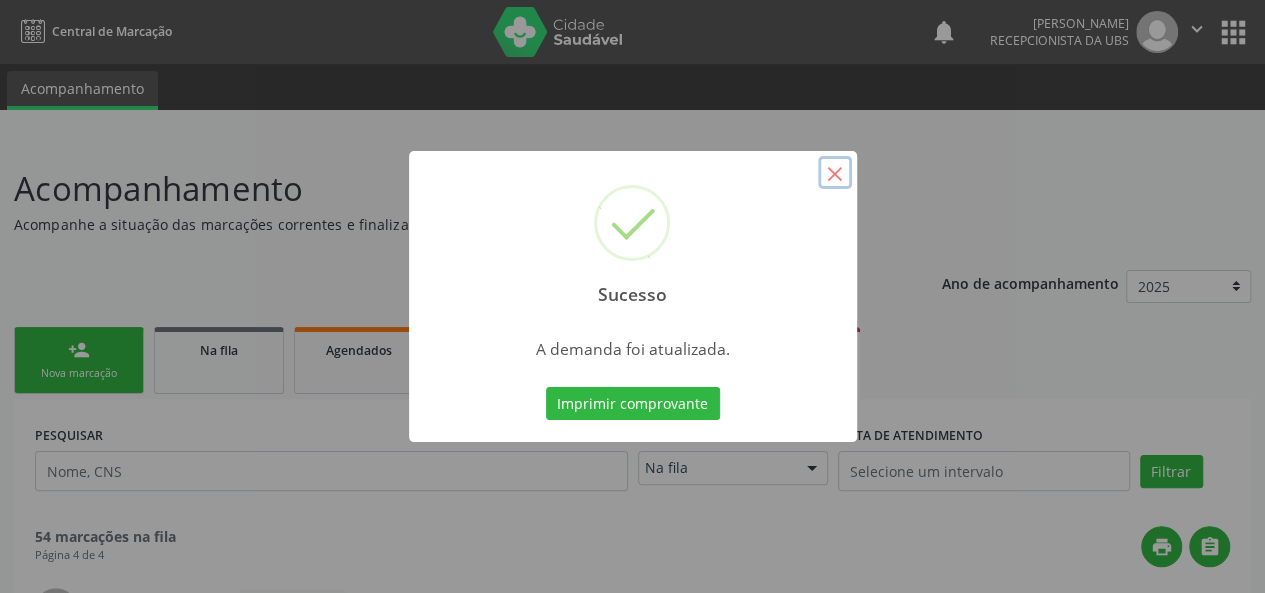 click on "×" at bounding box center (835, 173) 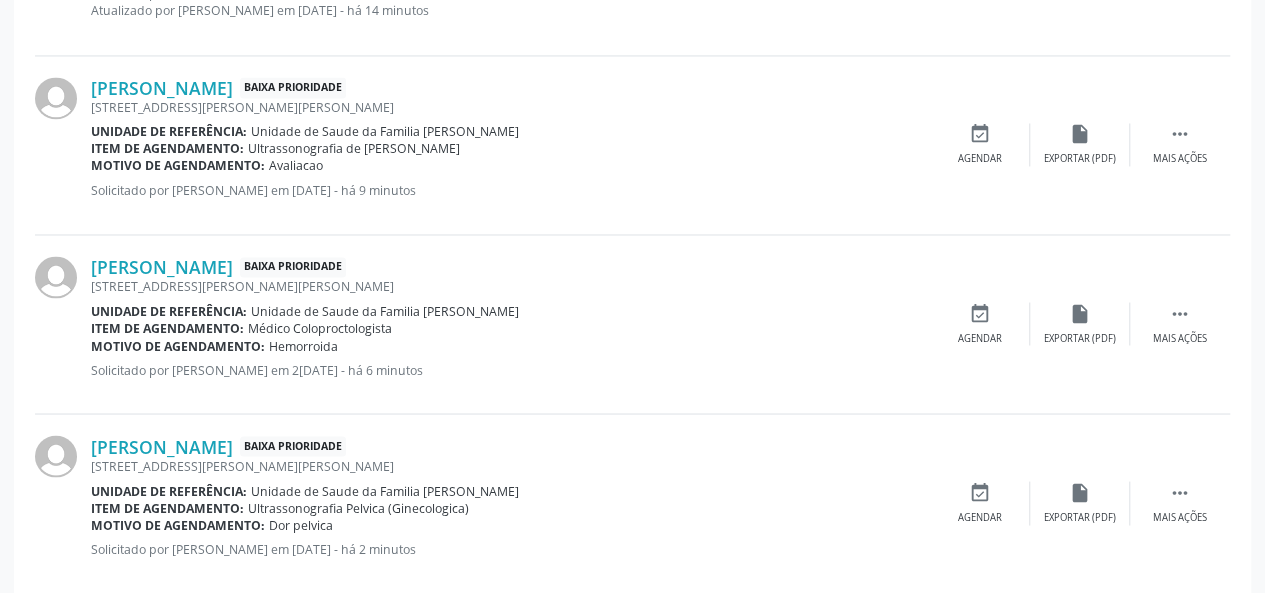 scroll, scrollTop: 1691, scrollLeft: 0, axis: vertical 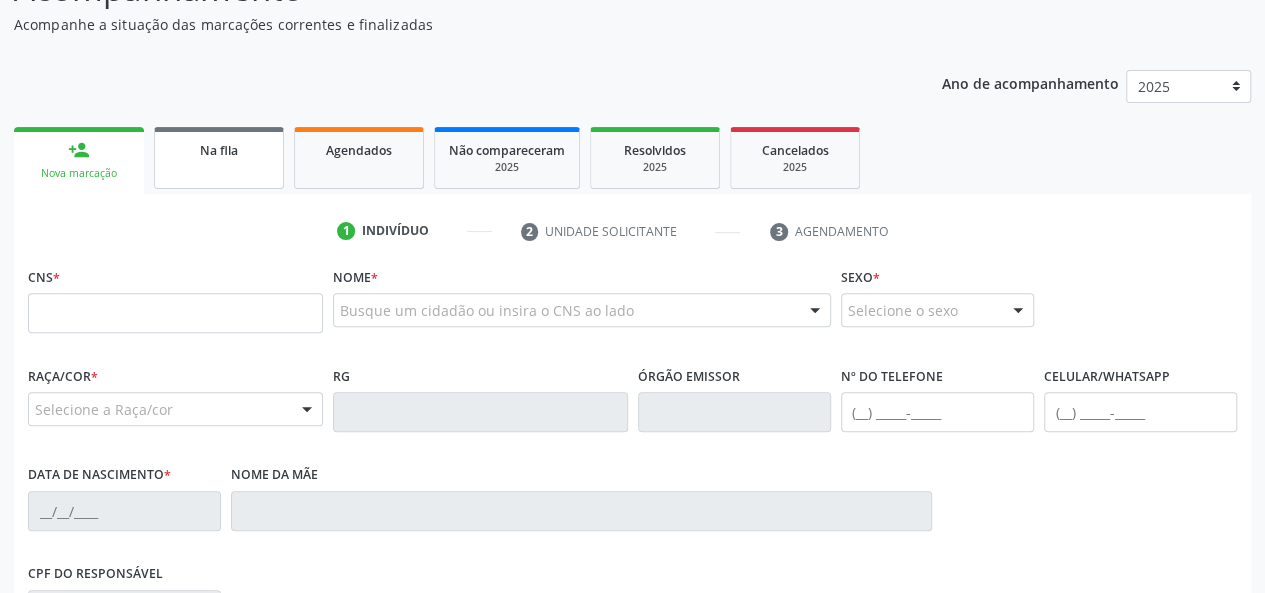 click on "Na fila" at bounding box center (219, 150) 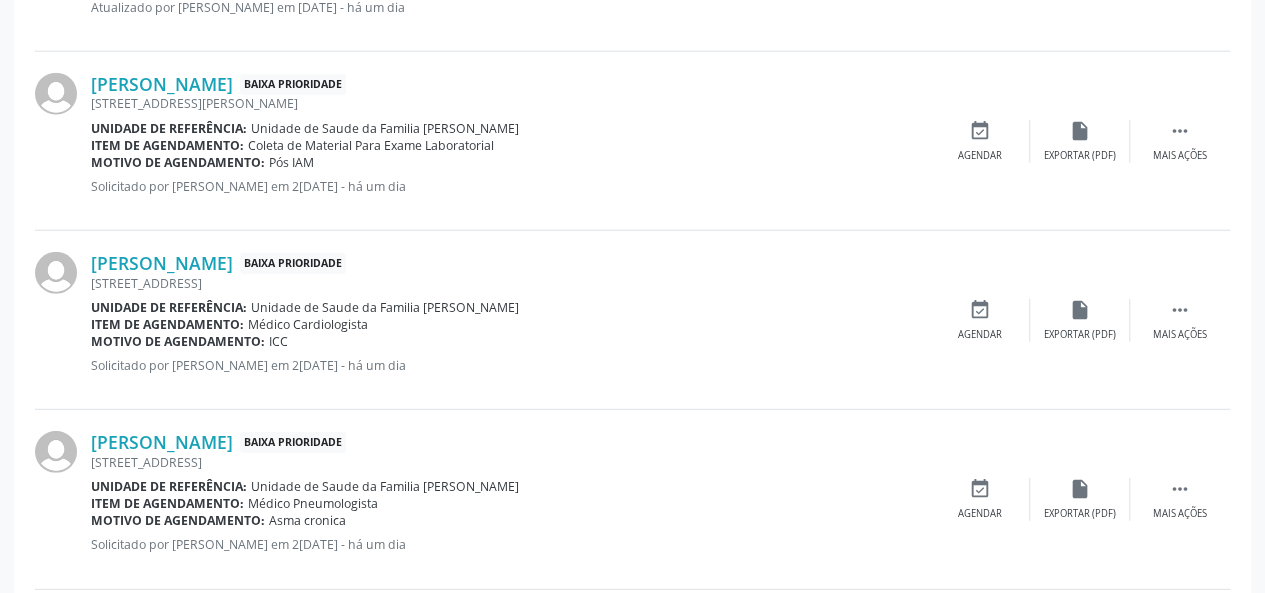scroll, scrollTop: 2800, scrollLeft: 0, axis: vertical 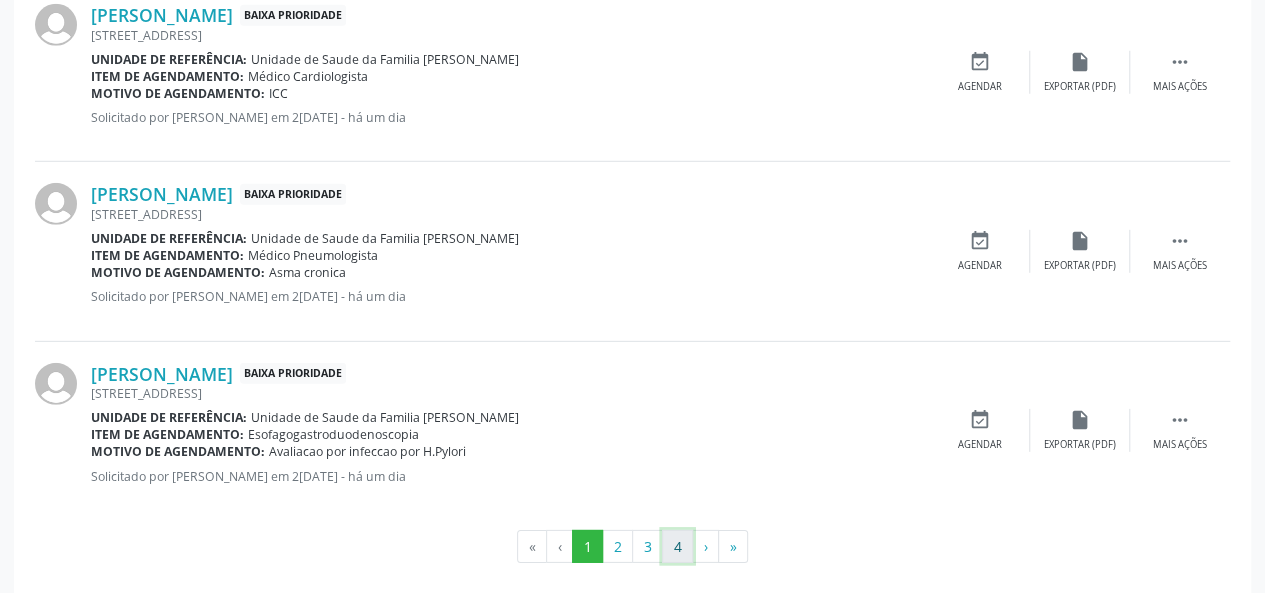 click on "4" at bounding box center [677, 547] 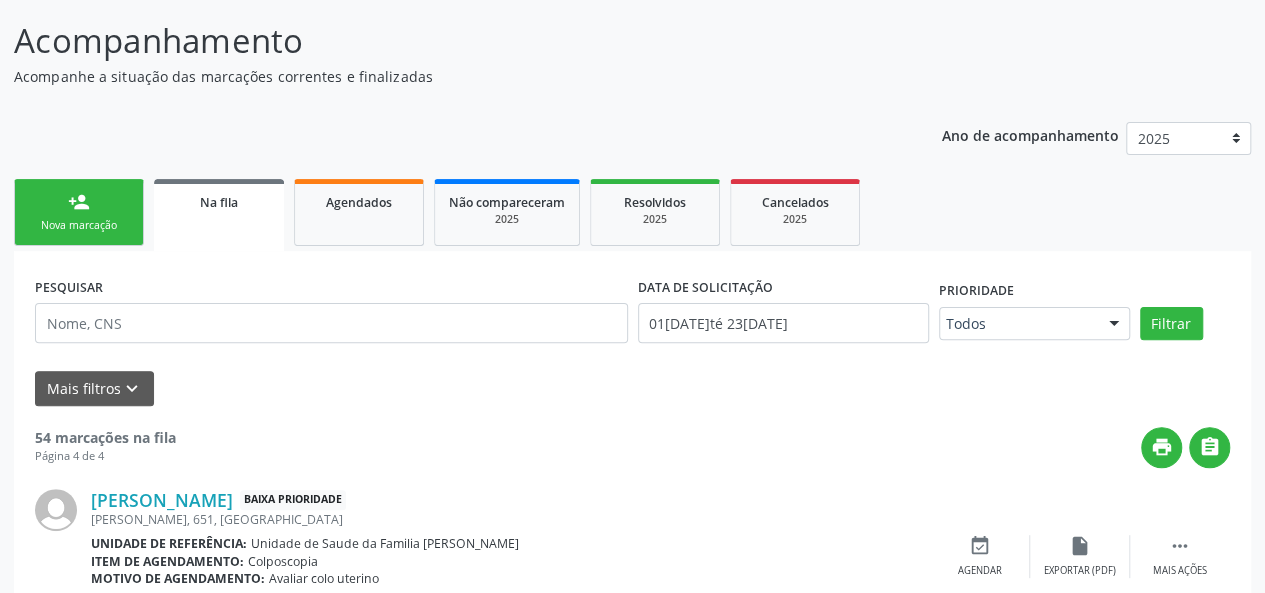 scroll, scrollTop: 0, scrollLeft: 0, axis: both 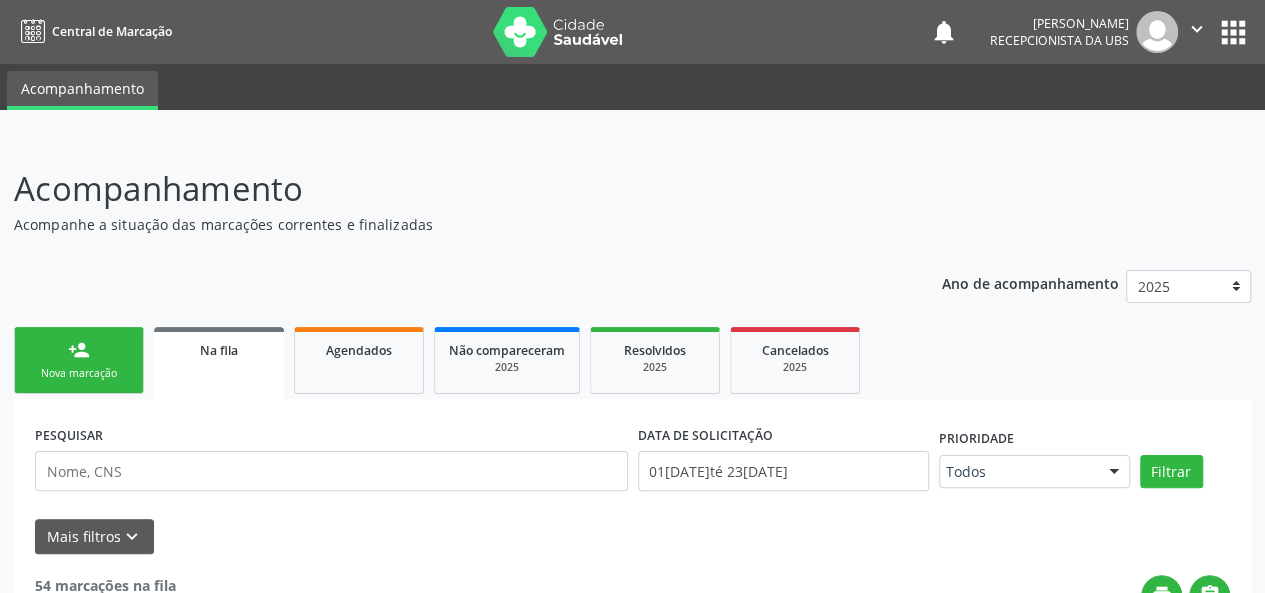 click on "person_add
Nova marcação" at bounding box center (79, 360) 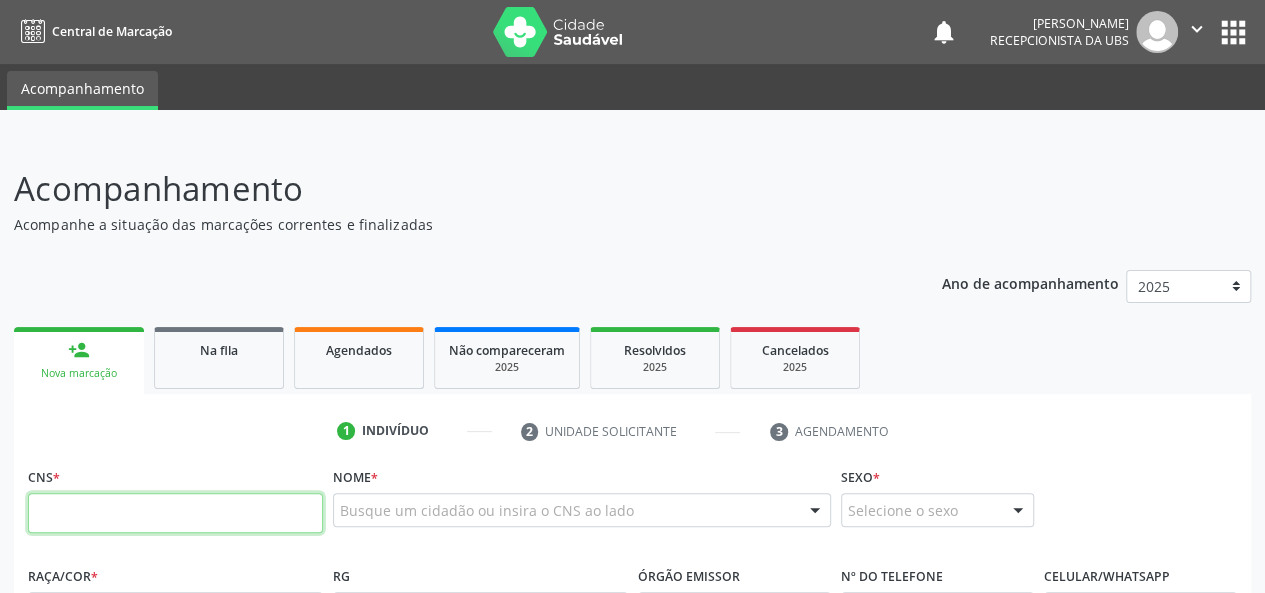 paste on "704 2082 8137 7483" 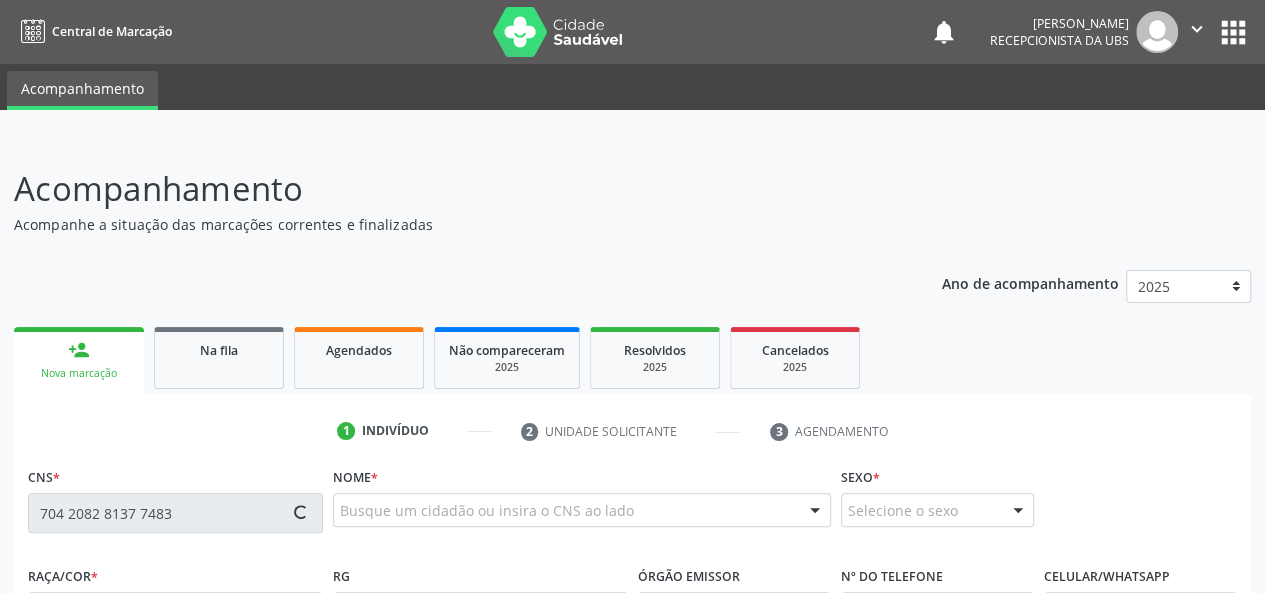 type on "704 2082 8137 7483" 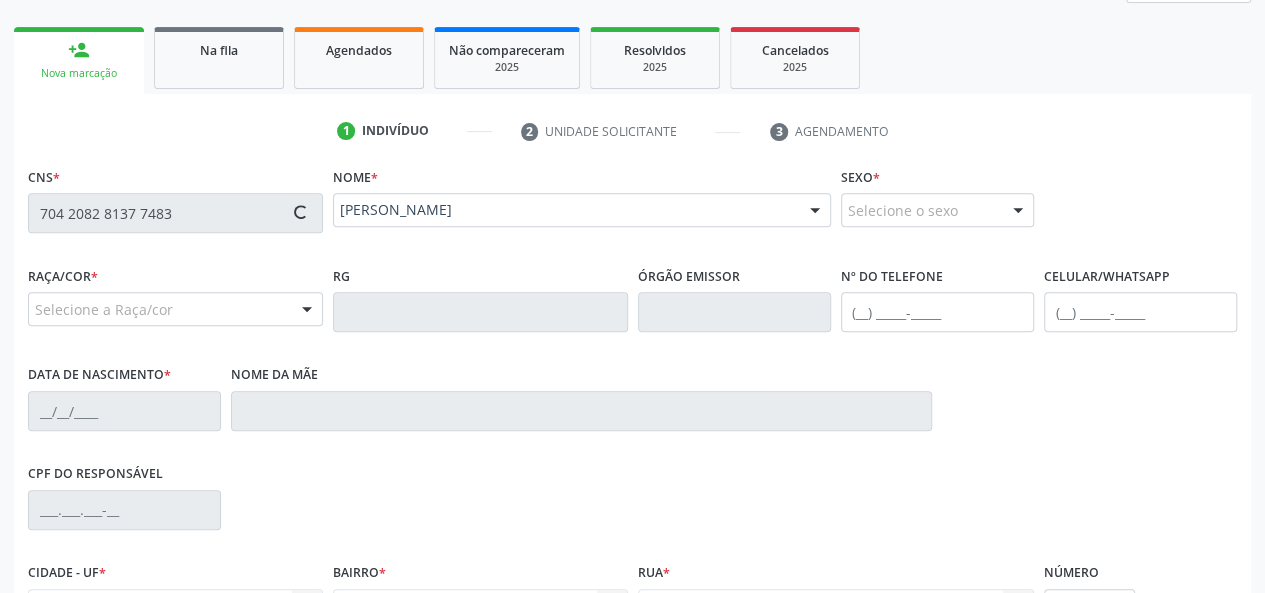 type on "(82) 99950-1603" 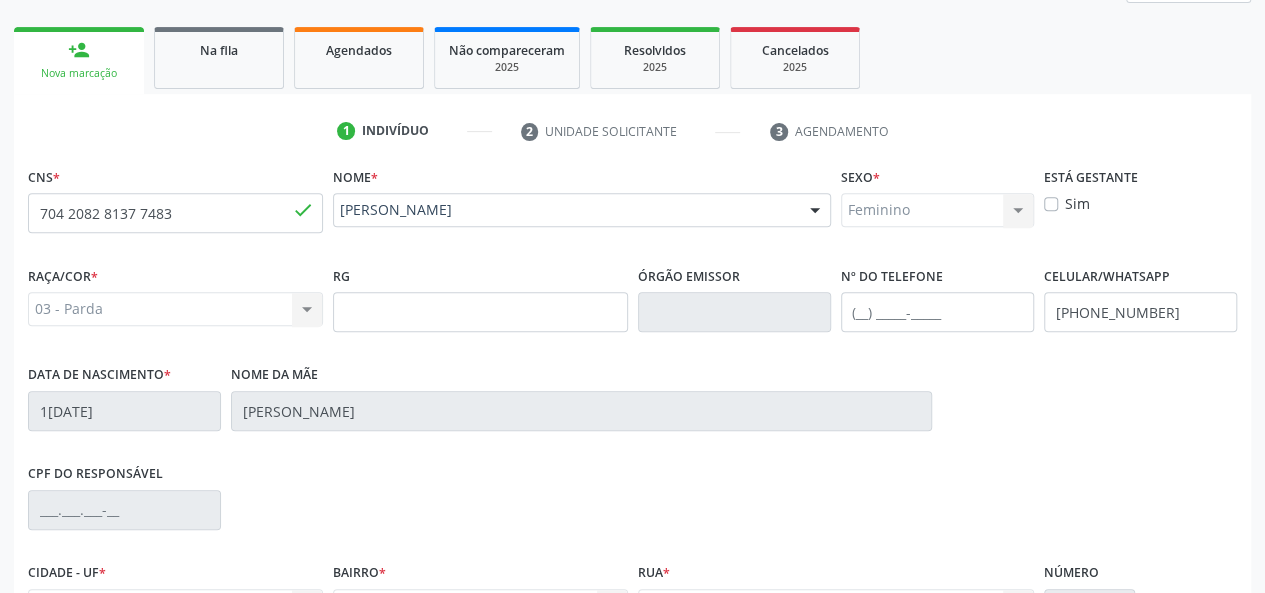 scroll, scrollTop: 518, scrollLeft: 0, axis: vertical 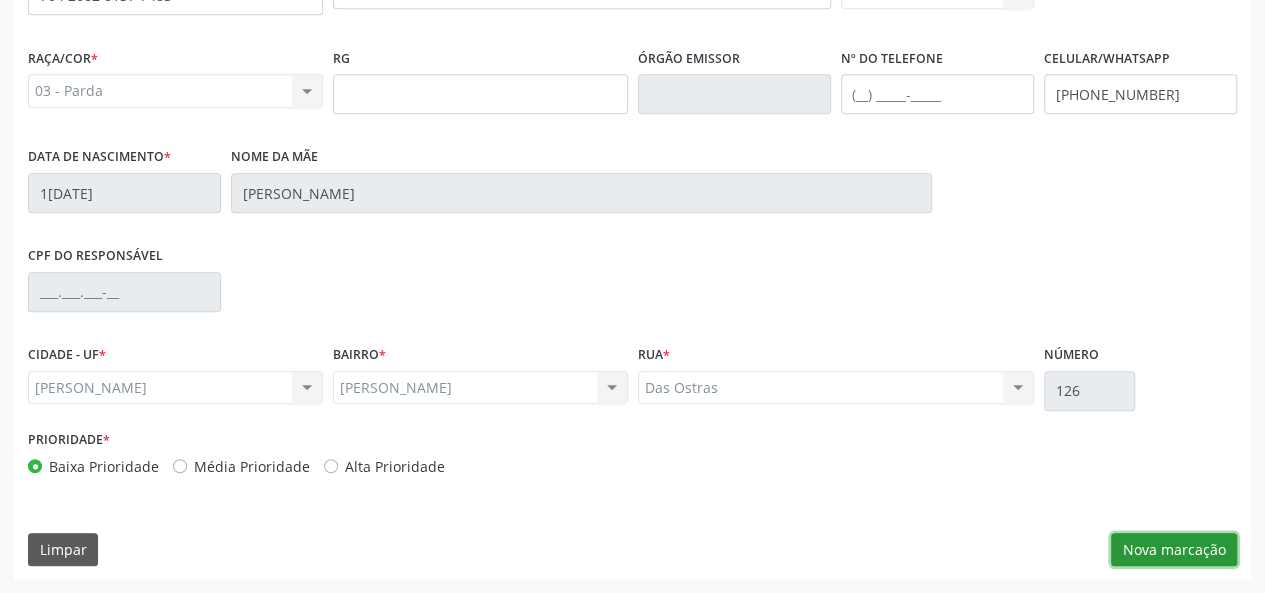 click on "Nova marcação" at bounding box center (1174, 550) 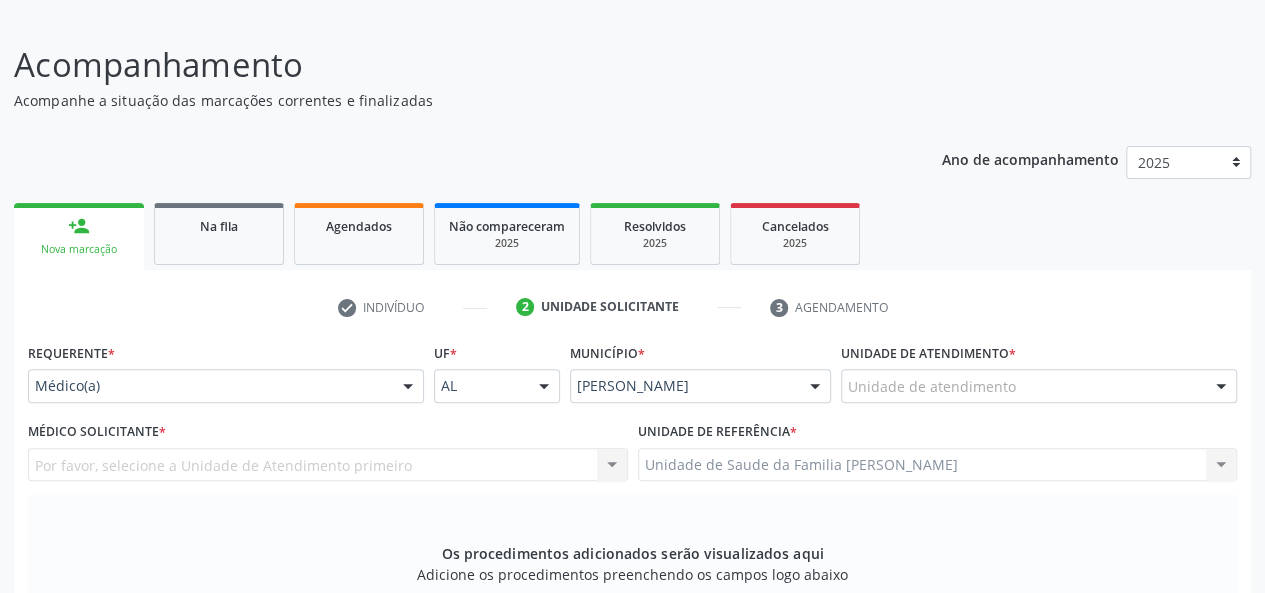 scroll, scrollTop: 118, scrollLeft: 0, axis: vertical 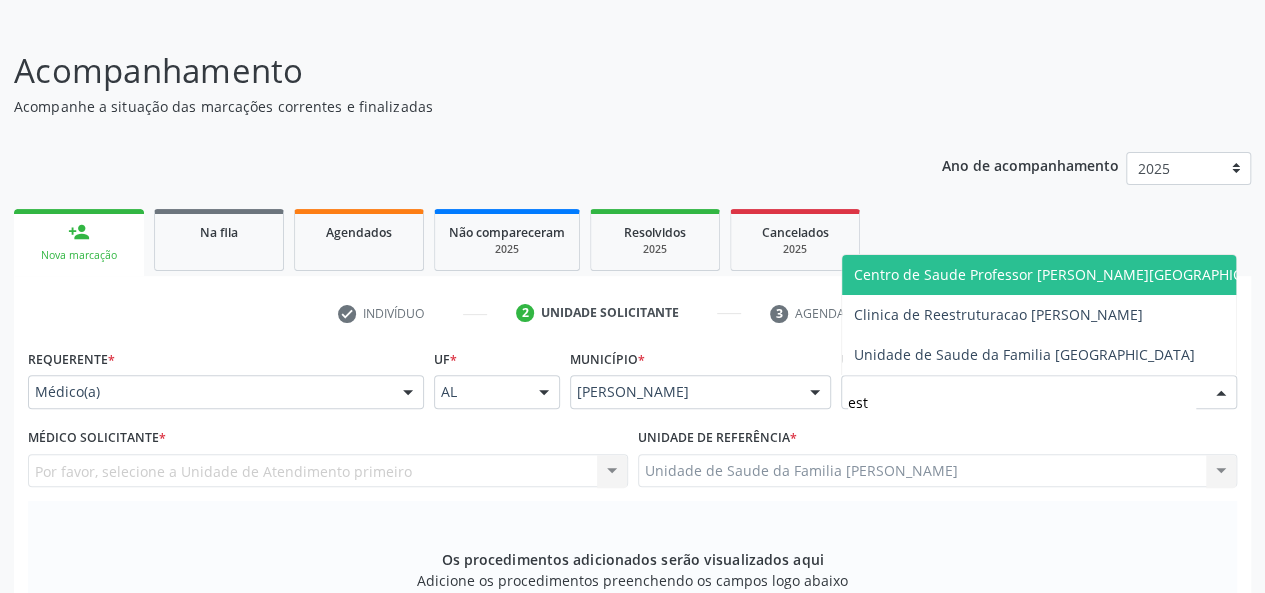 type on "esta" 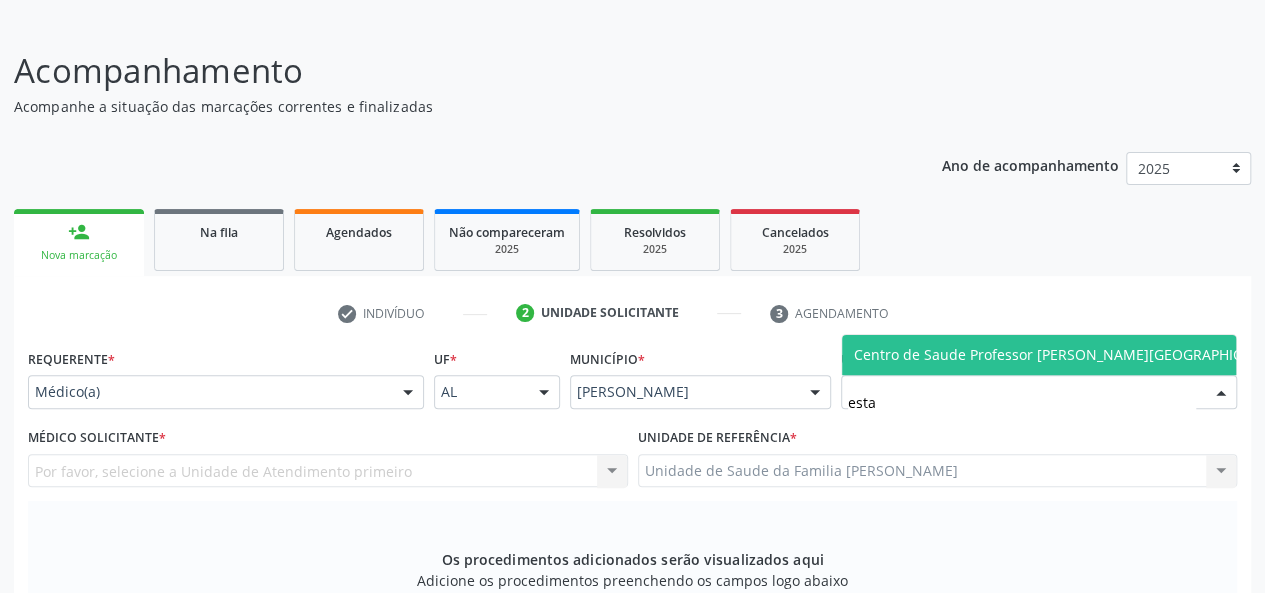 drag, startPoint x: 925, startPoint y: 351, endPoint x: 926, endPoint y: 361, distance: 10.049875 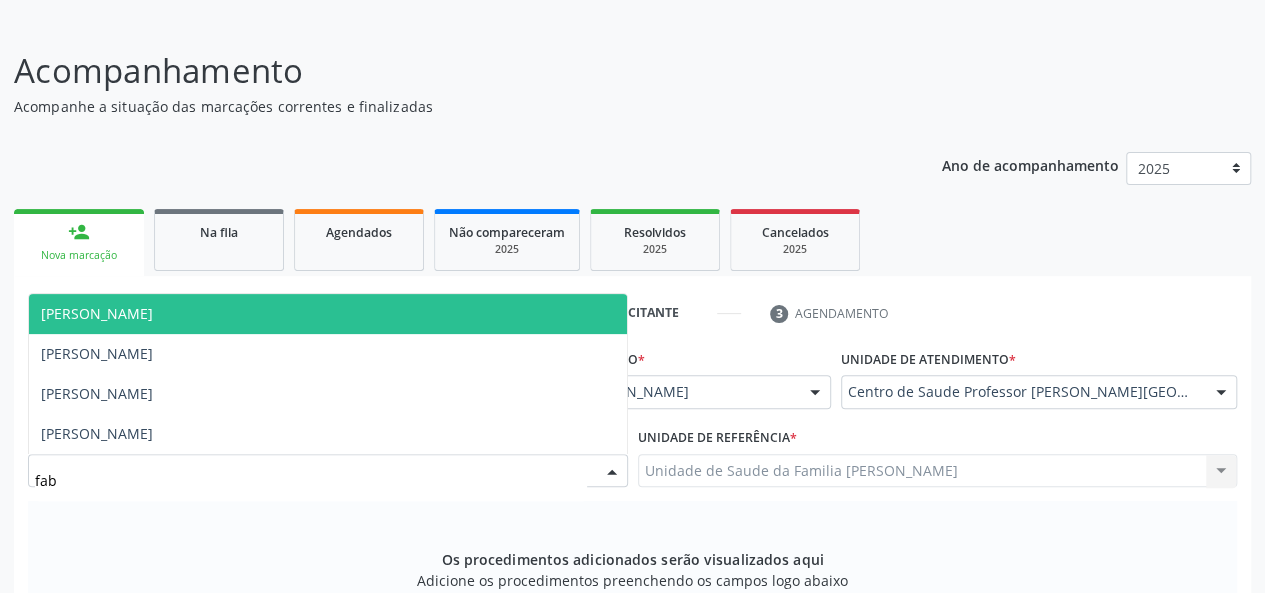 type on "fabi" 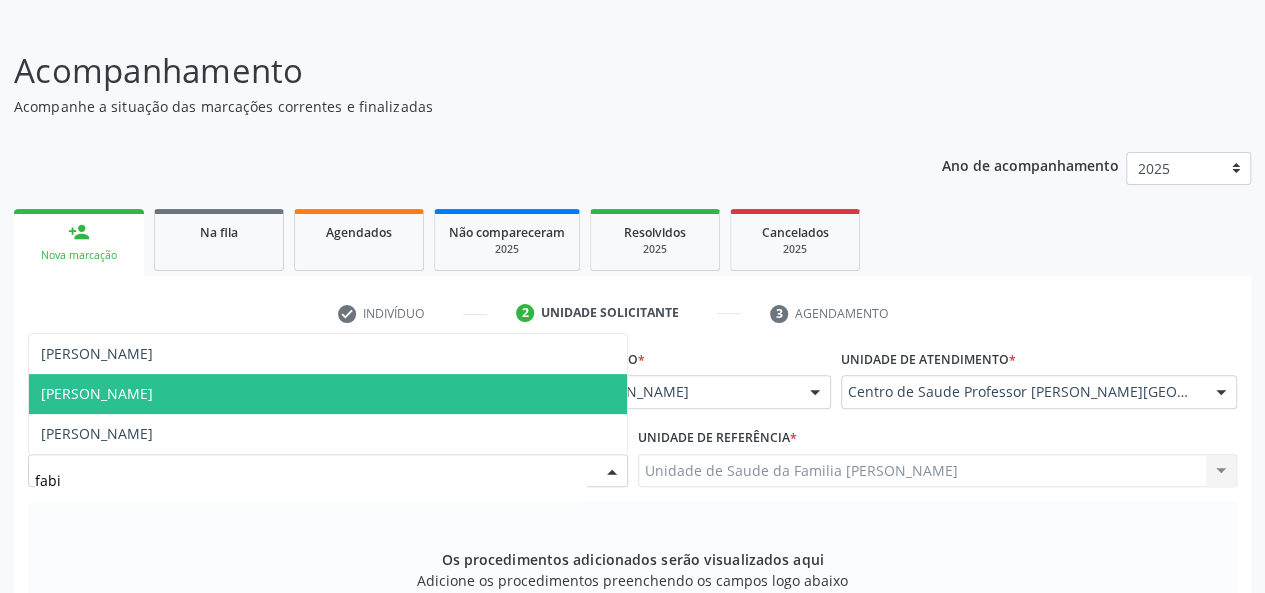 click on "[PERSON_NAME]" at bounding box center [97, 393] 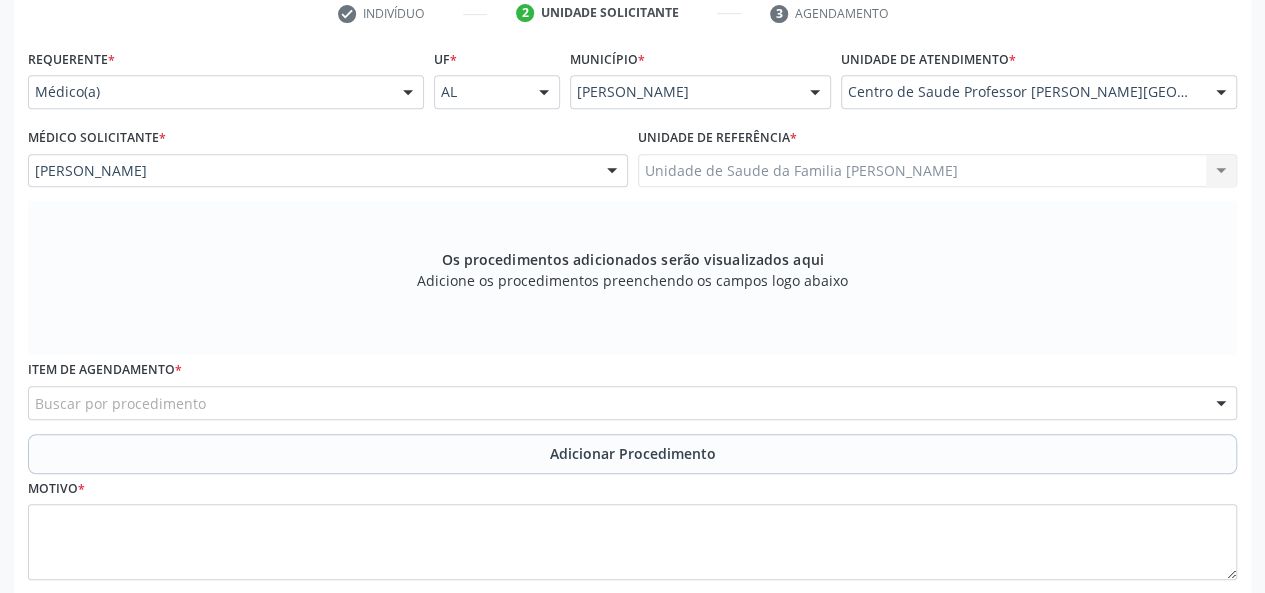 scroll, scrollTop: 534, scrollLeft: 0, axis: vertical 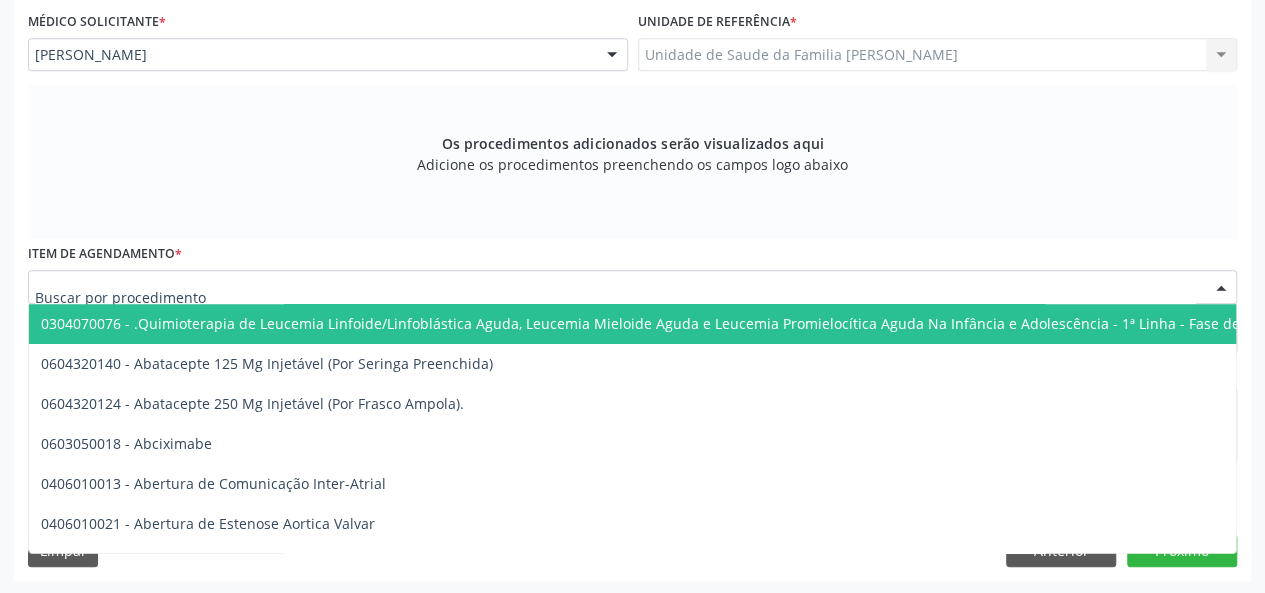 click at bounding box center (632, 287) 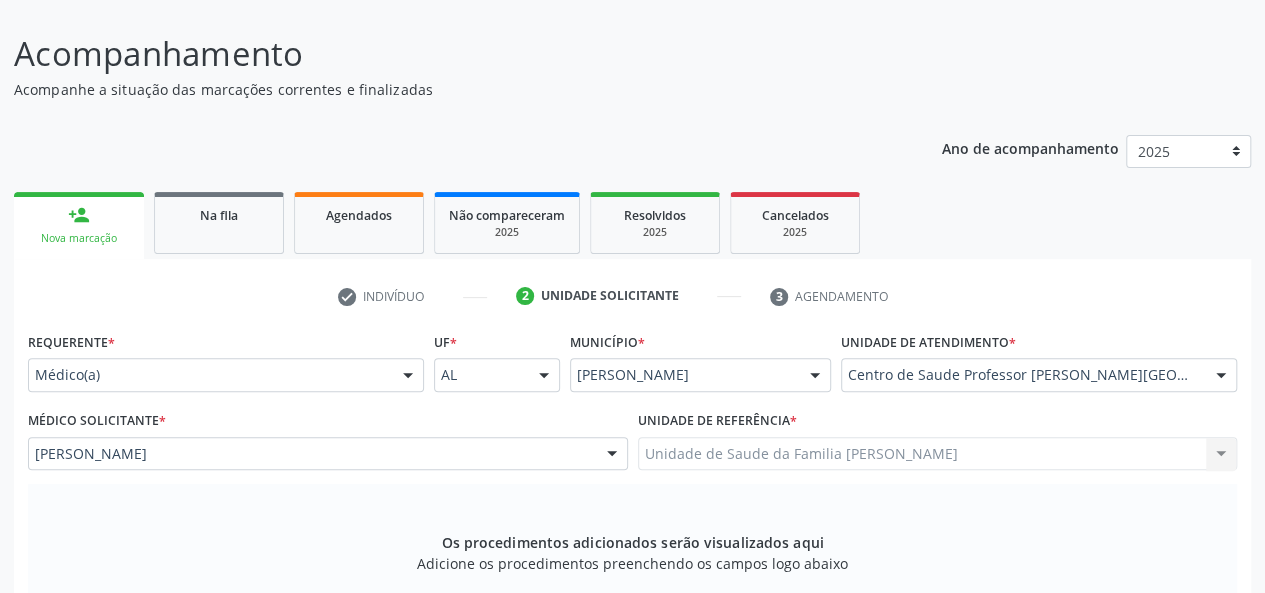 scroll, scrollTop: 134, scrollLeft: 0, axis: vertical 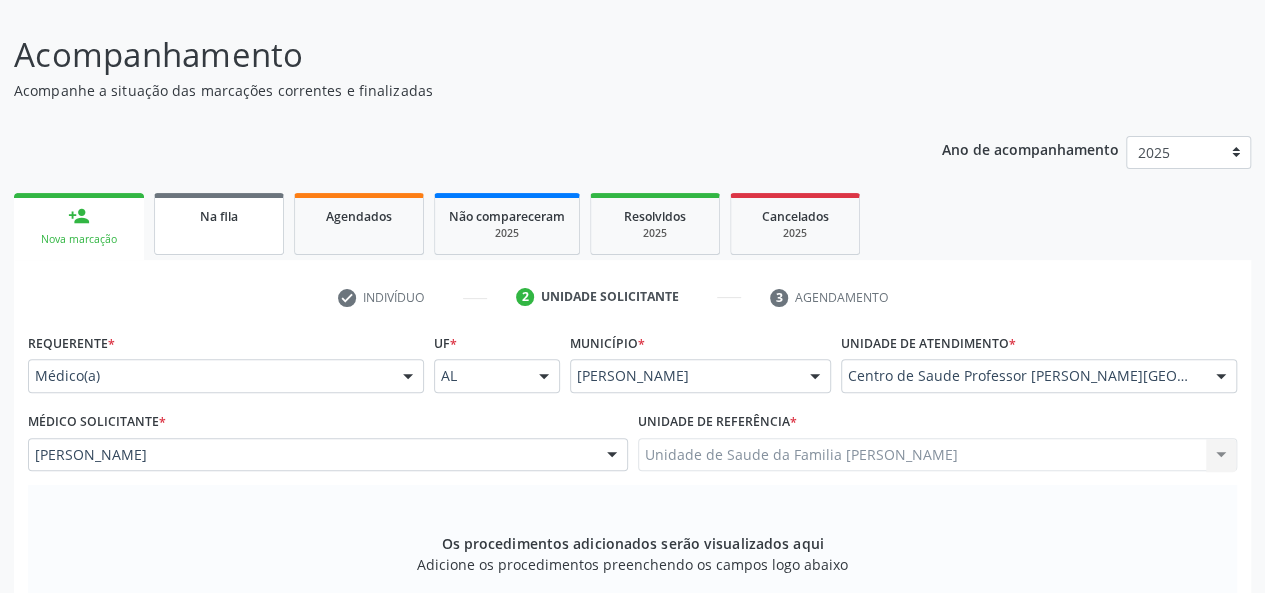 click on "Na fila" at bounding box center [219, 224] 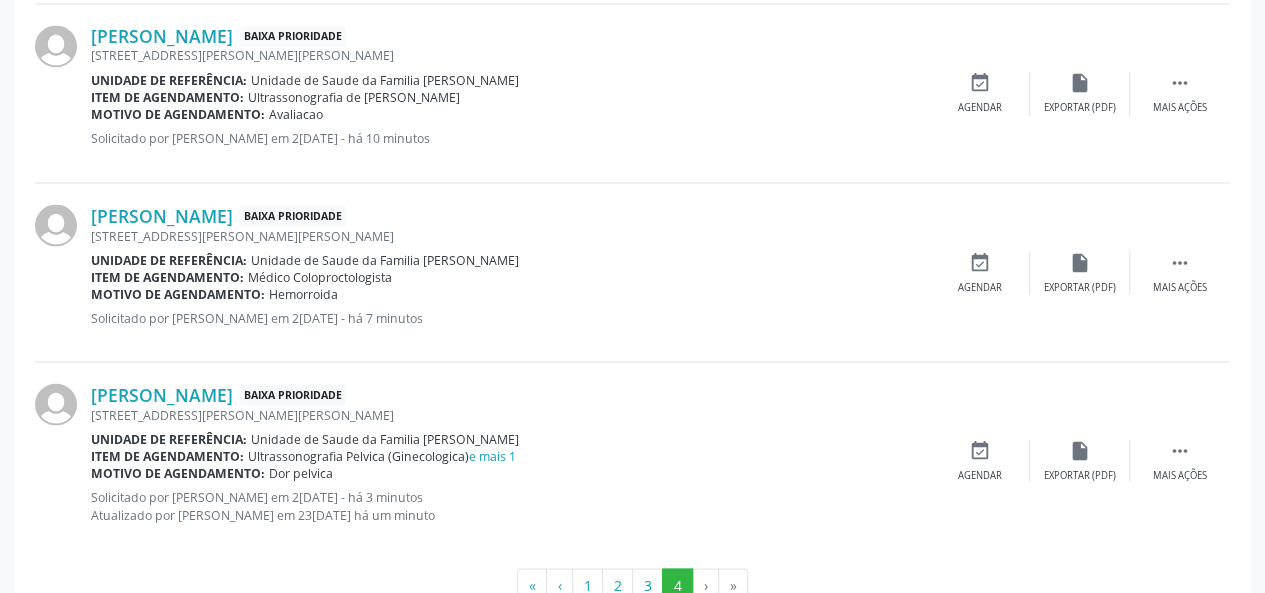 scroll, scrollTop: 1756, scrollLeft: 0, axis: vertical 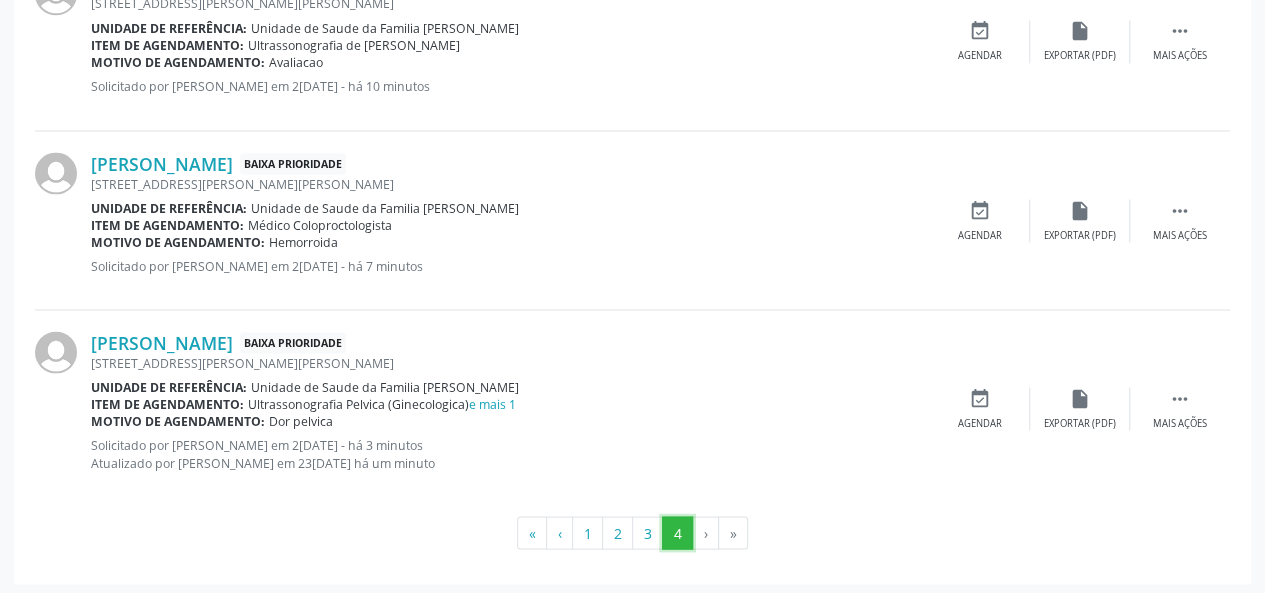 click on "4" at bounding box center (677, 533) 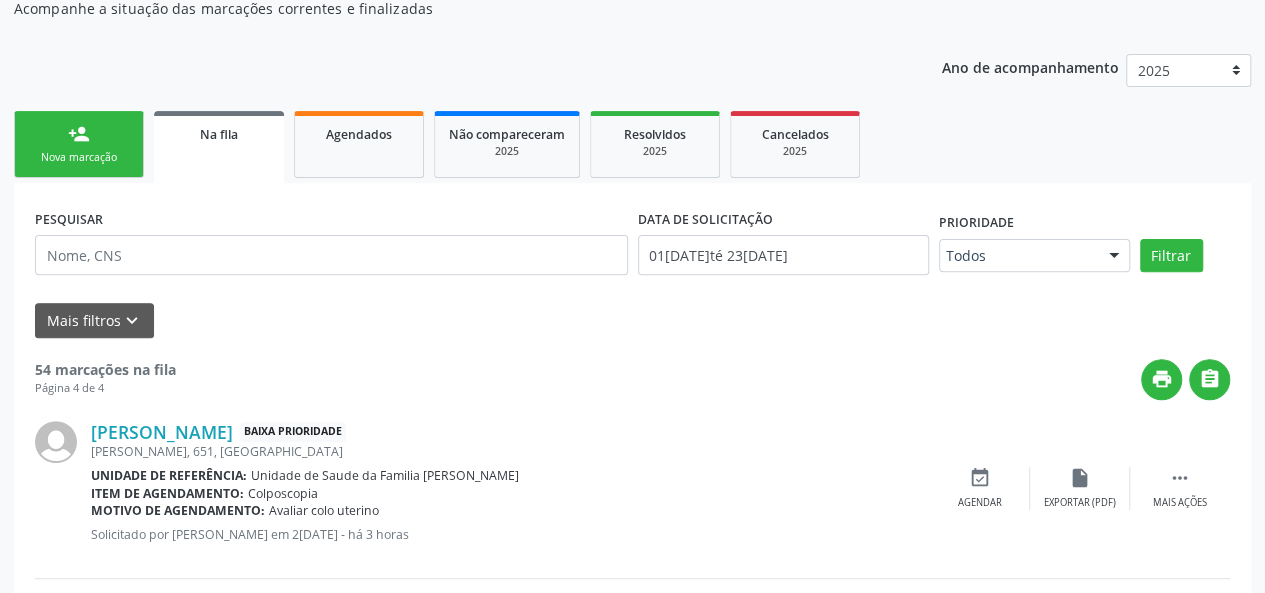 scroll, scrollTop: 256, scrollLeft: 0, axis: vertical 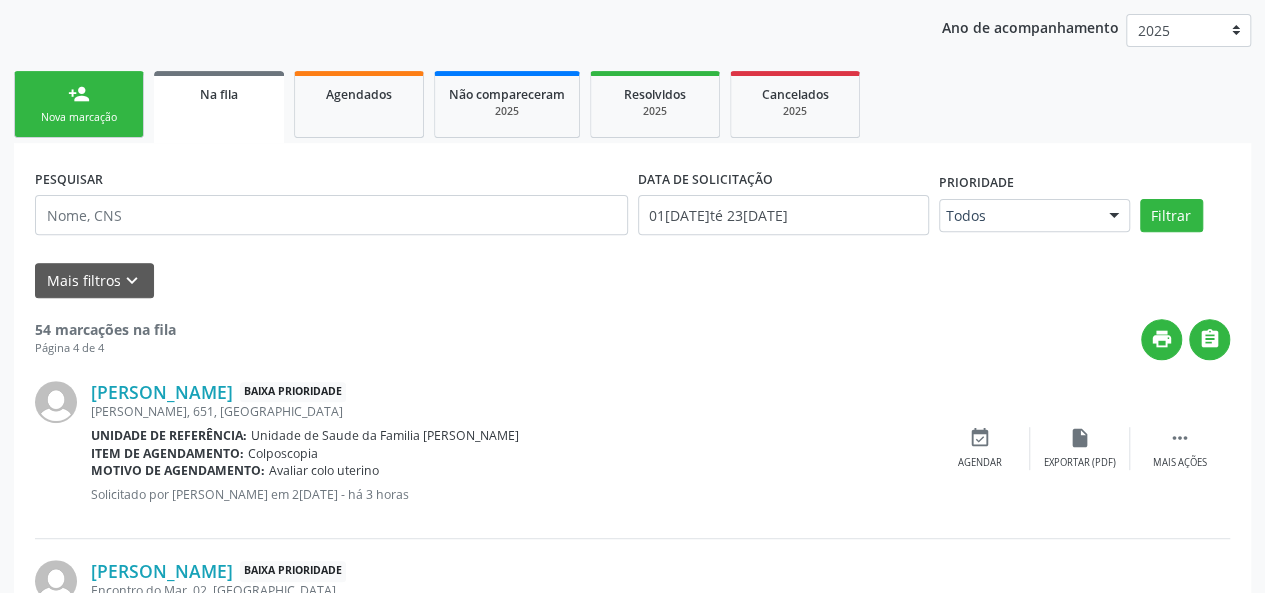 click on "person_add
Nova marcação" at bounding box center [79, 104] 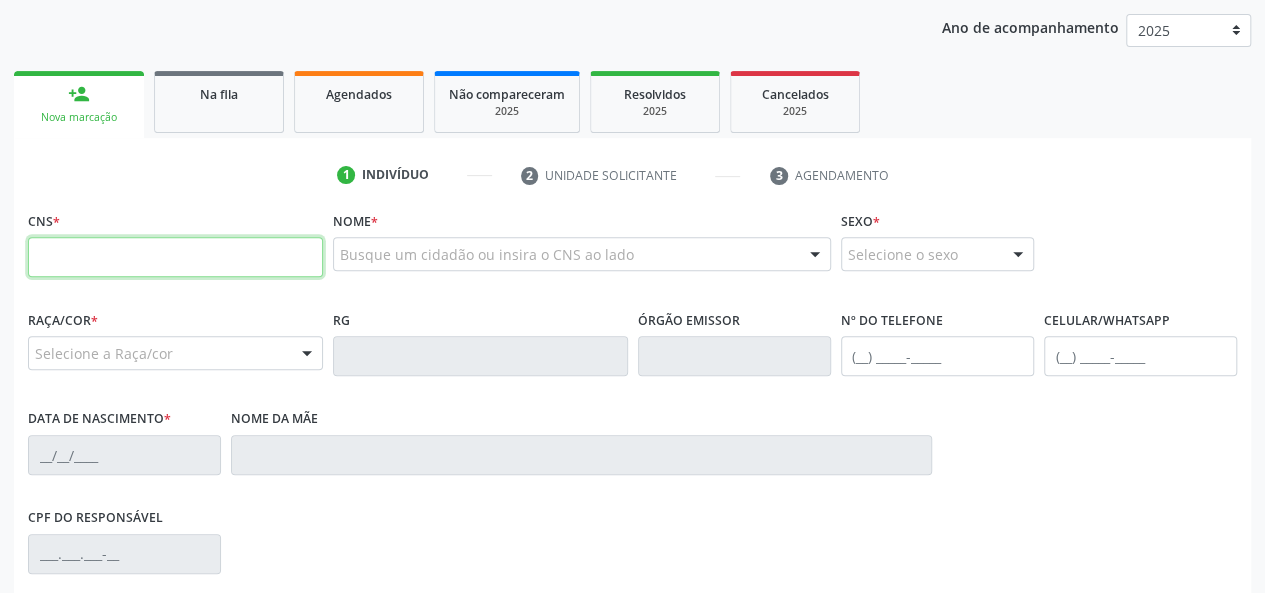 click at bounding box center [175, 257] 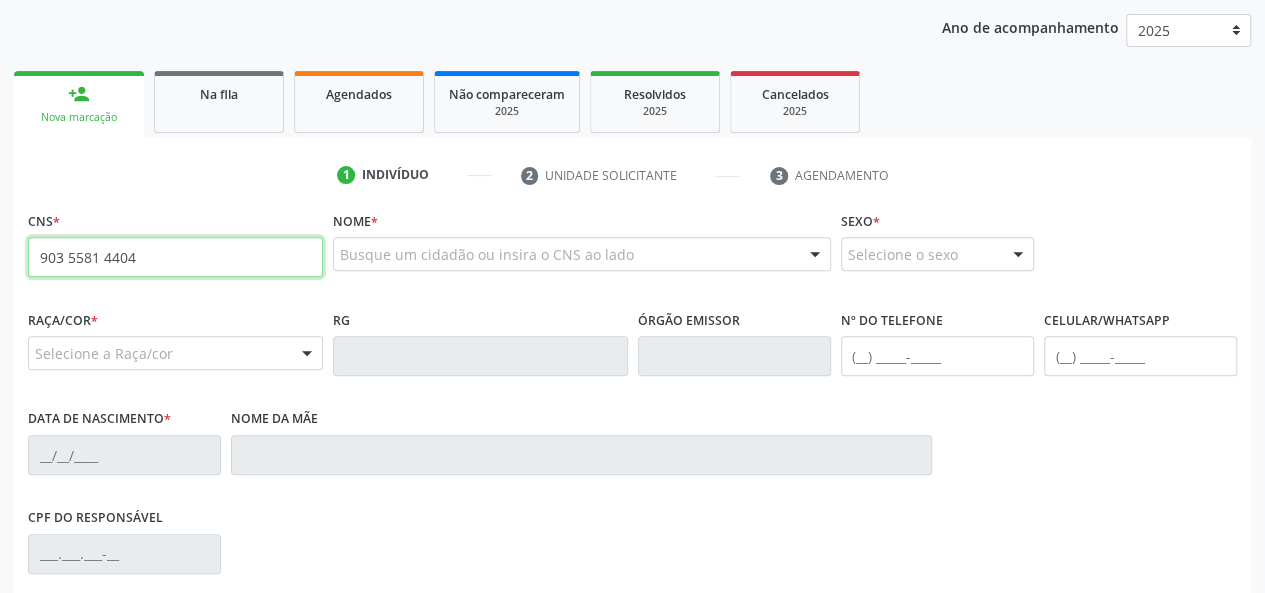 click on "903 5581 4404" at bounding box center [175, 257] 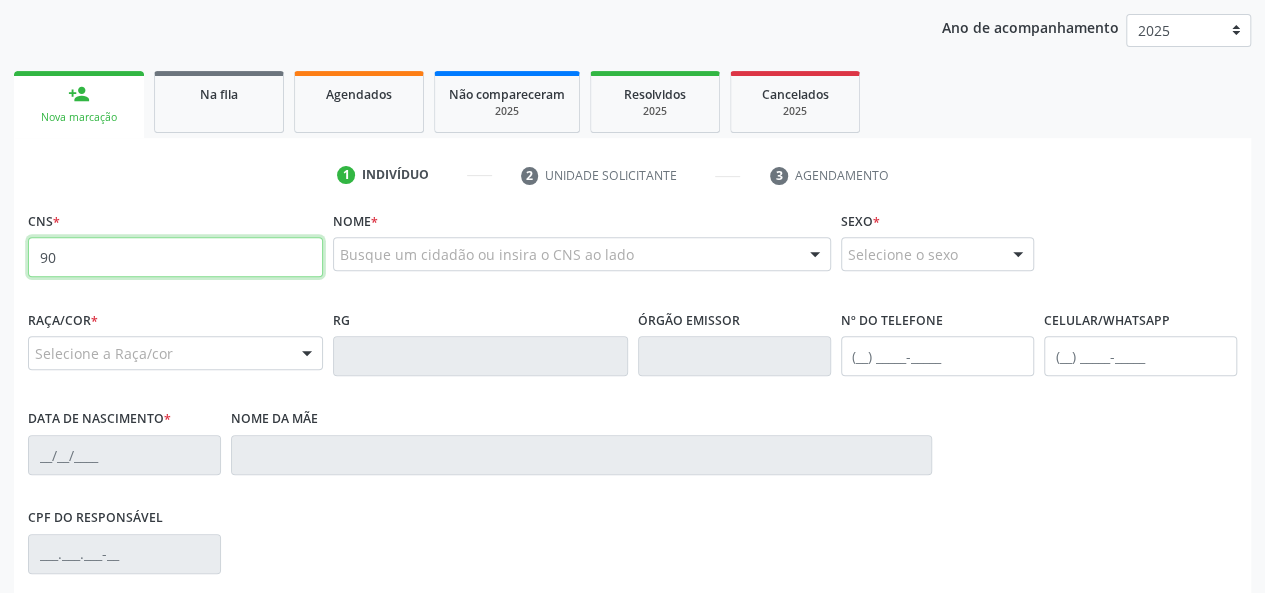 type on "9" 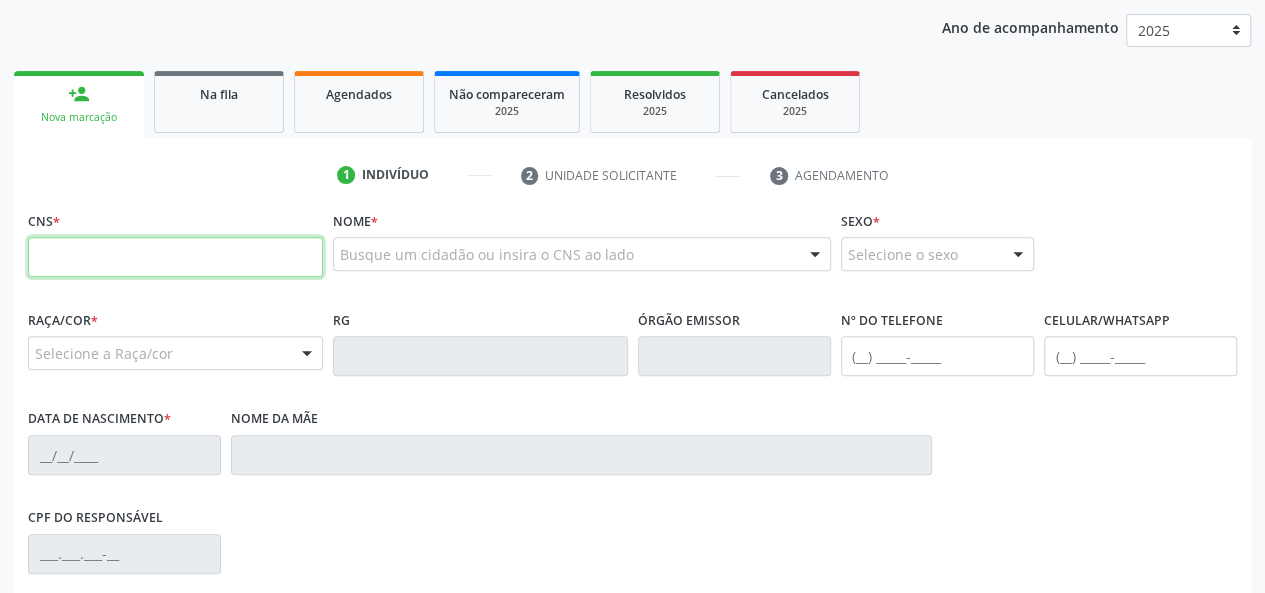 paste on "706 0038 2494 1345" 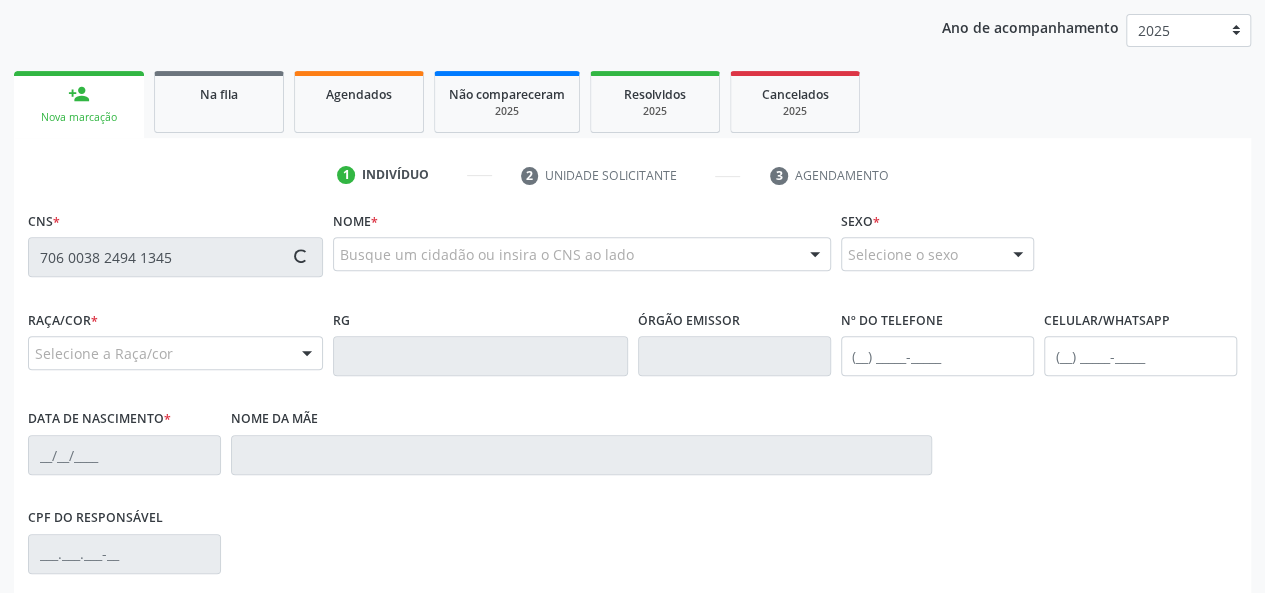 type on "706 0038 2494 1345" 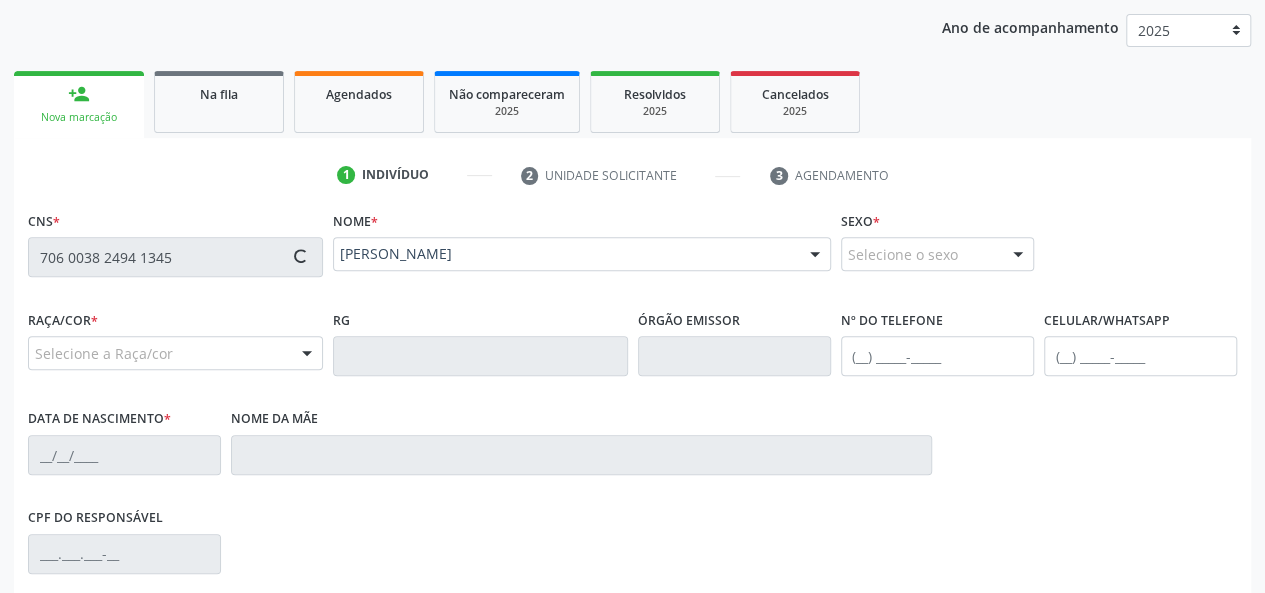 type on "[PHONE_NUMBER]" 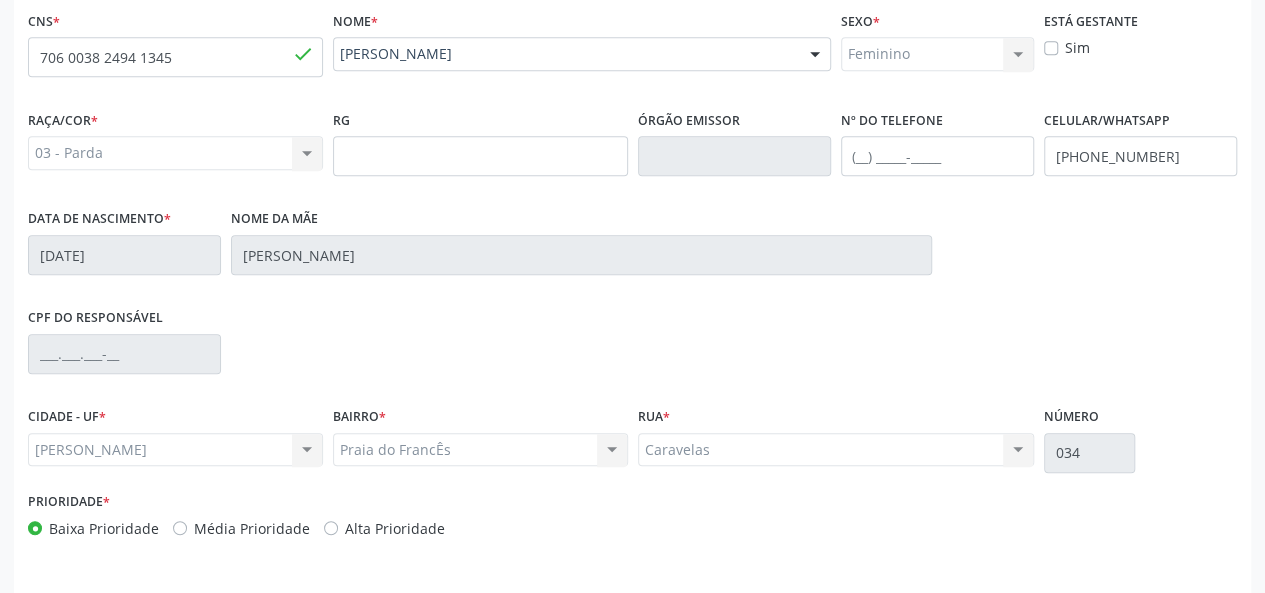 scroll, scrollTop: 518, scrollLeft: 0, axis: vertical 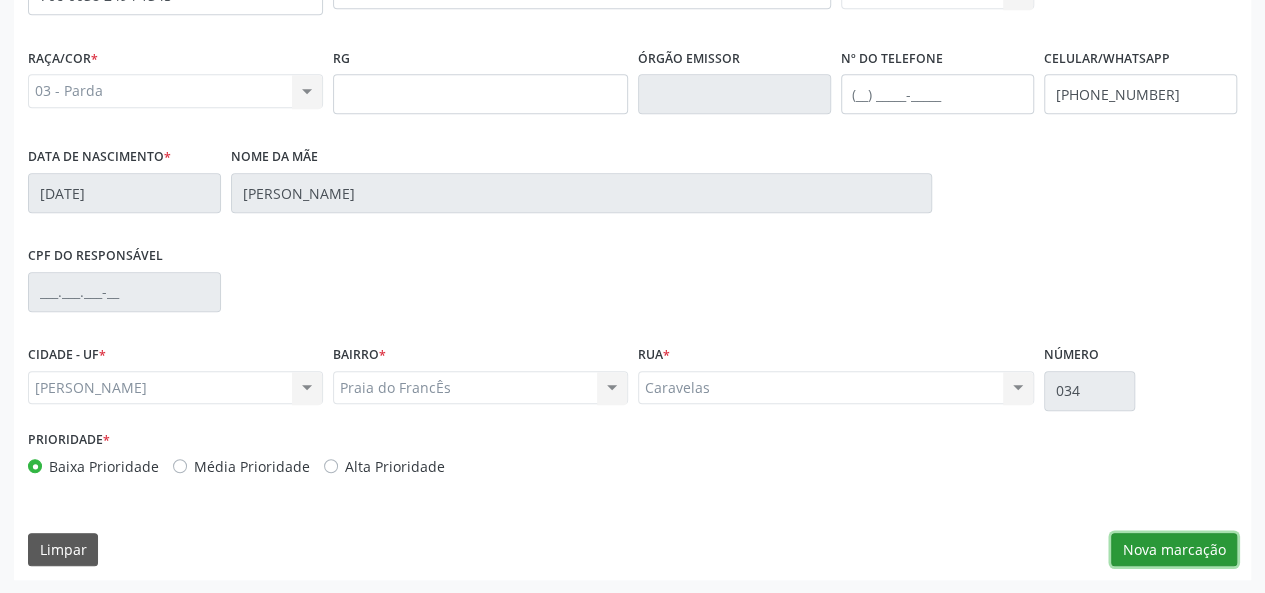 click on "Nova marcação" at bounding box center [1174, 550] 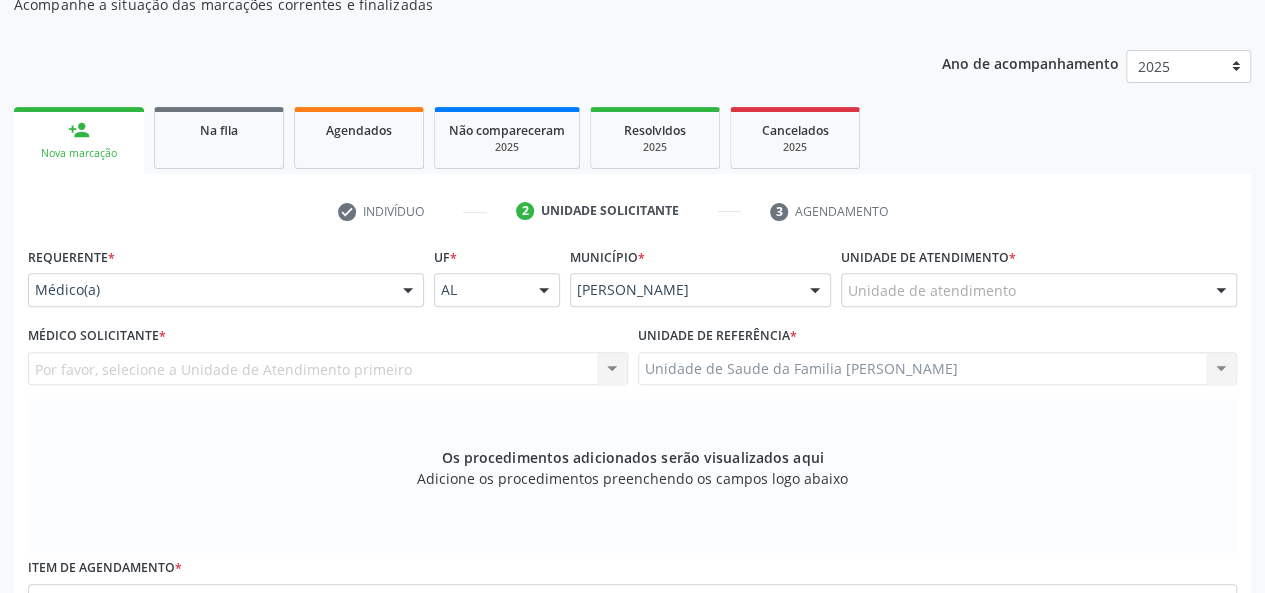 scroll, scrollTop: 218, scrollLeft: 0, axis: vertical 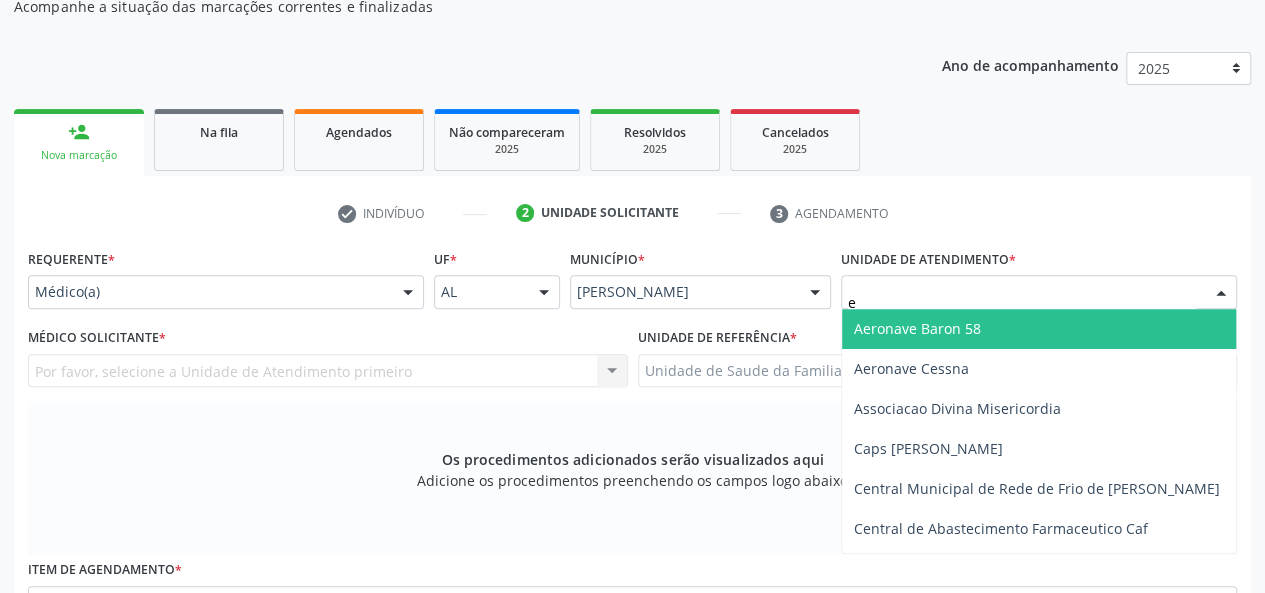 type on "es" 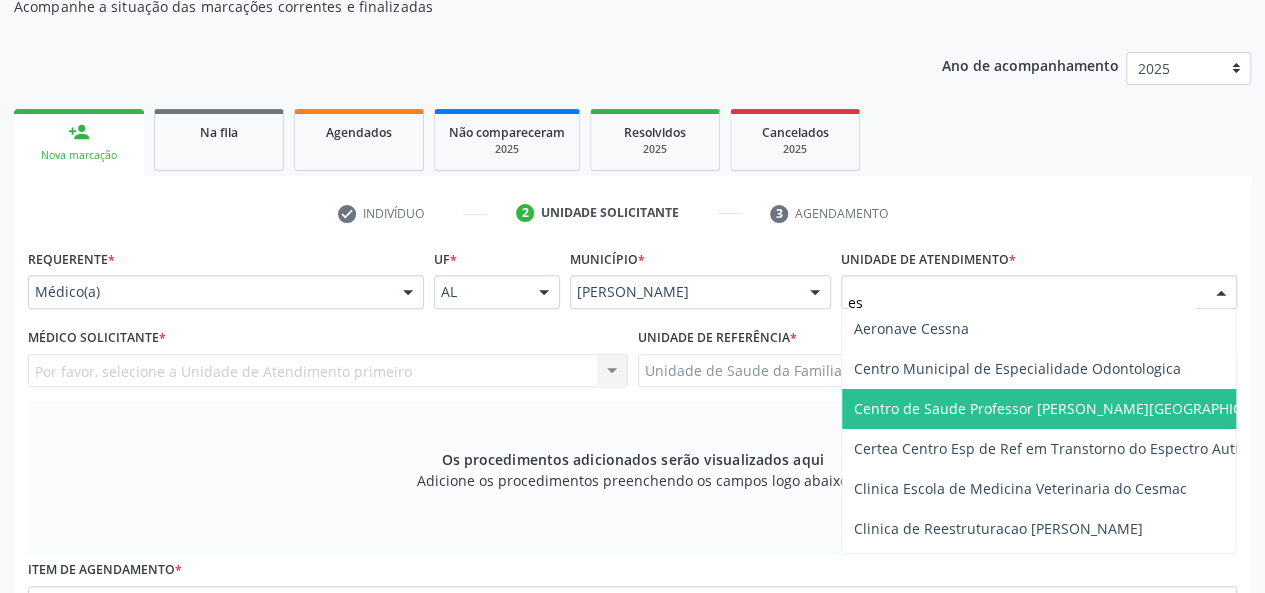 click on "Centro de Saude Professor [PERSON_NAME][GEOGRAPHIC_DATA]" at bounding box center (1071, 408) 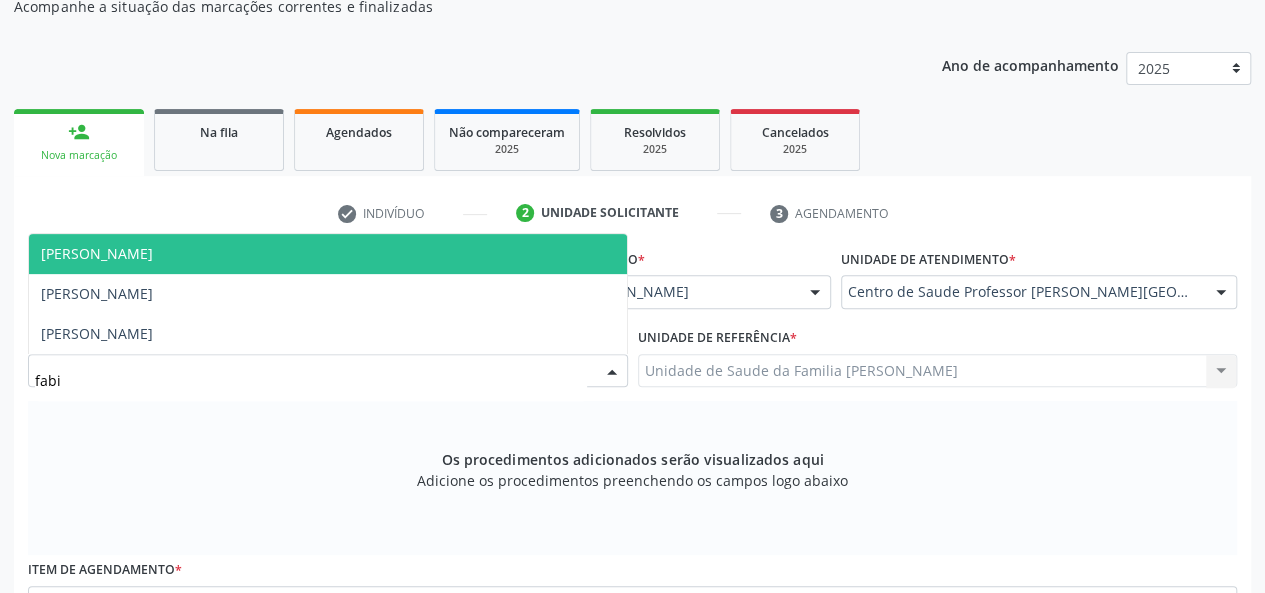 type on "fabia" 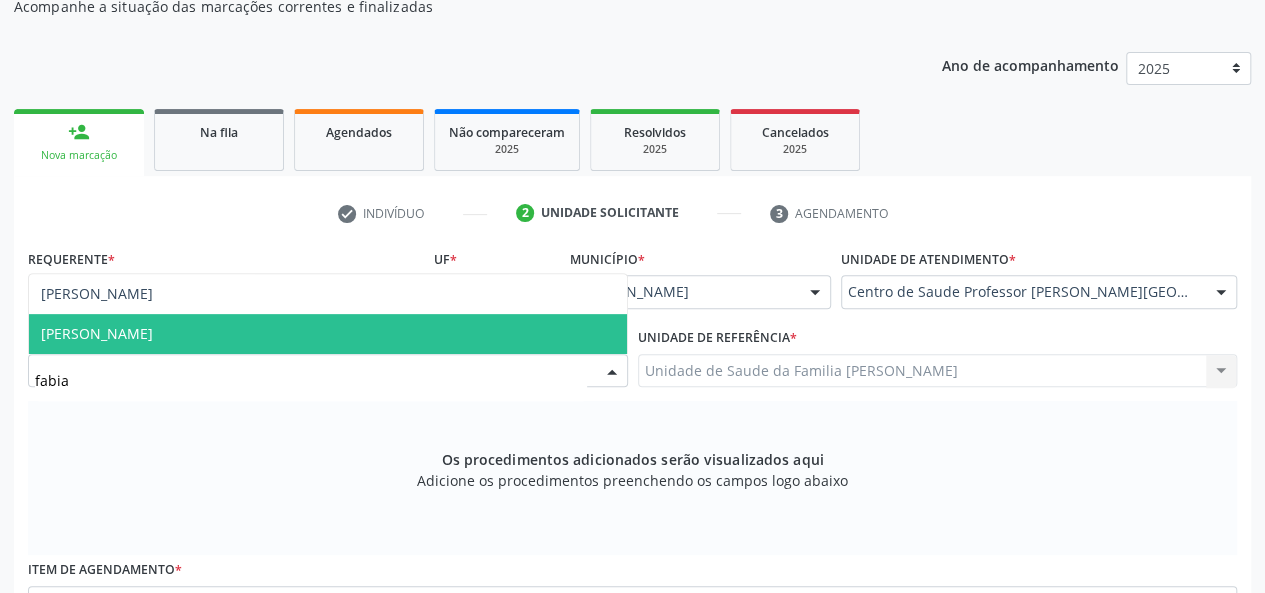 click on "[PERSON_NAME]" at bounding box center [97, 333] 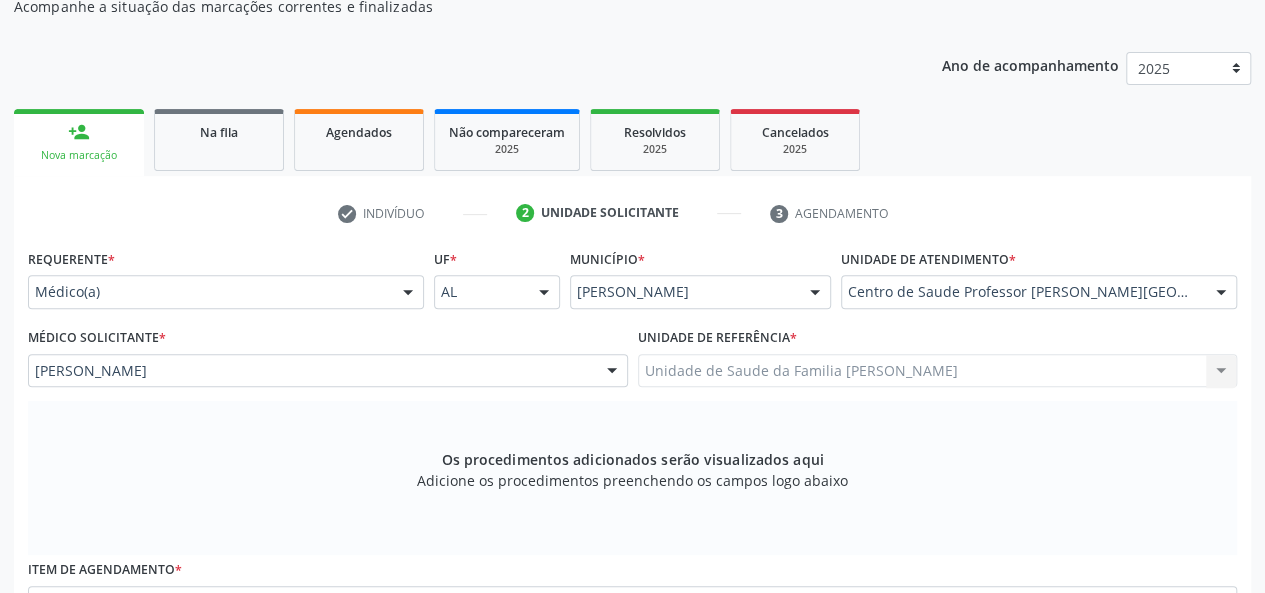 scroll, scrollTop: 518, scrollLeft: 0, axis: vertical 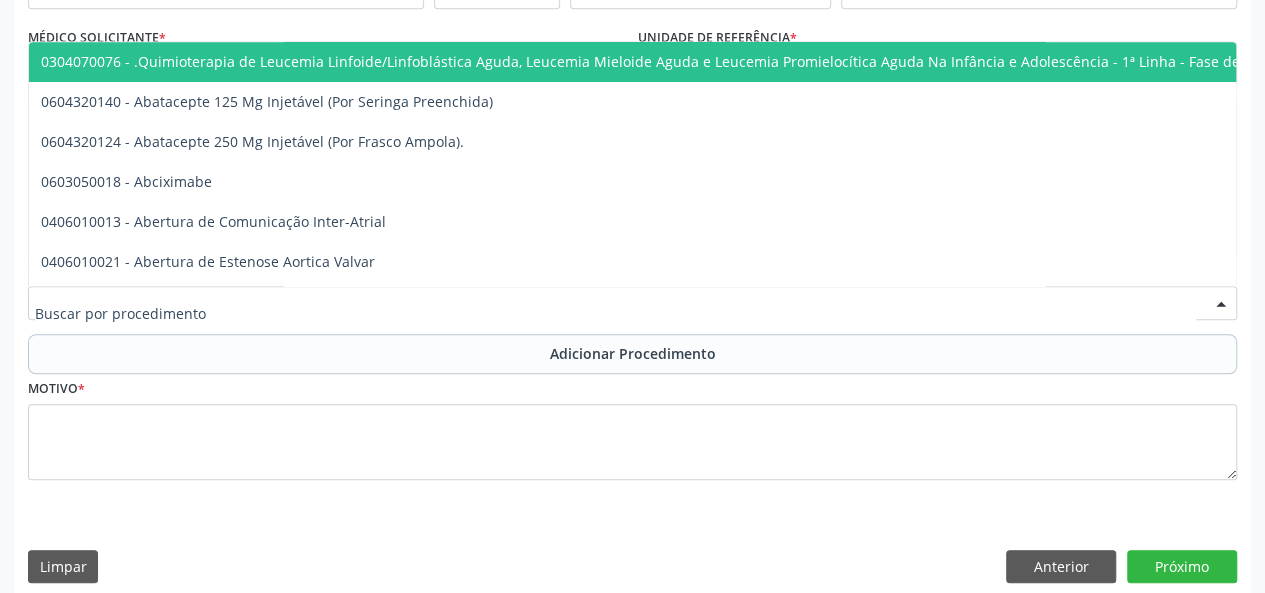 click at bounding box center (632, 303) 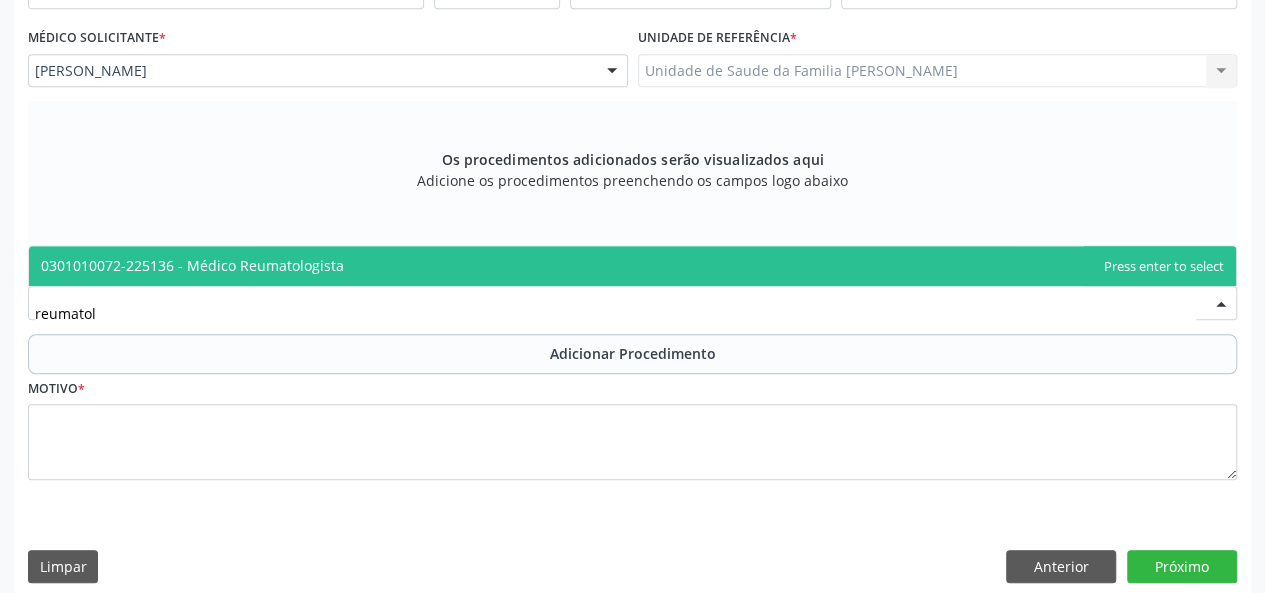 type on "reumatolo" 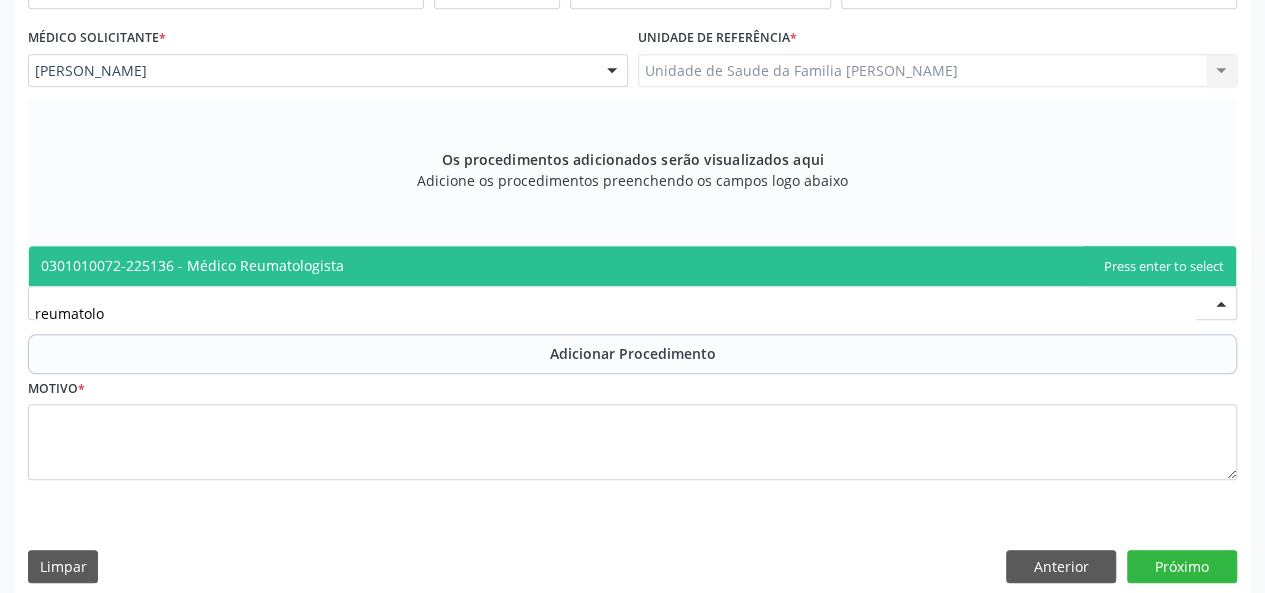 click on "0301010072-225136 - Médico Reumatologista" at bounding box center [192, 265] 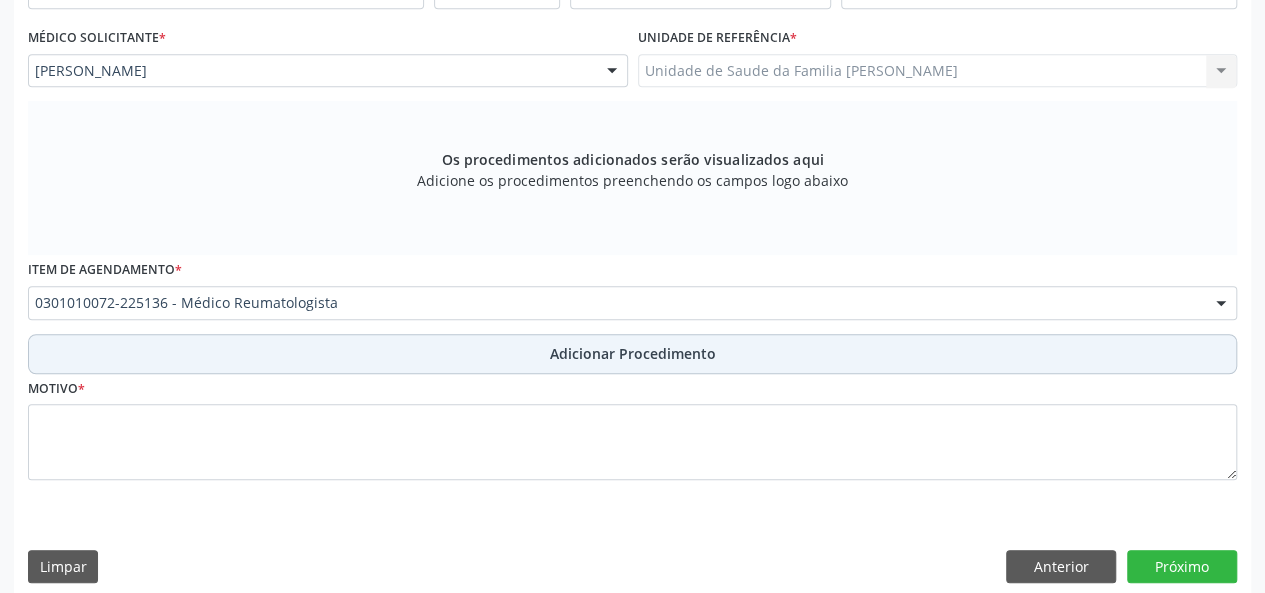 click on "Adicionar Procedimento" at bounding box center [633, 353] 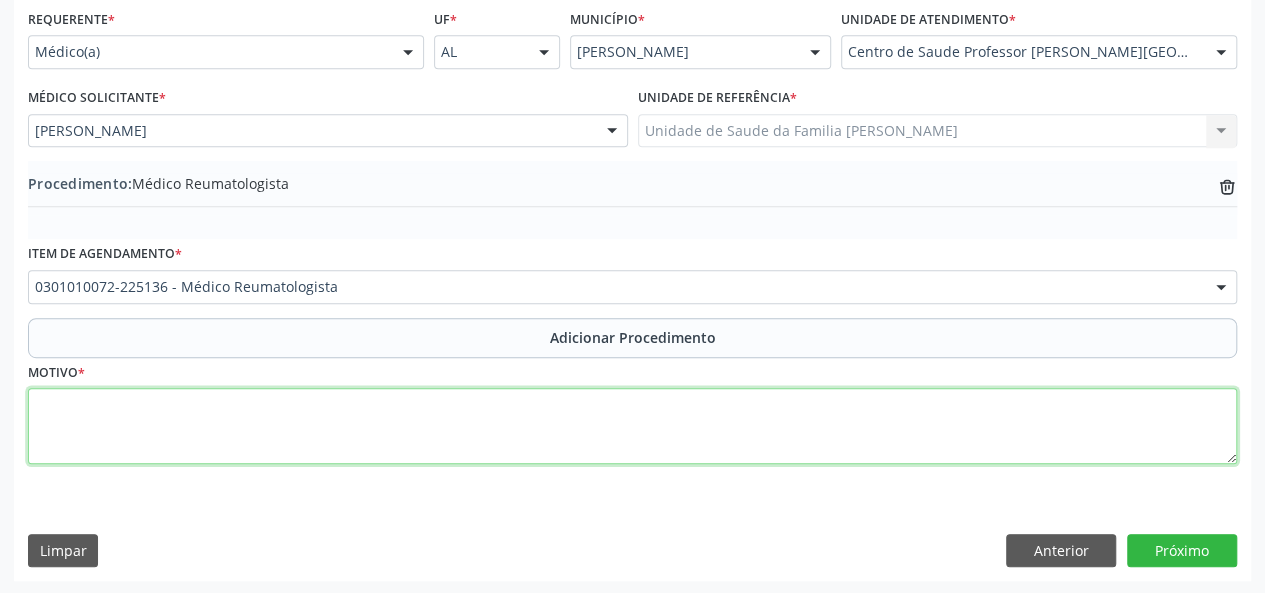 click at bounding box center [632, 426] 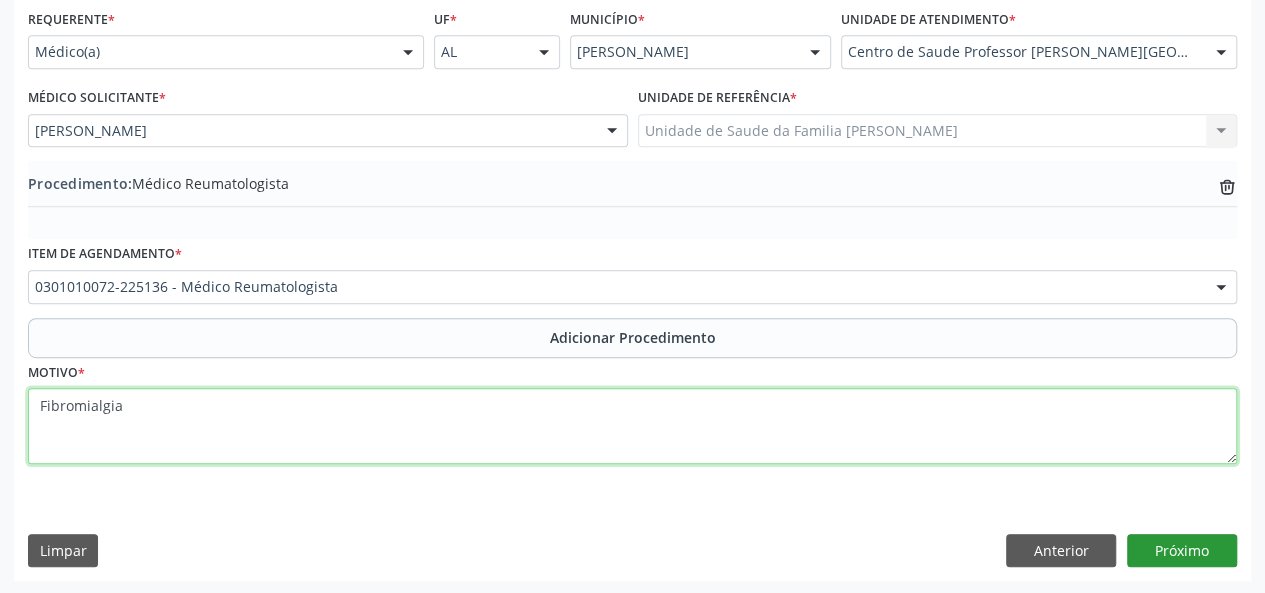 type on "Fibromialgia" 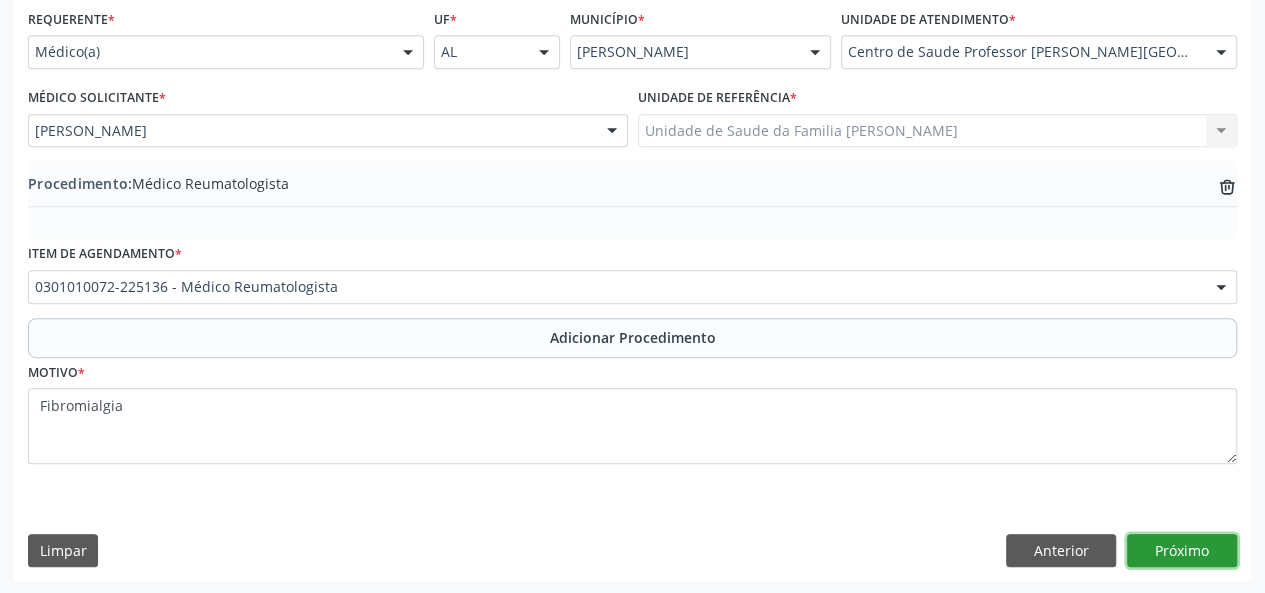click on "Próximo" at bounding box center [1182, 551] 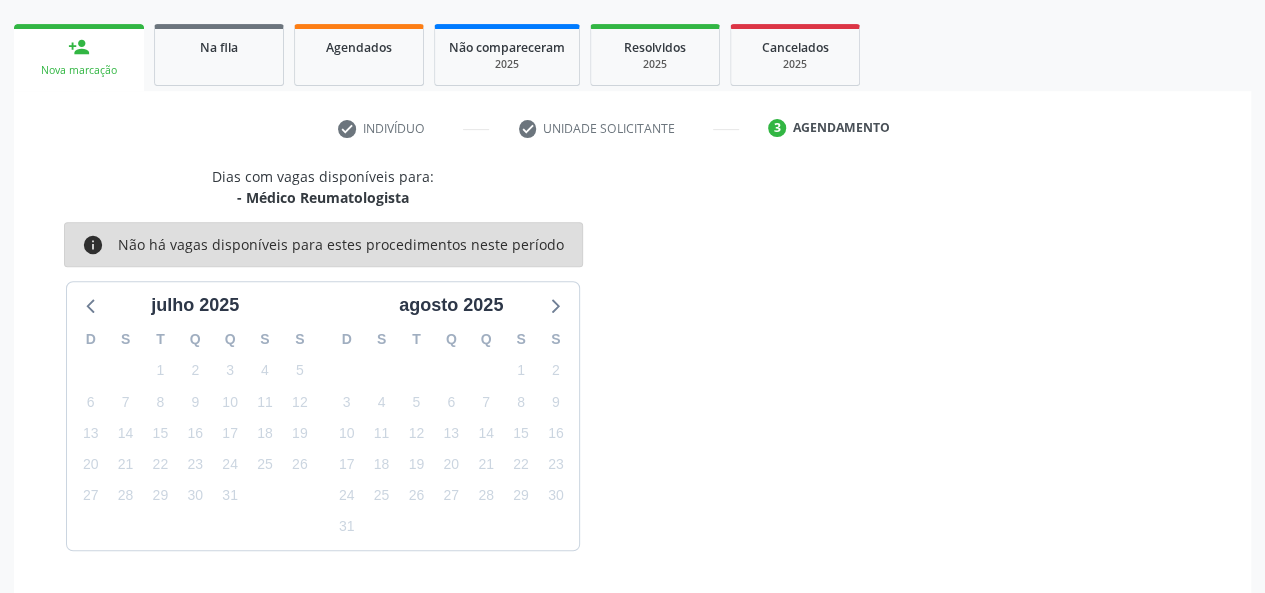 scroll, scrollTop: 362, scrollLeft: 0, axis: vertical 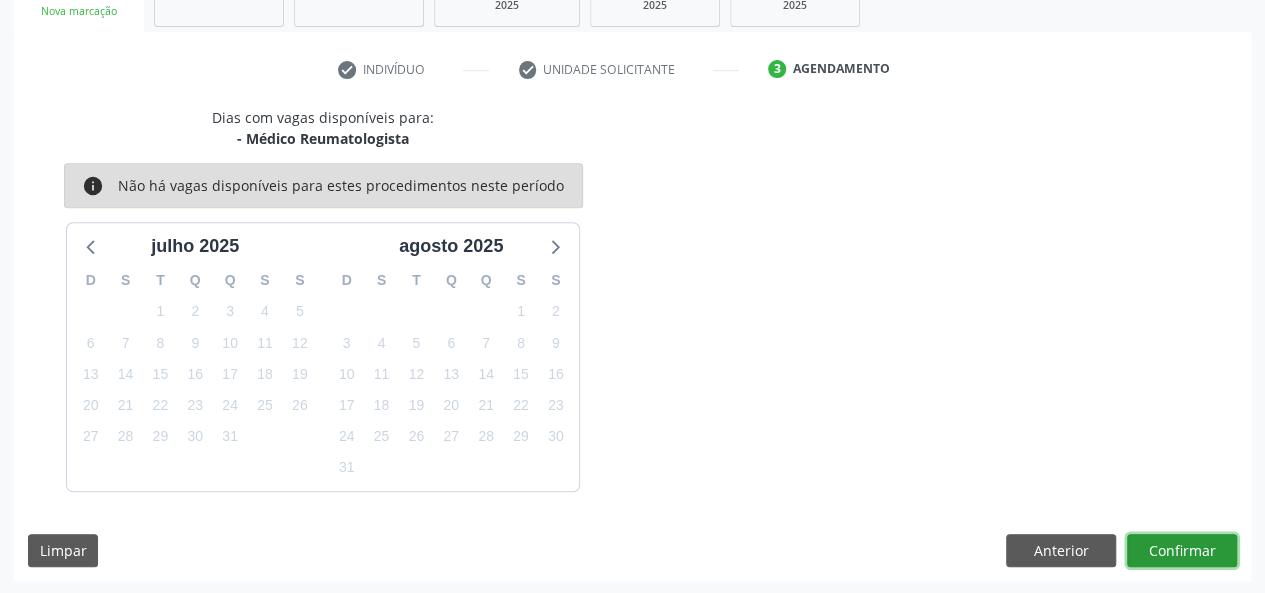 click on "Confirmar" at bounding box center (1182, 551) 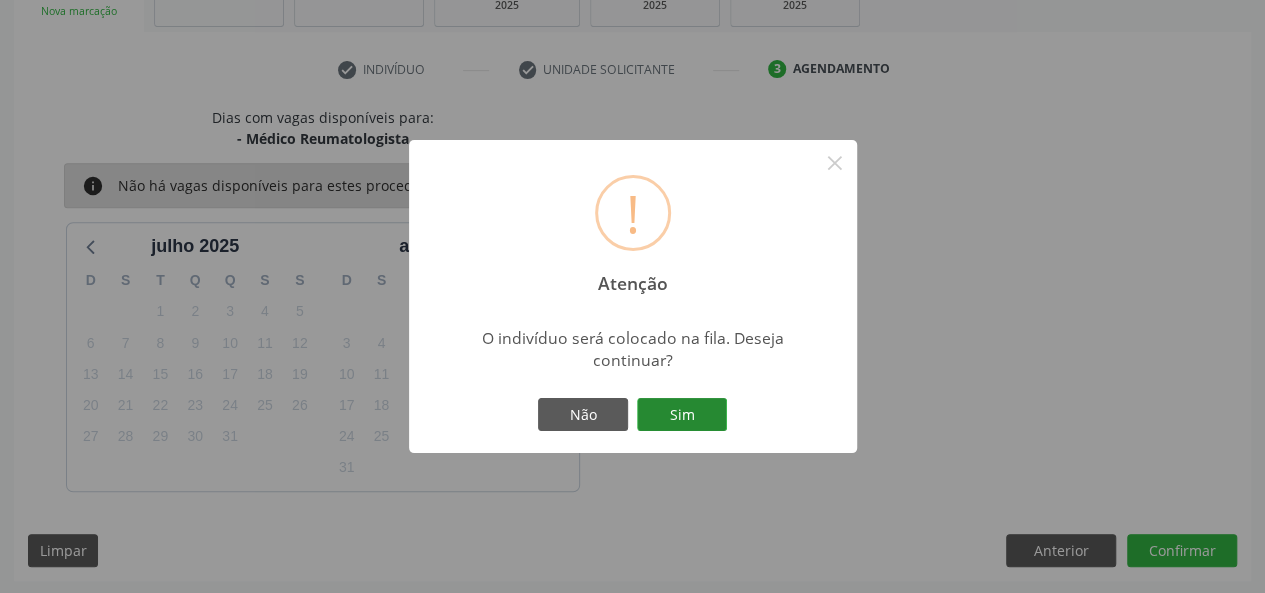 click on "Sim" at bounding box center (682, 415) 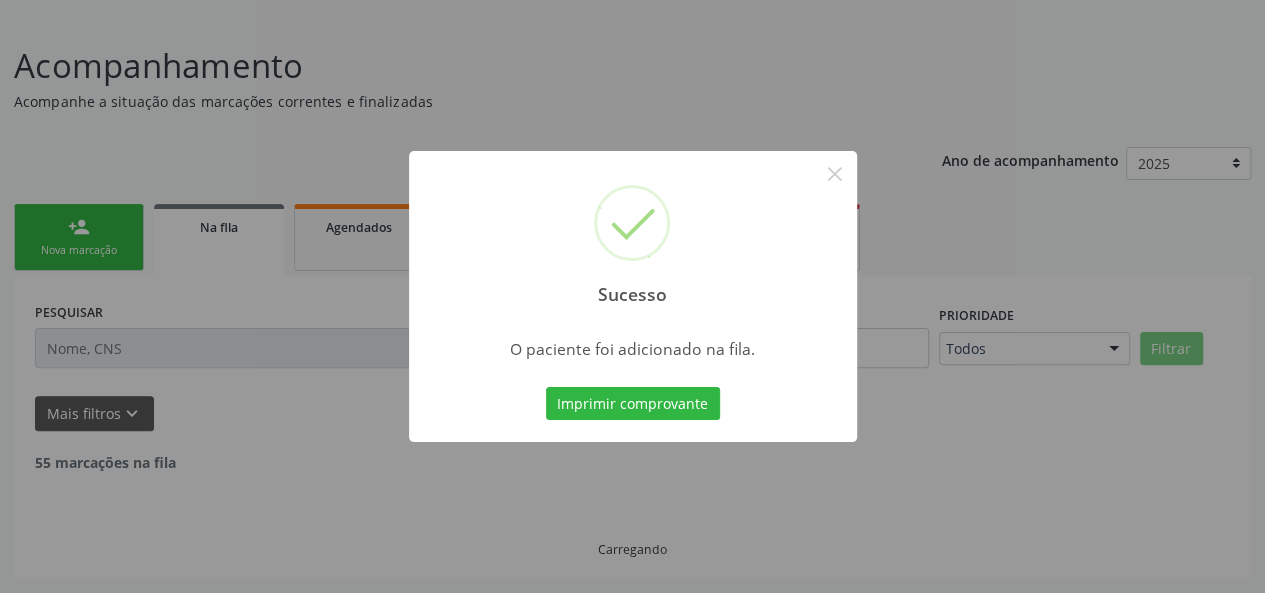 scroll, scrollTop: 100, scrollLeft: 0, axis: vertical 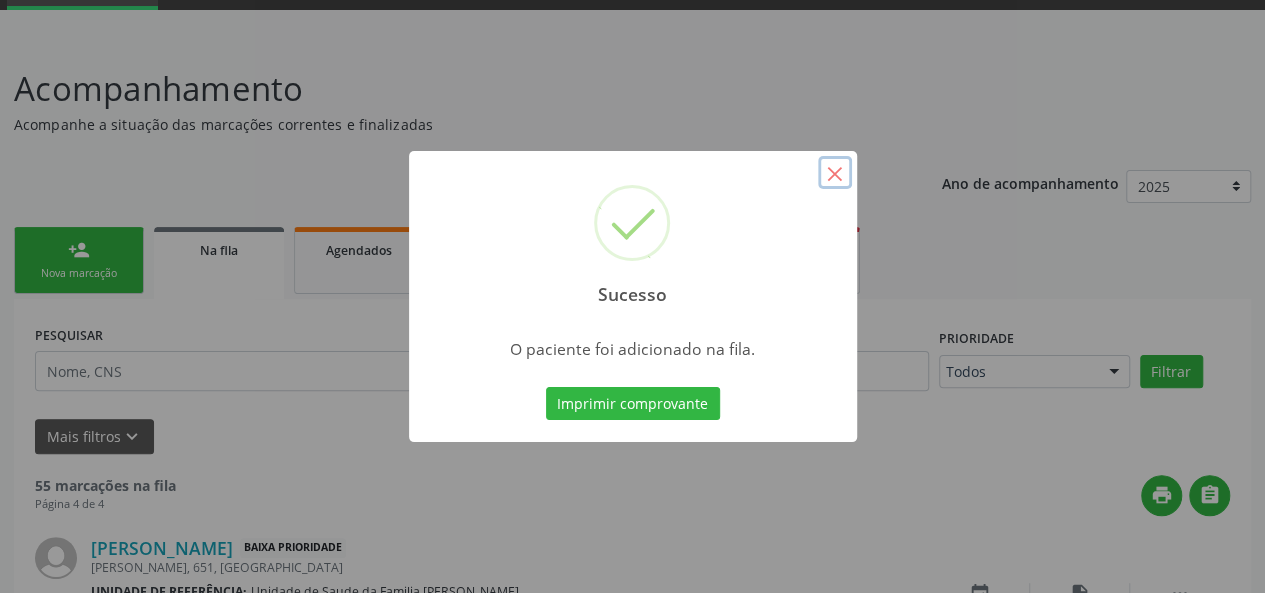 click on "×" at bounding box center (835, 173) 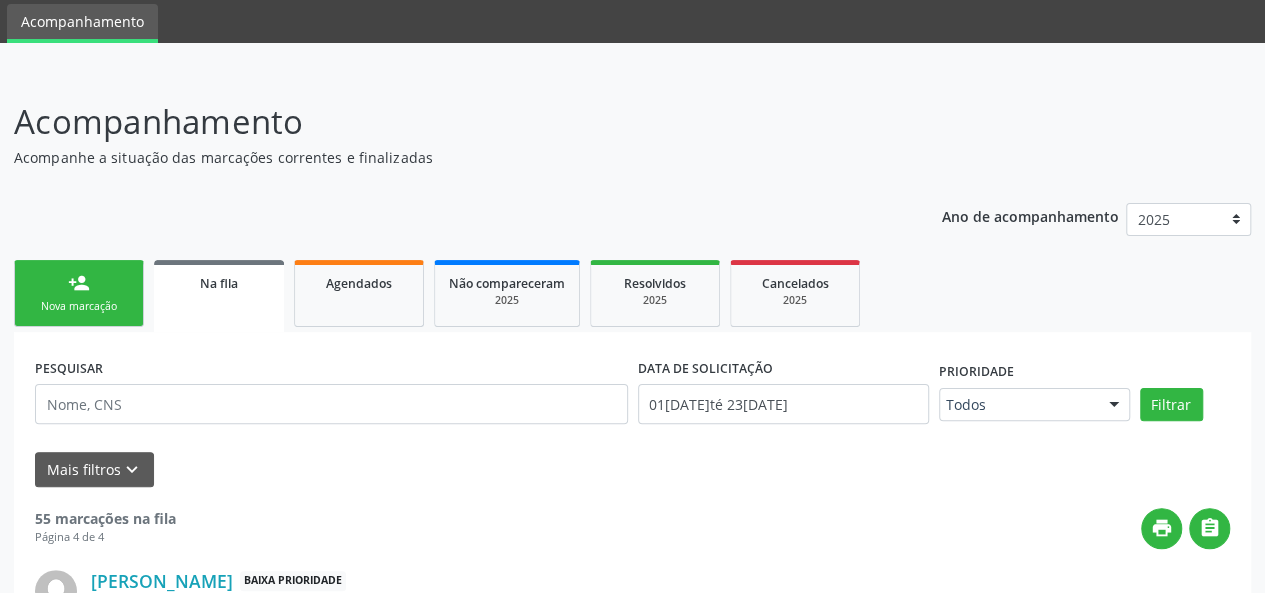 scroll, scrollTop: 0, scrollLeft: 0, axis: both 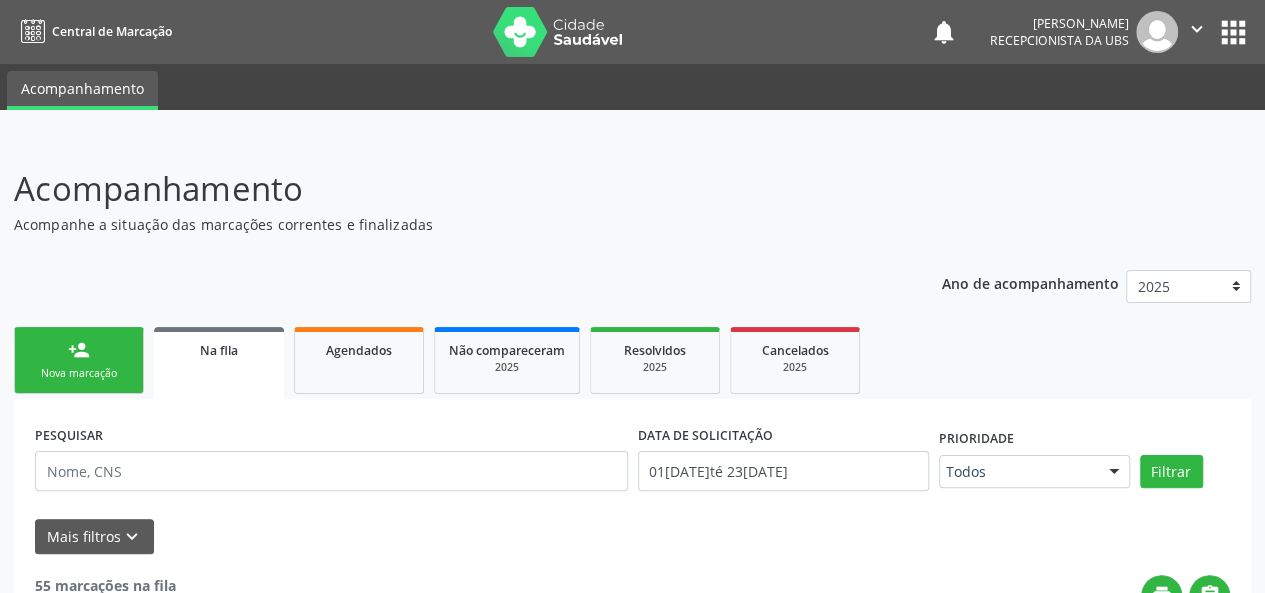 click on "person_add" at bounding box center [79, 350] 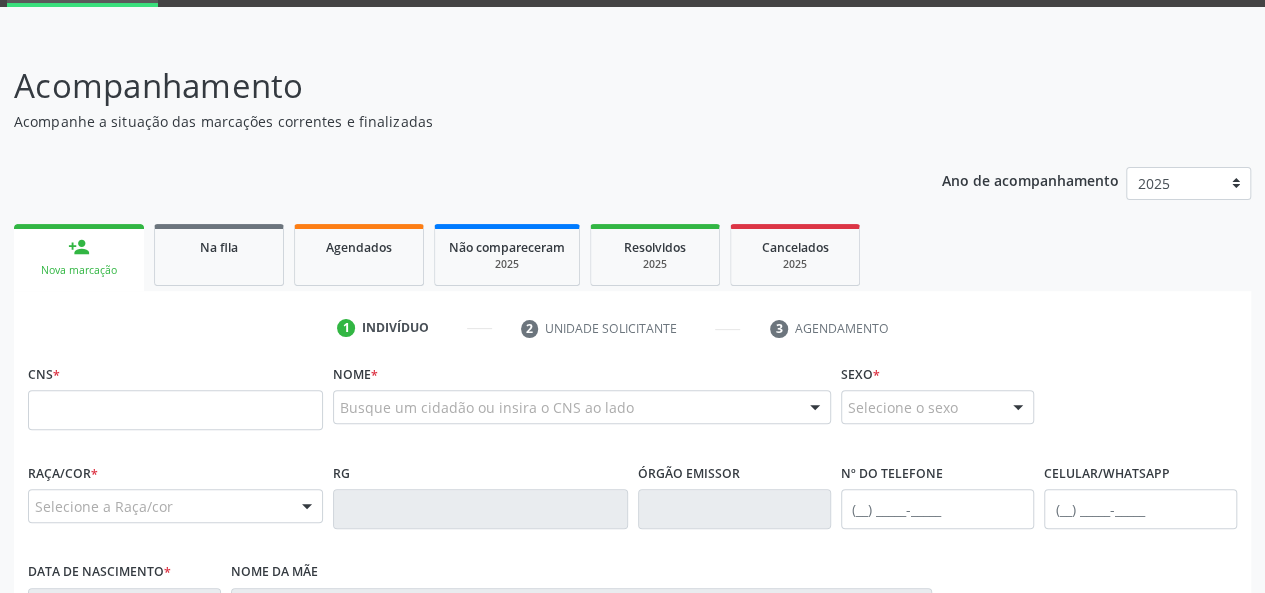 scroll, scrollTop: 200, scrollLeft: 0, axis: vertical 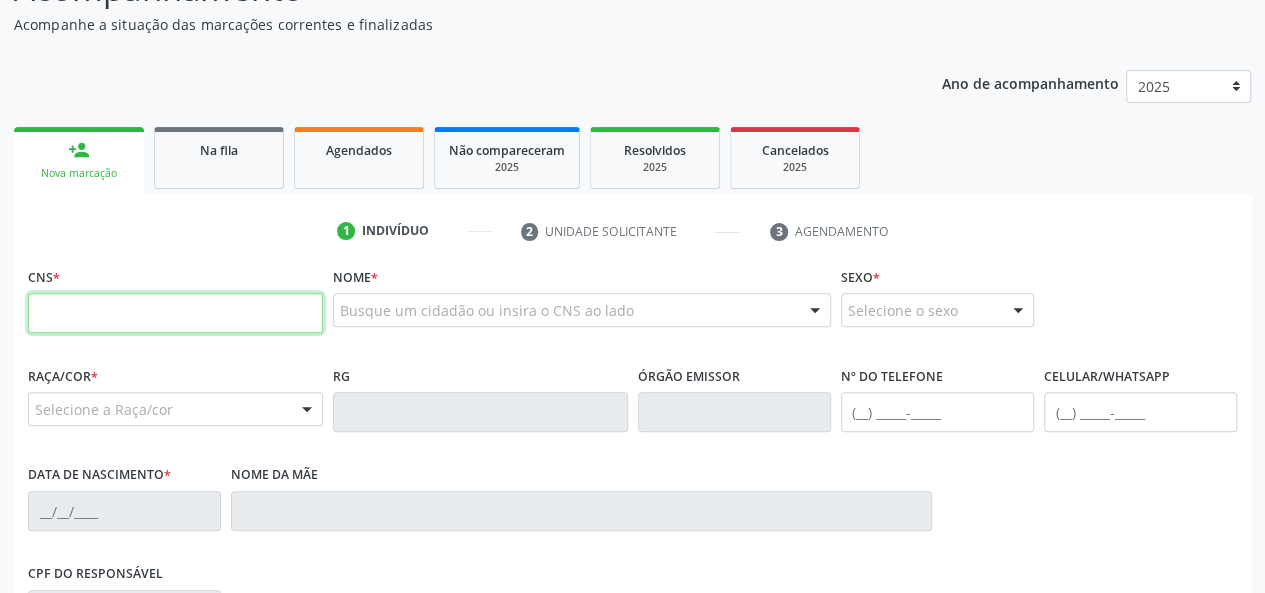 paste on "706 0038 2494 1345" 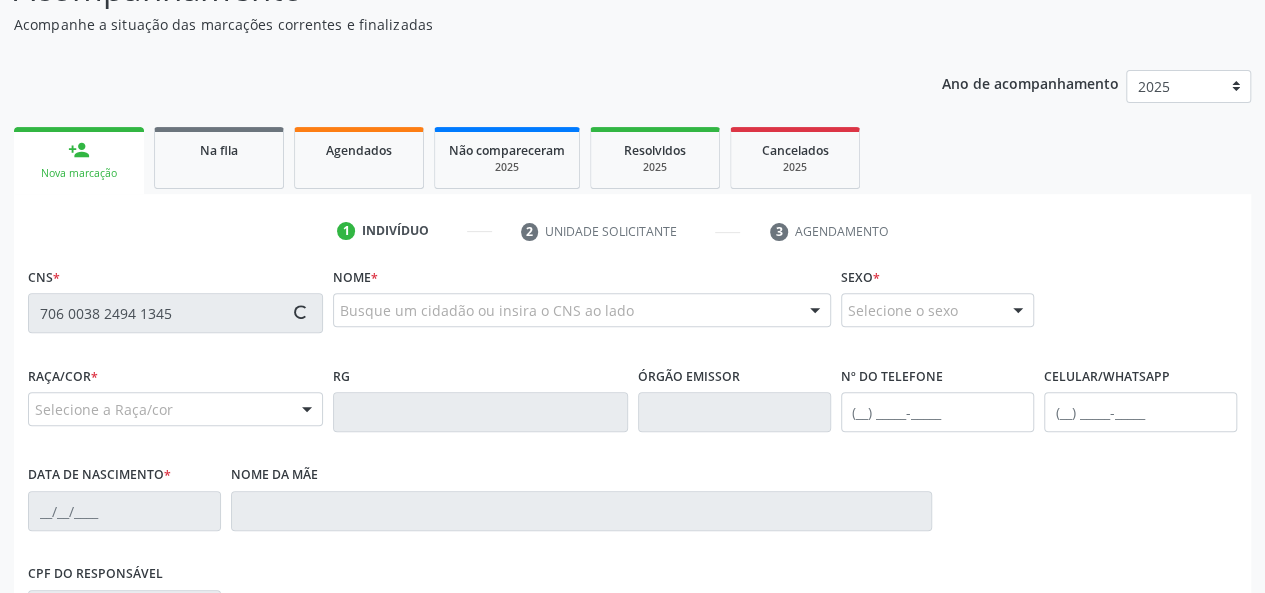 type on "706 0038 2494 1345" 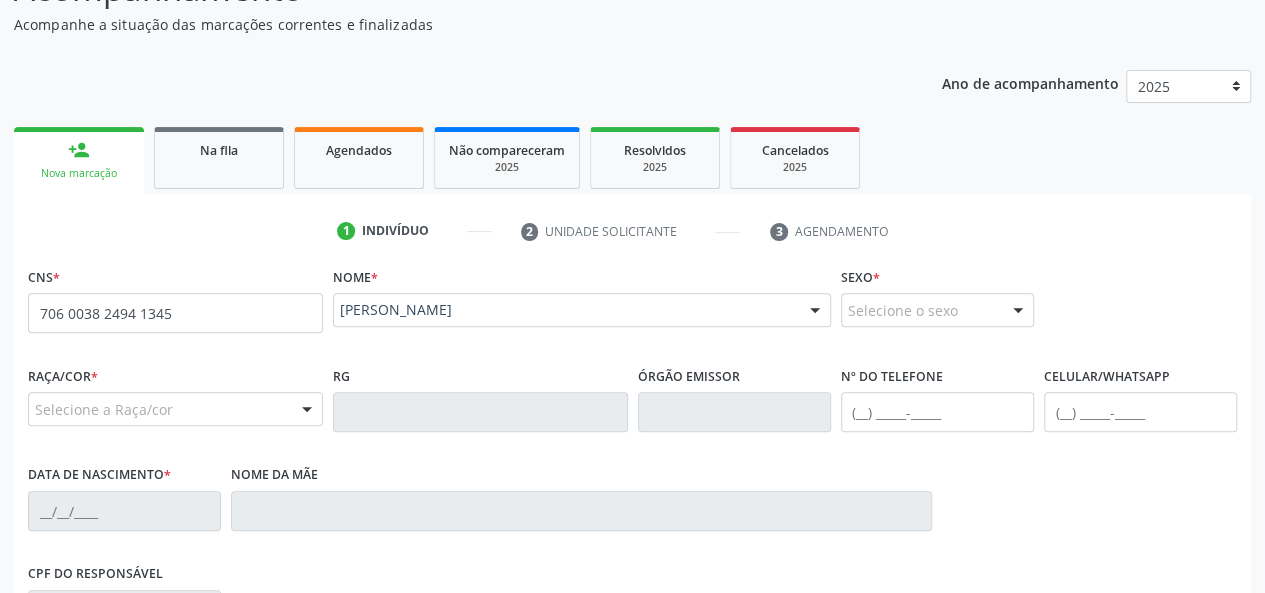 scroll, scrollTop: 518, scrollLeft: 0, axis: vertical 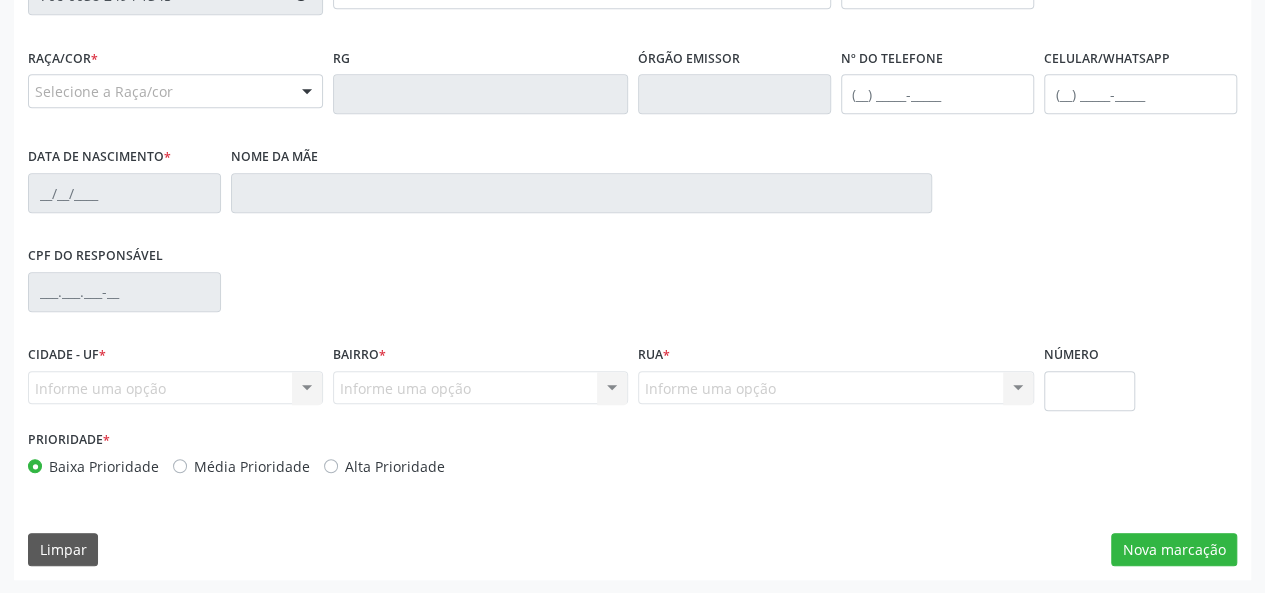 type on "[PHONE_NUMBER]" 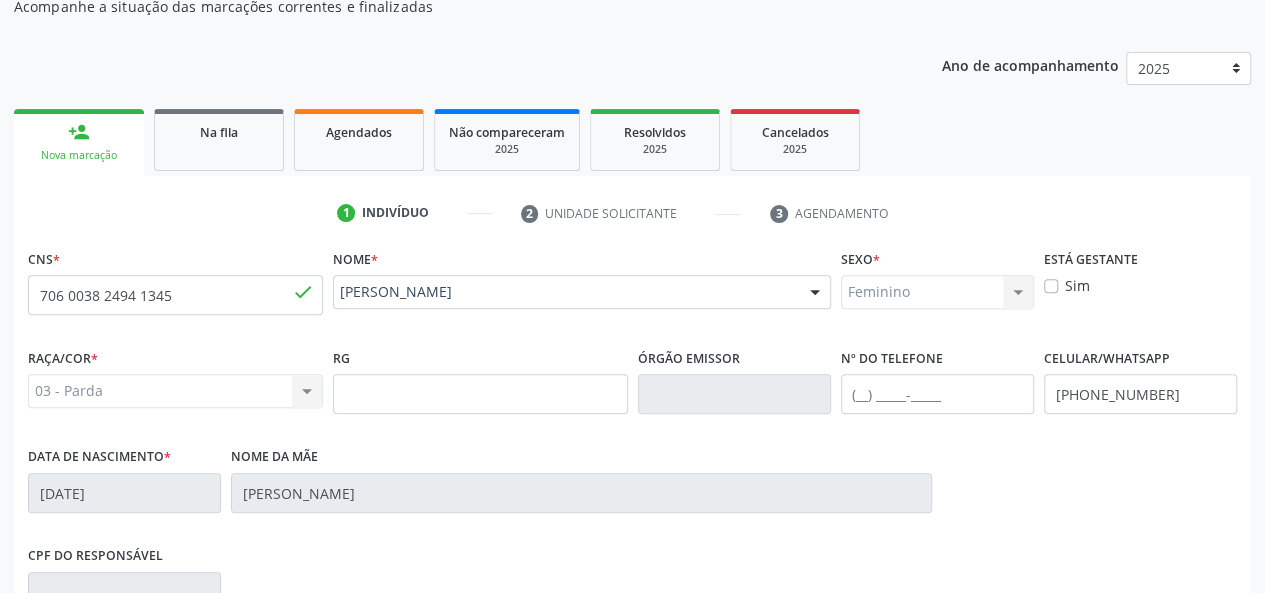 scroll, scrollTop: 518, scrollLeft: 0, axis: vertical 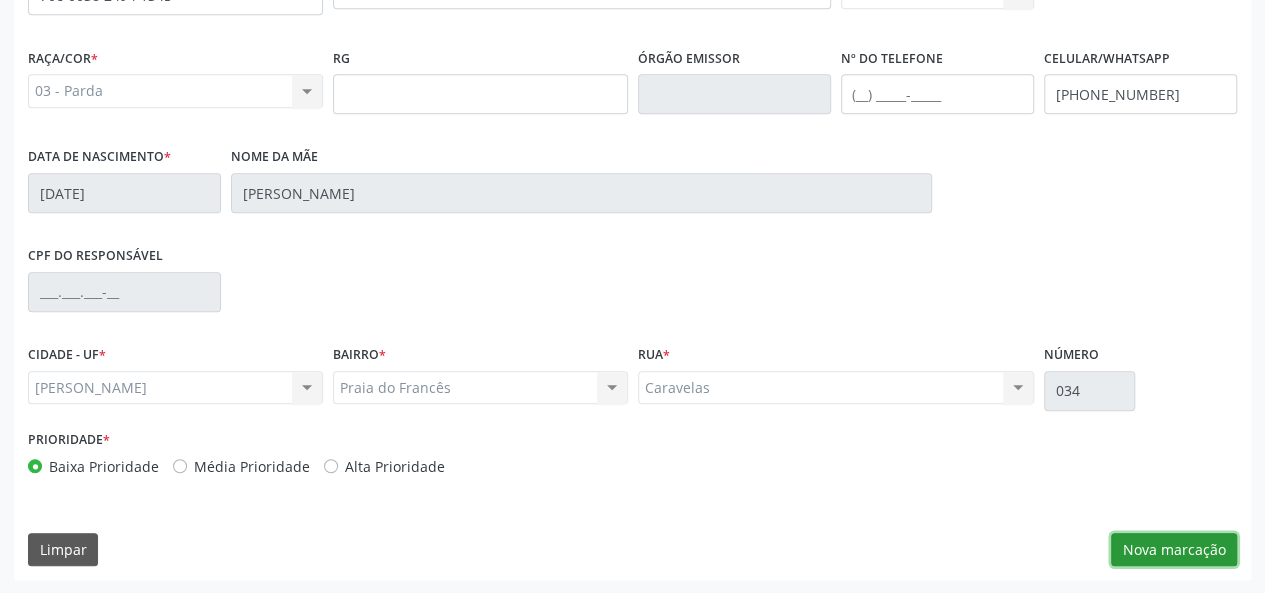 click on "Nova marcação" at bounding box center [1174, 550] 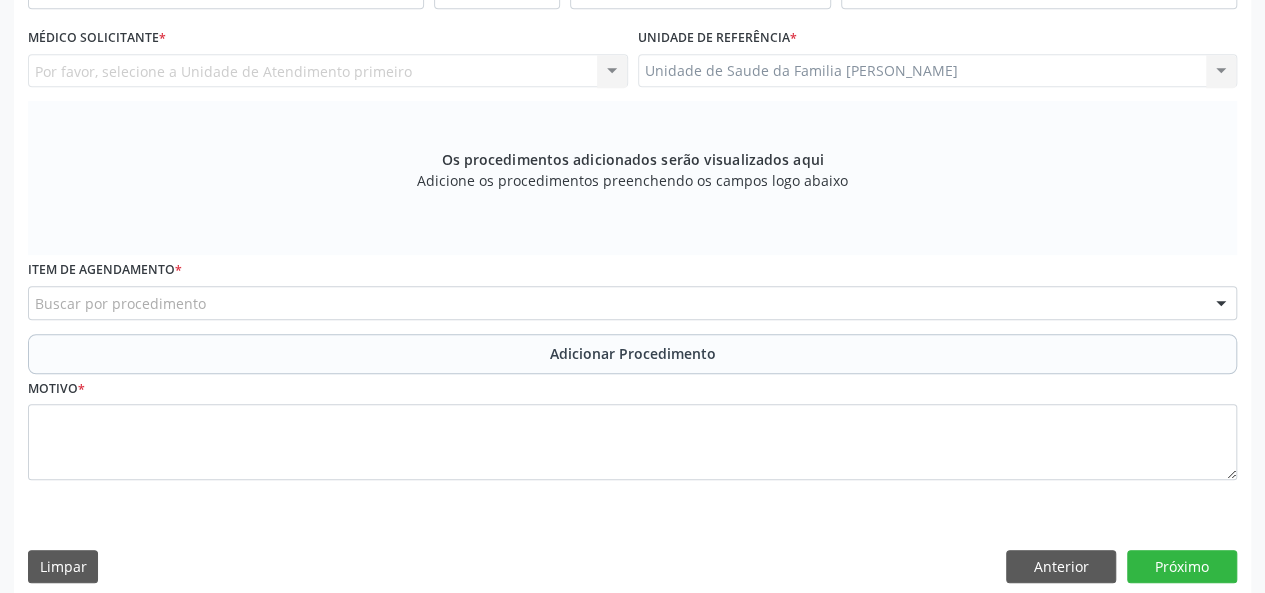 scroll, scrollTop: 218, scrollLeft: 0, axis: vertical 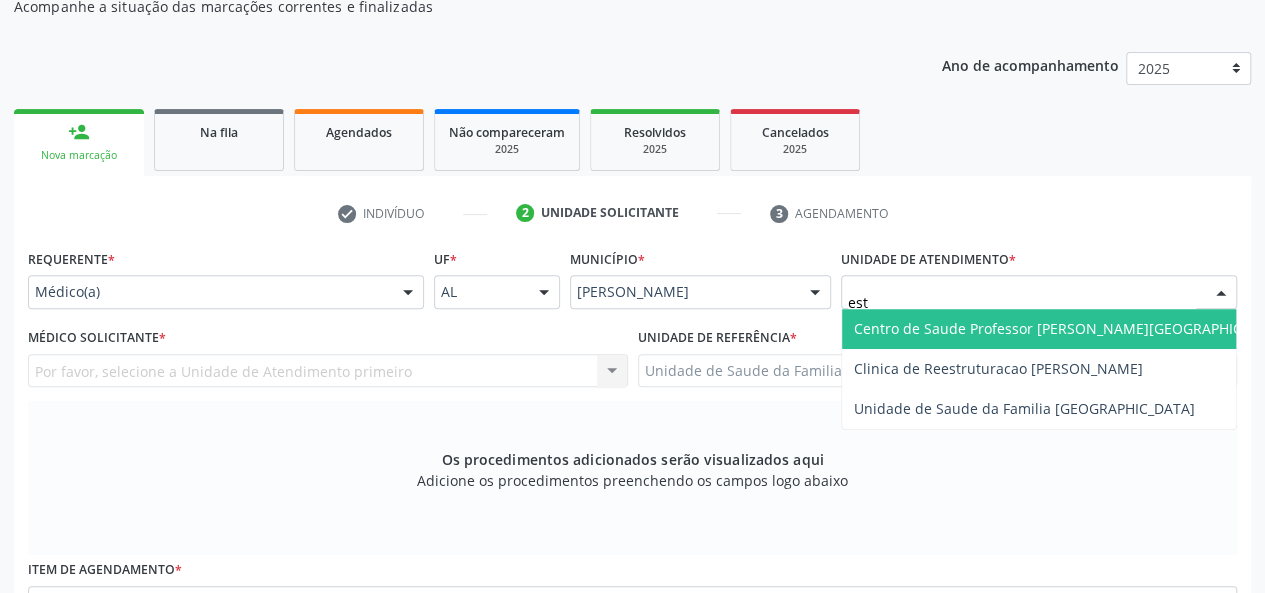 type on "esta" 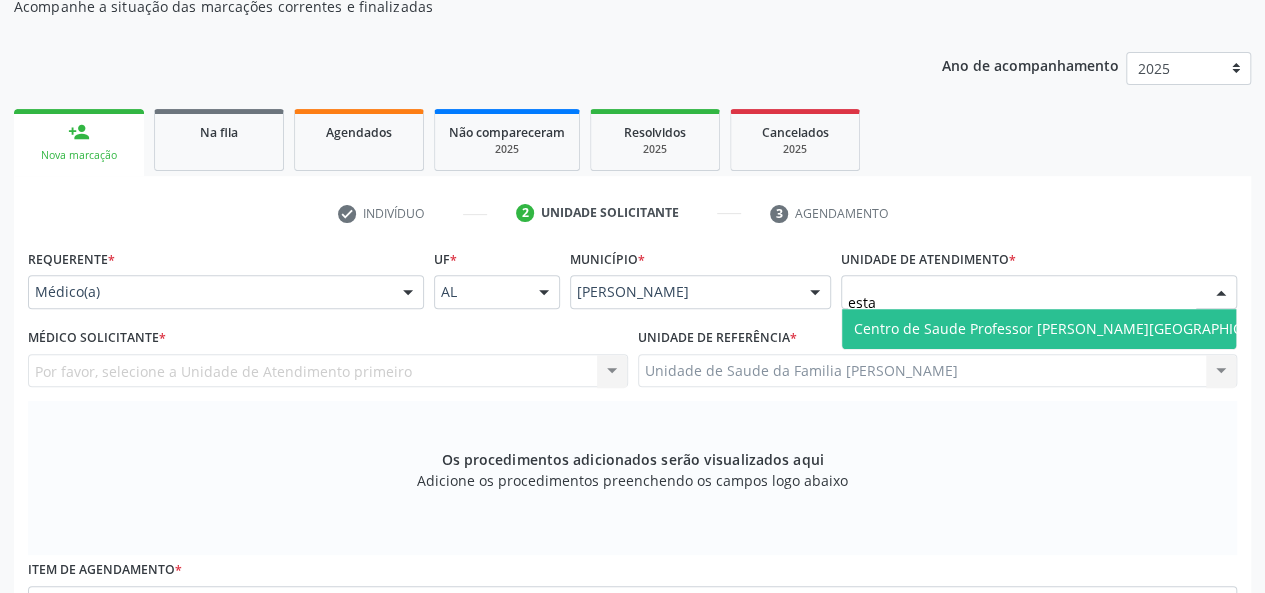 click on "Centro de Saude Professor [PERSON_NAME][GEOGRAPHIC_DATA]" at bounding box center (1071, 328) 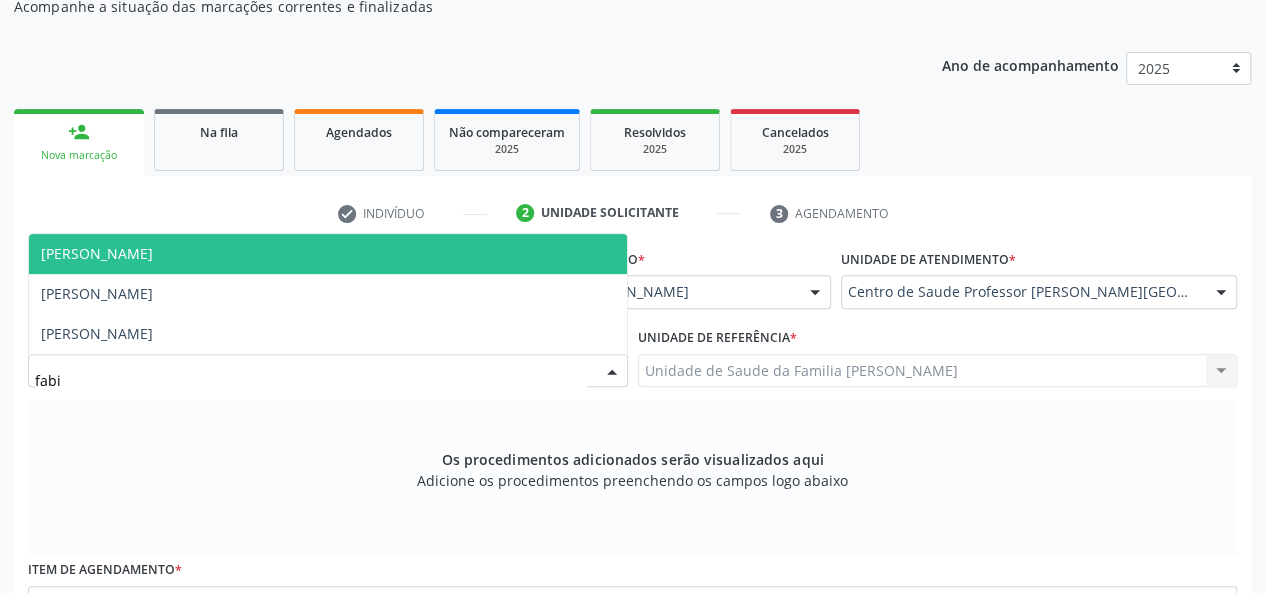 type on "fabia" 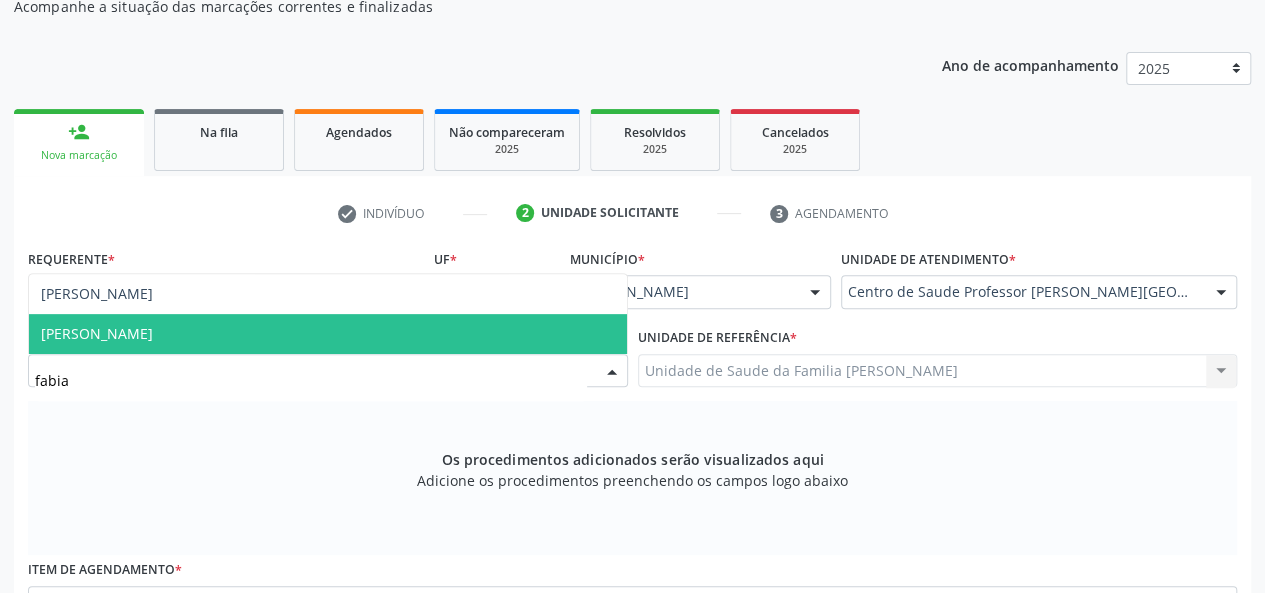 click on "[PERSON_NAME]" at bounding box center [97, 333] 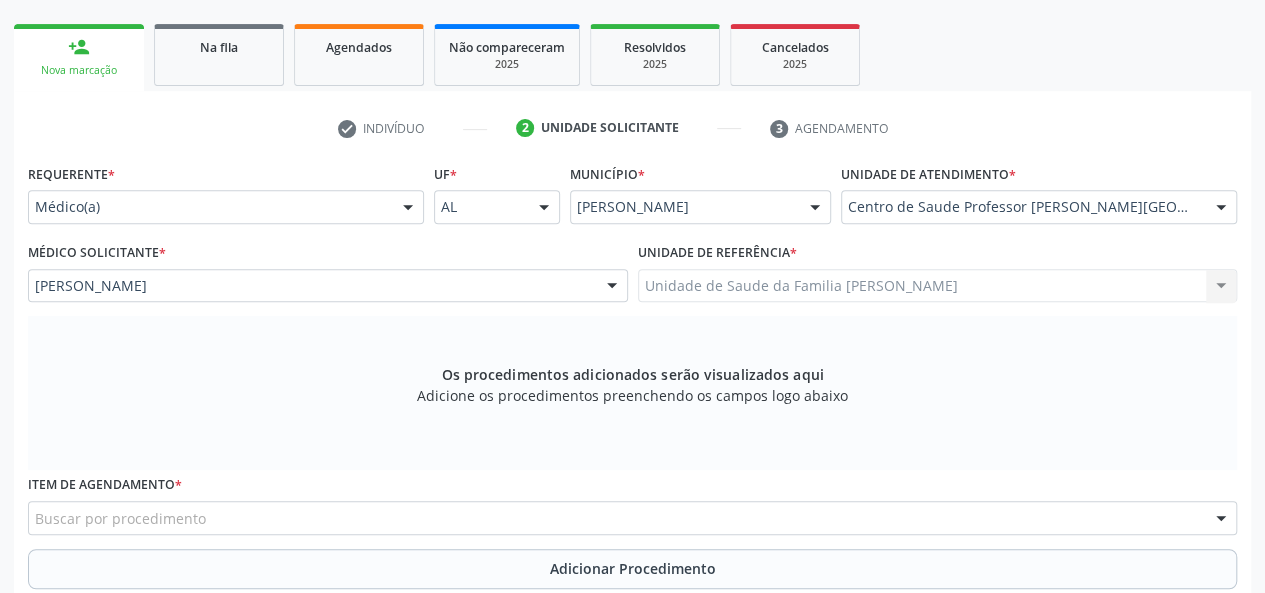 scroll, scrollTop: 518, scrollLeft: 0, axis: vertical 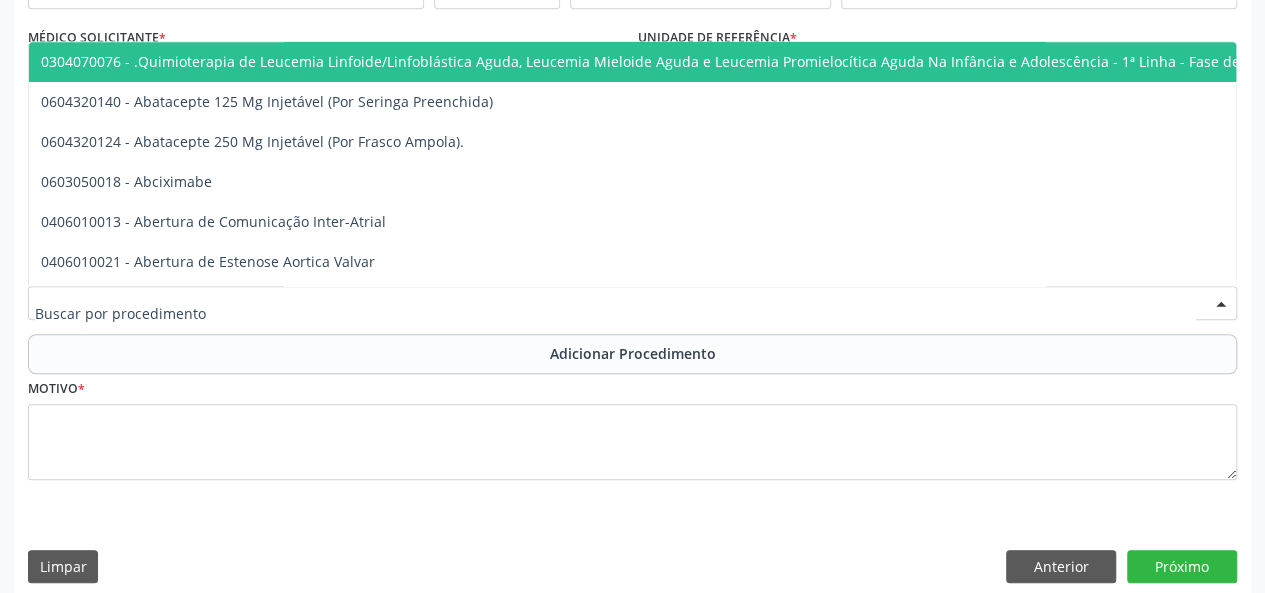 click at bounding box center (632, 303) 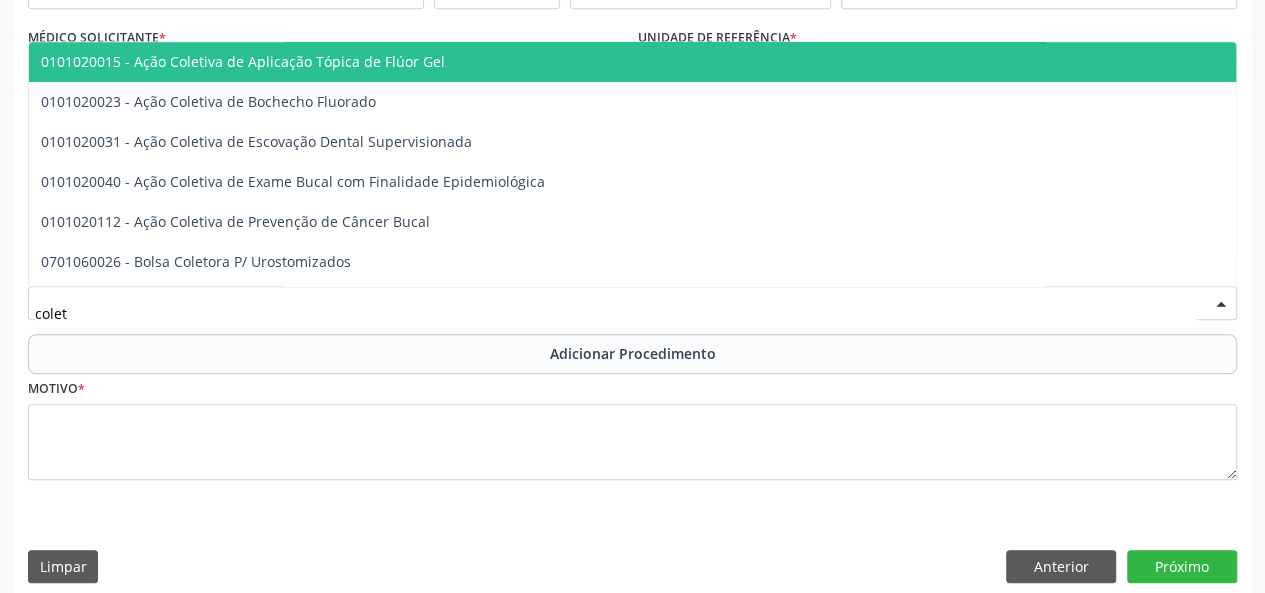 type on "coleta" 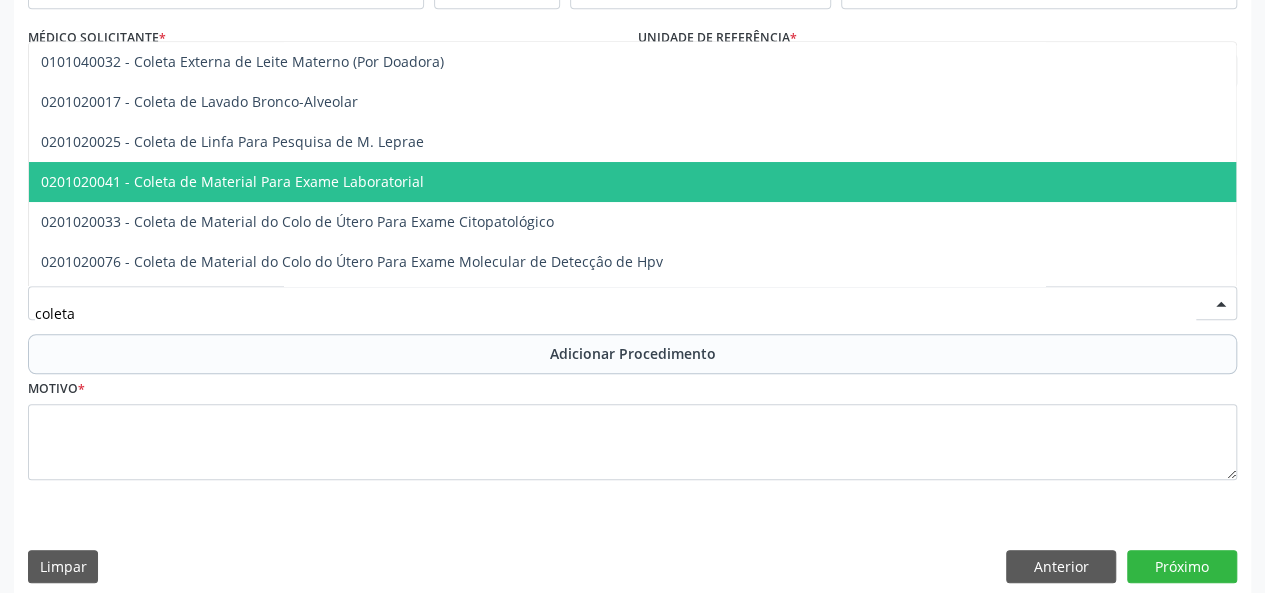 click on "0201020041 - Coleta de Material Para Exame Laboratorial" at bounding box center [750, 182] 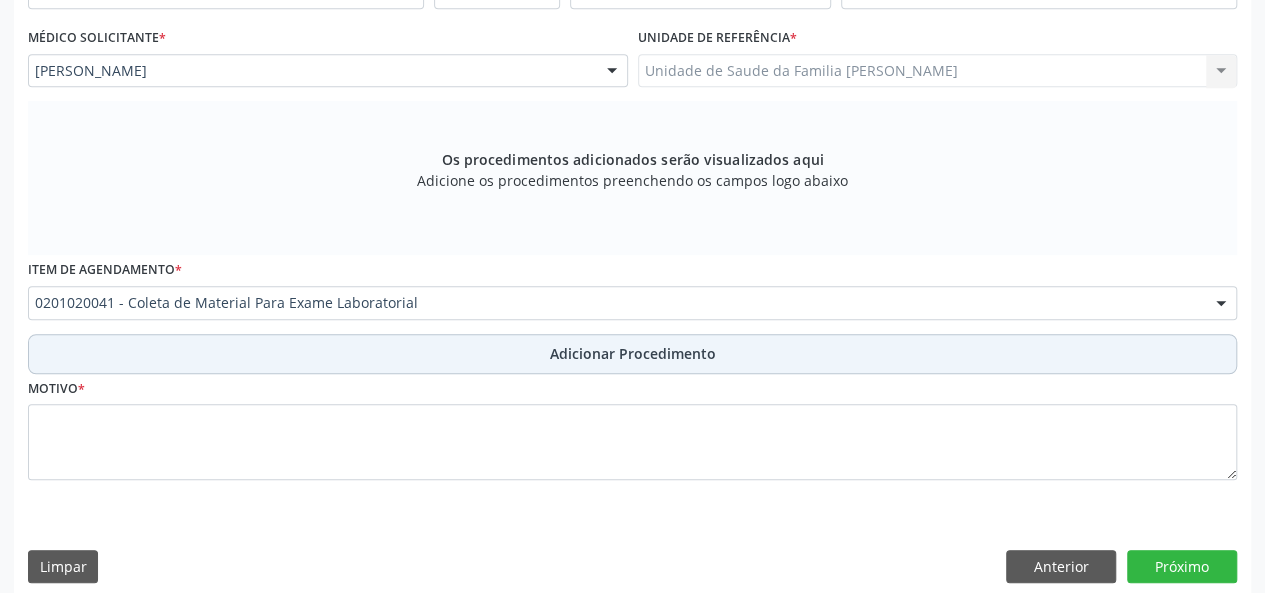 click on "Adicionar Procedimento" at bounding box center [633, 353] 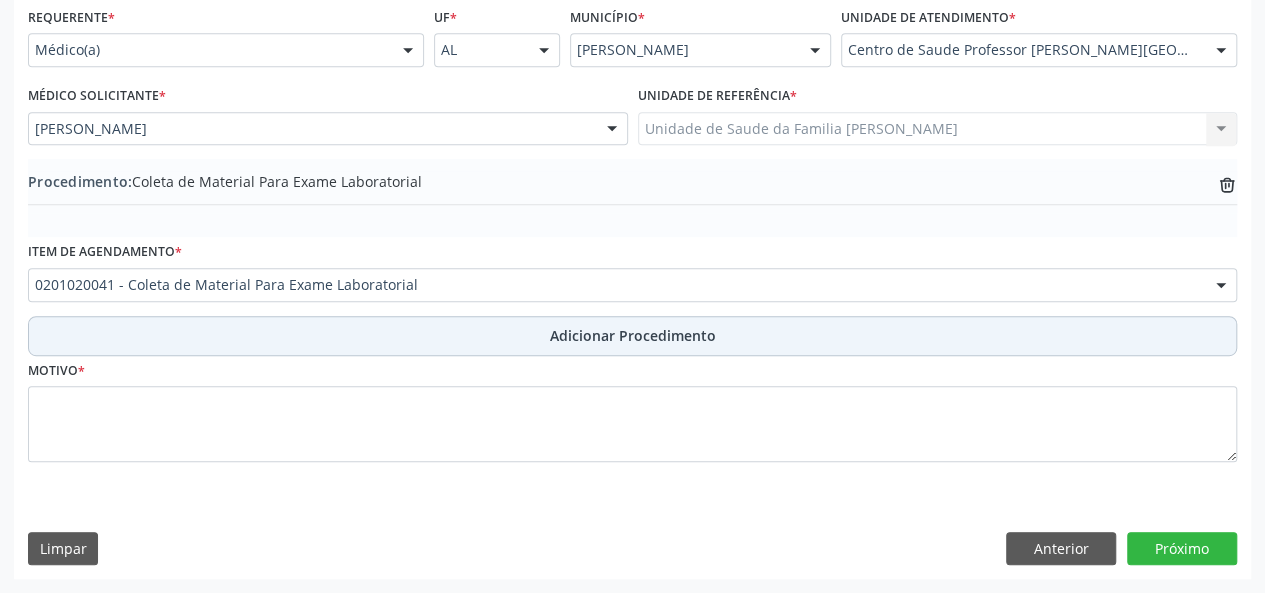 scroll, scrollTop: 458, scrollLeft: 0, axis: vertical 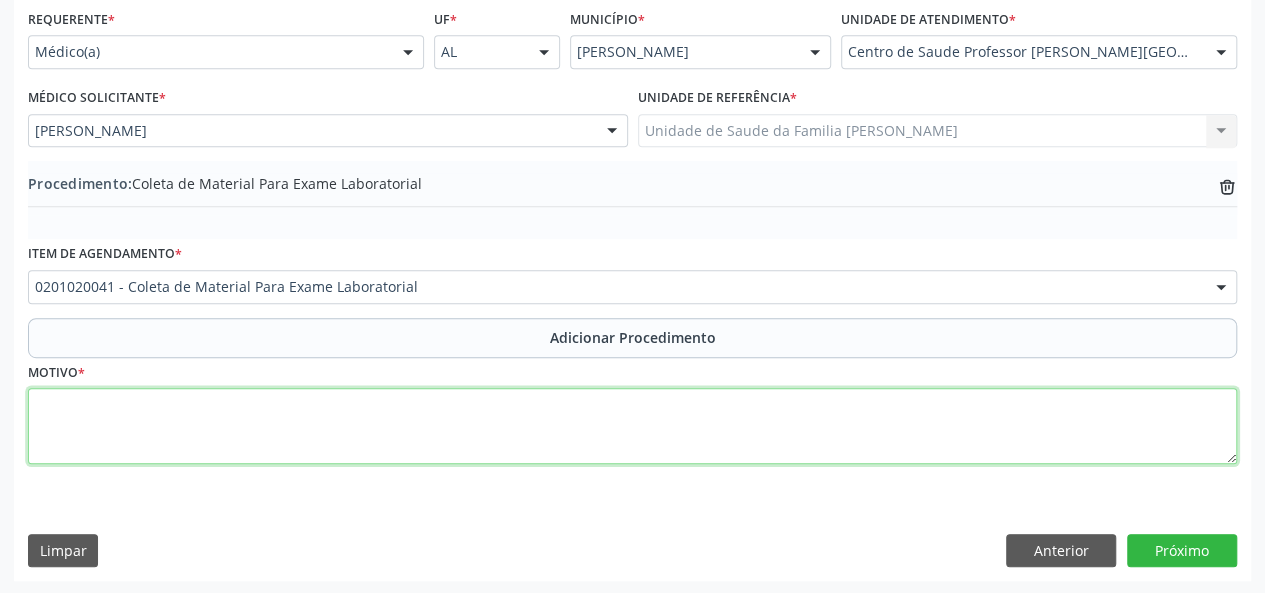 click at bounding box center [632, 426] 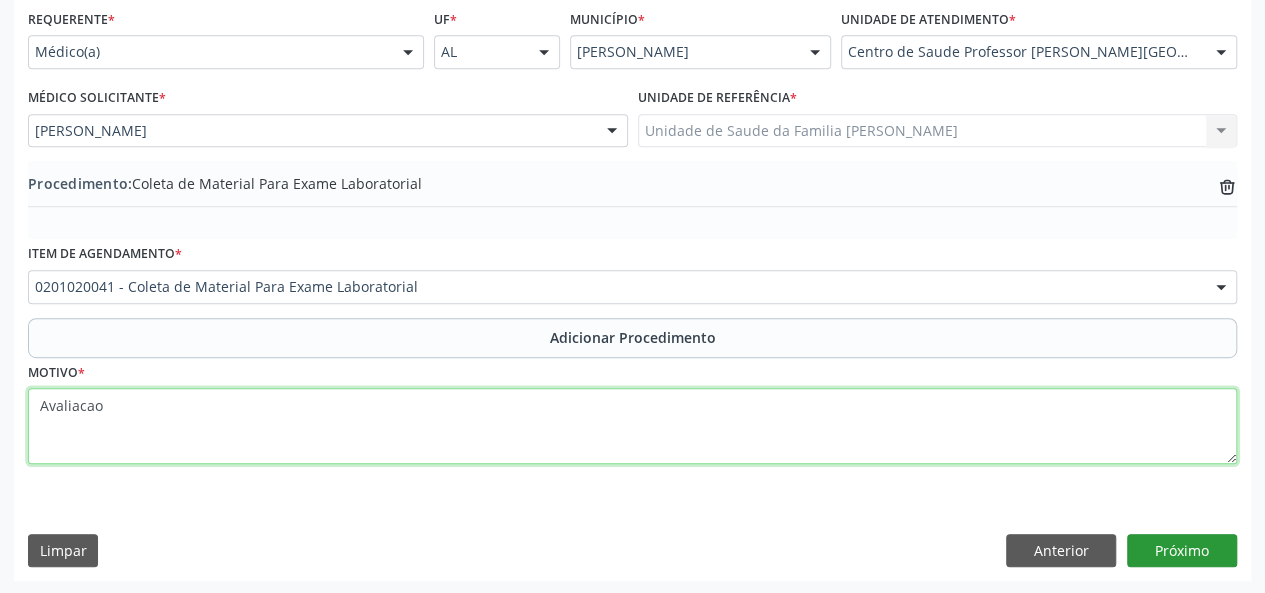 type on "Avaliacao" 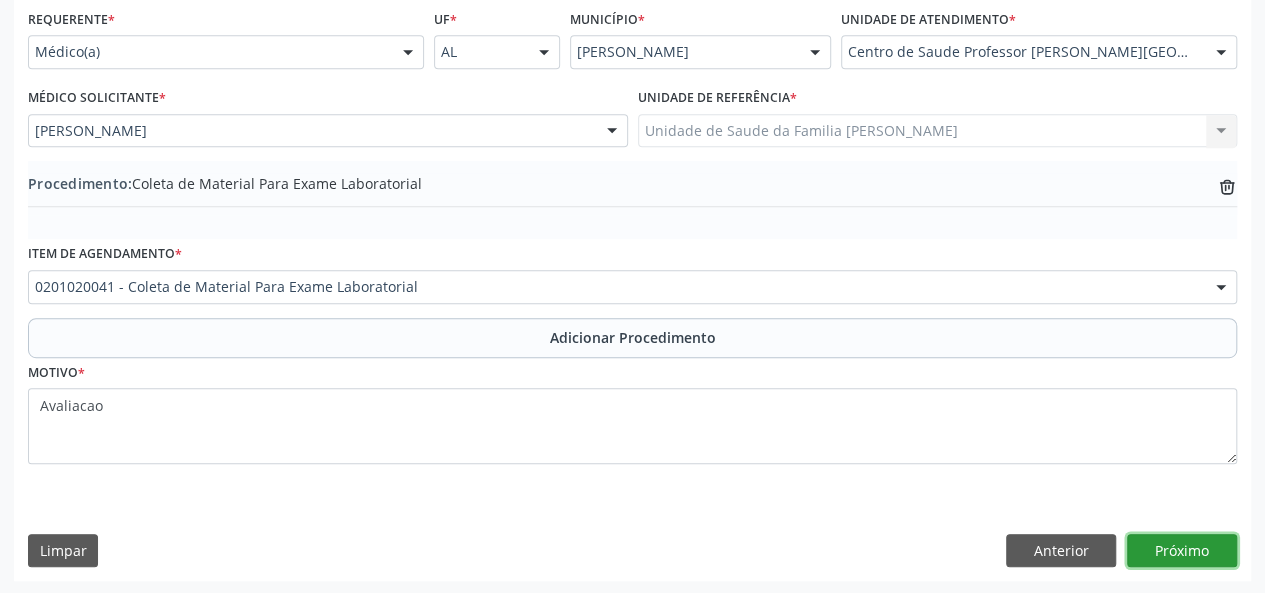 click on "Próximo" at bounding box center (1182, 551) 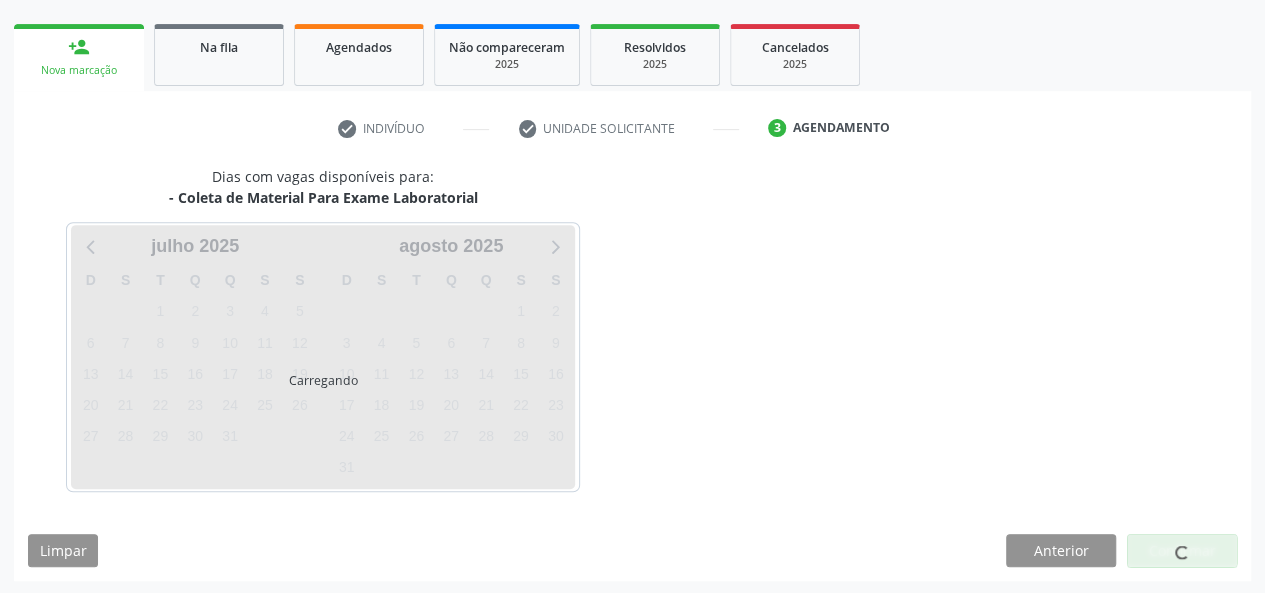 scroll, scrollTop: 362, scrollLeft: 0, axis: vertical 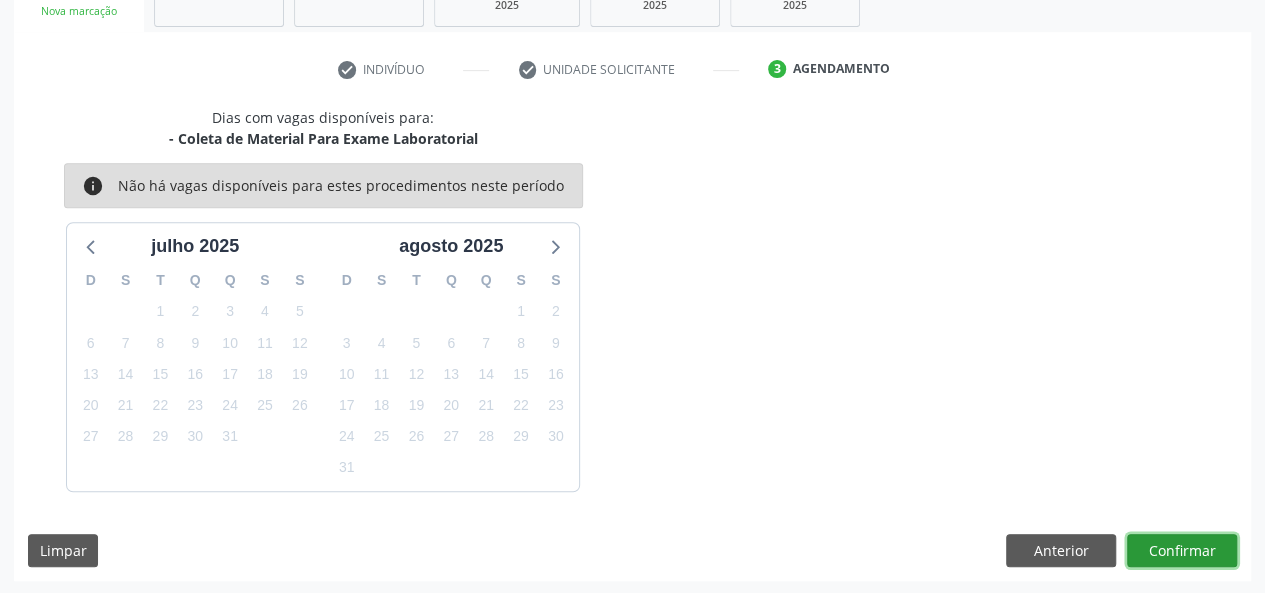 click on "Confirmar" at bounding box center [1182, 551] 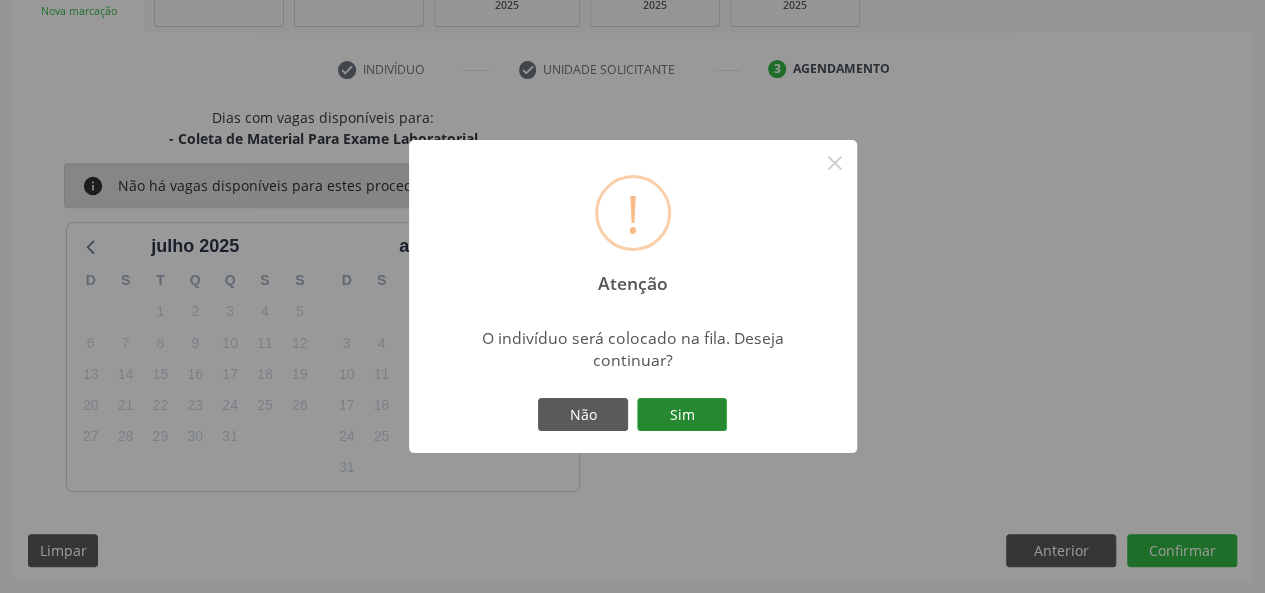 click on "Sim" at bounding box center [682, 415] 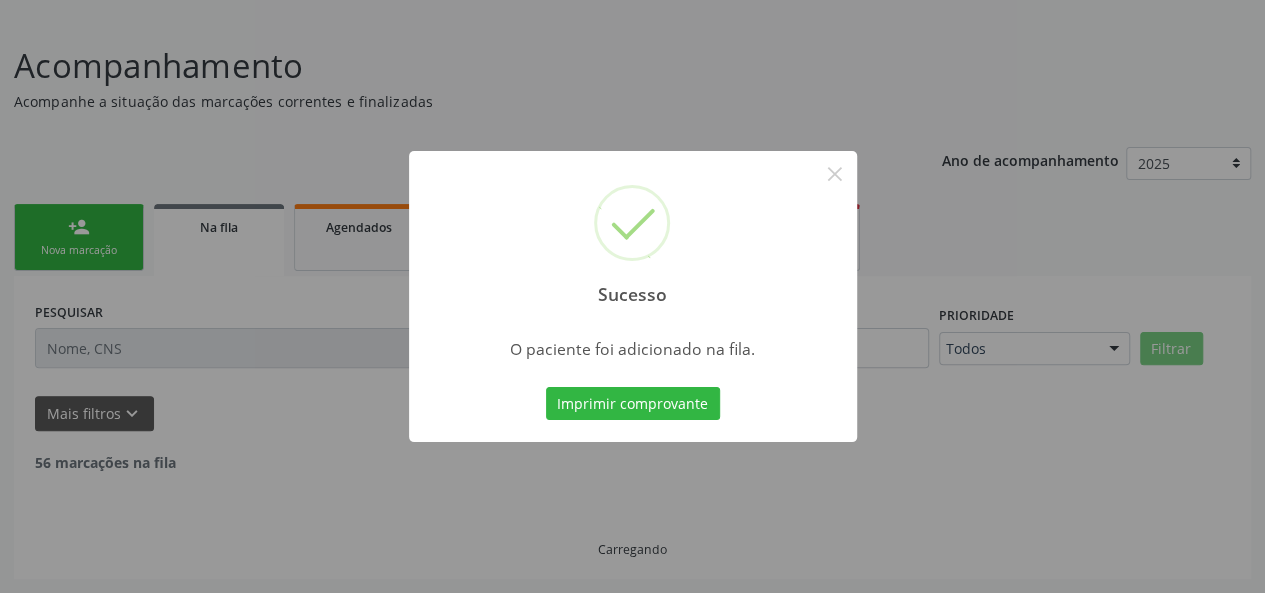 scroll, scrollTop: 100, scrollLeft: 0, axis: vertical 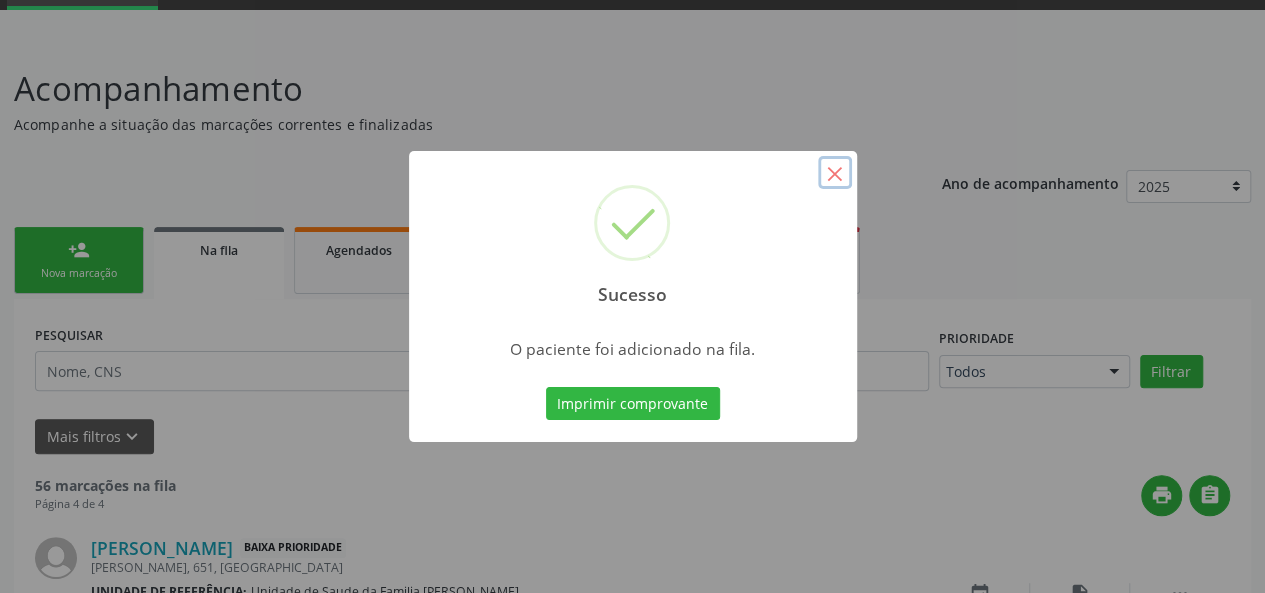 click on "×" at bounding box center (835, 173) 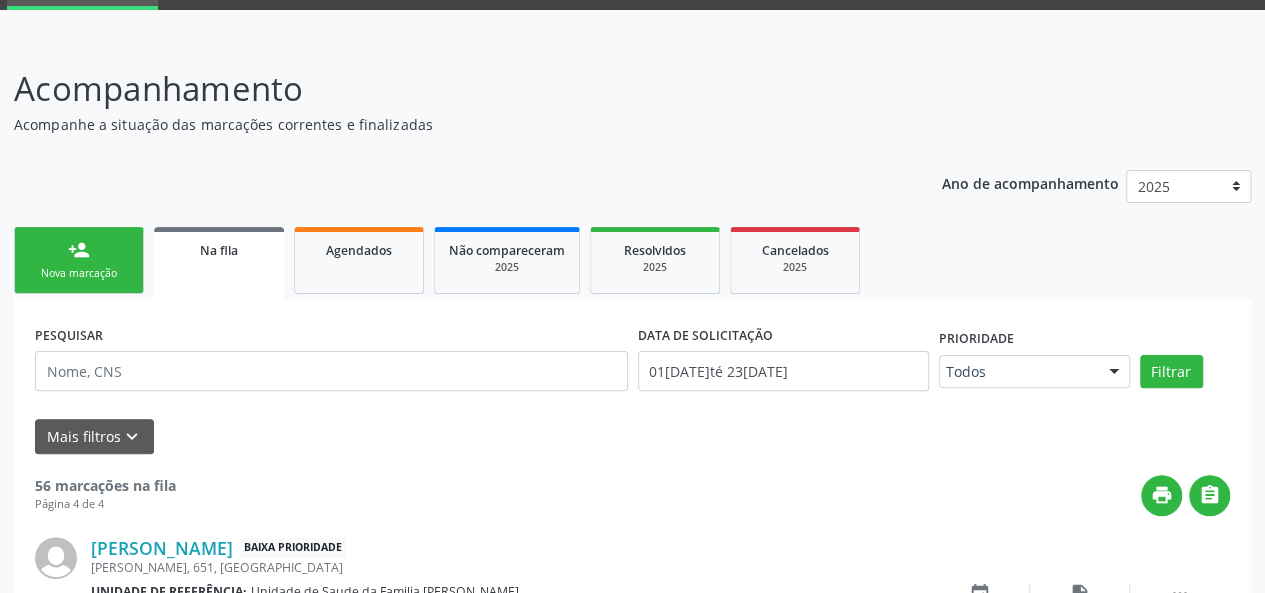 click on "Nova marcação" at bounding box center (79, 273) 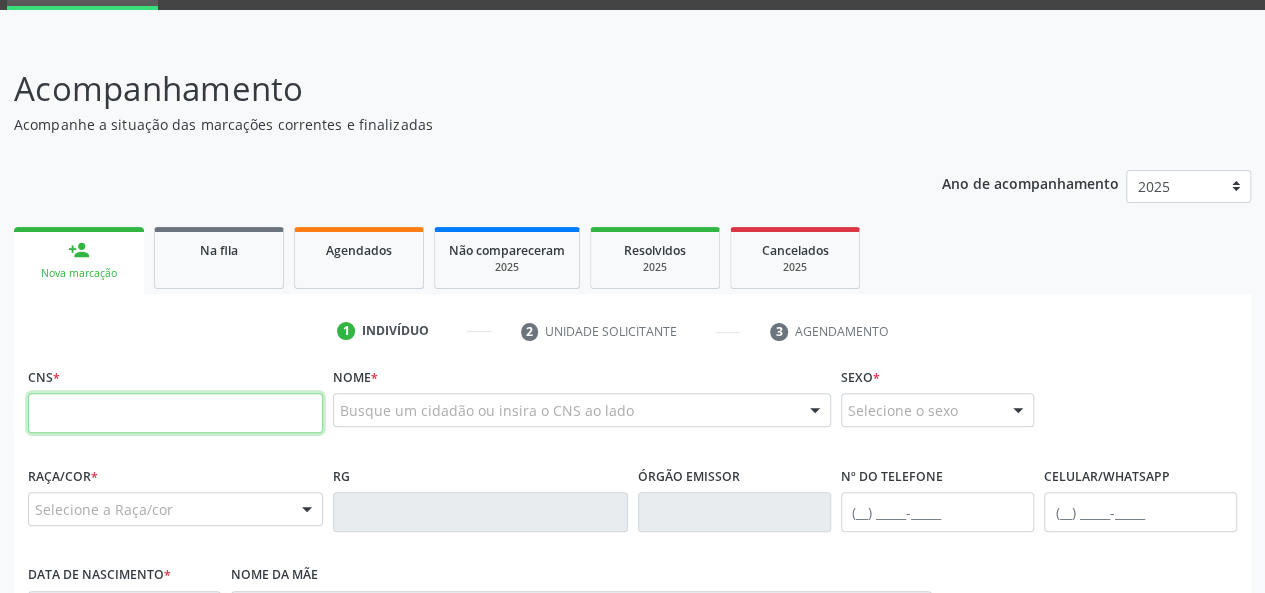 paste on "706 0038 2494 1345" 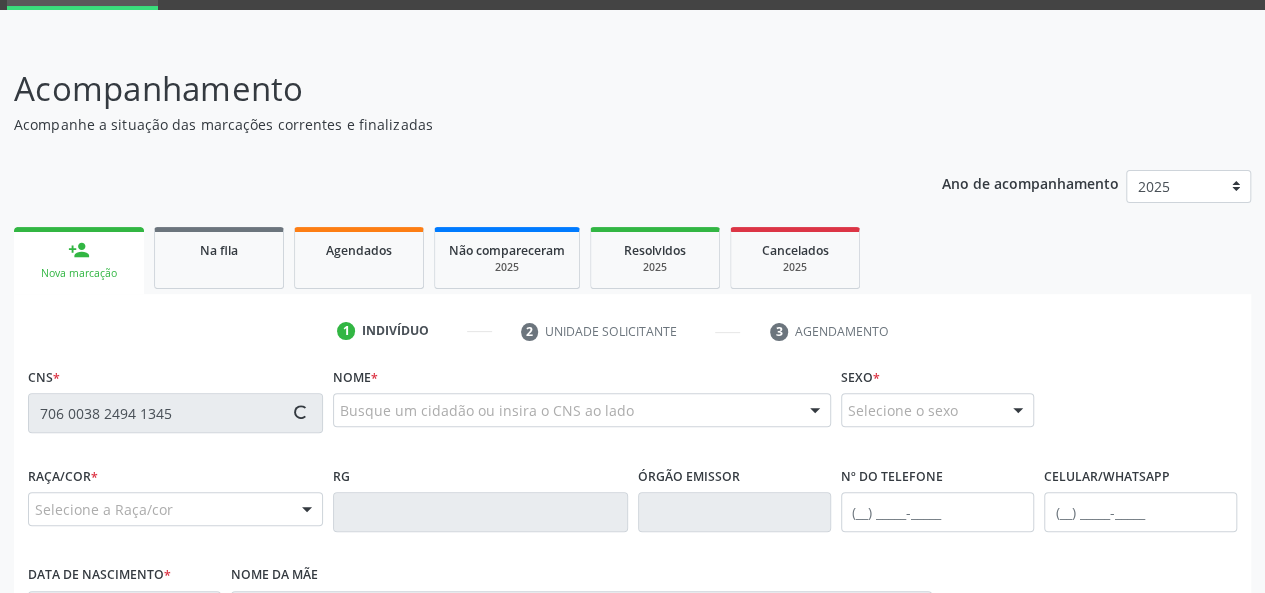 type on "706 0038 2494 1345" 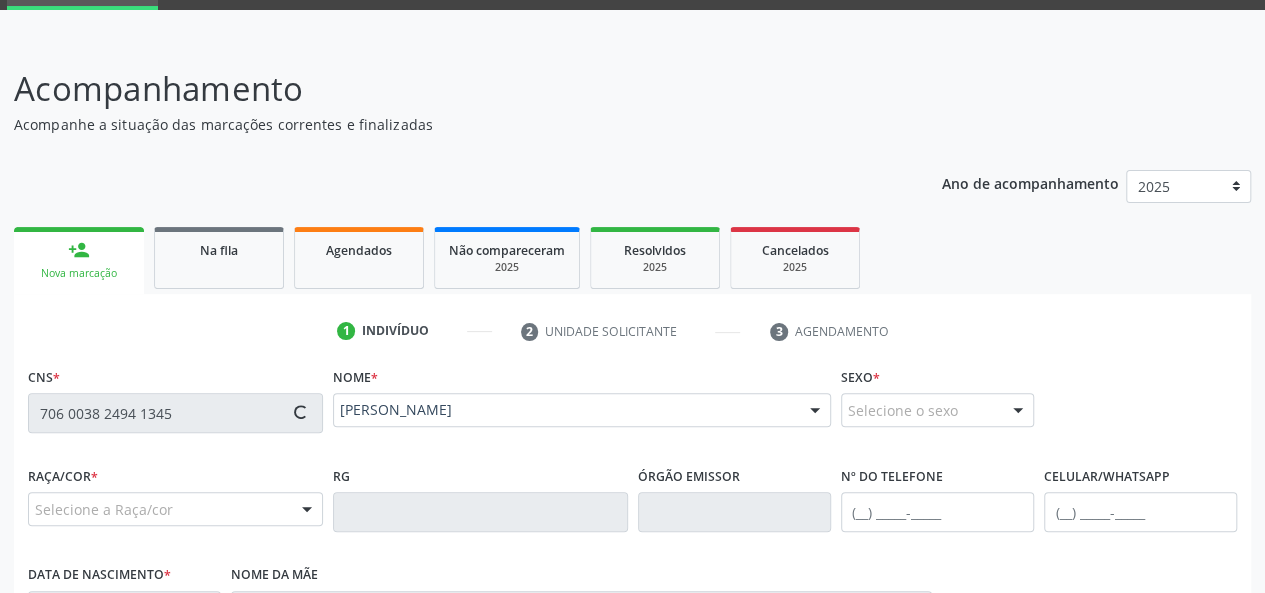 type on "[PHONE_NUMBER]" 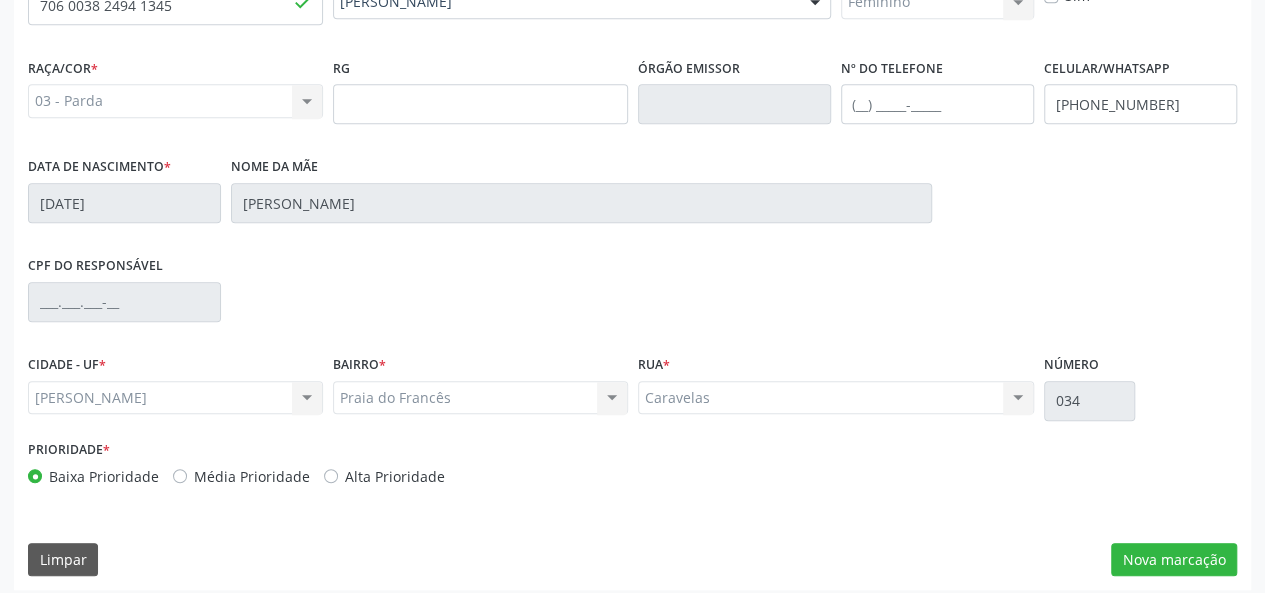 scroll, scrollTop: 518, scrollLeft: 0, axis: vertical 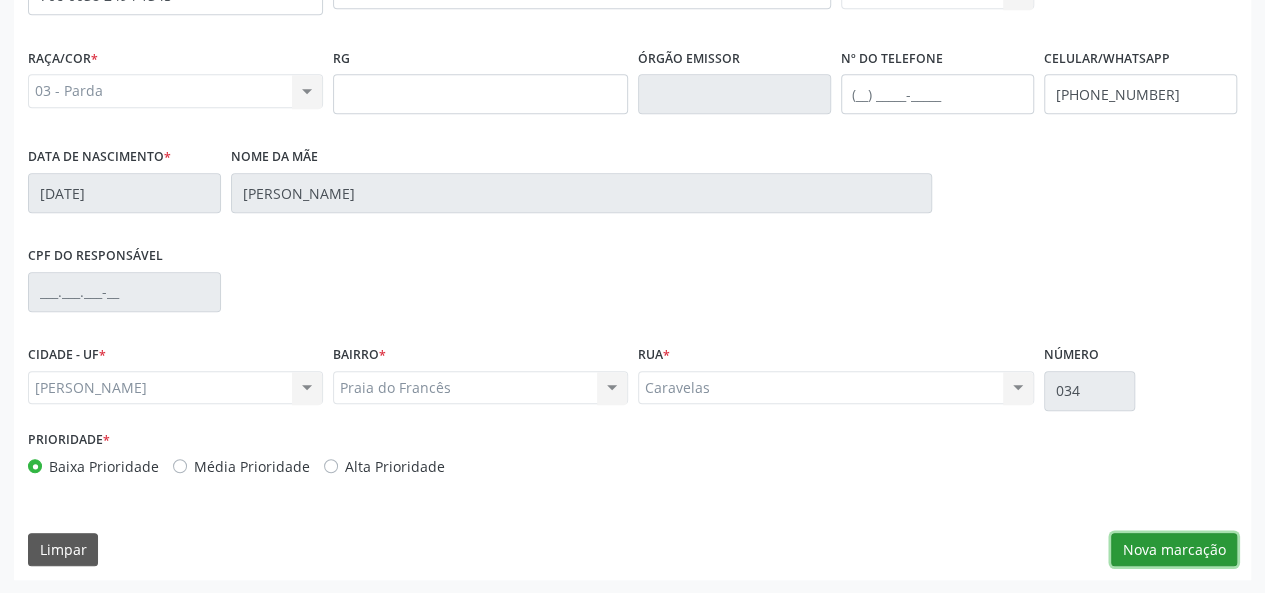 click on "Nova marcação" at bounding box center (1174, 550) 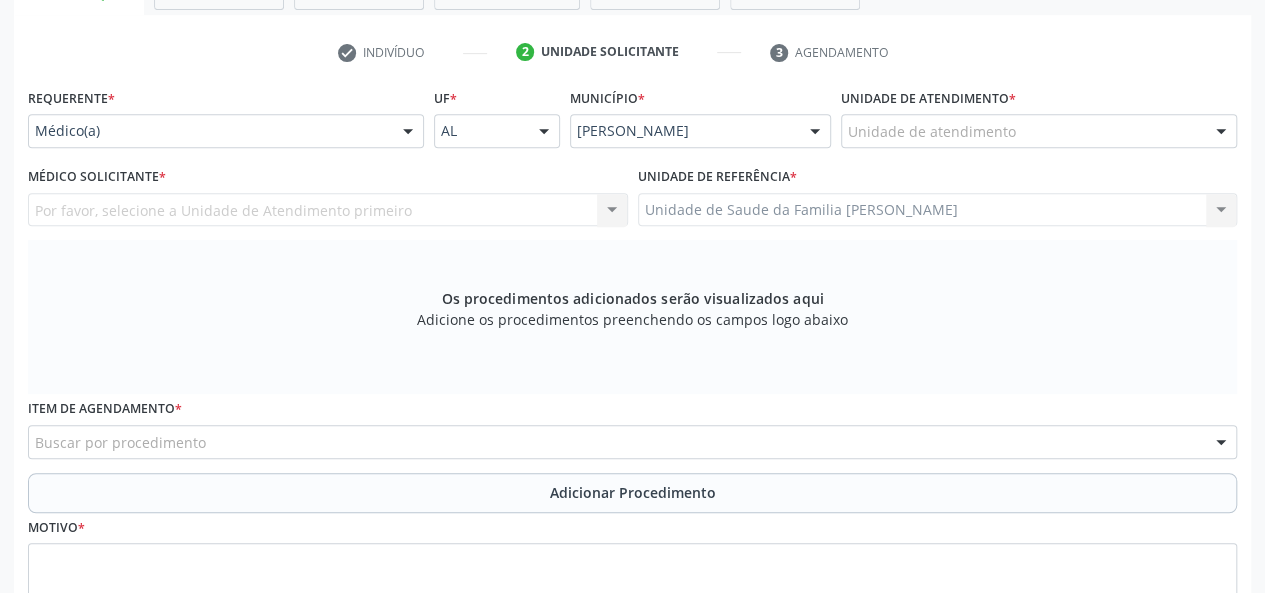 scroll, scrollTop: 218, scrollLeft: 0, axis: vertical 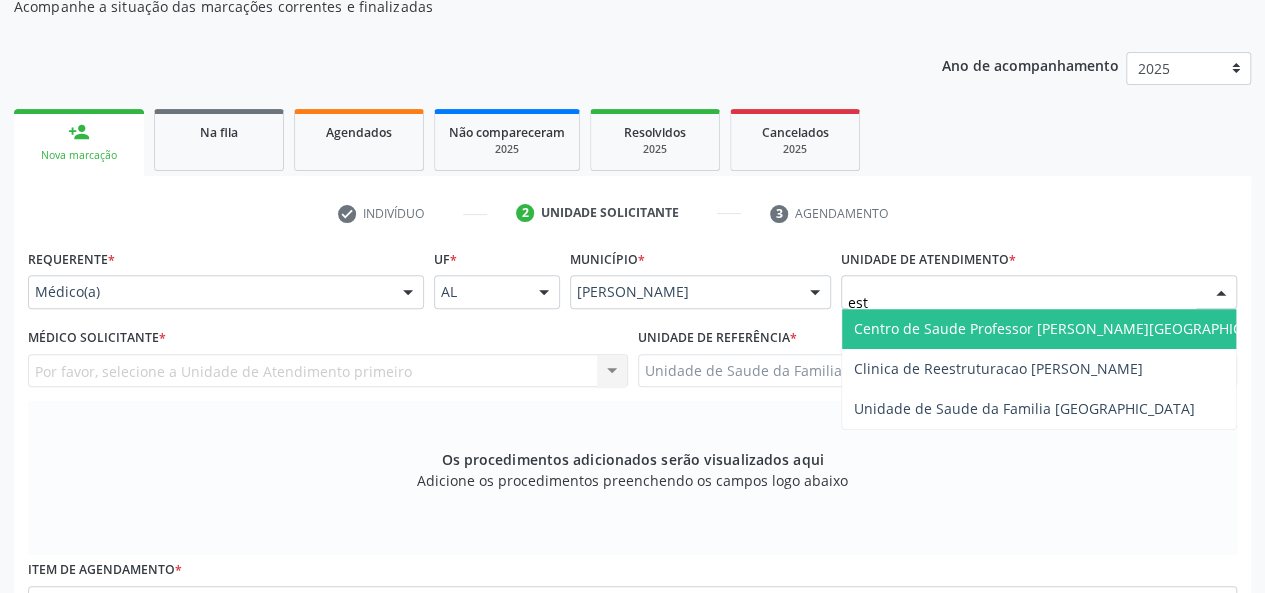 type on "esta" 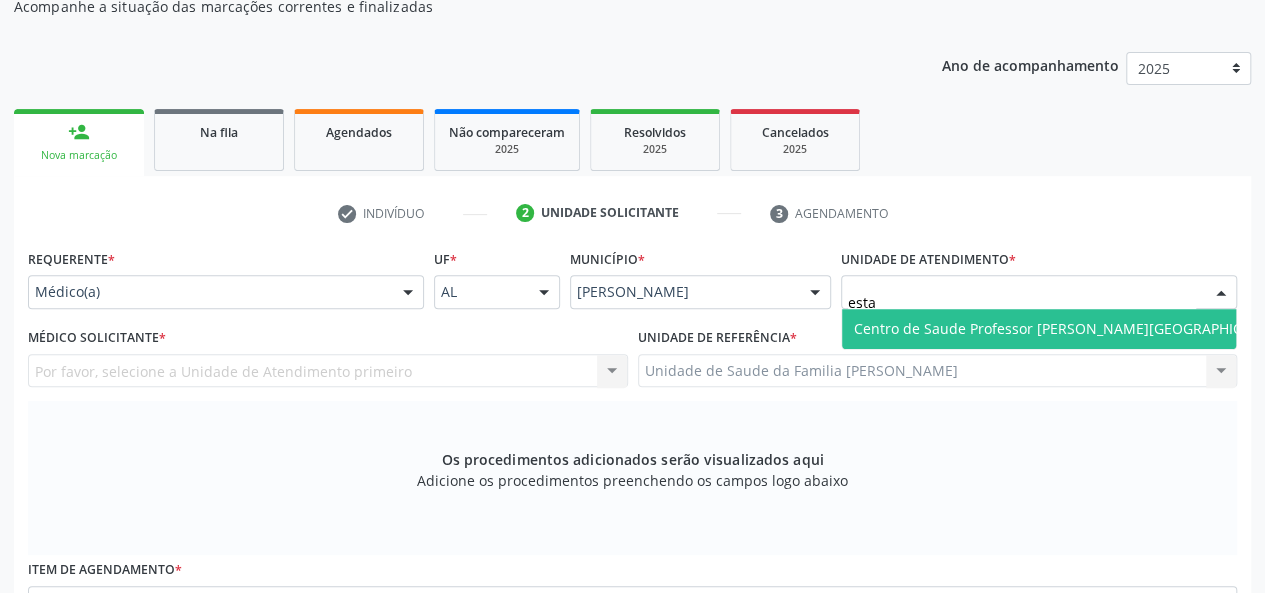 click on "Centro de Saude Professor [PERSON_NAME][GEOGRAPHIC_DATA]" at bounding box center (1071, 329) 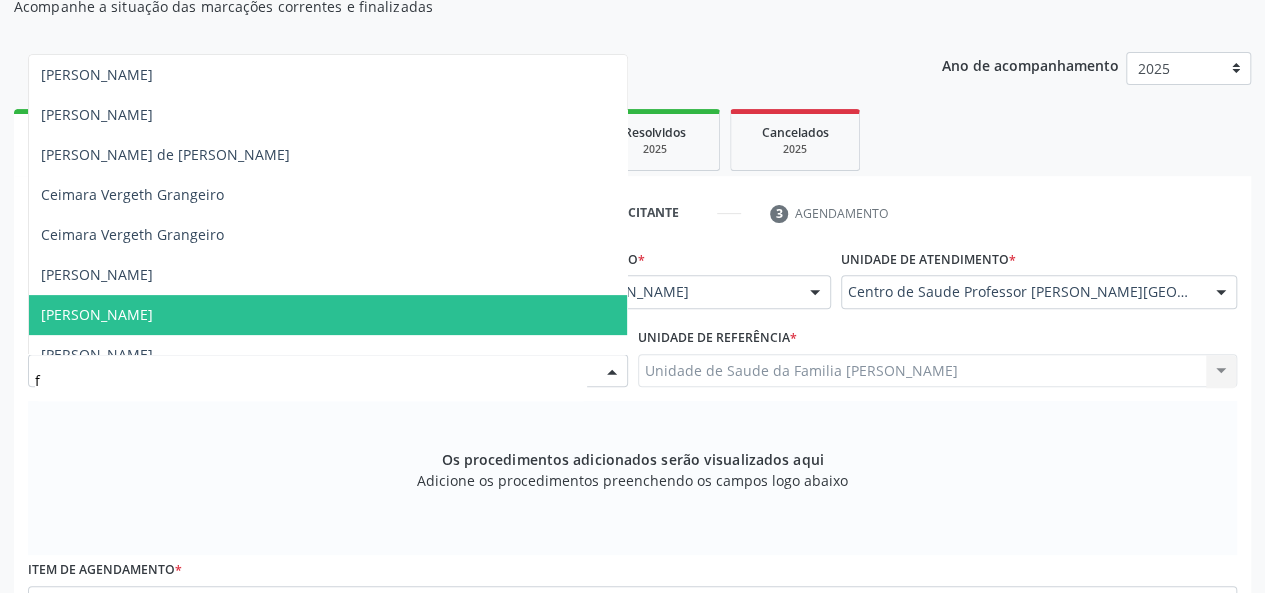 scroll, scrollTop: 60, scrollLeft: 0, axis: vertical 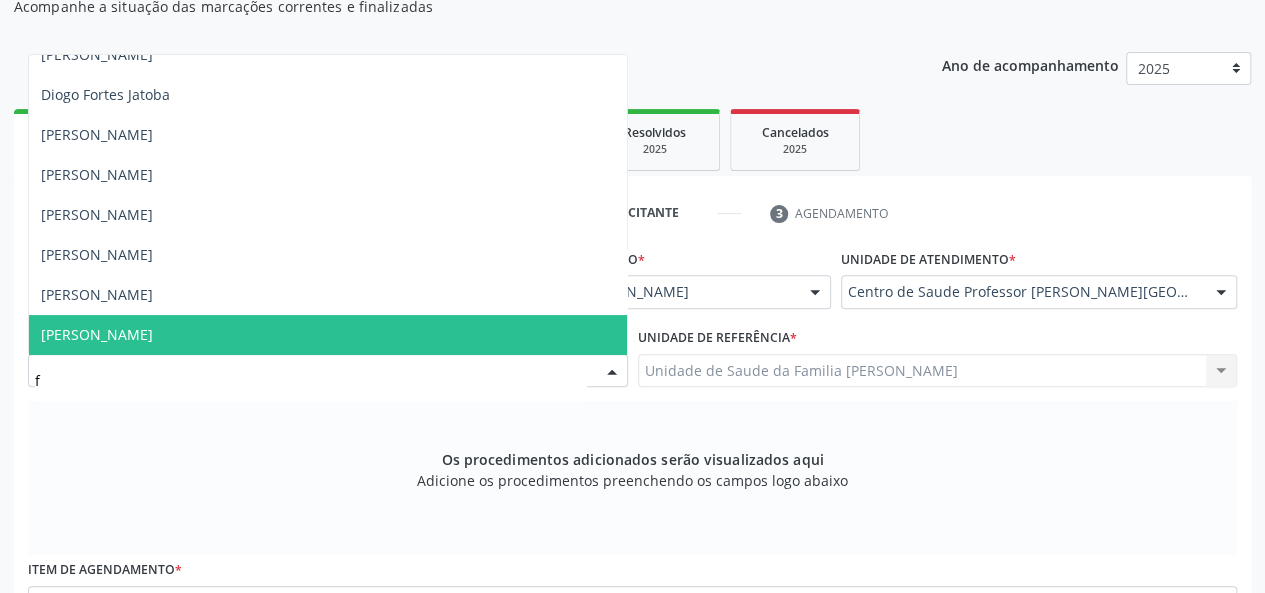 type on "fa" 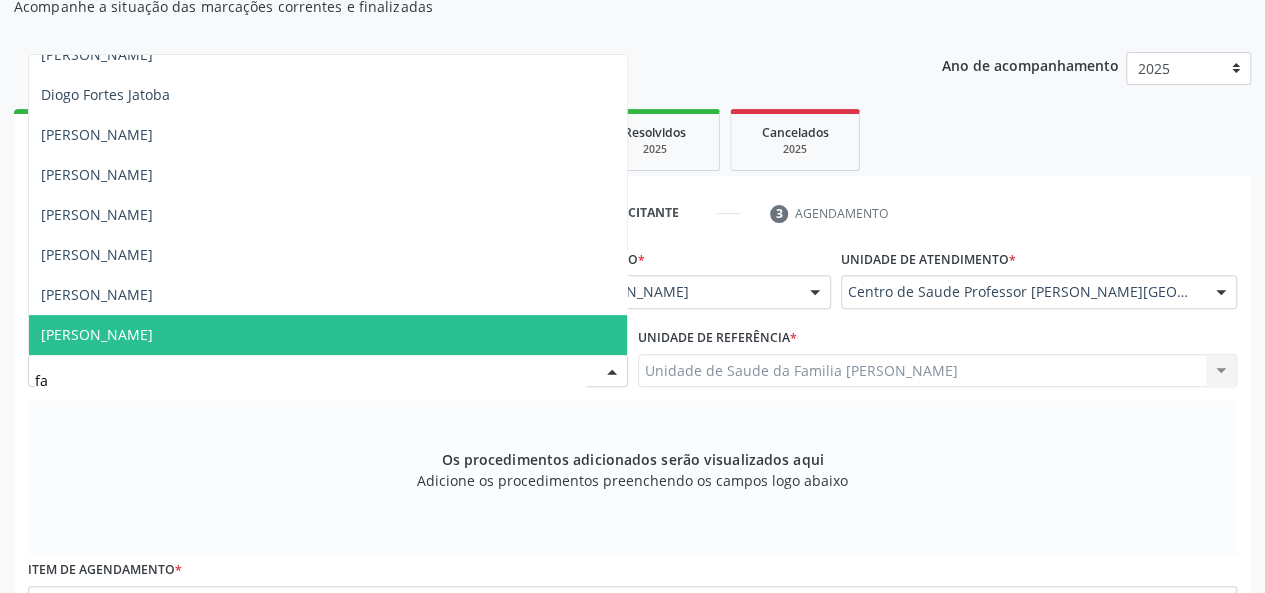 scroll, scrollTop: 0, scrollLeft: 0, axis: both 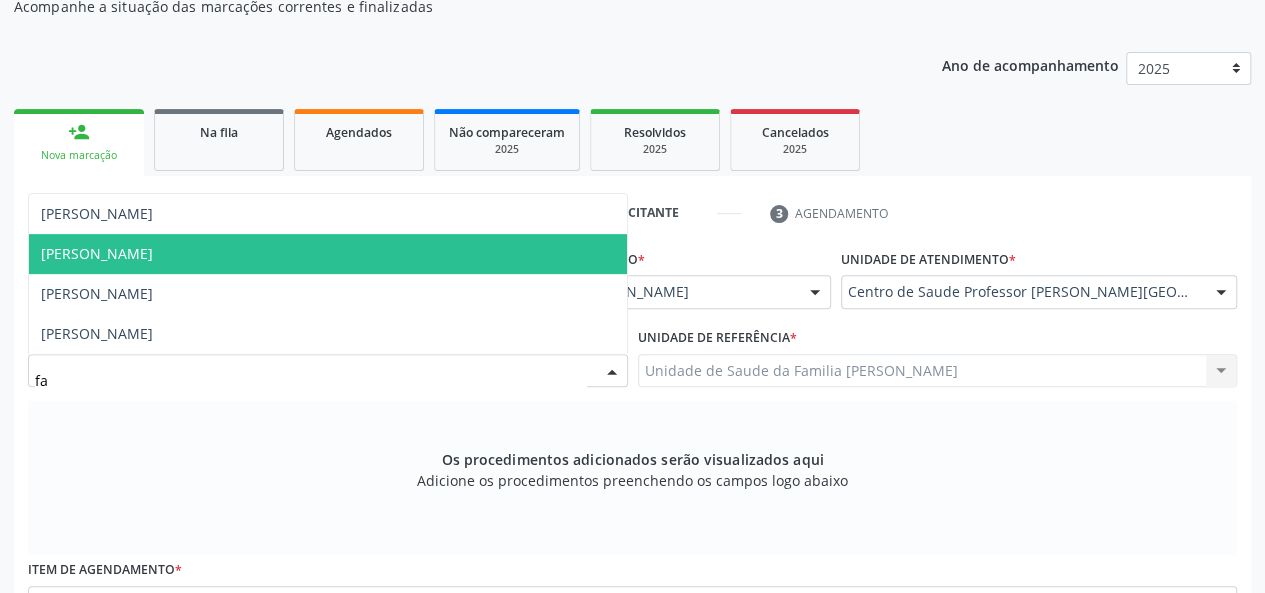 click on "[PERSON_NAME]" at bounding box center [97, 253] 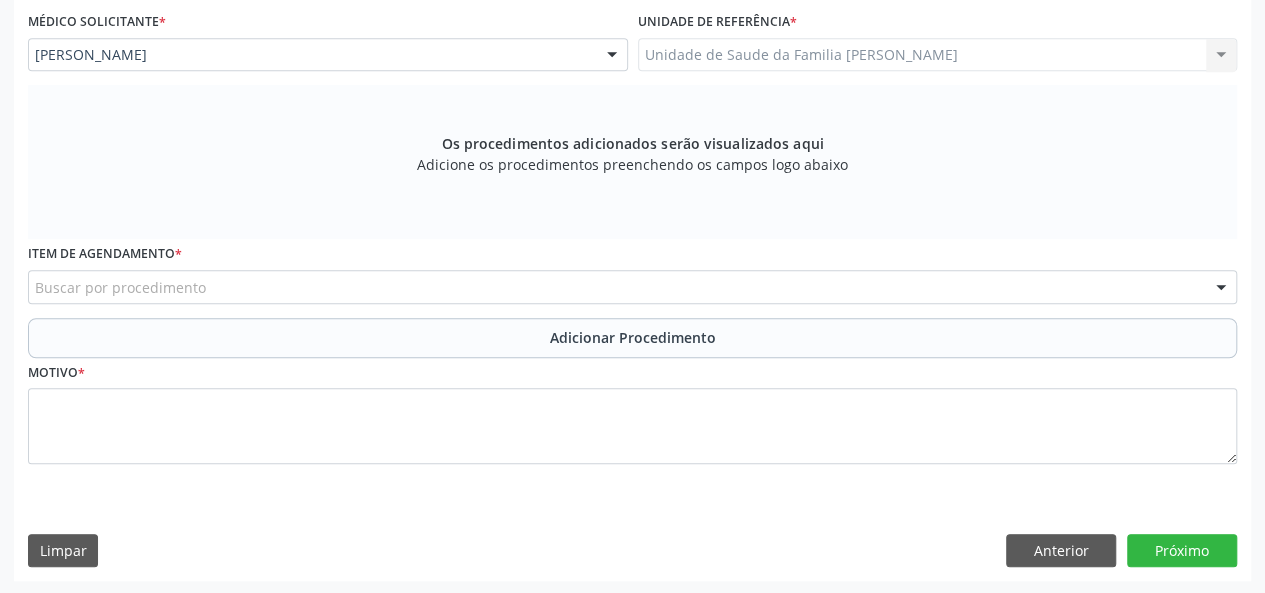 scroll, scrollTop: 534, scrollLeft: 0, axis: vertical 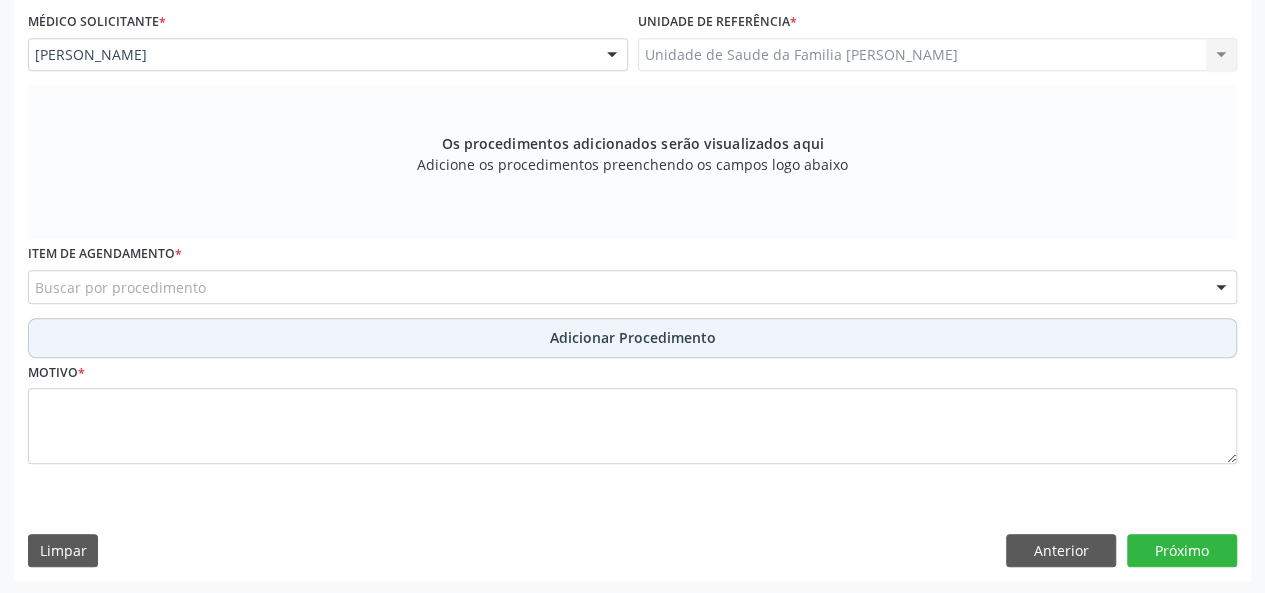 click on "Adicionar Procedimento" at bounding box center (633, 337) 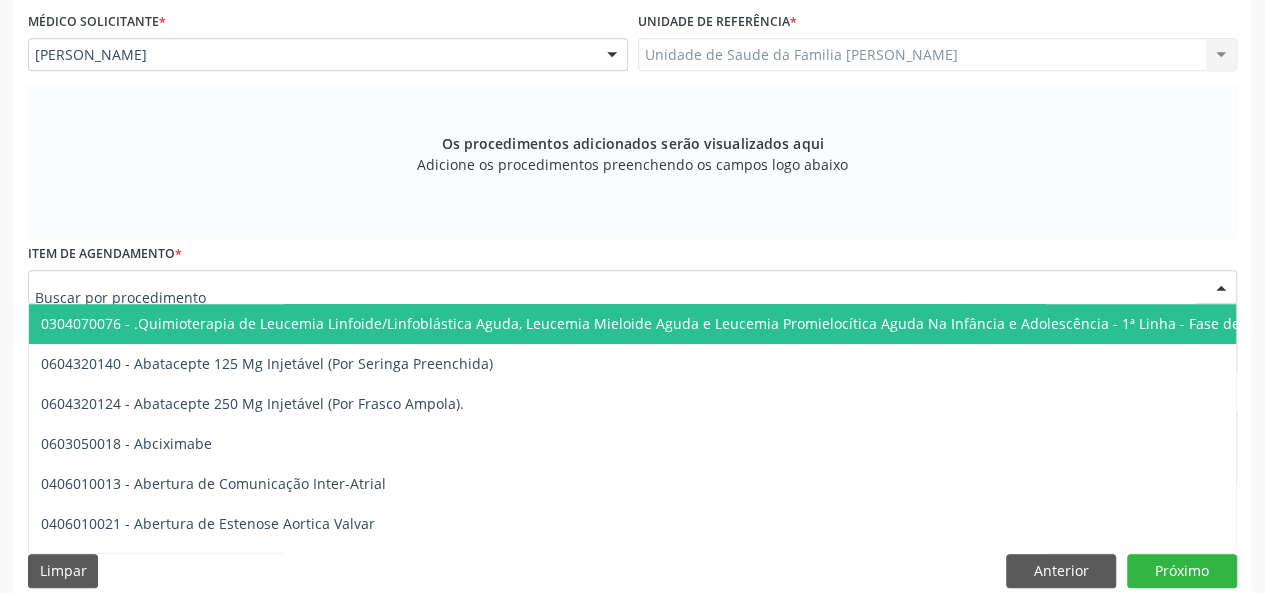 click at bounding box center (632, 287) 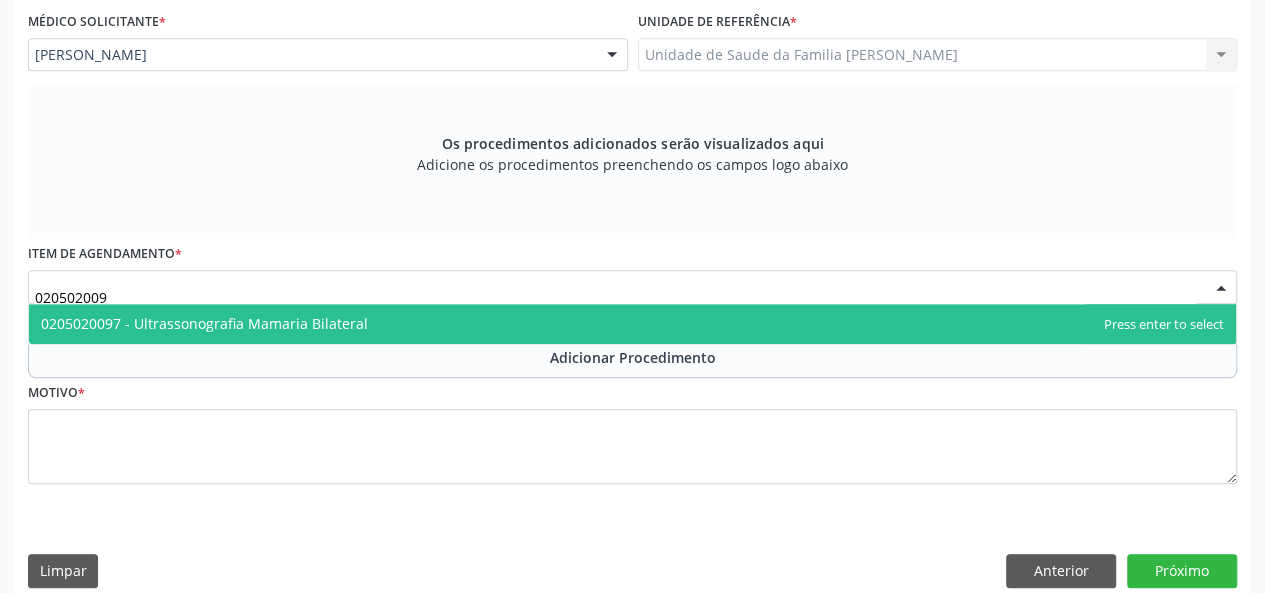 type on "0205020097" 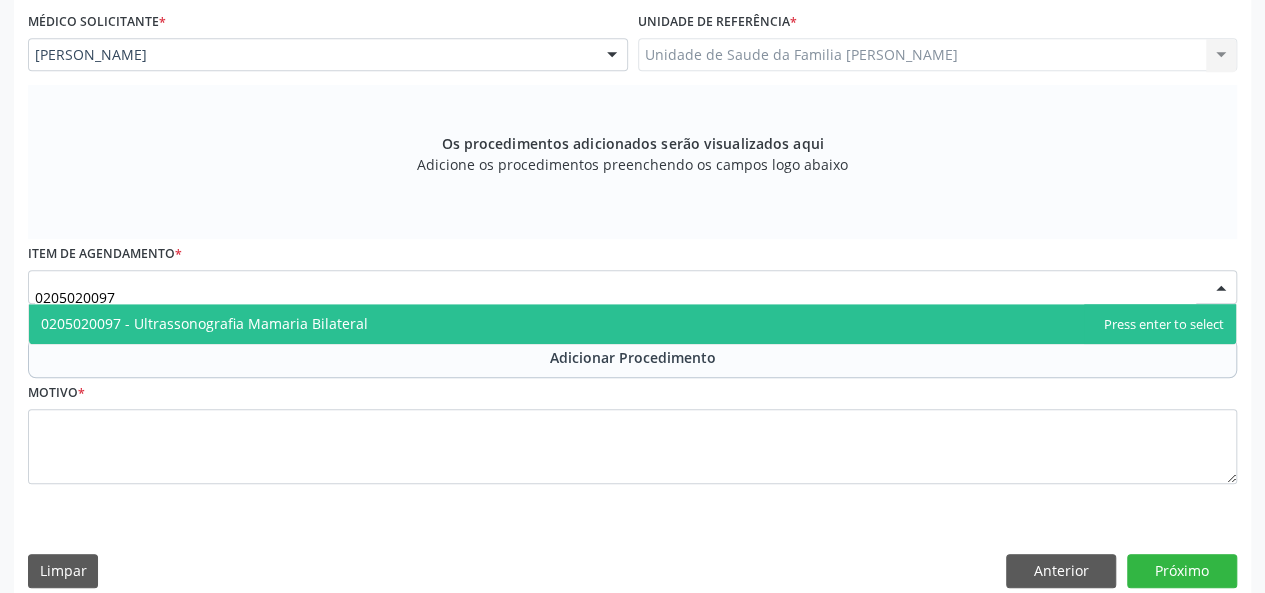 click on "0205020097 - Ultrassonografia Mamaria Bilateral" at bounding box center [204, 323] 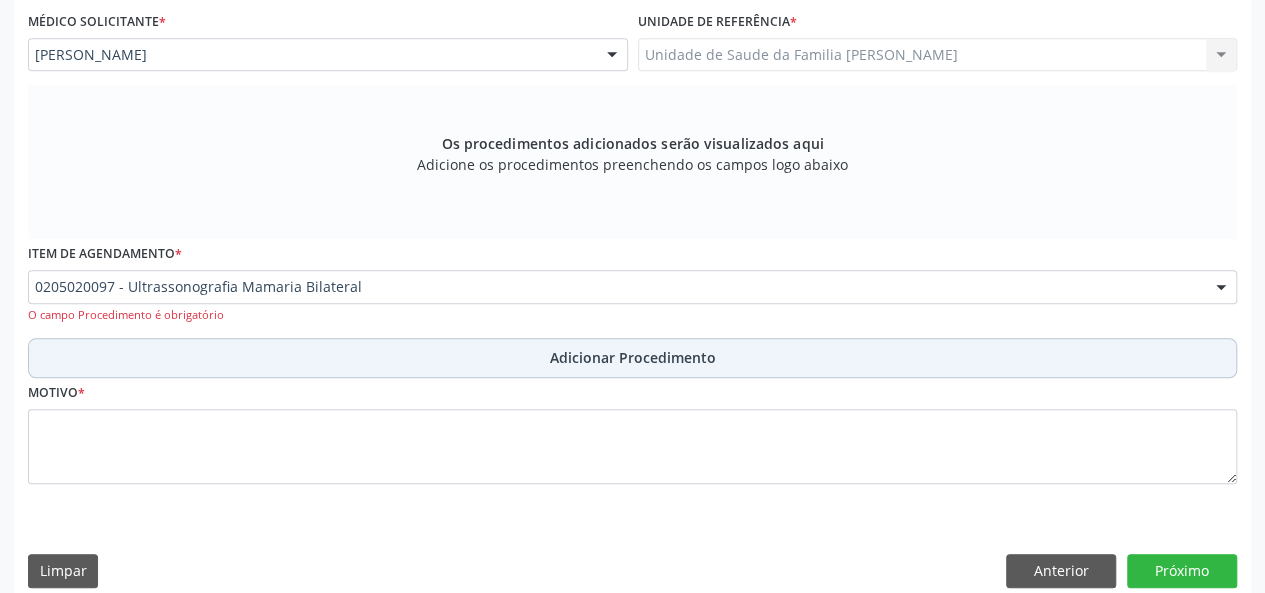 click on "Adicionar Procedimento" at bounding box center [633, 357] 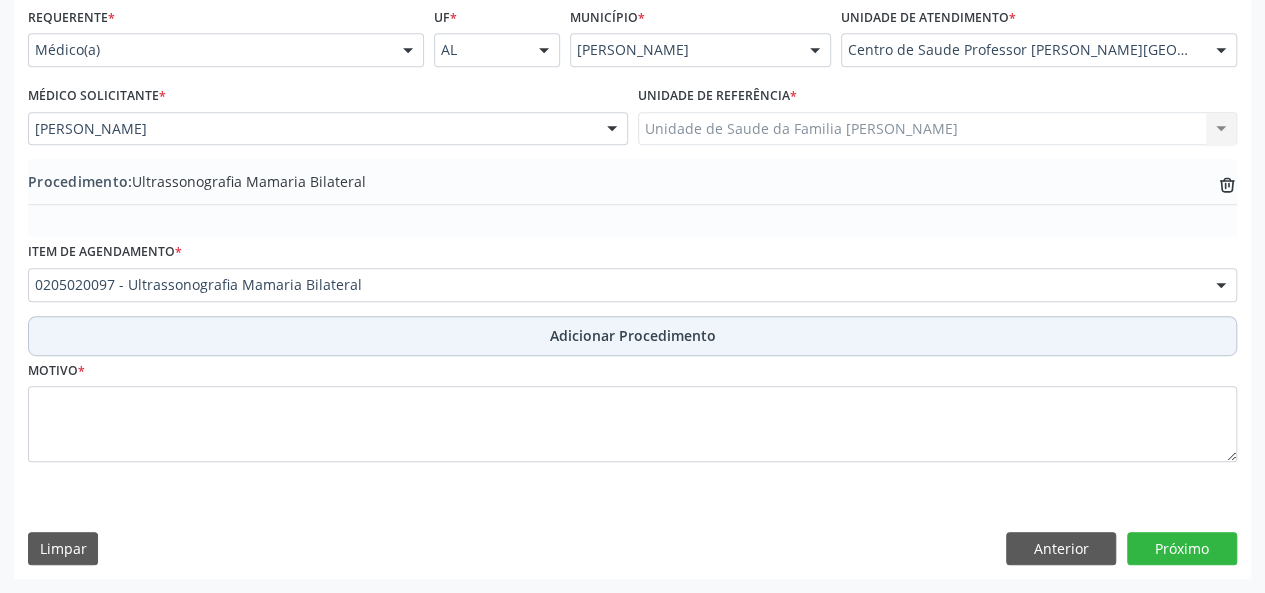 scroll, scrollTop: 458, scrollLeft: 0, axis: vertical 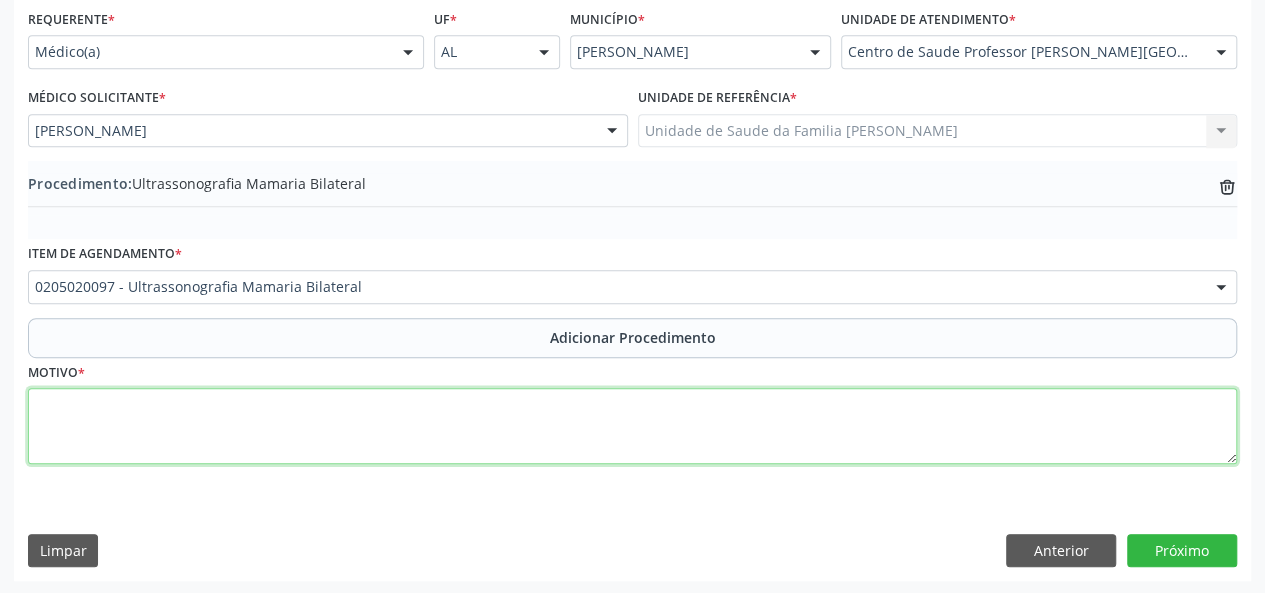 click at bounding box center (632, 426) 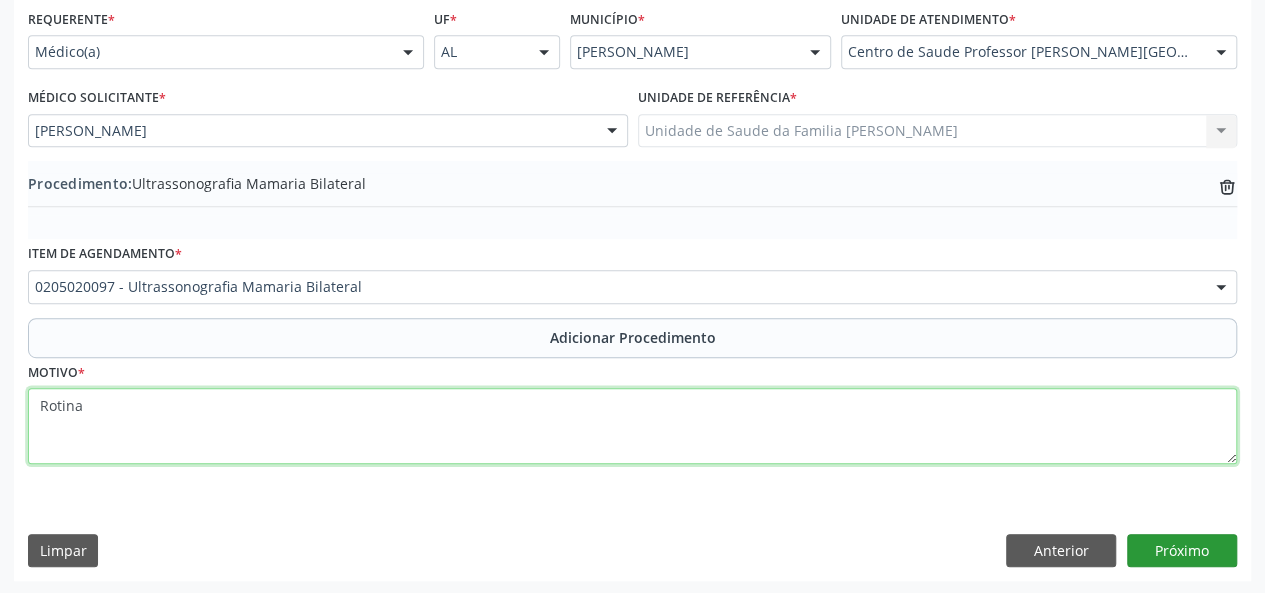 type on "Rotina" 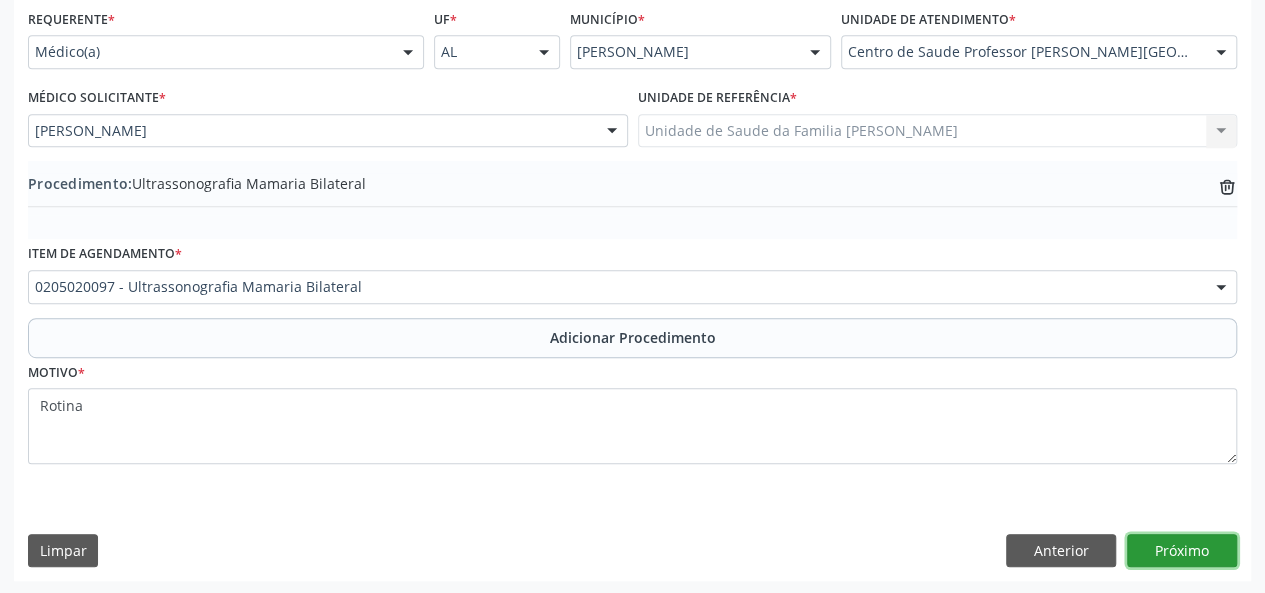 click on "Próximo" at bounding box center [1182, 551] 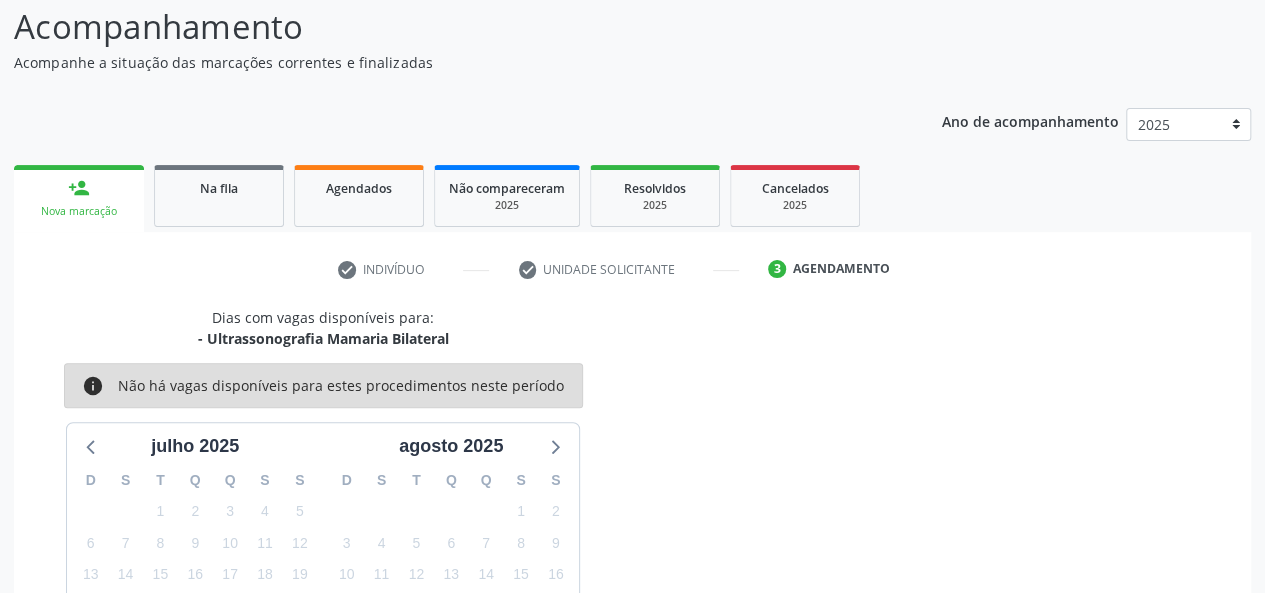 scroll, scrollTop: 362, scrollLeft: 0, axis: vertical 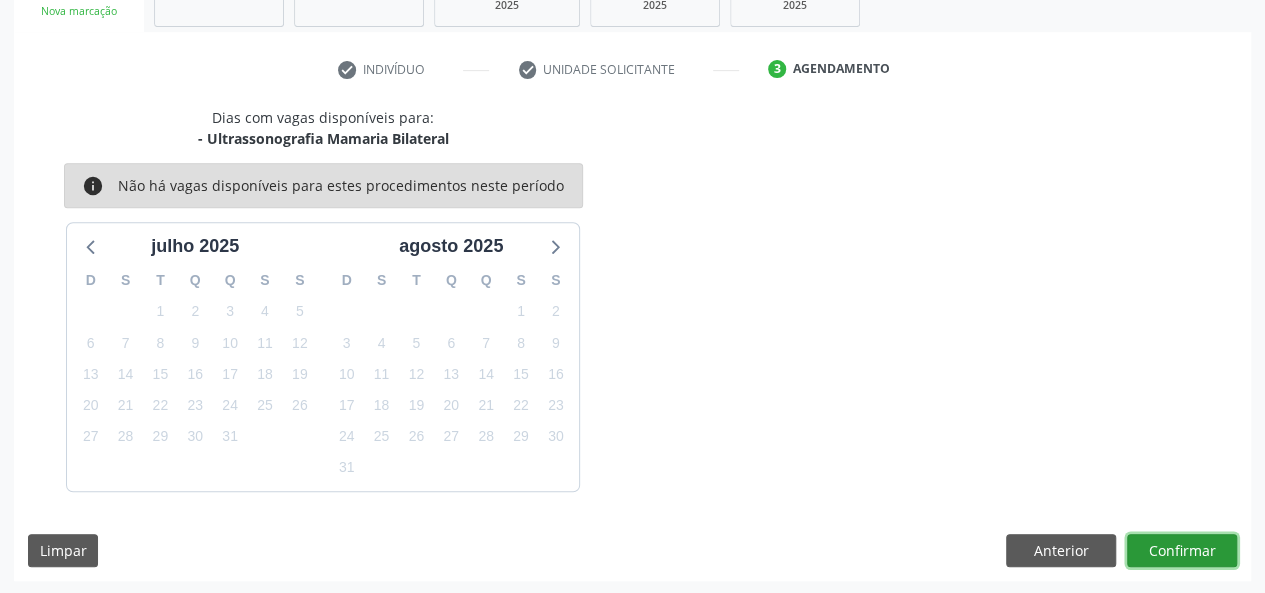 click on "Confirmar" at bounding box center (1182, 551) 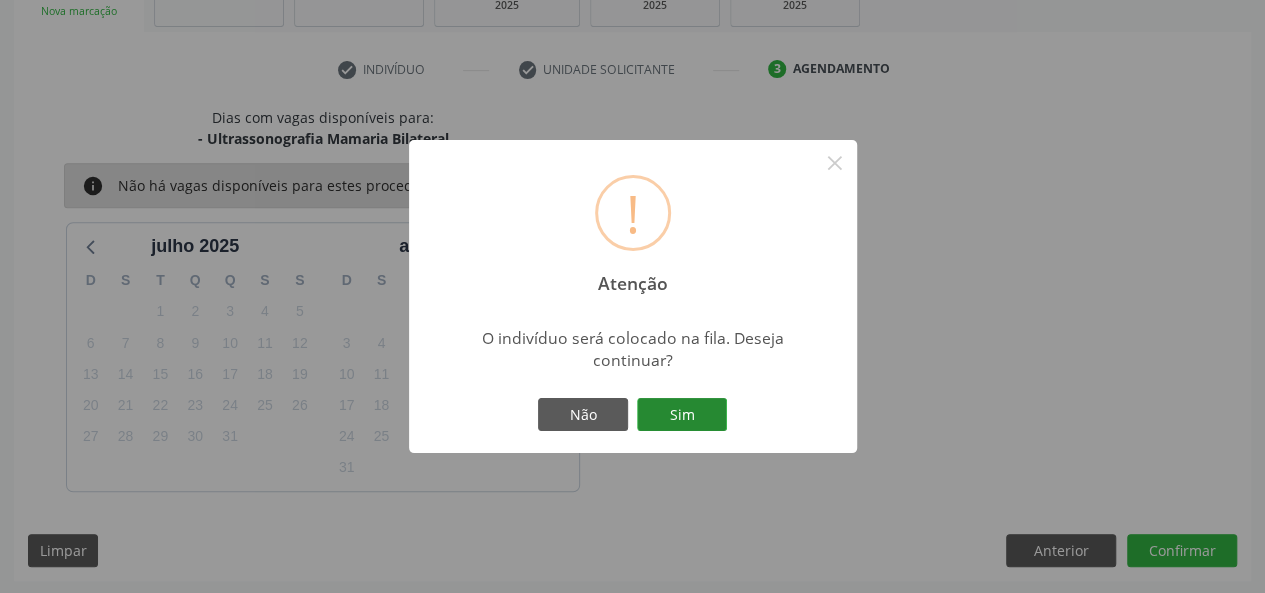 click on "Sim" at bounding box center (682, 415) 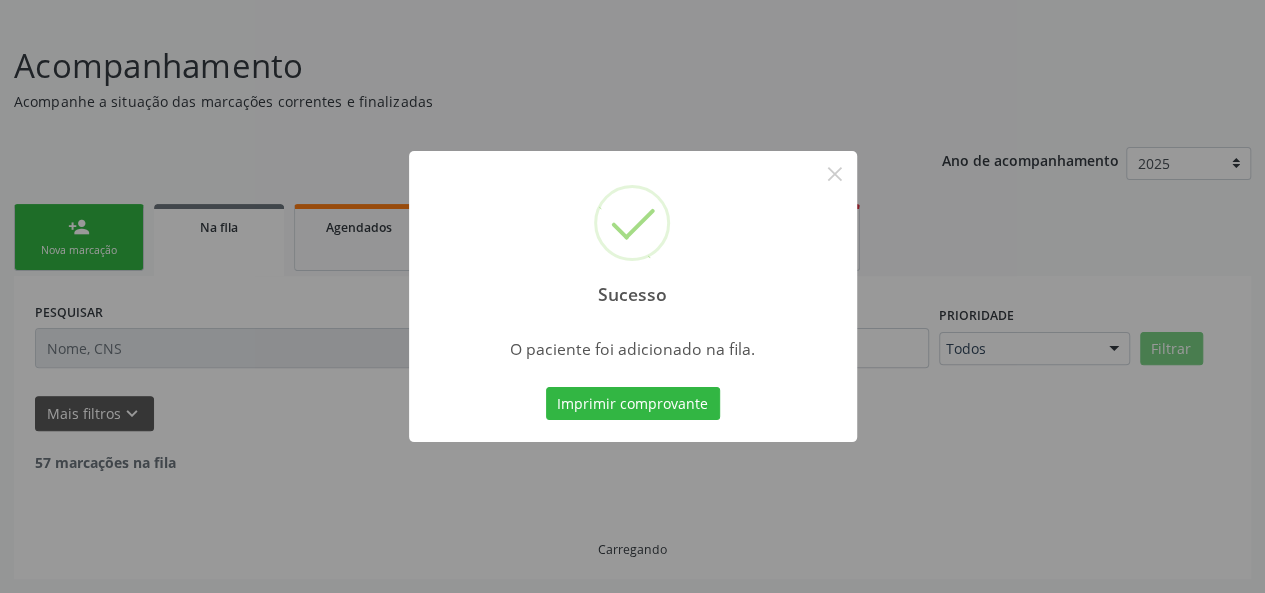 scroll, scrollTop: 100, scrollLeft: 0, axis: vertical 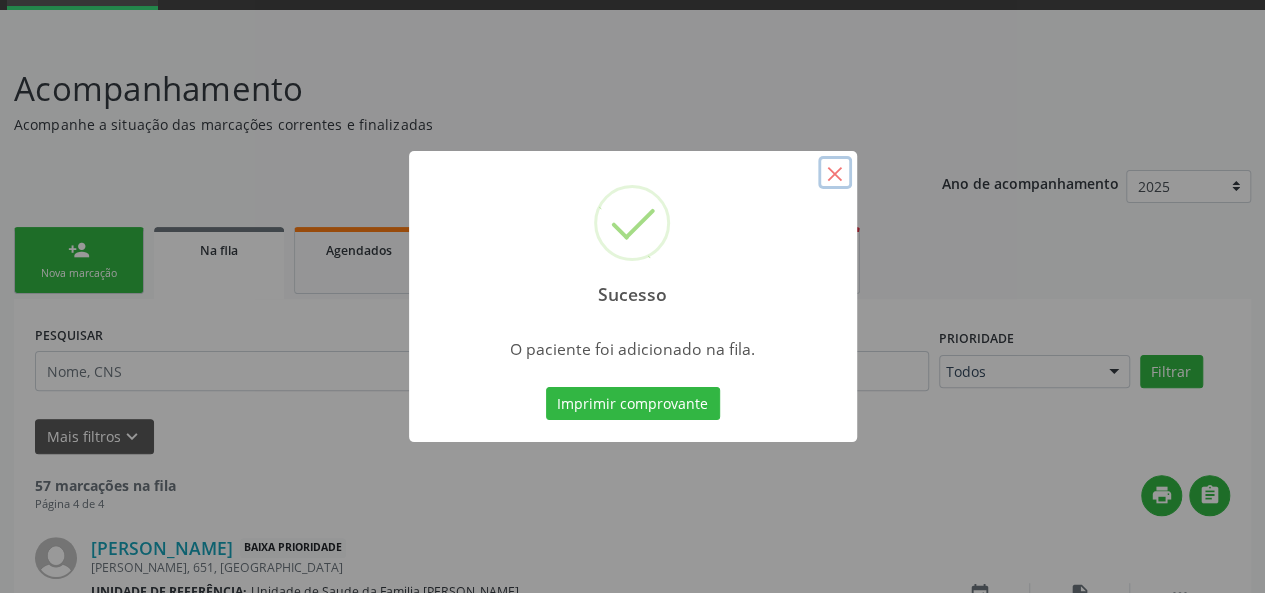 click on "×" at bounding box center [835, 173] 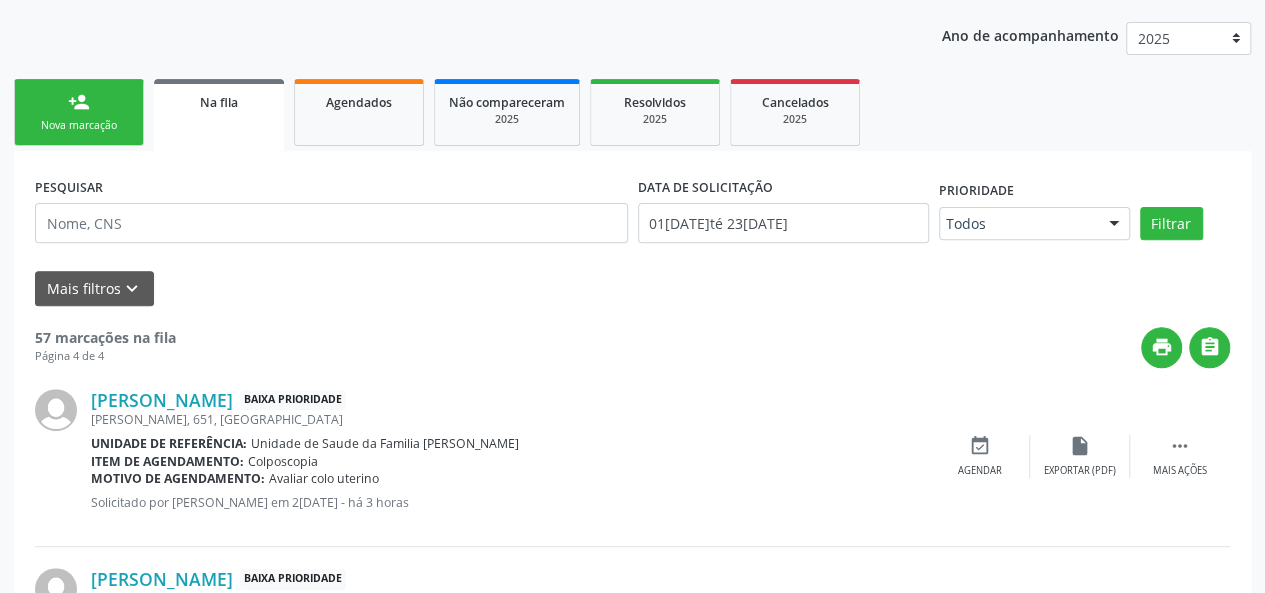 scroll, scrollTop: 300, scrollLeft: 0, axis: vertical 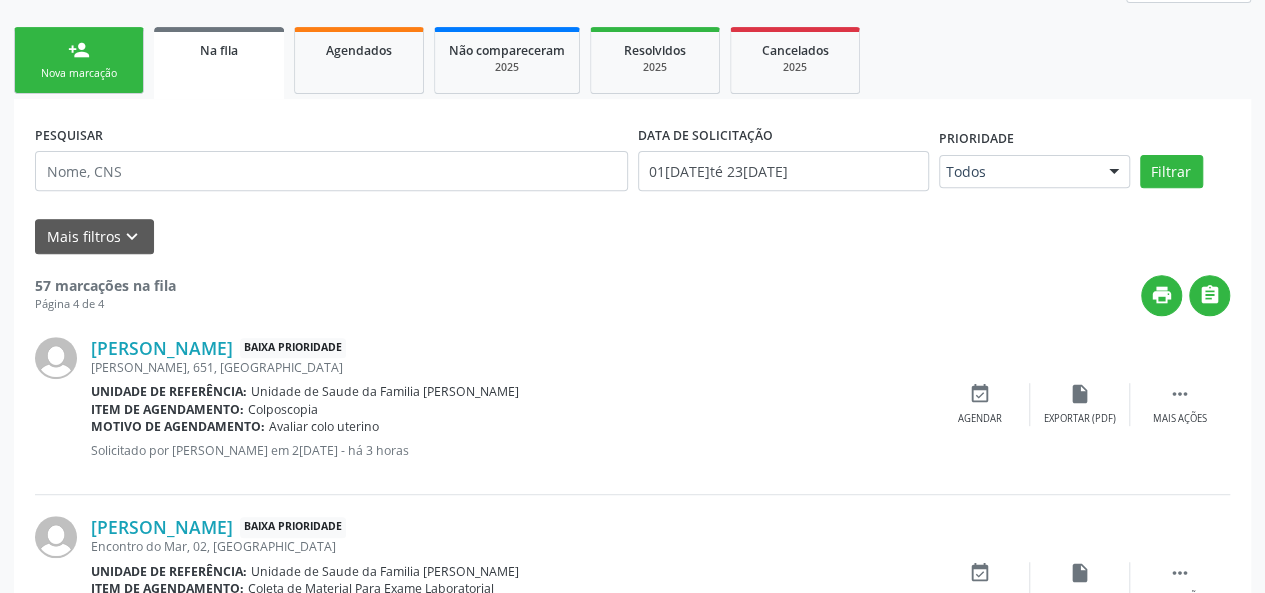 click on "person_add
Nova marcação" at bounding box center (79, 60) 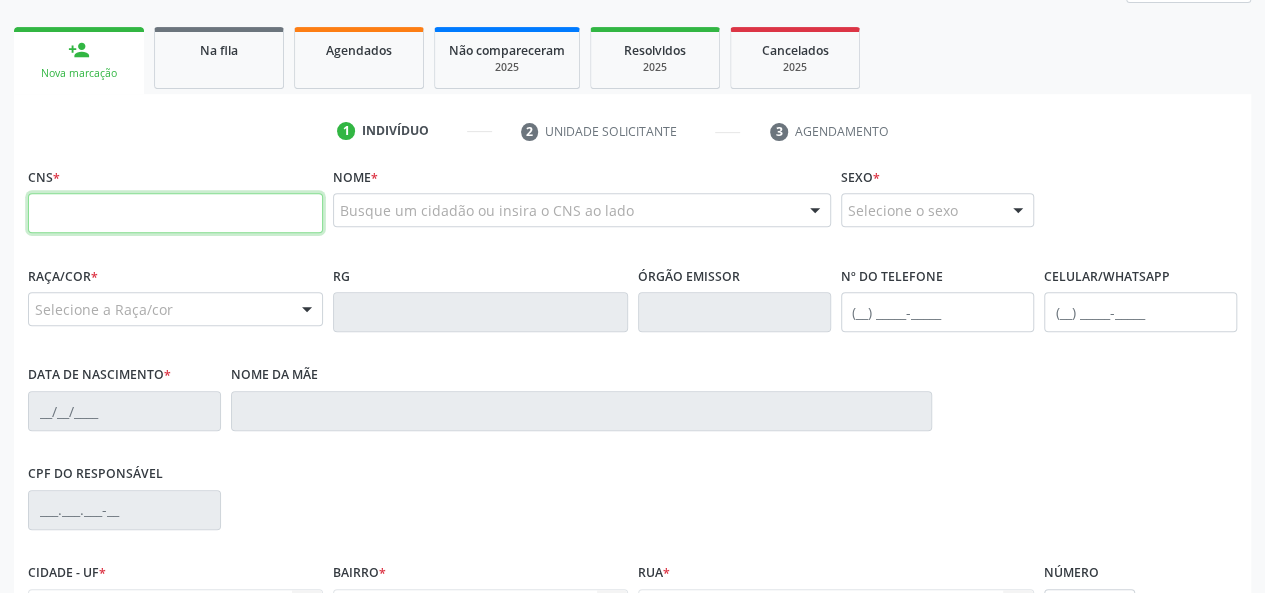 paste on "706 0038 2494 1345" 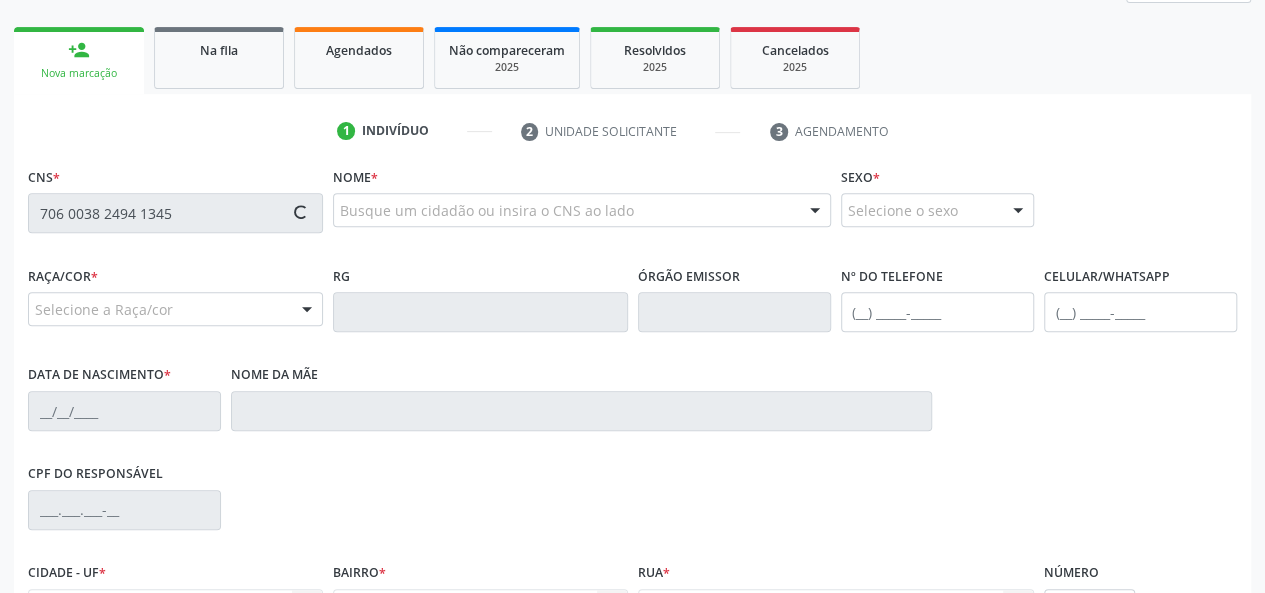 type on "706 0038 2494 1345" 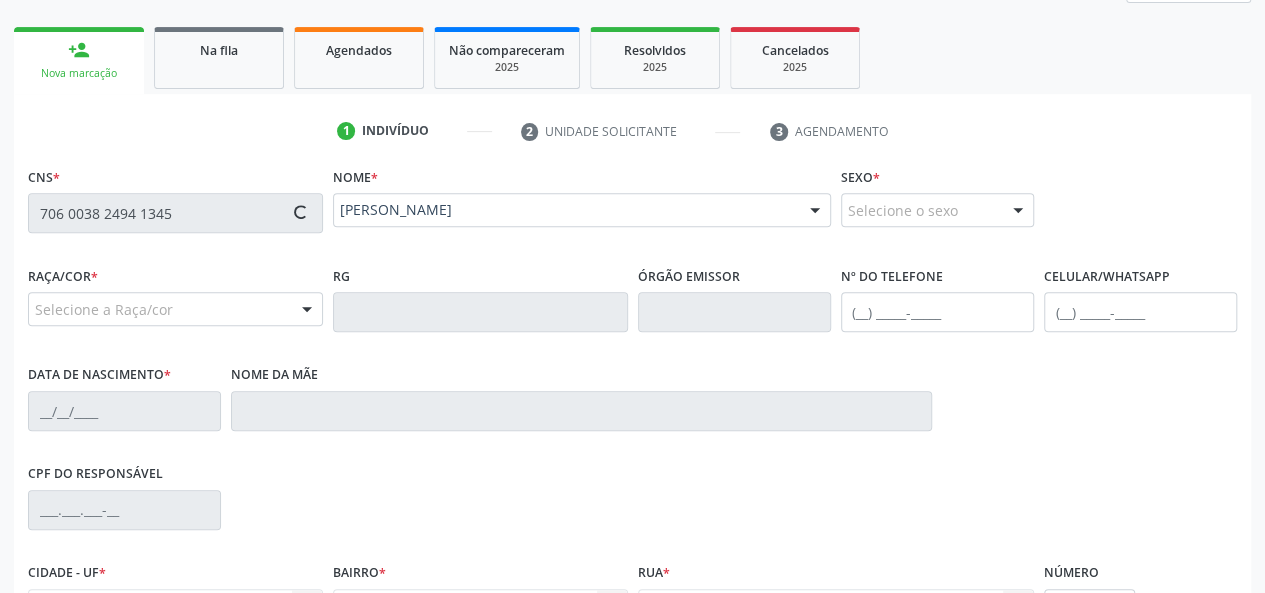 type on "[PHONE_NUMBER]" 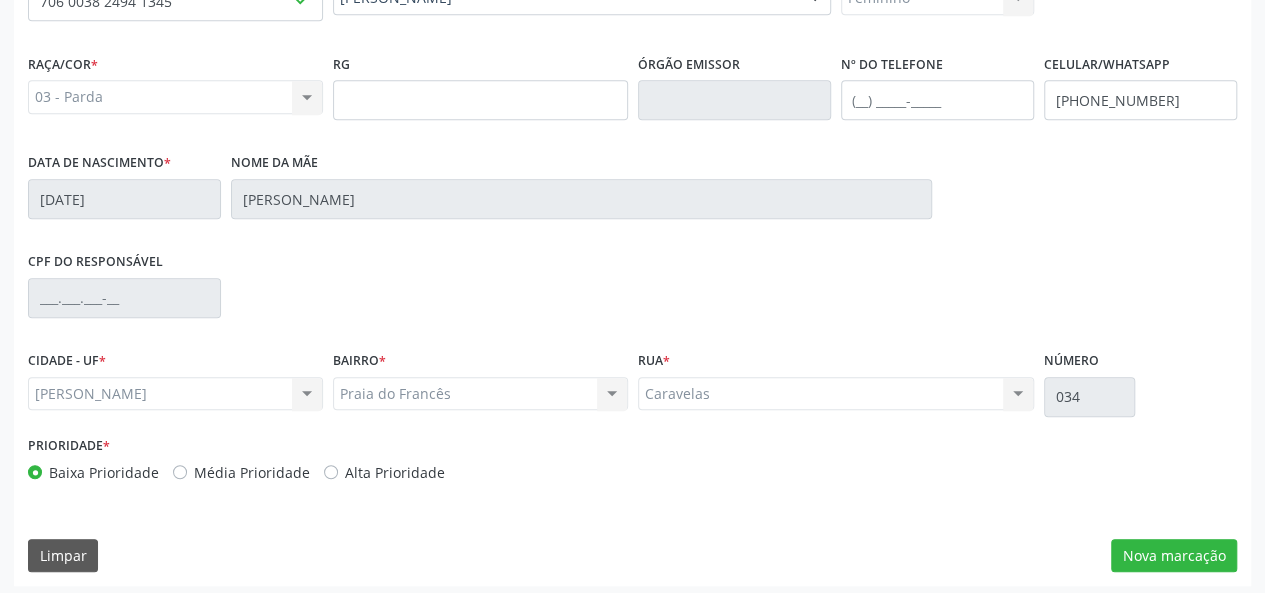 scroll, scrollTop: 518, scrollLeft: 0, axis: vertical 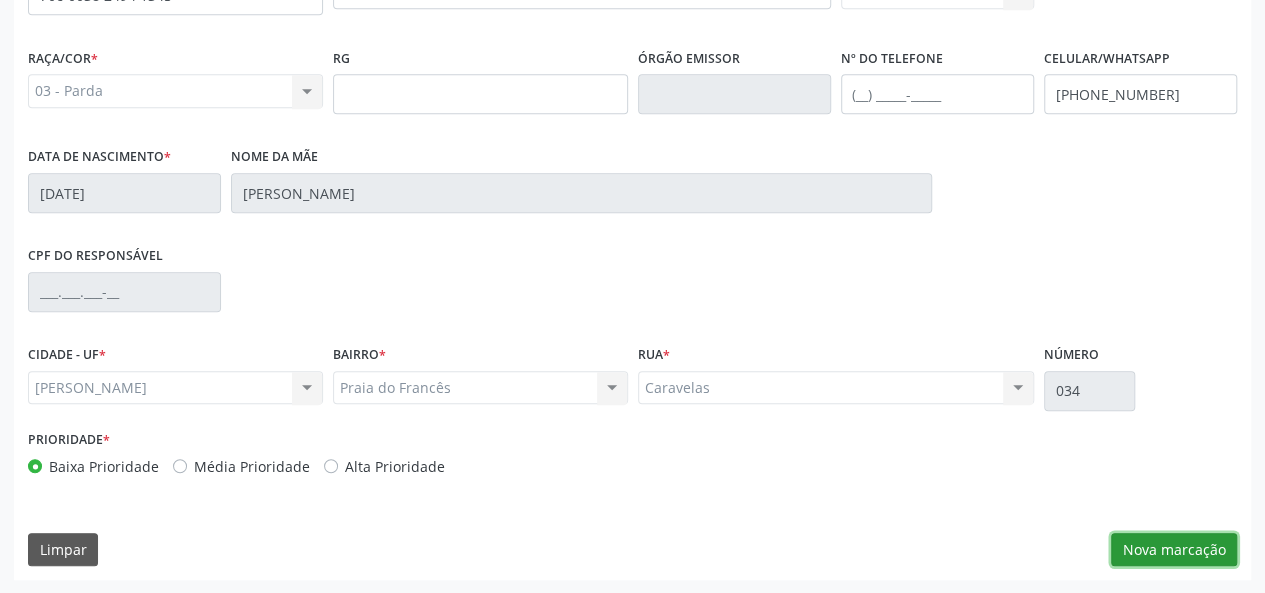 click on "Nova marcação" at bounding box center [1174, 550] 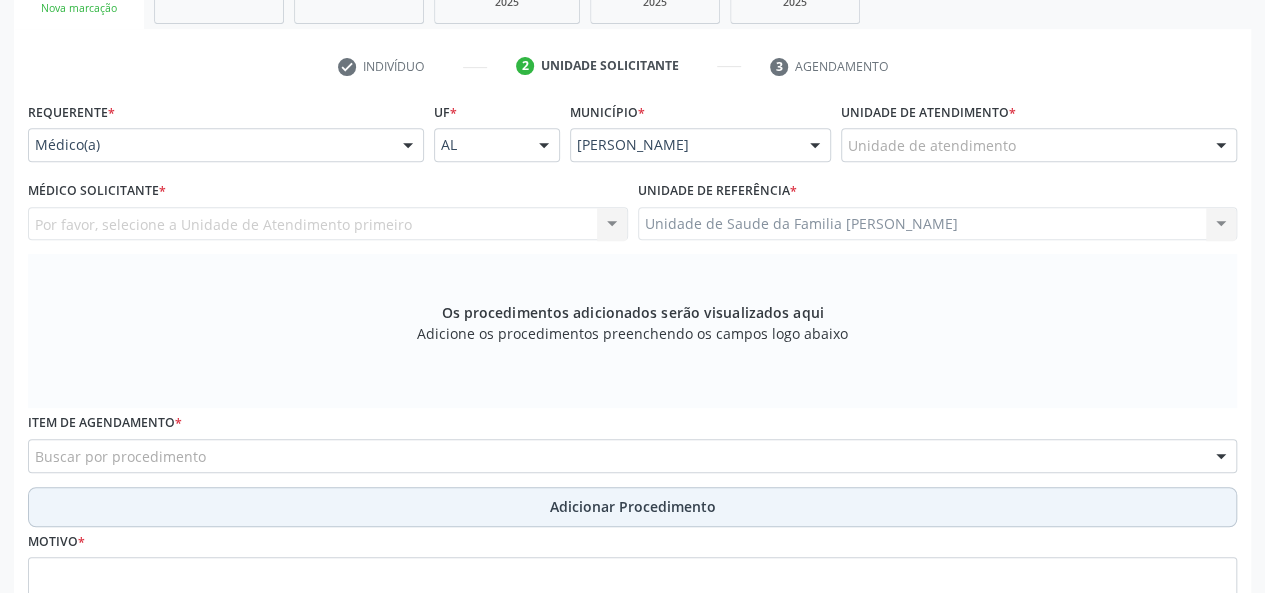 scroll, scrollTop: 218, scrollLeft: 0, axis: vertical 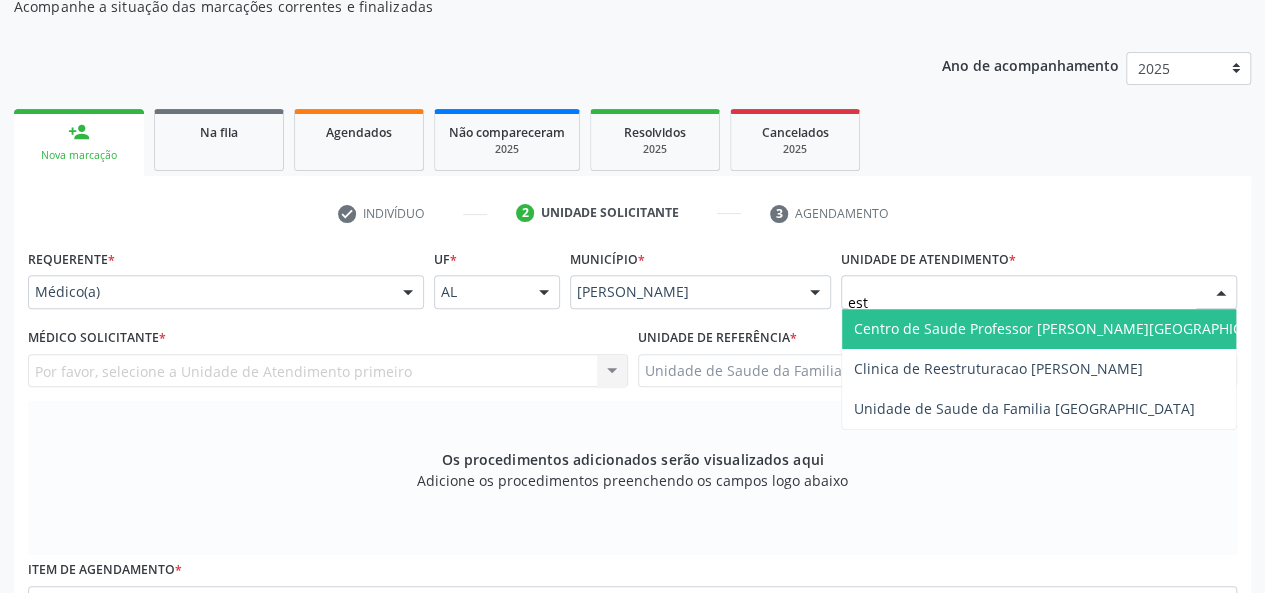 type on "esta" 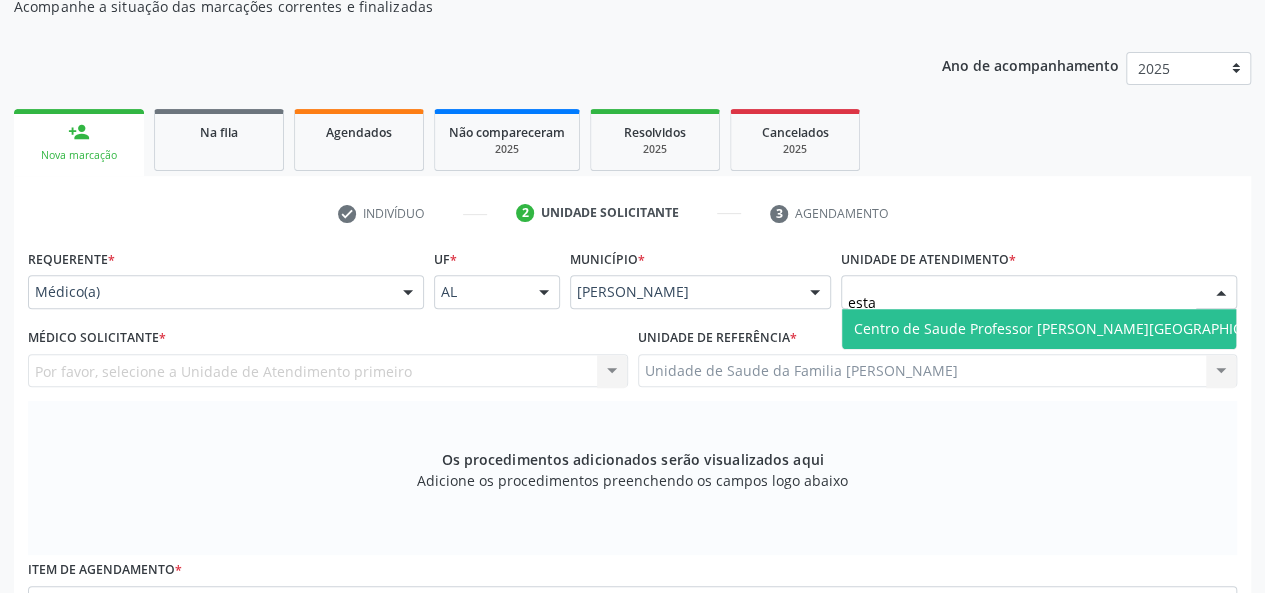 click on "Centro de Saude Professor [PERSON_NAME][GEOGRAPHIC_DATA]" at bounding box center [1071, 328] 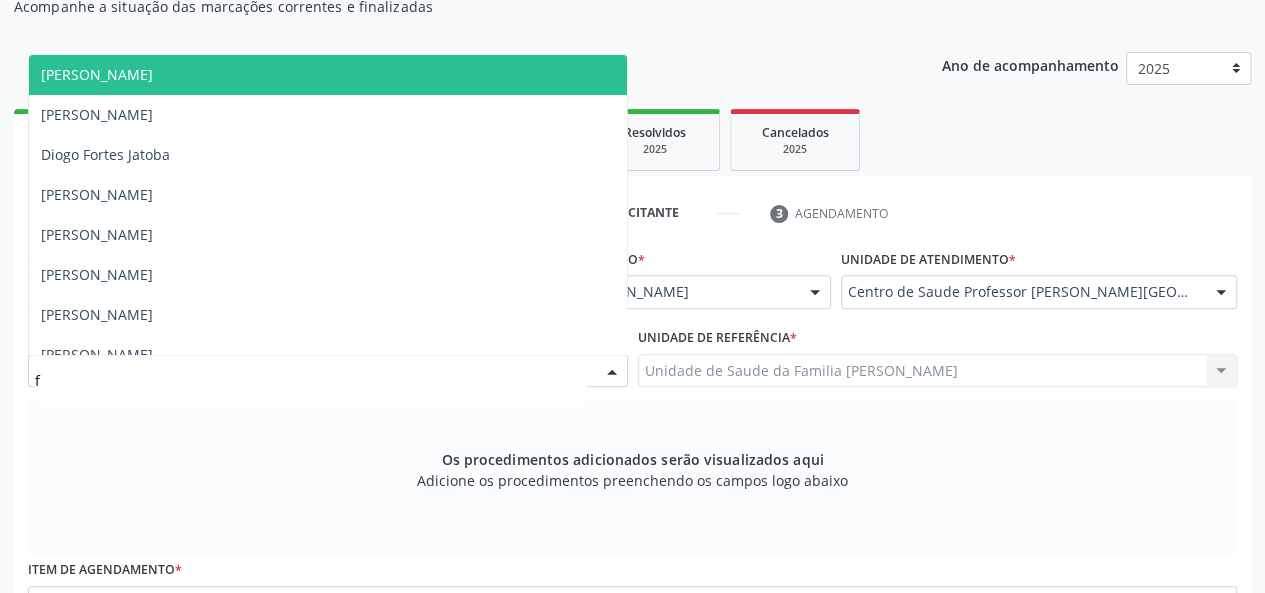 type on "fa" 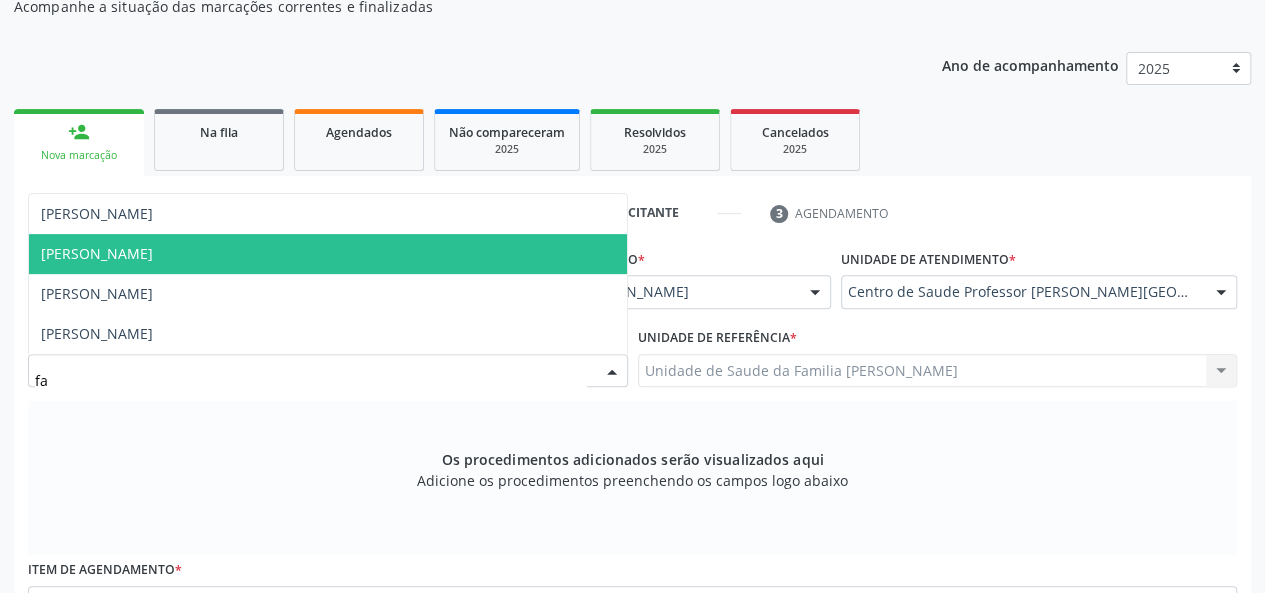 click on "[PERSON_NAME]" at bounding box center (328, 254) 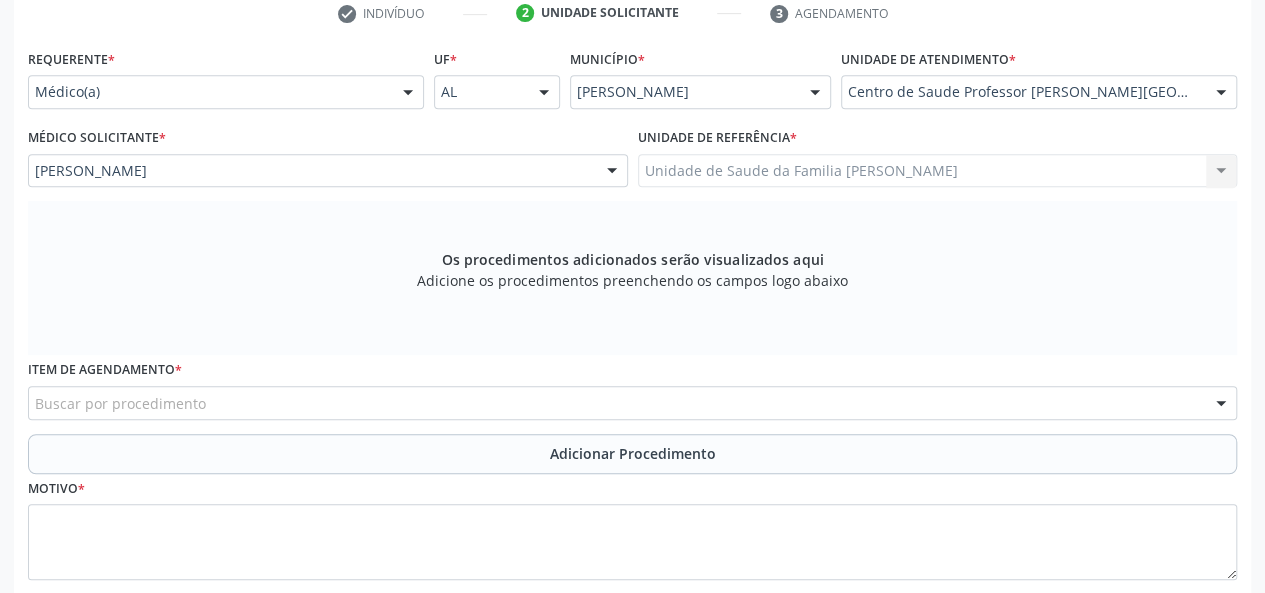 scroll, scrollTop: 518, scrollLeft: 0, axis: vertical 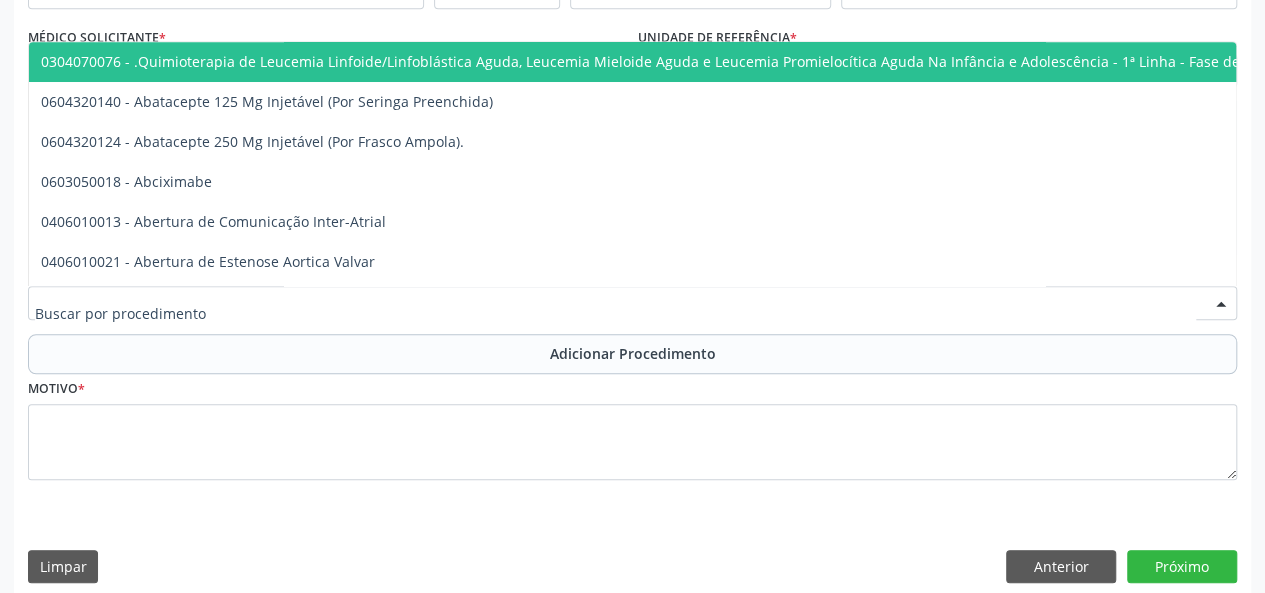 click at bounding box center (615, 313) 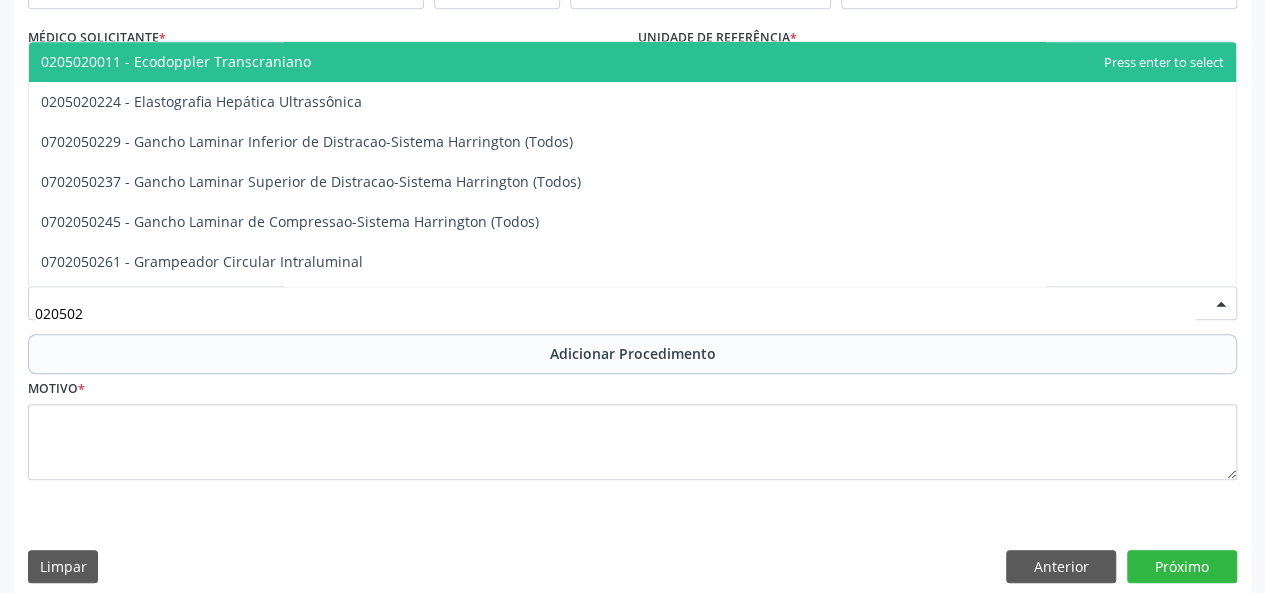 type on "0205020" 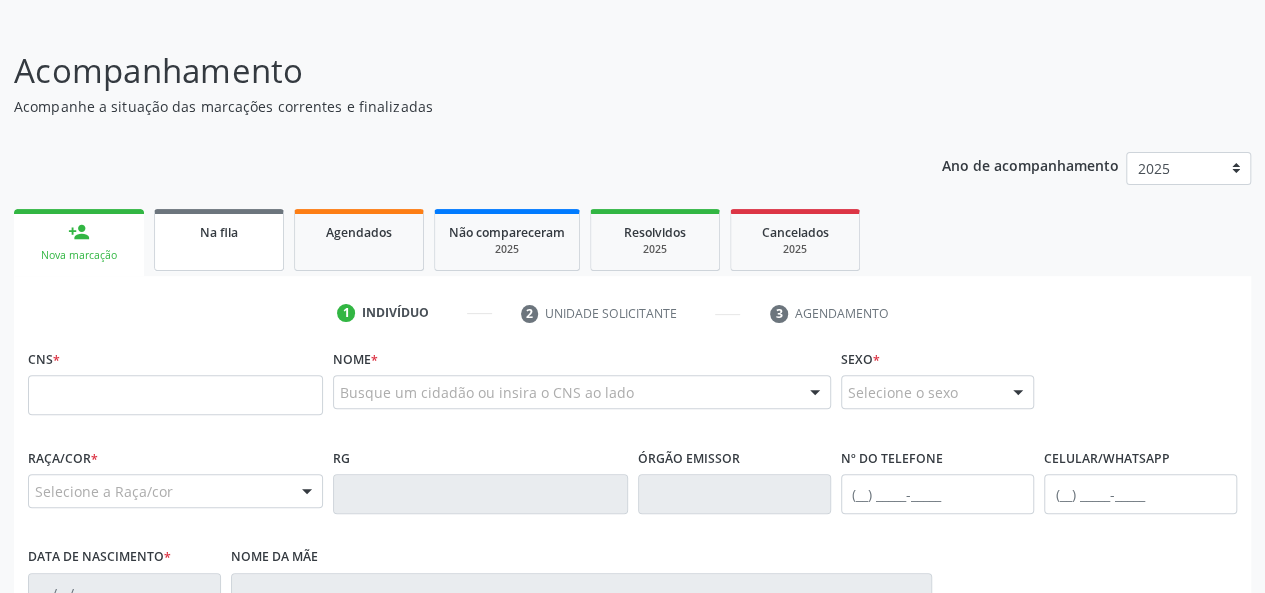 click on "Na fila" at bounding box center [219, 240] 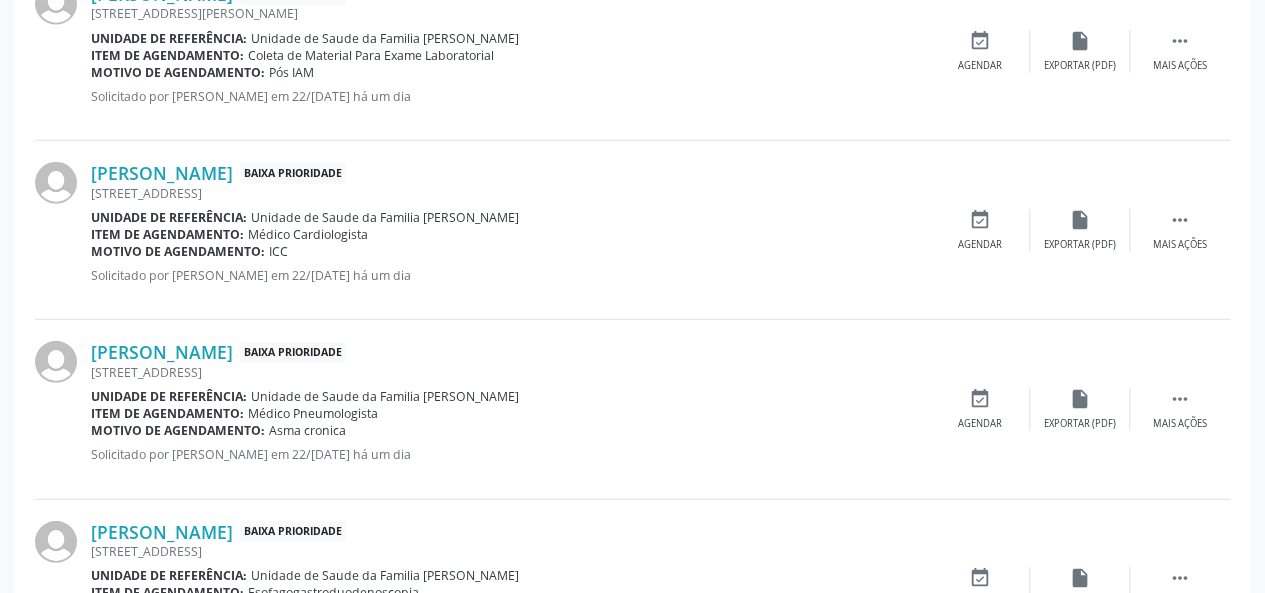 scroll, scrollTop: 2812, scrollLeft: 0, axis: vertical 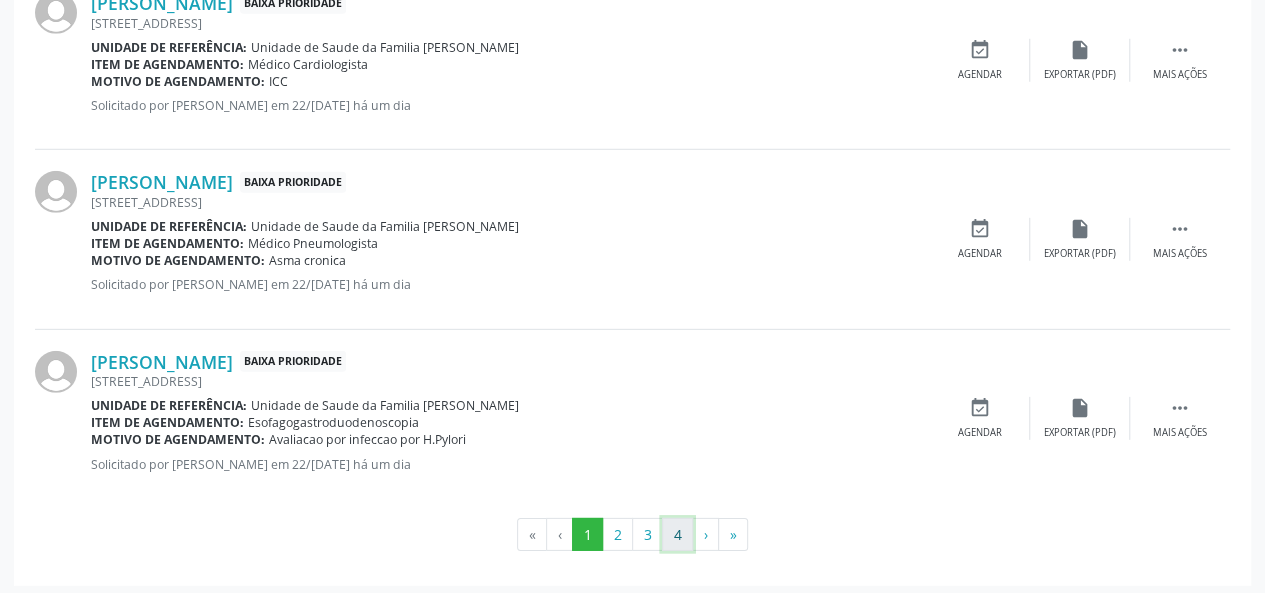 click on "4" at bounding box center (677, 535) 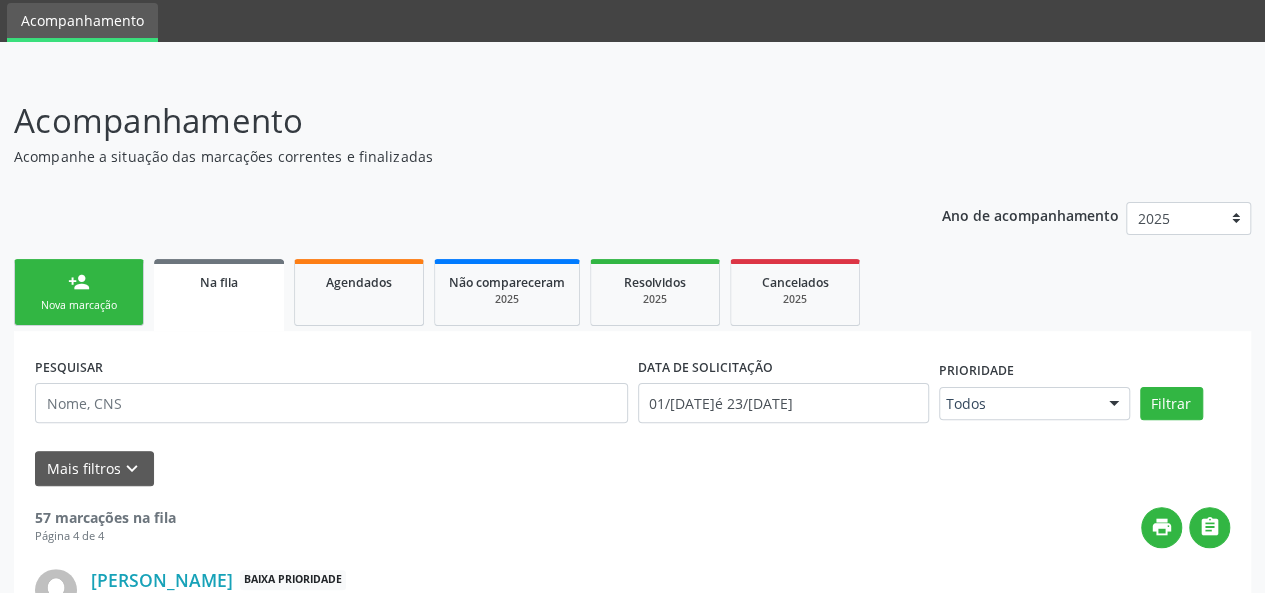 scroll, scrollTop: 0, scrollLeft: 0, axis: both 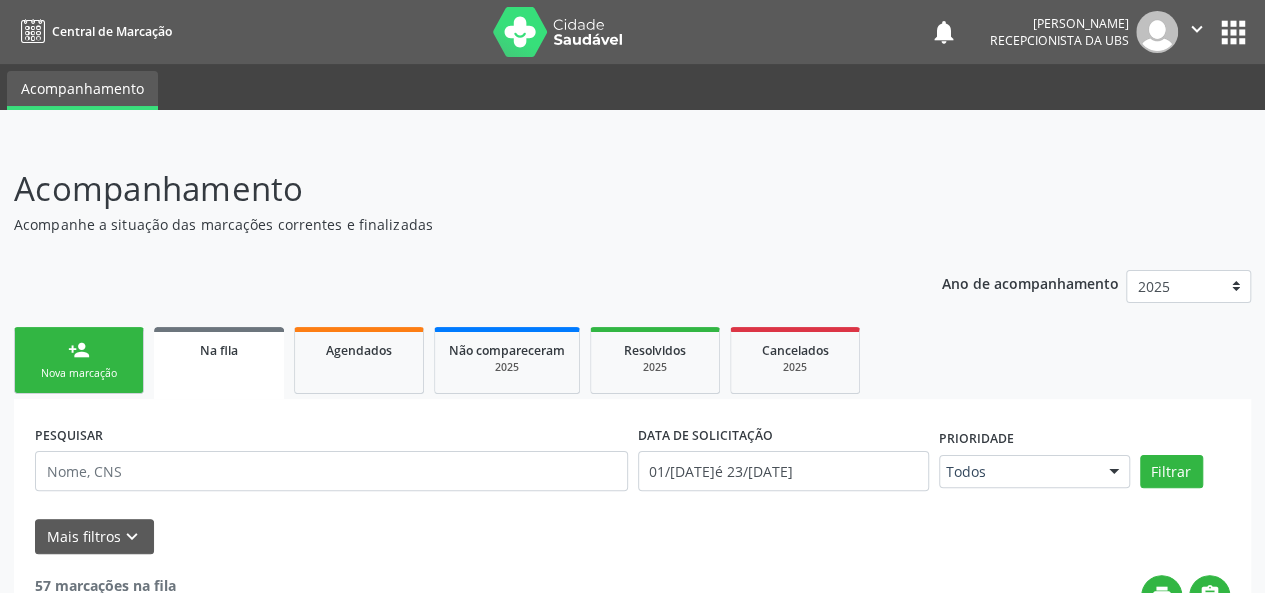 click on "person_add
Nova marcação" at bounding box center [79, 360] 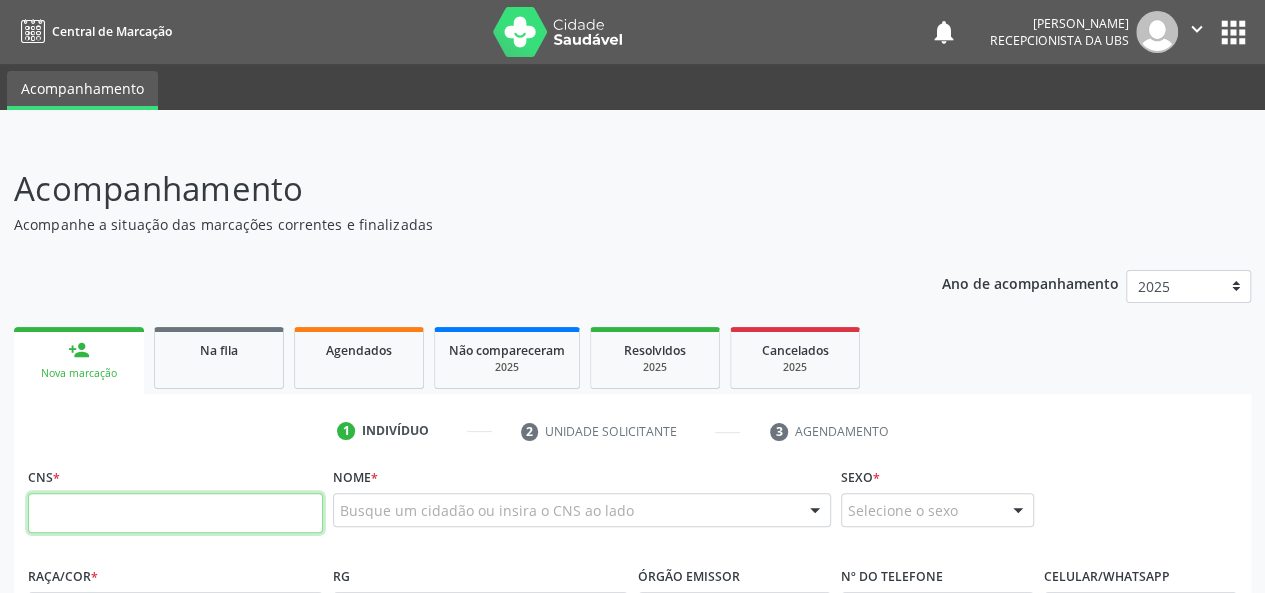 paste on "706 0038 2494 1345" 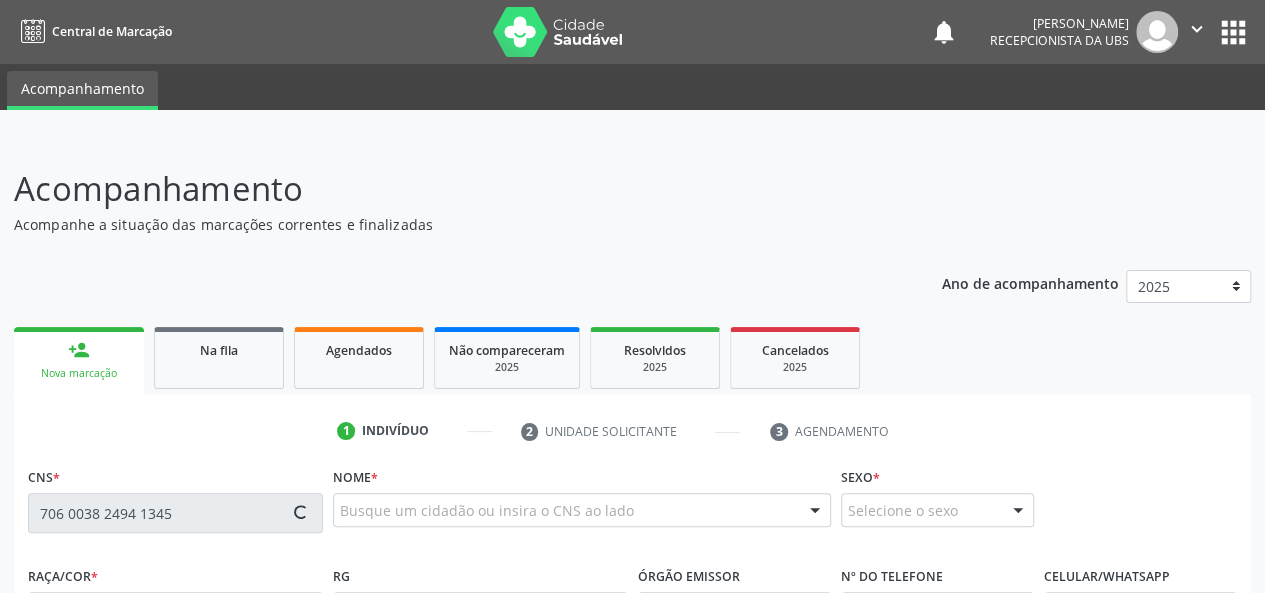type on "706 0038 2494 1345" 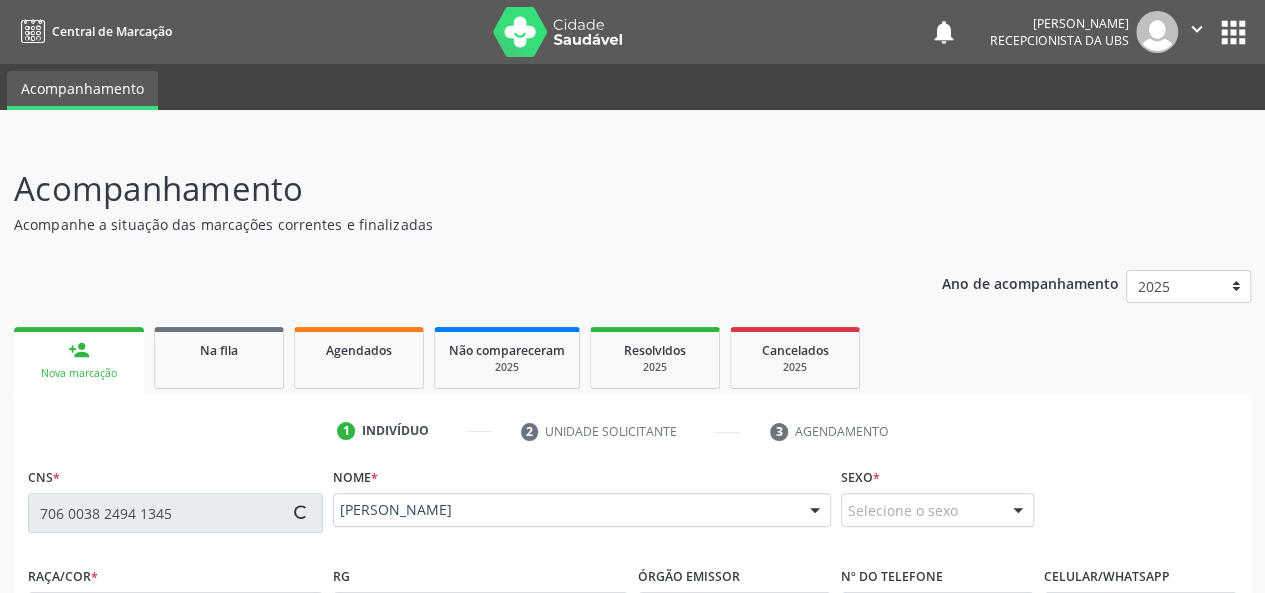scroll, scrollTop: 400, scrollLeft: 0, axis: vertical 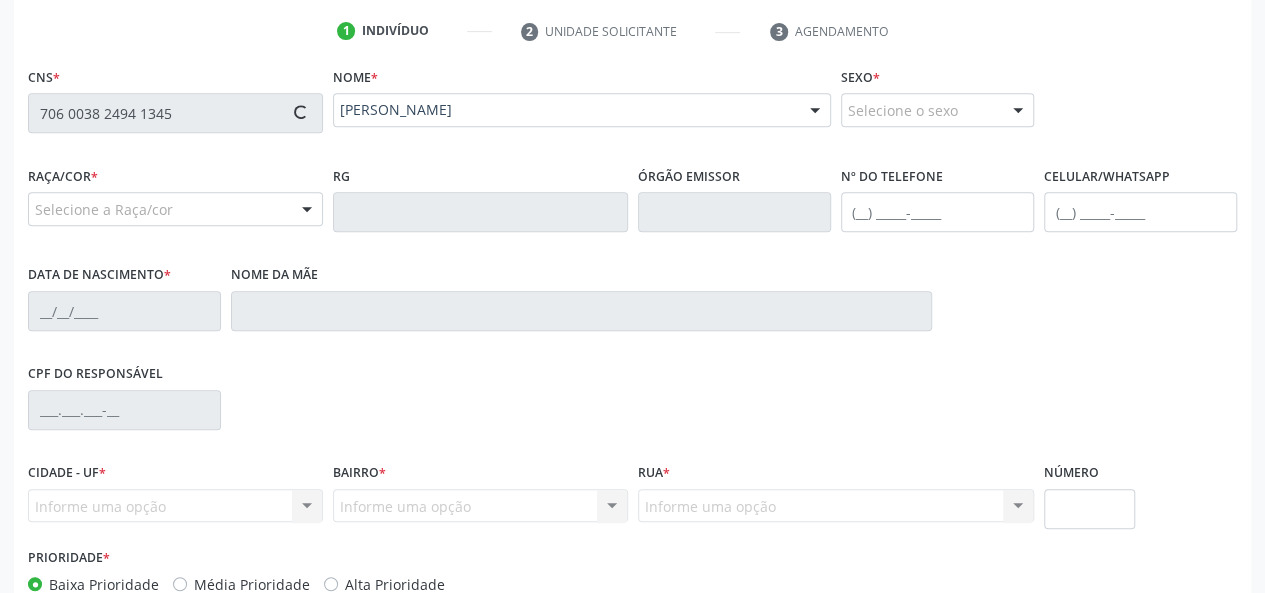 type on "[PHONE_NUMBER]" 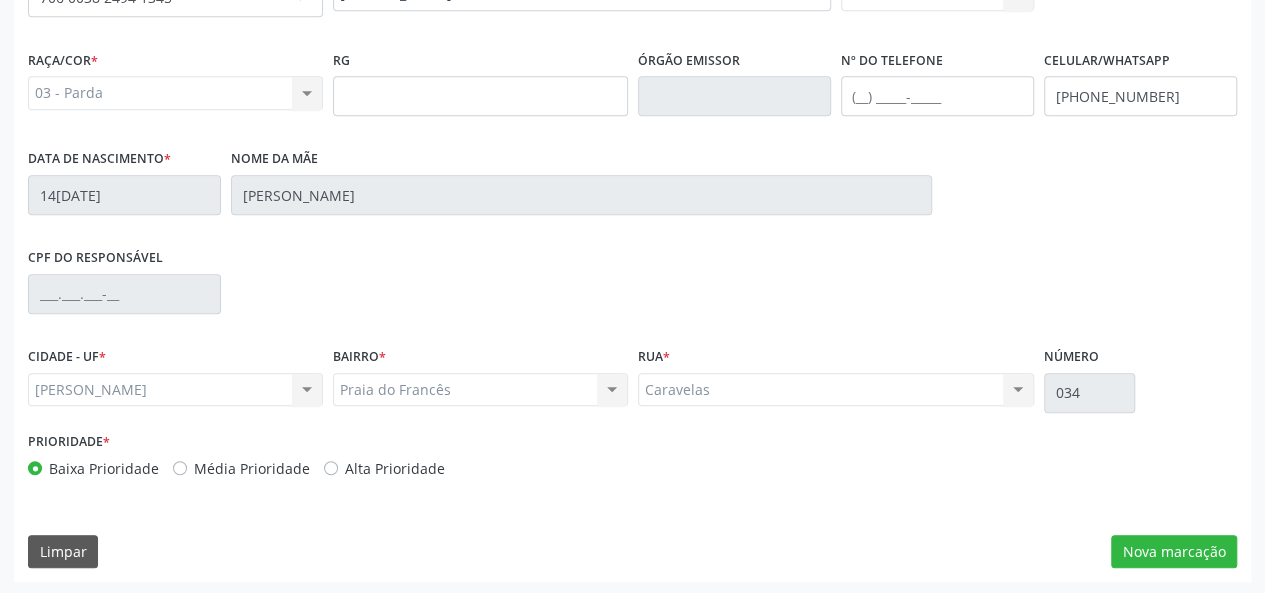 scroll, scrollTop: 518, scrollLeft: 0, axis: vertical 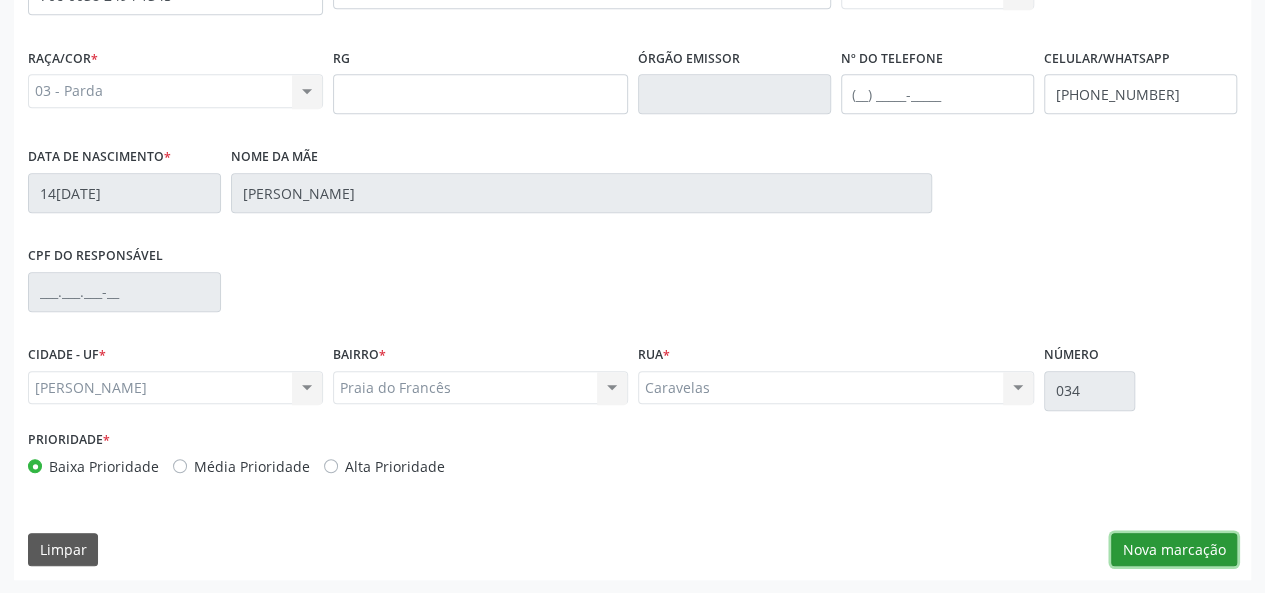click on "Nova marcação" at bounding box center (1174, 550) 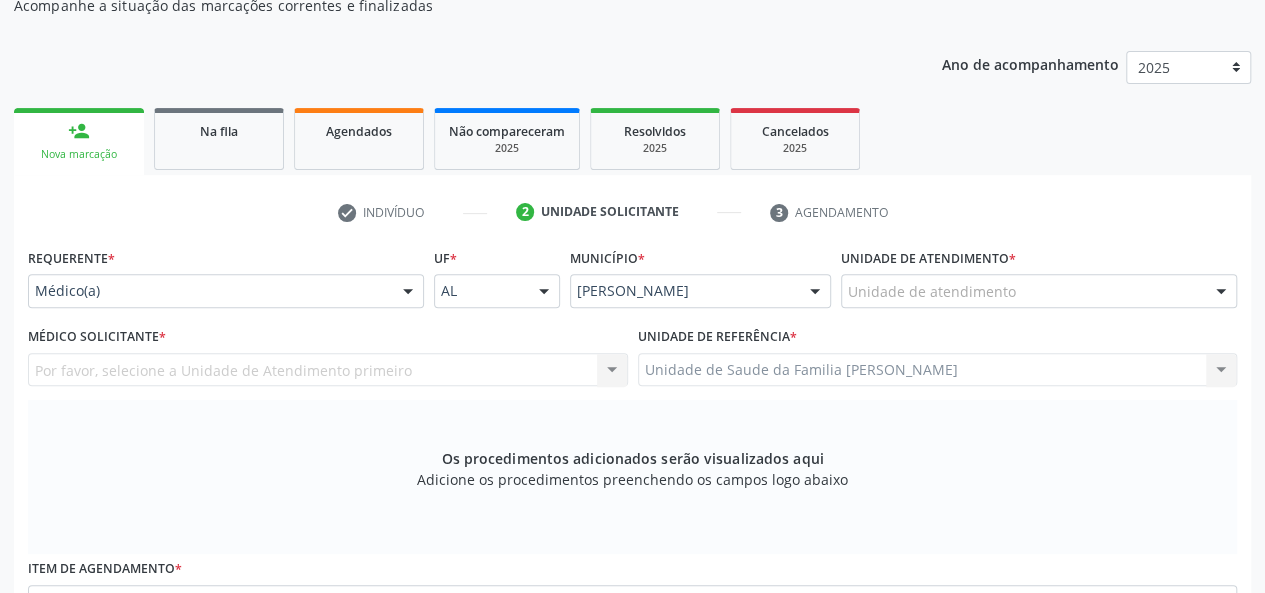 scroll, scrollTop: 218, scrollLeft: 0, axis: vertical 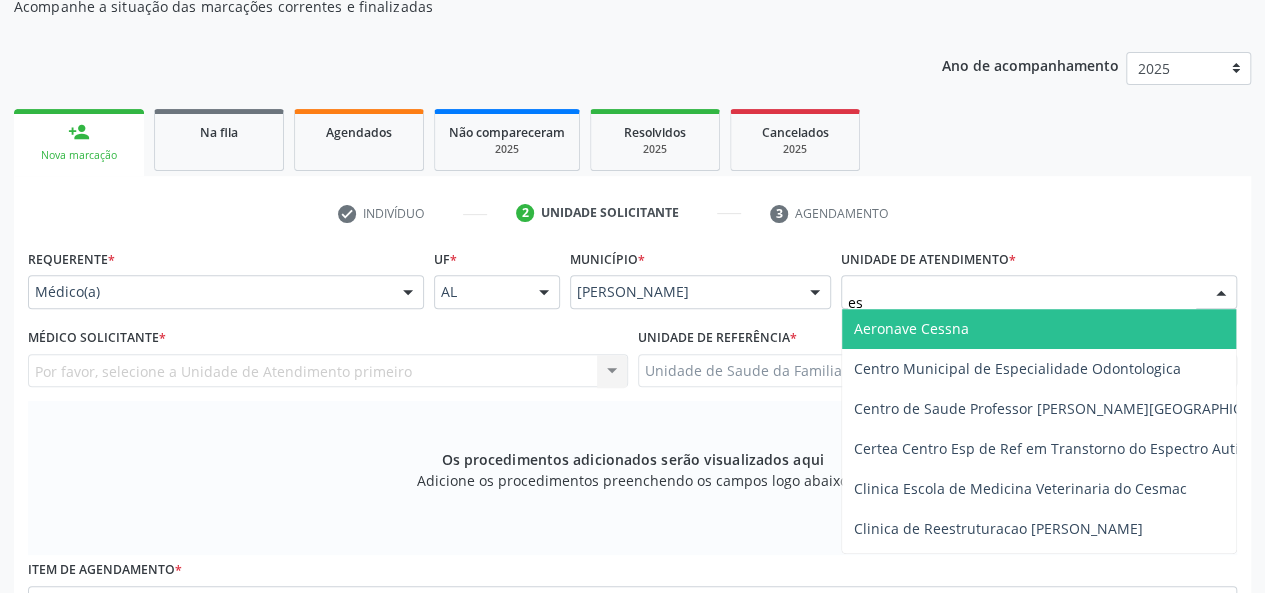 type on "est" 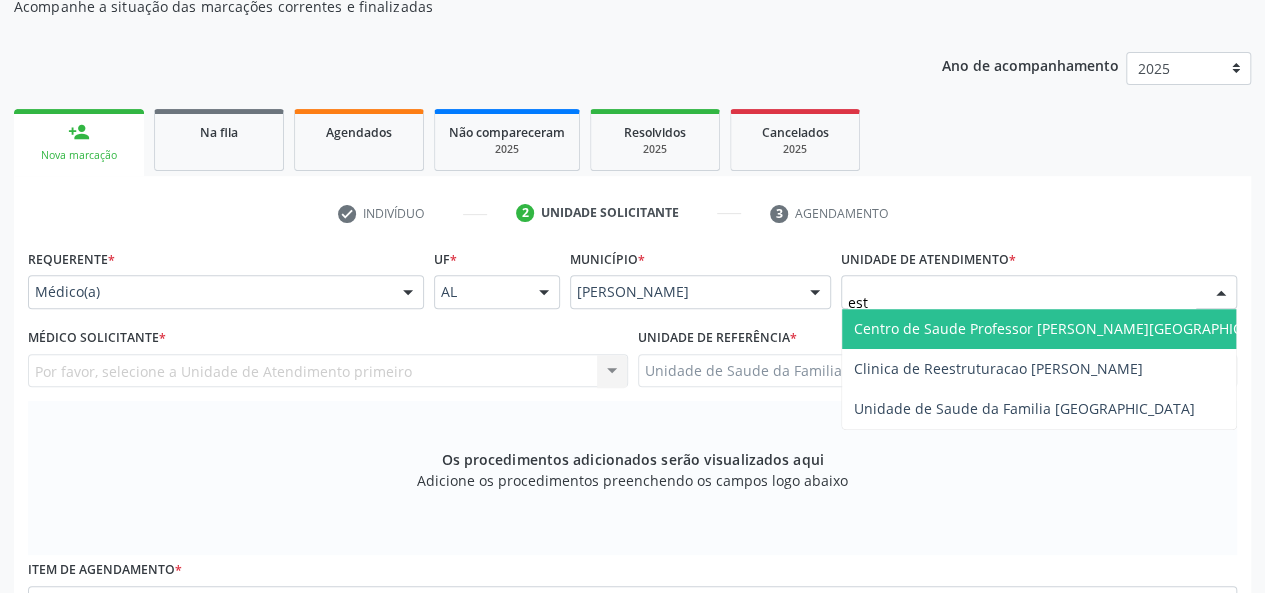 click on "Centro de Saude Professor [PERSON_NAME][GEOGRAPHIC_DATA]" at bounding box center (1071, 328) 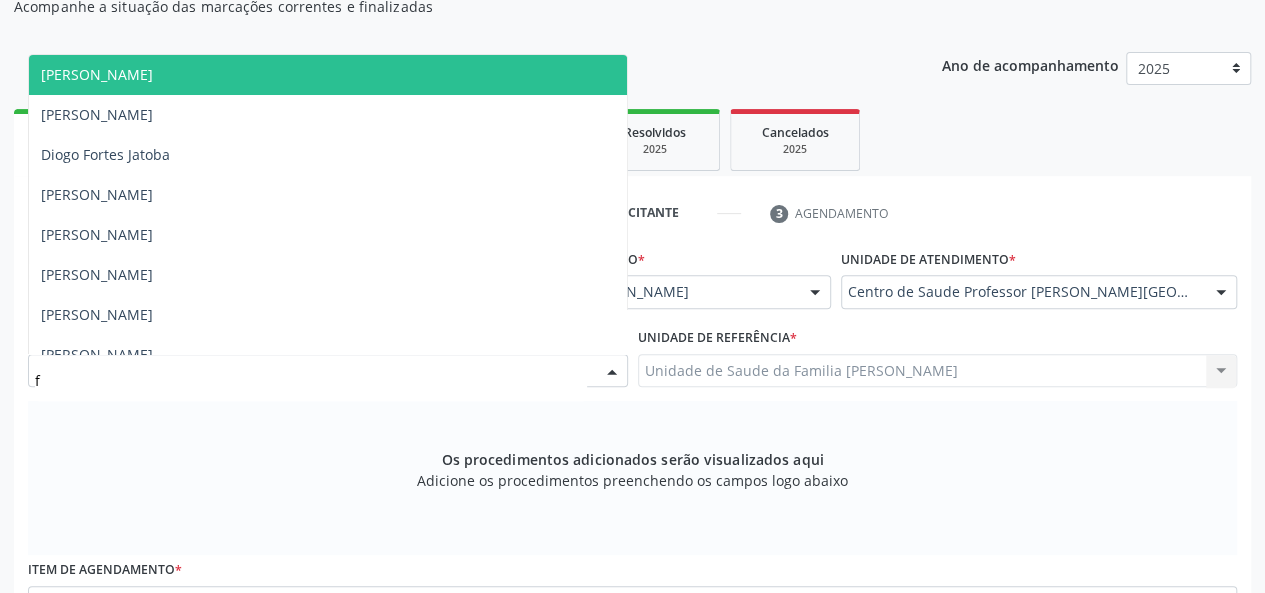 type on "fa" 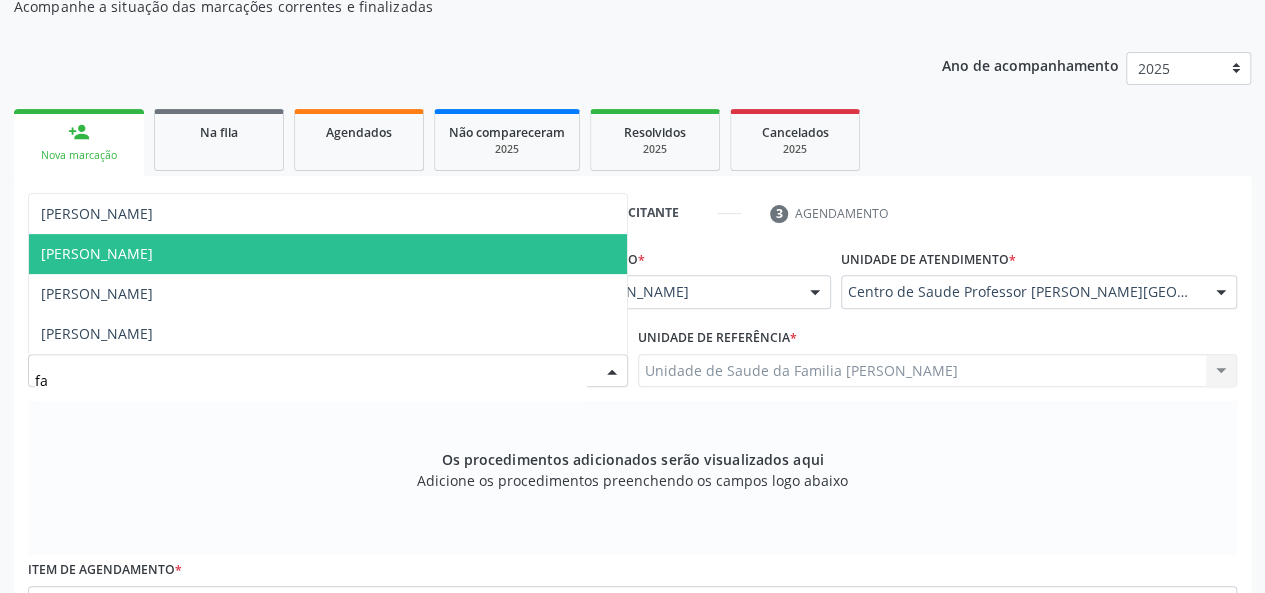 click on "[PERSON_NAME]" at bounding box center (97, 253) 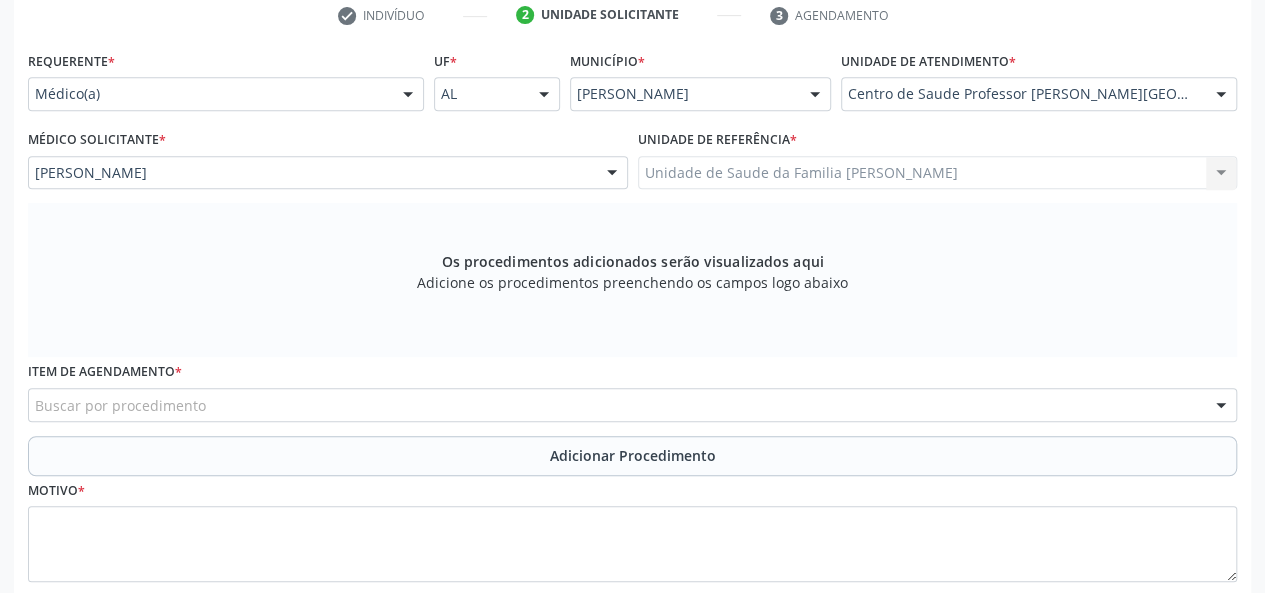 scroll, scrollTop: 418, scrollLeft: 0, axis: vertical 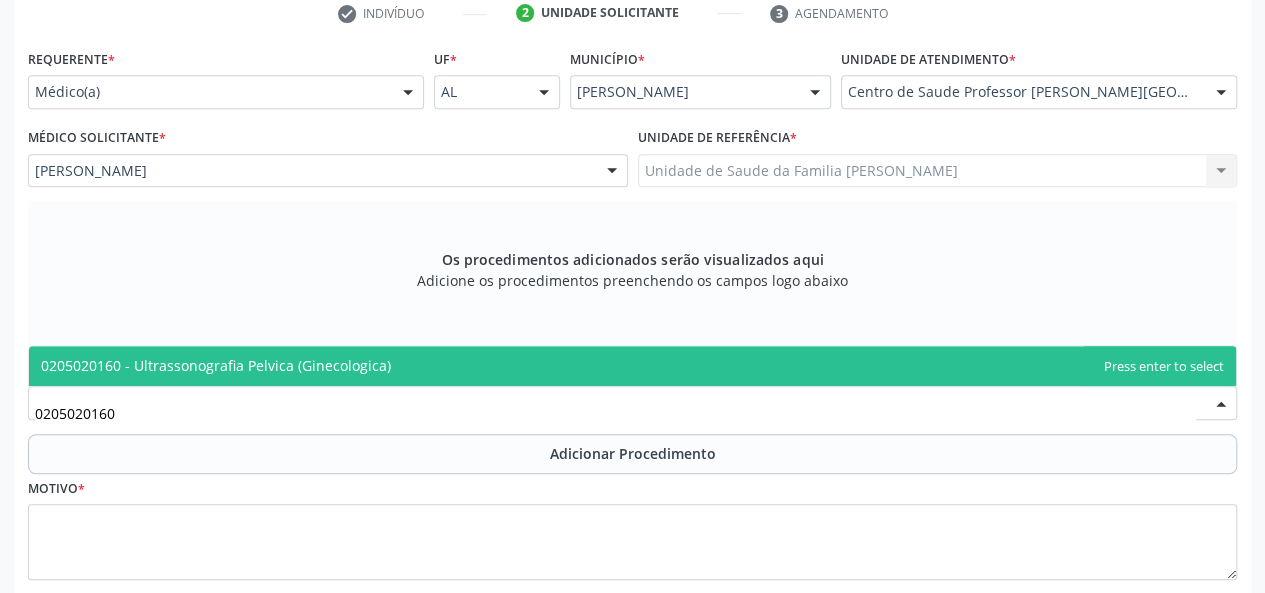 click on "0205020160 - Ultrassonografia Pelvica (Ginecologica)" at bounding box center (216, 365) 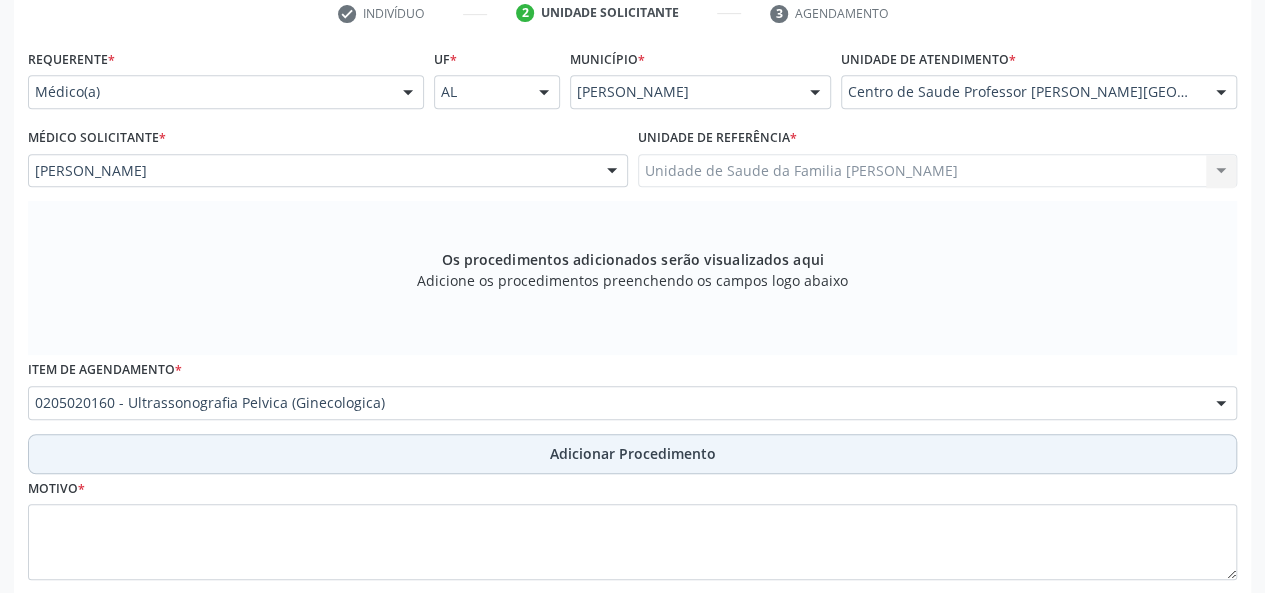 click on "Adicionar Procedimento" at bounding box center (633, 453) 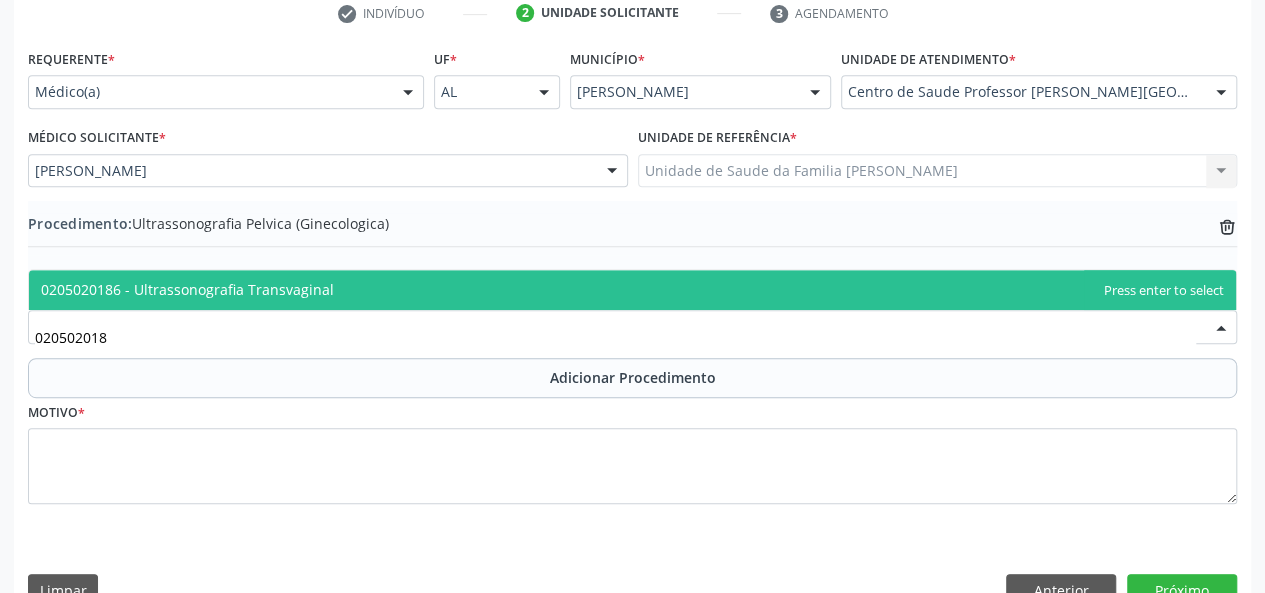 type on "0205020186" 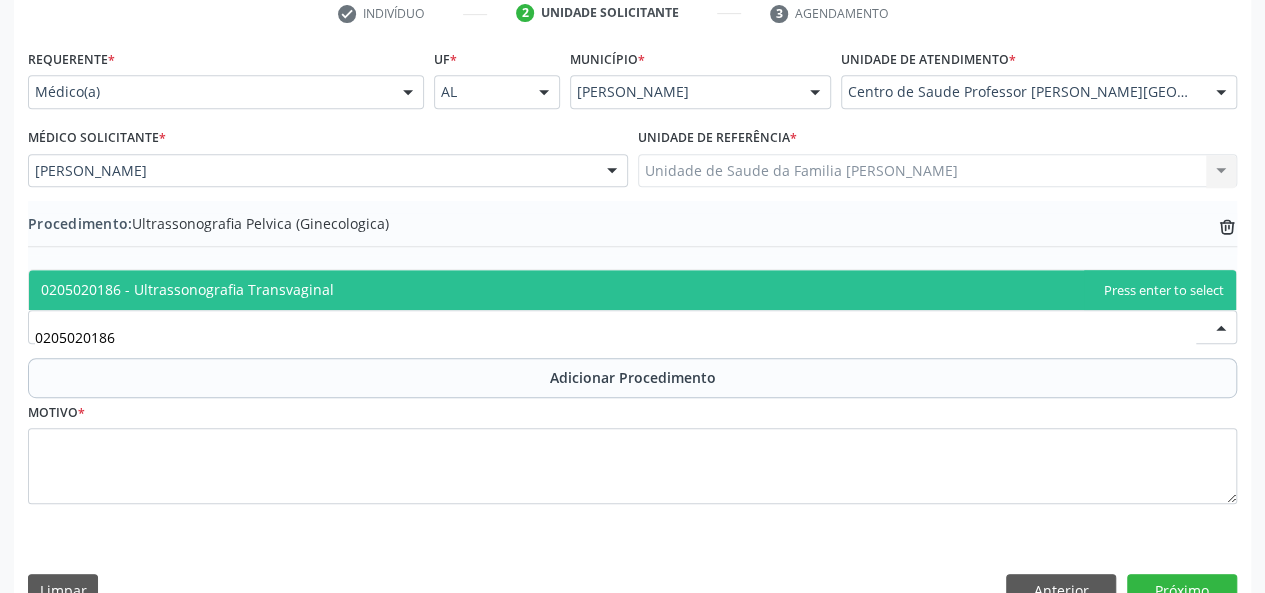 click on "0205020186 - Ultrassonografia Transvaginal" at bounding box center (632, 290) 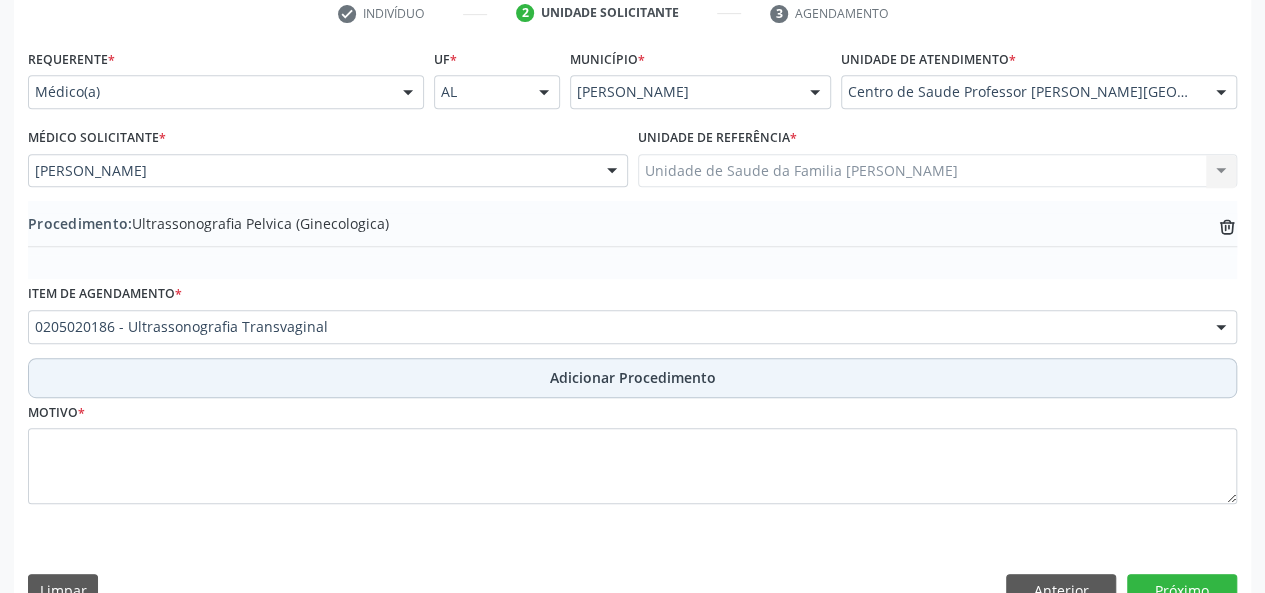 click on "Adicionar Procedimento" at bounding box center [632, 378] 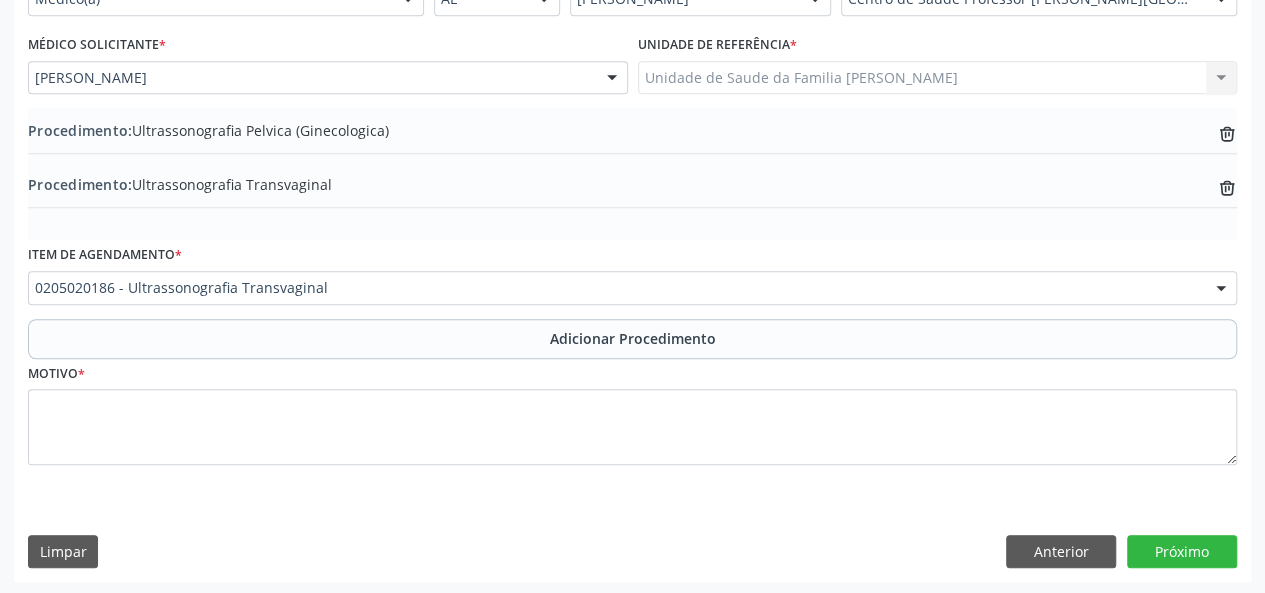 scroll, scrollTop: 512, scrollLeft: 0, axis: vertical 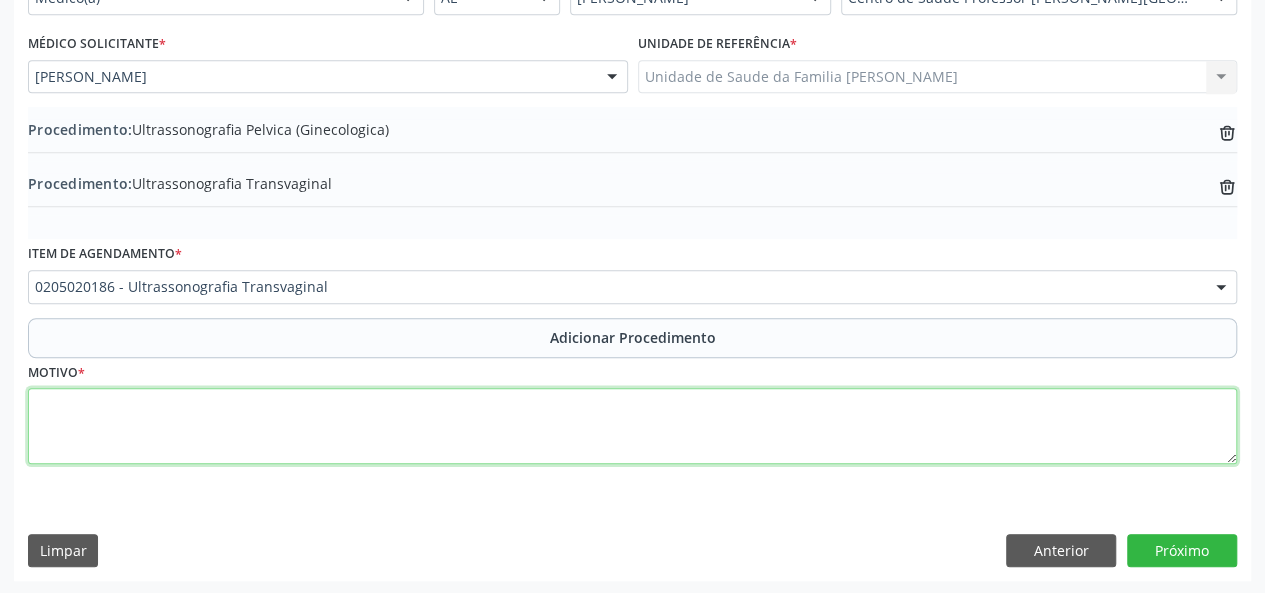 click at bounding box center (632, 426) 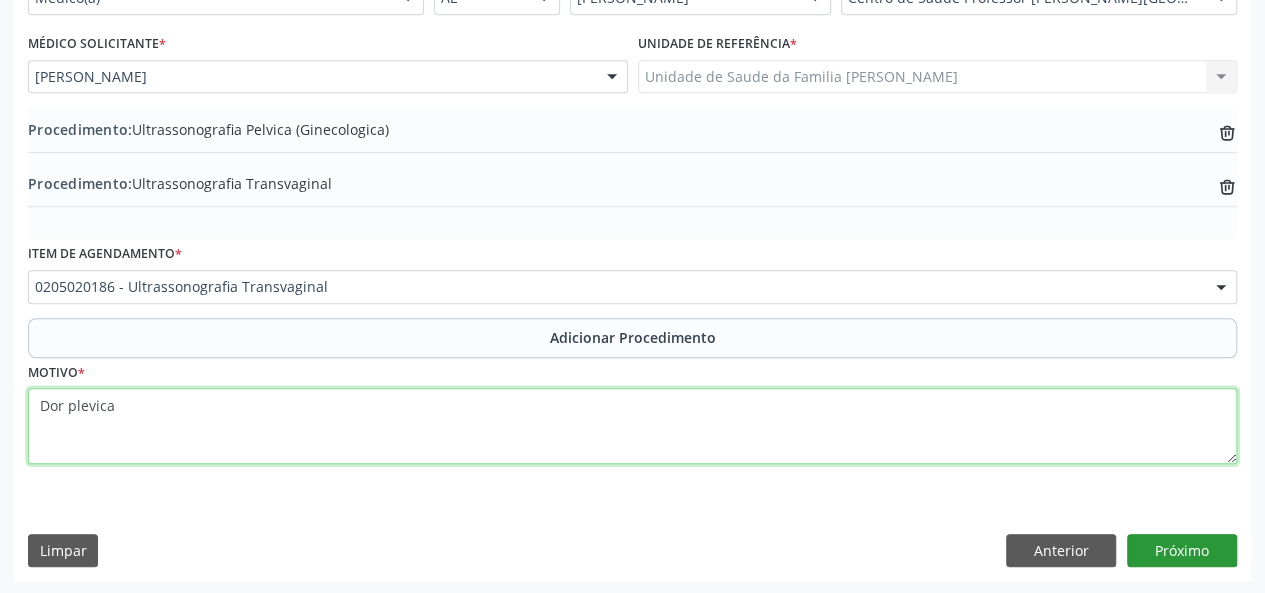 type on "Dor plevica" 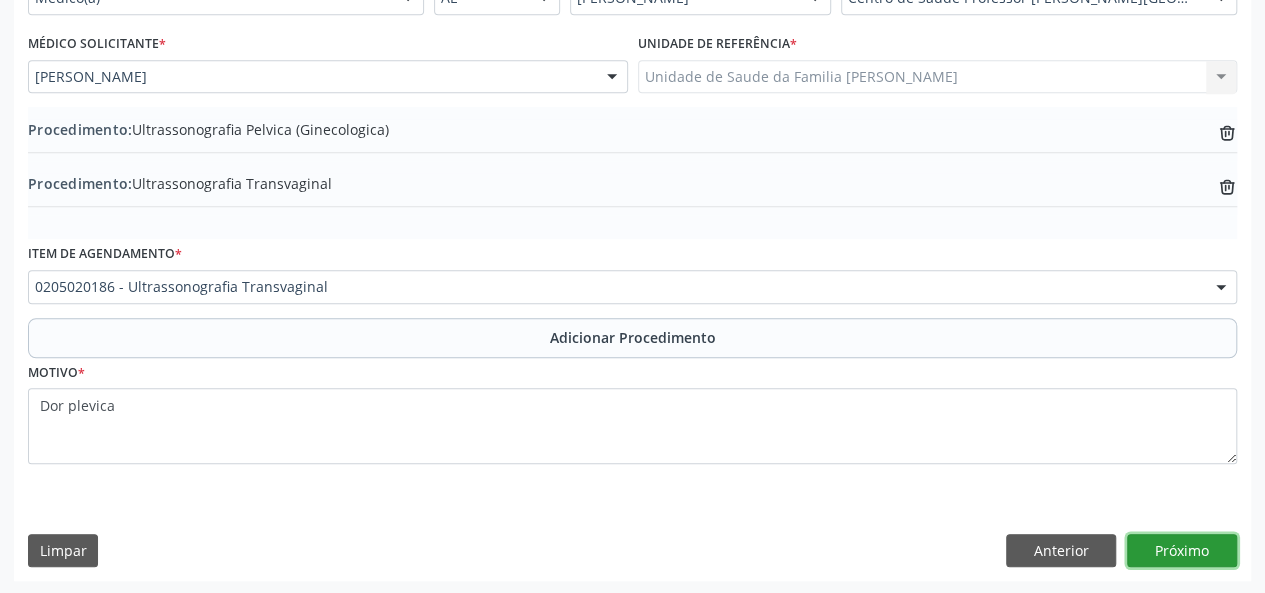 click on "Próximo" at bounding box center [1182, 551] 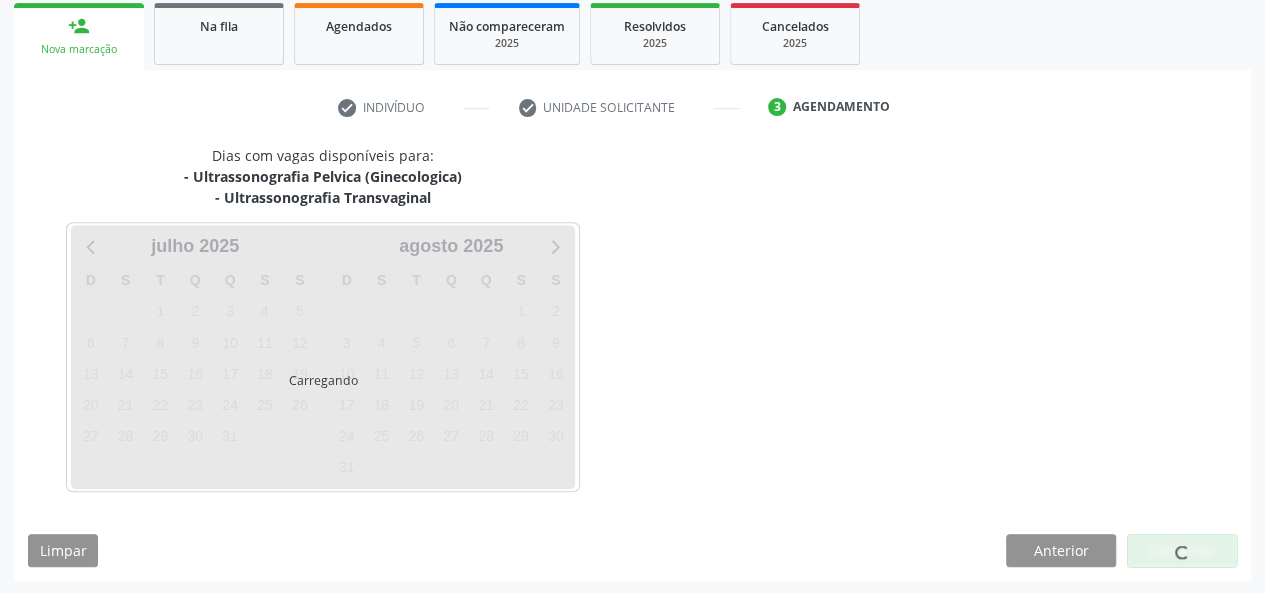 scroll, scrollTop: 382, scrollLeft: 0, axis: vertical 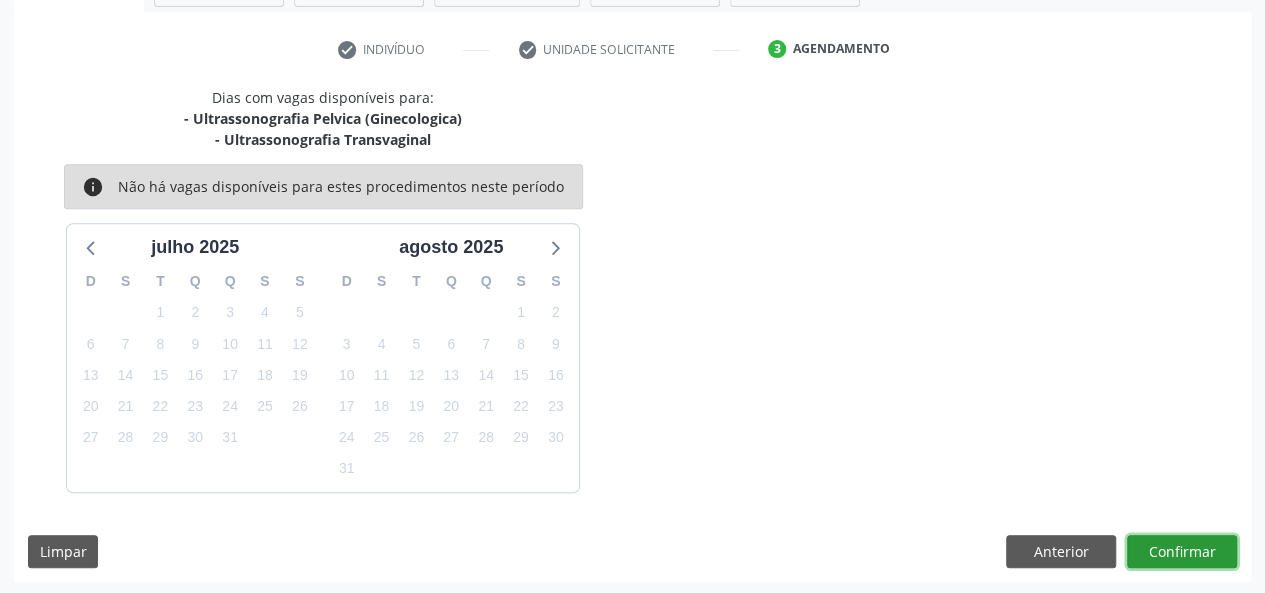 click on "Confirmar" at bounding box center (1182, 552) 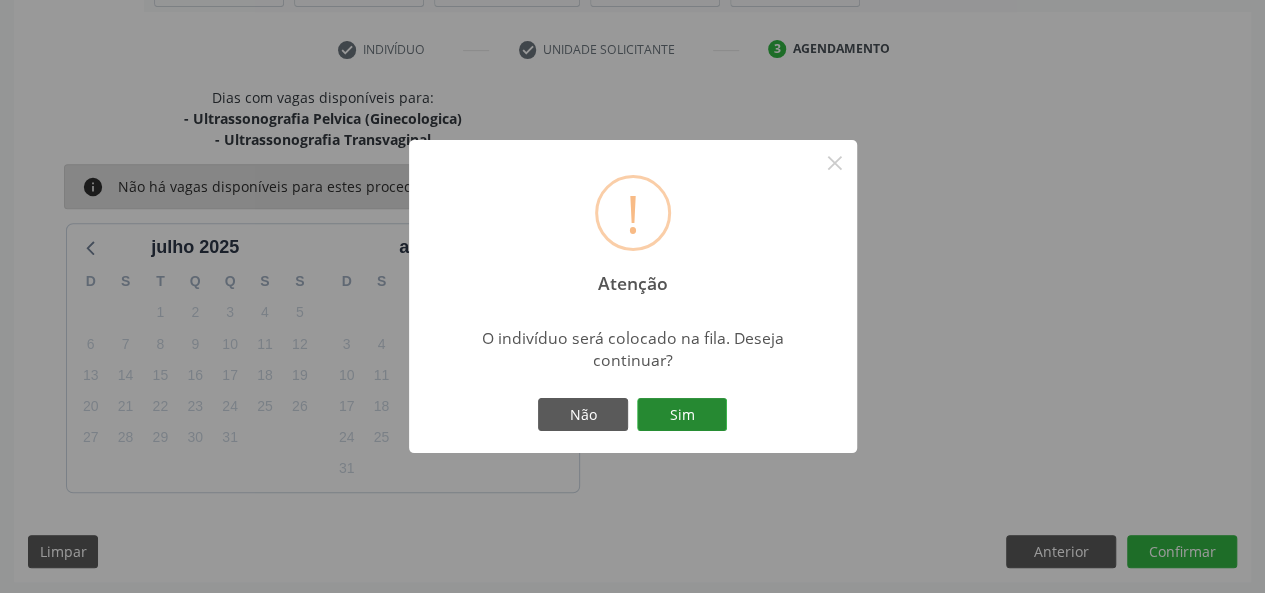 click on "Sim" at bounding box center [682, 415] 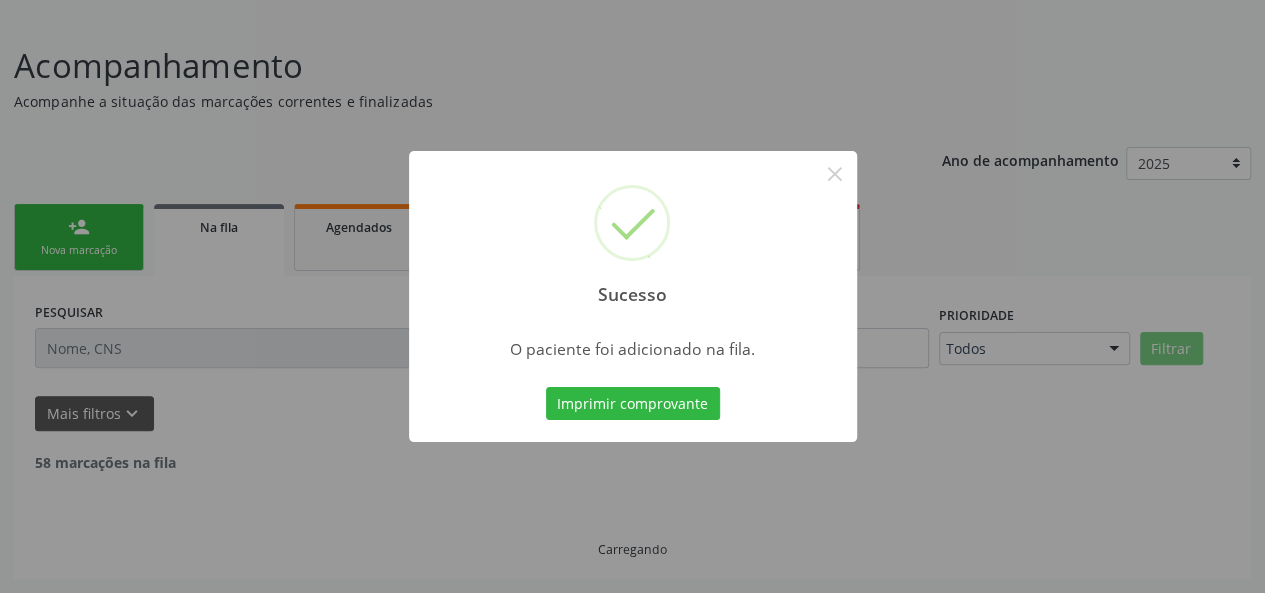 scroll, scrollTop: 100, scrollLeft: 0, axis: vertical 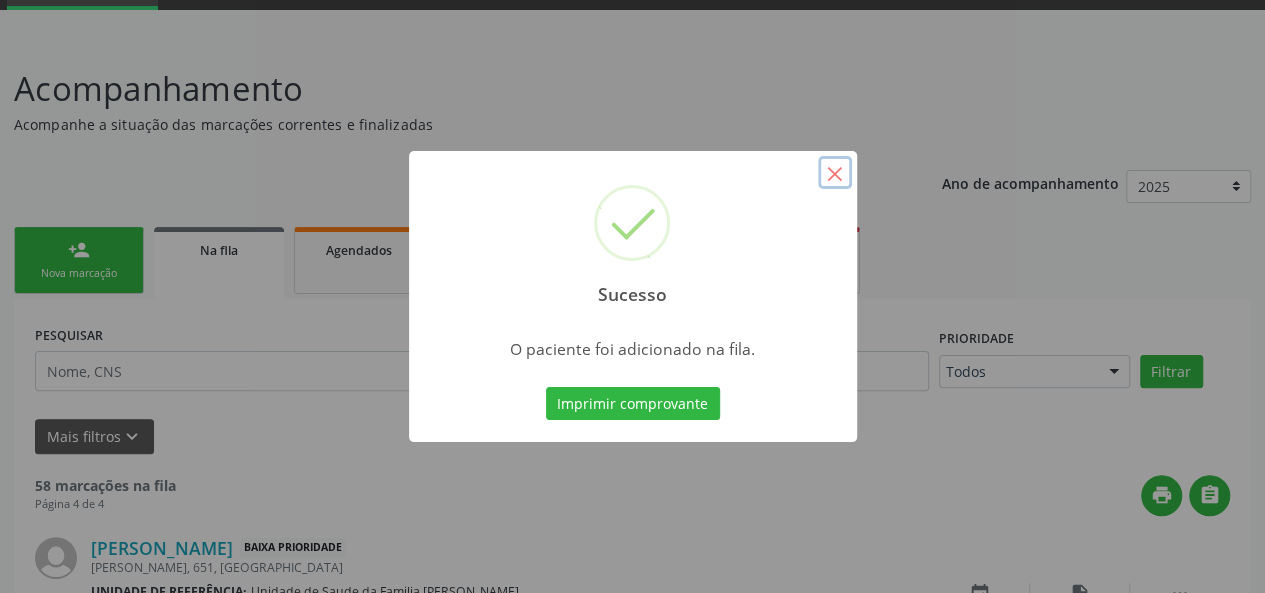 click on "×" at bounding box center (835, 173) 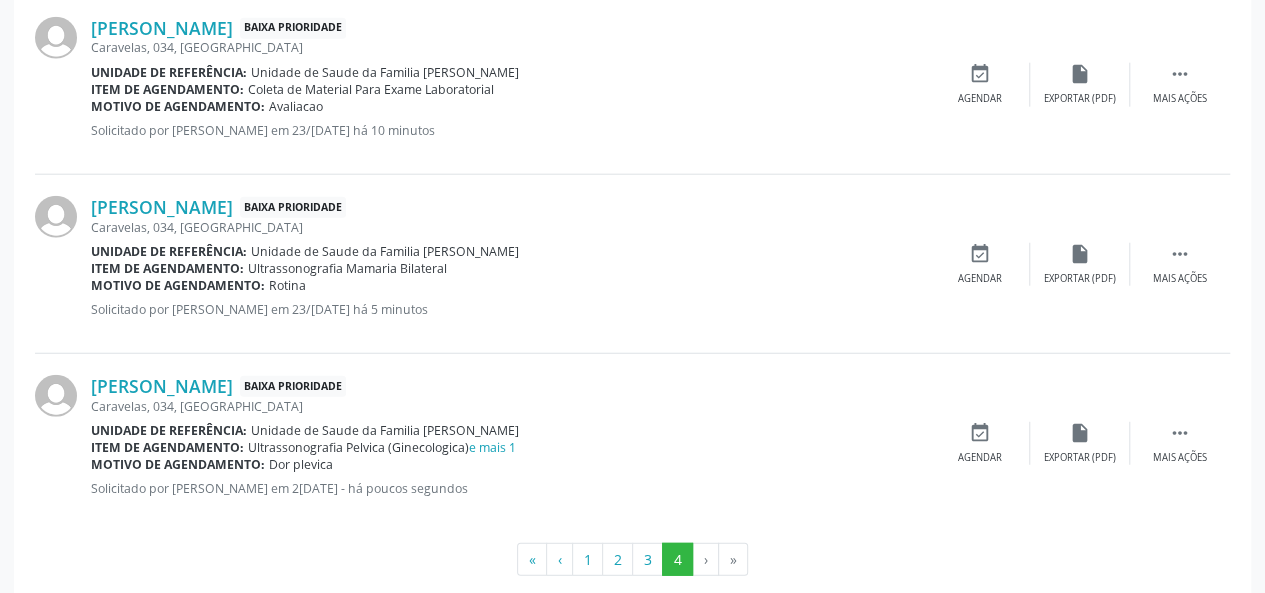 scroll, scrollTop: 2471, scrollLeft: 0, axis: vertical 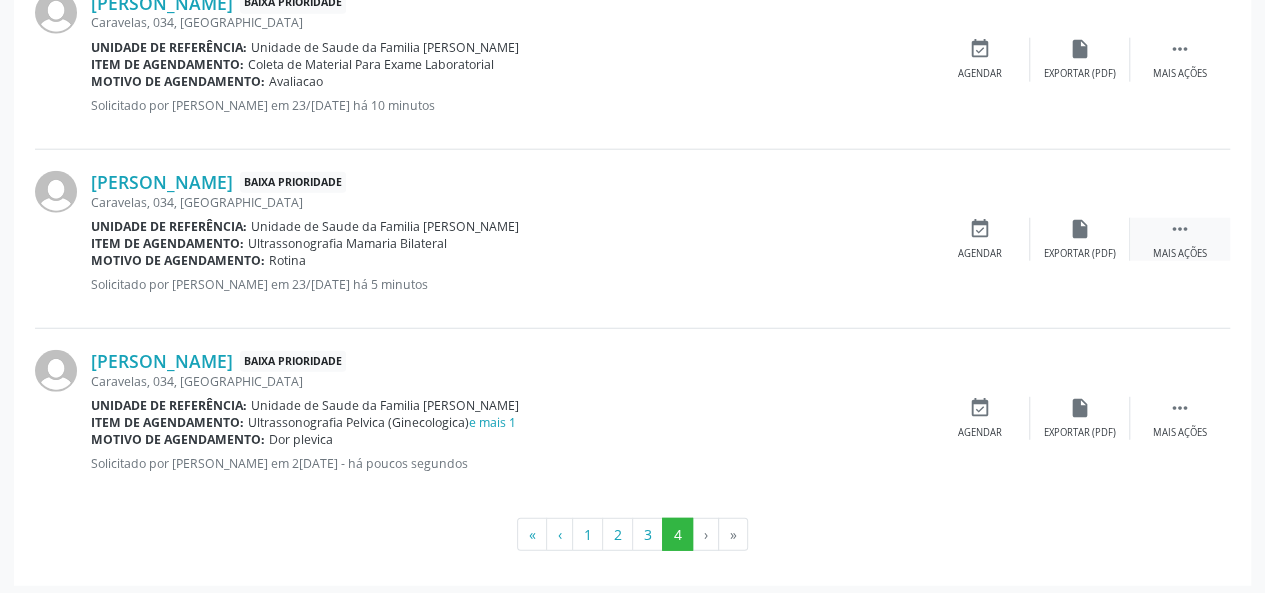 click on "
Mais ações" at bounding box center (1180, 239) 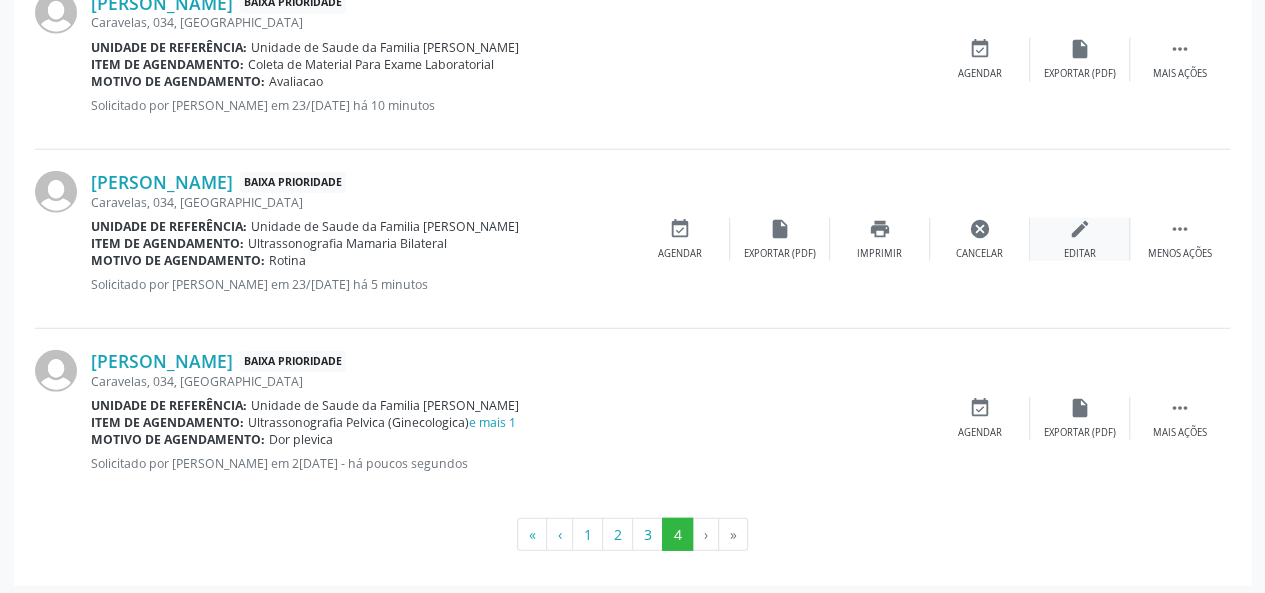 click on "Editar" at bounding box center [1080, 254] 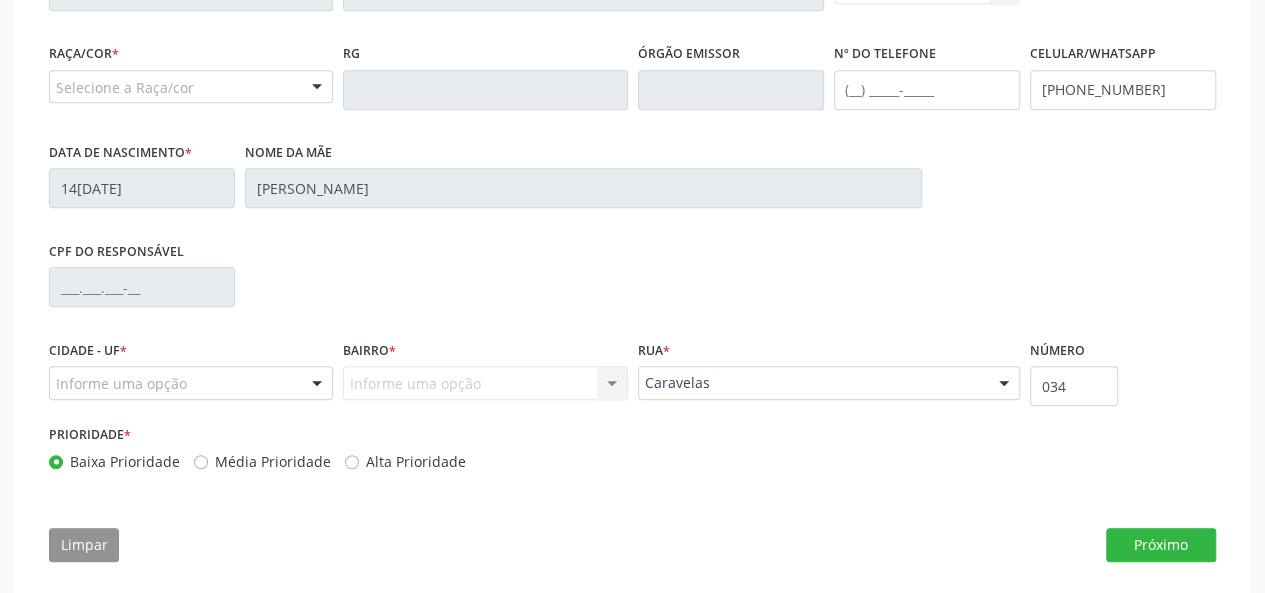 scroll, scrollTop: 544, scrollLeft: 0, axis: vertical 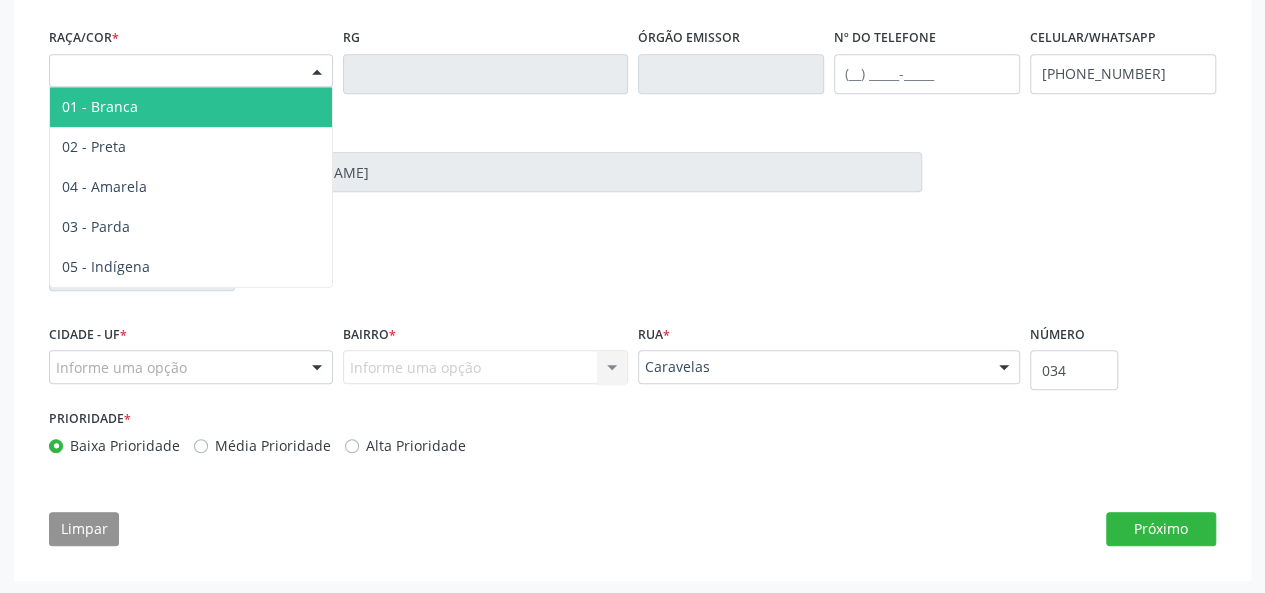 click on "Selecione a Raça/cor" at bounding box center (191, 71) 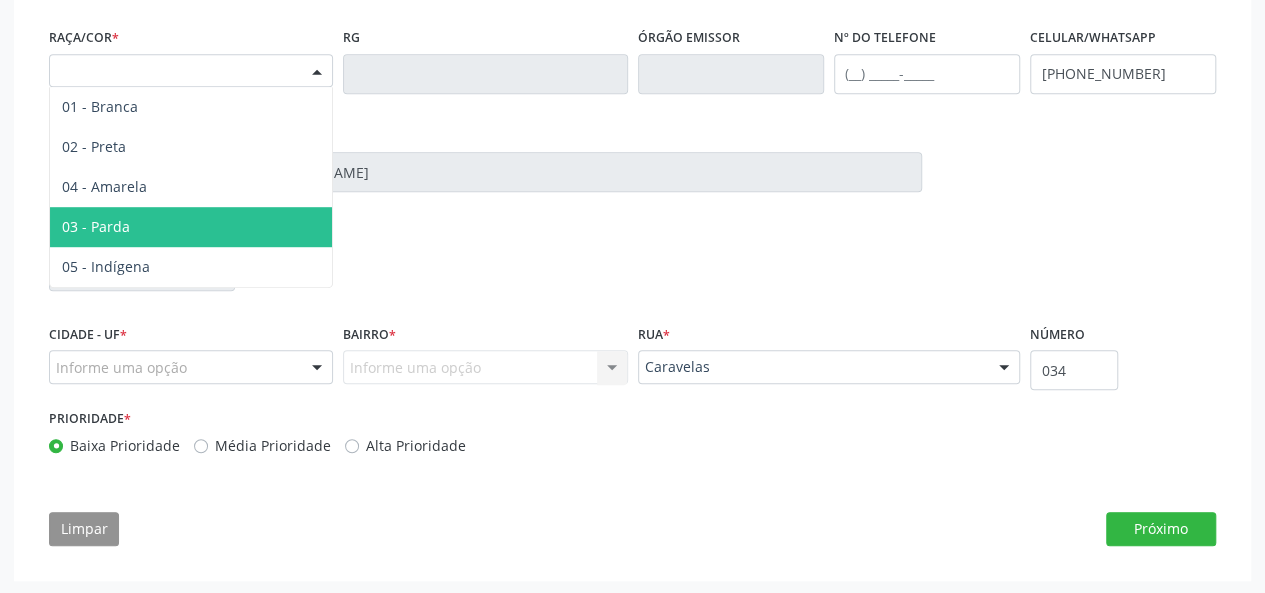 click on "03 - Parda" at bounding box center [191, 227] 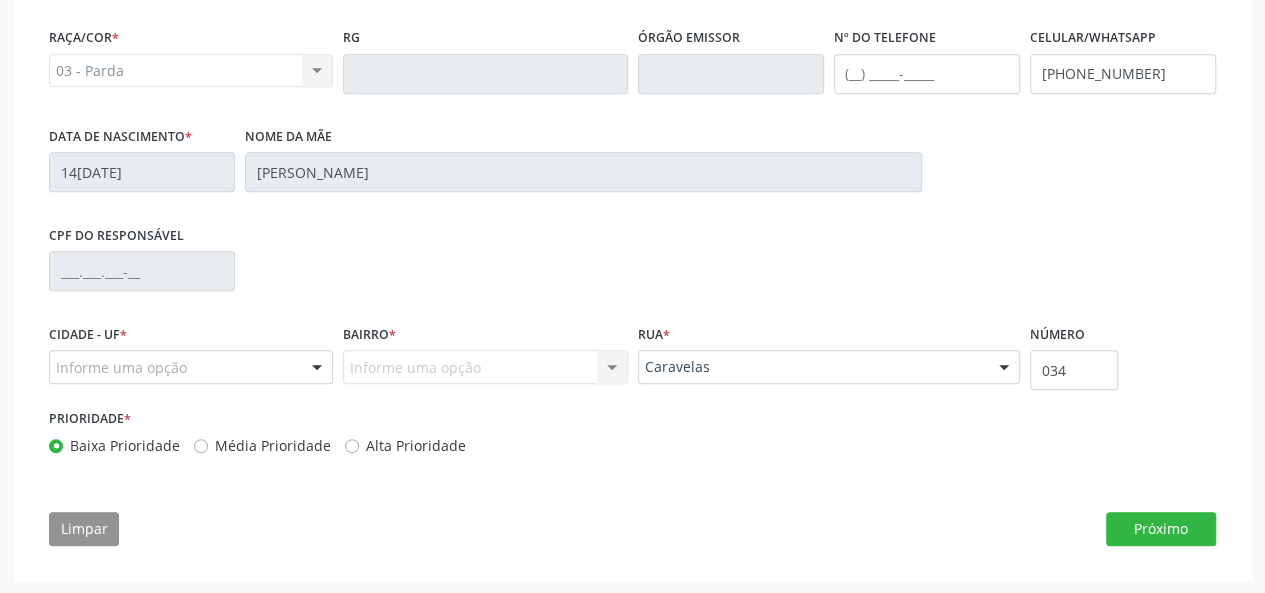 click on "CNS
*
706 0038 2494 1345       done
[GEOGRAPHIC_DATA]
*
[PERSON_NAME]
*
Feminino         Masculino   Feminino
Nenhum resultado encontrado para: "   "
Não há nenhuma opção para ser exibida.
Raça/cor
*
03 - [MEDICAL_DATA]         01 - Branca   02 - Preta   04 - [GEOGRAPHIC_DATA]   03 - [MEDICAL_DATA]   05 - Indígena
Nenhum resultado encontrado para: "   "
Não há nenhuma opção para ser exibida.
RG
Órgão emissor
Nº do Telefone
Celular/WhatsApp
[PHONE_NUMBER]
Data de nascimento
*
14/0[DATE]
Nome da mãe
[PERSON_NAME]
CPF do responsável
Cidade - UF
*
Informe uma opção
Marechal Deodoro - AL       "
[GEOGRAPHIC_DATA]" at bounding box center [632, 242] 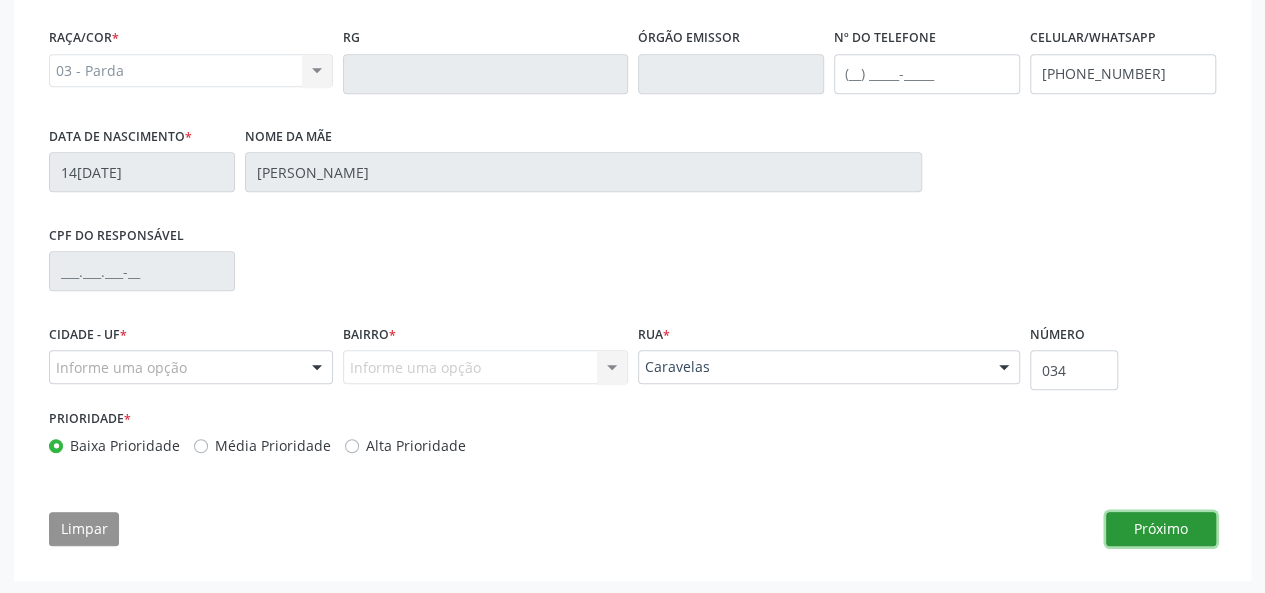click on "Próximo" at bounding box center (1161, 529) 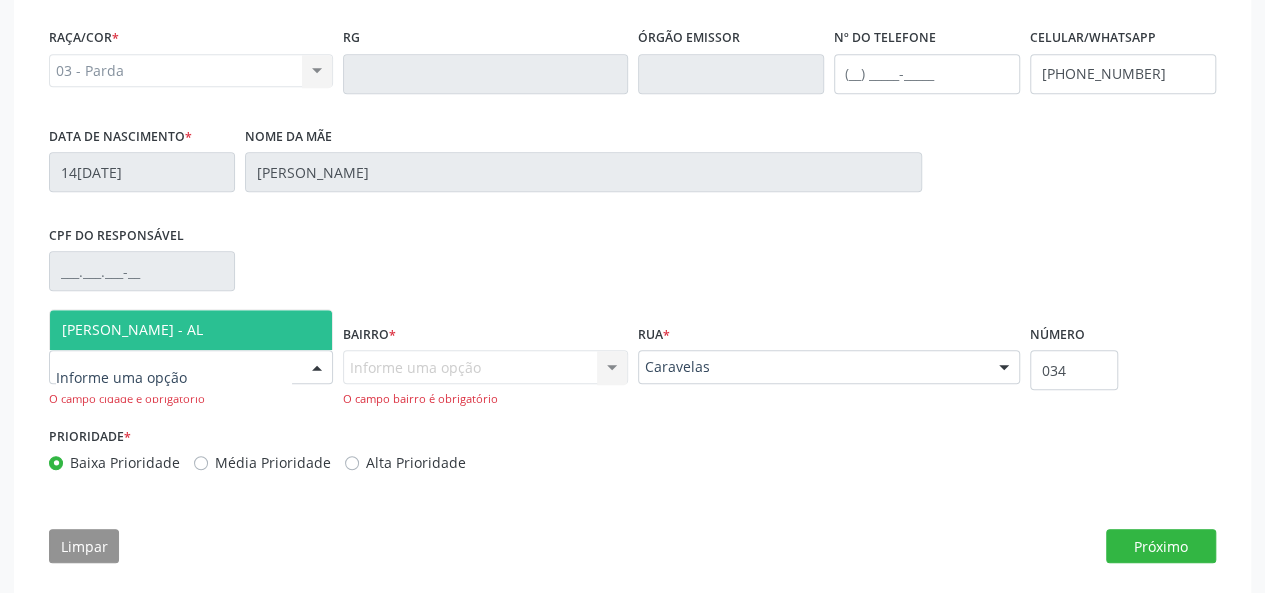 click on "[PERSON_NAME] - AL" at bounding box center (132, 329) 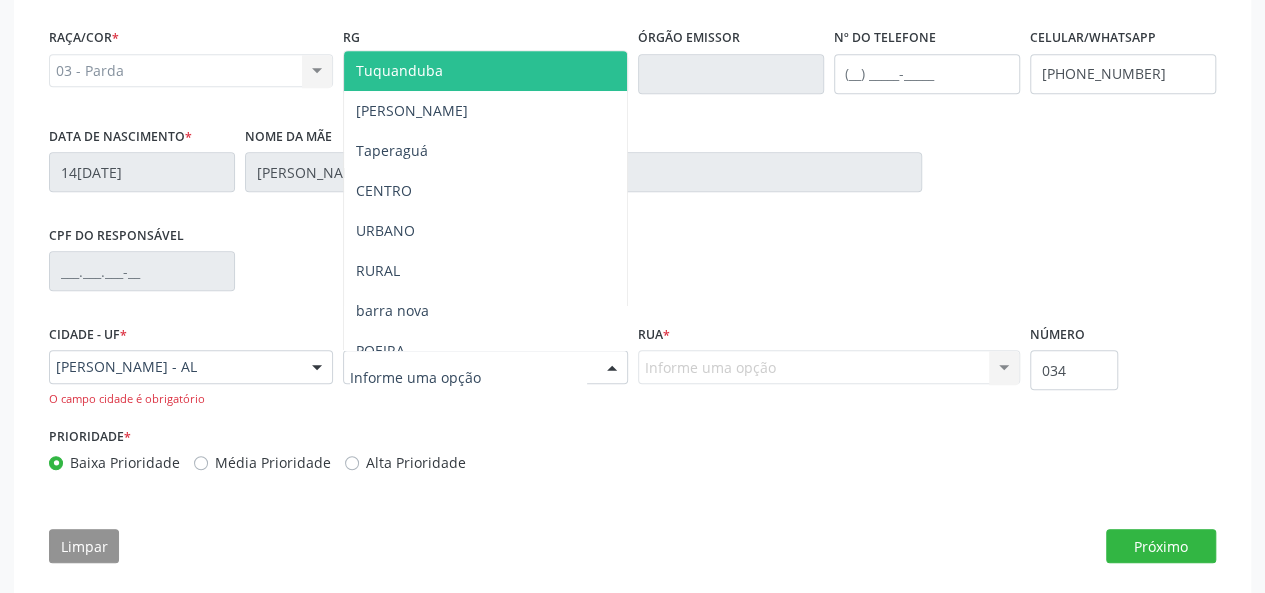 click at bounding box center (485, 367) 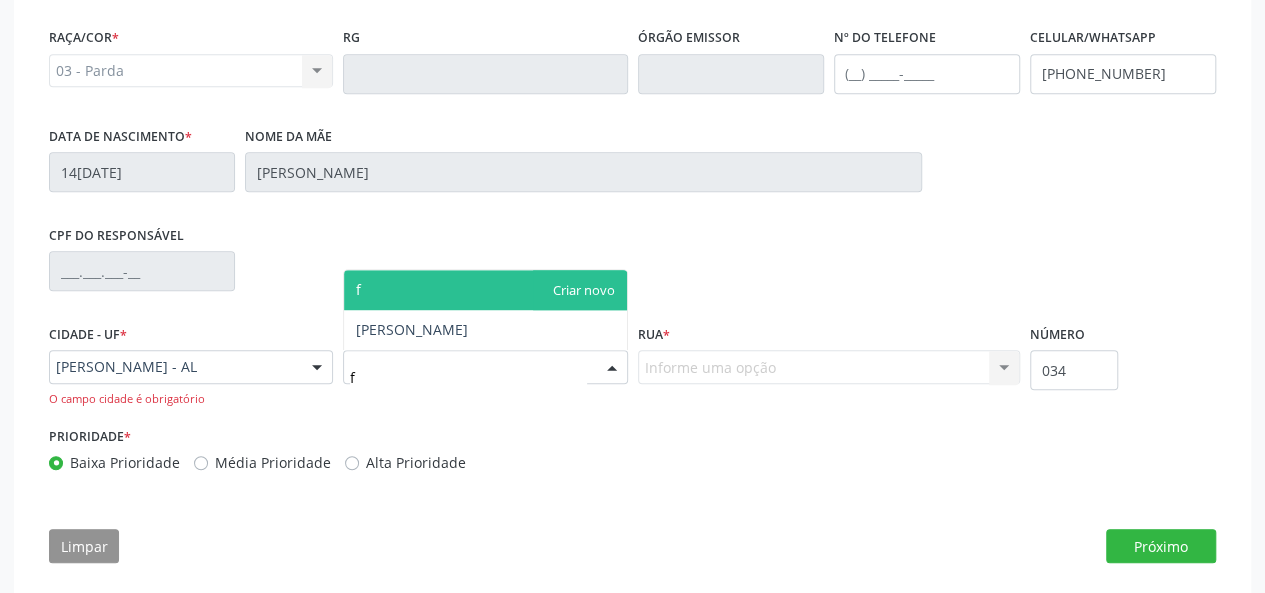 type on "fr" 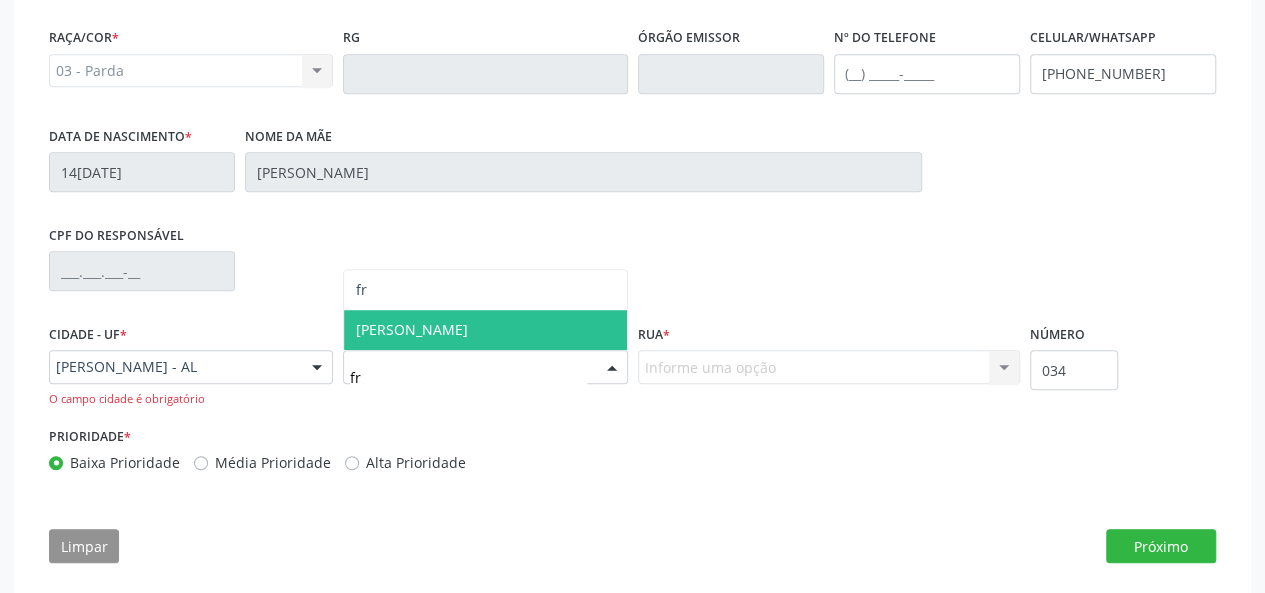 click on "[PERSON_NAME]" at bounding box center (485, 330) 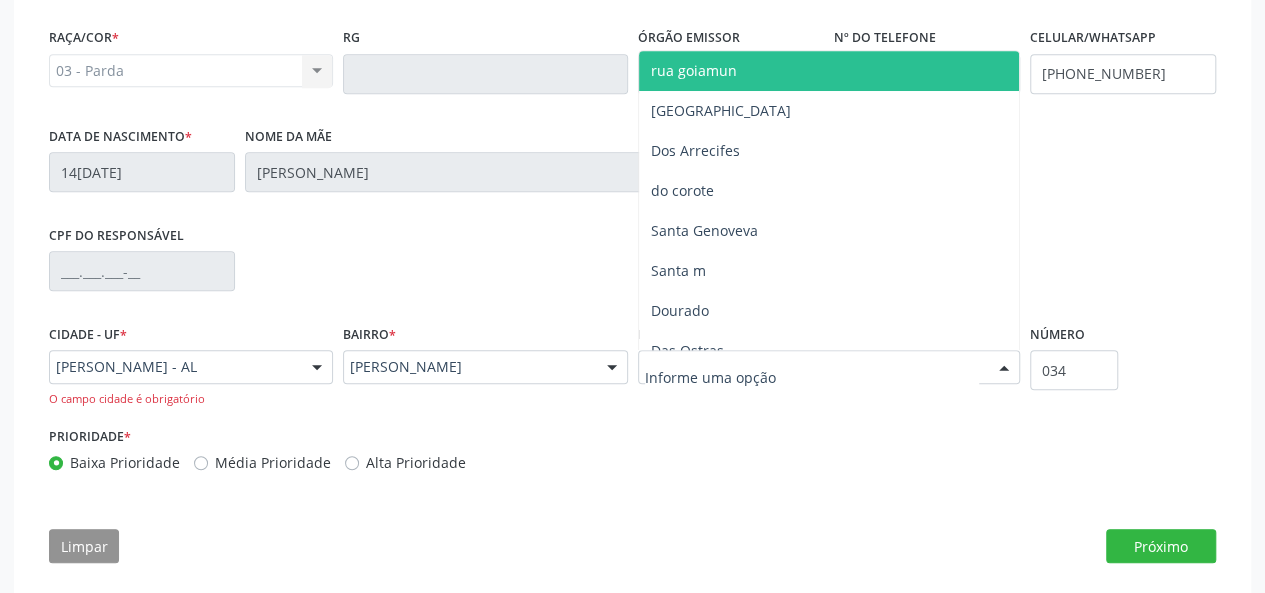 click at bounding box center [829, 367] 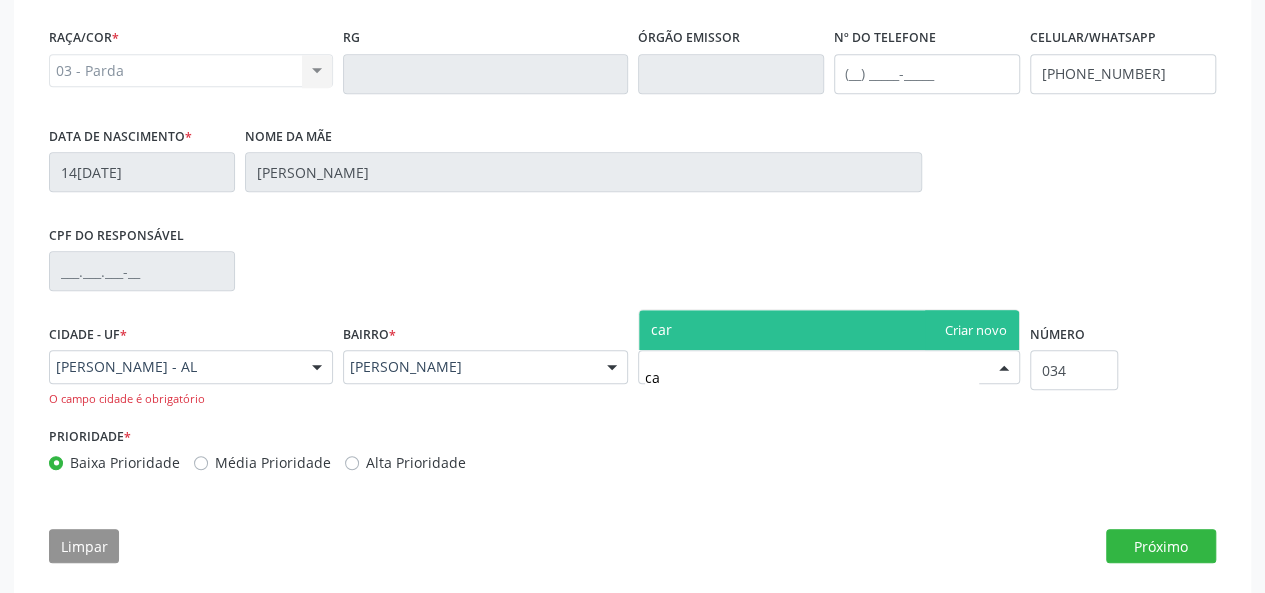 type on "c" 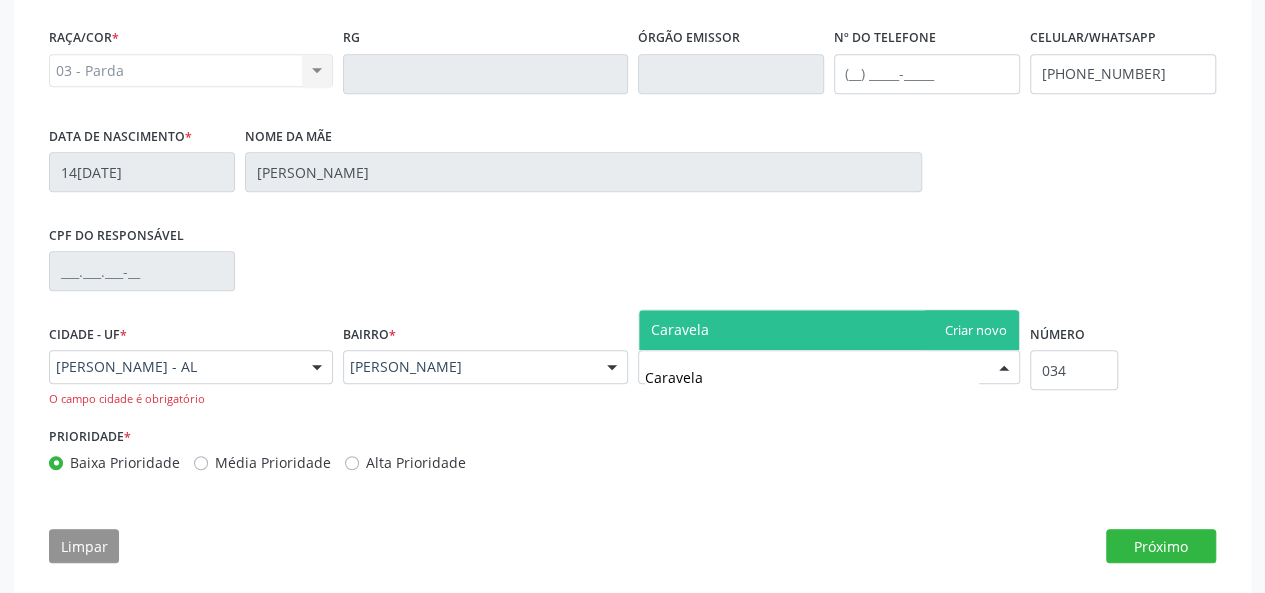 type on "Caravelas" 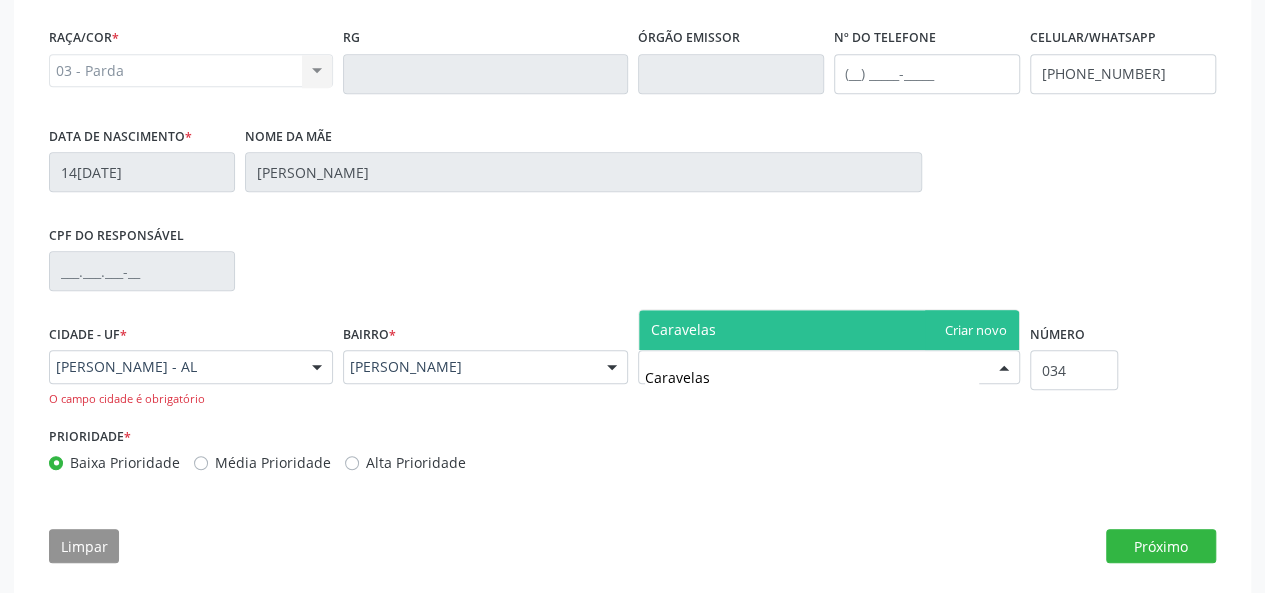 click on "Caravelas" at bounding box center (829, 330) 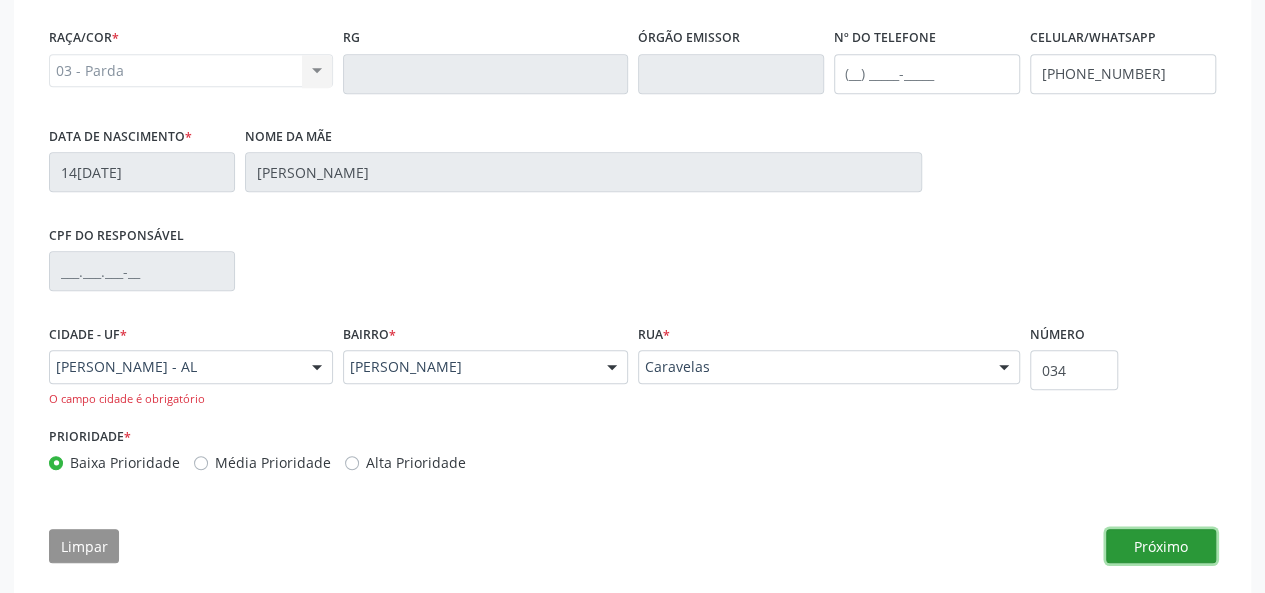 click on "Próximo" at bounding box center [1161, 546] 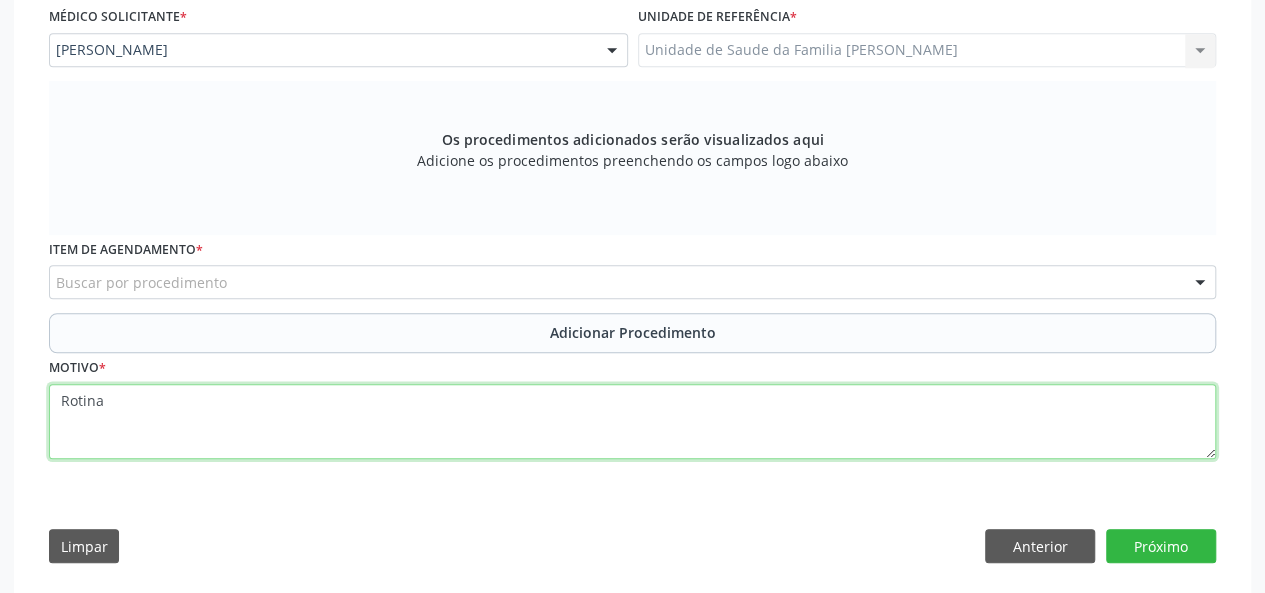 drag, startPoint x: 138, startPoint y: 404, endPoint x: 58, endPoint y: 403, distance: 80.00625 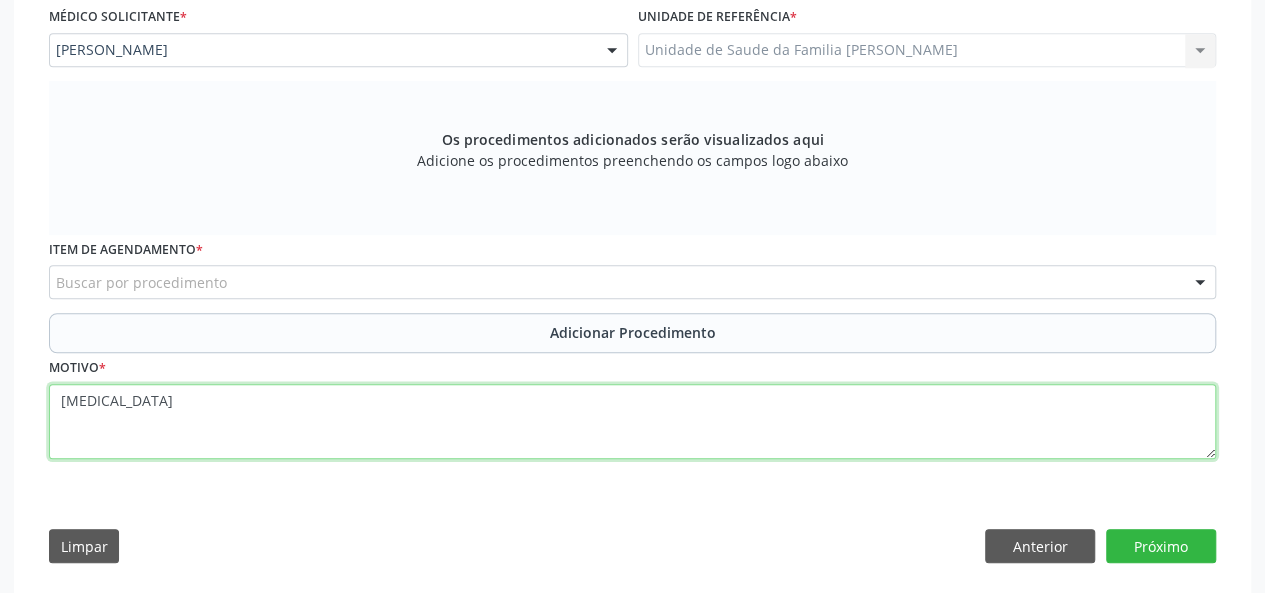 type on "[MEDICAL_DATA]" 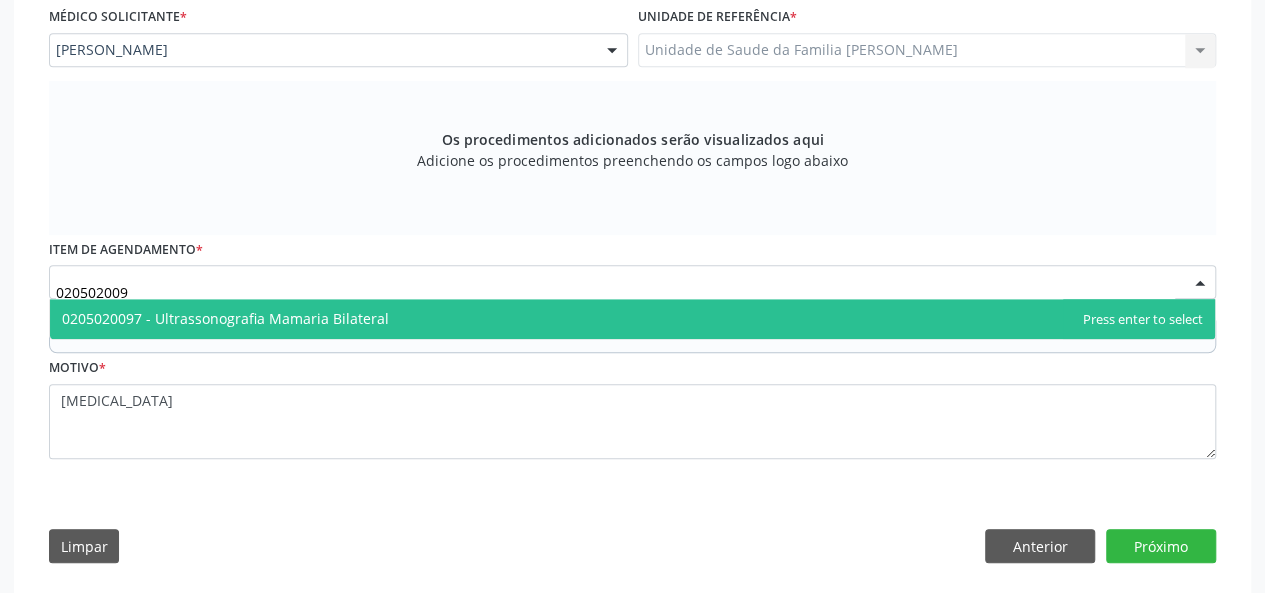 type on "0205020097" 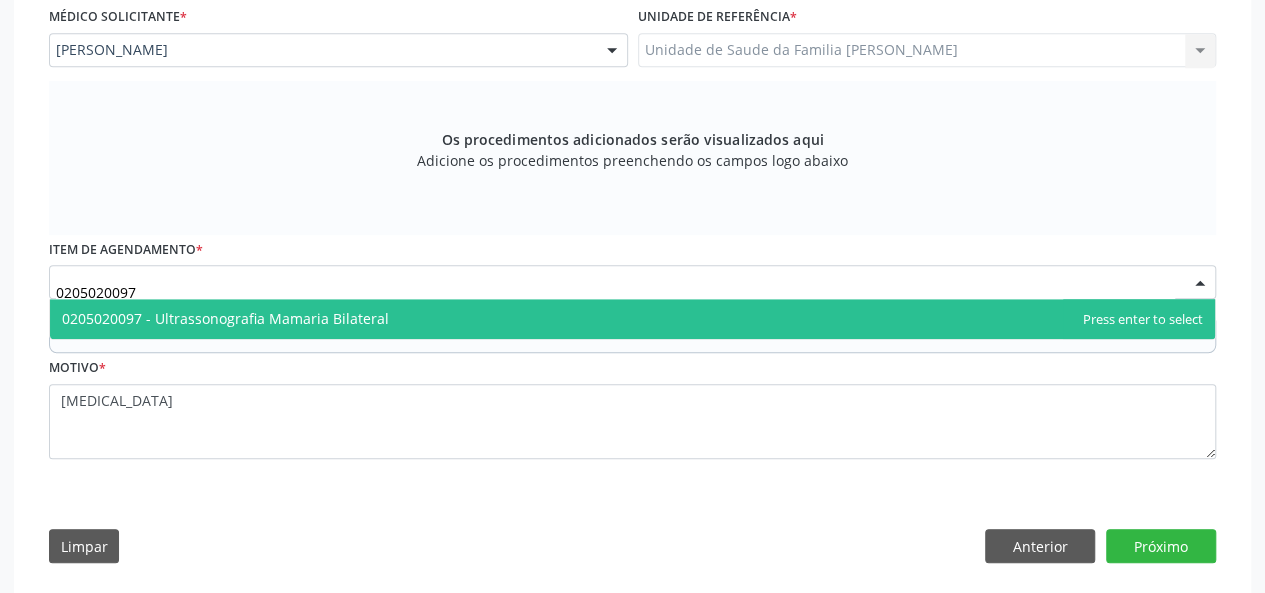 click on "0205020097 - Ultrassonografia Mamaria Bilateral" at bounding box center (225, 318) 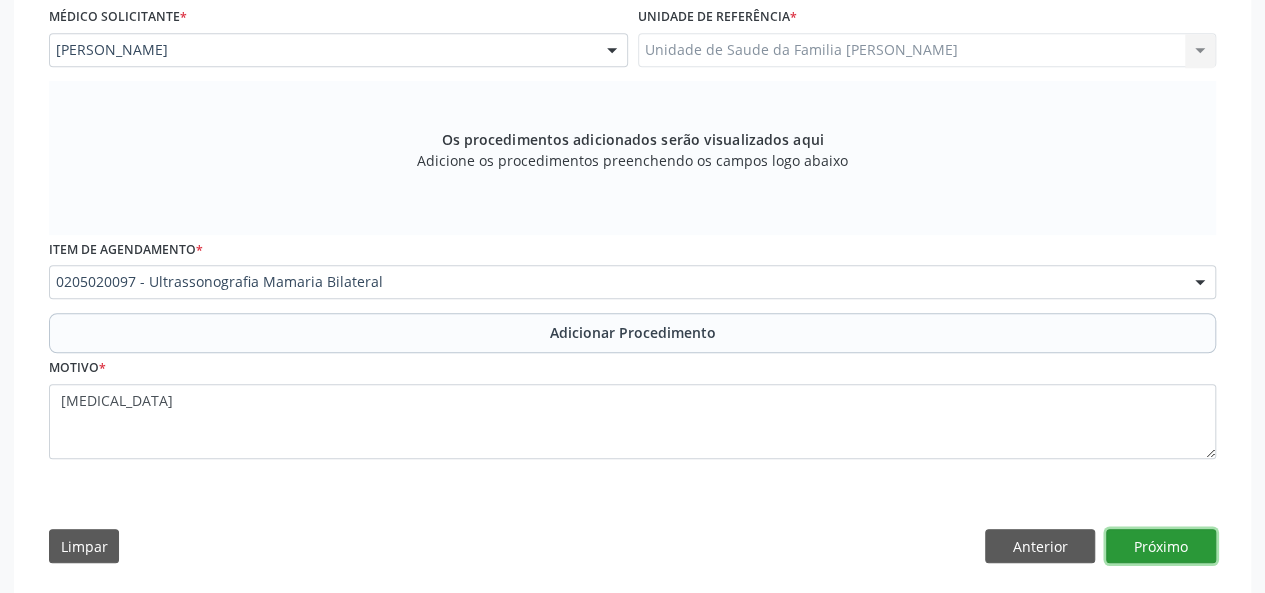 click on "Próximo" at bounding box center [1161, 546] 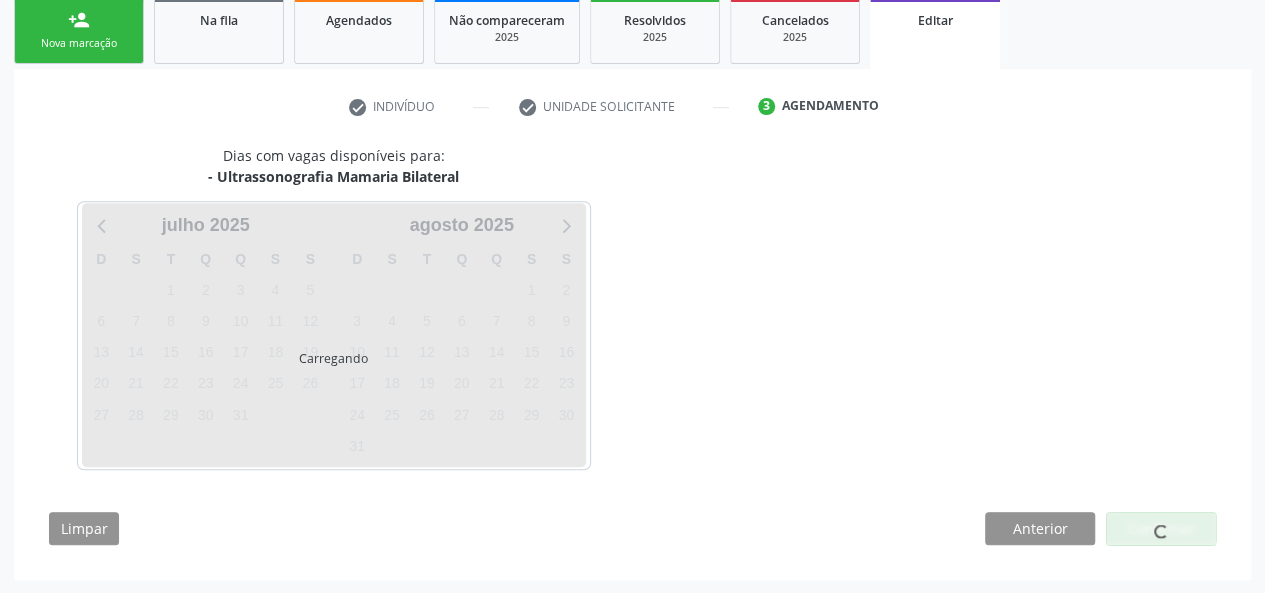 scroll, scrollTop: 388, scrollLeft: 0, axis: vertical 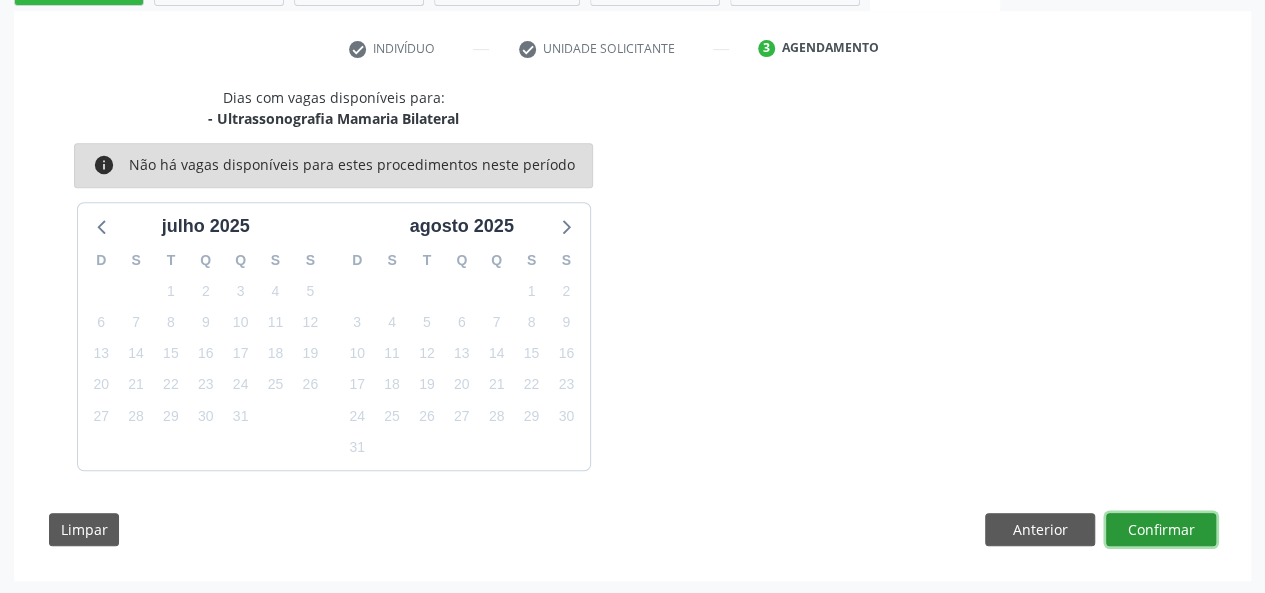 click on "Confirmar" at bounding box center (1161, 530) 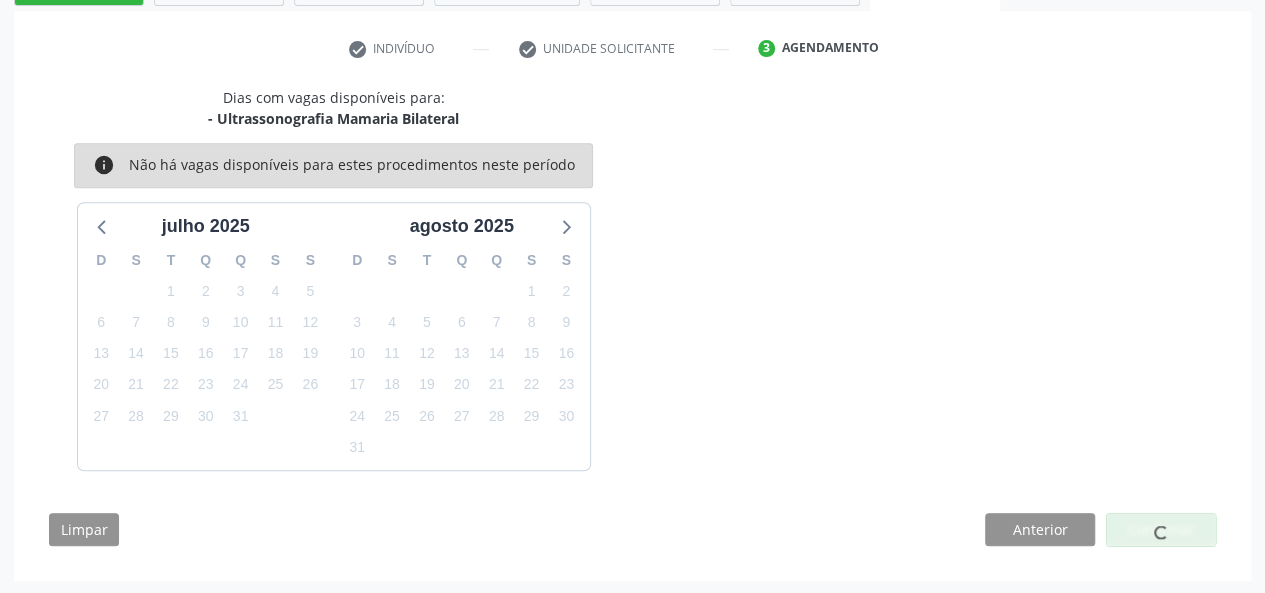 scroll, scrollTop: 0, scrollLeft: 0, axis: both 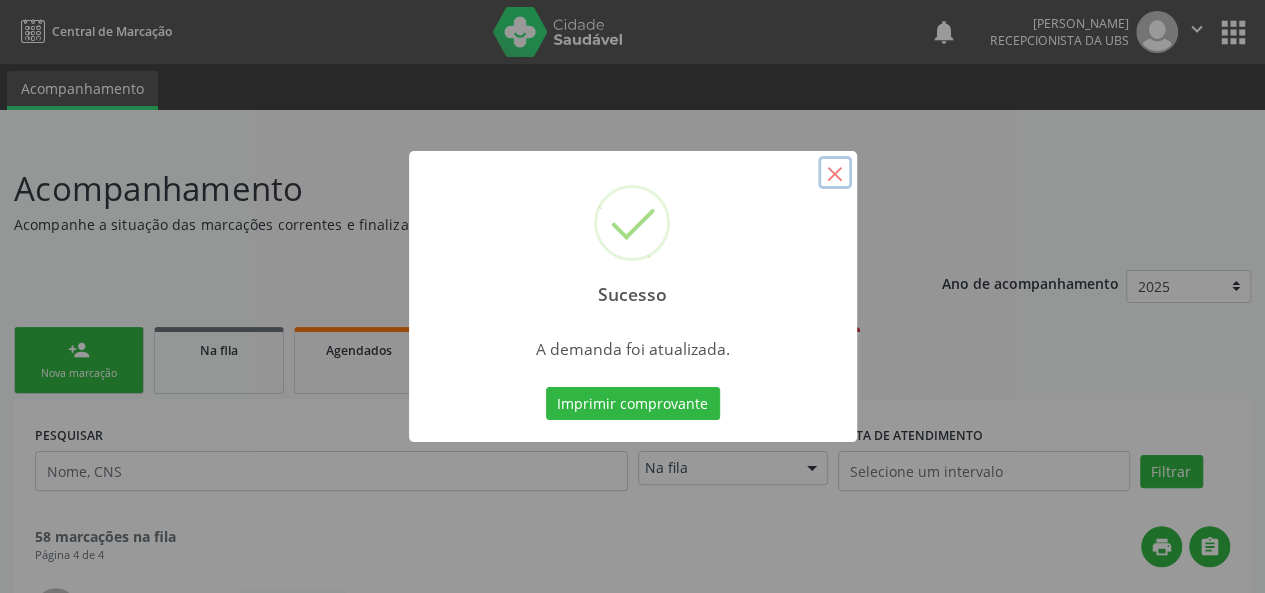click on "×" at bounding box center [835, 173] 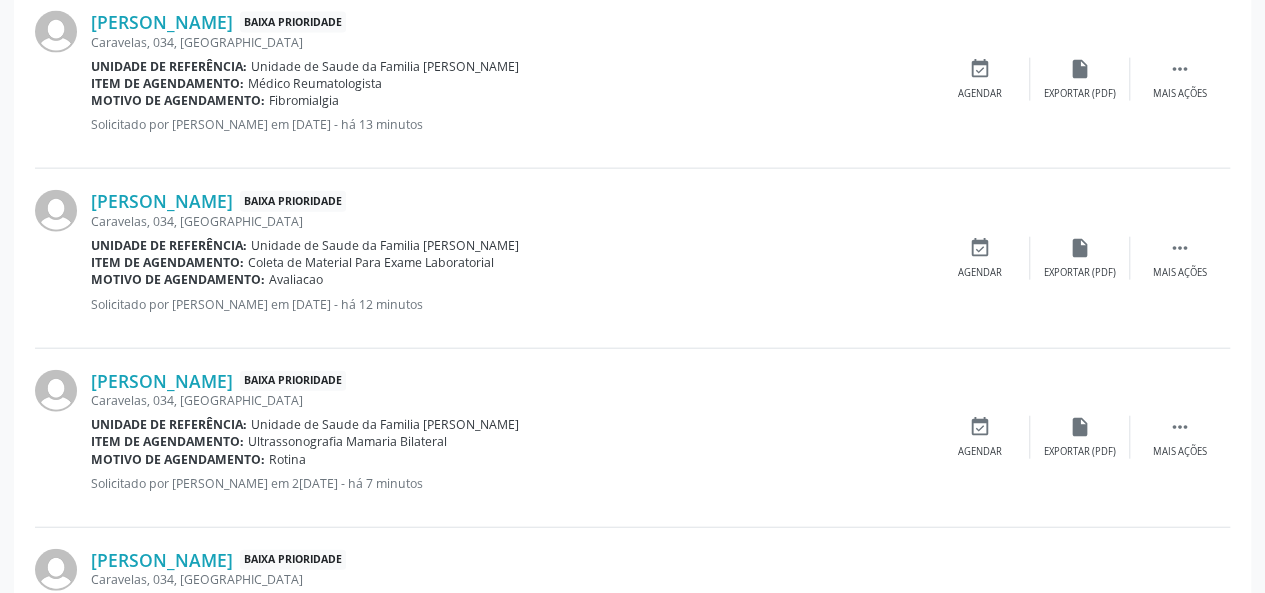 scroll, scrollTop: 2424, scrollLeft: 0, axis: vertical 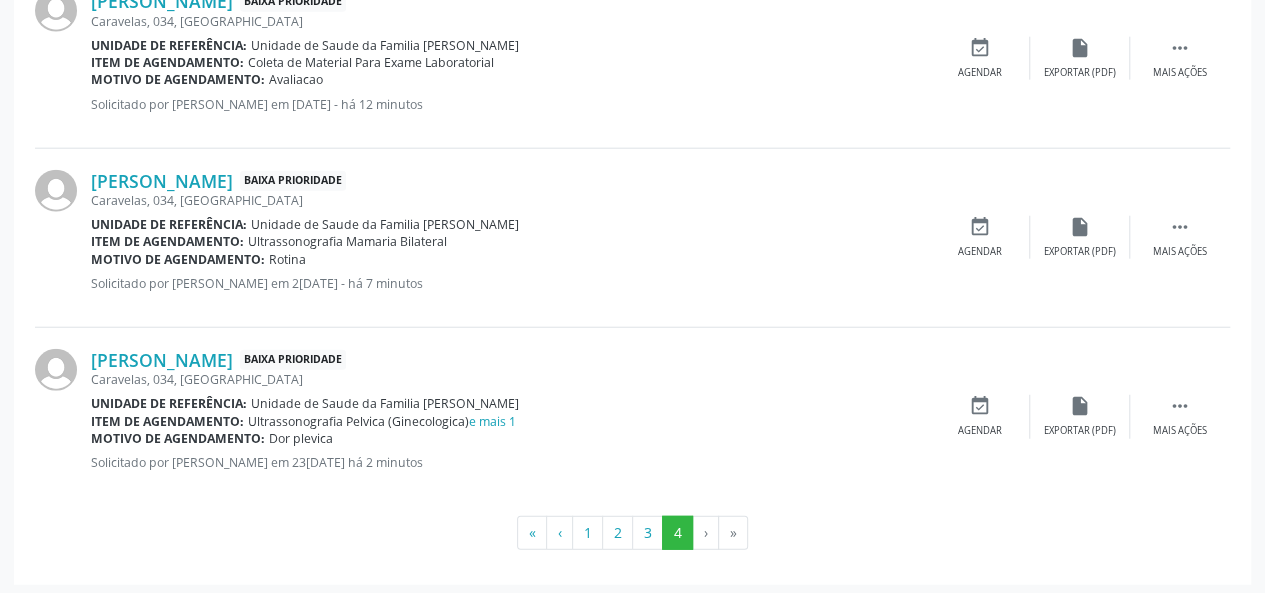 click on "[PERSON_NAME]
Baixa Prioridade
[GEOGRAPHIC_DATA], 034, [GEOGRAPHIC_DATA]
Unidade de referência:
Unidade de Saude da Familia [PERSON_NAME]
Item de agendamento:
Coleta de Material Para Exame Laboratorial
Motivo de agendamento:
[GEOGRAPHIC_DATA]
Solicitado por [PERSON_NAME] em [DATE] - há 12 minutos

Mais ações
insert_drive_file
Exportar (PDF)
event_available
Agendar" at bounding box center (632, 58) 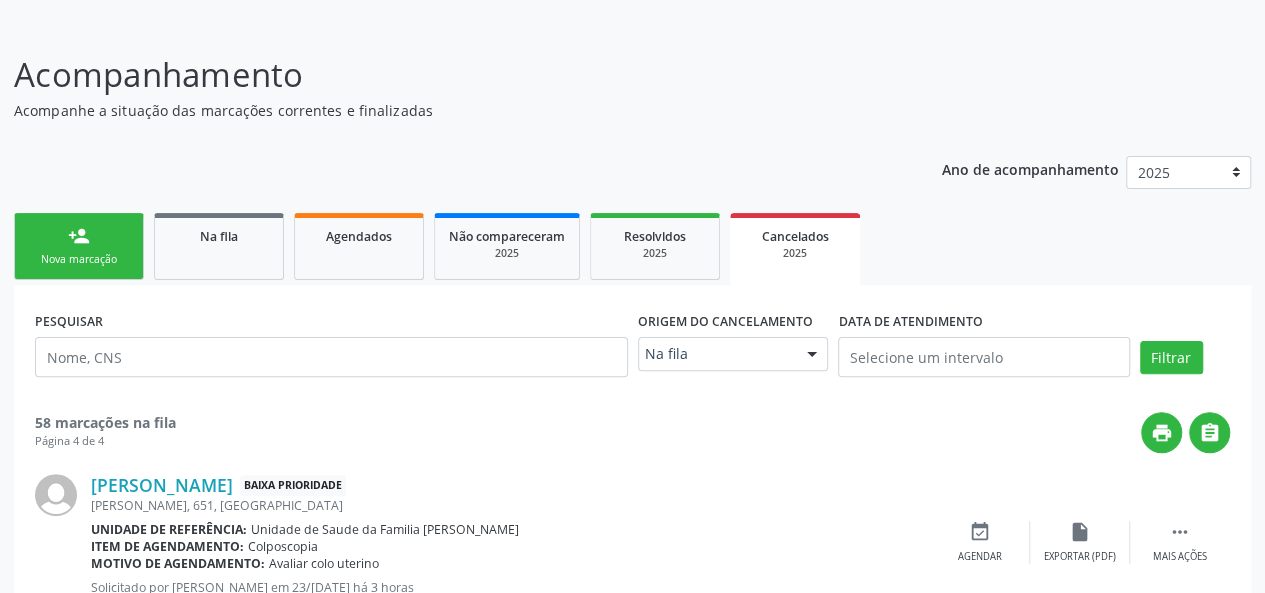 scroll, scrollTop: 0, scrollLeft: 0, axis: both 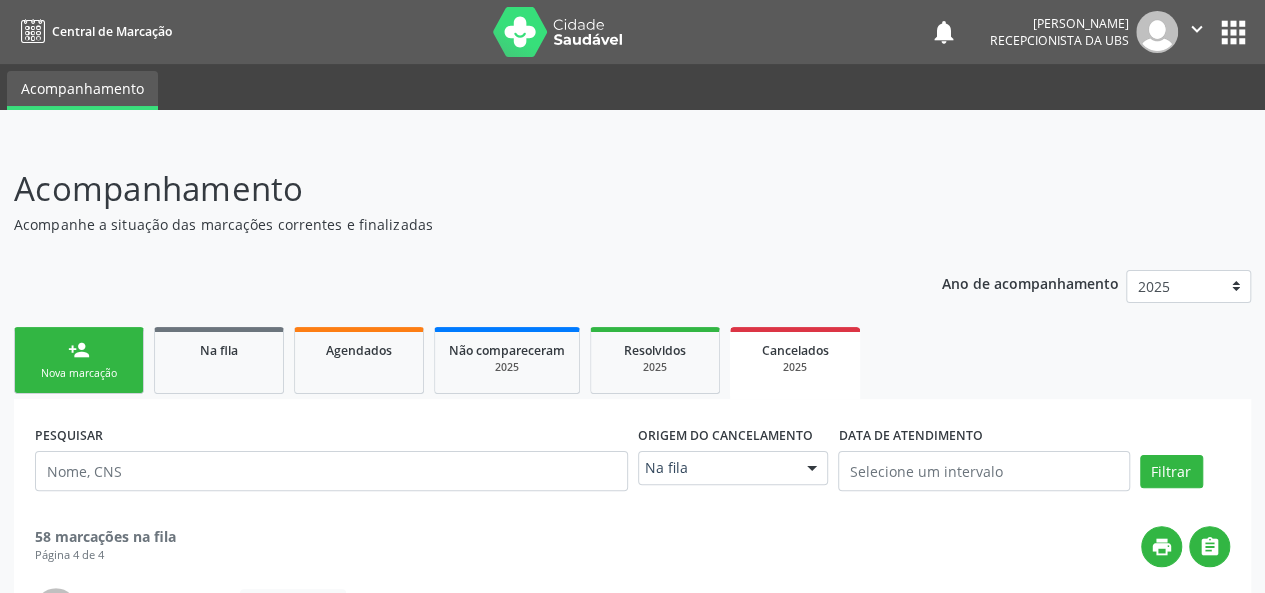 drag, startPoint x: 82, startPoint y: 363, endPoint x: 99, endPoint y: 371, distance: 18.788294 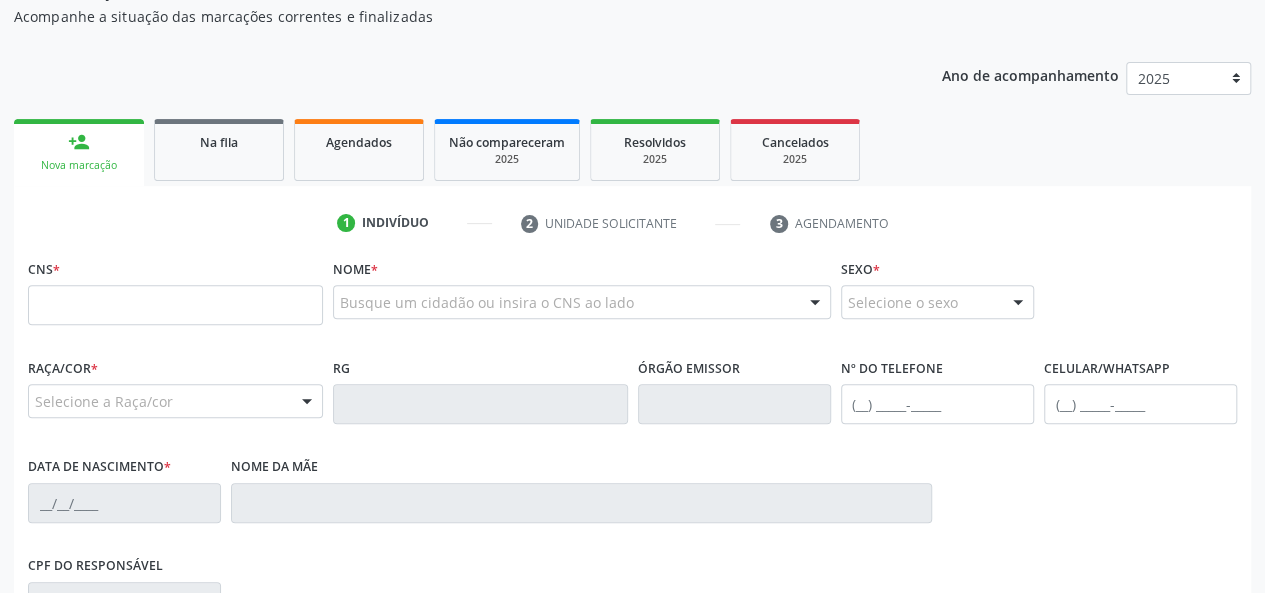 scroll, scrollTop: 300, scrollLeft: 0, axis: vertical 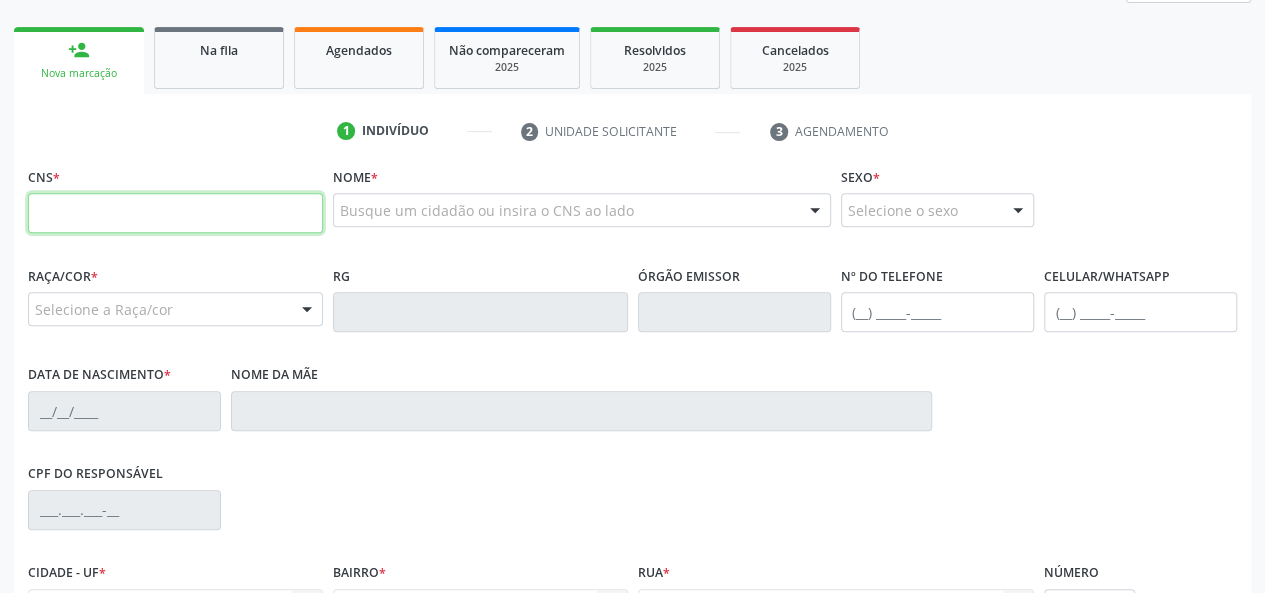click at bounding box center (175, 213) 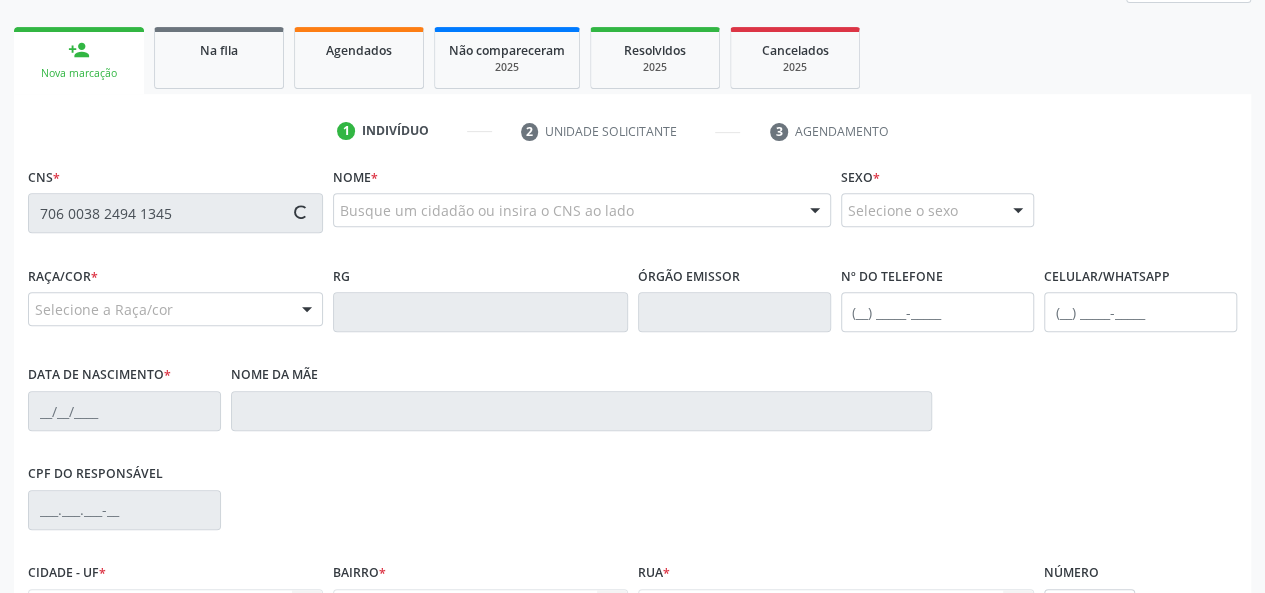 type on "706 0038 2494 1345" 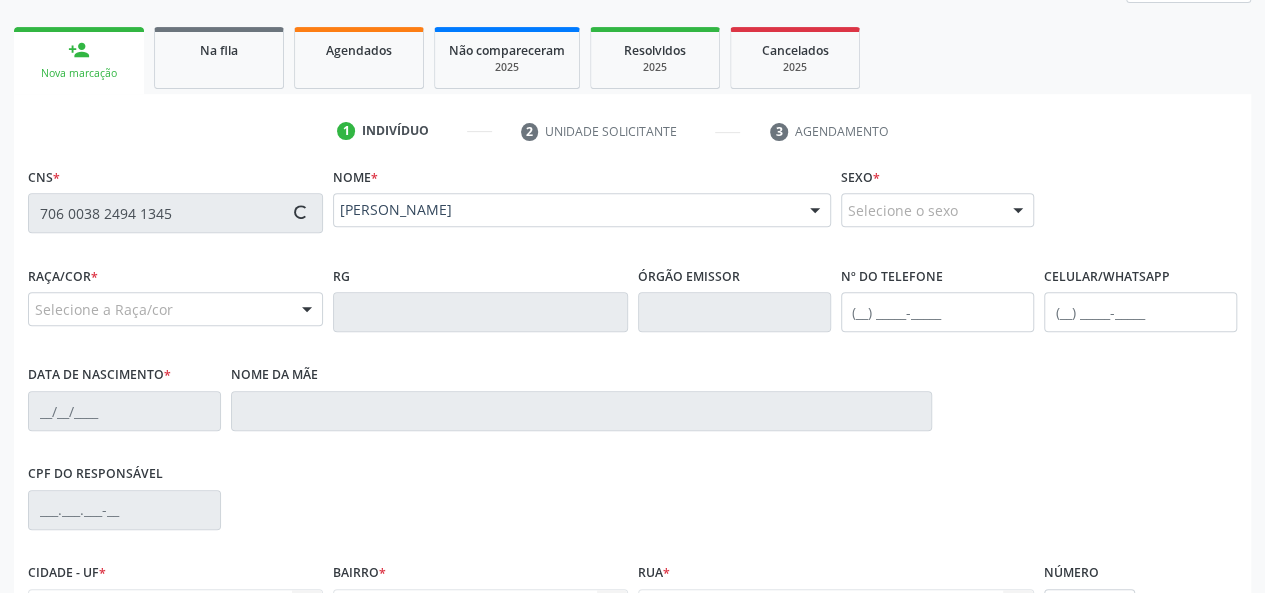 type on "[PHONE_NUMBER]" 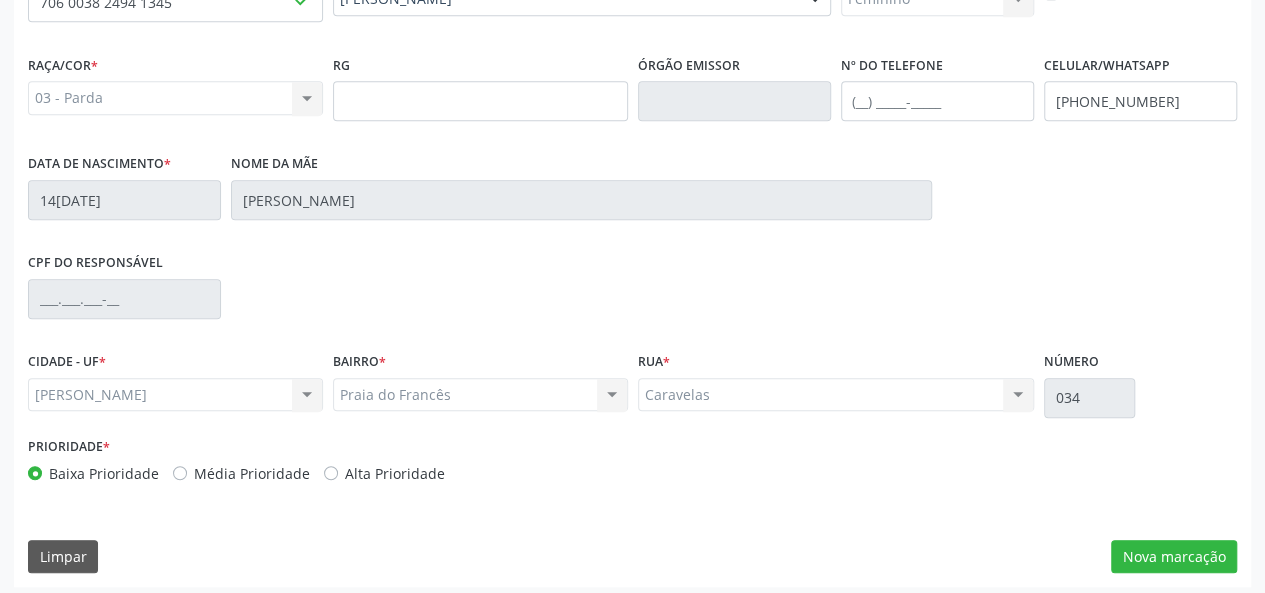 scroll, scrollTop: 518, scrollLeft: 0, axis: vertical 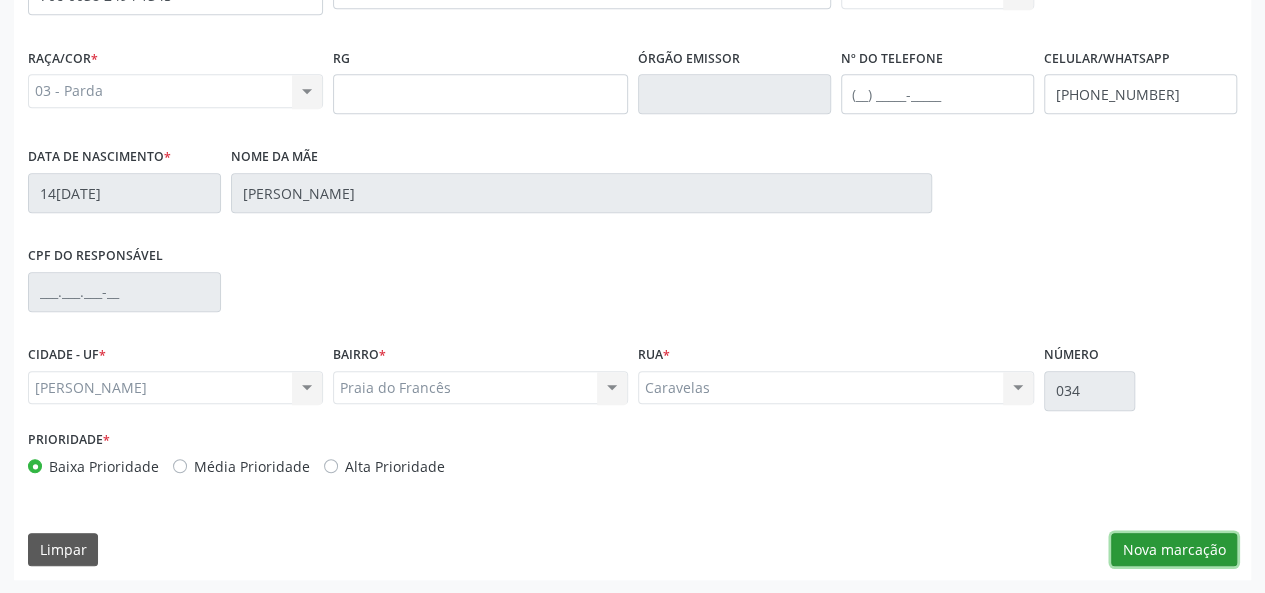 click on "Nova marcação" at bounding box center (1174, 550) 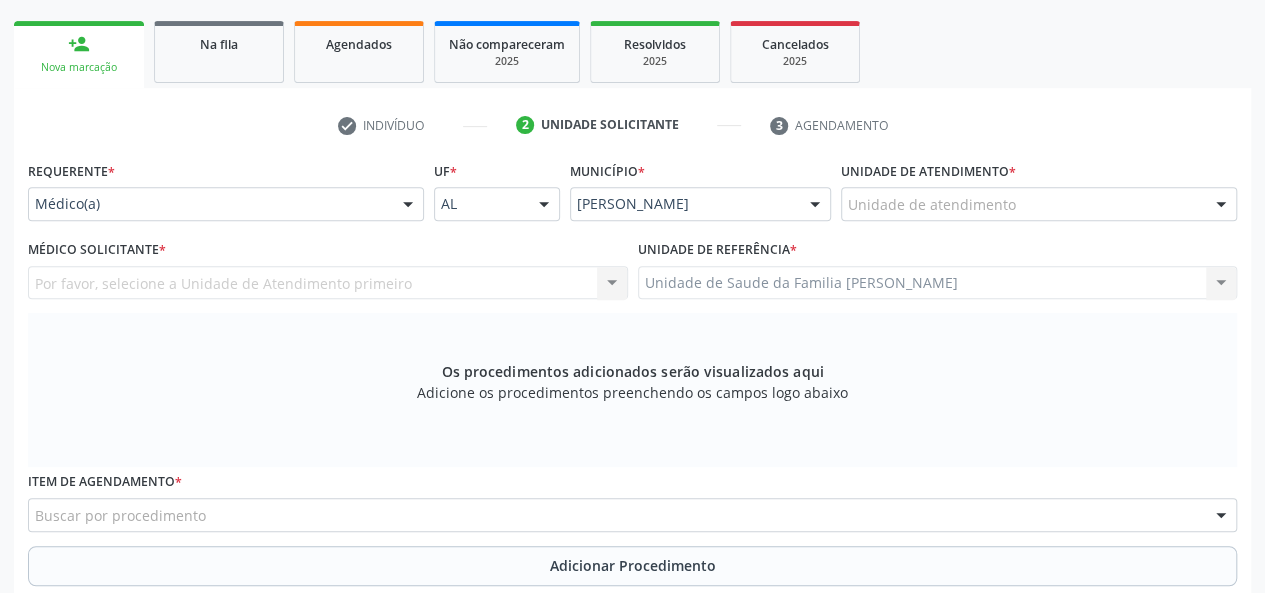 scroll, scrollTop: 218, scrollLeft: 0, axis: vertical 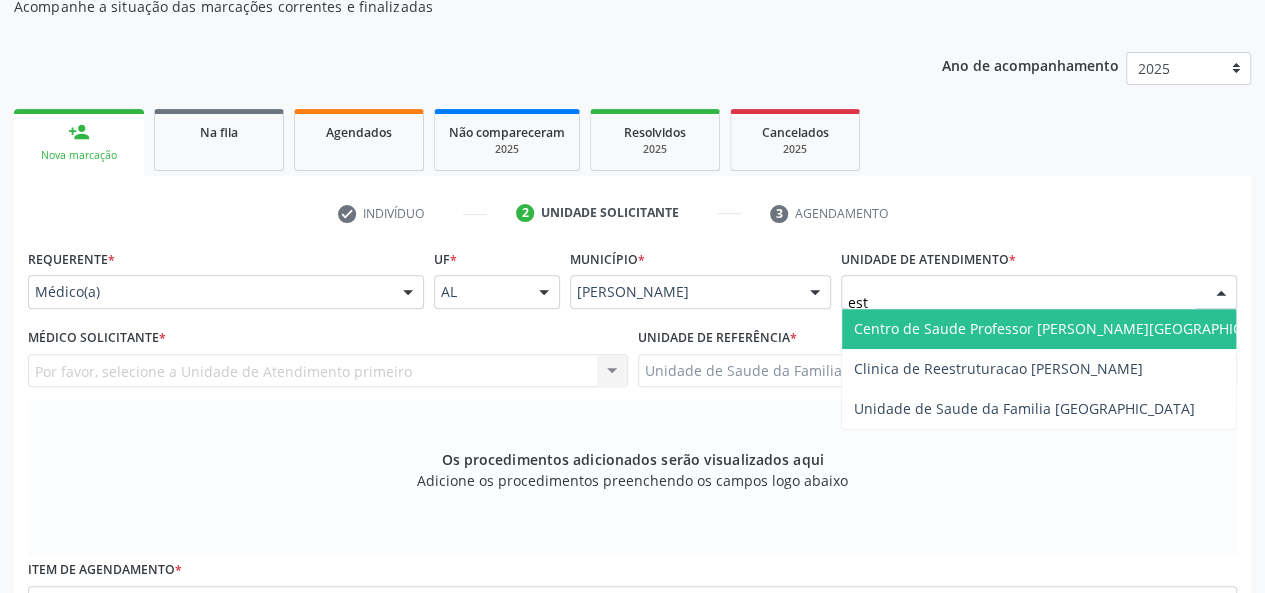type on "esta" 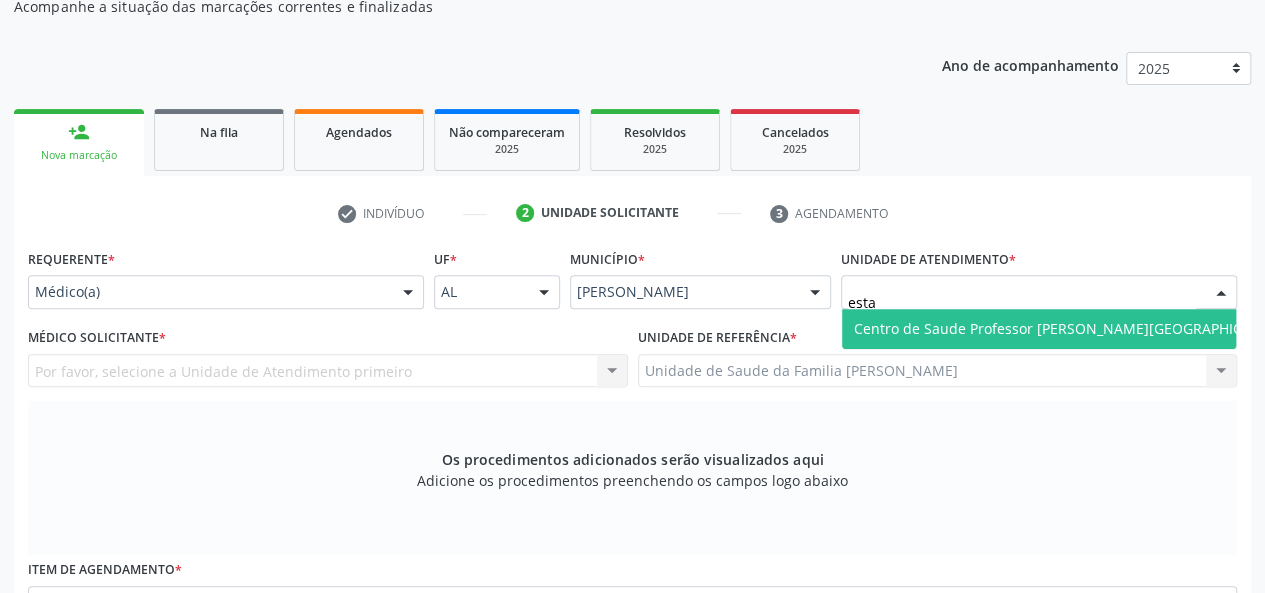 click on "Centro de Saude Professor [PERSON_NAME][GEOGRAPHIC_DATA]" at bounding box center (1071, 329) 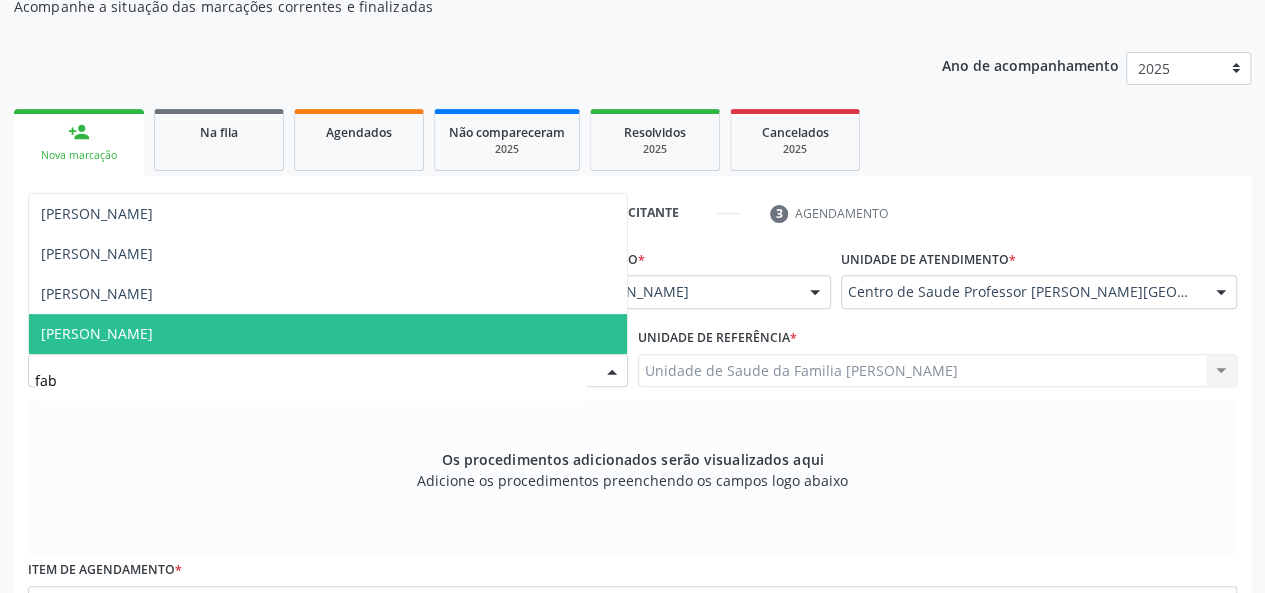 type on "fabi" 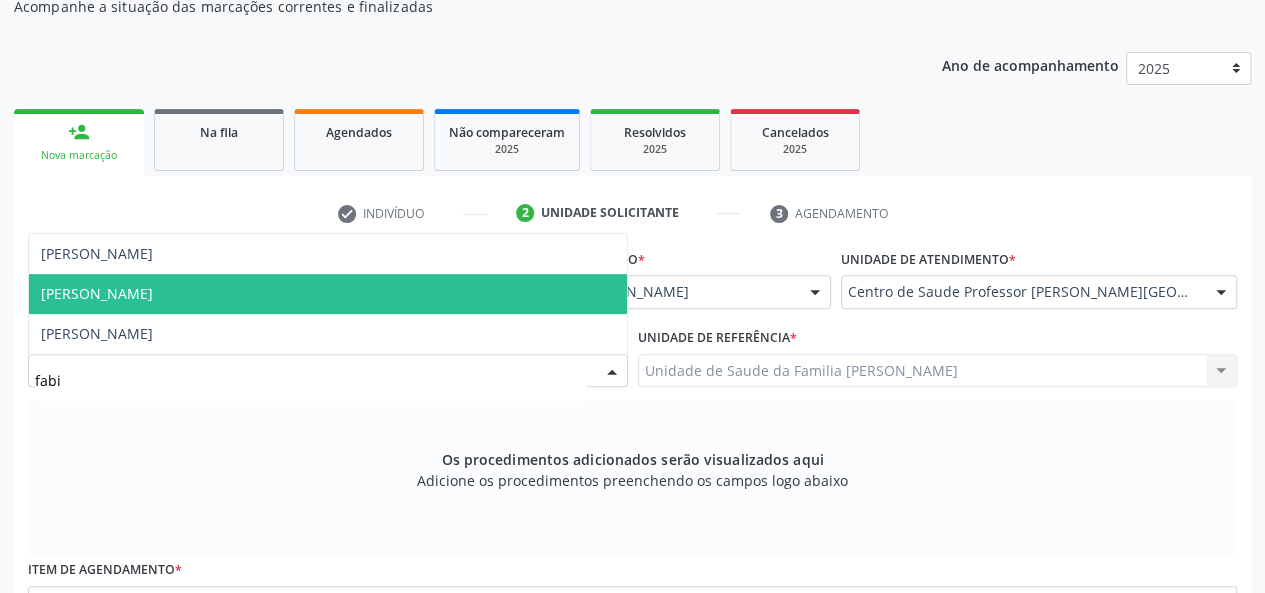click on "[PERSON_NAME]" at bounding box center [97, 293] 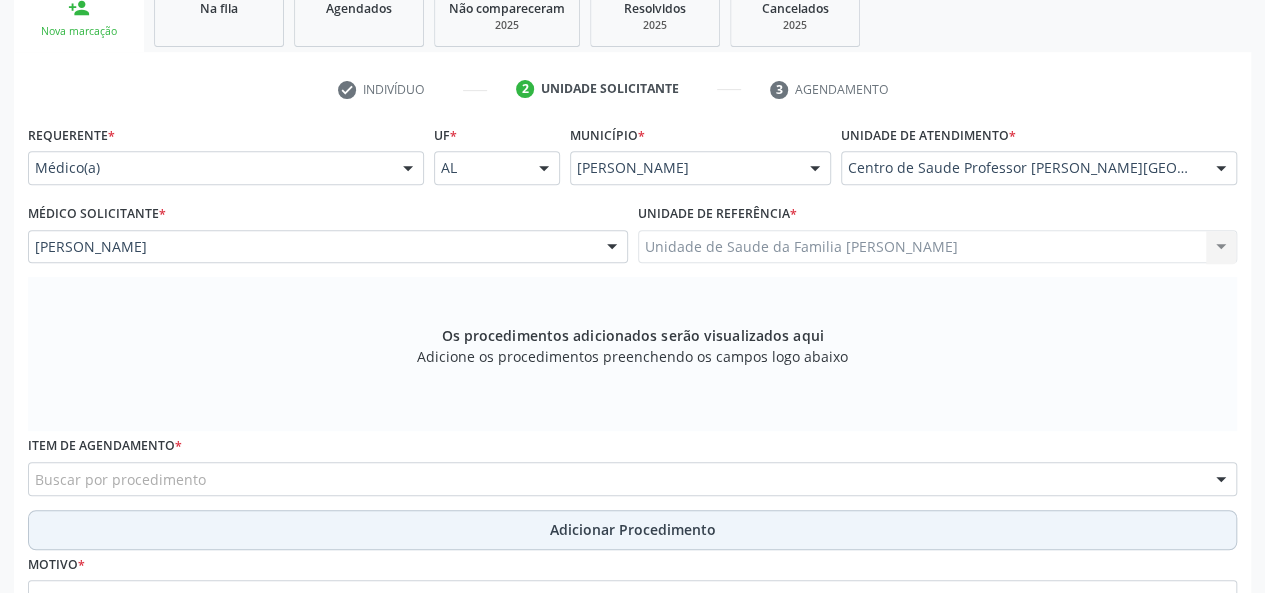 scroll, scrollTop: 518, scrollLeft: 0, axis: vertical 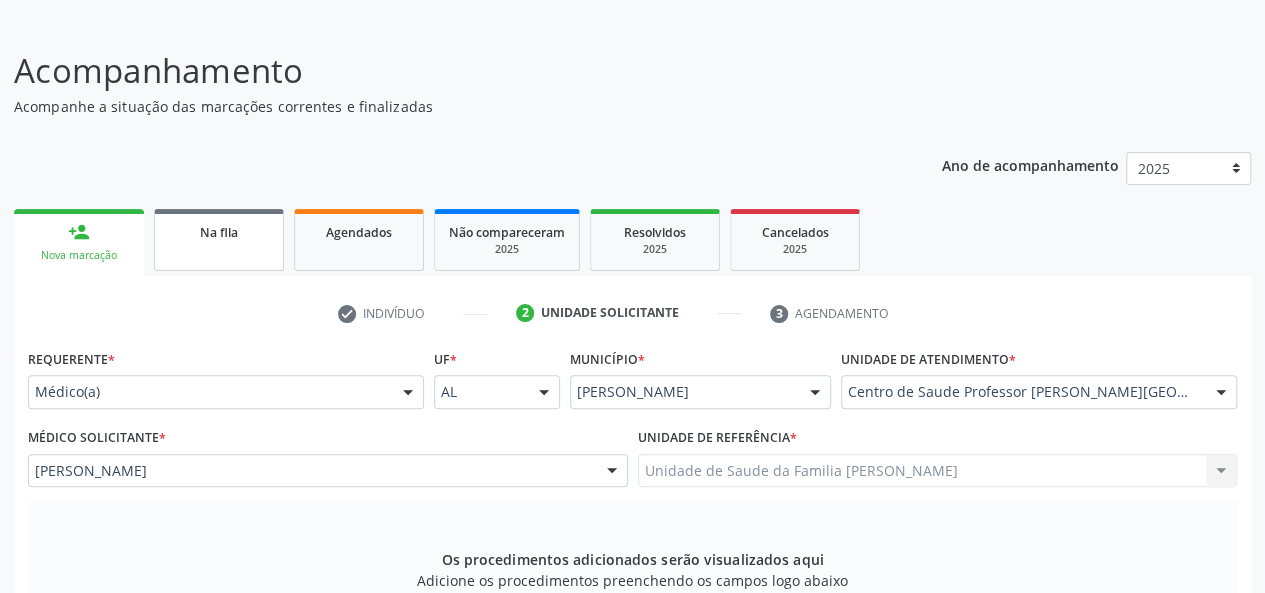 click on "Na fila" at bounding box center [219, 240] 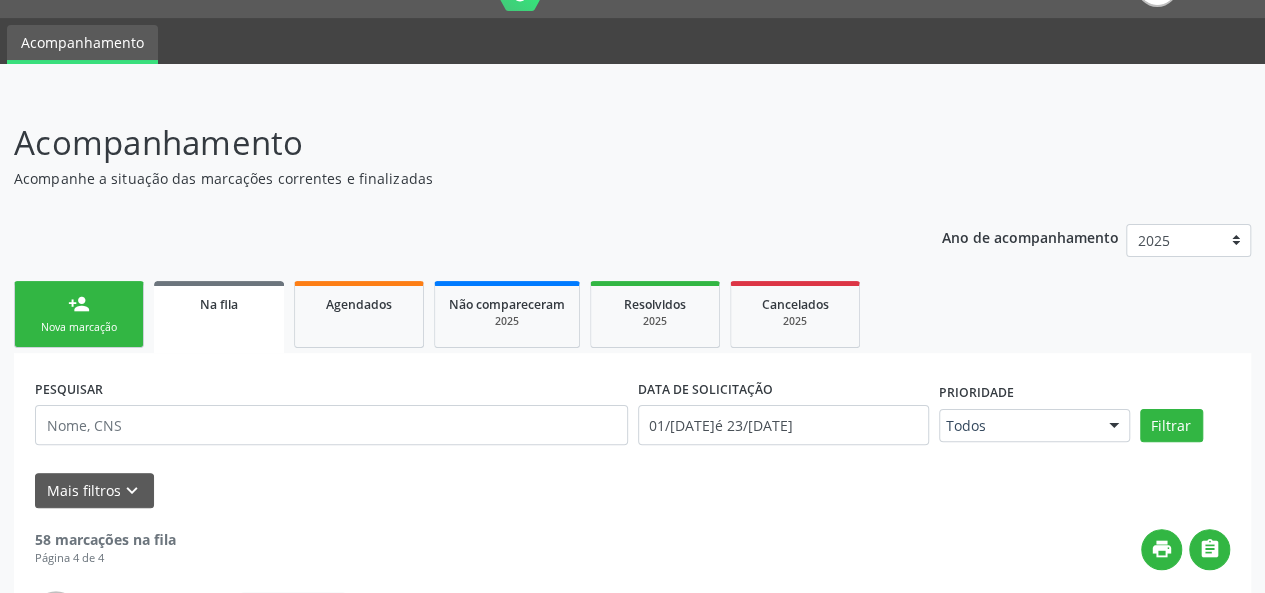 scroll, scrollTop: 0, scrollLeft: 0, axis: both 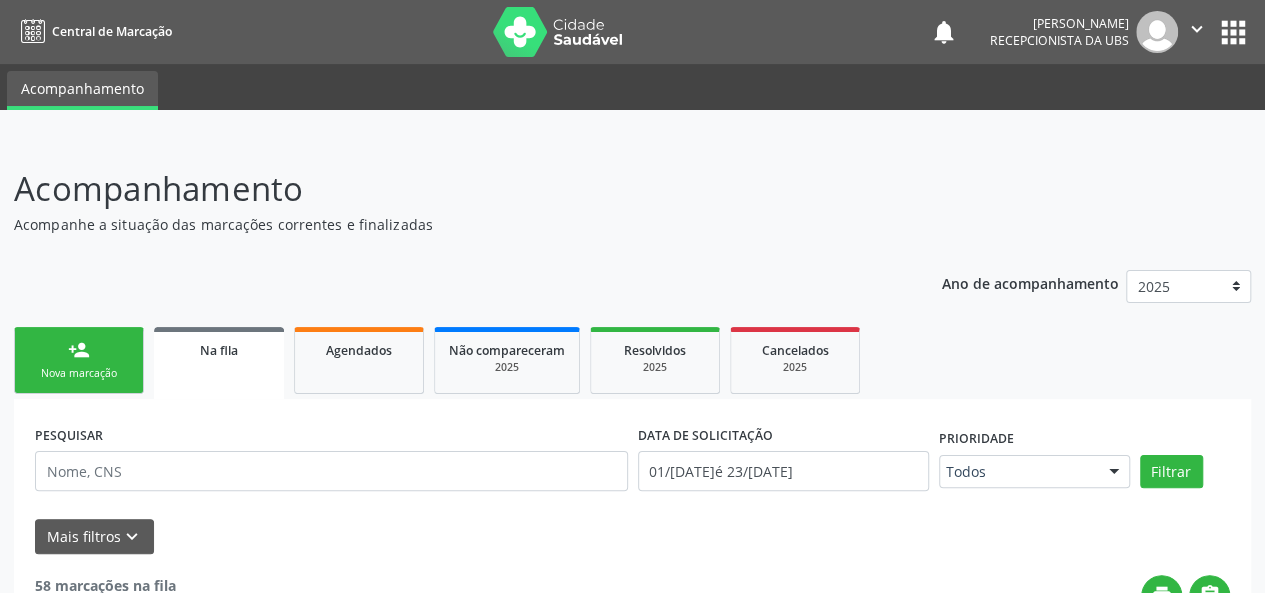 click on "Nova marcação" at bounding box center (79, 373) 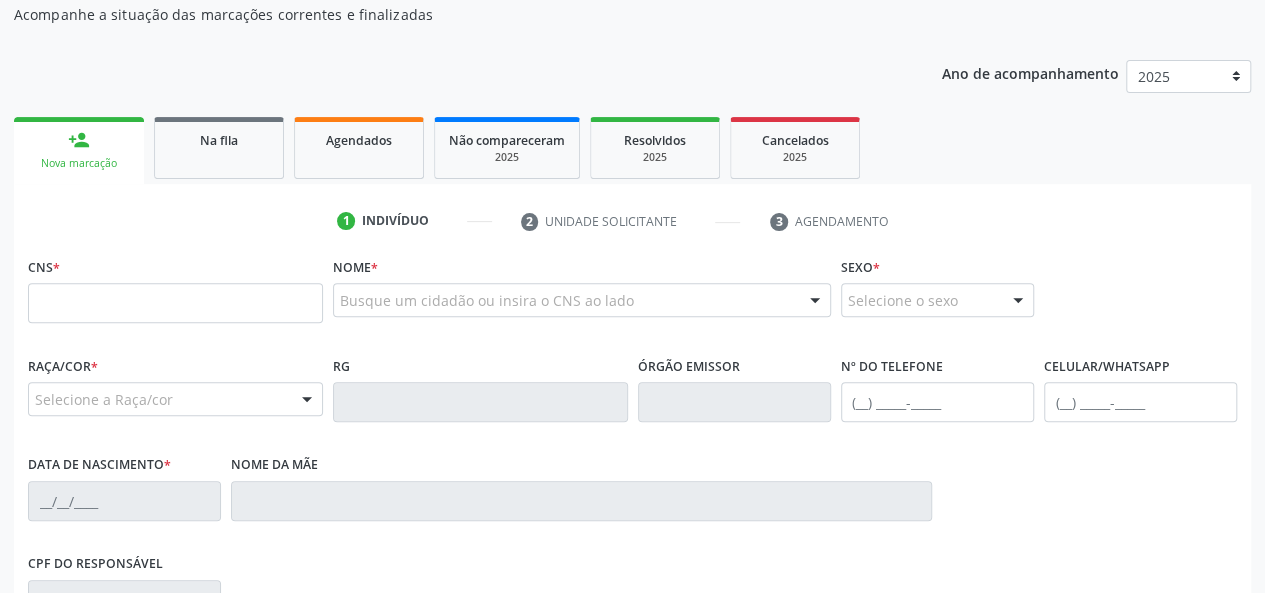 scroll, scrollTop: 300, scrollLeft: 0, axis: vertical 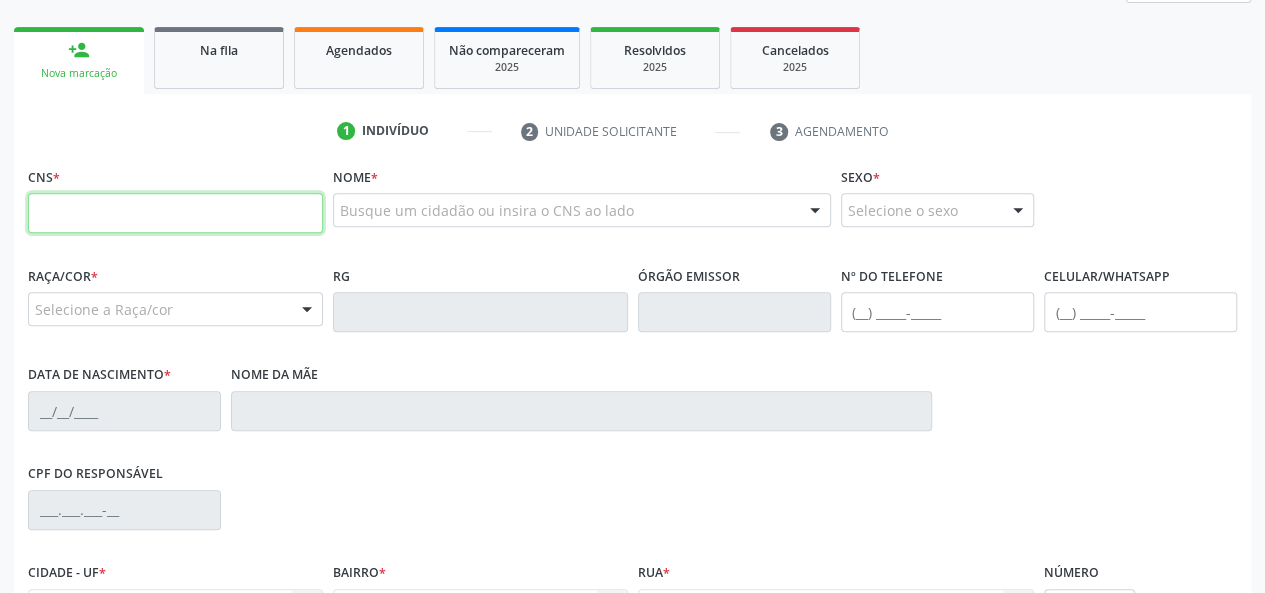 paste on "706 0038 2494 1345" 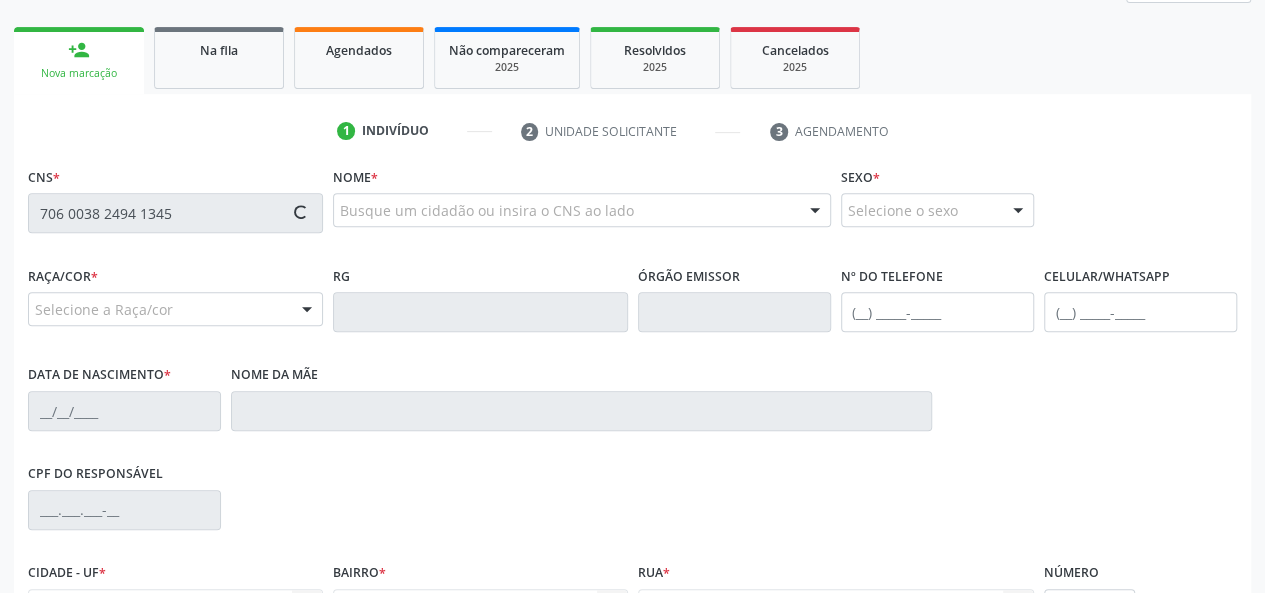 type on "706 0038 2494 1345" 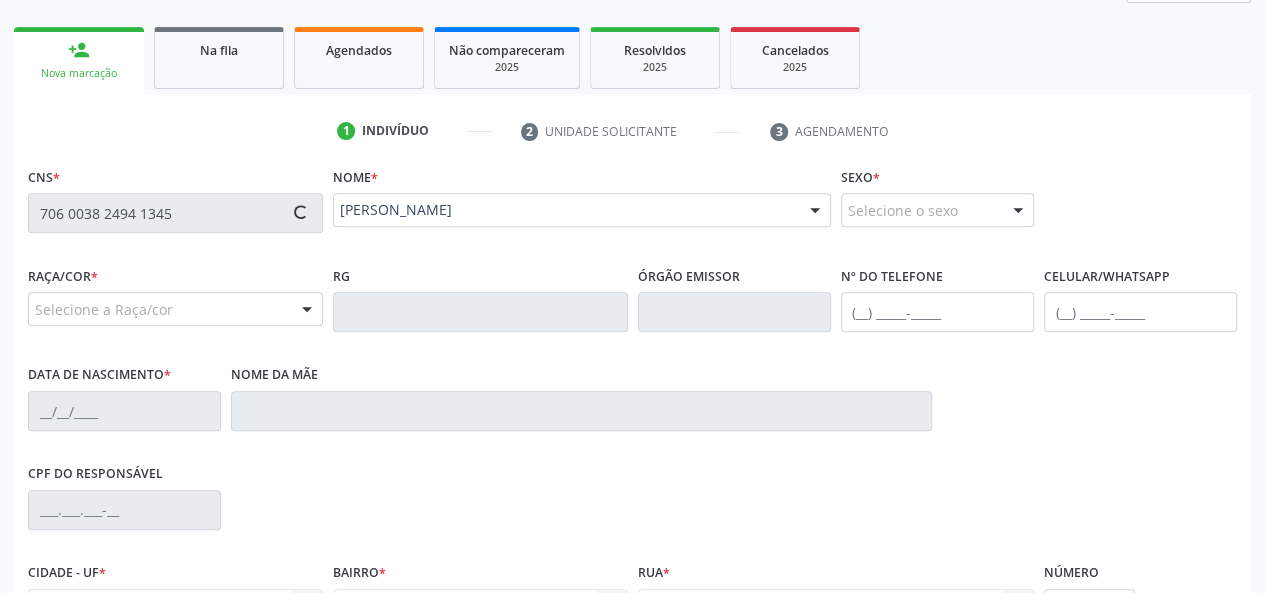type on "[PHONE_NUMBER]" 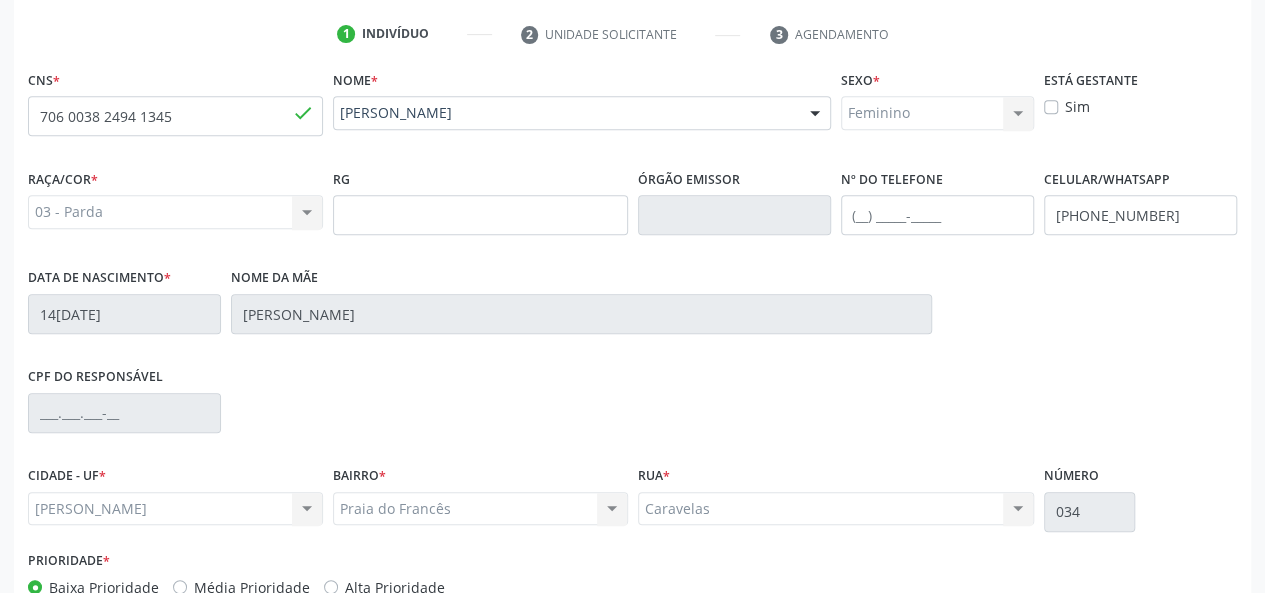 scroll, scrollTop: 518, scrollLeft: 0, axis: vertical 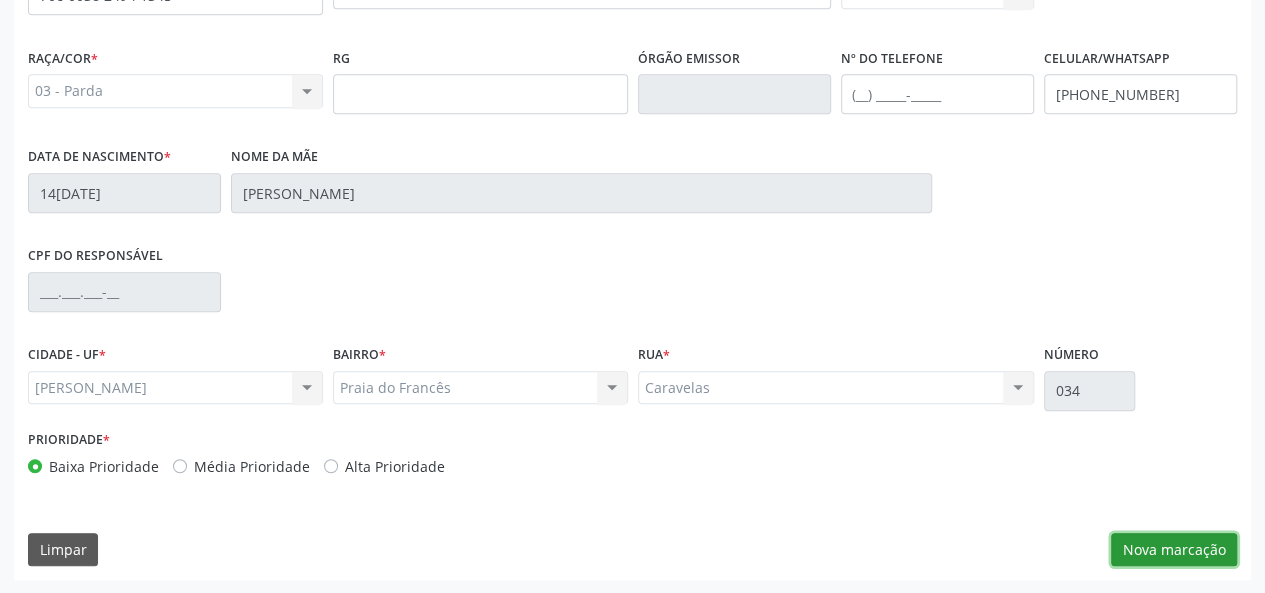click on "Nova marcação" at bounding box center [1174, 550] 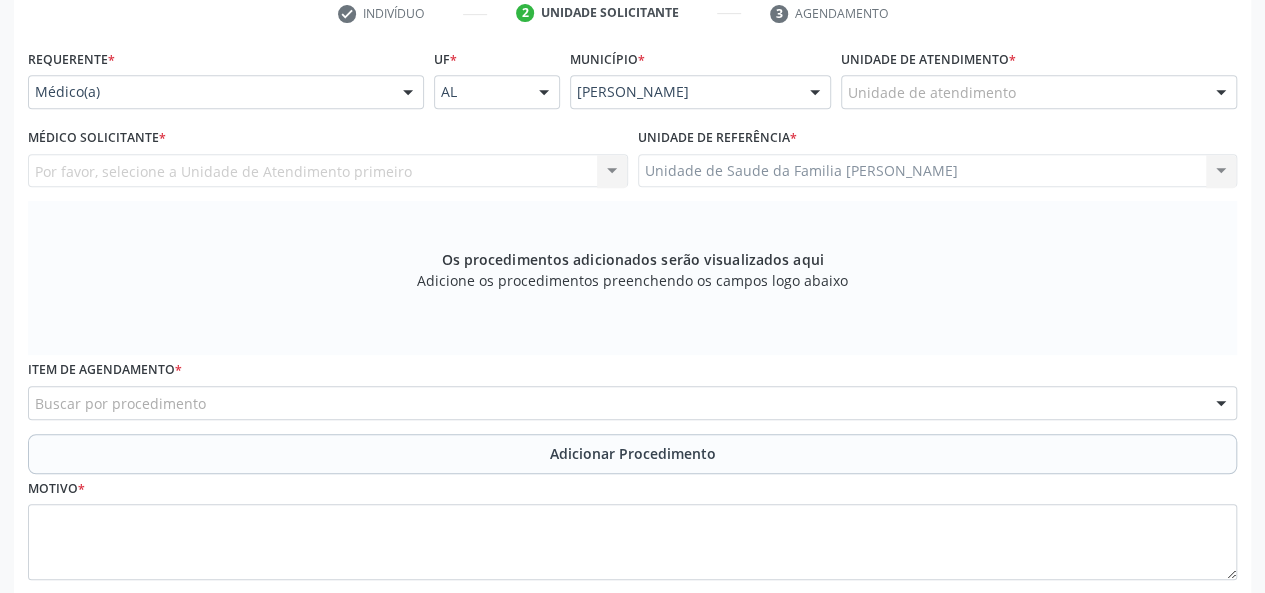 scroll, scrollTop: 218, scrollLeft: 0, axis: vertical 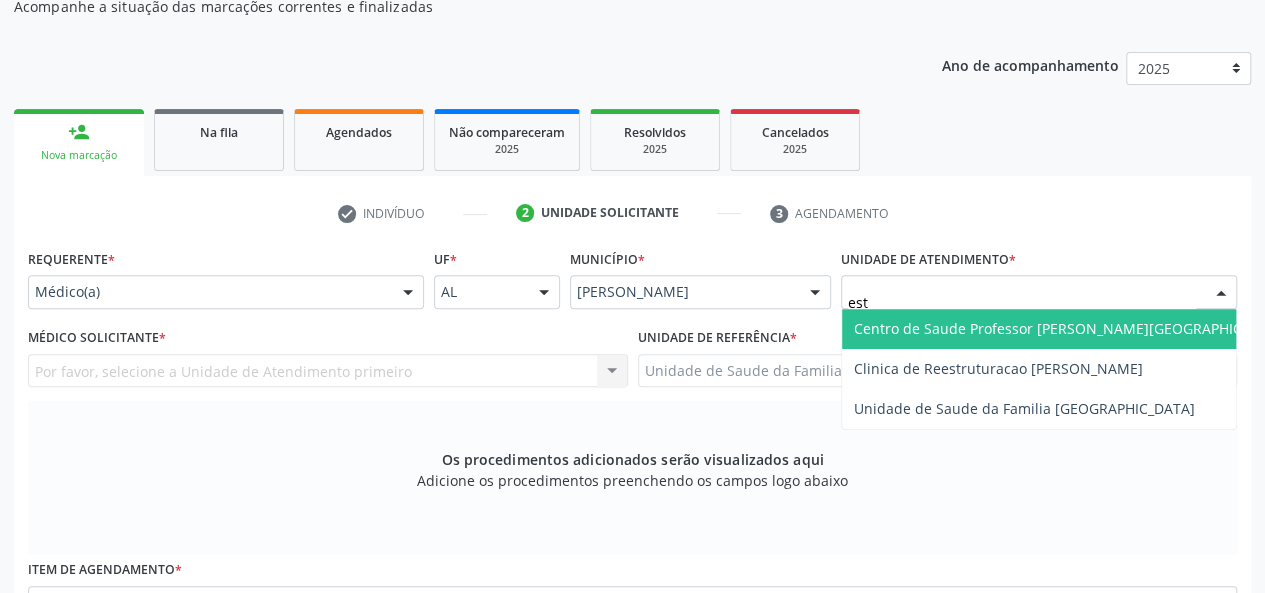 type on "esta" 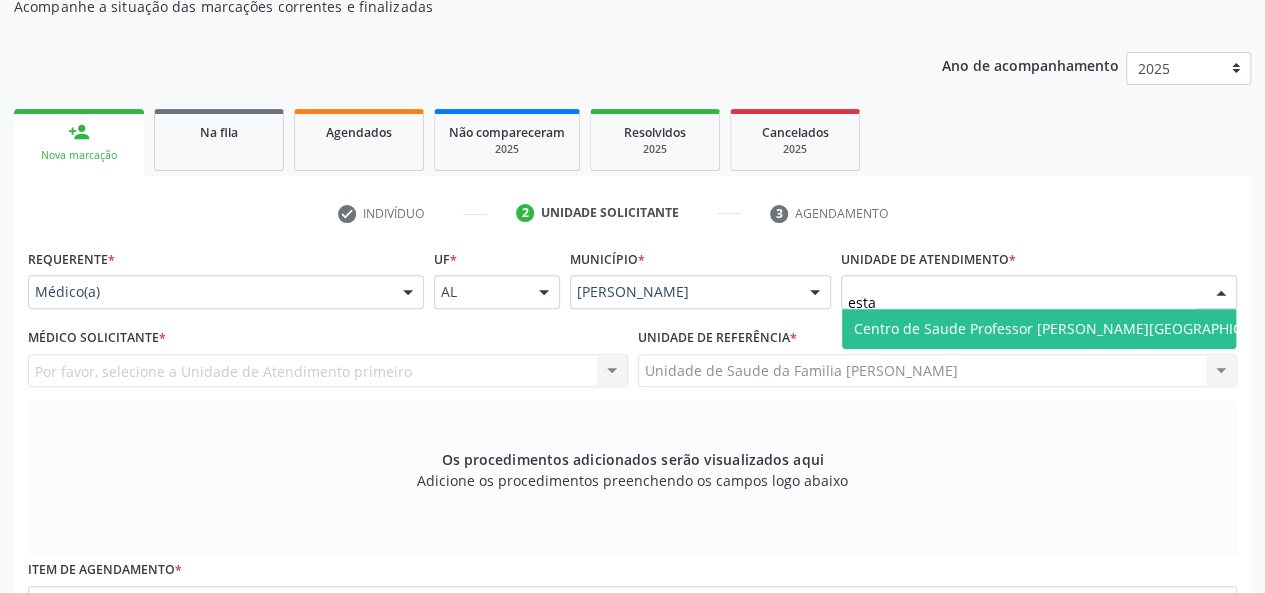 click on "Centro de Saude Professor [PERSON_NAME][GEOGRAPHIC_DATA]" at bounding box center [1071, 328] 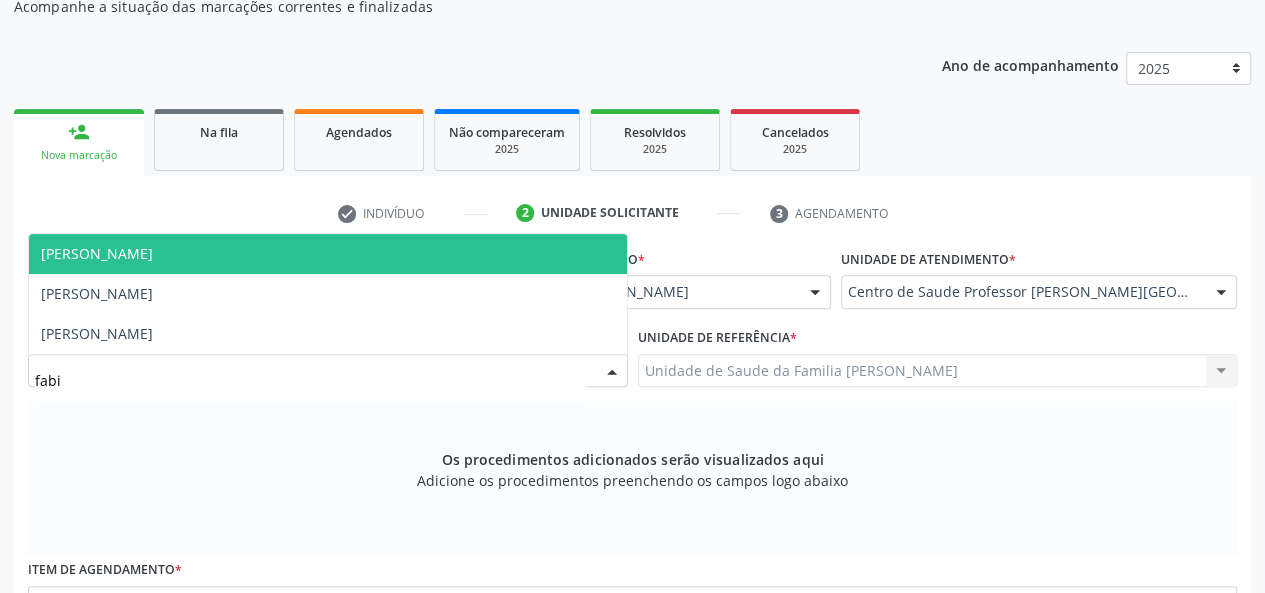 type on "fabia" 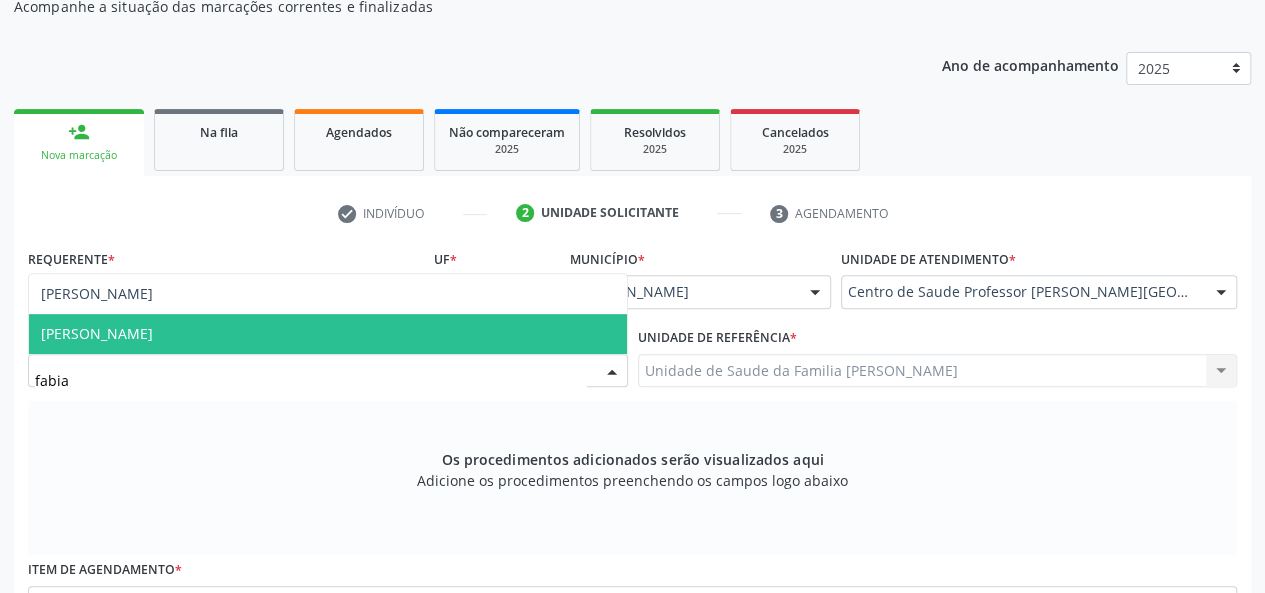 click on "[PERSON_NAME]" at bounding box center [97, 333] 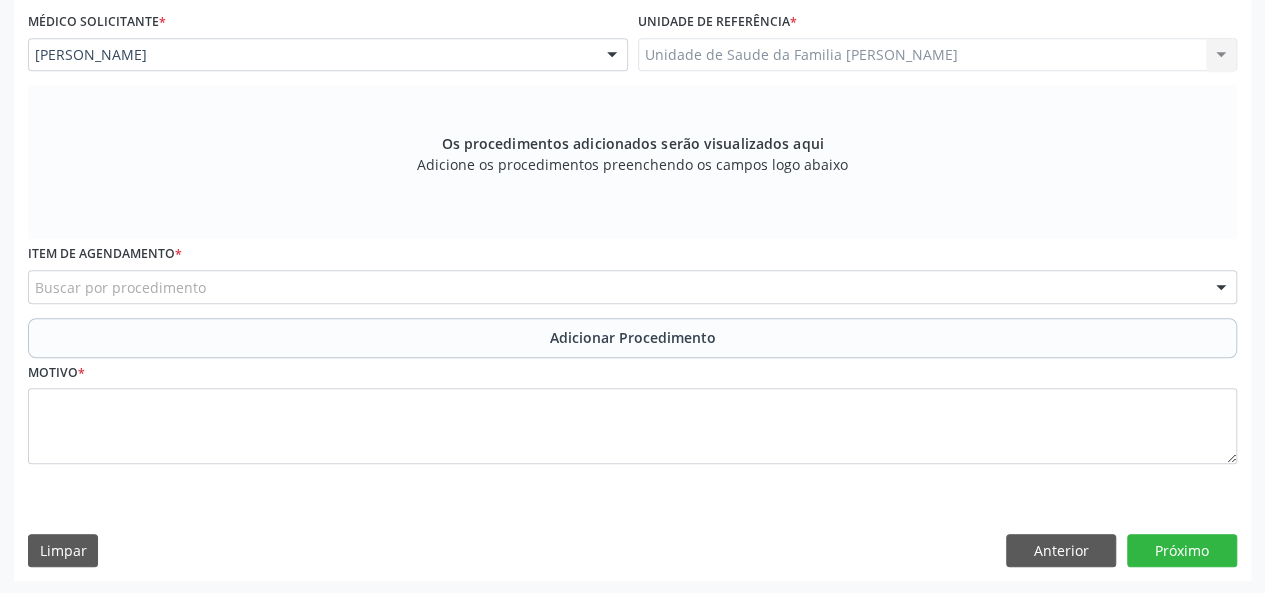 scroll, scrollTop: 534, scrollLeft: 0, axis: vertical 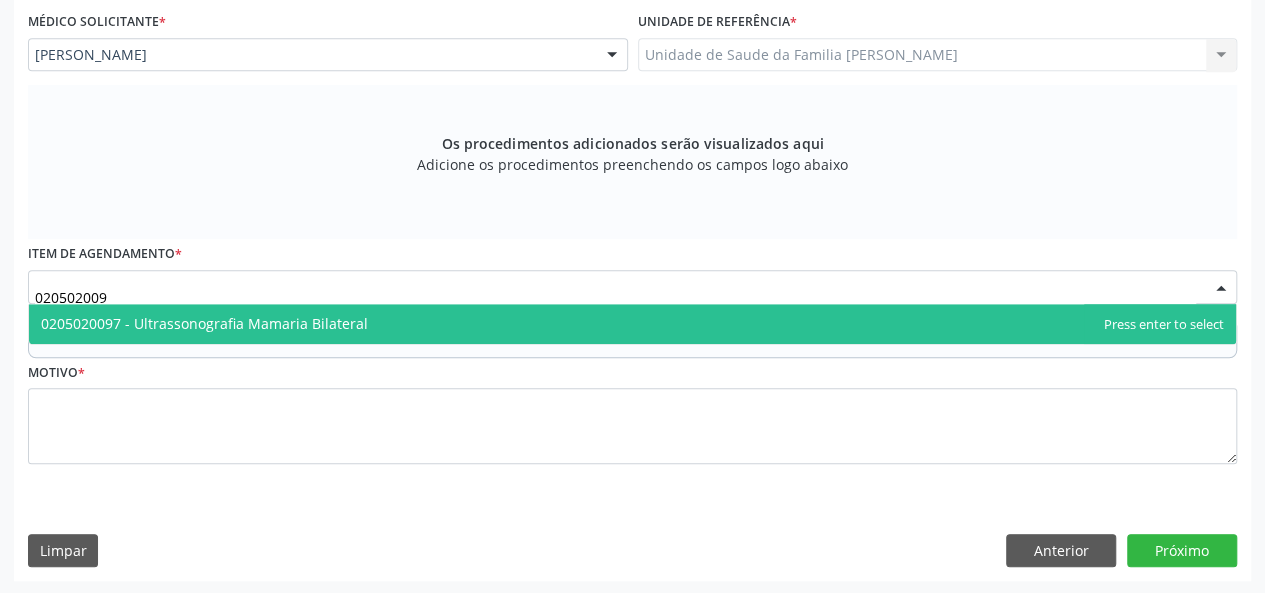 type on "0205020097" 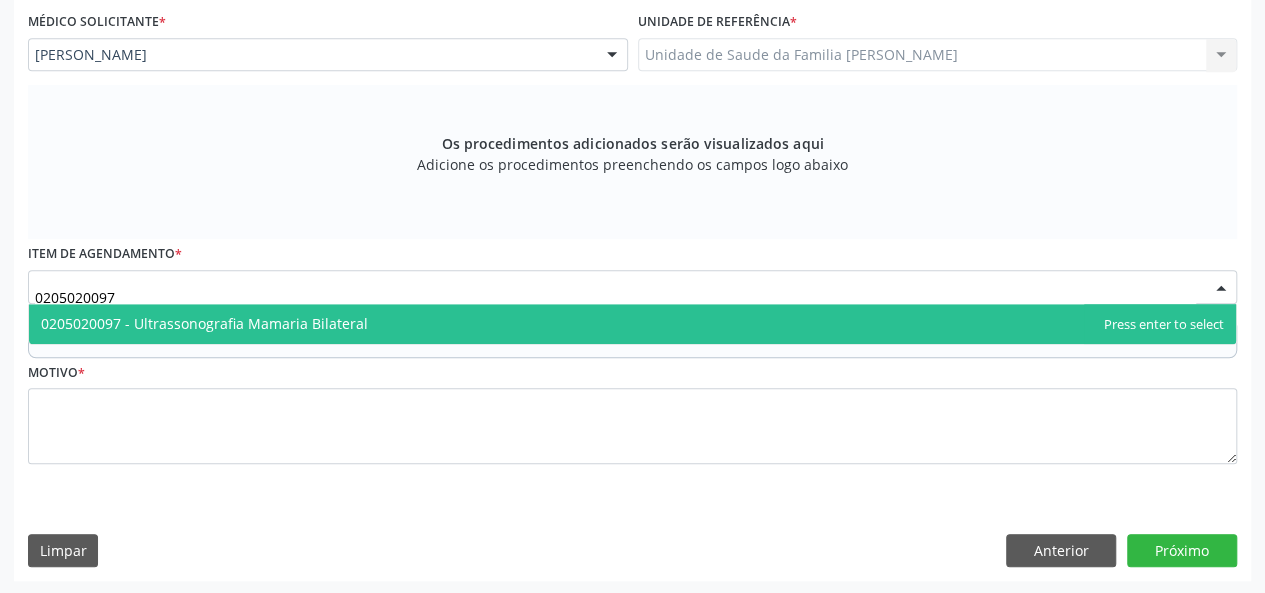 click on "0205020097 - Ultrassonografia Mamaria Bilateral" at bounding box center [632, 324] 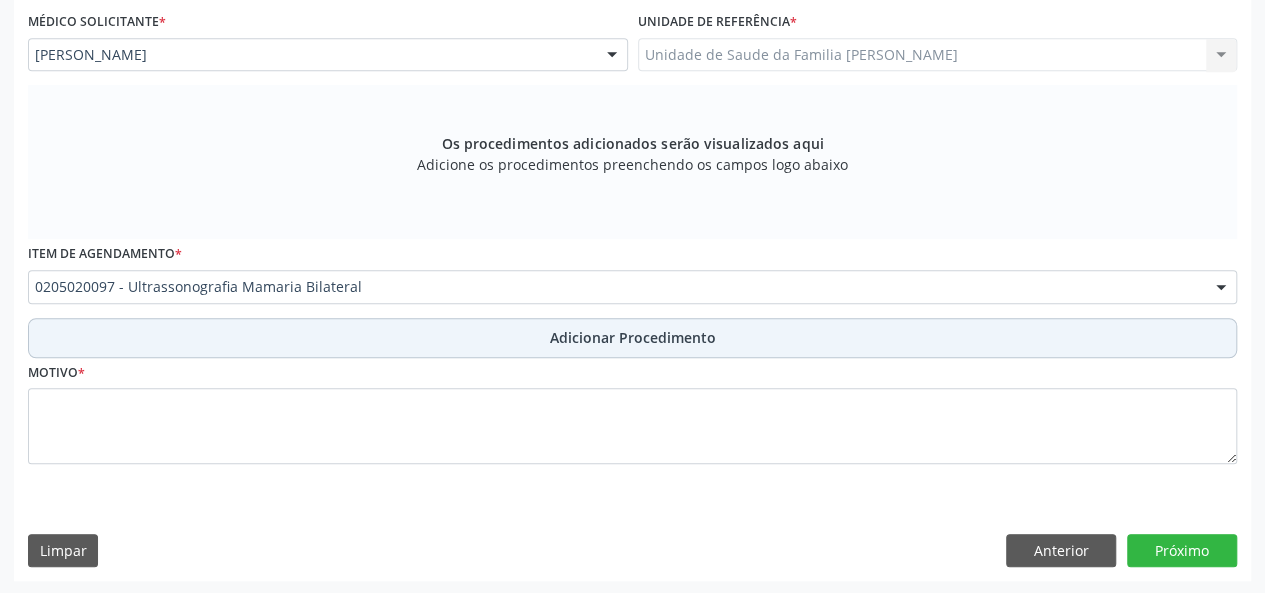 click on "Adicionar Procedimento" at bounding box center [633, 337] 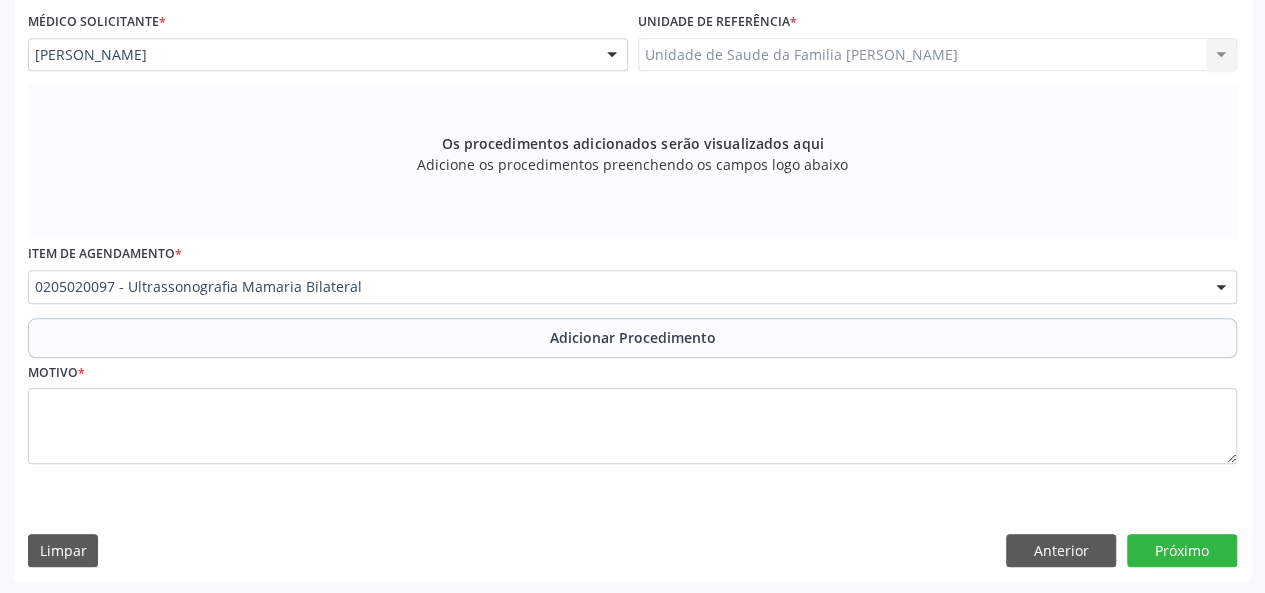 scroll, scrollTop: 458, scrollLeft: 0, axis: vertical 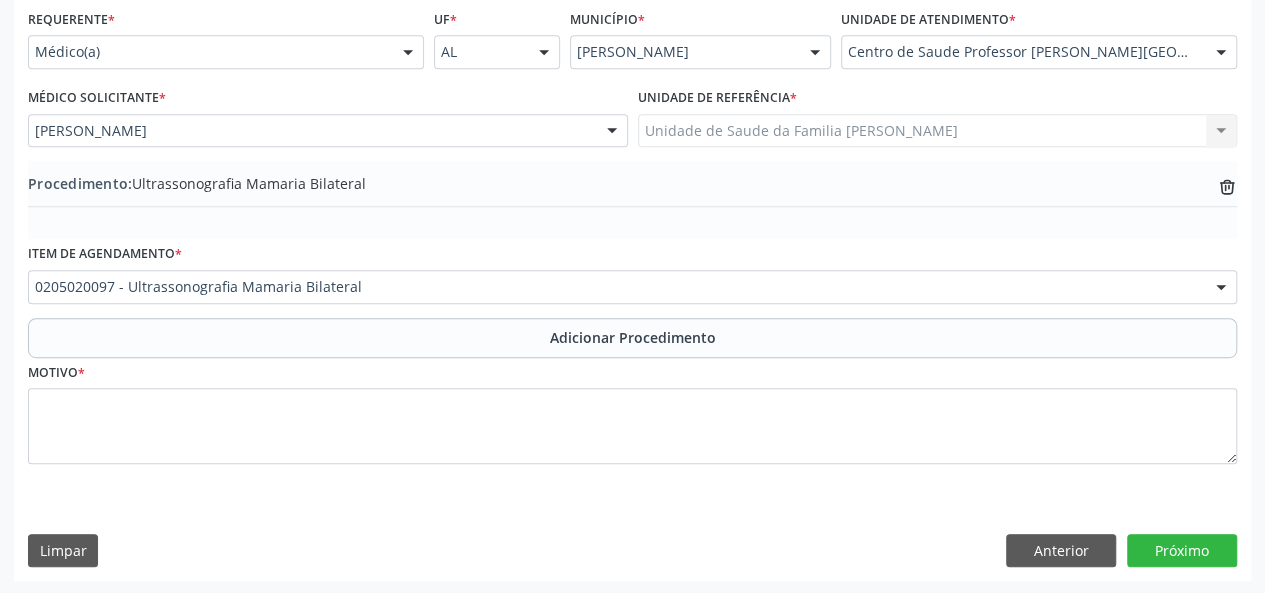 click on "Motivo
*" at bounding box center (632, 425) 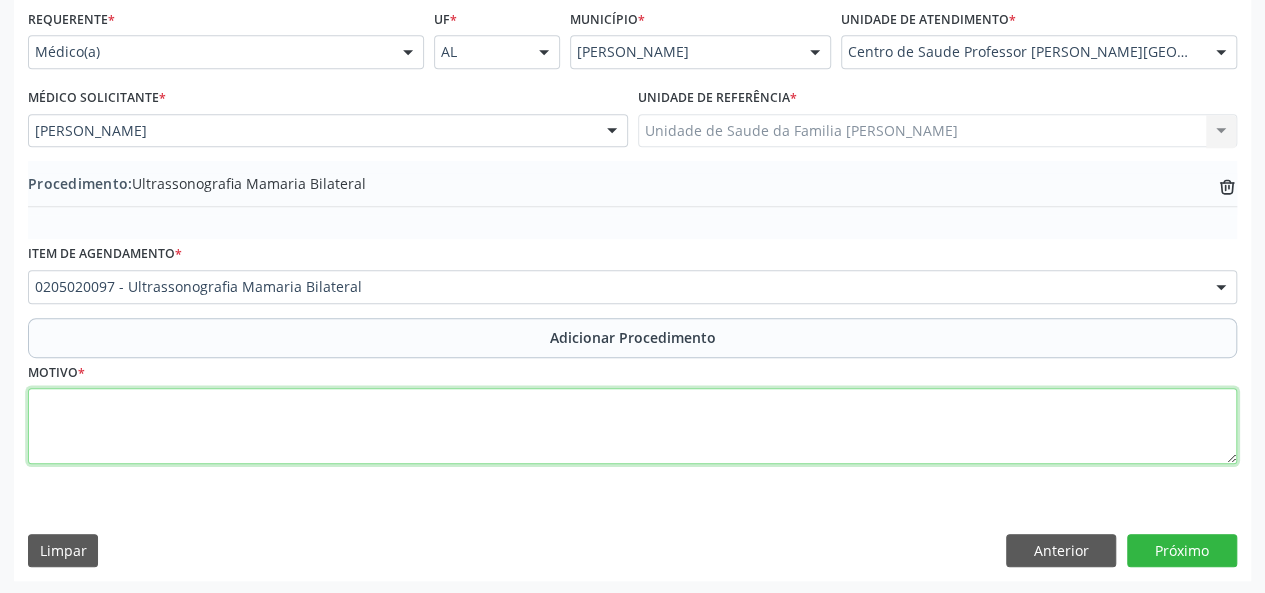 click at bounding box center (632, 426) 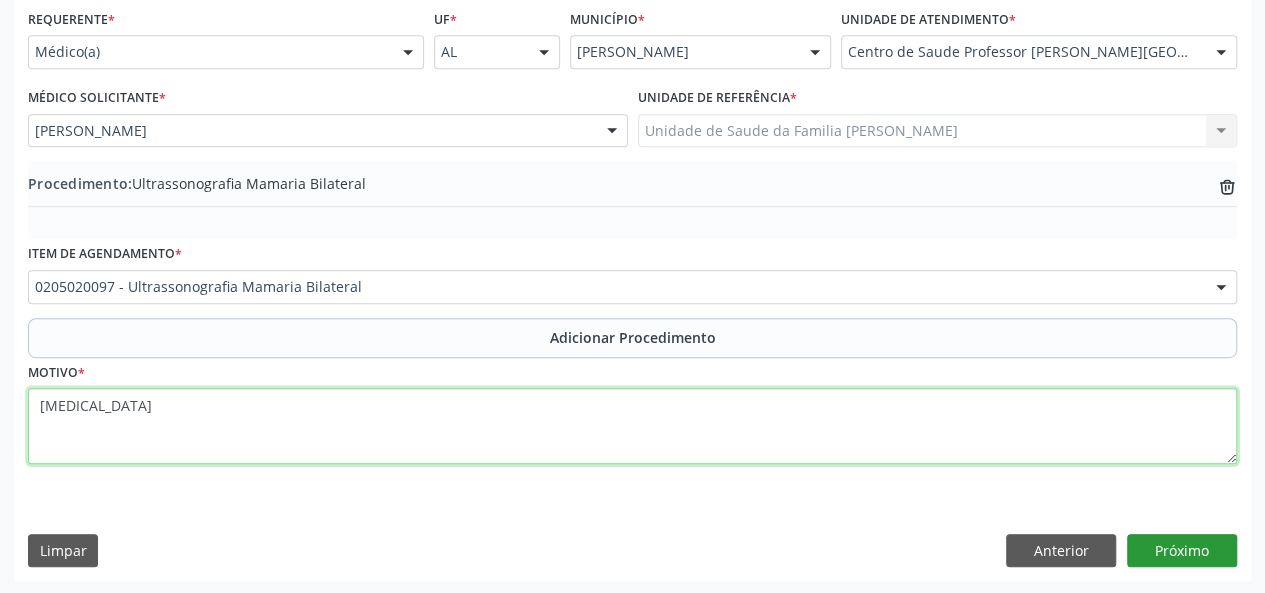 type on "[MEDICAL_DATA]" 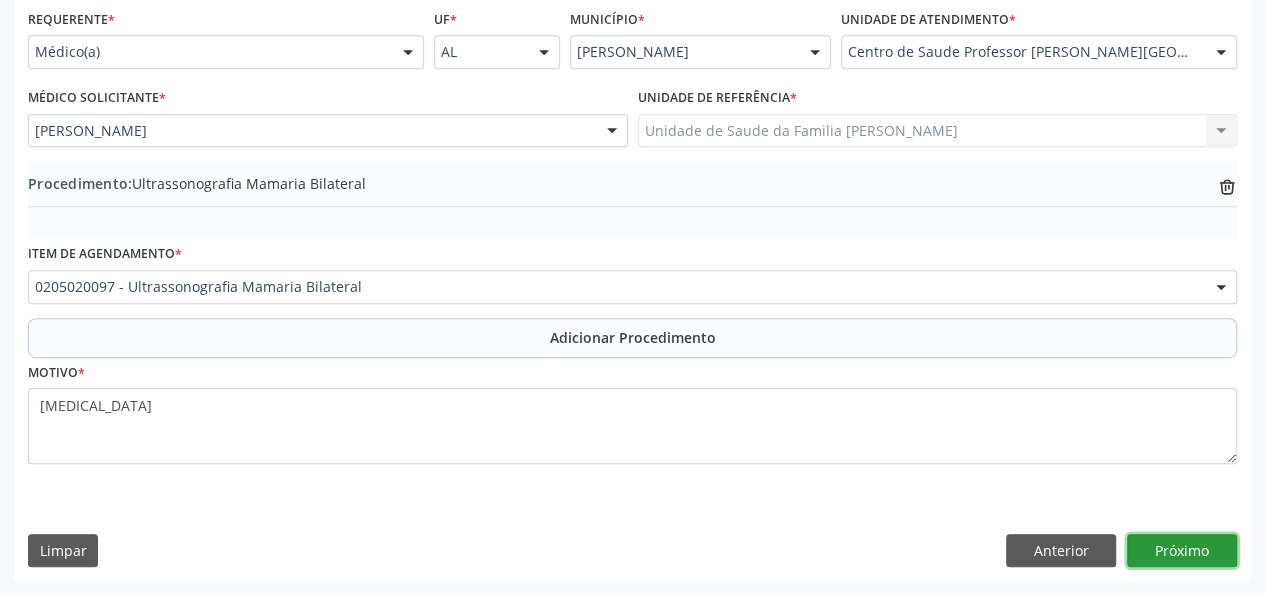 click on "Próximo" at bounding box center [1182, 551] 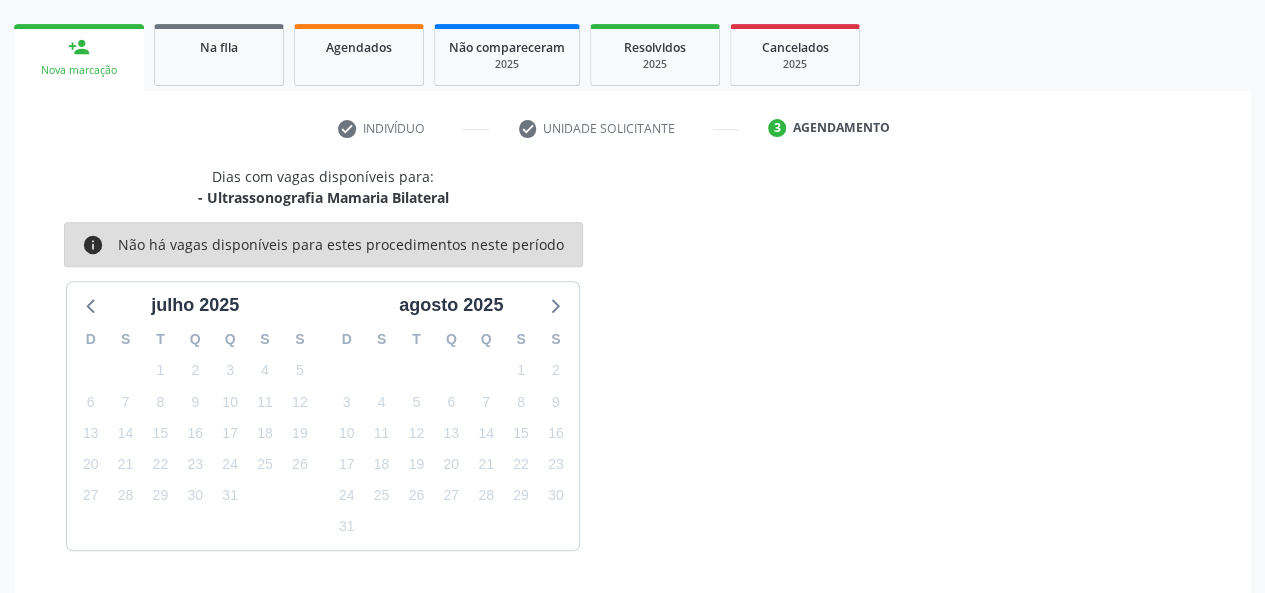 scroll, scrollTop: 362, scrollLeft: 0, axis: vertical 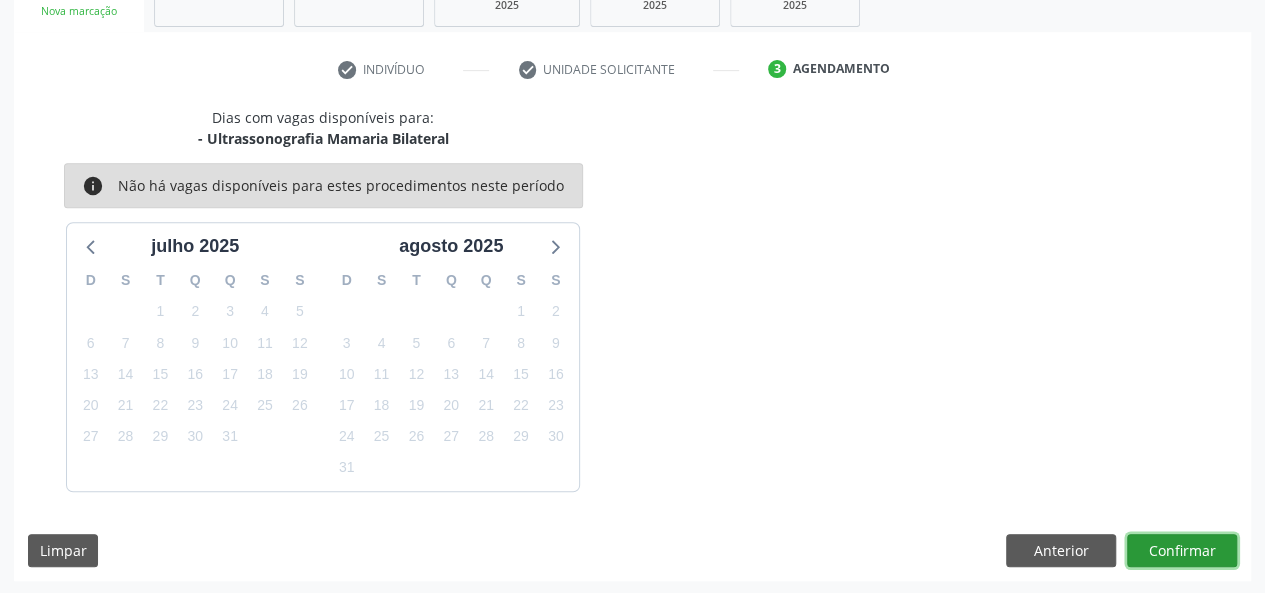 click on "Confirmar" at bounding box center (1182, 551) 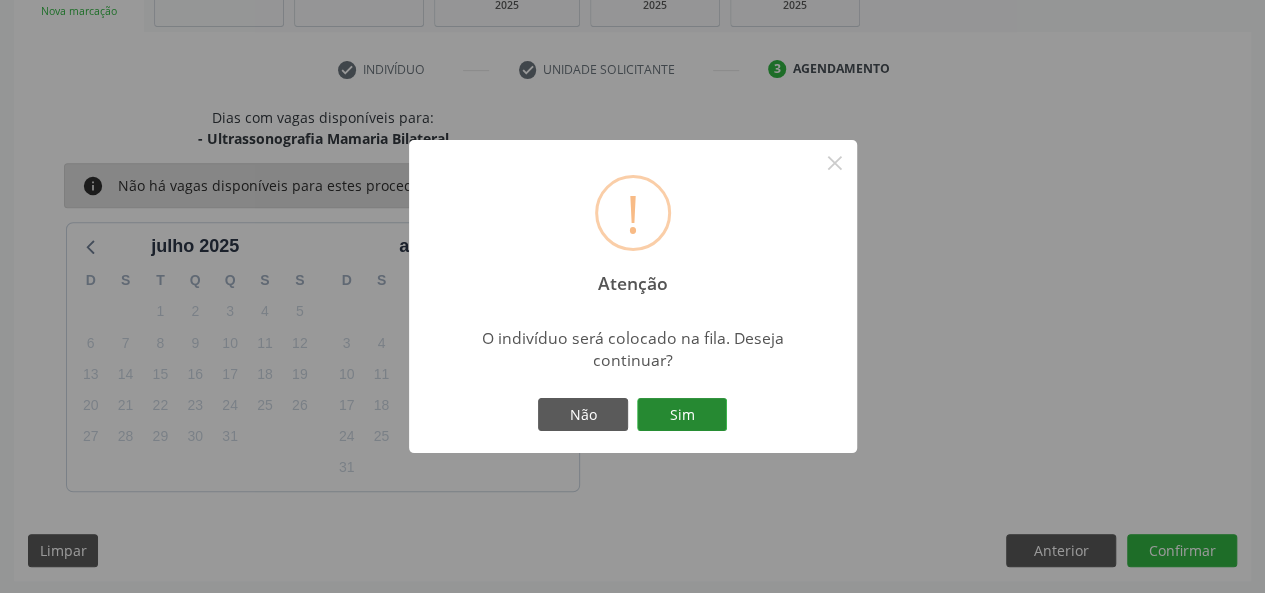 click on "Sim" at bounding box center [682, 415] 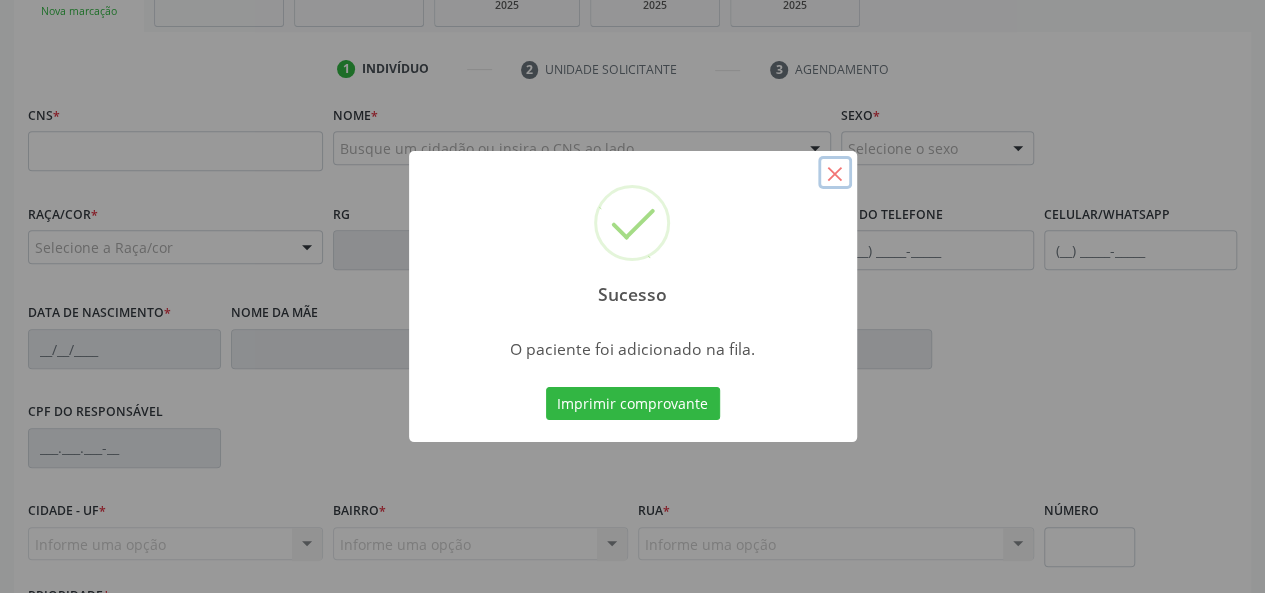 click on "×" at bounding box center [835, 173] 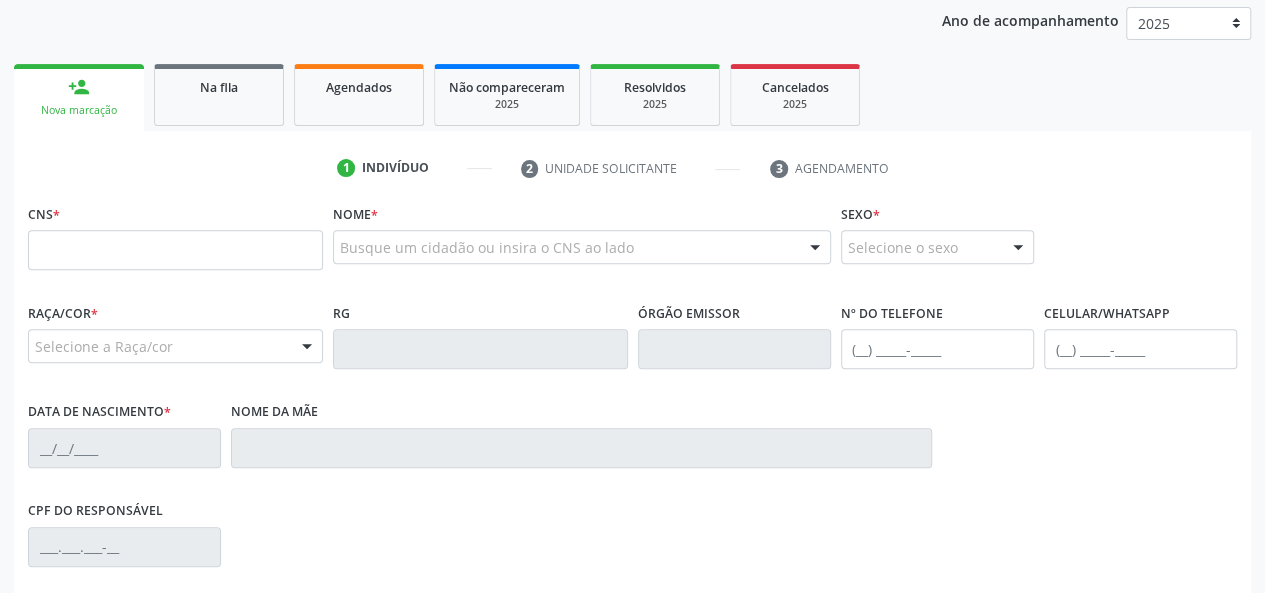 scroll, scrollTop: 218, scrollLeft: 0, axis: vertical 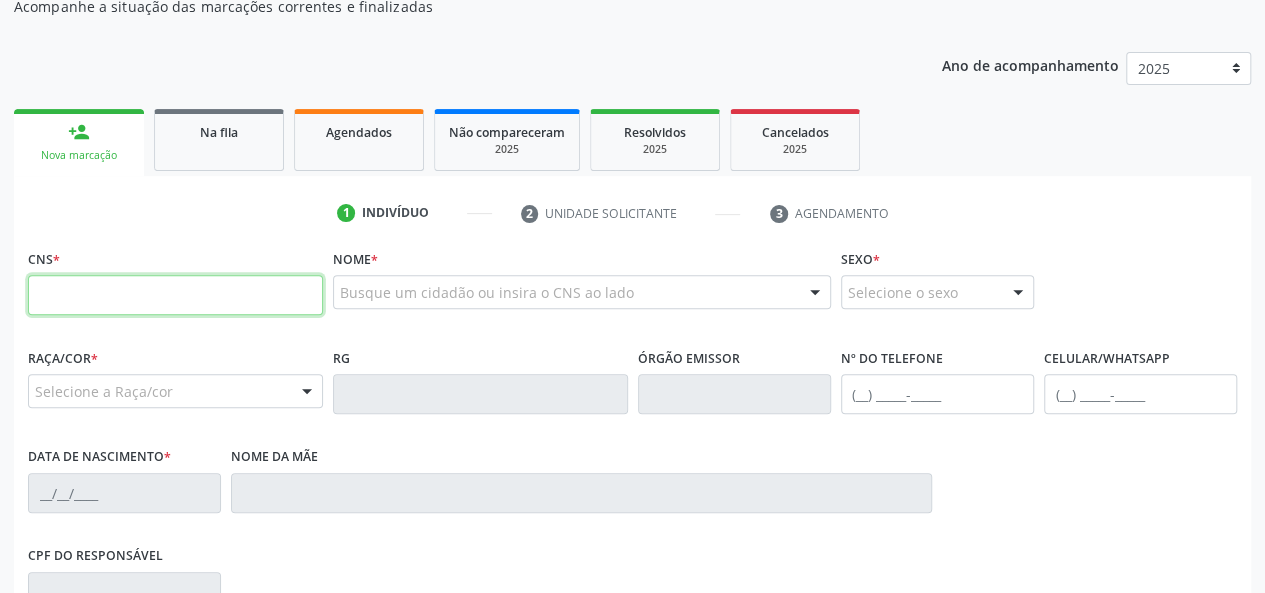 paste on "706 0038 2494 1345" 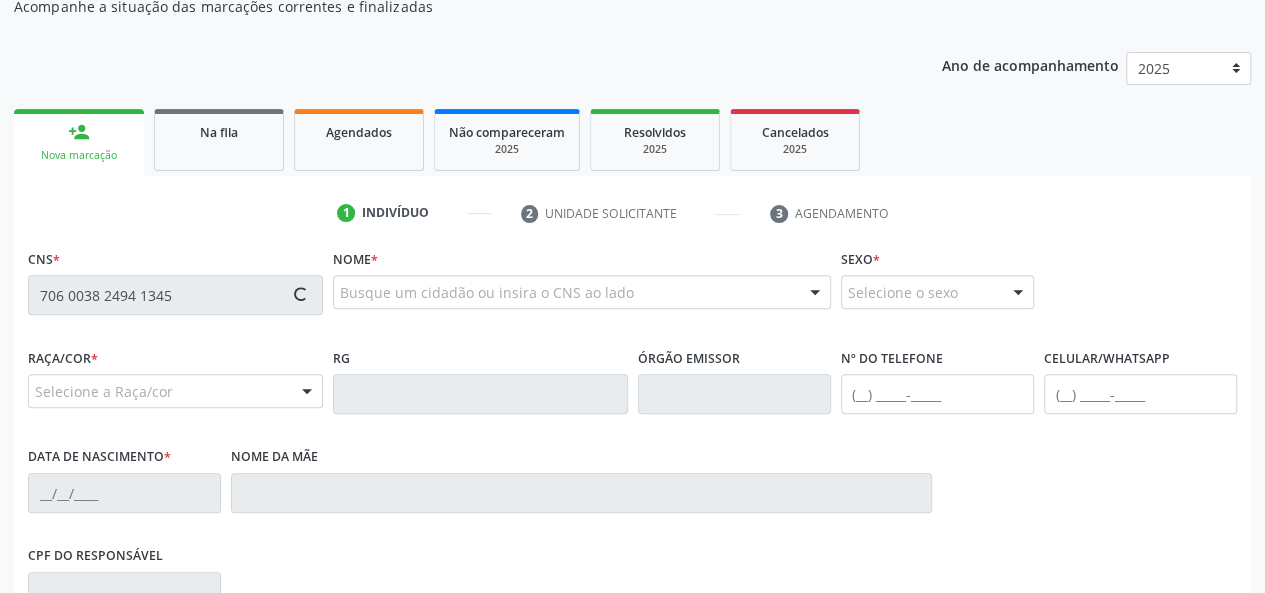 type on "706 0038 2494 1345" 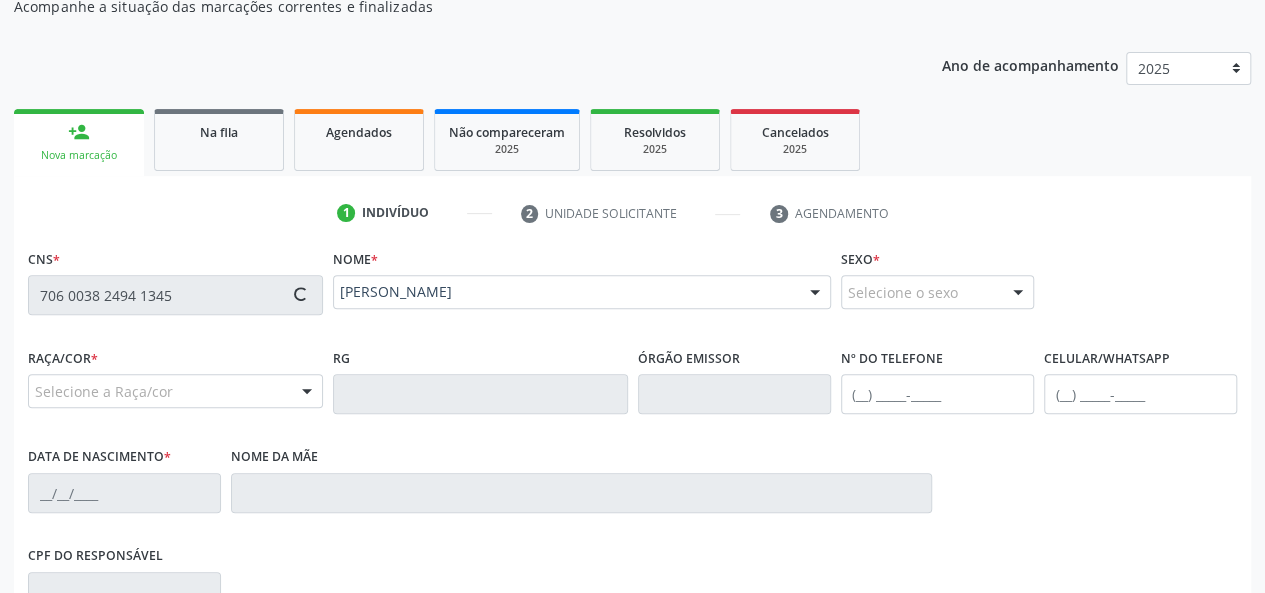 type on "[PHONE_NUMBER]" 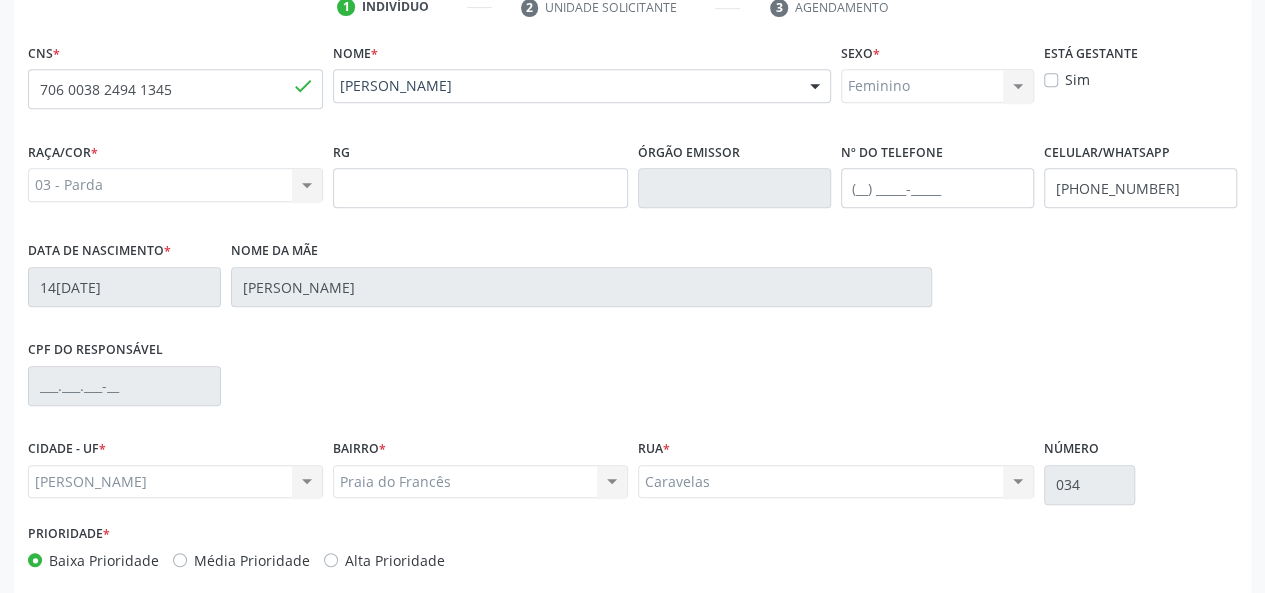 scroll, scrollTop: 518, scrollLeft: 0, axis: vertical 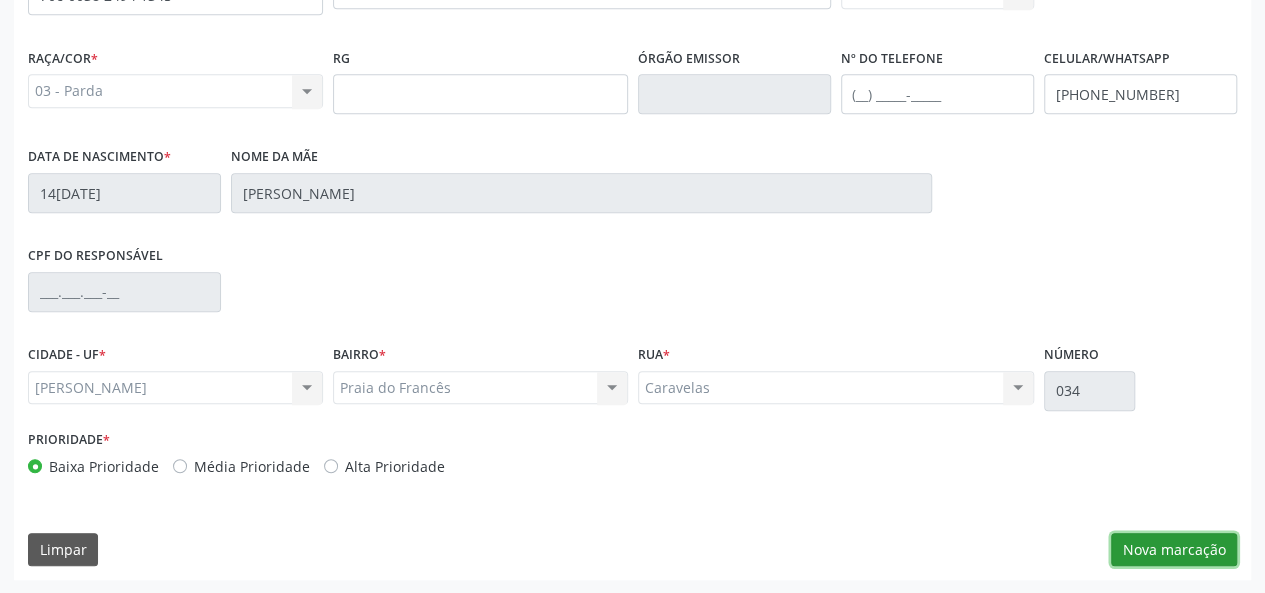 click on "Nova marcação" at bounding box center [1174, 550] 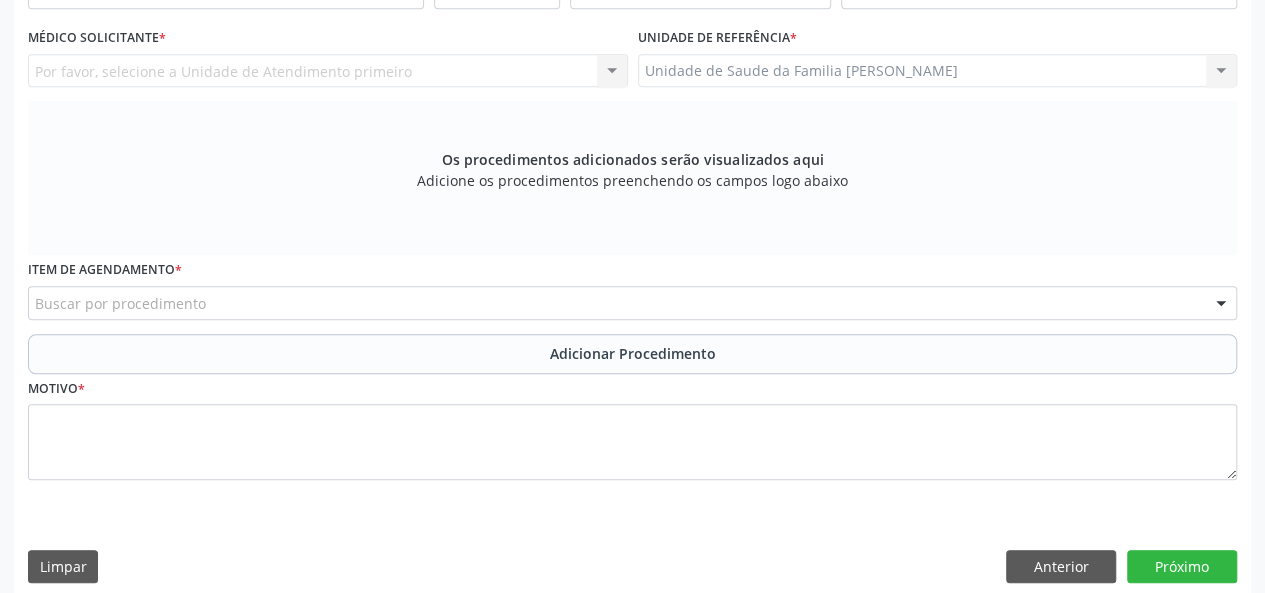scroll, scrollTop: 218, scrollLeft: 0, axis: vertical 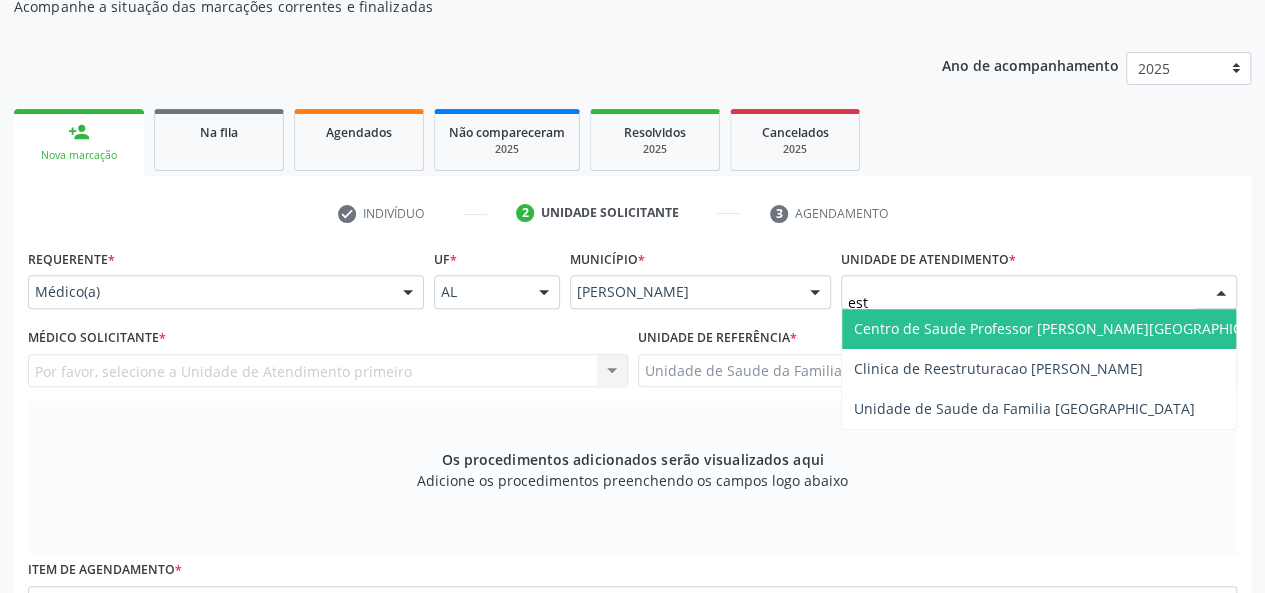 type on "esta" 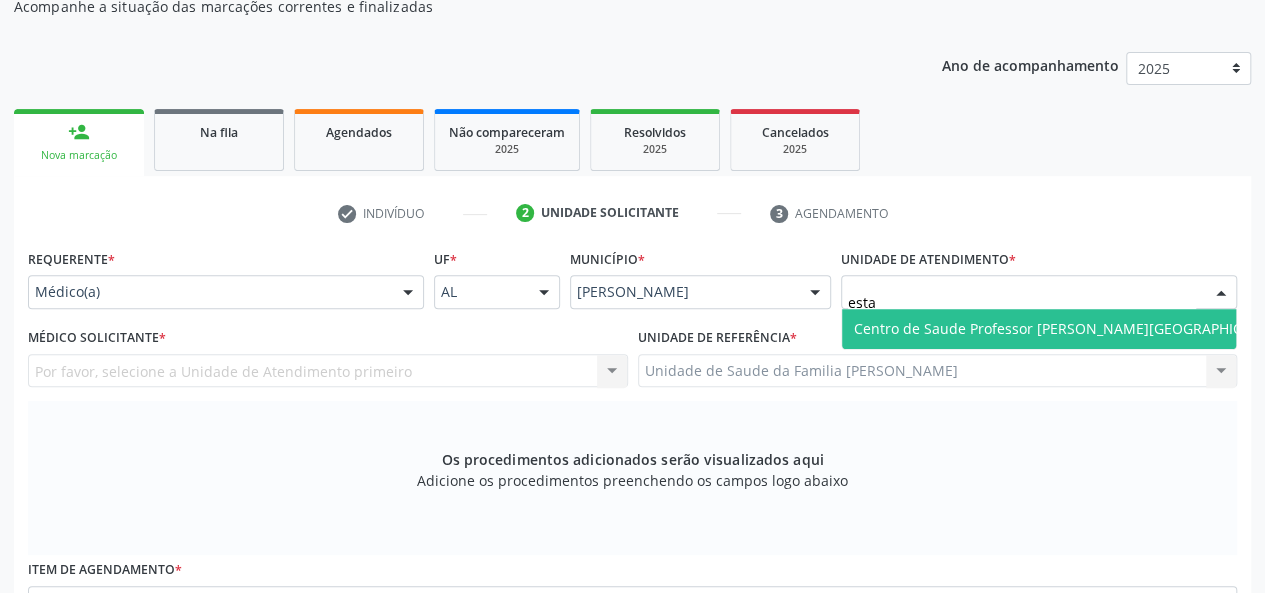 click on "Centro de Saude Professor [PERSON_NAME][GEOGRAPHIC_DATA]" at bounding box center (1071, 328) 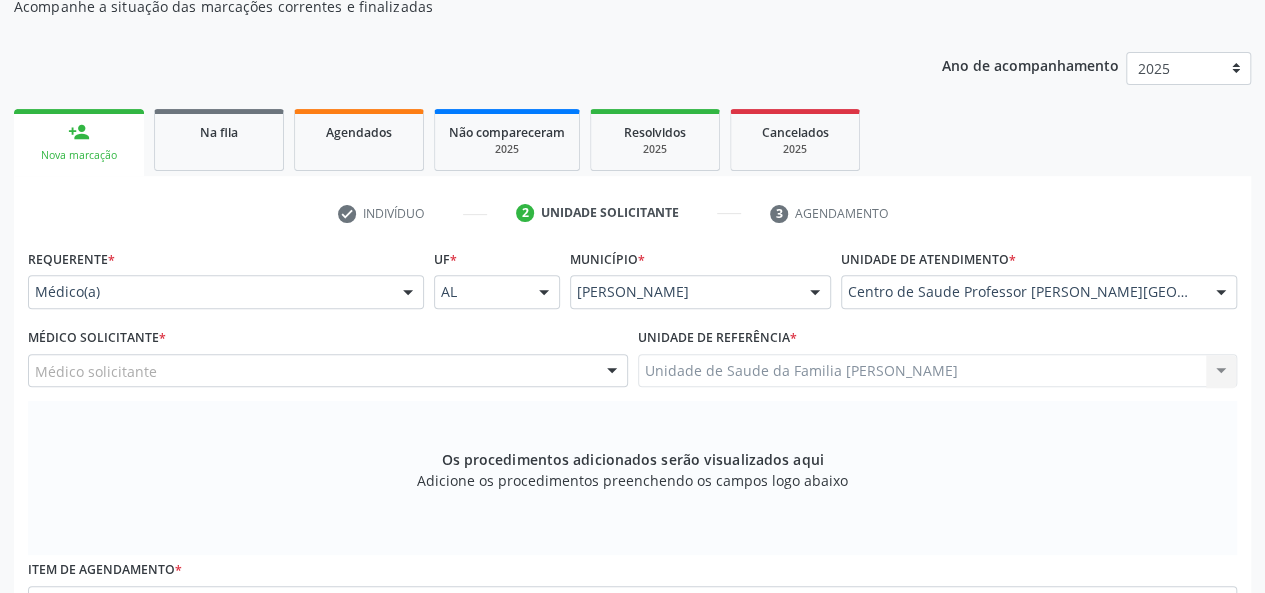 click on "Médico solicitante" at bounding box center (328, 371) 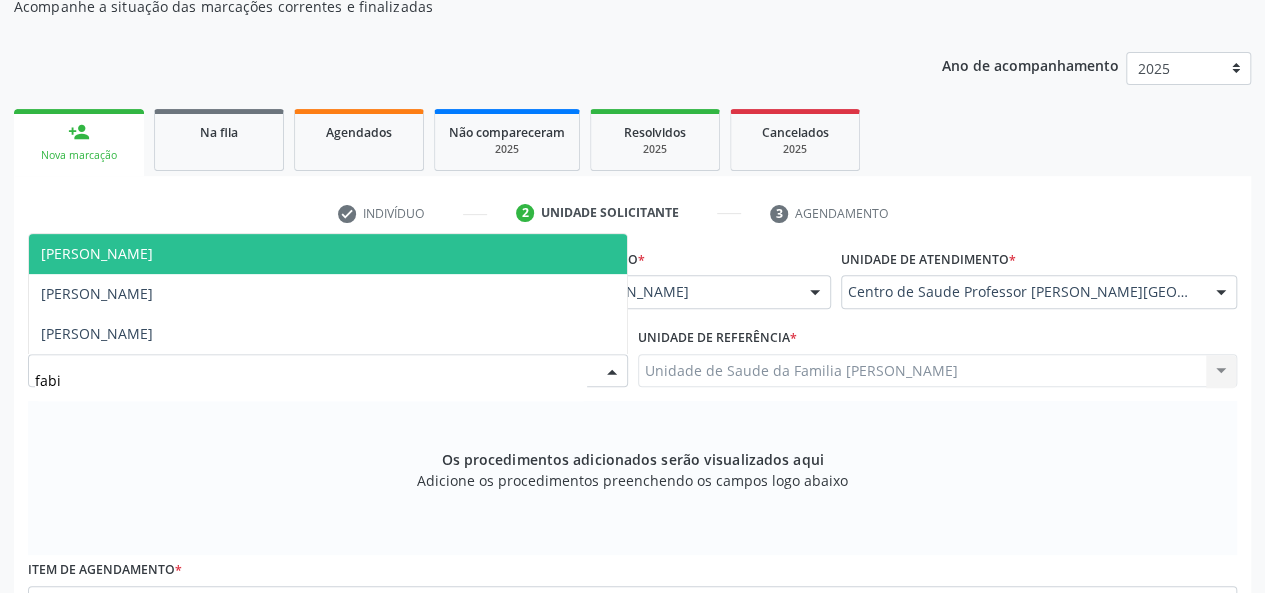 type on "fabia" 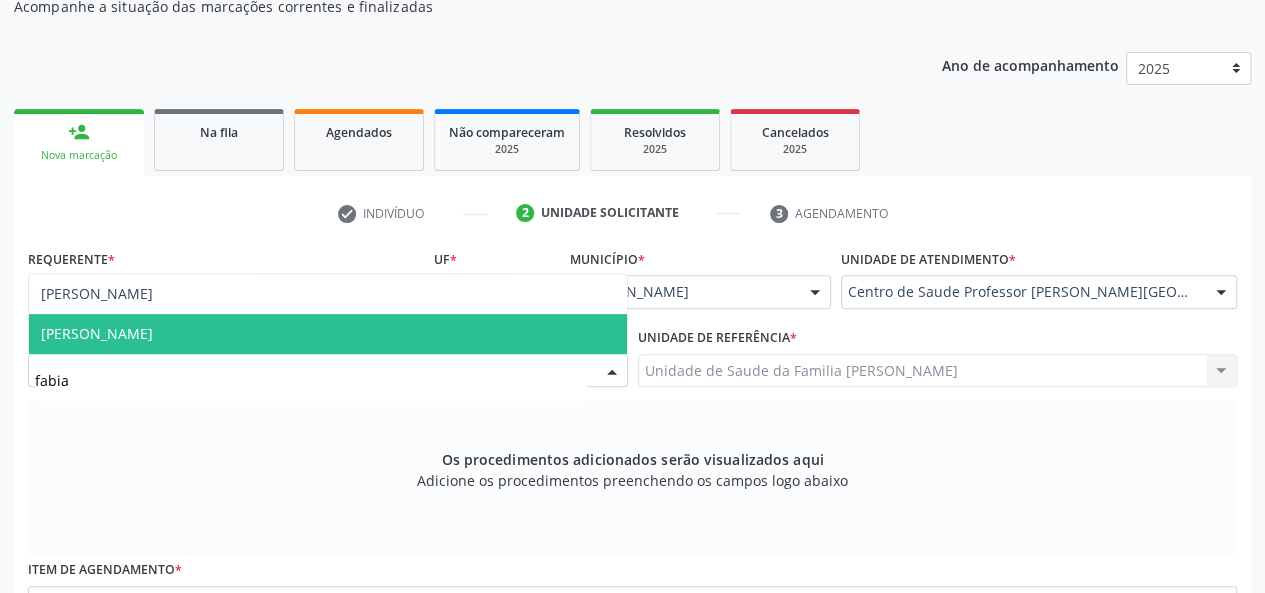 click on "[PERSON_NAME]" at bounding box center (97, 333) 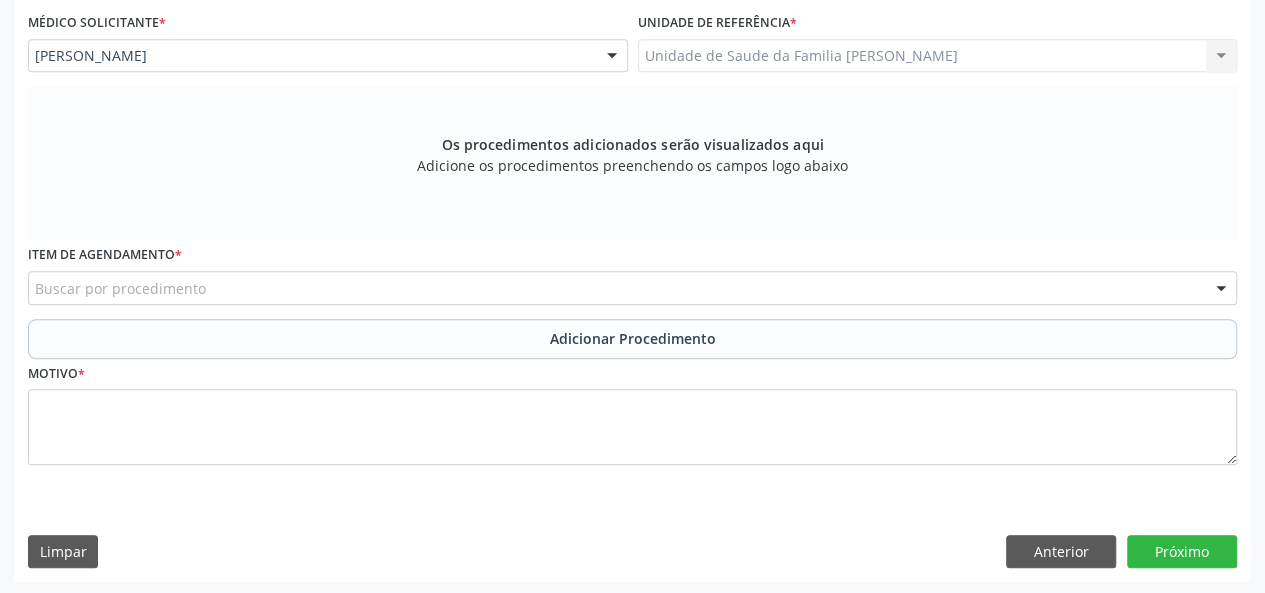 scroll, scrollTop: 534, scrollLeft: 0, axis: vertical 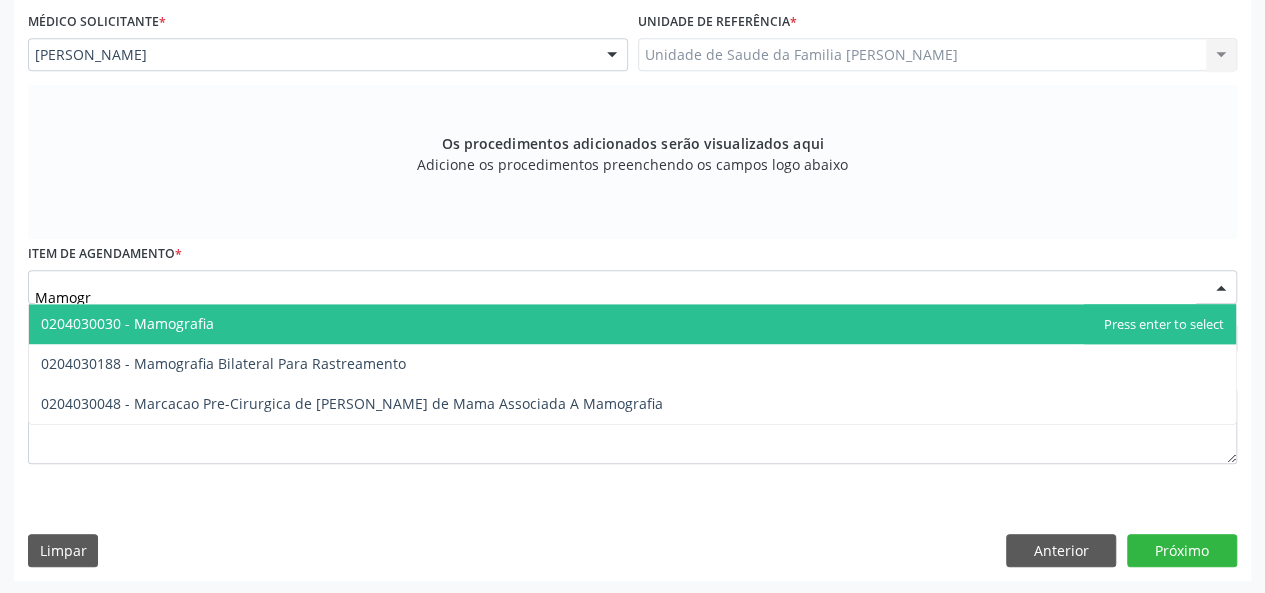 type on "Mamogra" 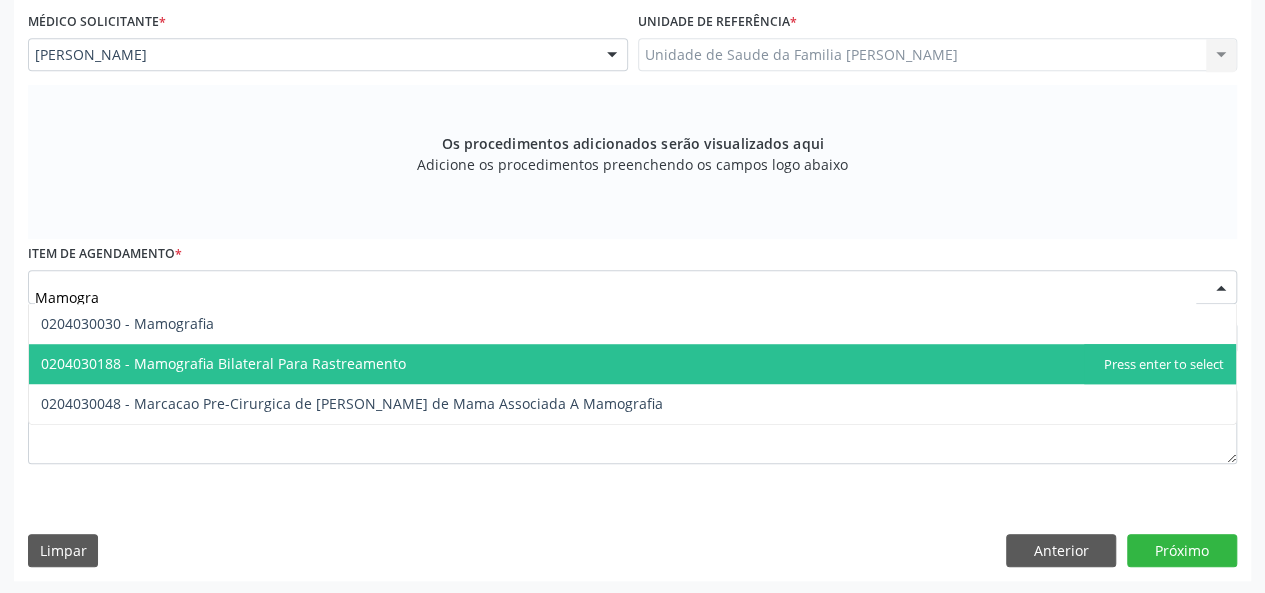 click on "0204030188 - Mamografia Bilateral Para Rastreamento" at bounding box center (223, 363) 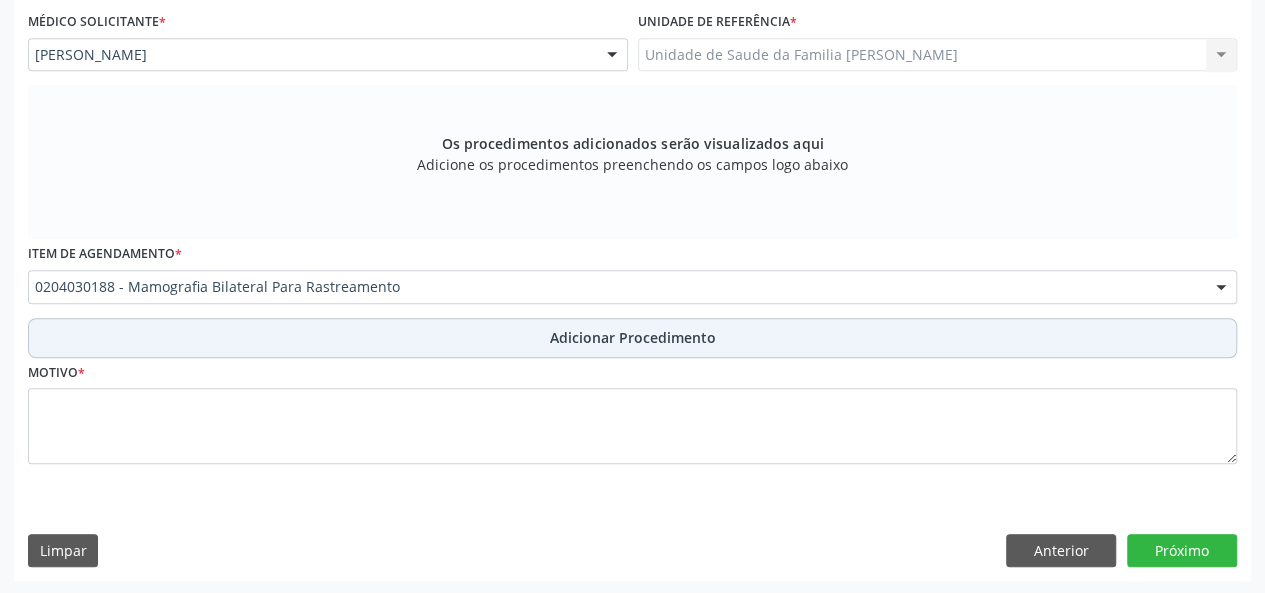 click on "Adicionar Procedimento" at bounding box center (632, 338) 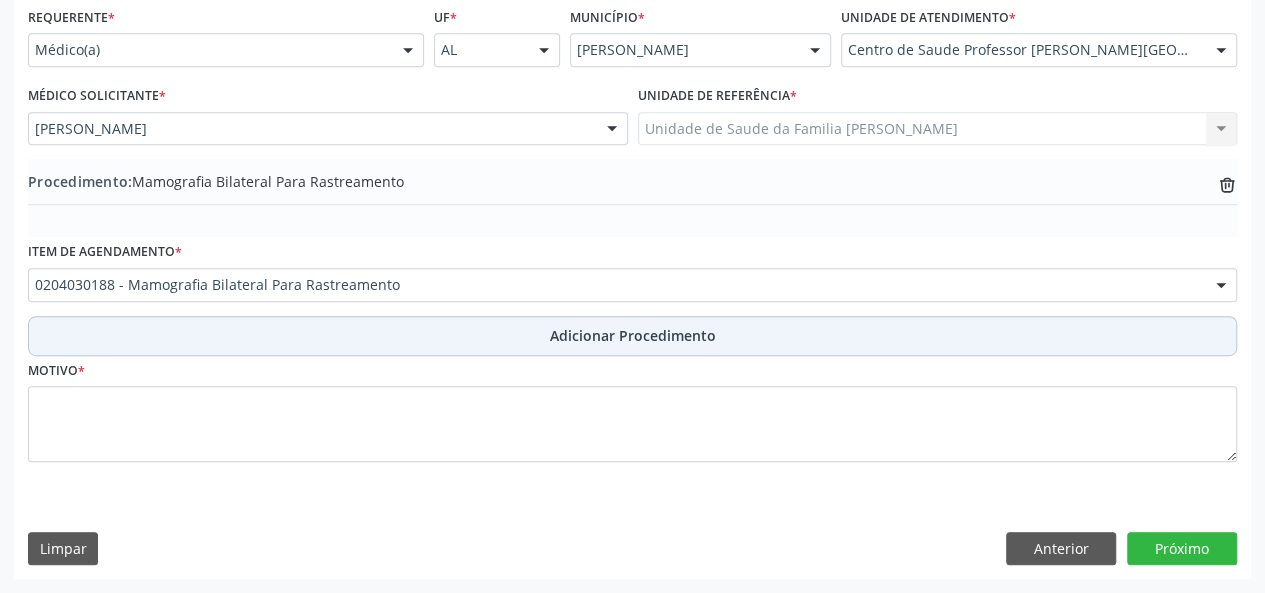 scroll, scrollTop: 458, scrollLeft: 0, axis: vertical 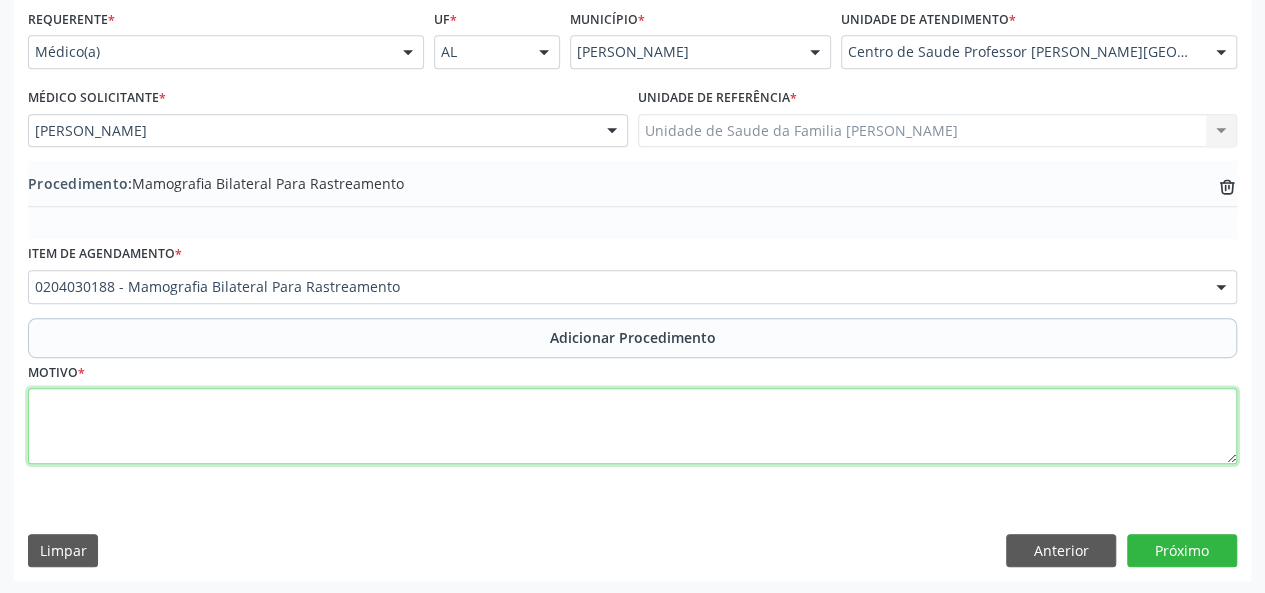 click at bounding box center [632, 426] 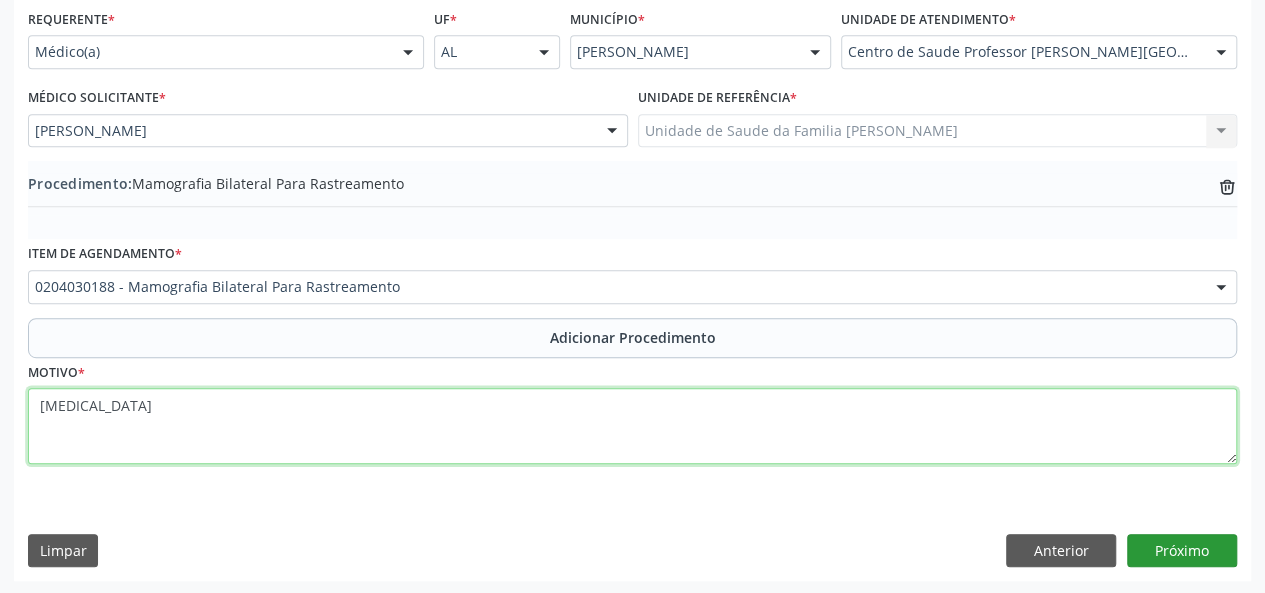 type on "[MEDICAL_DATA]" 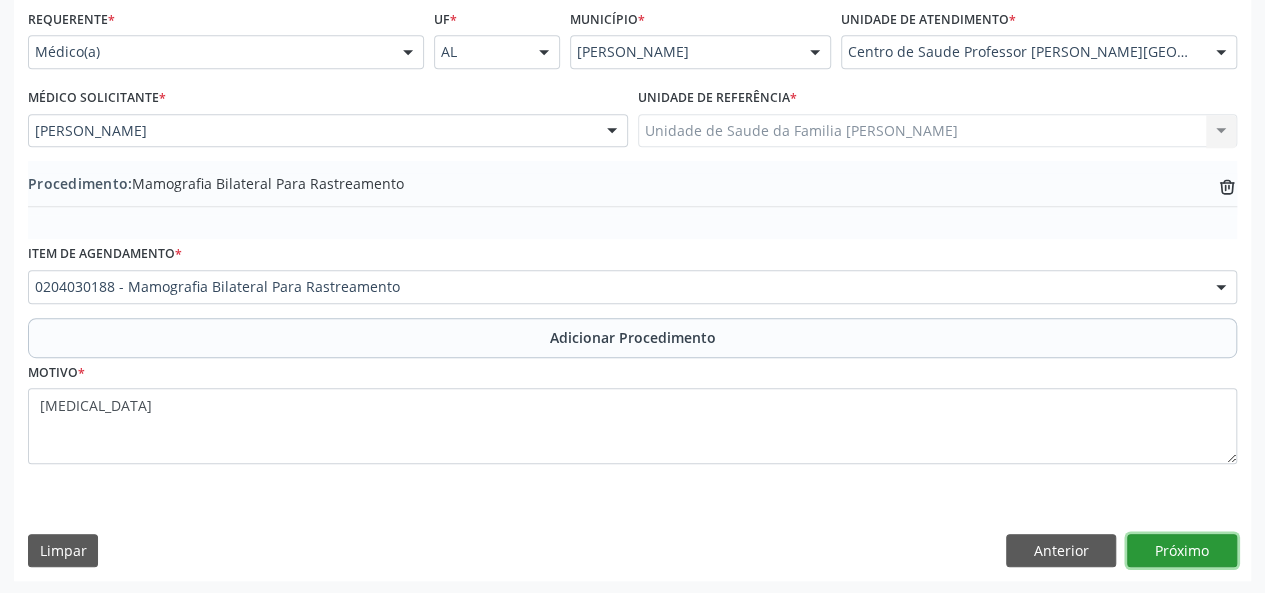 click on "Próximo" at bounding box center (1182, 551) 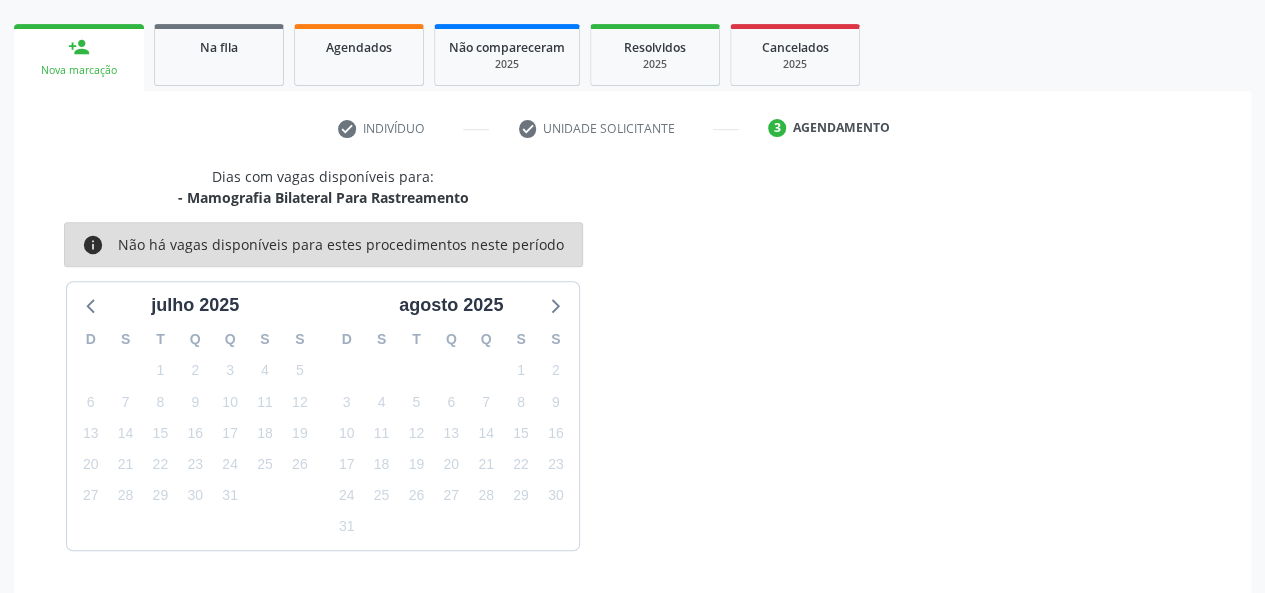 scroll, scrollTop: 362, scrollLeft: 0, axis: vertical 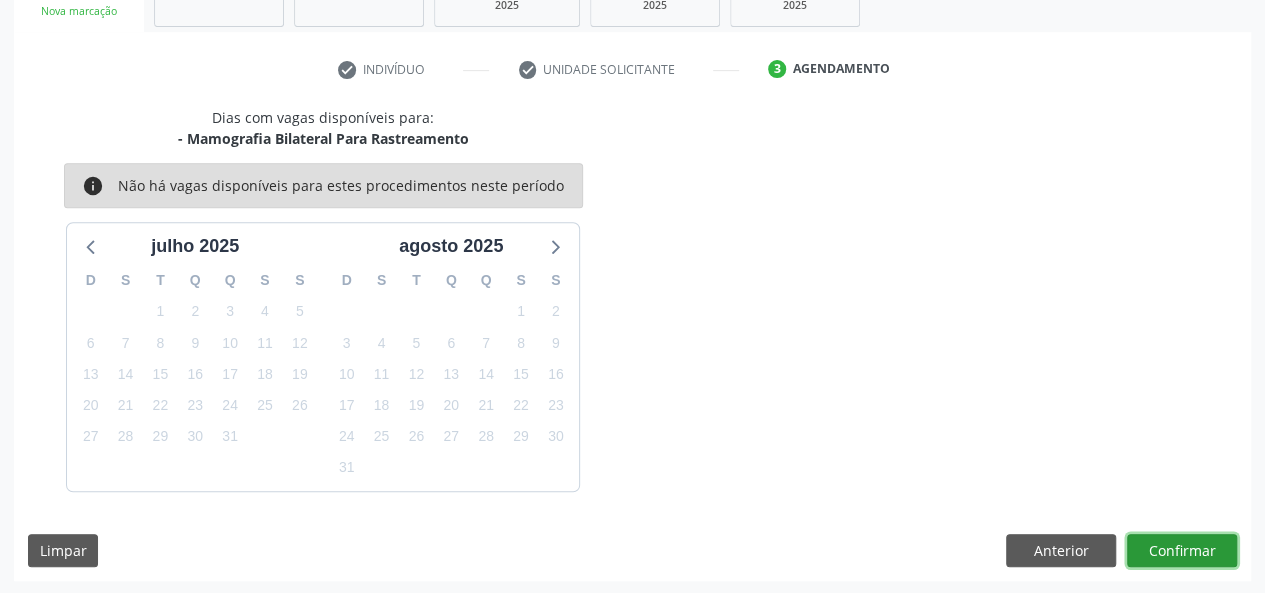click on "Confirmar" at bounding box center [1182, 551] 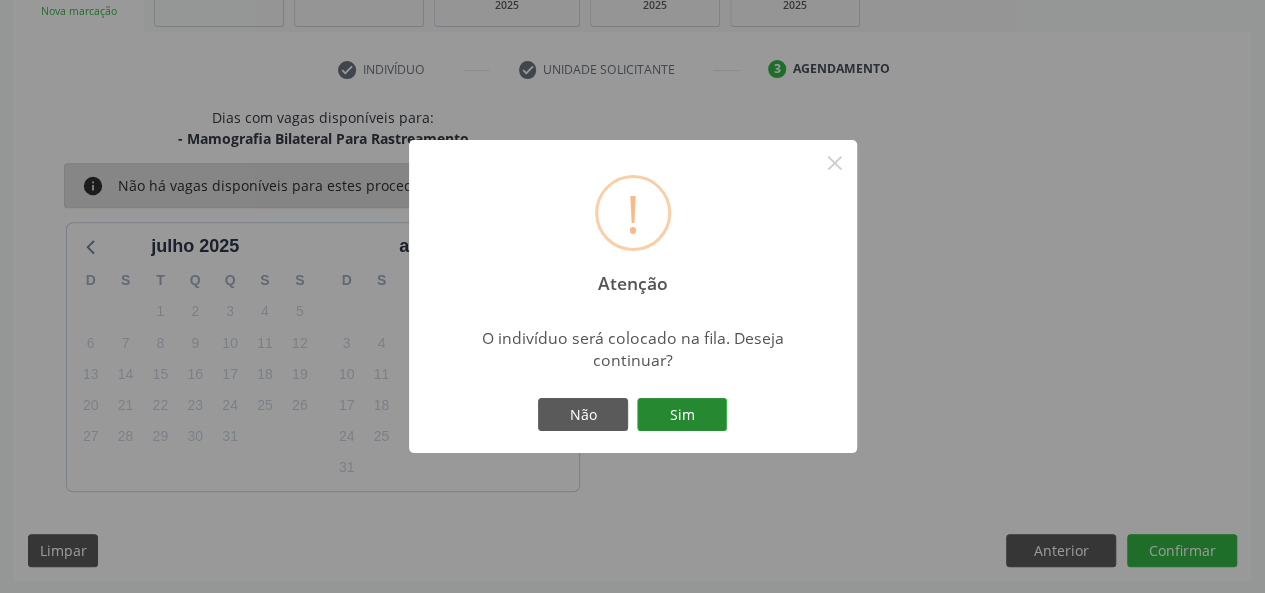 click on "Sim" at bounding box center (682, 415) 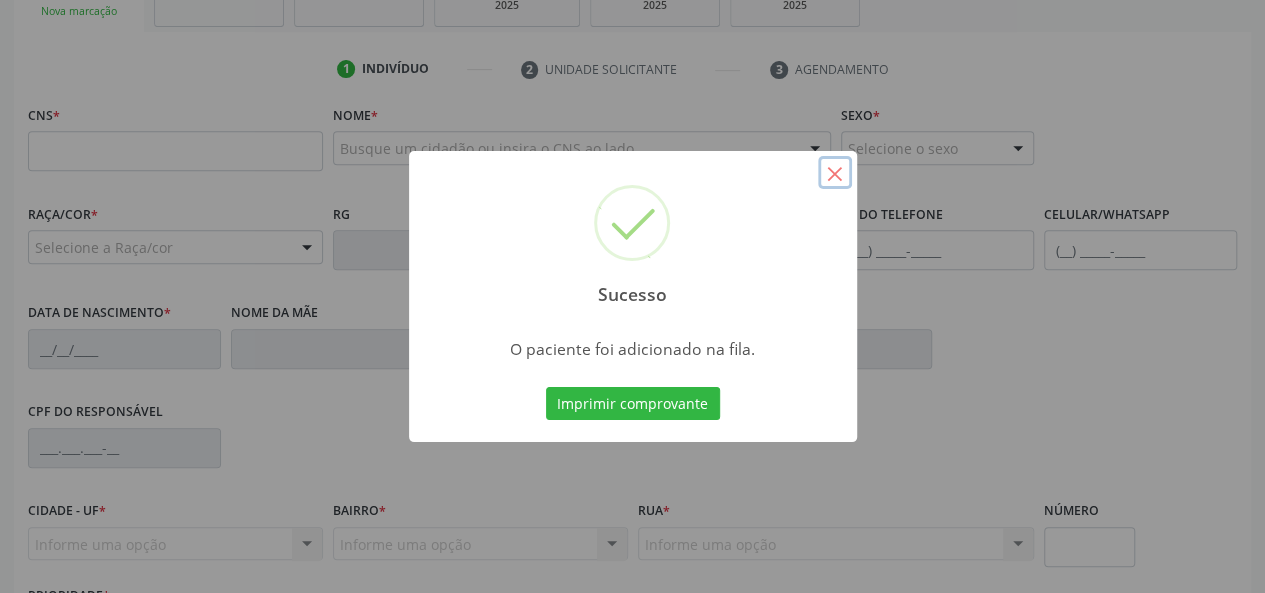 click on "×" at bounding box center [835, 173] 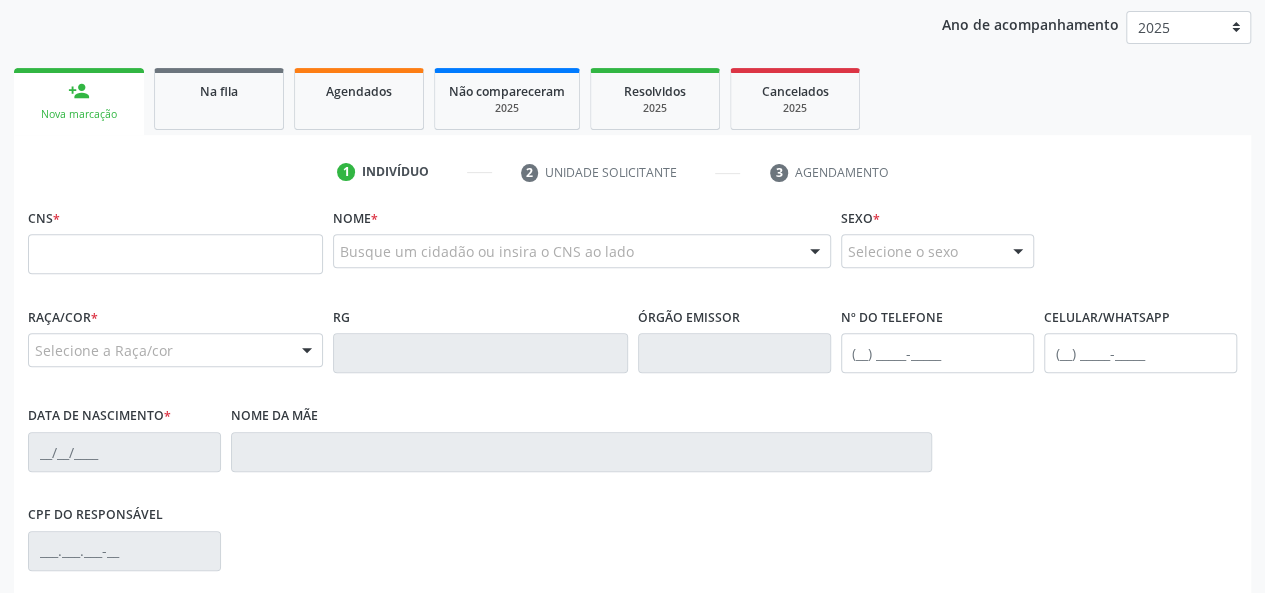 scroll, scrollTop: 162, scrollLeft: 0, axis: vertical 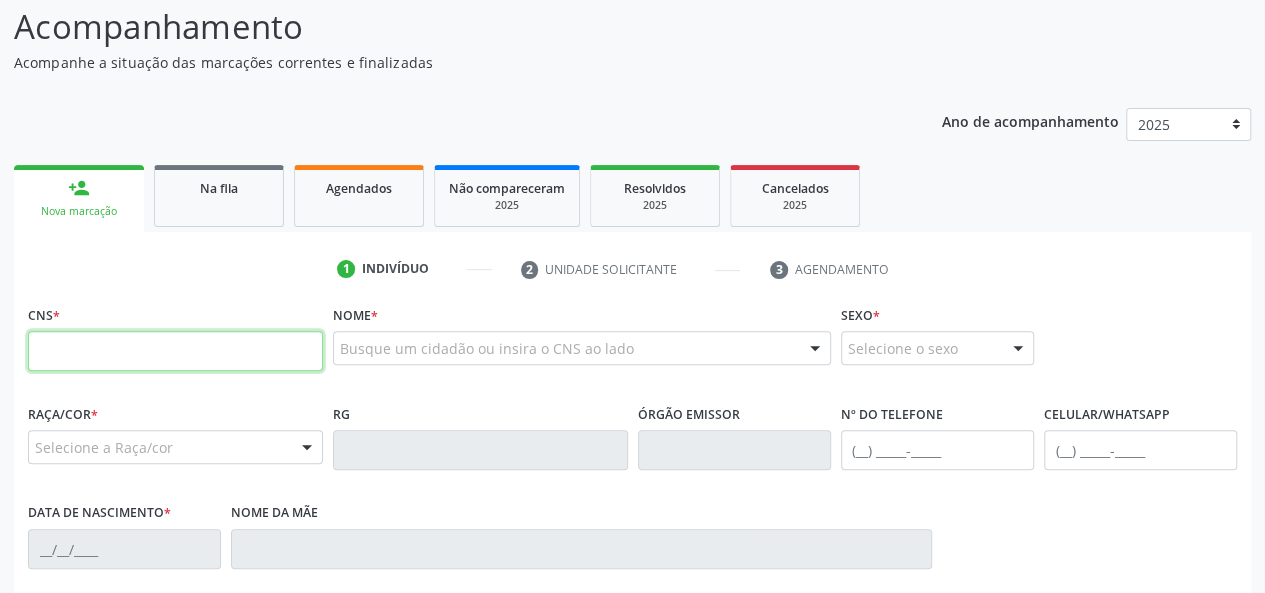 click at bounding box center (175, 351) 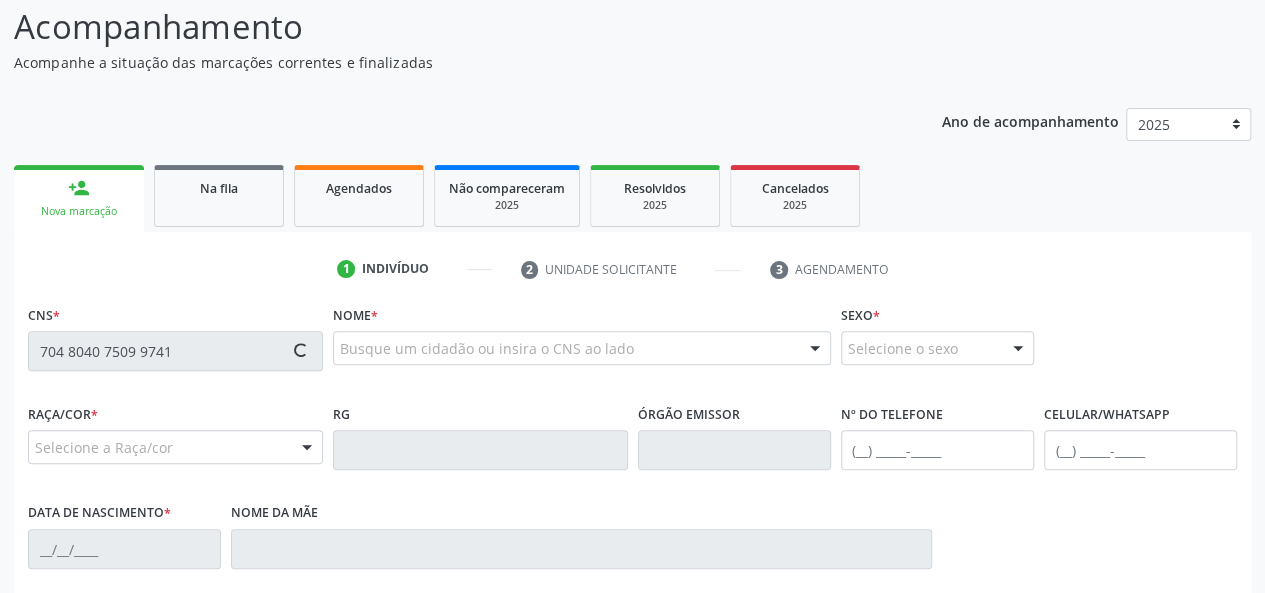 type on "704 8040 7509 9741" 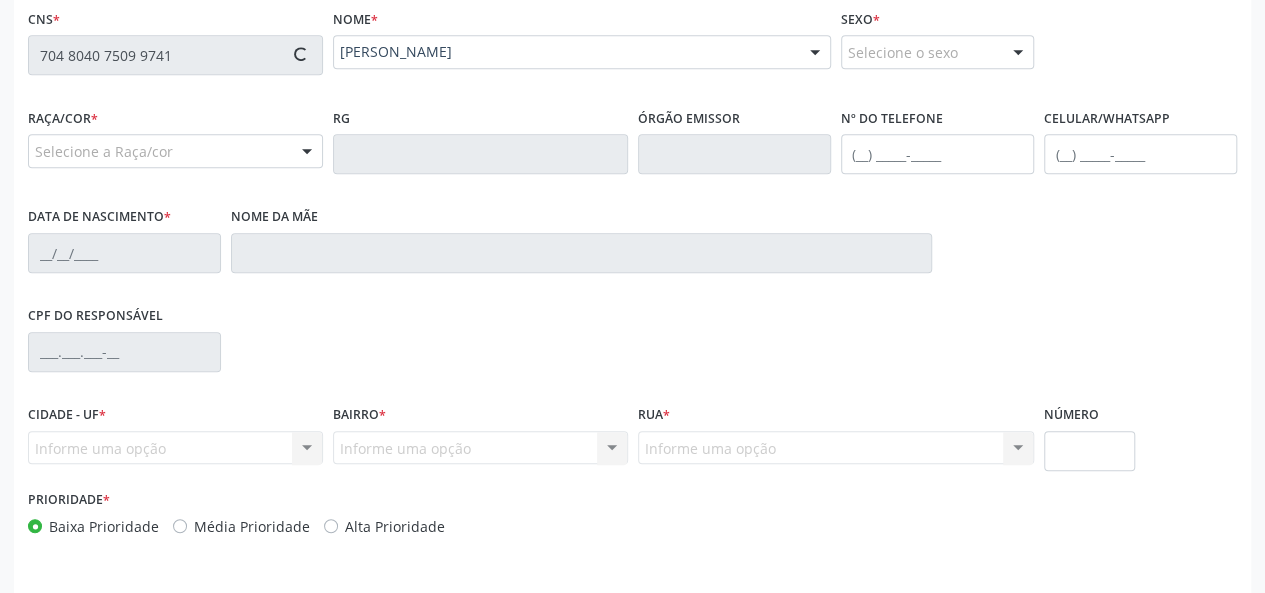 scroll, scrollTop: 462, scrollLeft: 0, axis: vertical 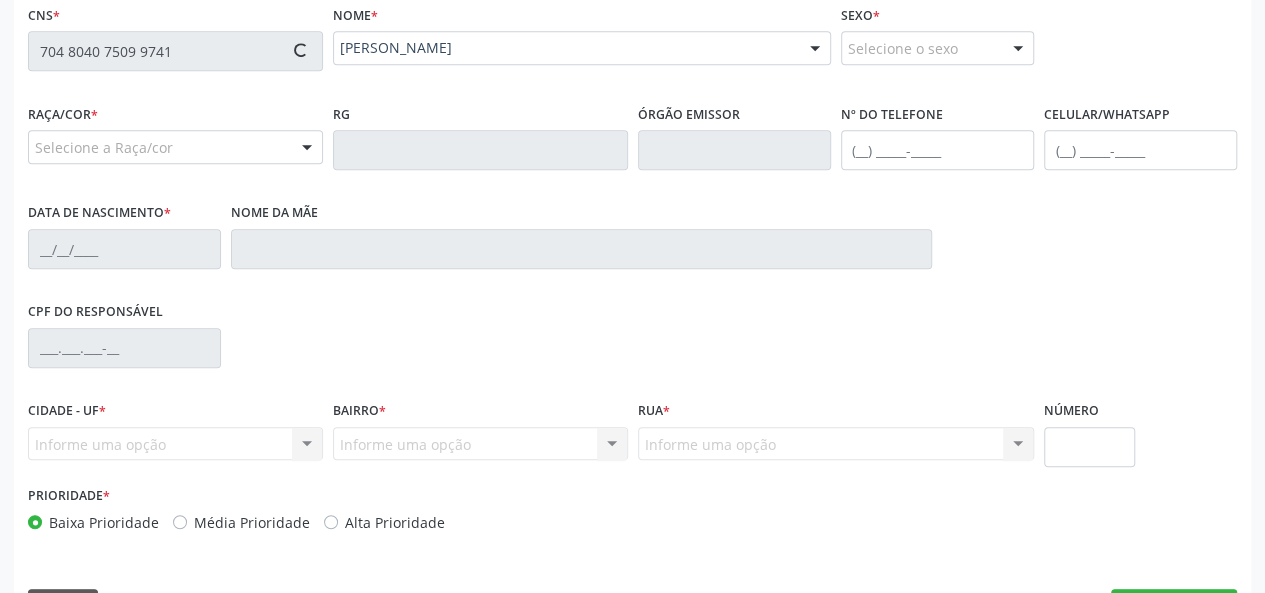 type on "[PHONE_NUMBER]" 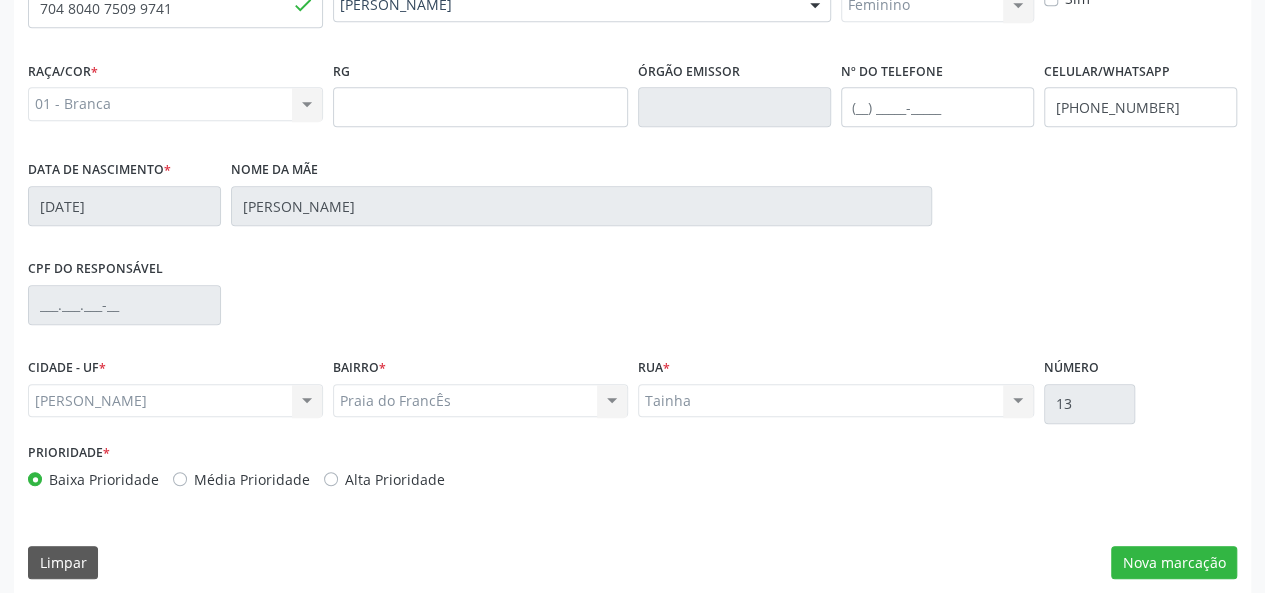 scroll, scrollTop: 518, scrollLeft: 0, axis: vertical 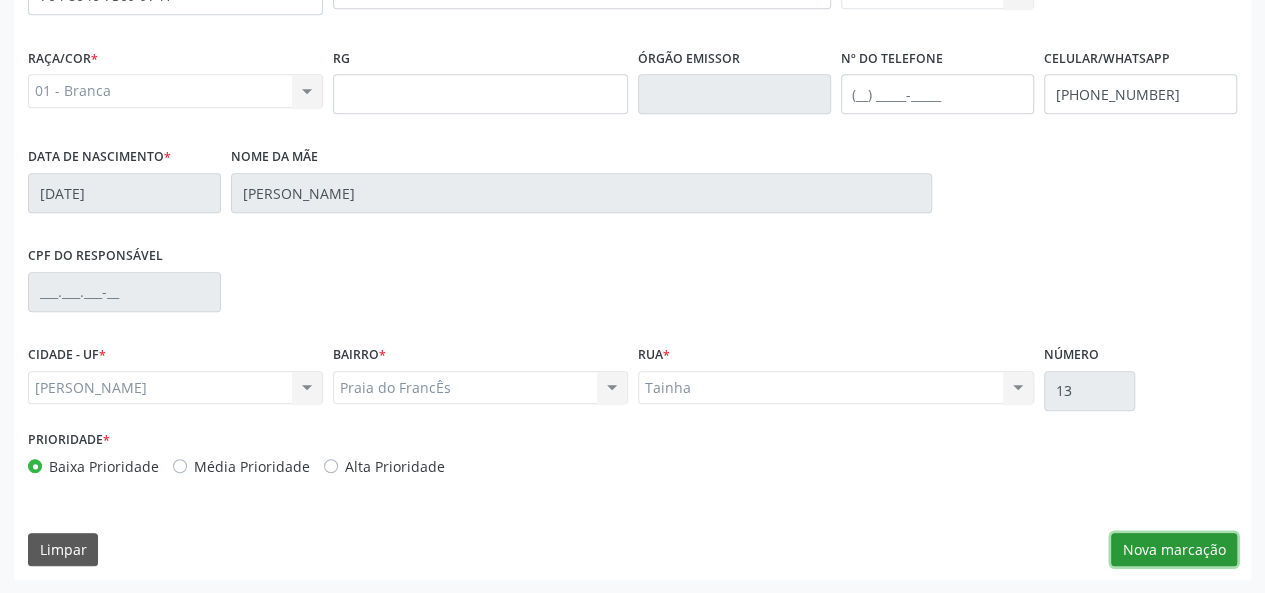 click on "Nova marcação" at bounding box center [1174, 550] 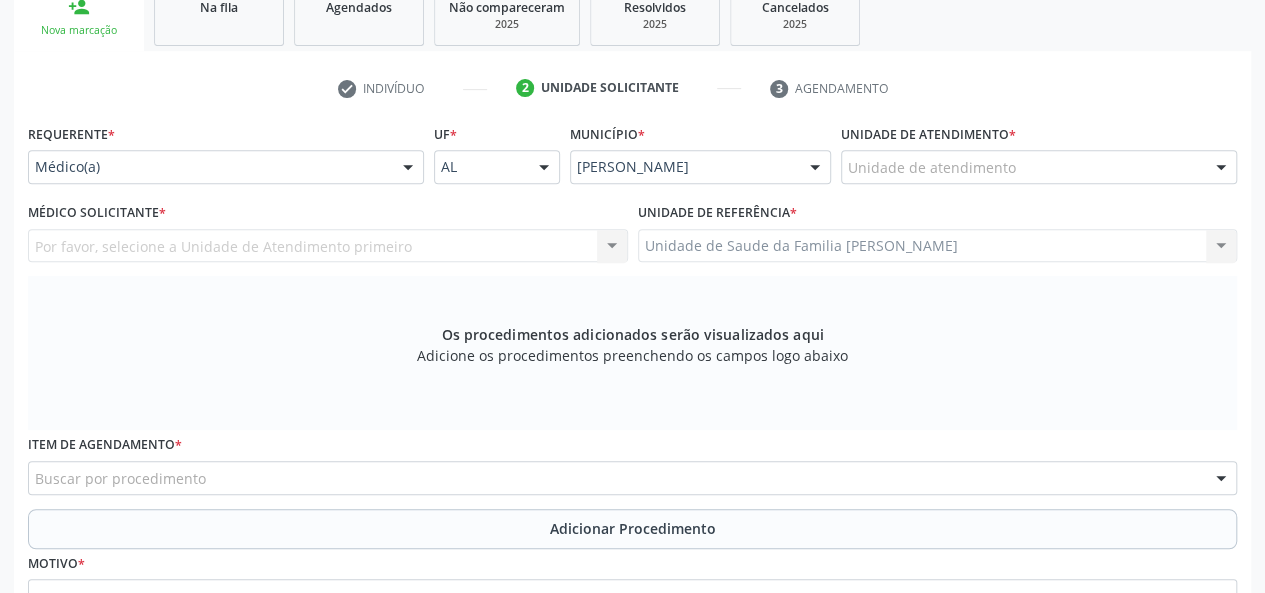 scroll, scrollTop: 218, scrollLeft: 0, axis: vertical 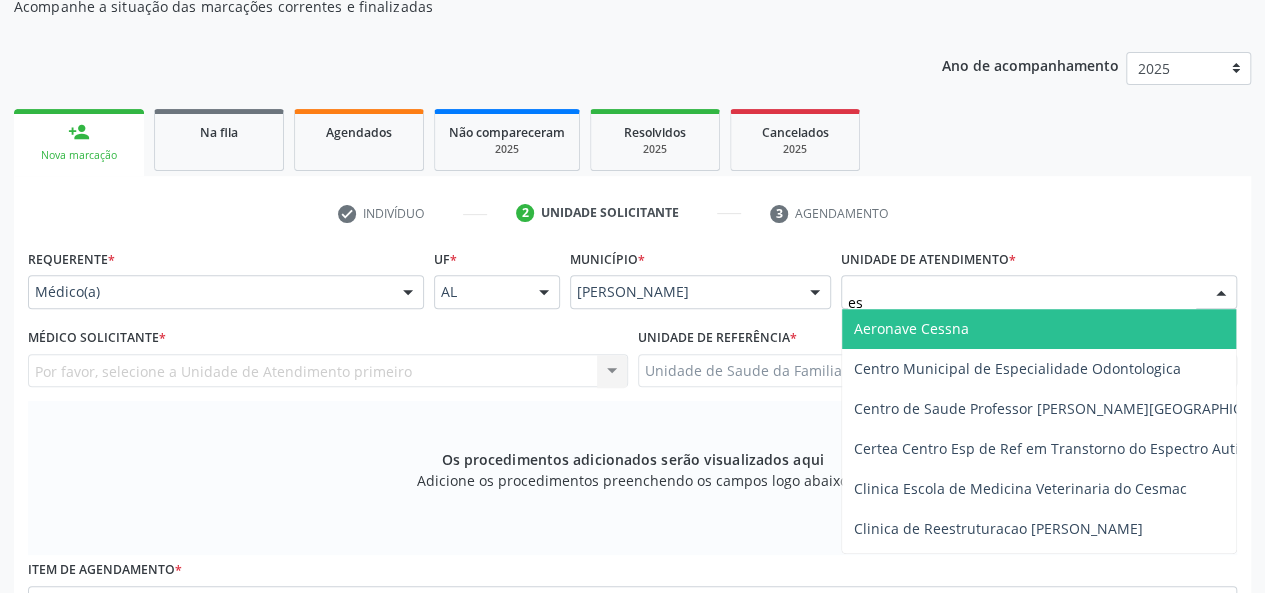 type on "est" 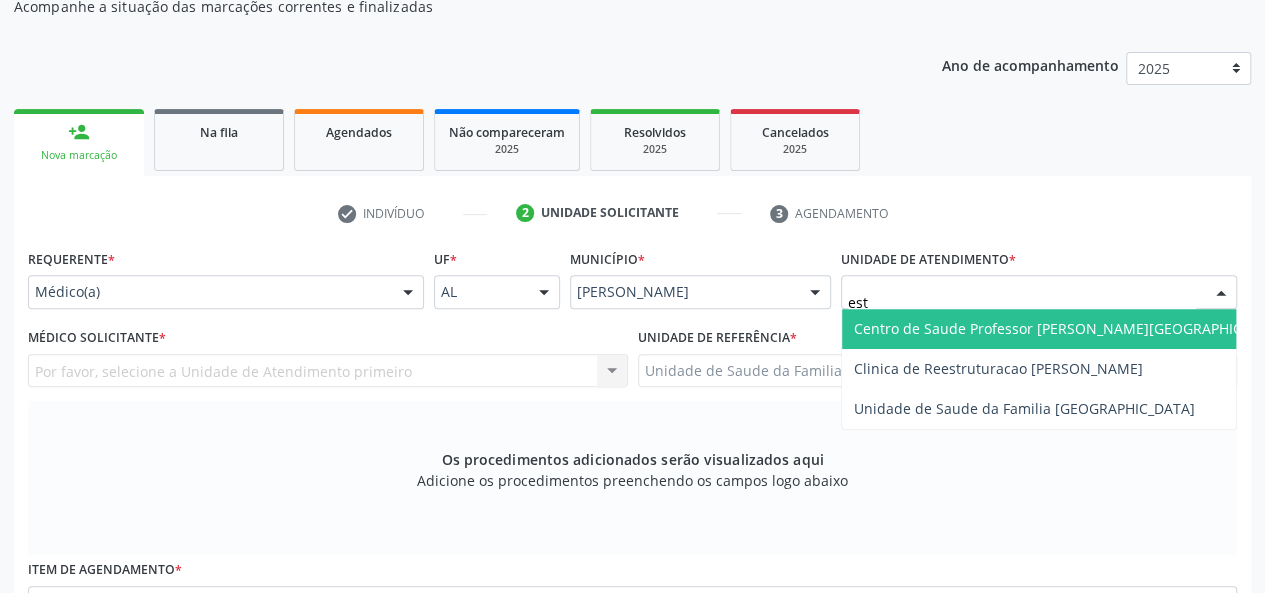 click on "Centro de Saude Professor [PERSON_NAME][GEOGRAPHIC_DATA]" at bounding box center (1071, 328) 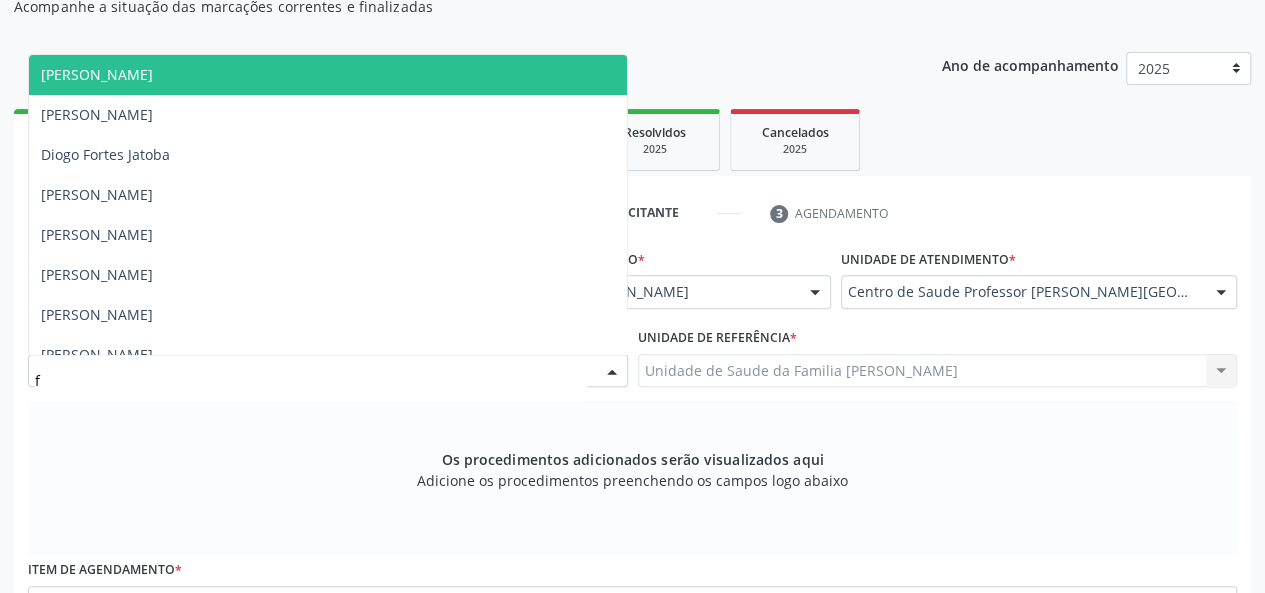 type on "fa" 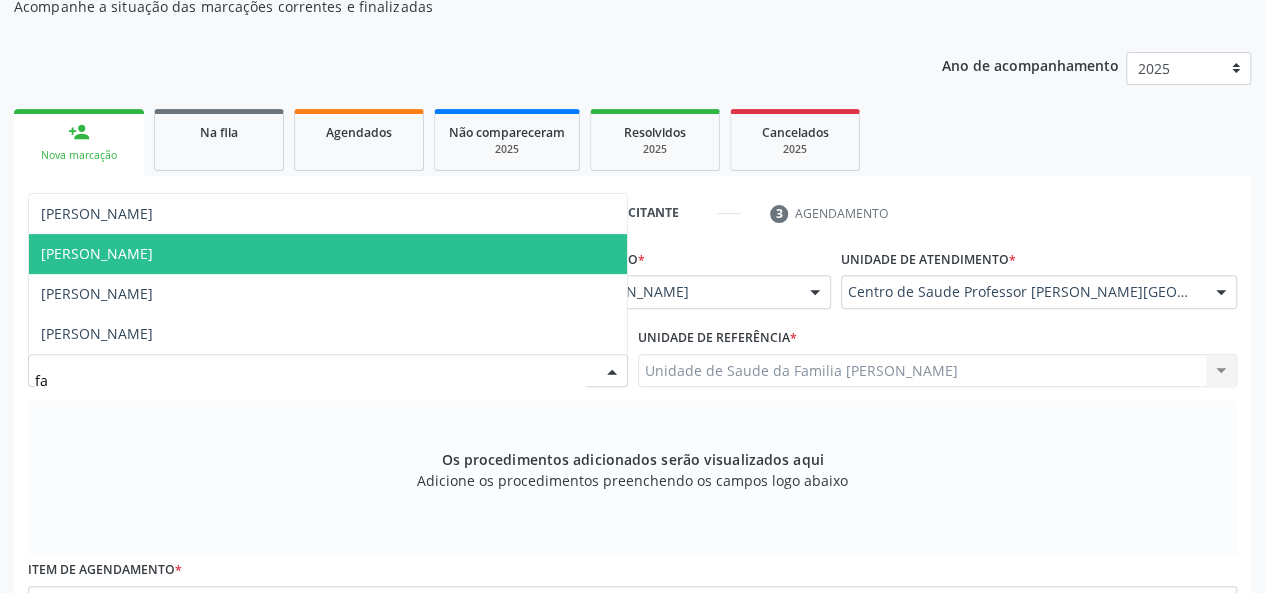 click on "[PERSON_NAME]" at bounding box center [328, 254] 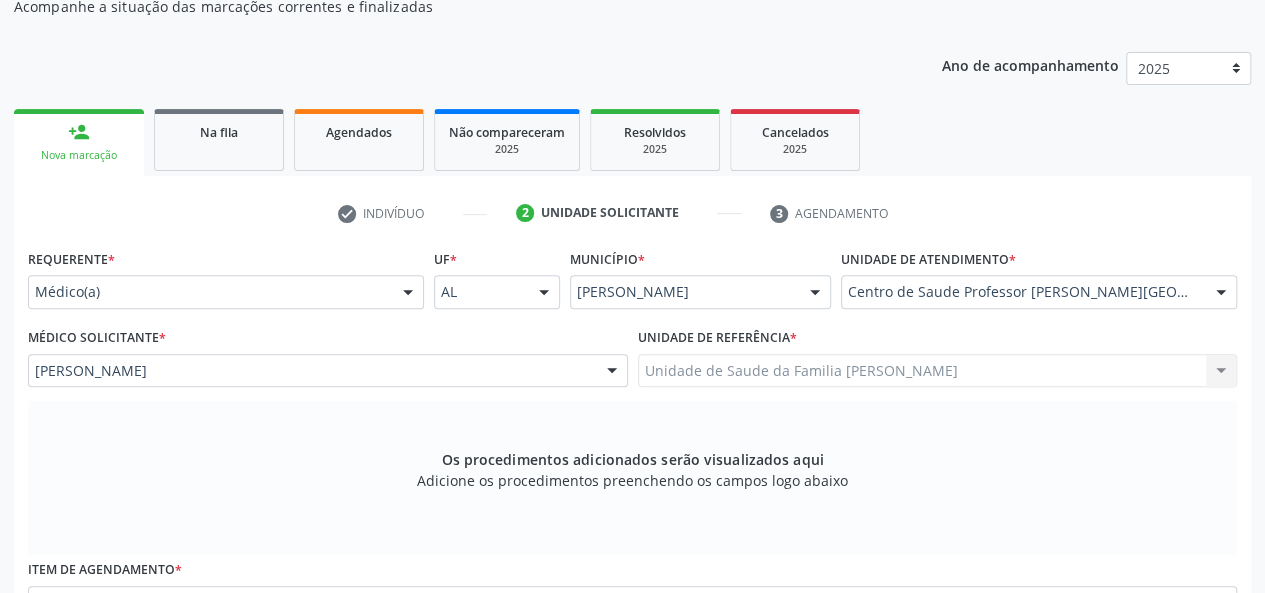 scroll, scrollTop: 518, scrollLeft: 0, axis: vertical 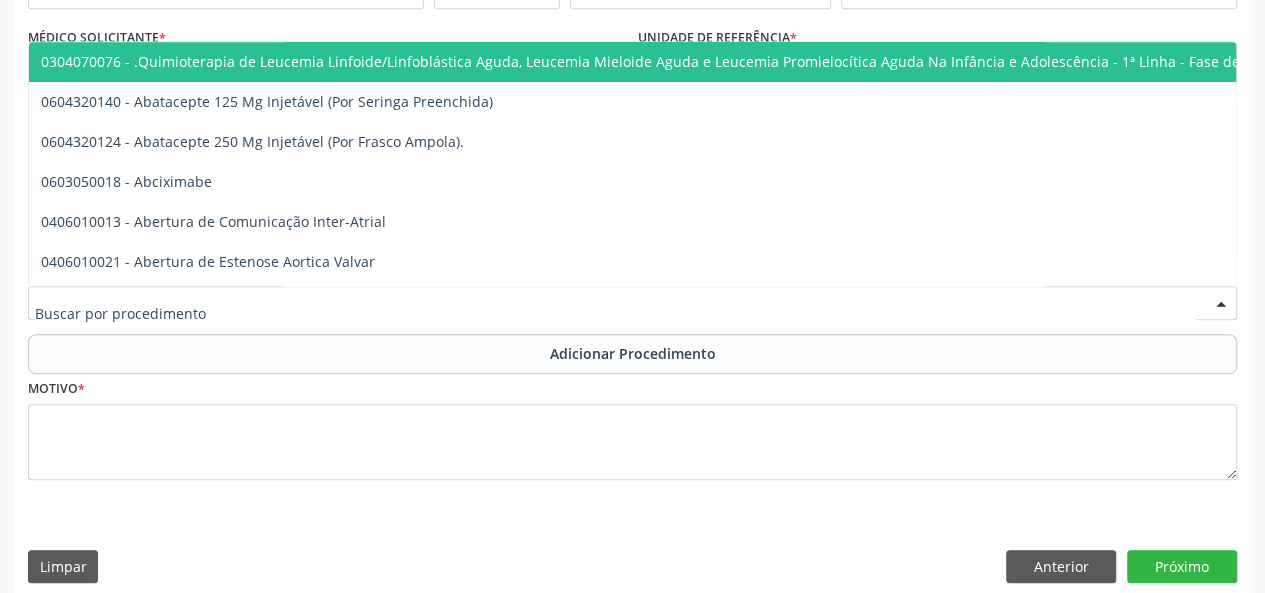 click at bounding box center [632, 303] 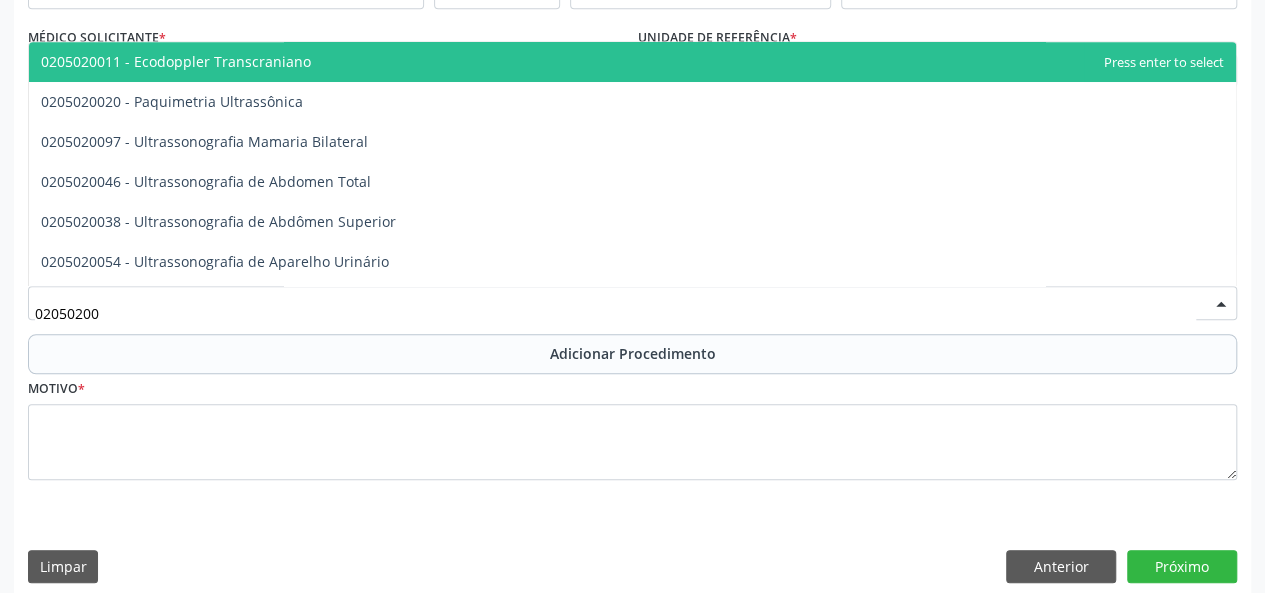 type on "020502009" 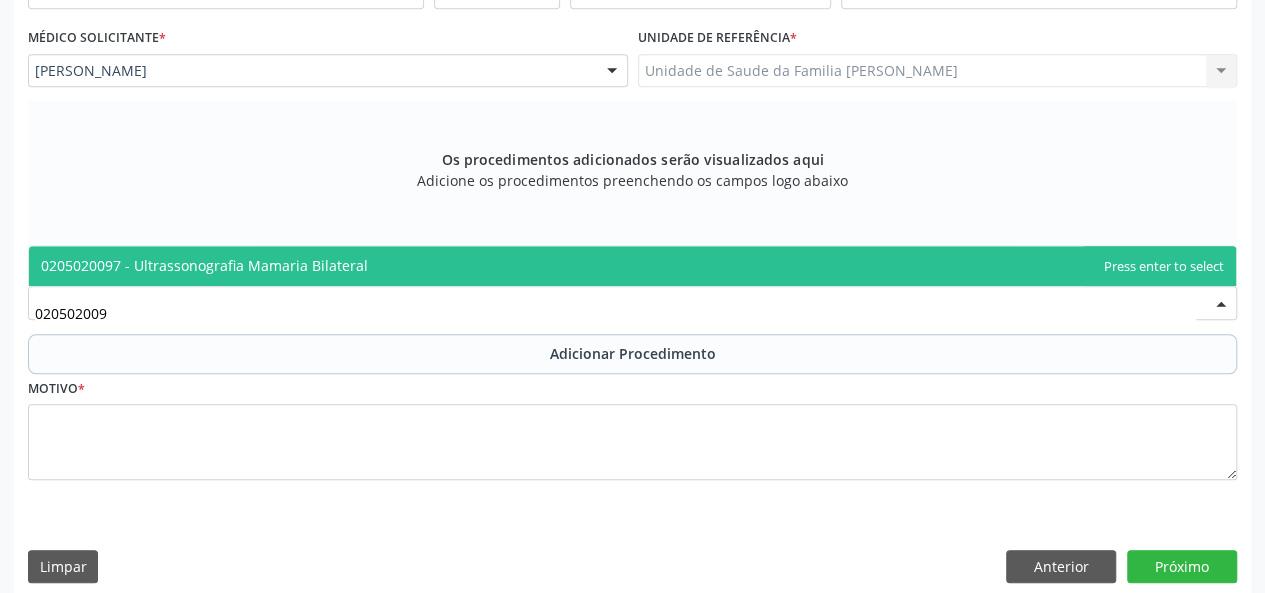 click on "0205020097 - Ultrassonografia Mamaria Bilateral" at bounding box center (204, 265) 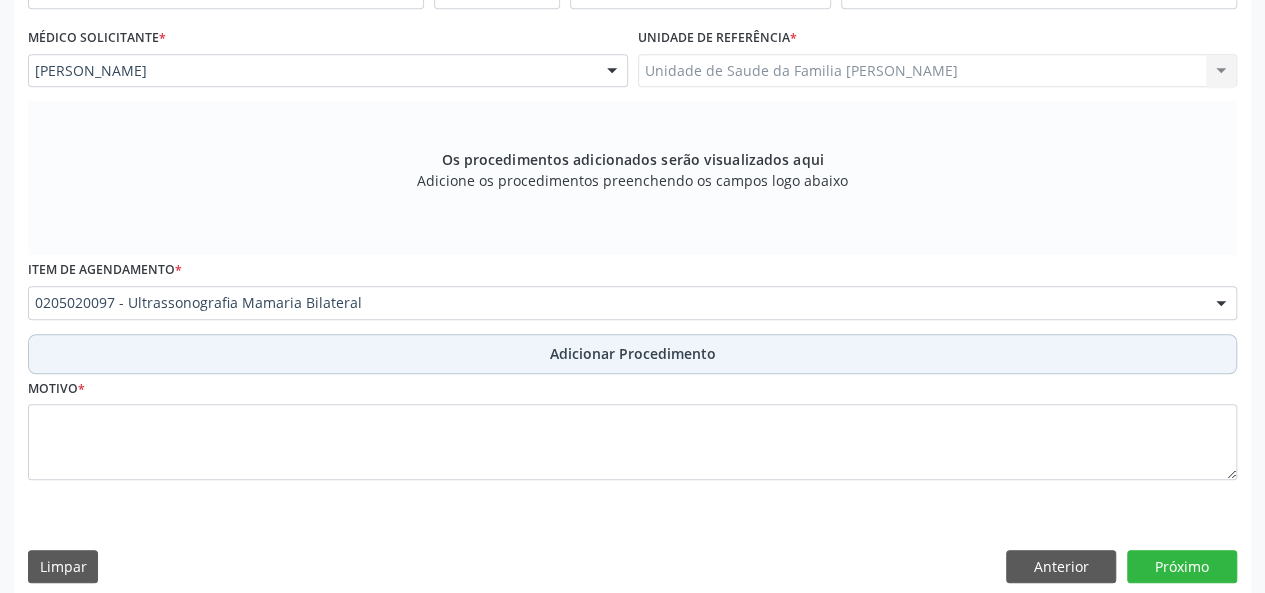 click on "Adicionar Procedimento" at bounding box center (633, 353) 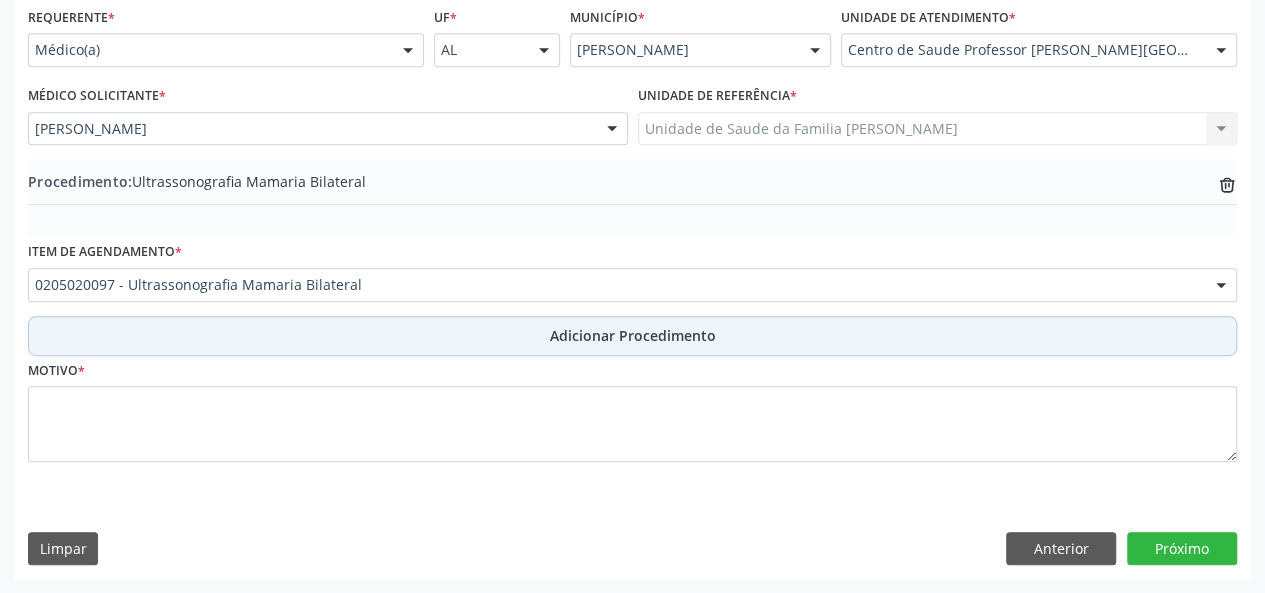 scroll, scrollTop: 458, scrollLeft: 0, axis: vertical 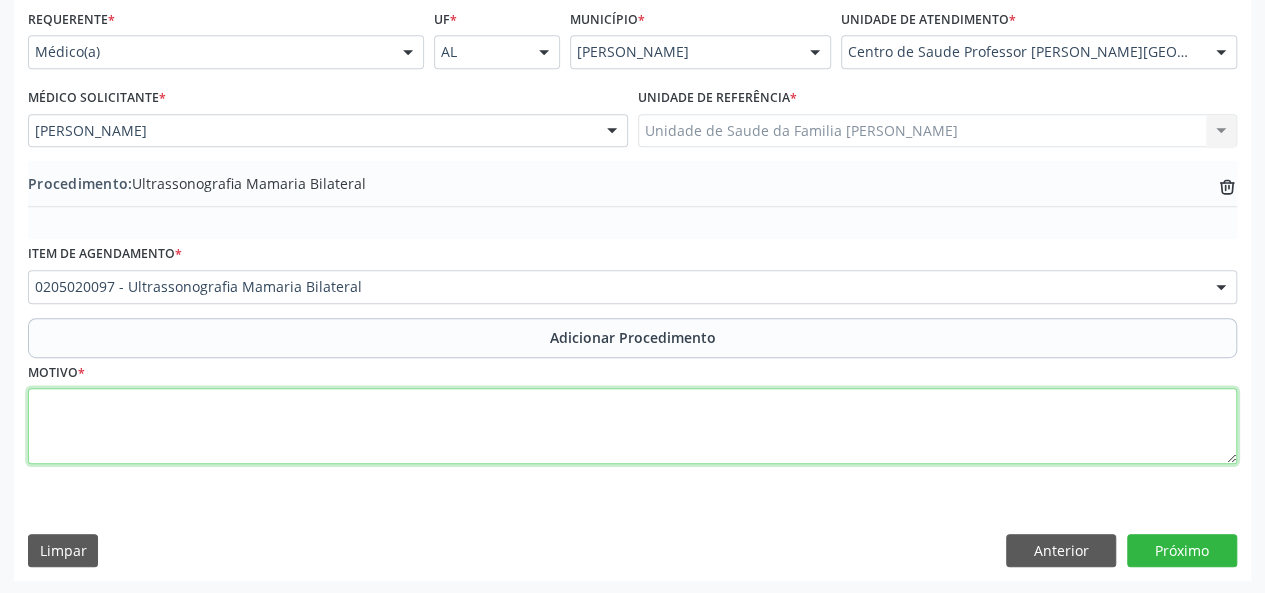 click at bounding box center [632, 426] 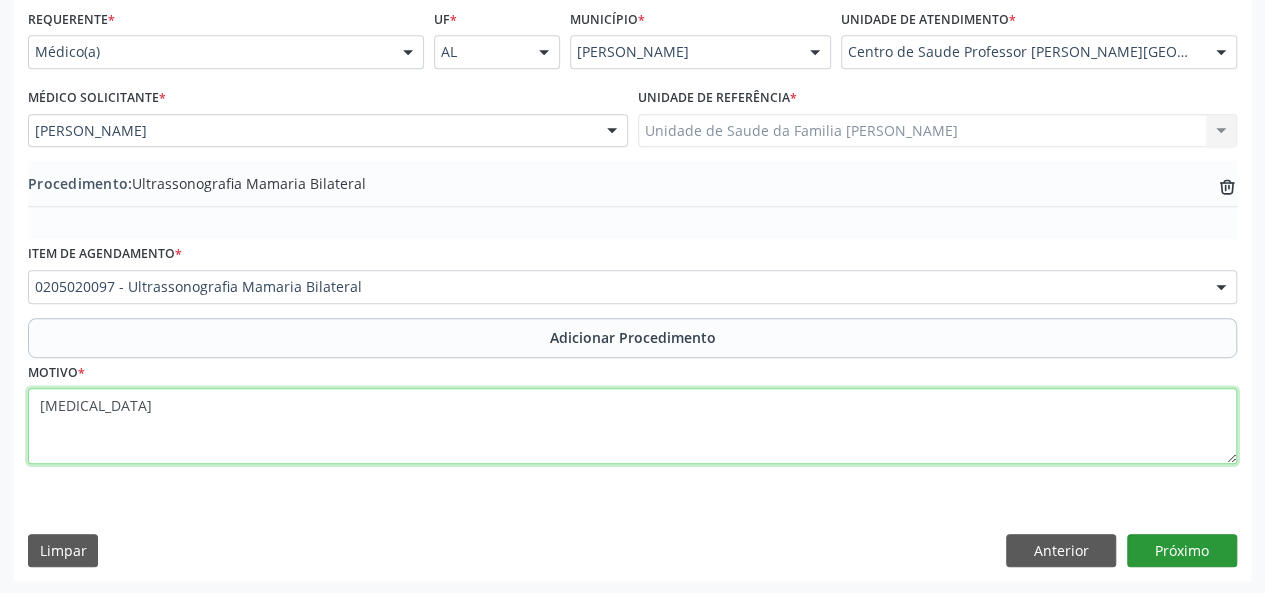 type on "[MEDICAL_DATA]" 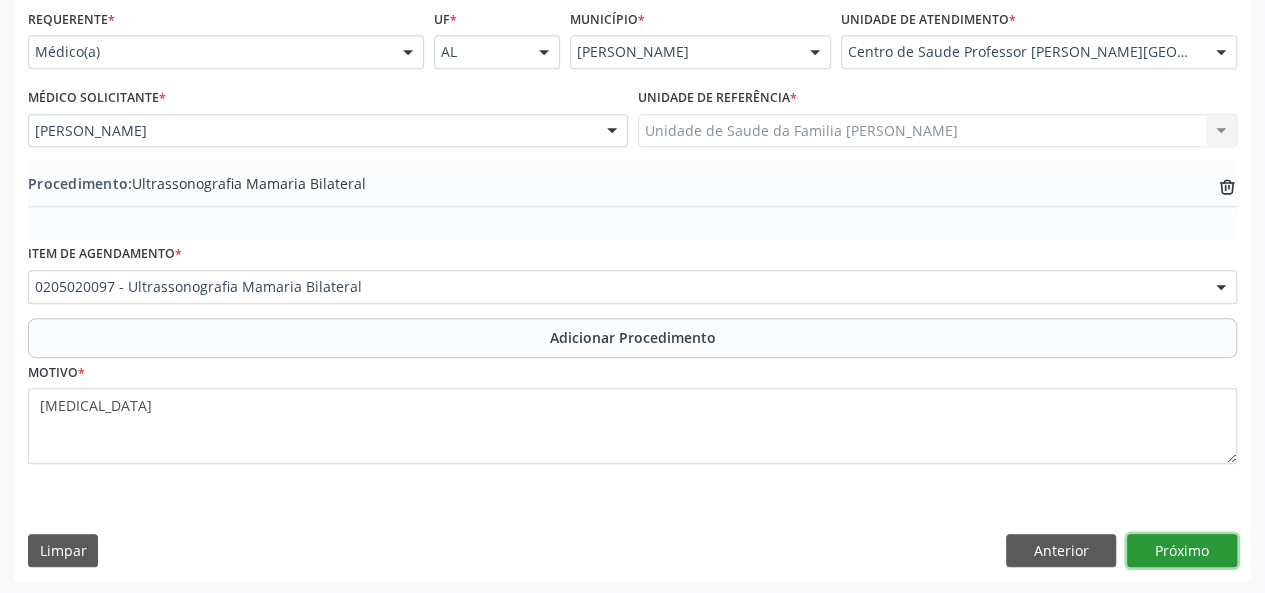 click on "Próximo" at bounding box center [1182, 551] 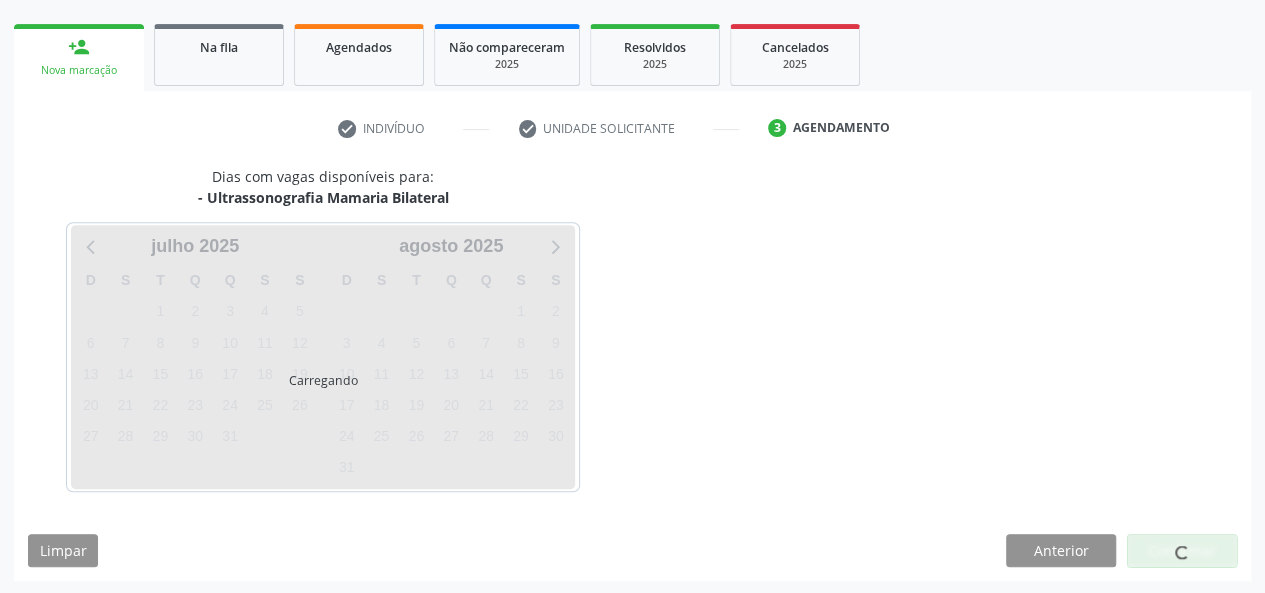 scroll, scrollTop: 362, scrollLeft: 0, axis: vertical 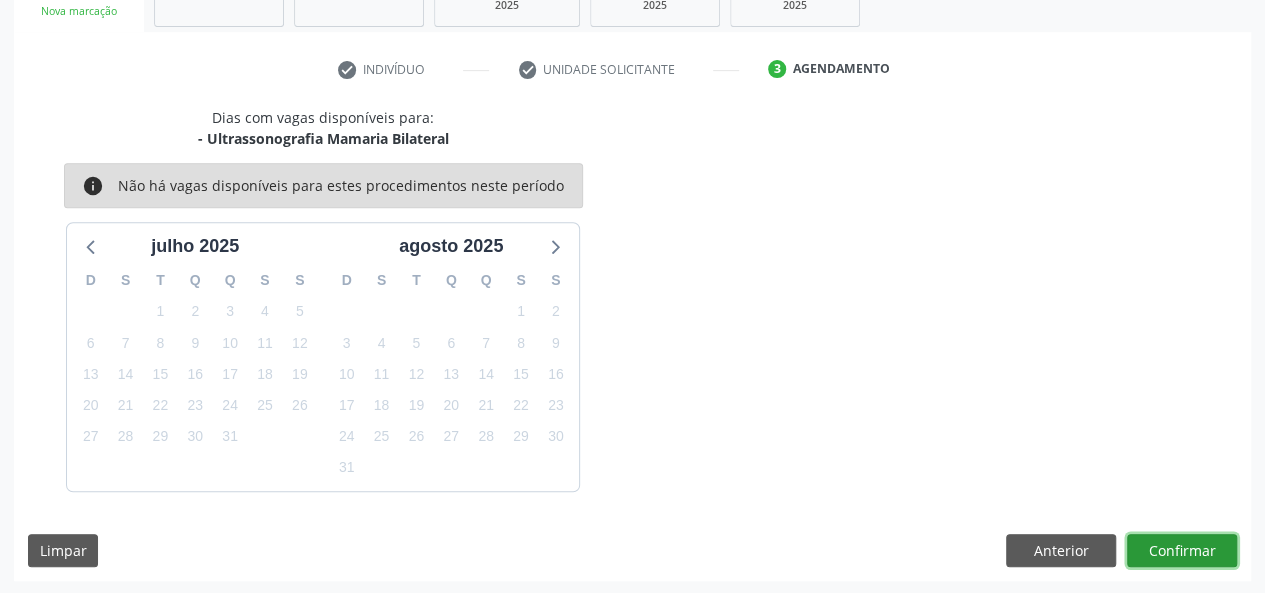 click on "Confirmar" at bounding box center [1182, 551] 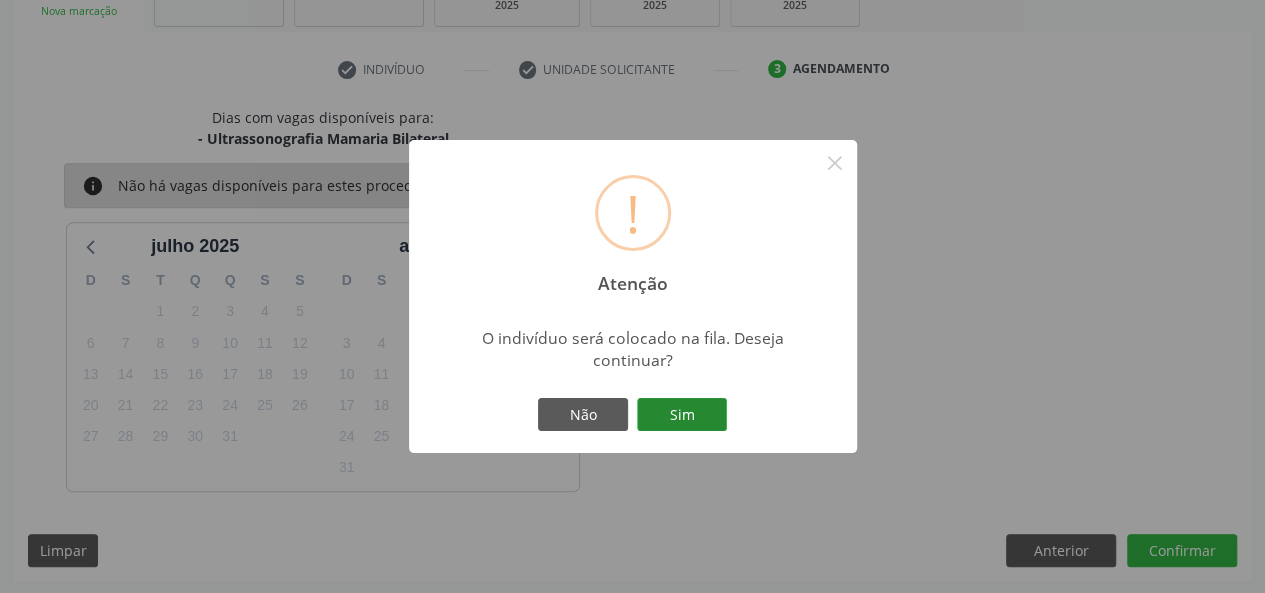 click on "Sim" at bounding box center (682, 415) 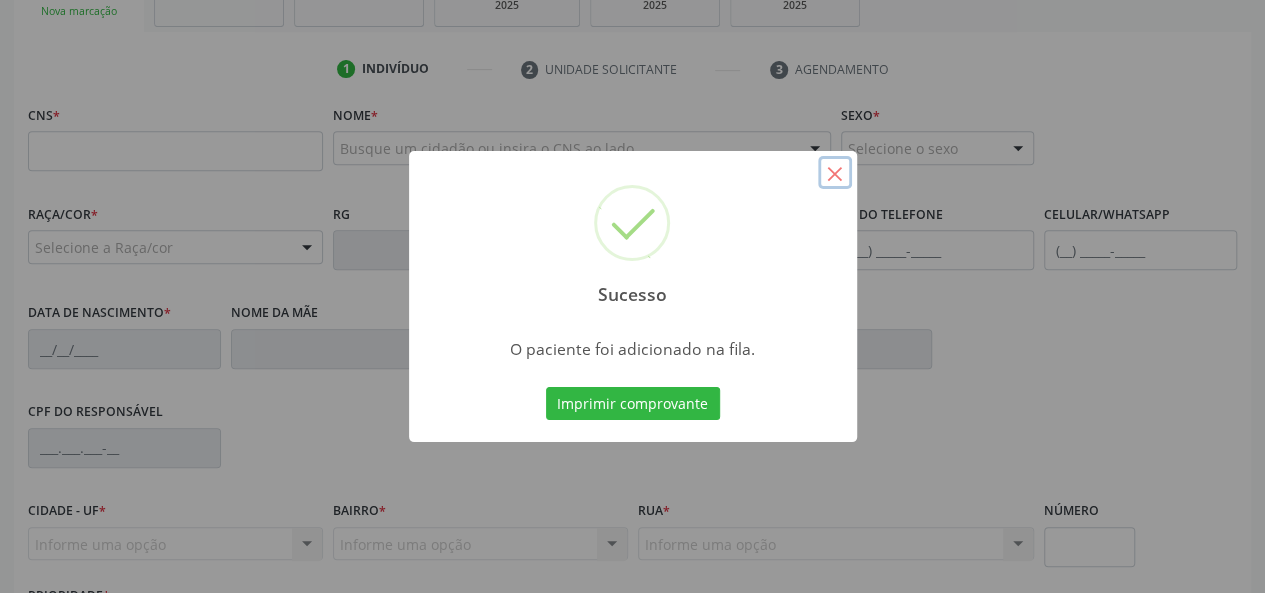 click on "×" at bounding box center (835, 173) 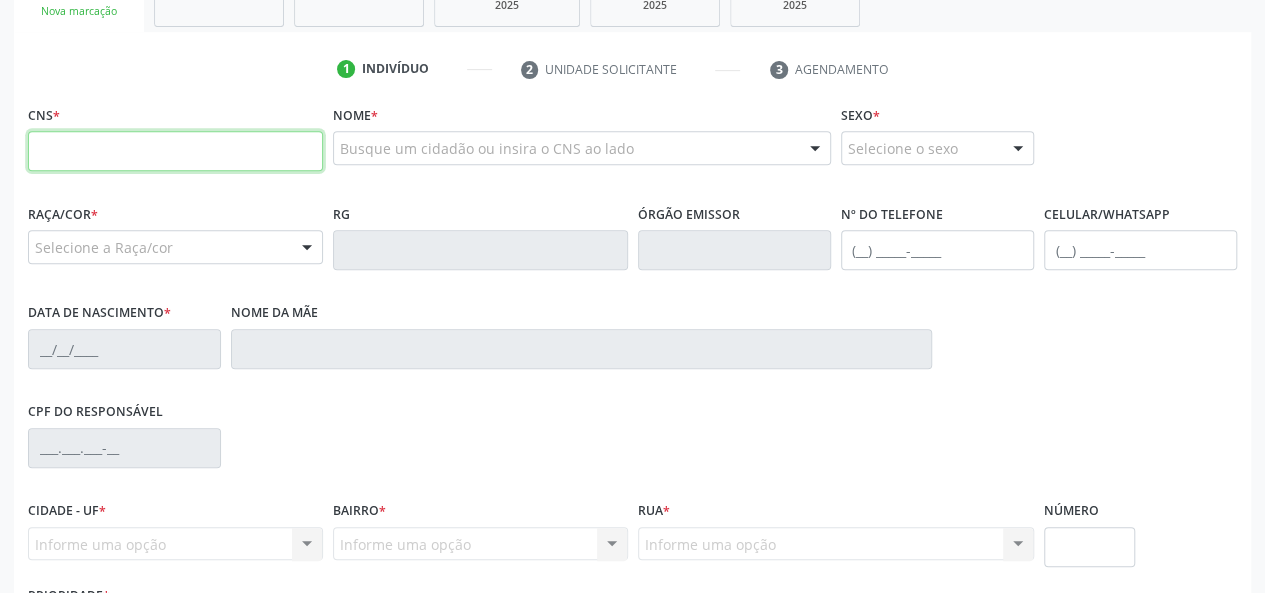 paste on "704 8040 7509 9741" 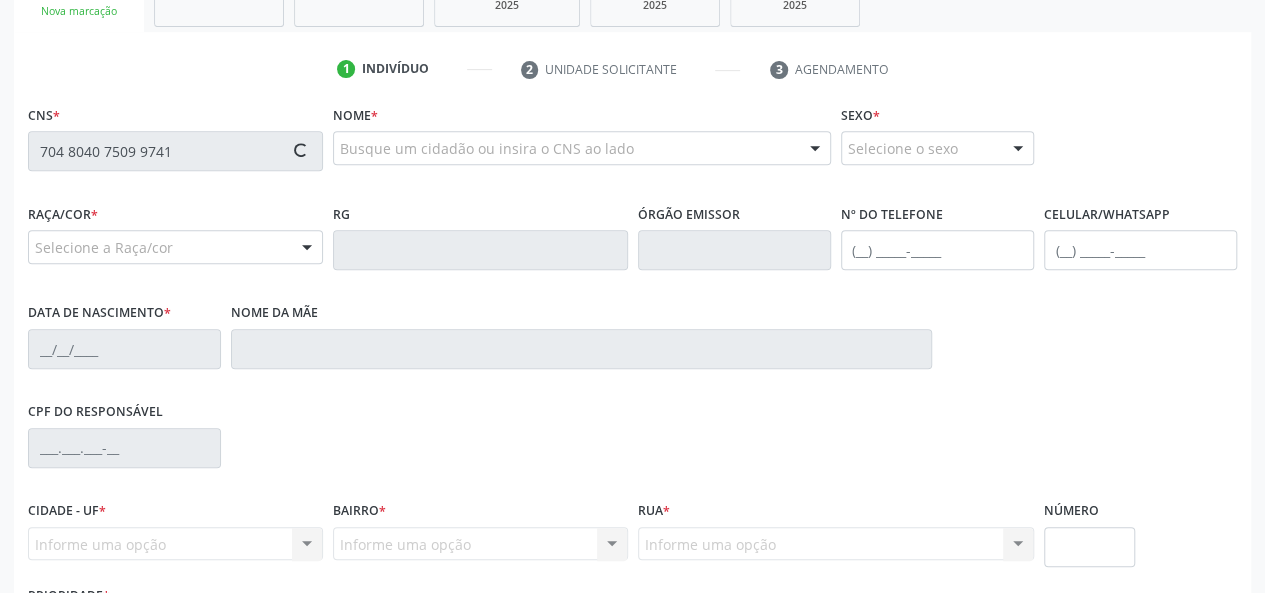 type on "704 8040 7509 9741" 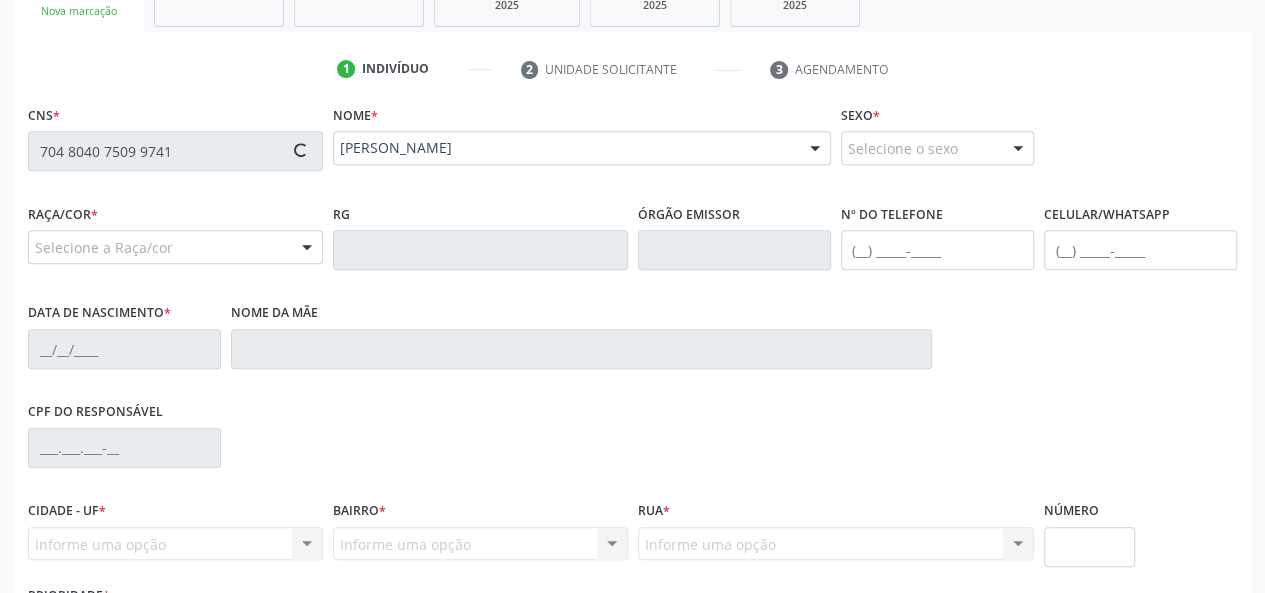 type on "[PHONE_NUMBER]" 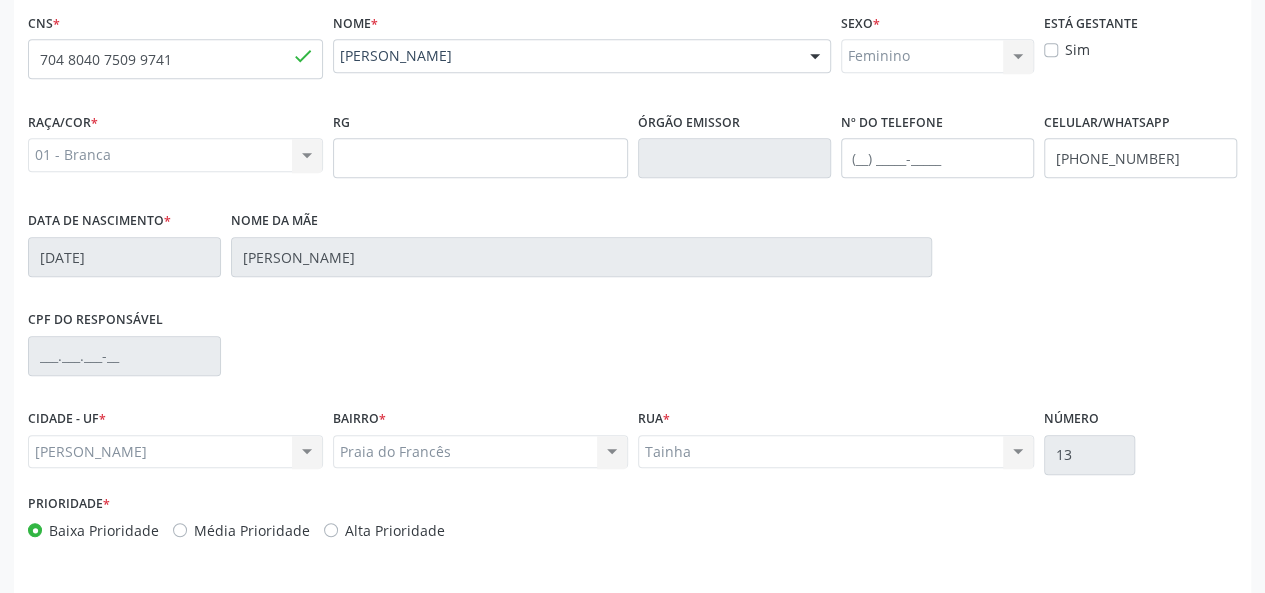 scroll, scrollTop: 518, scrollLeft: 0, axis: vertical 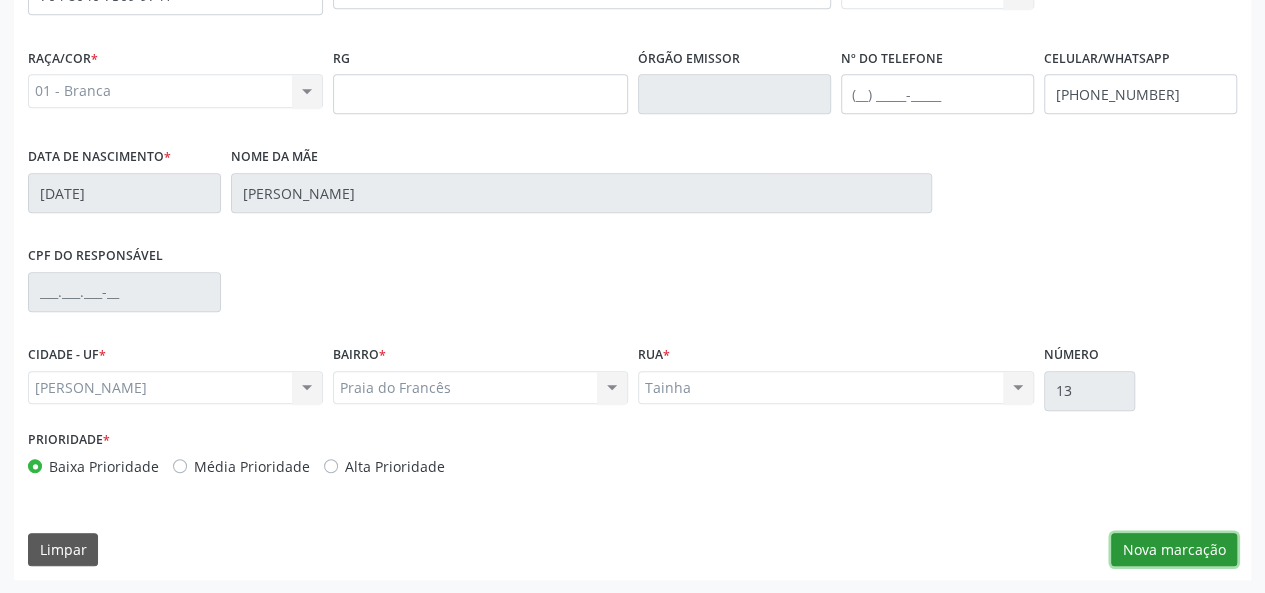 click on "Nova marcação" at bounding box center (1174, 550) 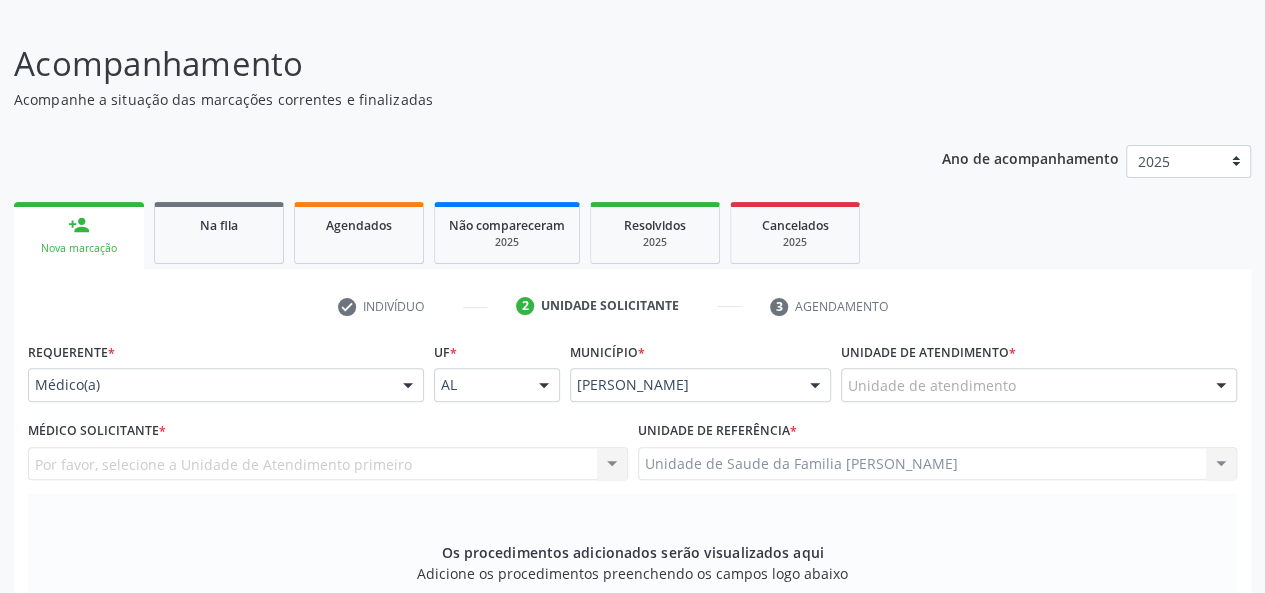 scroll, scrollTop: 118, scrollLeft: 0, axis: vertical 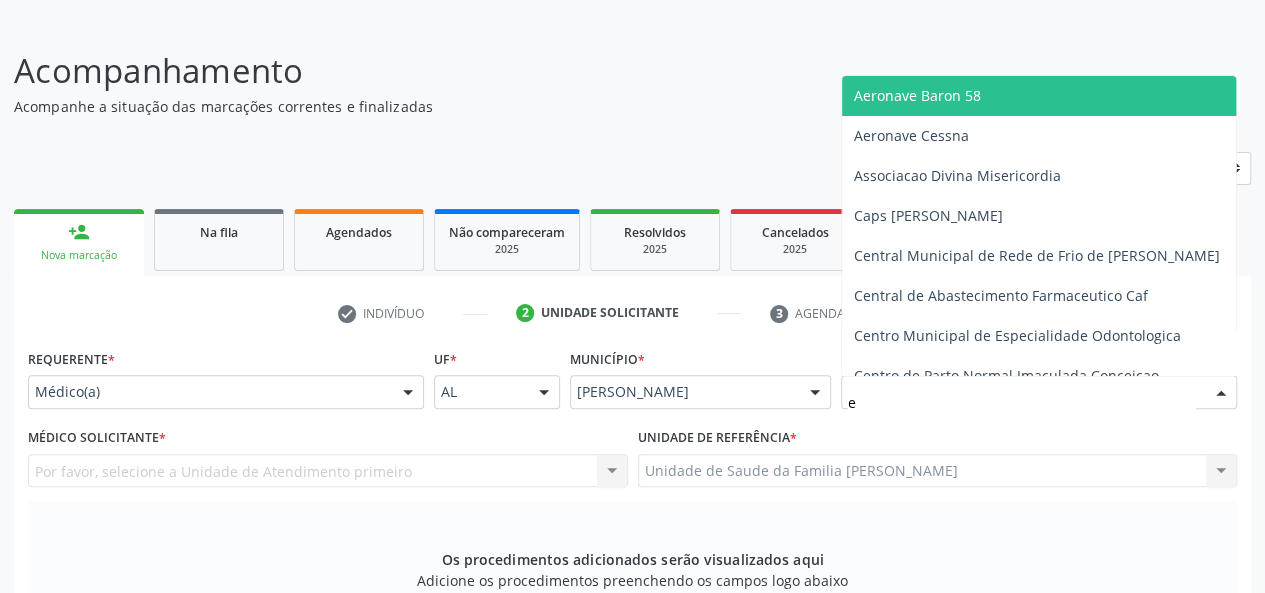 type on "es" 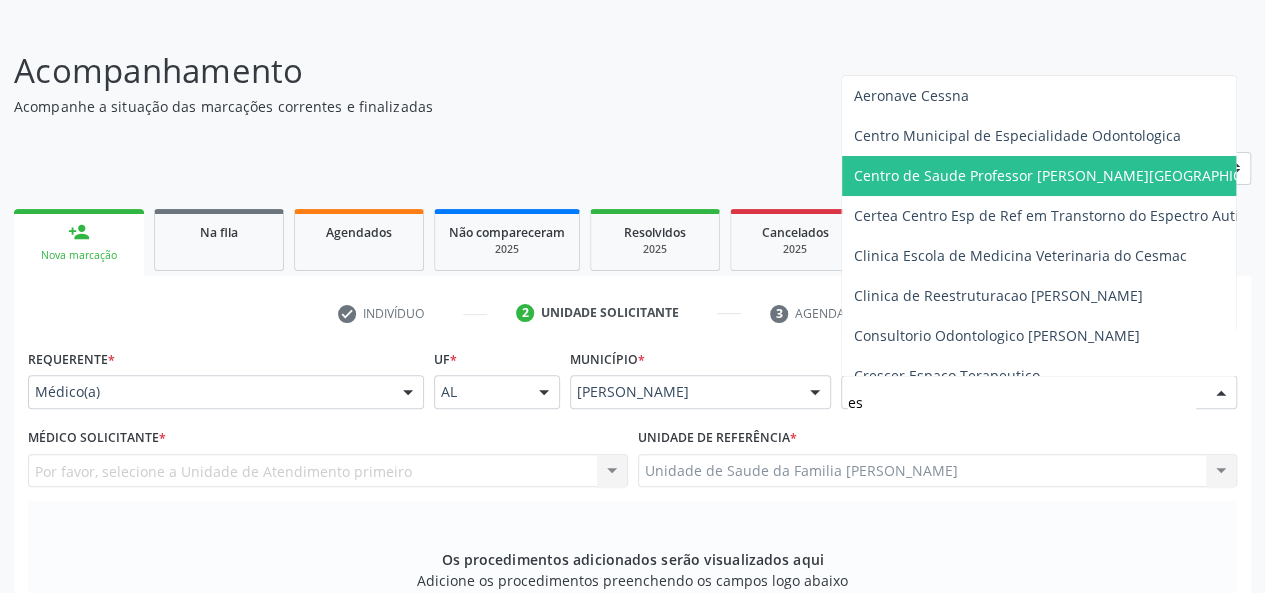 click on "Centro de Saude Professor [PERSON_NAME][GEOGRAPHIC_DATA]" at bounding box center (1071, 175) 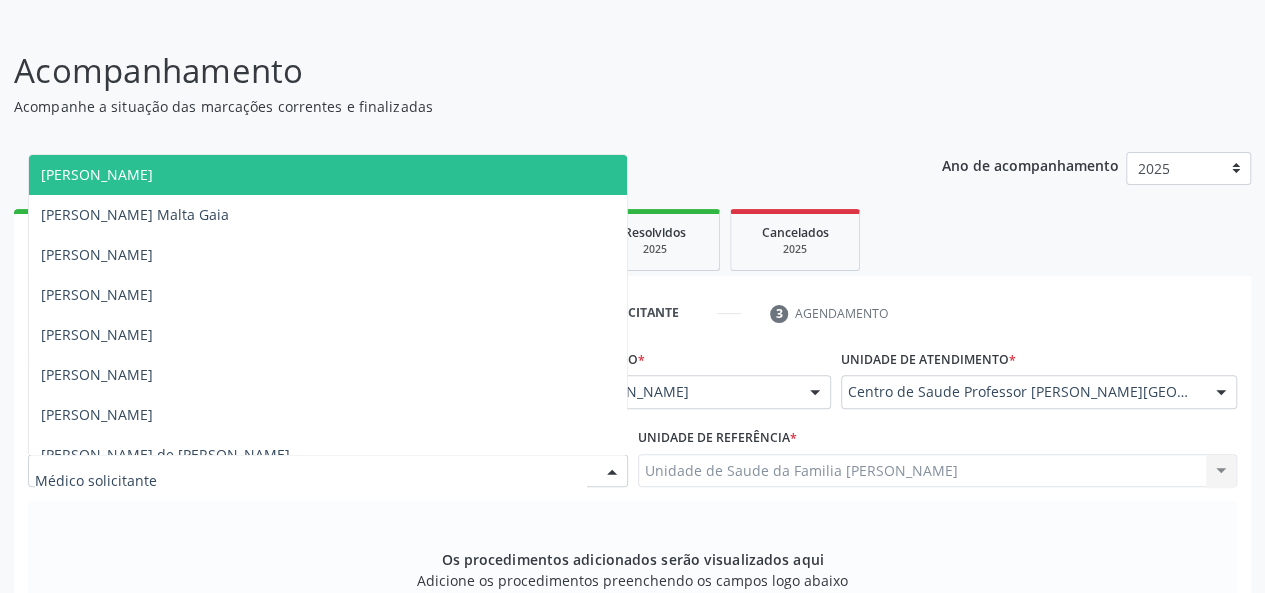 click at bounding box center (328, 471) 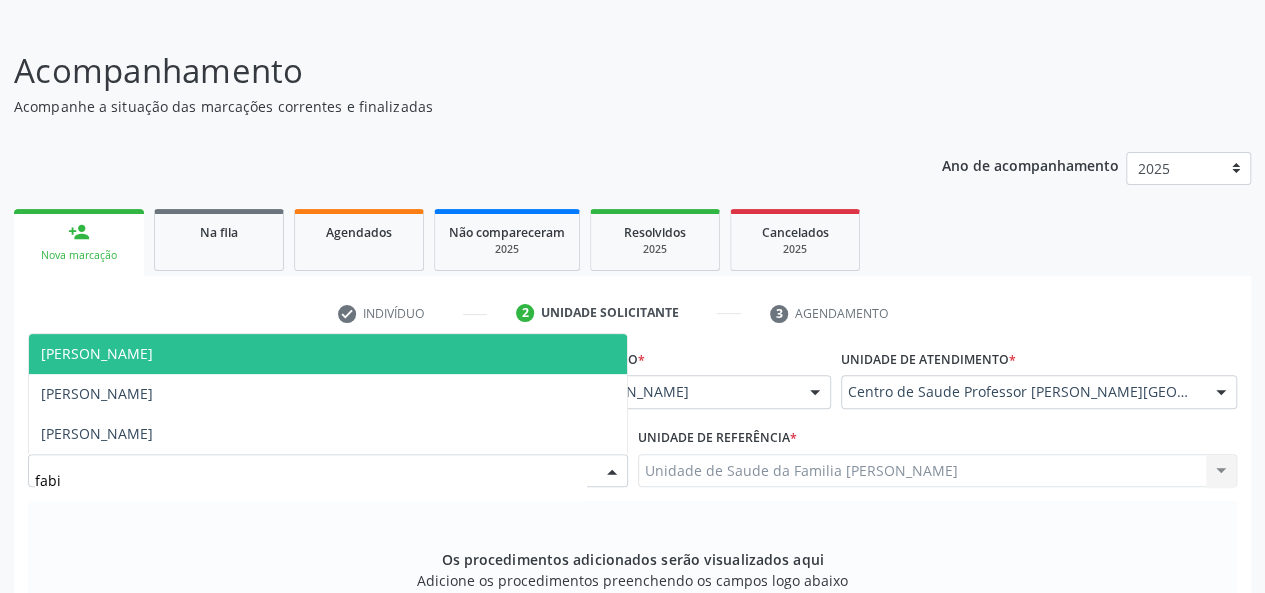type on "fabia" 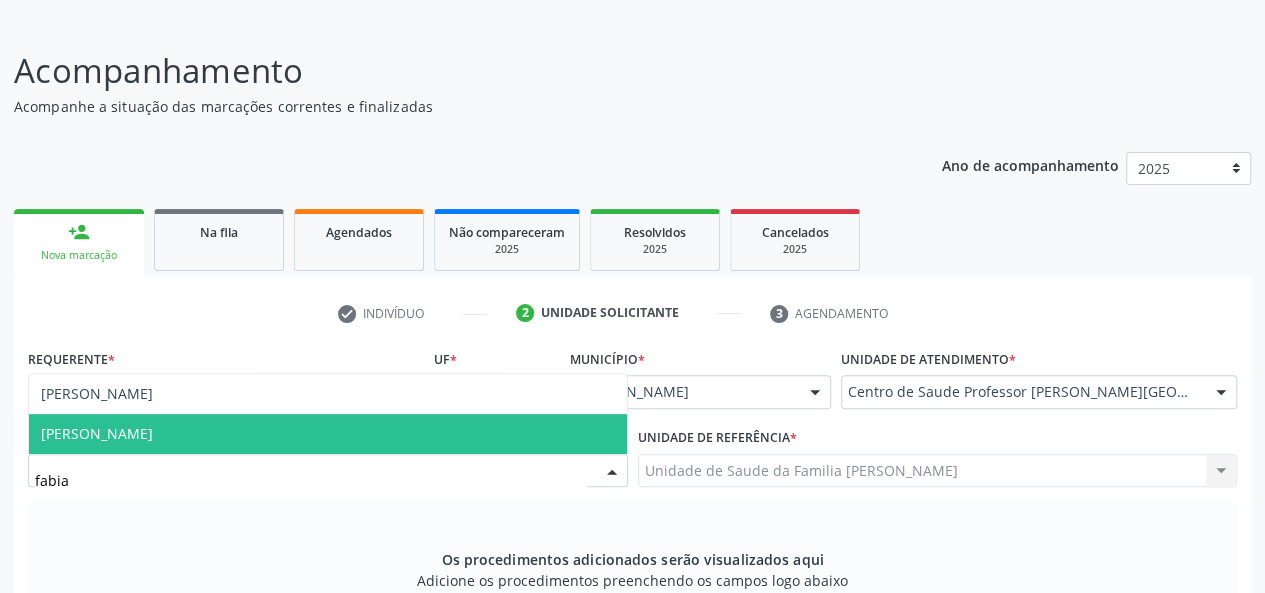 click on "[PERSON_NAME]" at bounding box center (328, 434) 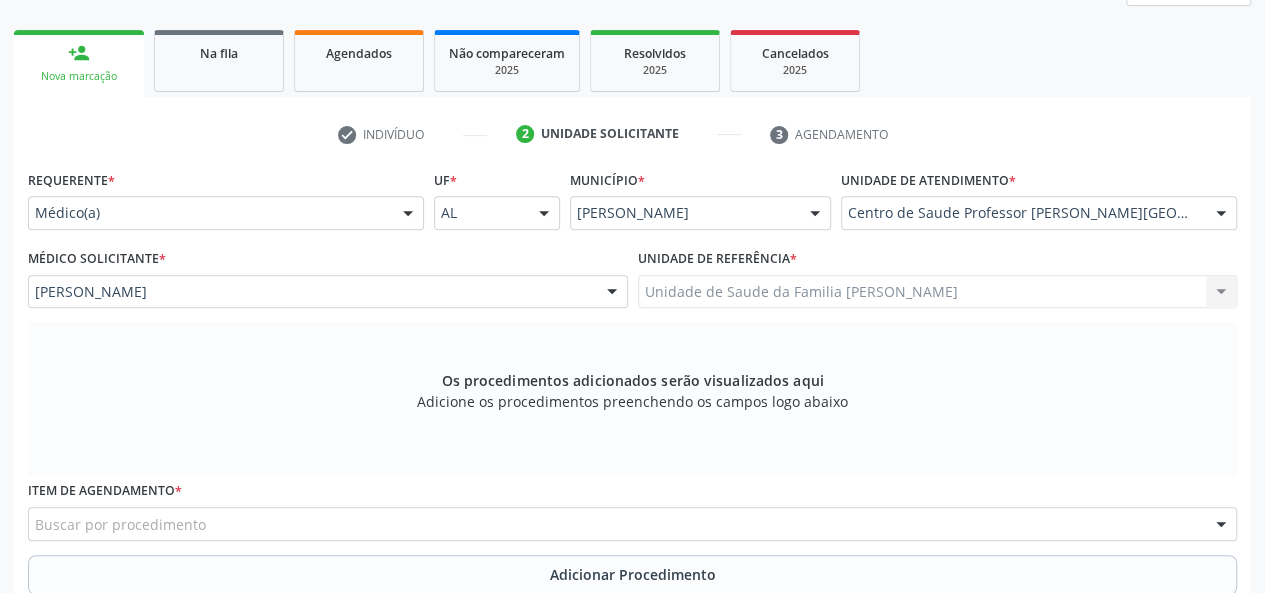 scroll, scrollTop: 418, scrollLeft: 0, axis: vertical 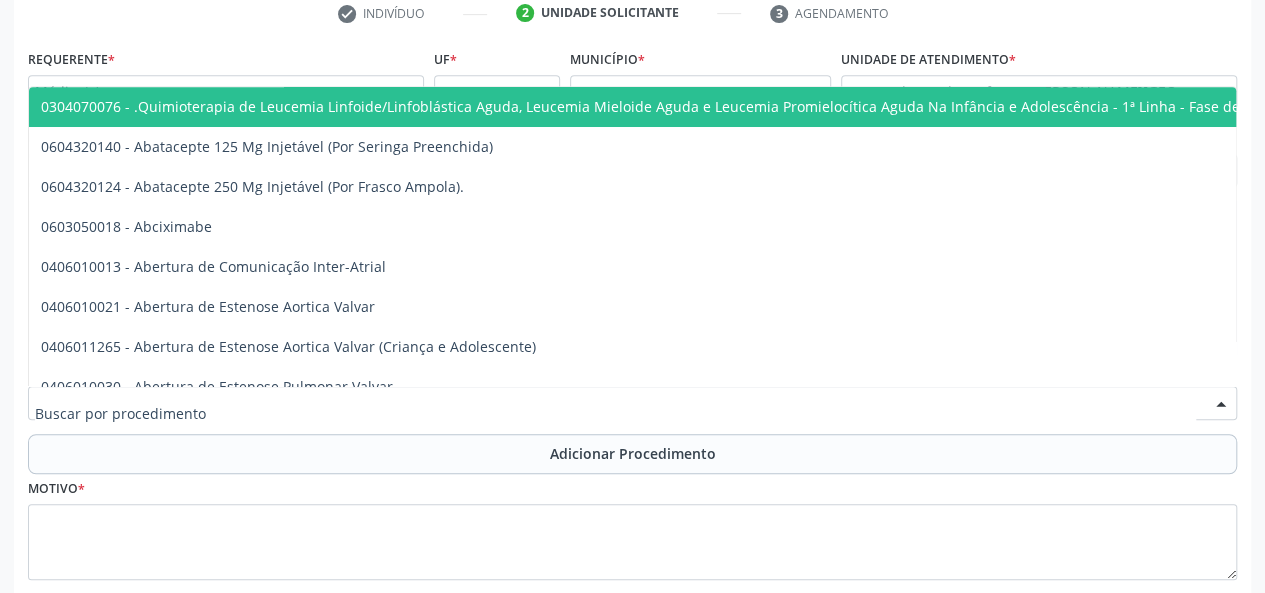 click at bounding box center (632, 403) 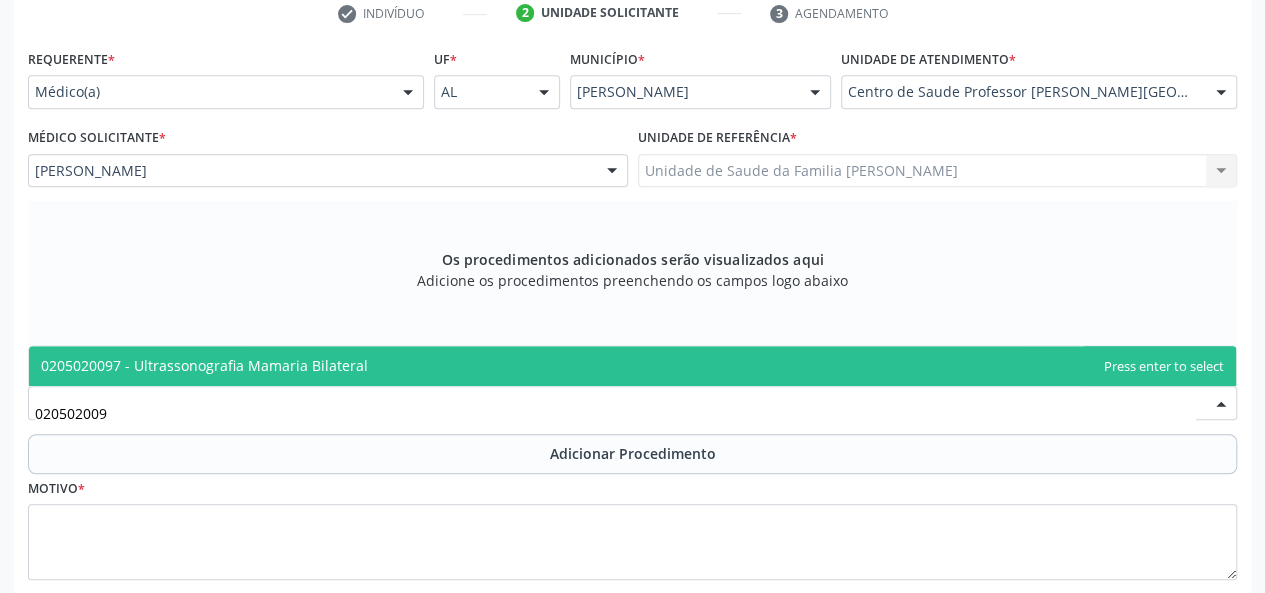 type on "0205020097" 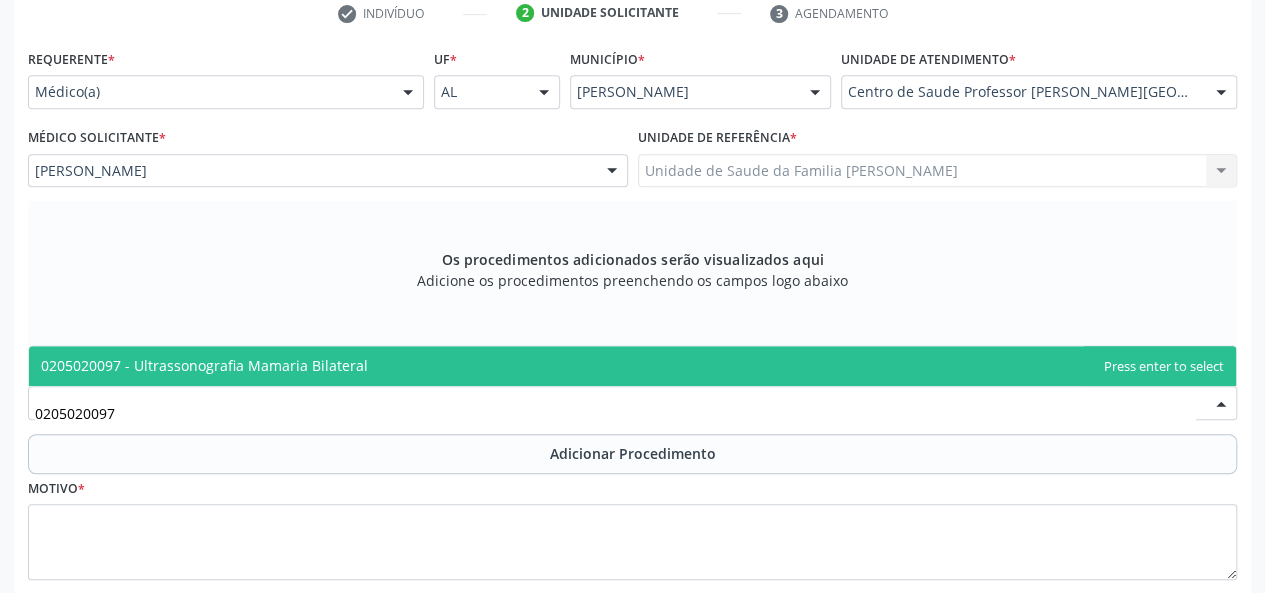 drag, startPoint x: 255, startPoint y: 423, endPoint x: 26, endPoint y: 413, distance: 229.21823 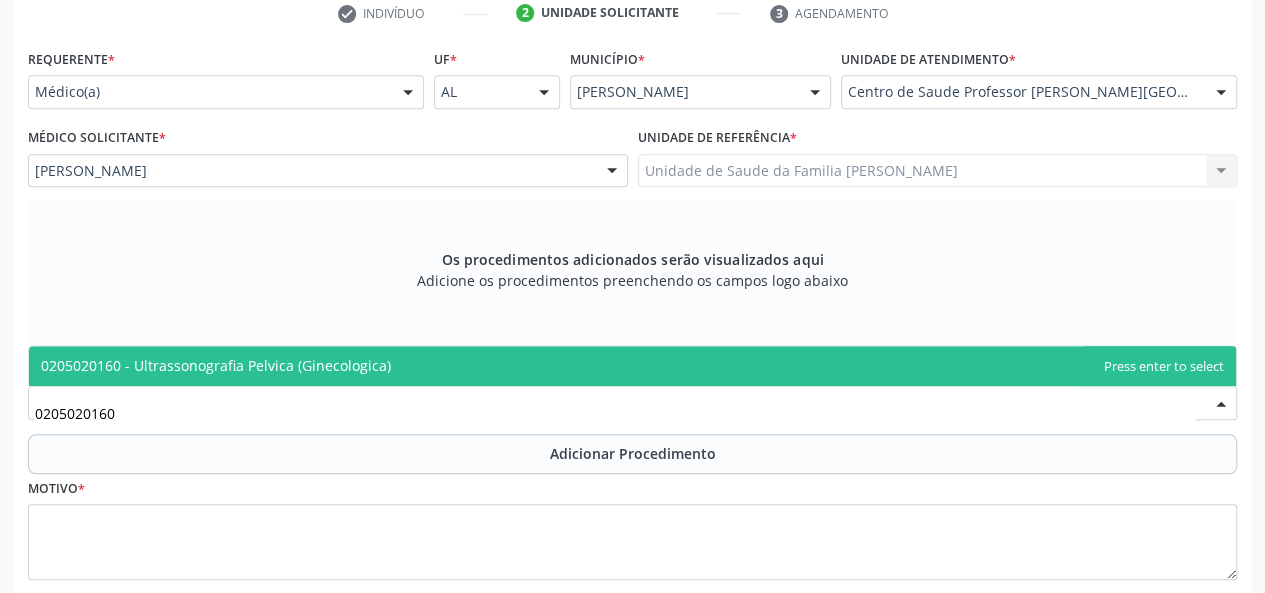 click on "0205020160 - Ultrassonografia Pelvica (Ginecologica)" at bounding box center (632, 366) 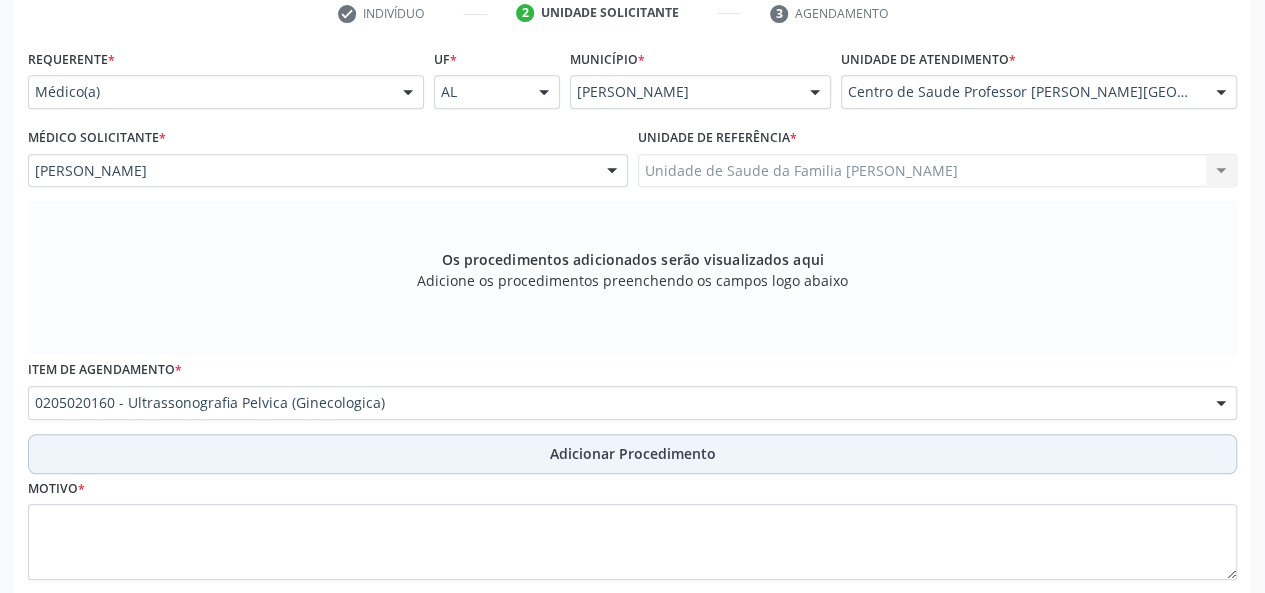 click on "Adicionar Procedimento" at bounding box center [632, 454] 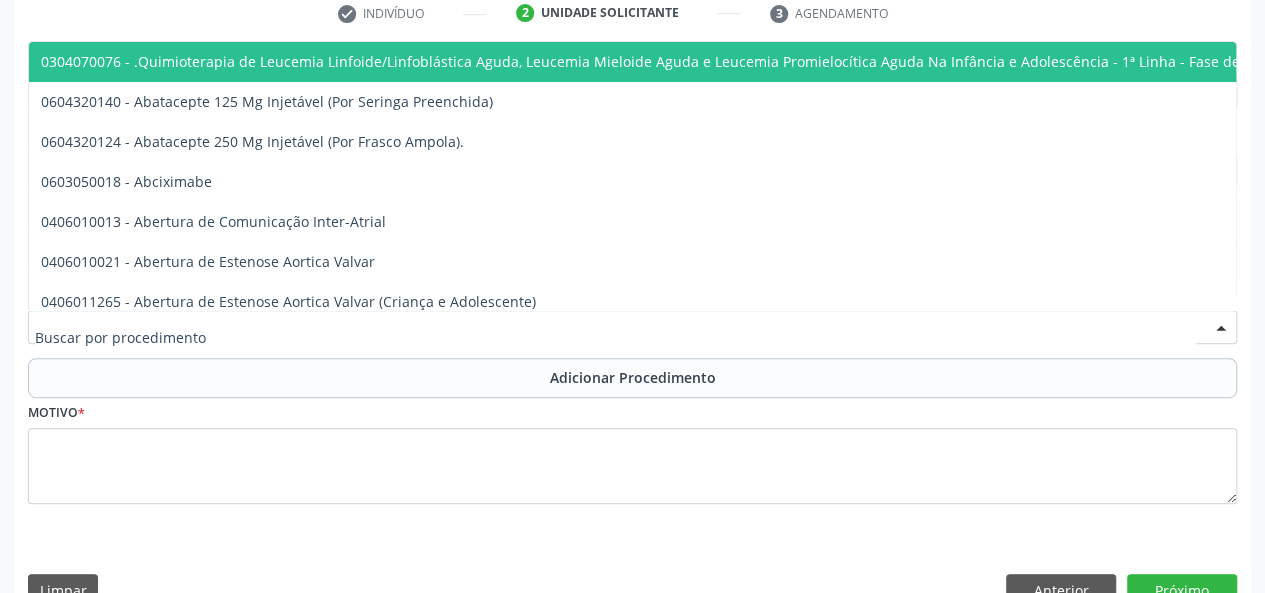 drag, startPoint x: 409, startPoint y: 324, endPoint x: 0, endPoint y: 317, distance: 409.0599 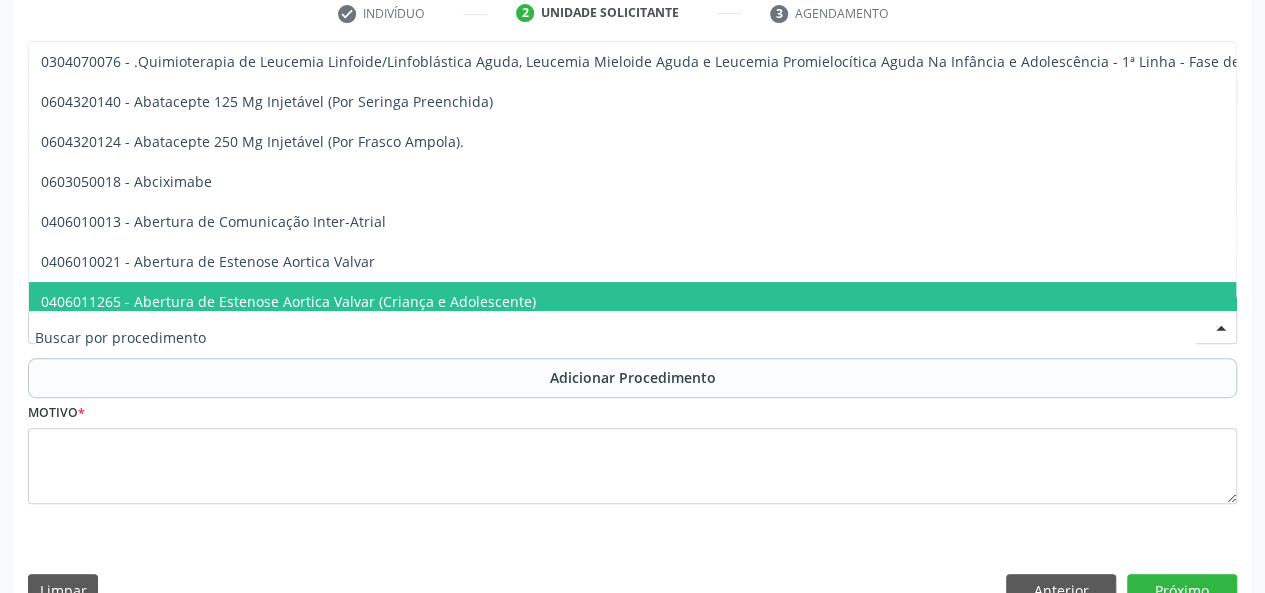 click at bounding box center [615, 337] 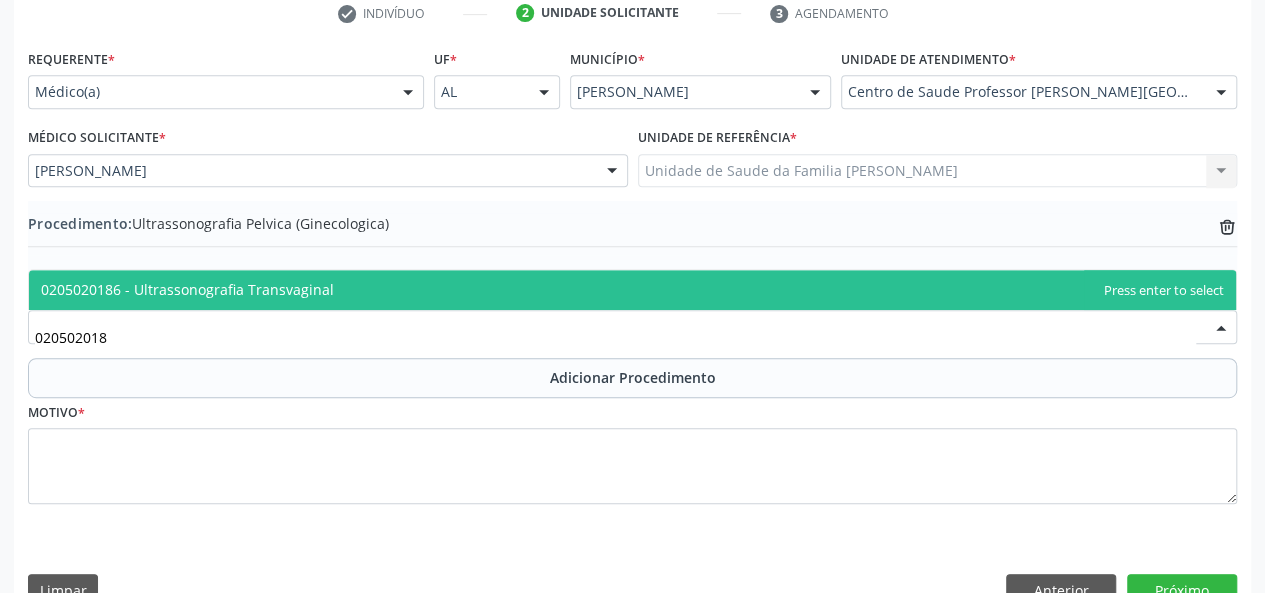 type on "0205020186" 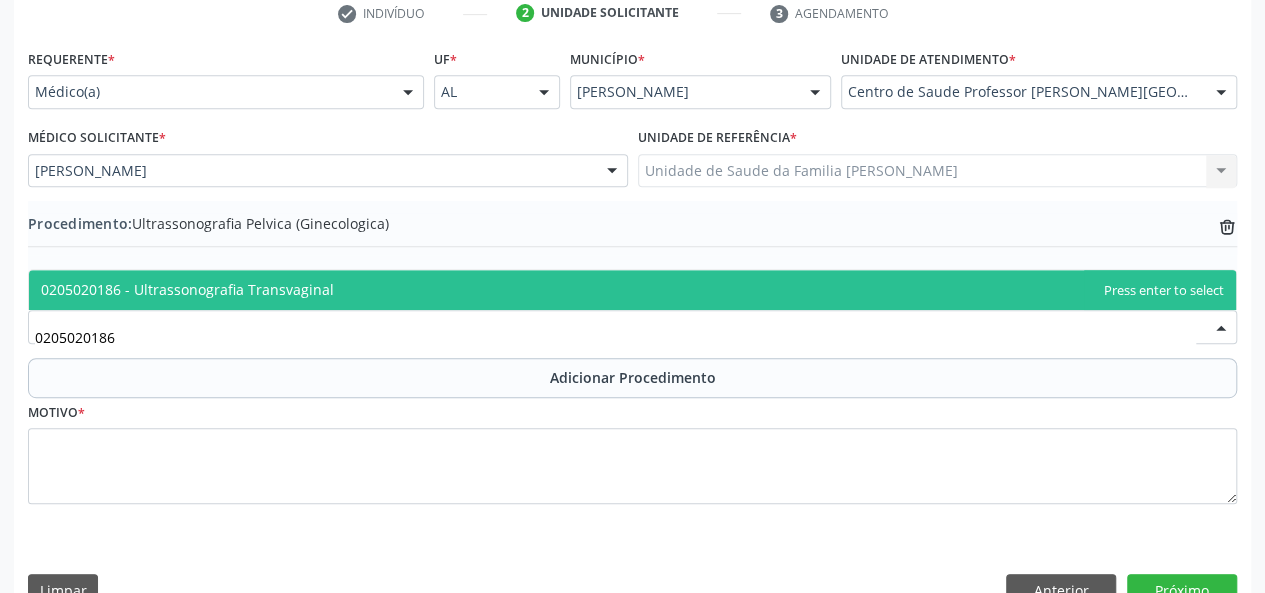 click on "0205020186 - Ultrassonografia Transvaginal" at bounding box center [632, 290] 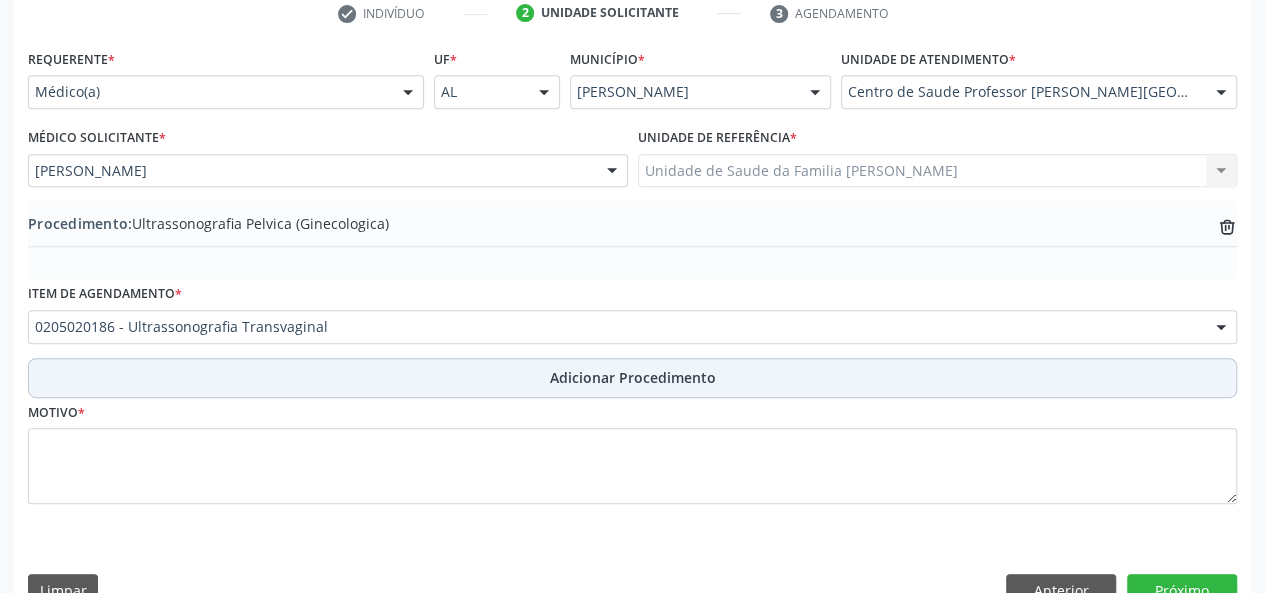 click on "Adicionar Procedimento" at bounding box center [633, 377] 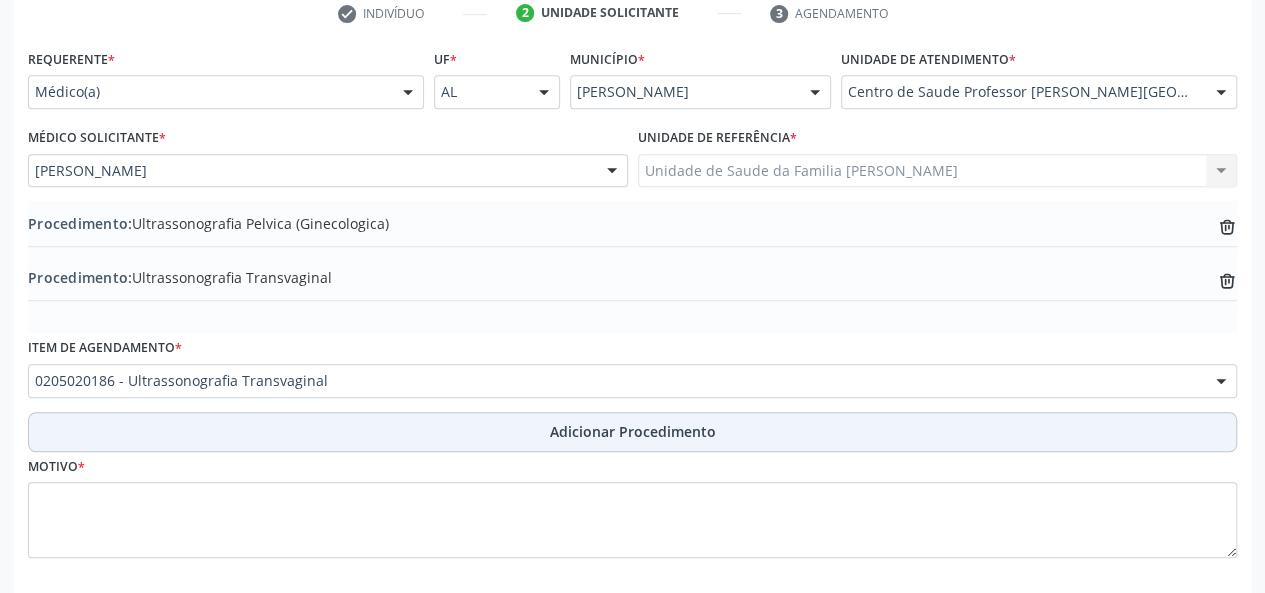 scroll, scrollTop: 512, scrollLeft: 0, axis: vertical 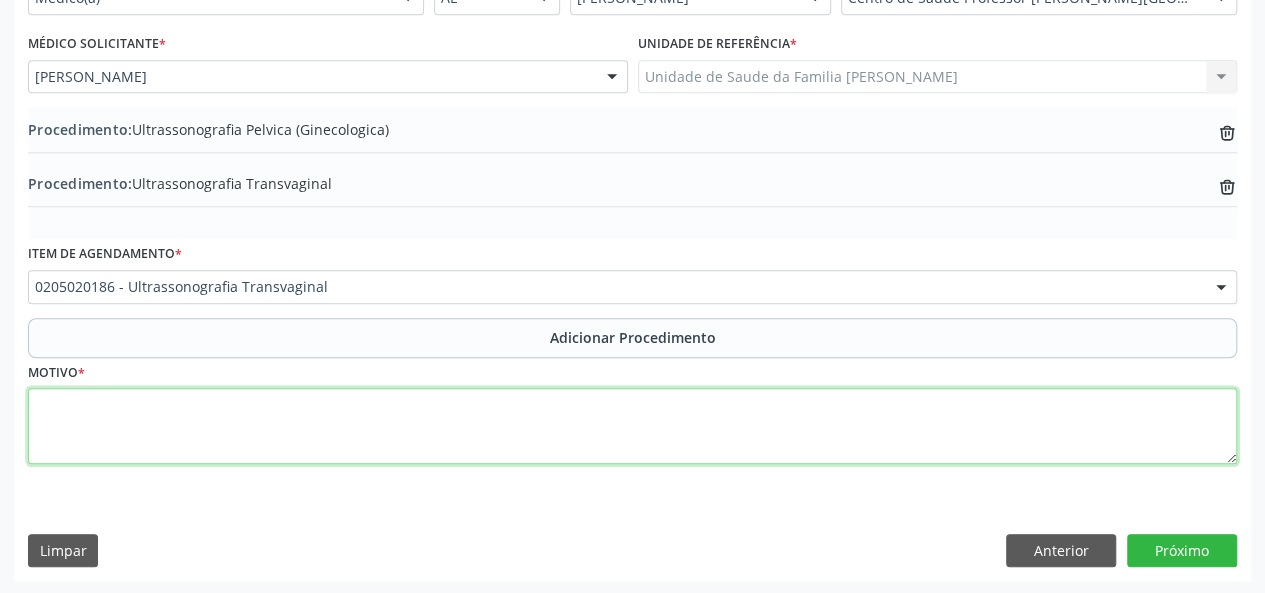 click at bounding box center [632, 426] 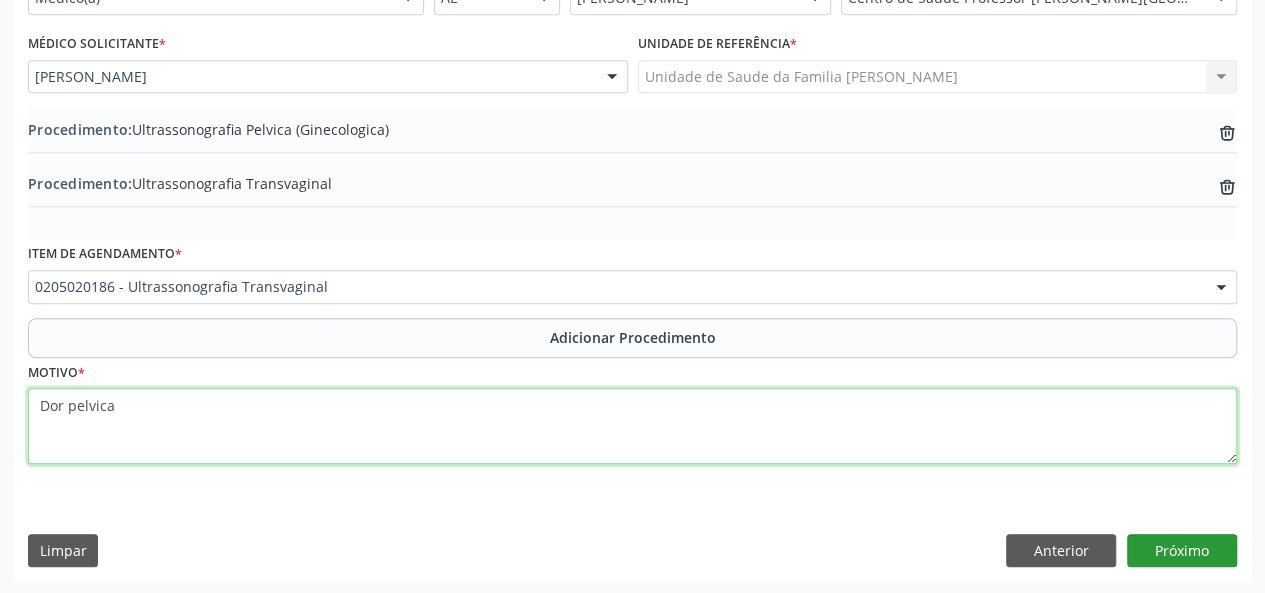 type on "Dor pelvica" 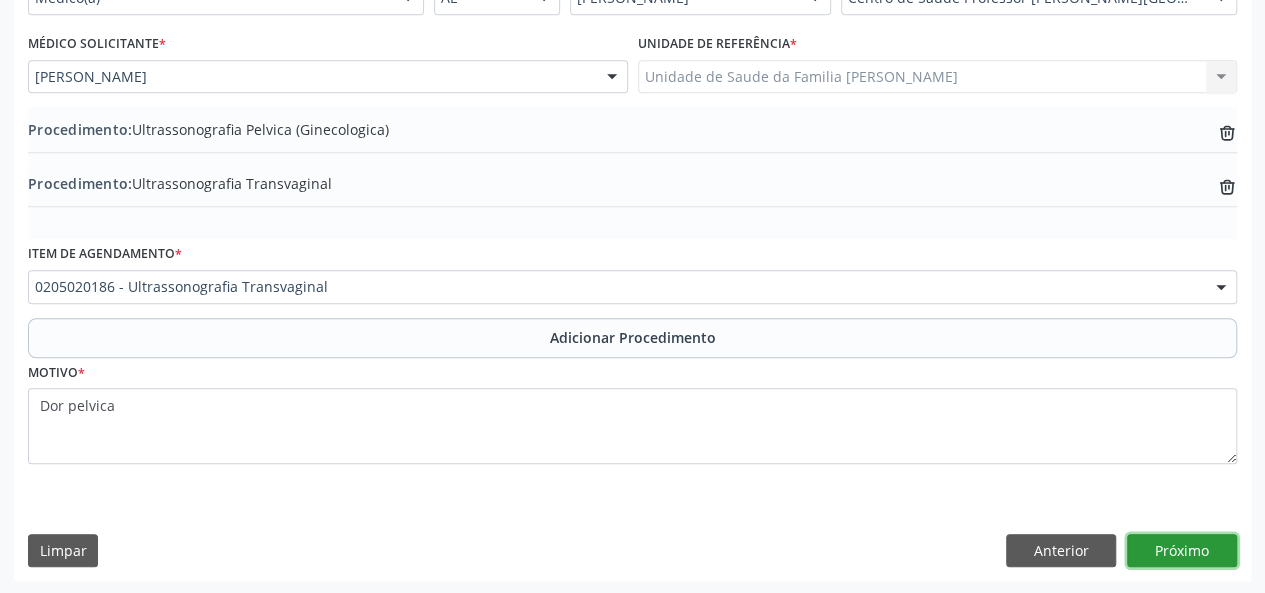 click on "Próximo" at bounding box center [1182, 551] 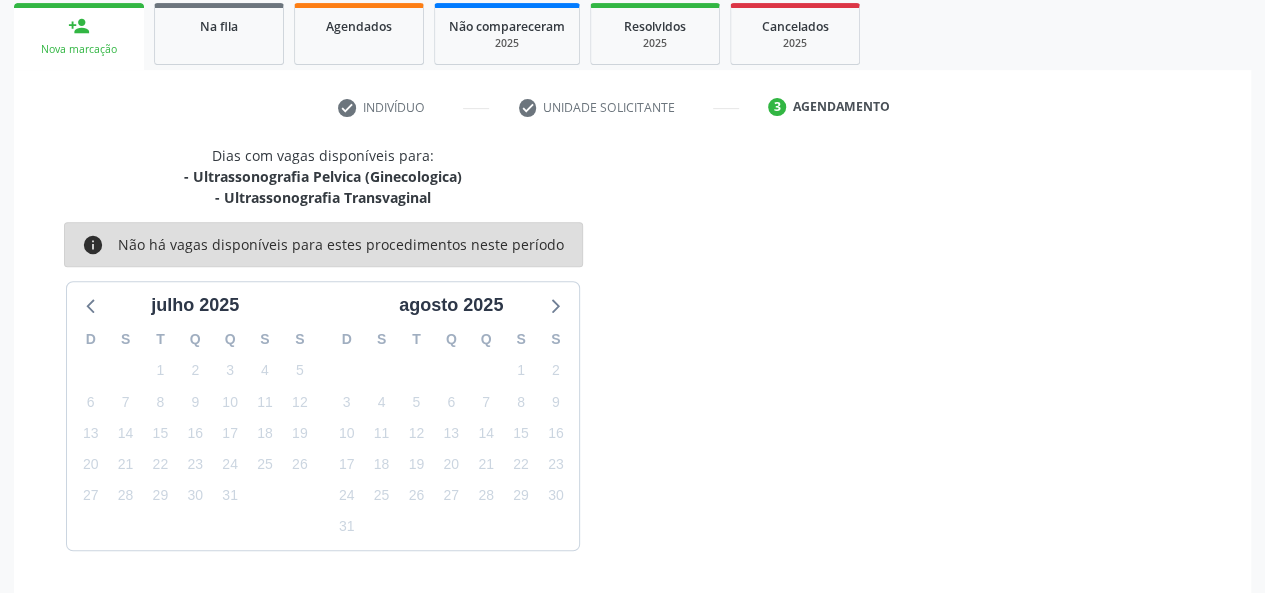 scroll, scrollTop: 382, scrollLeft: 0, axis: vertical 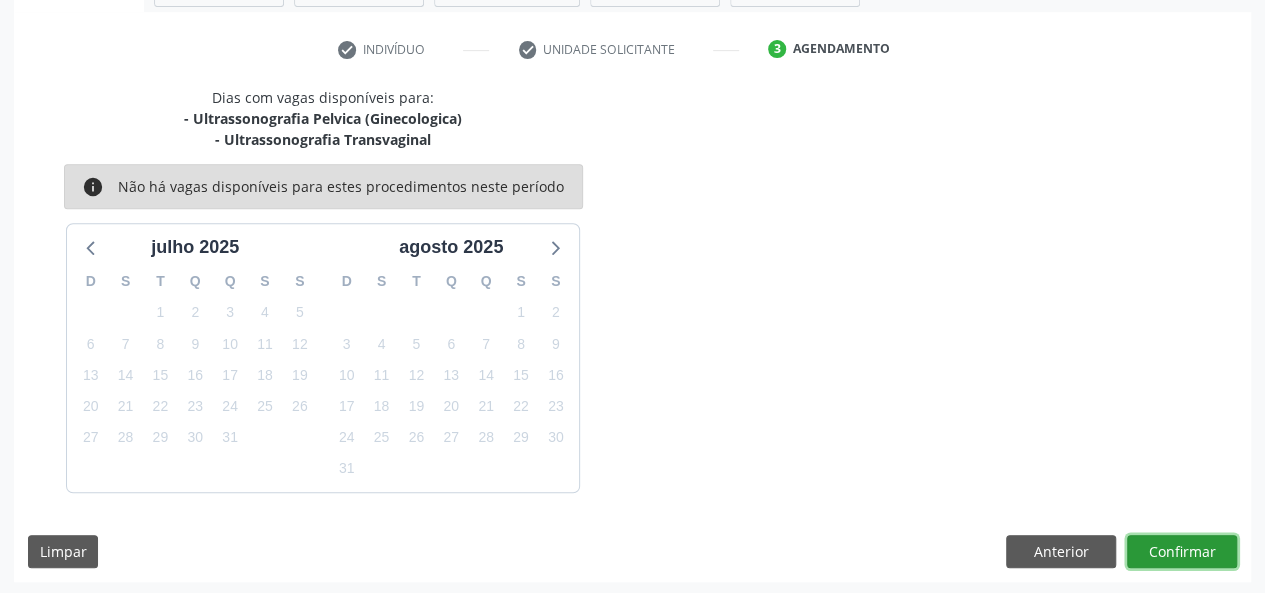 click on "Confirmar" at bounding box center [1182, 552] 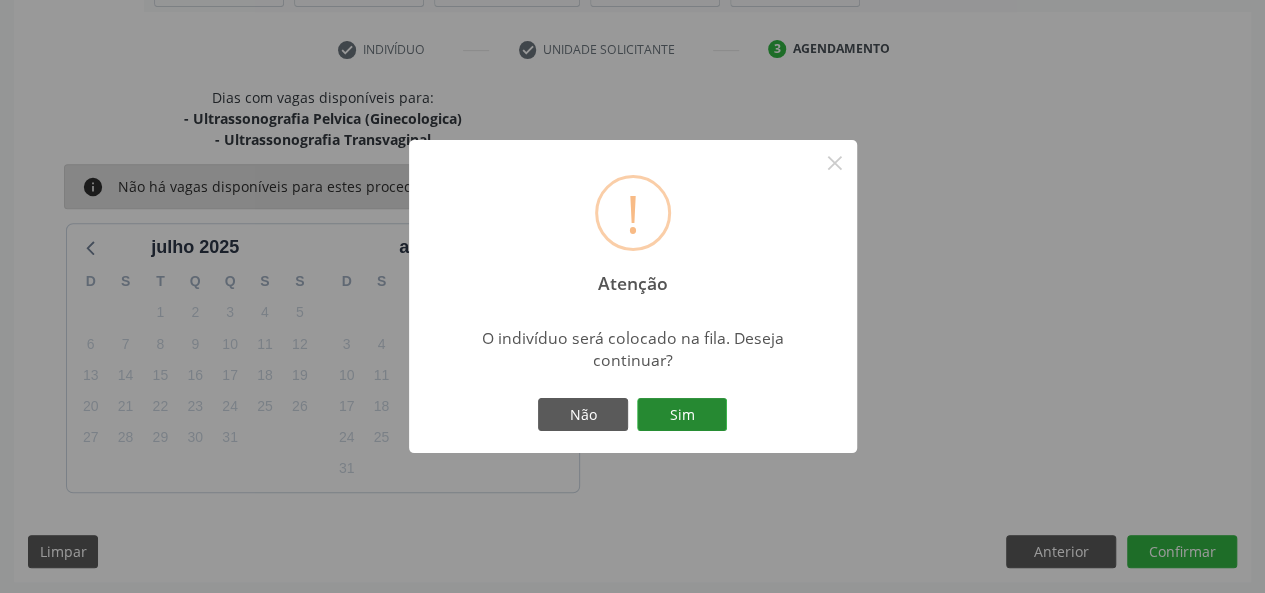 click on "Sim" at bounding box center [682, 415] 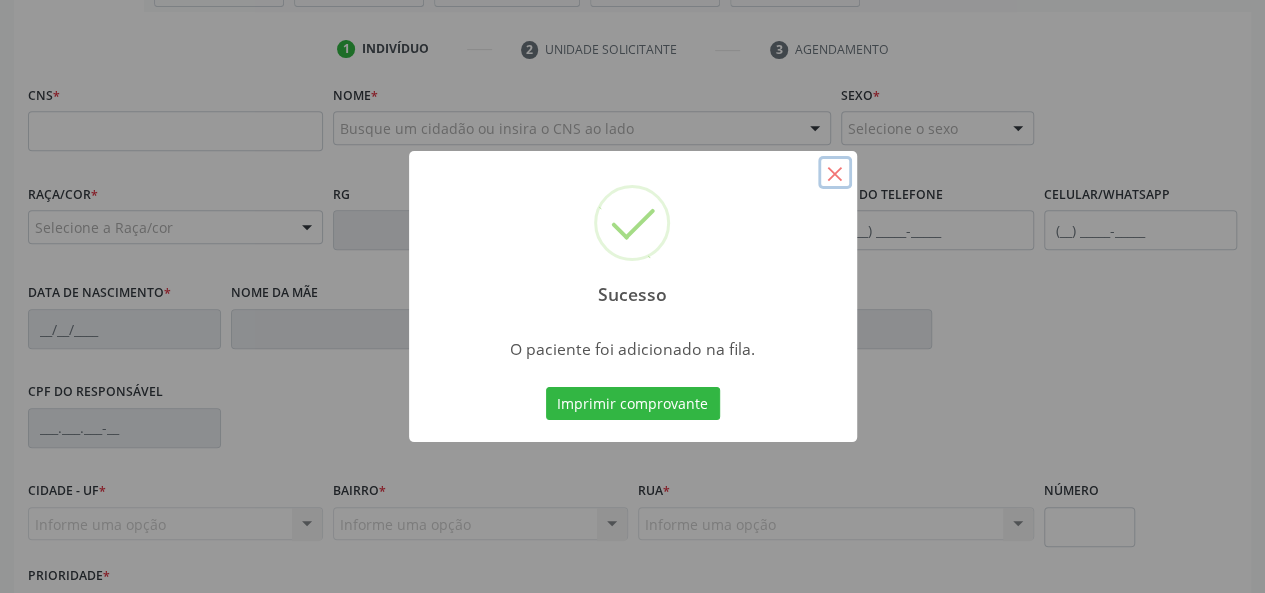 click on "×" at bounding box center [835, 173] 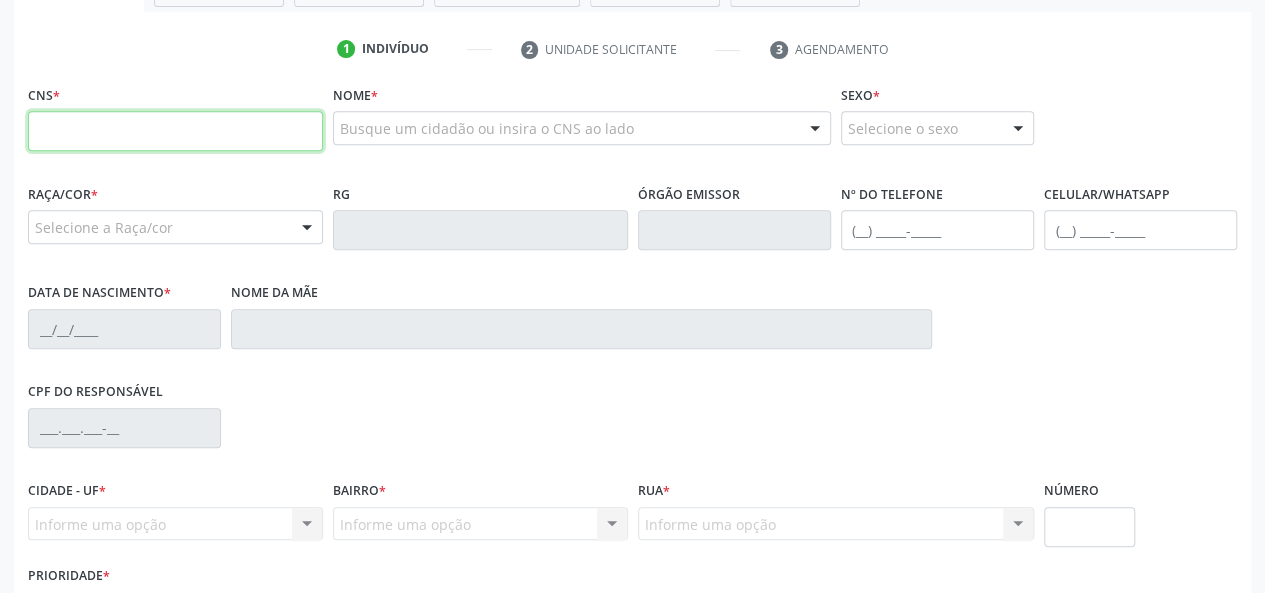 paste on "704 8040 7509 9741" 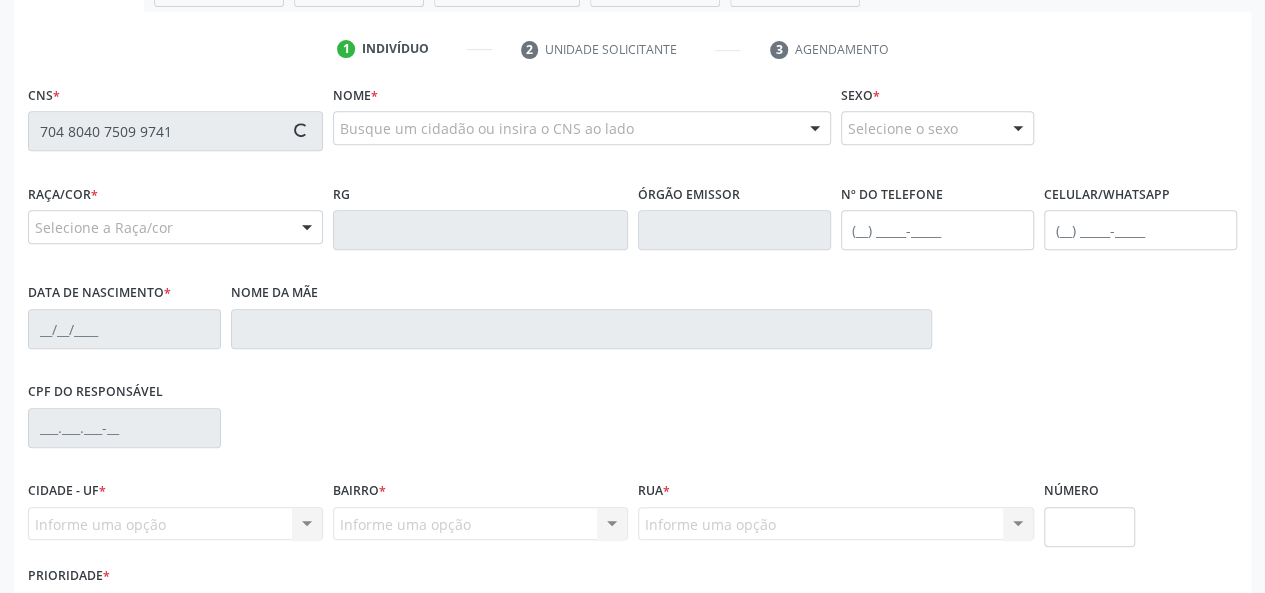 type on "704 8040 7509 9741" 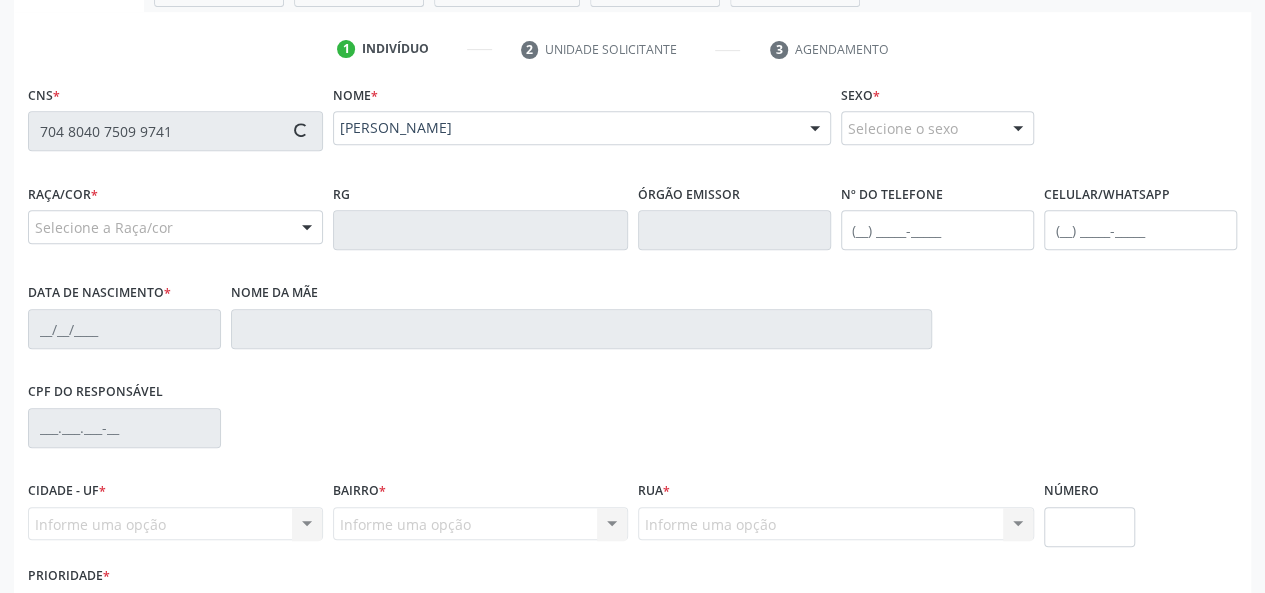 type on "[PHONE_NUMBER]" 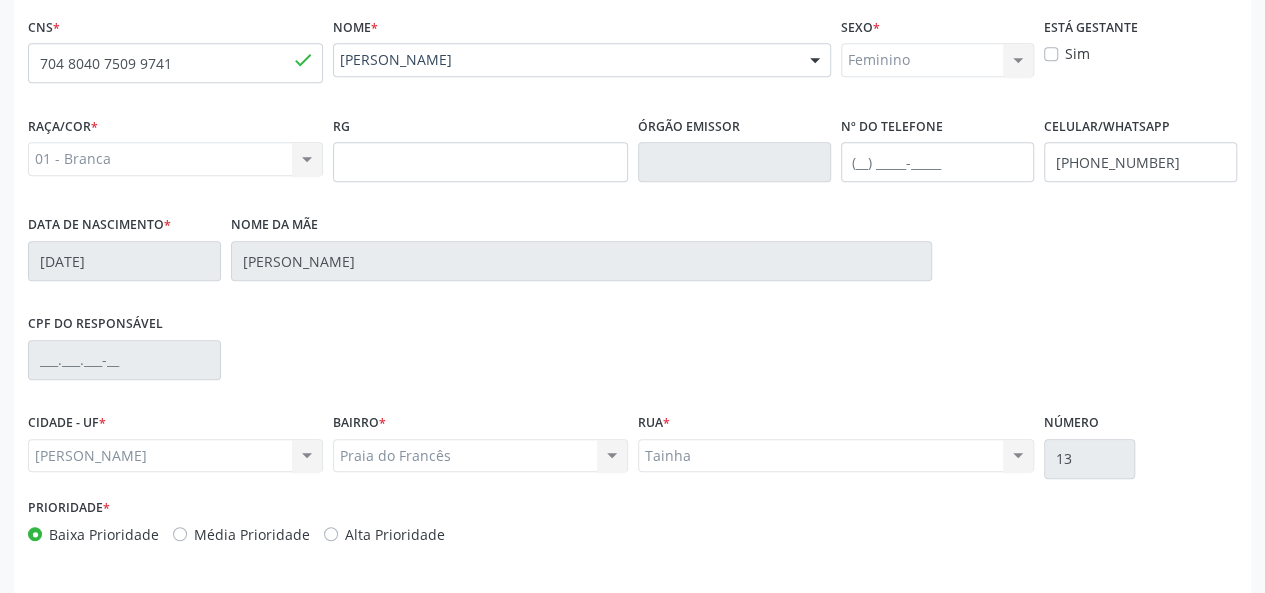 scroll, scrollTop: 518, scrollLeft: 0, axis: vertical 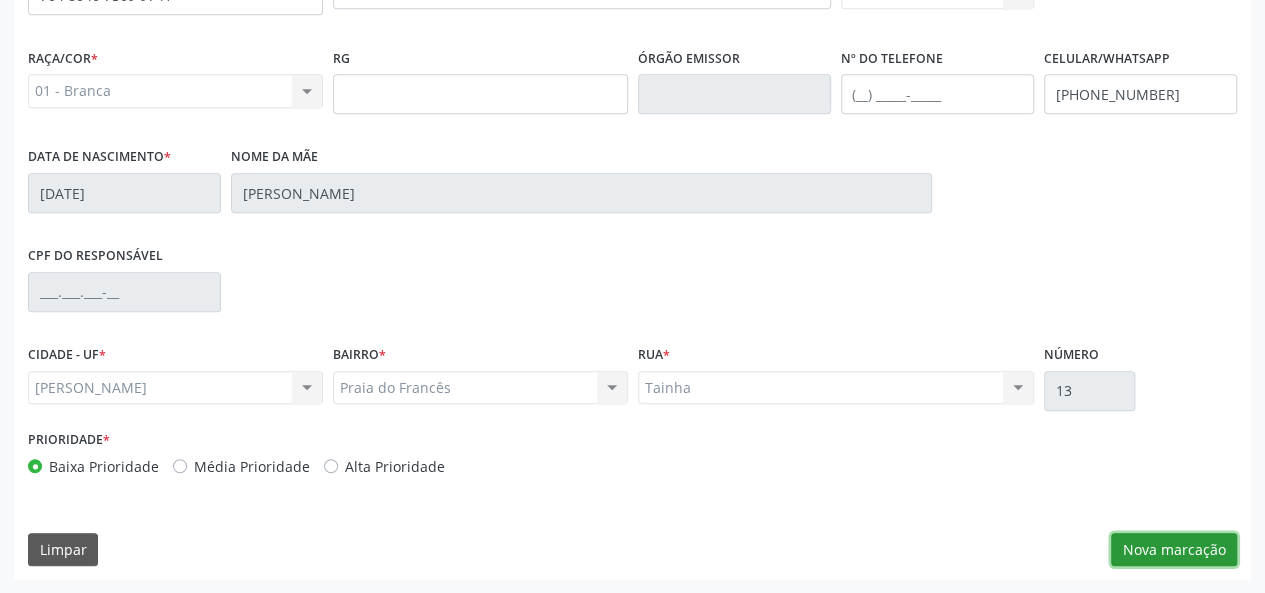 click on "Nova marcação" at bounding box center (1174, 550) 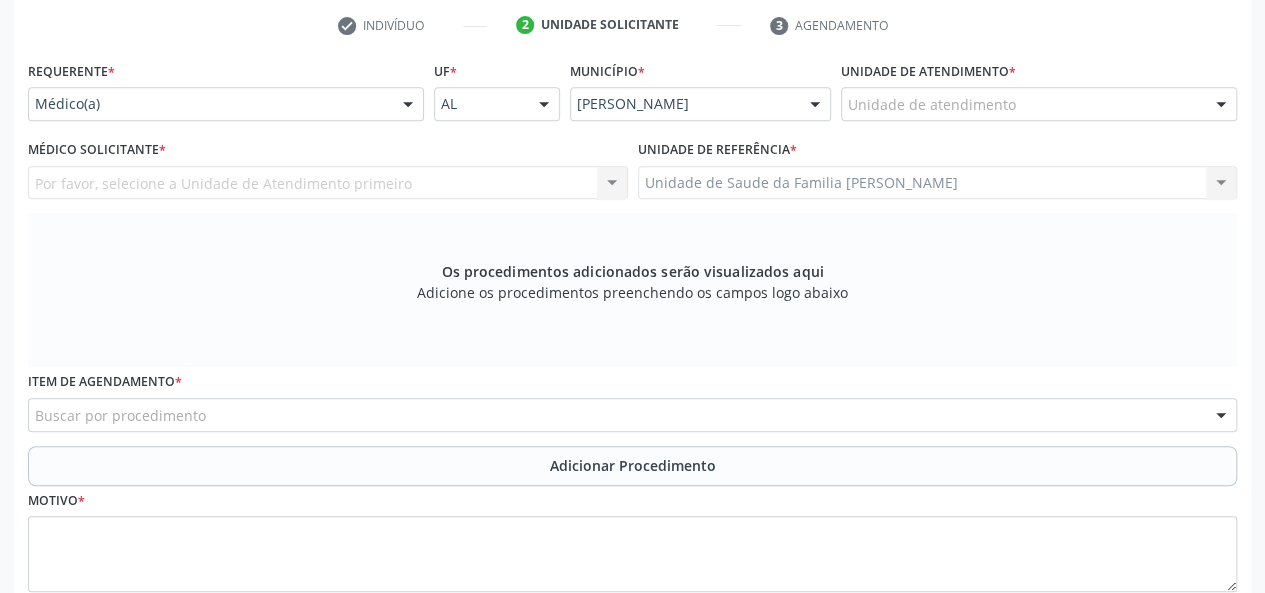 scroll, scrollTop: 118, scrollLeft: 0, axis: vertical 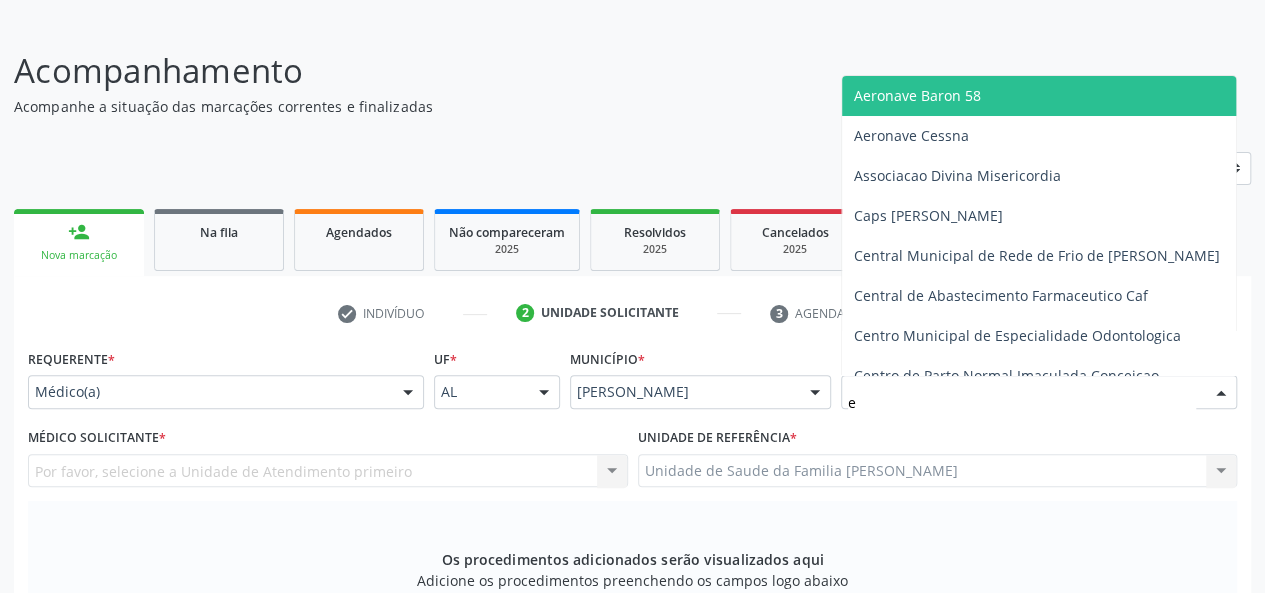 type on "es" 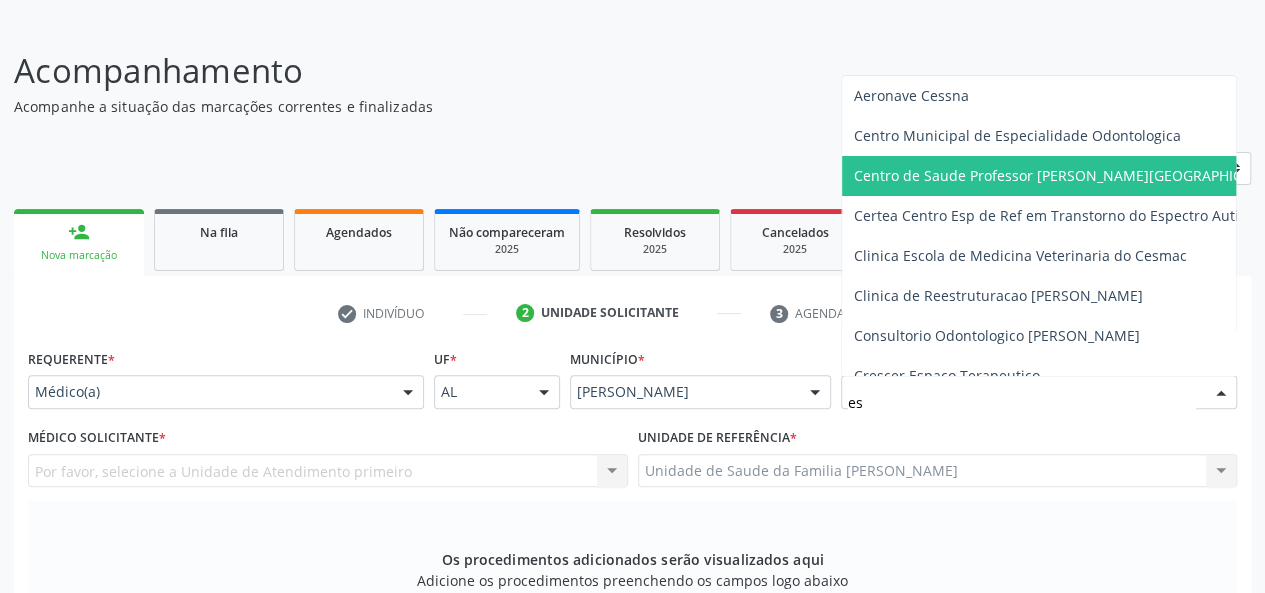 click on "Centro de Saude Professor [PERSON_NAME][GEOGRAPHIC_DATA]" at bounding box center [1071, 175] 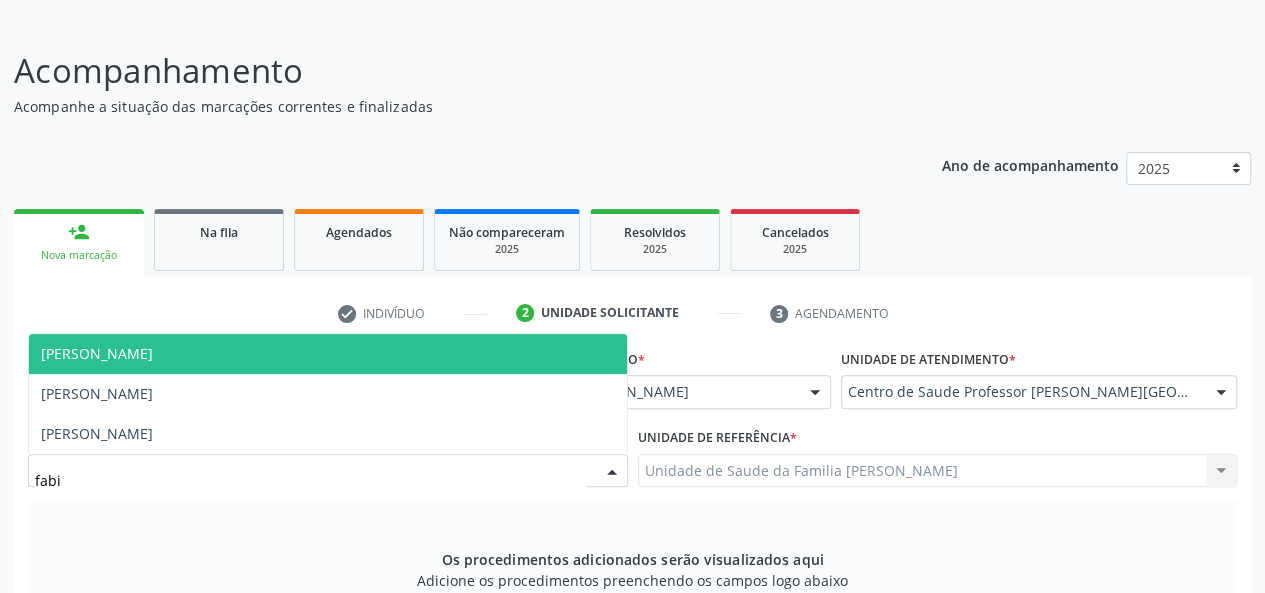 type on "fabia" 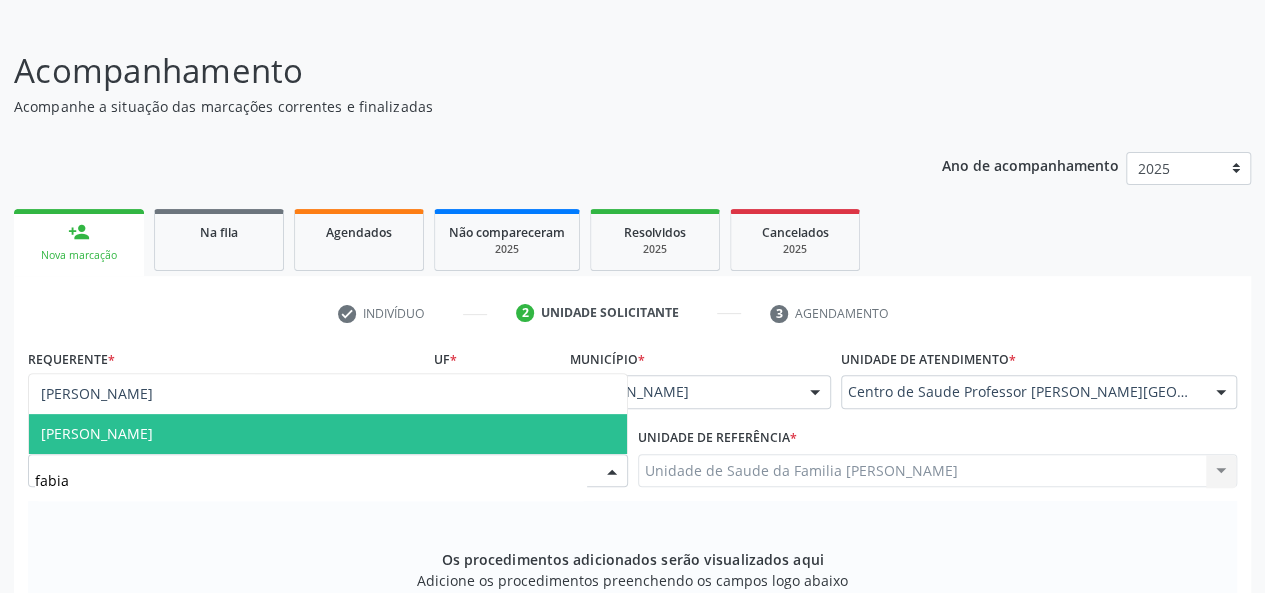 click on "[PERSON_NAME]" at bounding box center (97, 433) 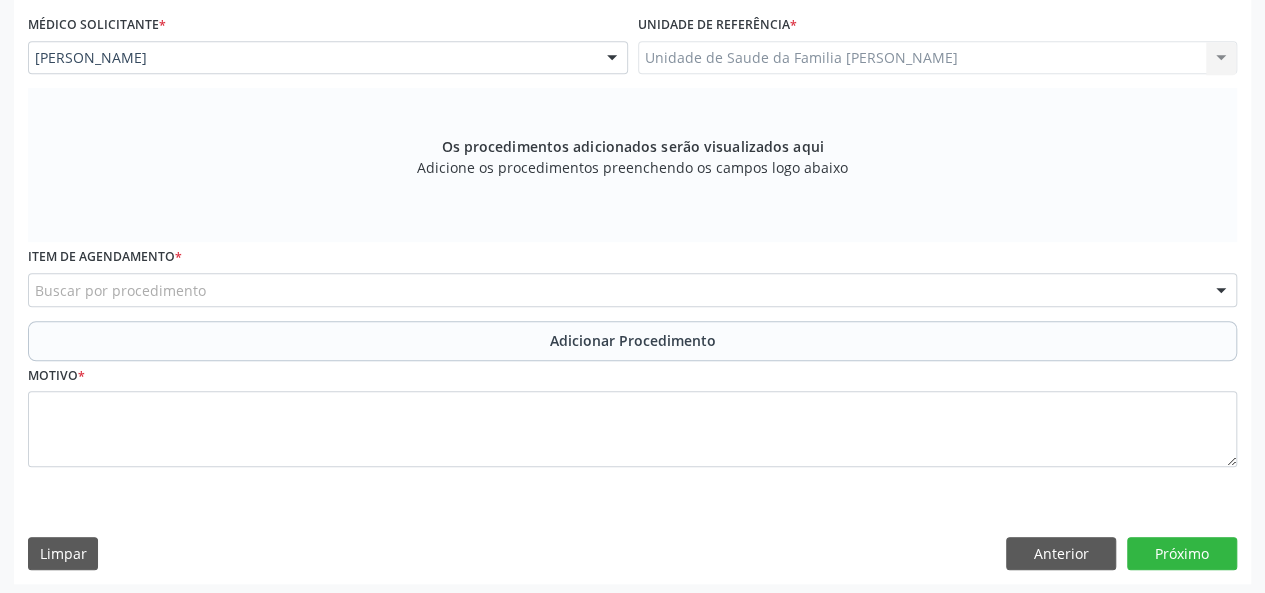 scroll, scrollTop: 534, scrollLeft: 0, axis: vertical 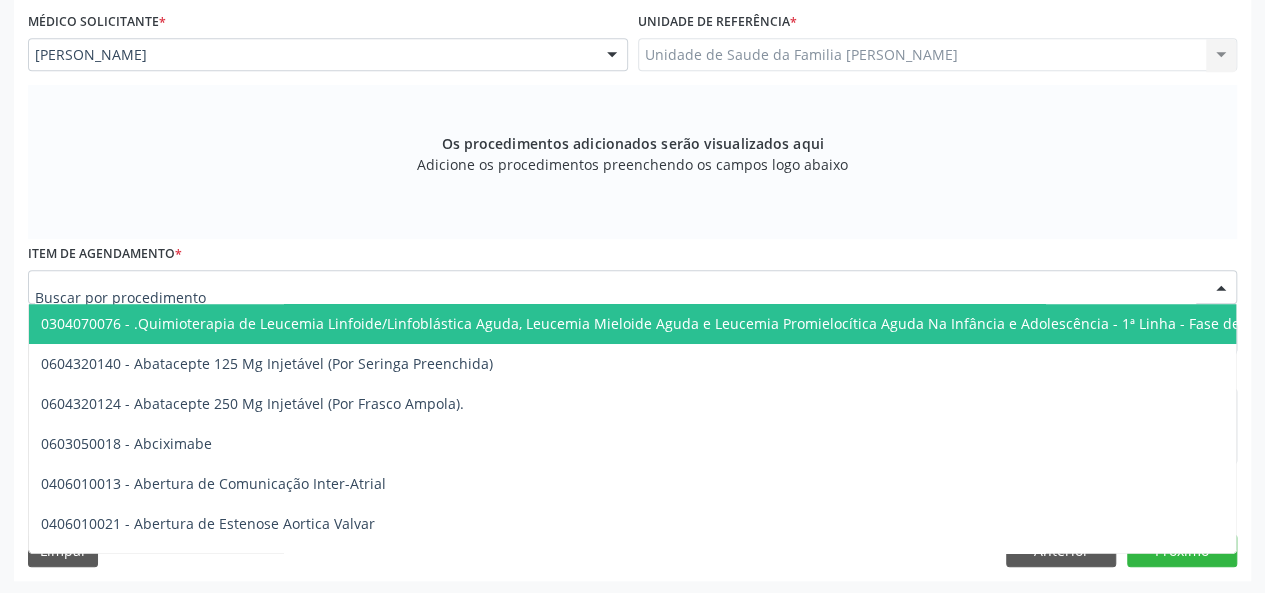 click at bounding box center [632, 287] 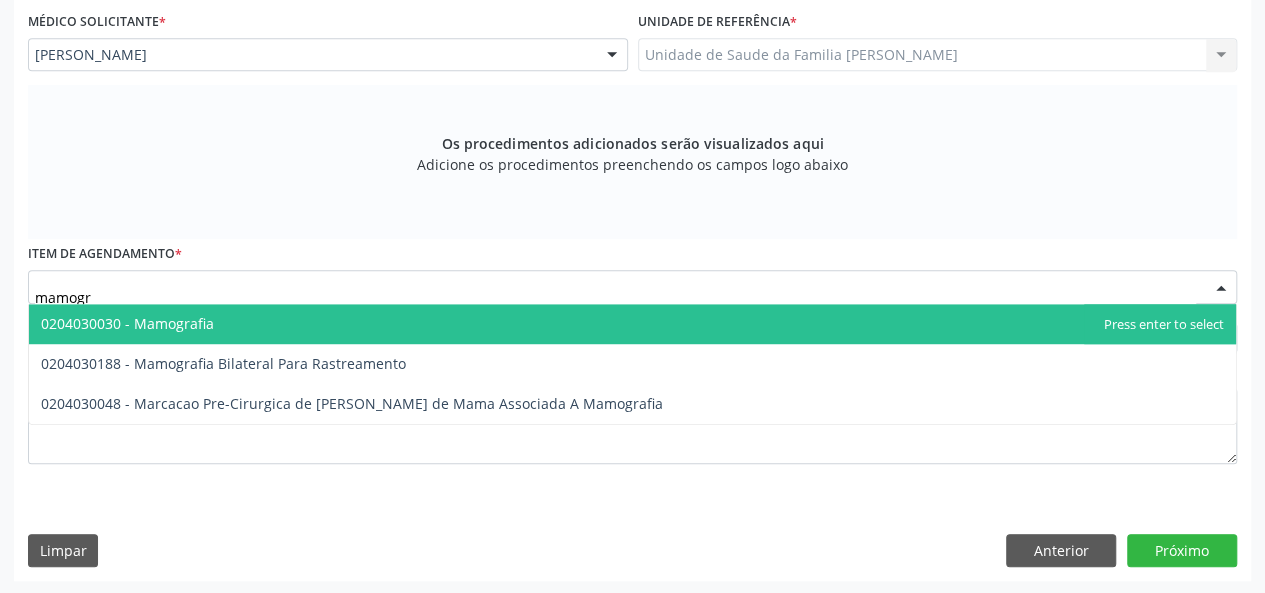 type on "mamogra" 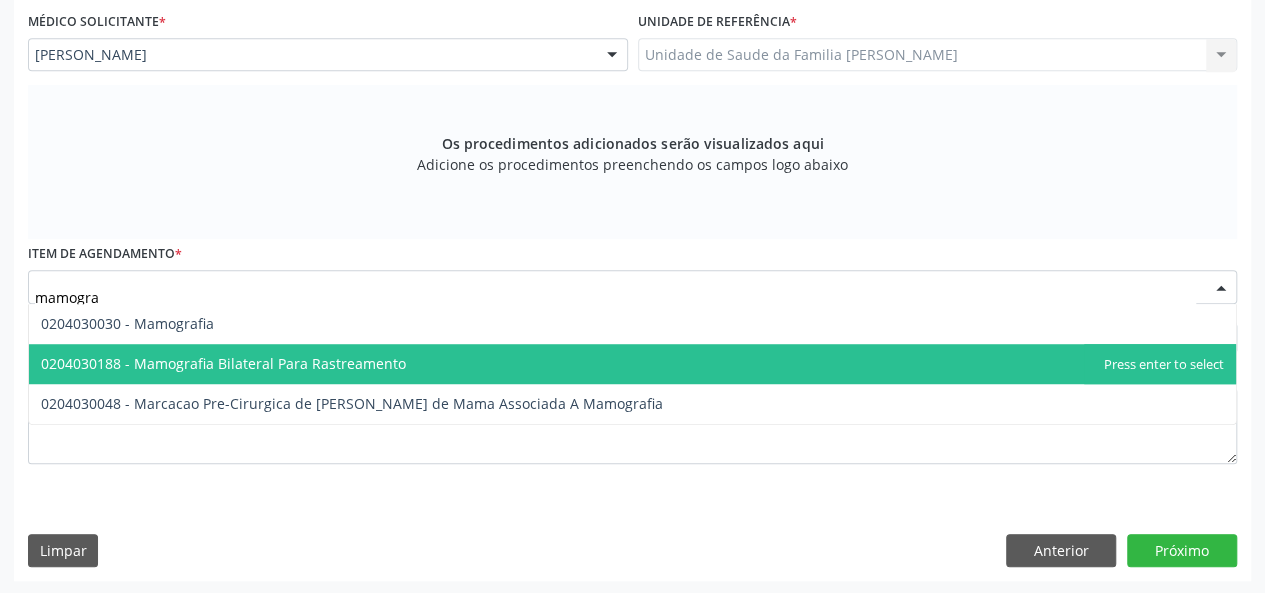 click on "0204030188 - Mamografia Bilateral Para Rastreamento" at bounding box center [223, 363] 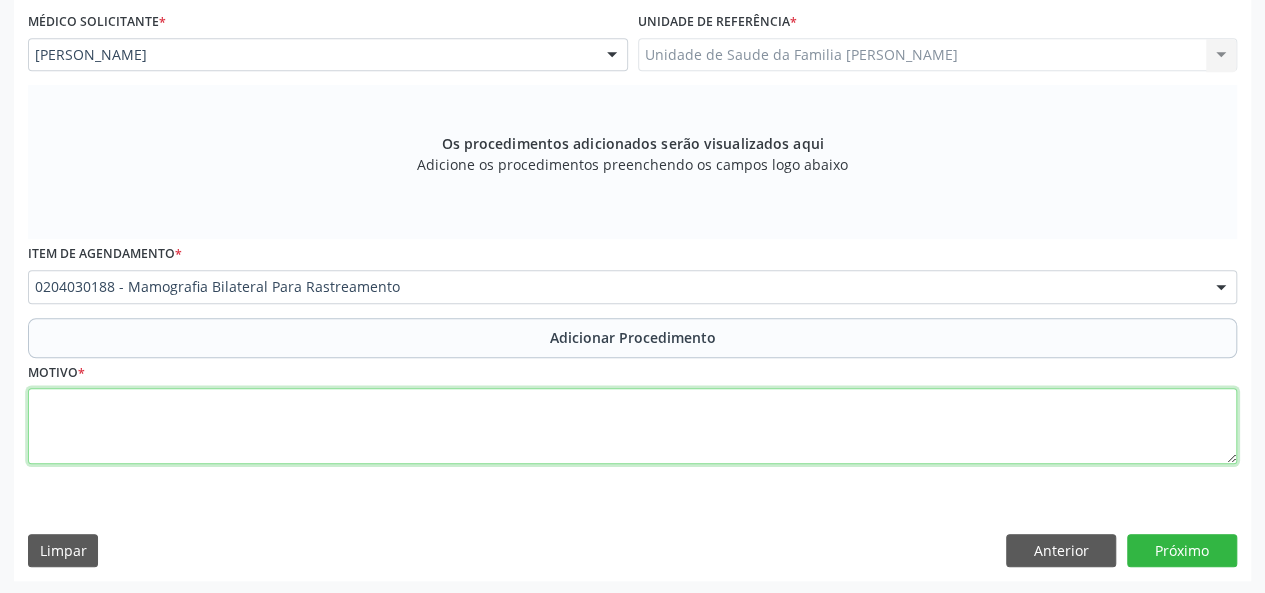 click at bounding box center (632, 426) 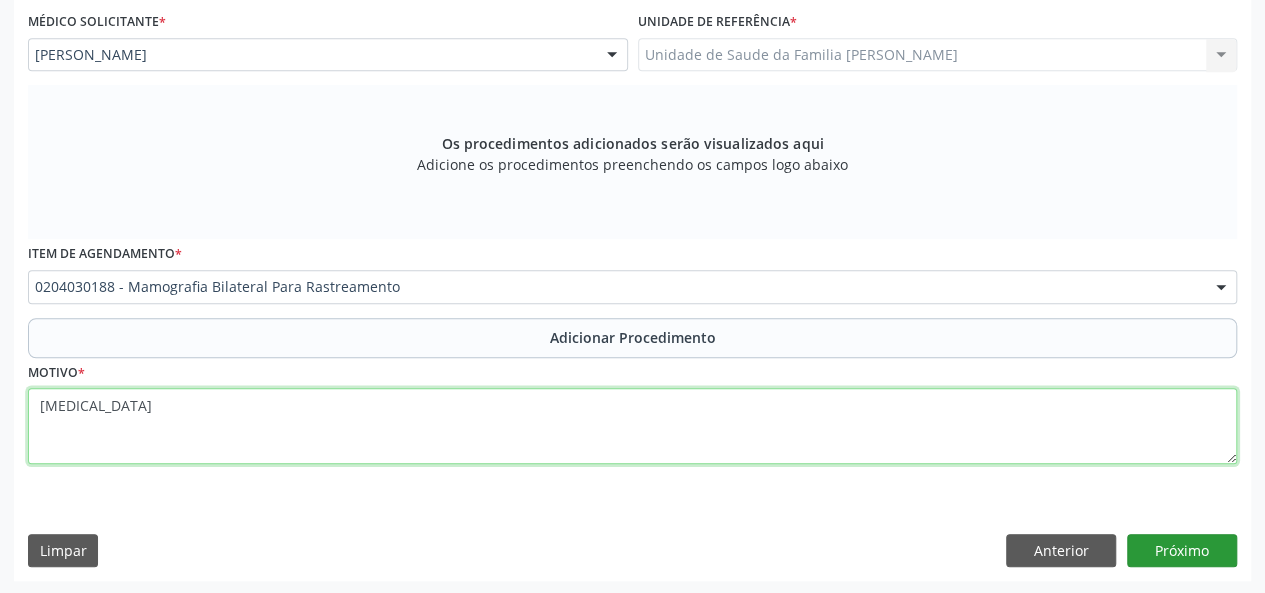 type on "[MEDICAL_DATA]" 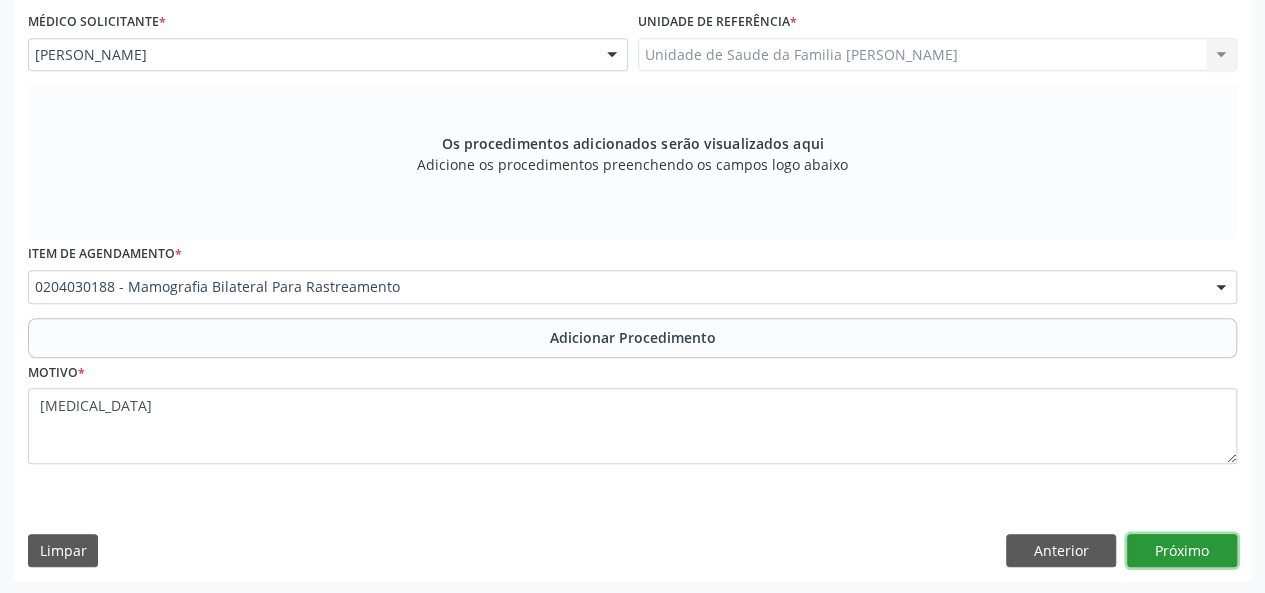 click on "Próximo" at bounding box center (1182, 551) 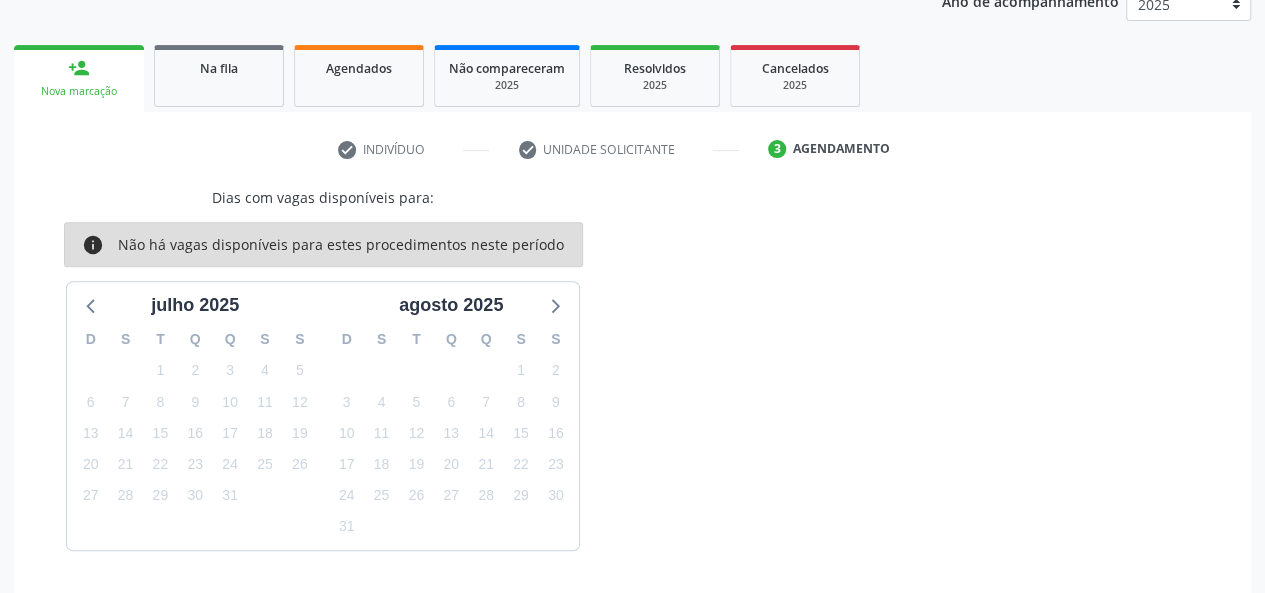 scroll, scrollTop: 340, scrollLeft: 0, axis: vertical 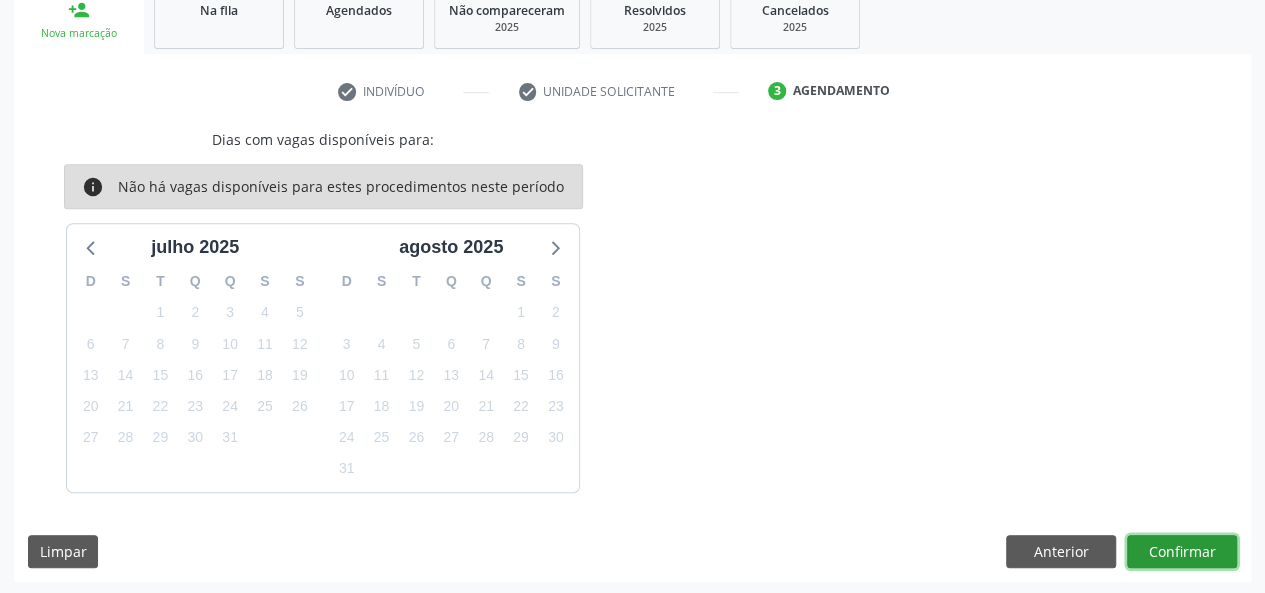 click on "Confirmar" at bounding box center (1182, 552) 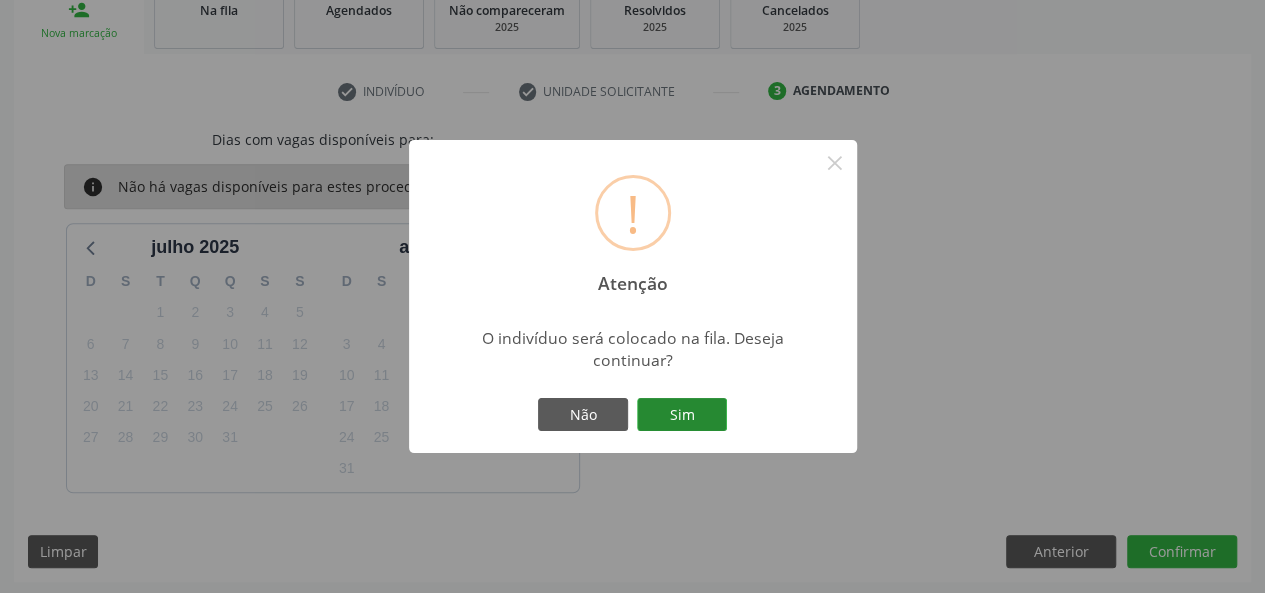 click on "Sim" at bounding box center (682, 415) 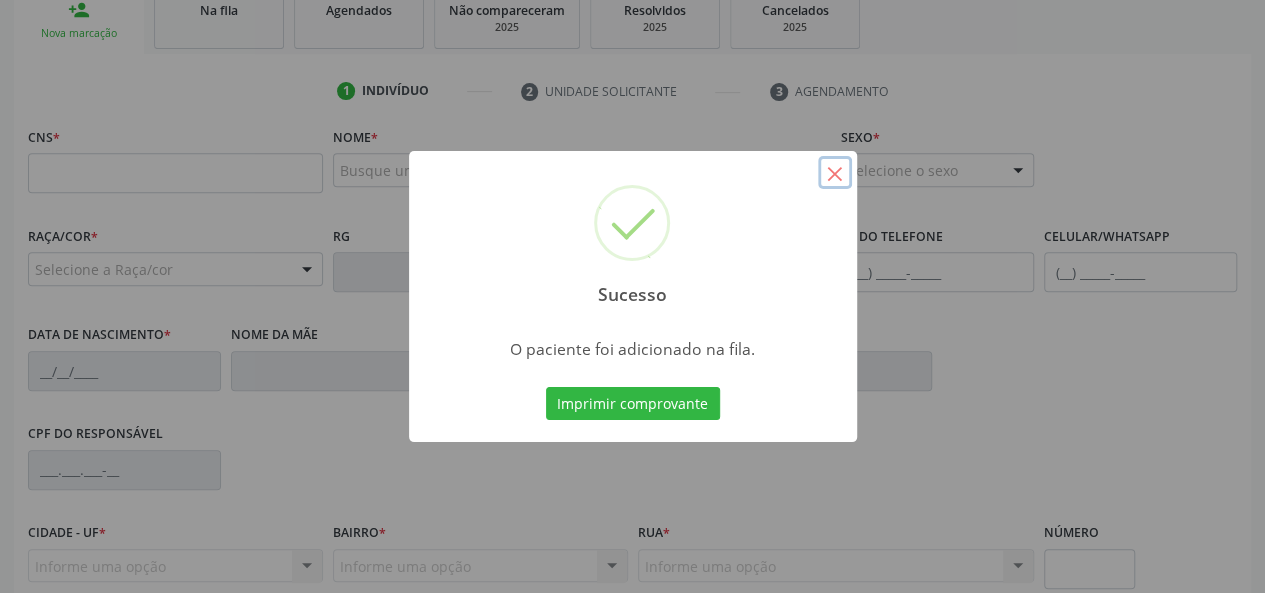 click on "×" at bounding box center (835, 173) 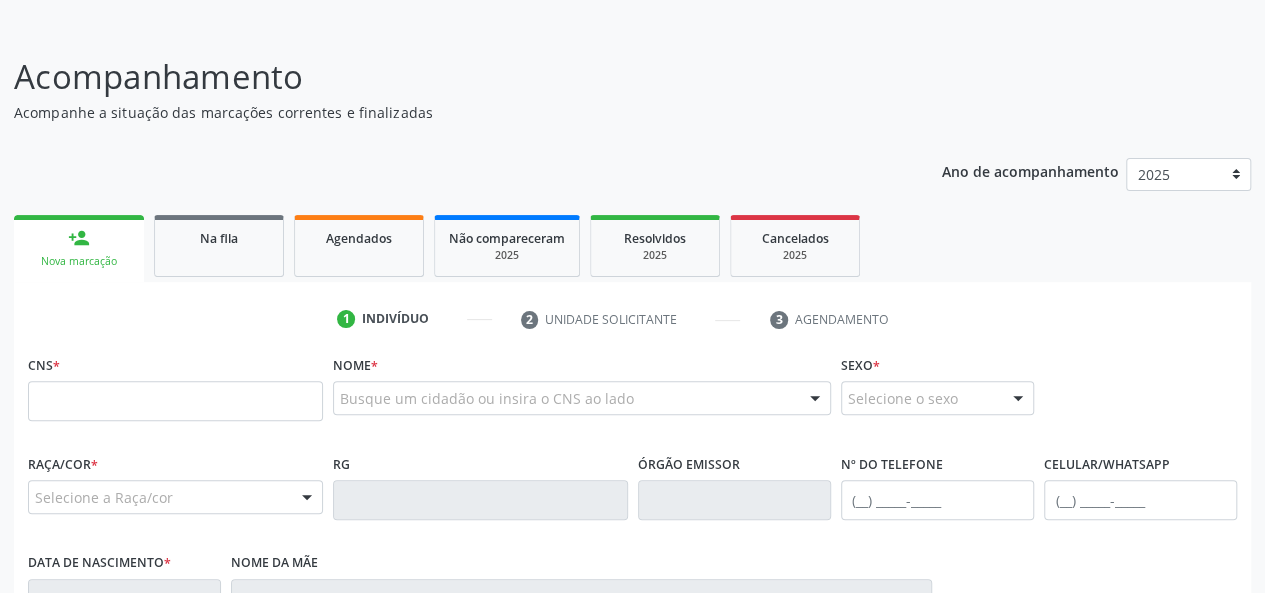 scroll, scrollTop: 140, scrollLeft: 0, axis: vertical 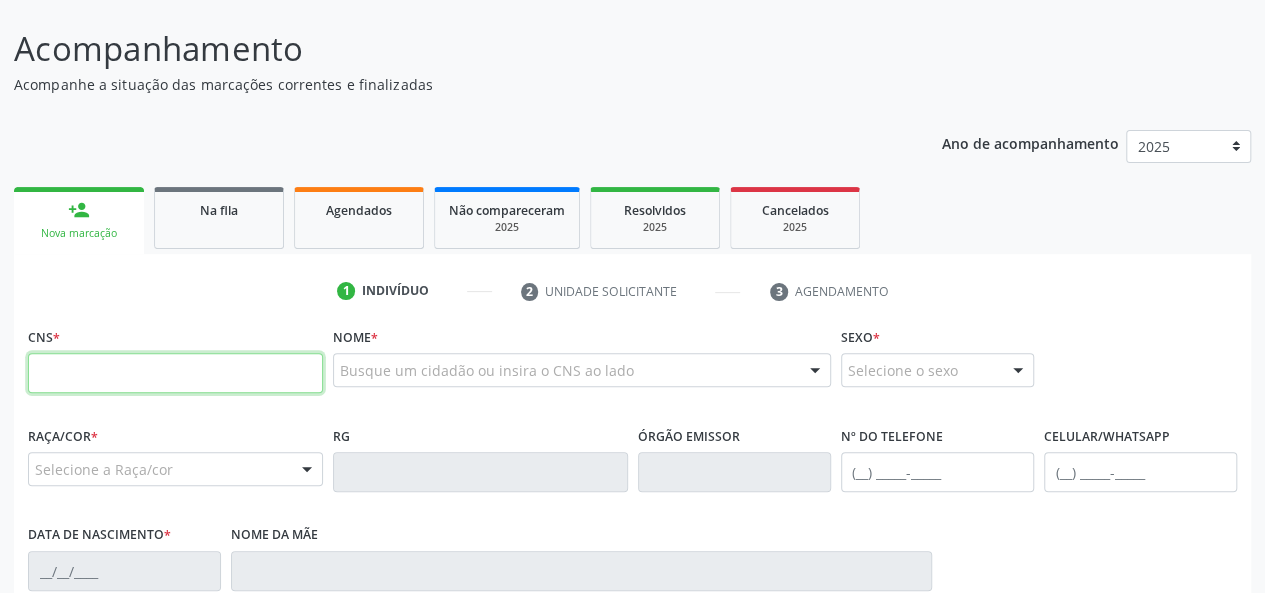 click at bounding box center [175, 373] 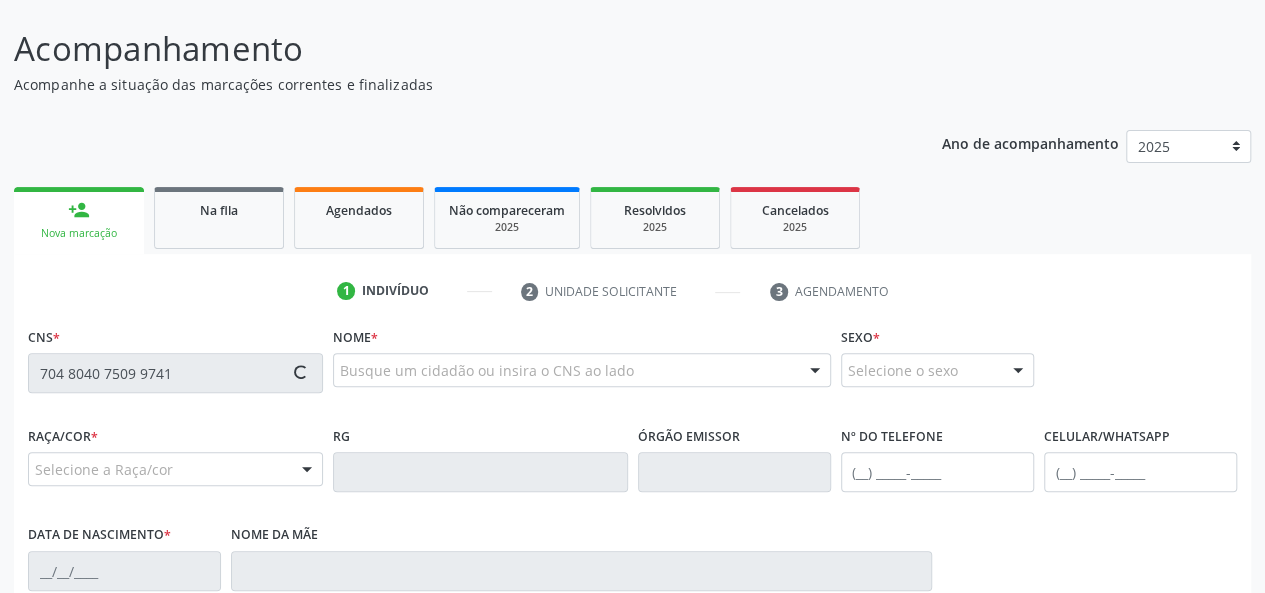 type on "704 8040 7509 9741" 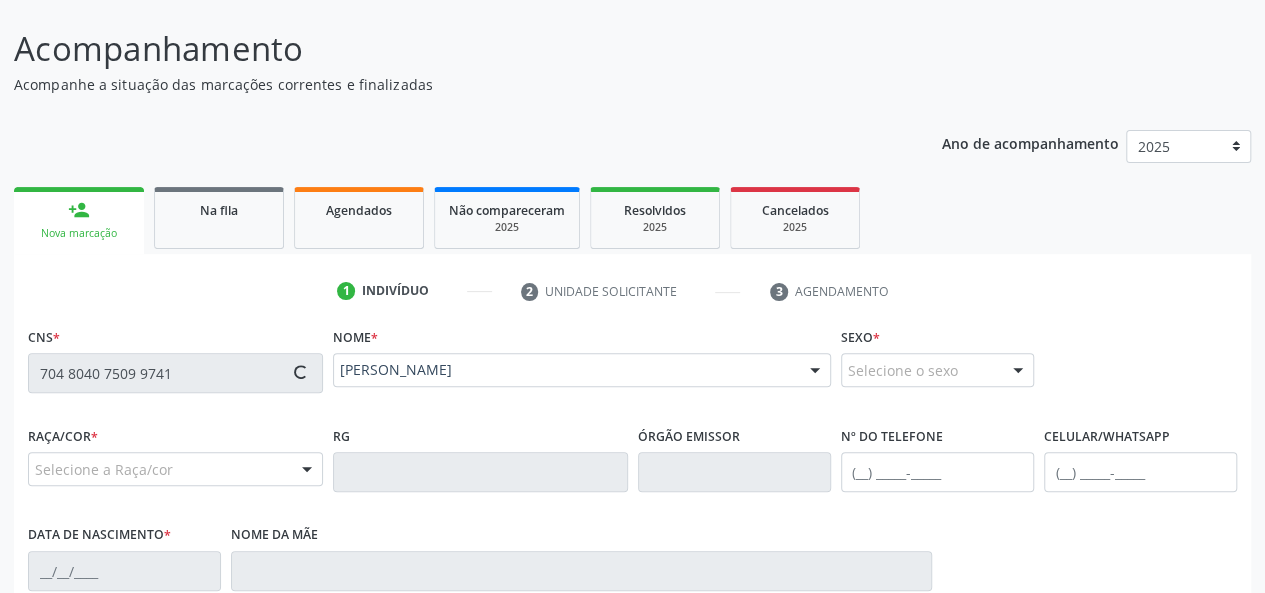 type on "[PHONE_NUMBER]" 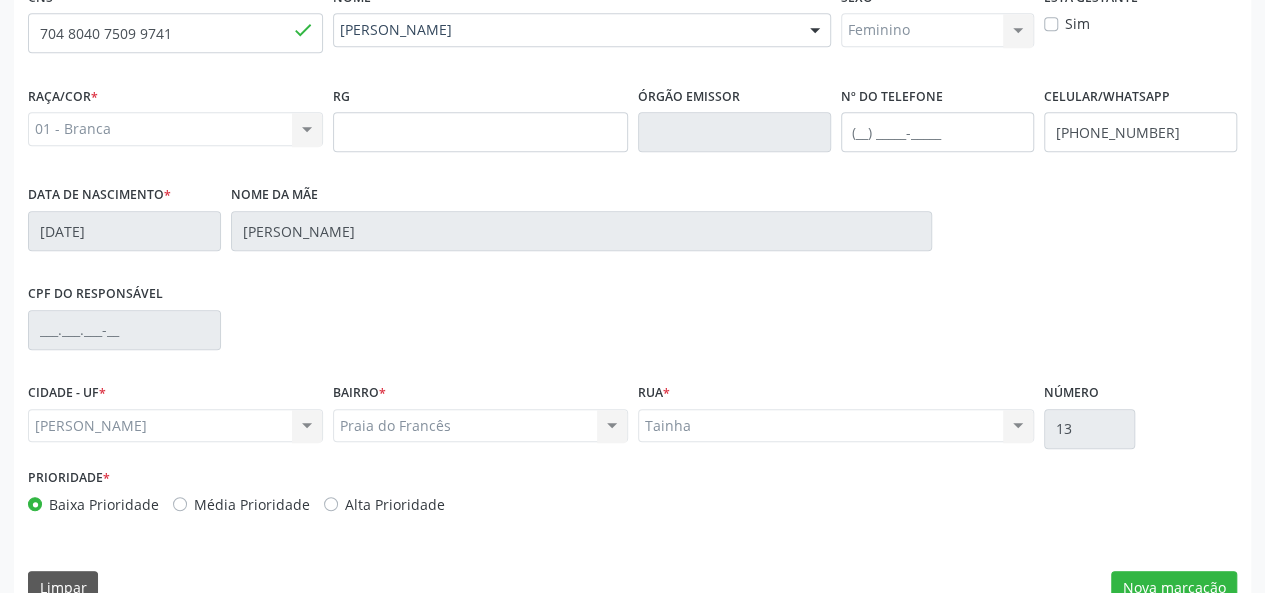 scroll, scrollTop: 518, scrollLeft: 0, axis: vertical 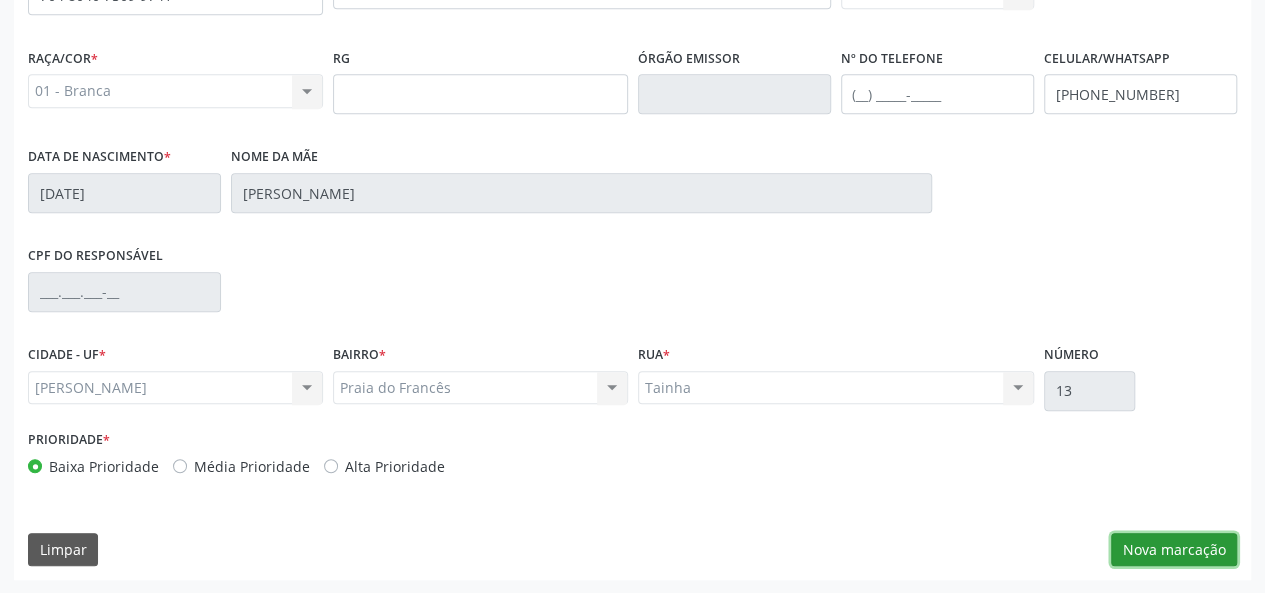 click on "Nova marcação" at bounding box center [1174, 550] 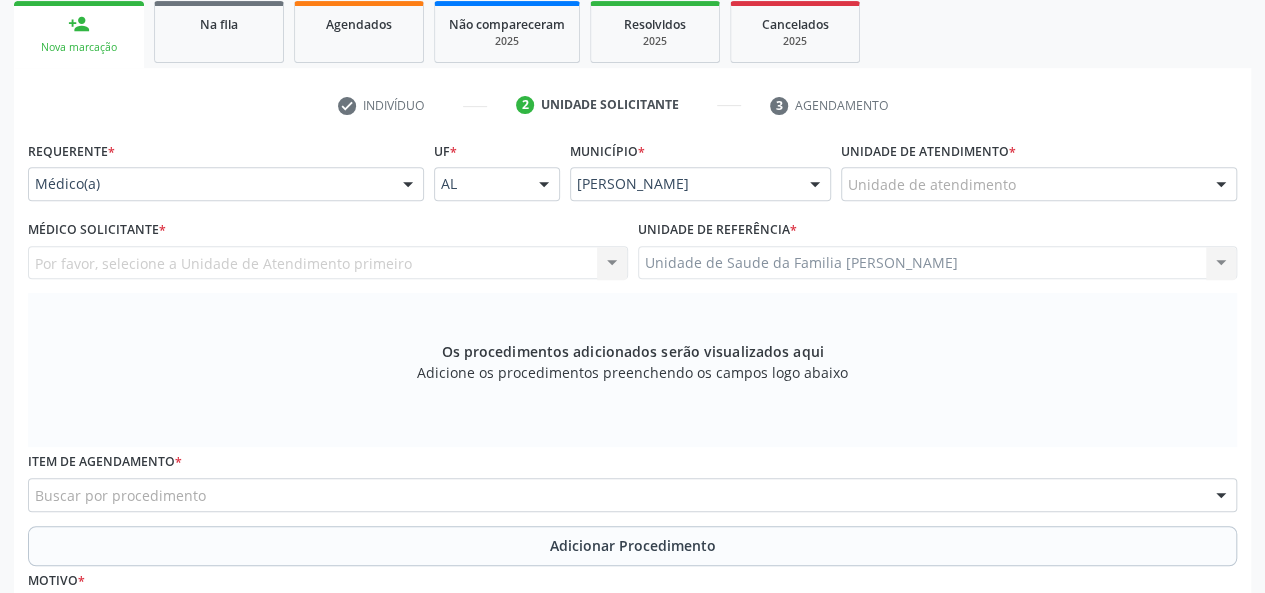 scroll, scrollTop: 318, scrollLeft: 0, axis: vertical 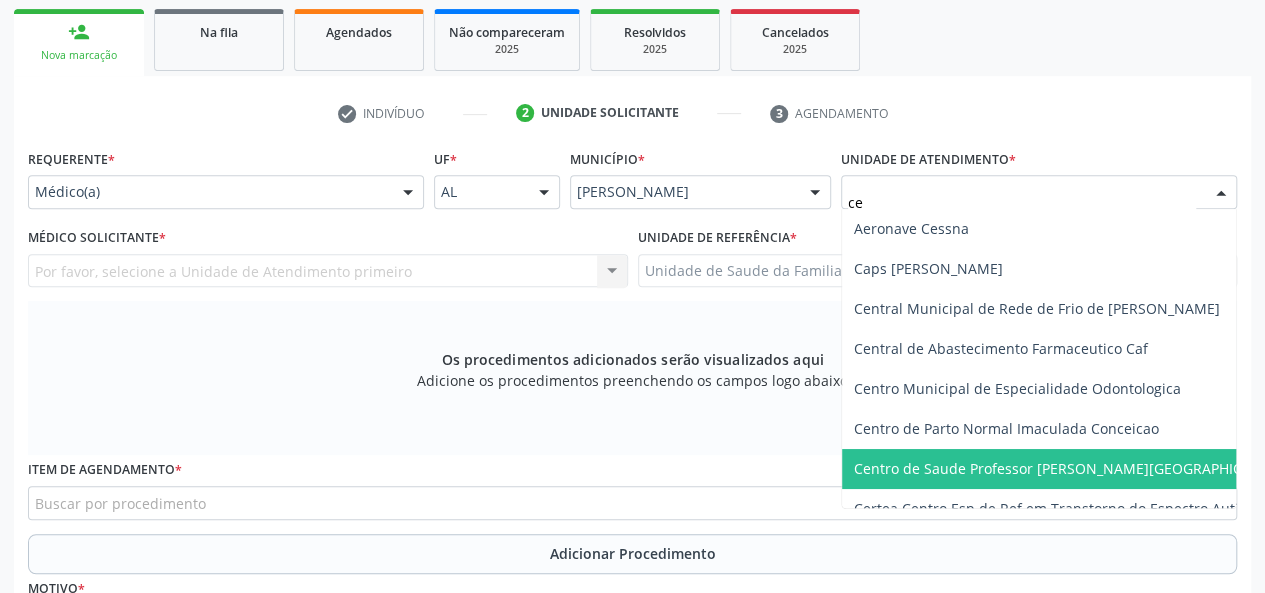 click on "Centro de Saude Professor [PERSON_NAME][GEOGRAPHIC_DATA]" at bounding box center [1071, 468] 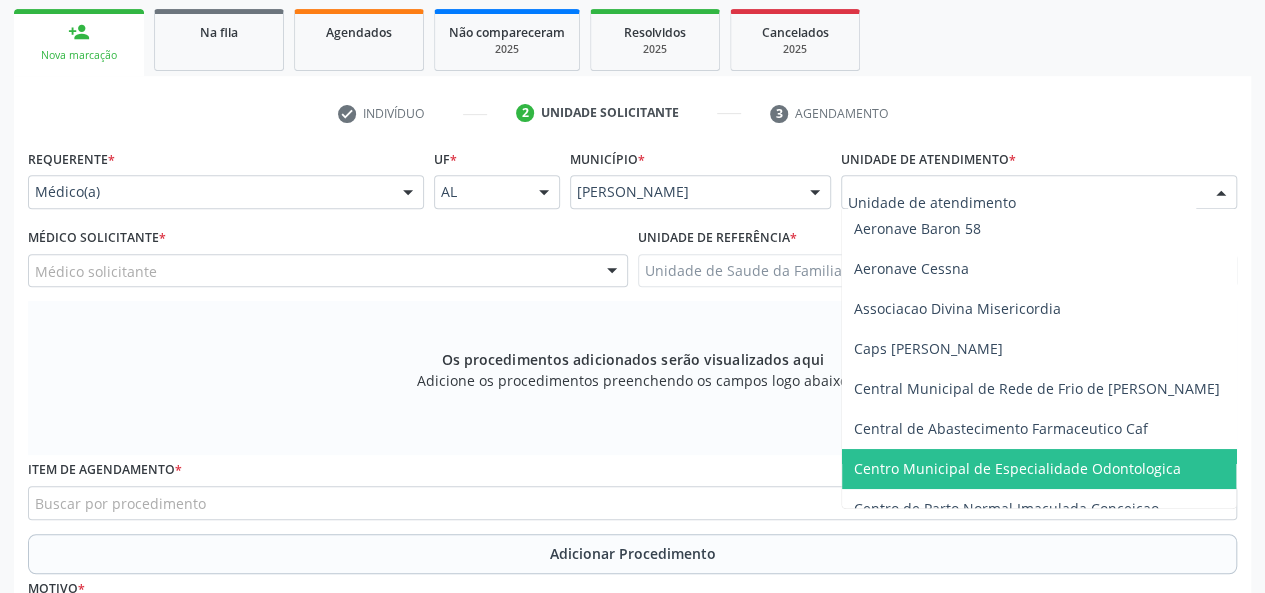 click at bounding box center [1221, 193] 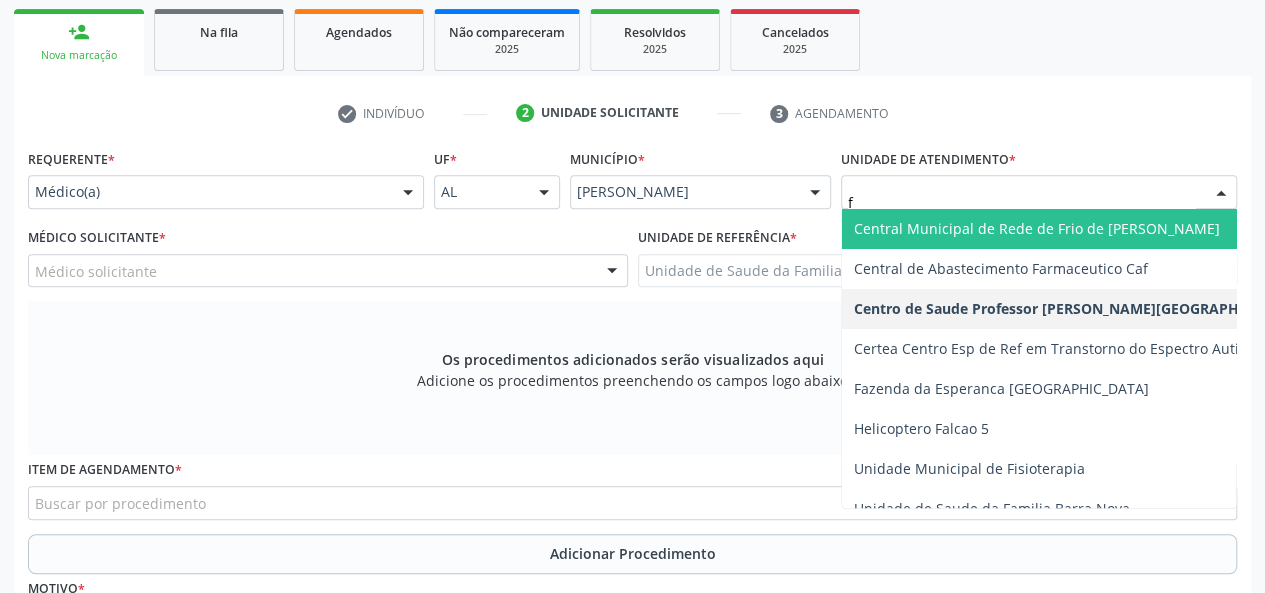 type on "fr" 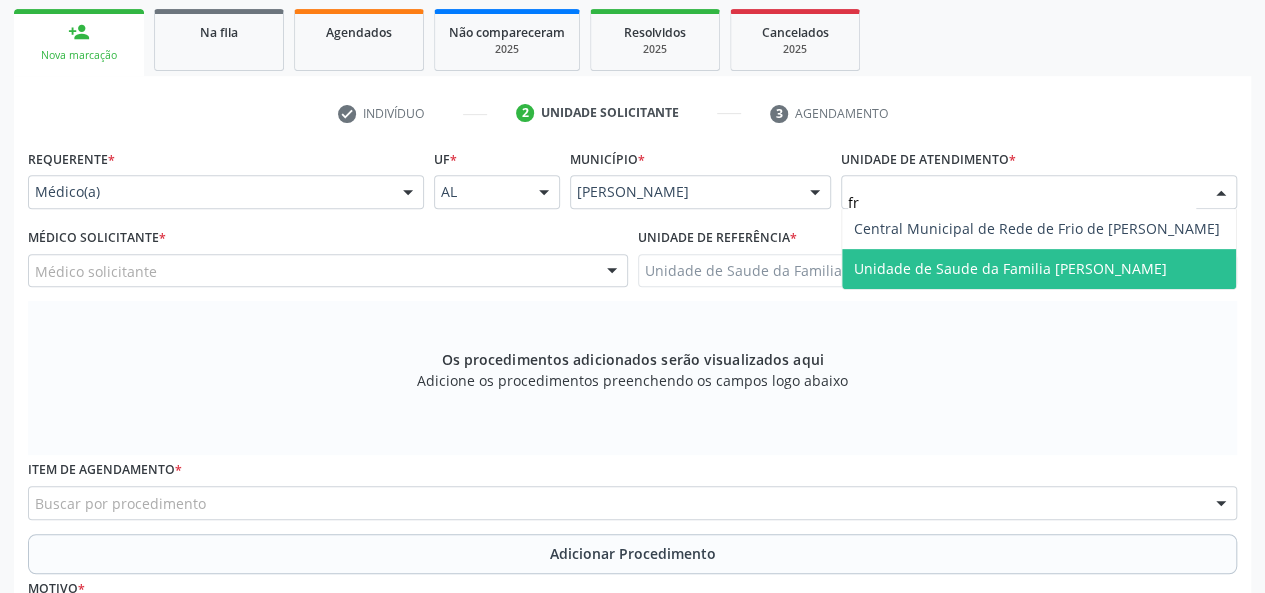 click on "Unidade de Saude da Familia [PERSON_NAME]" at bounding box center [1010, 268] 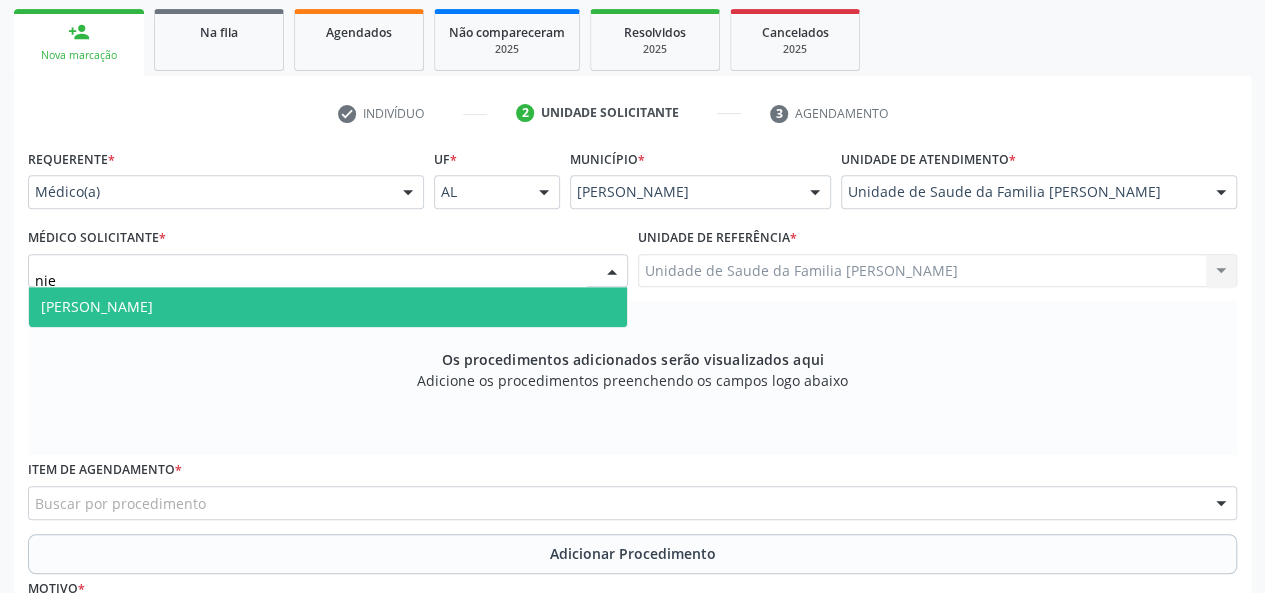 type on "nied" 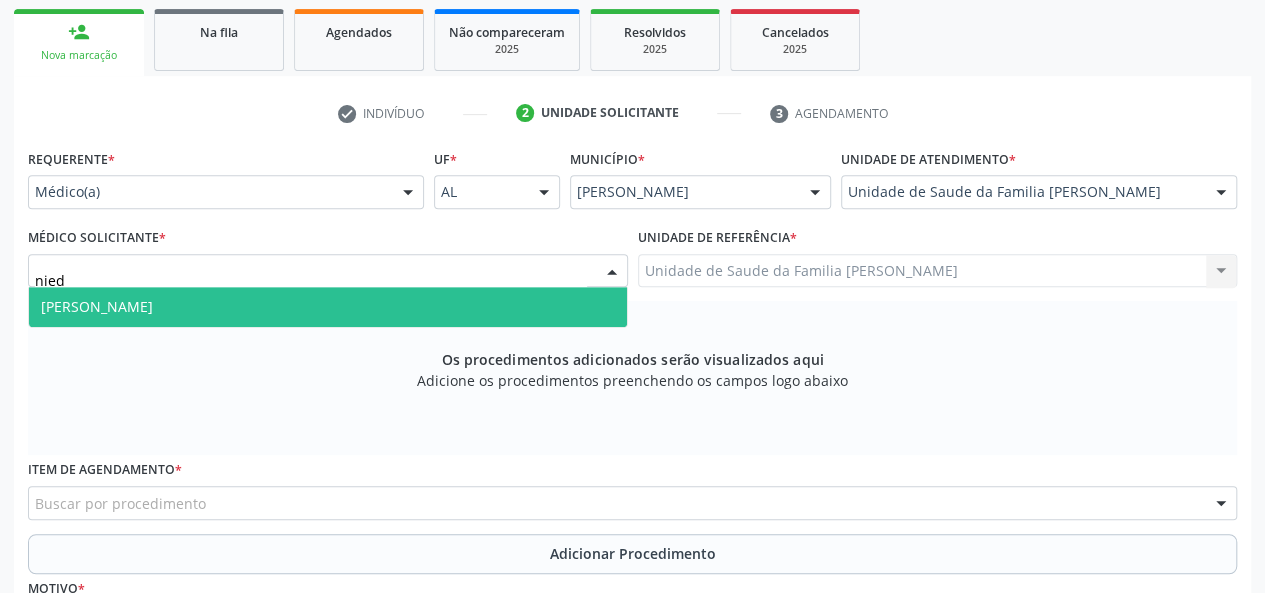 click on "[PERSON_NAME]" at bounding box center (97, 306) 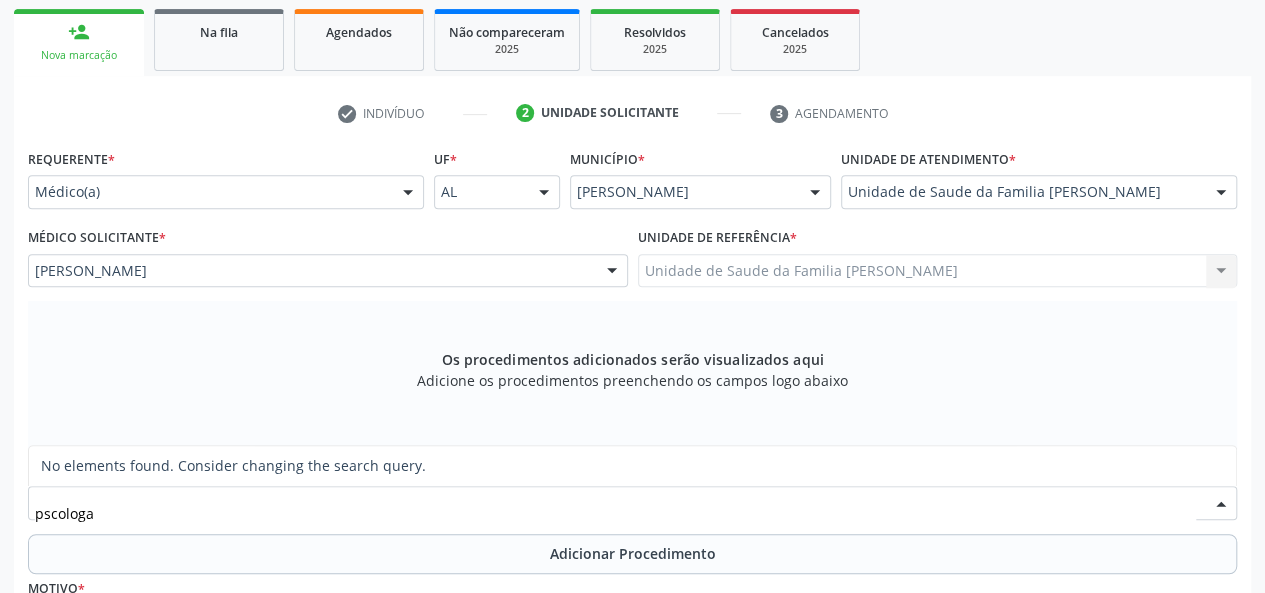 click on "pscologa" at bounding box center (615, 513) 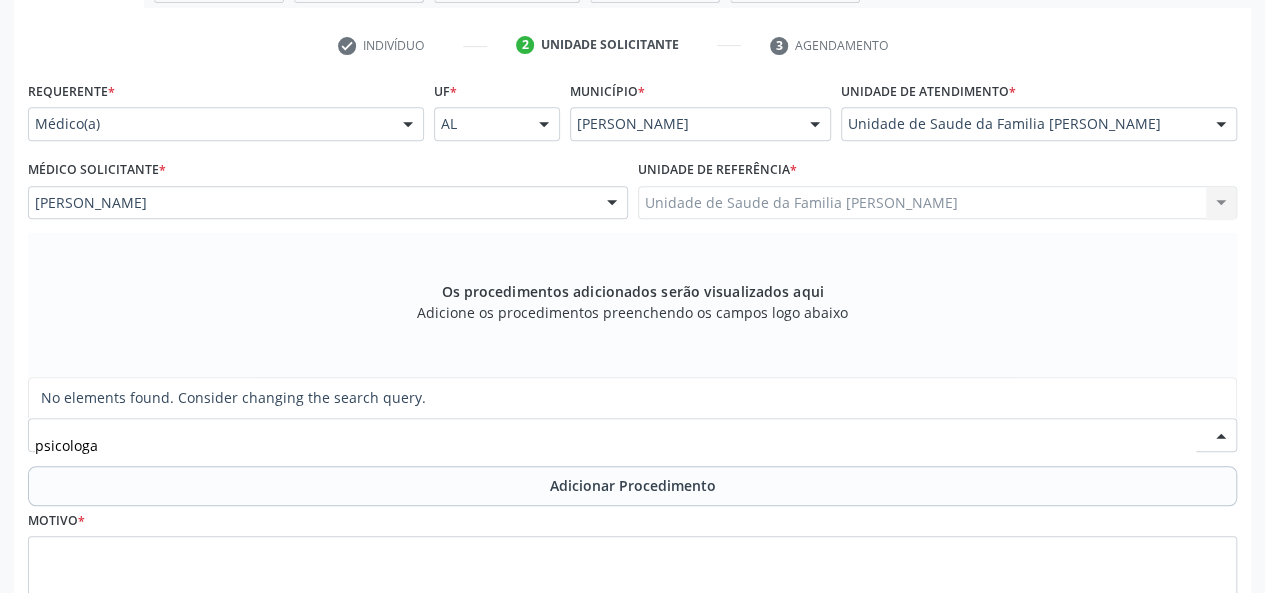 scroll, scrollTop: 418, scrollLeft: 0, axis: vertical 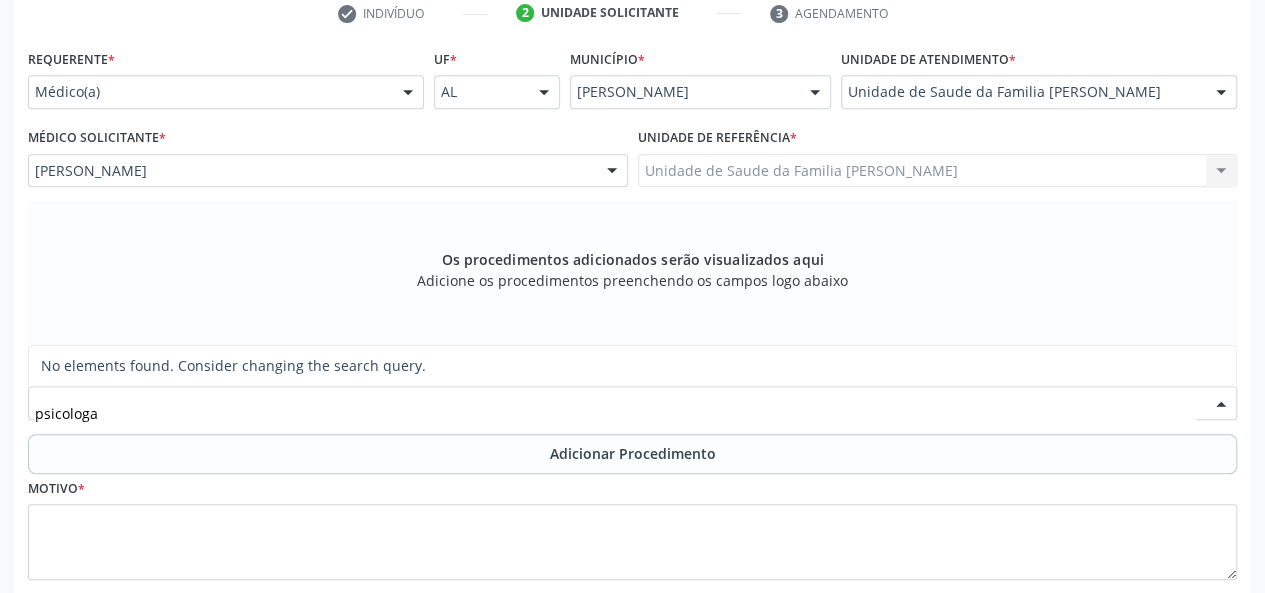 drag, startPoint x: 164, startPoint y: 415, endPoint x: 0, endPoint y: 397, distance: 164.98485 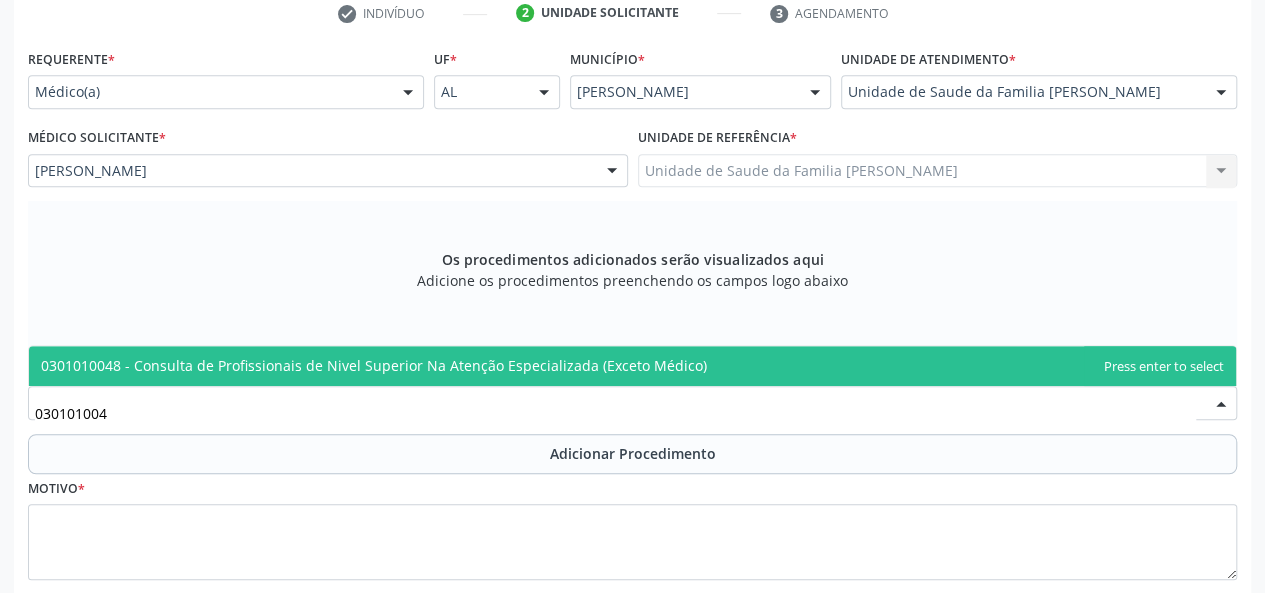 type on "03010100" 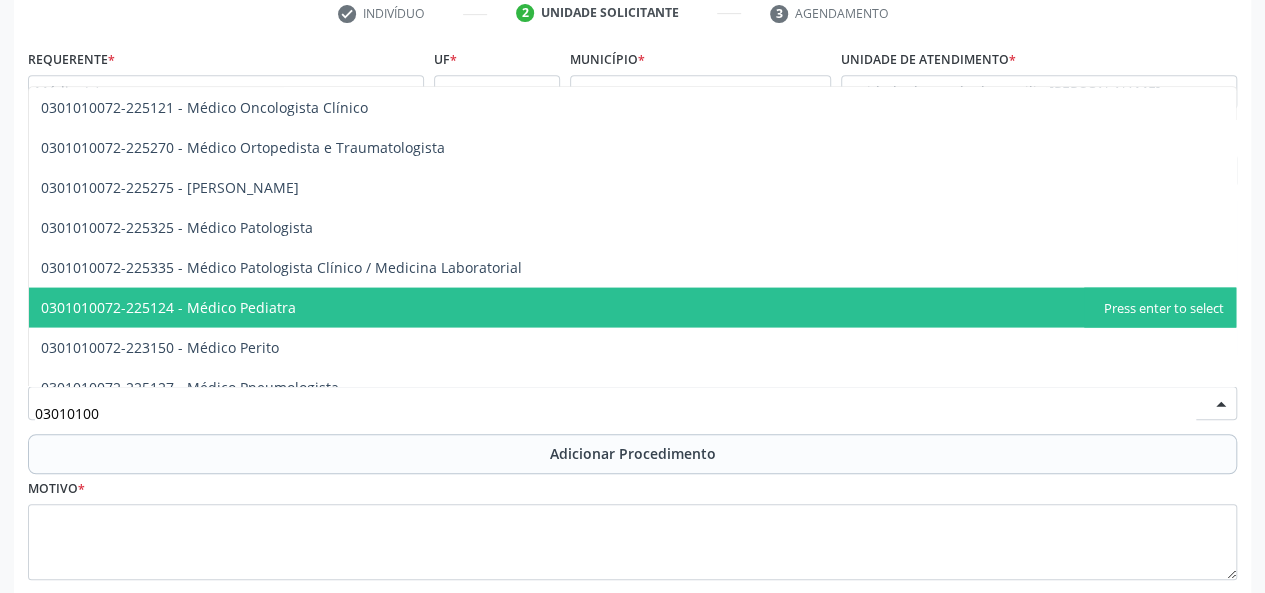 scroll, scrollTop: 1900, scrollLeft: 0, axis: vertical 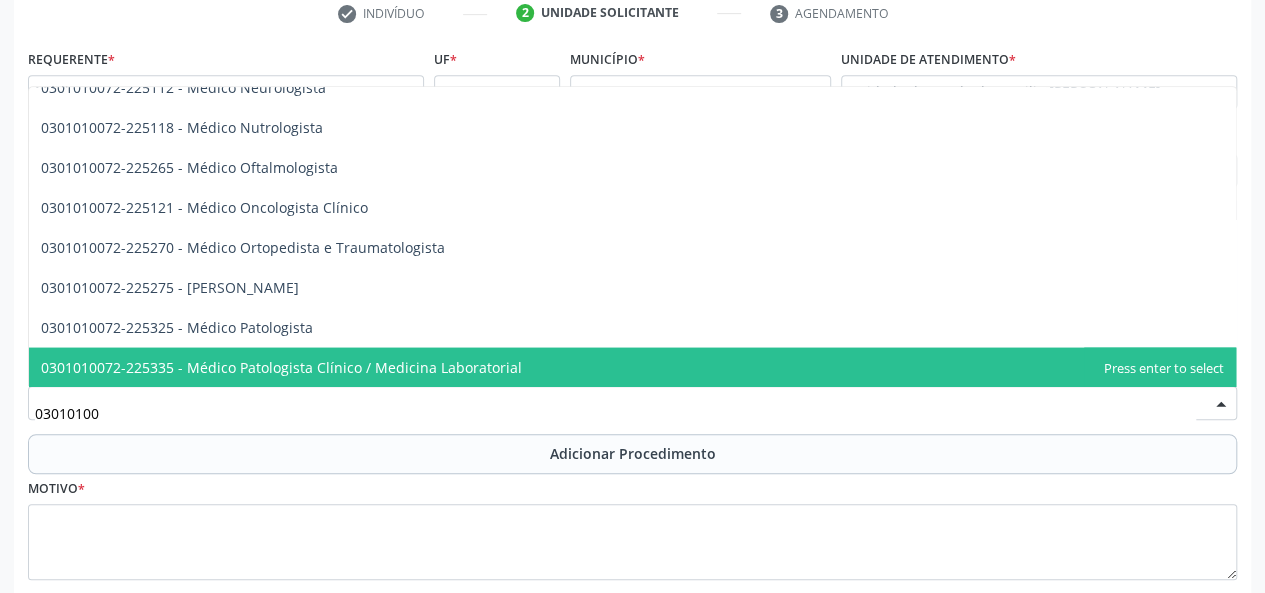 drag, startPoint x: 130, startPoint y: 411, endPoint x: 0, endPoint y: 398, distance: 130.64838 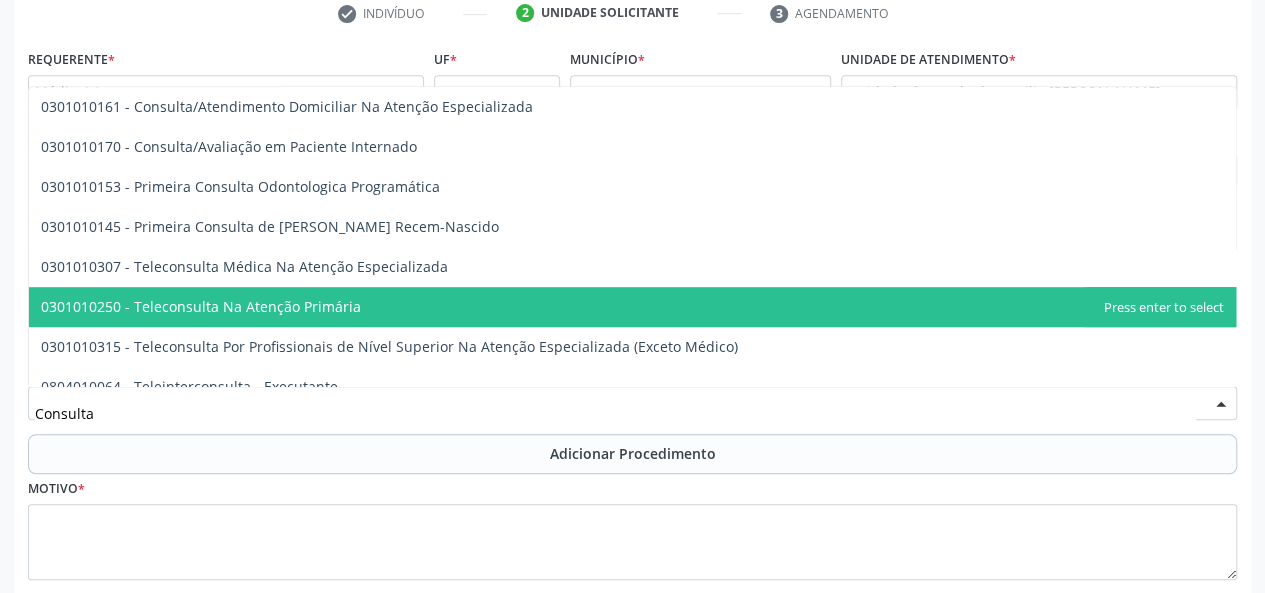 scroll, scrollTop: 660, scrollLeft: 0, axis: vertical 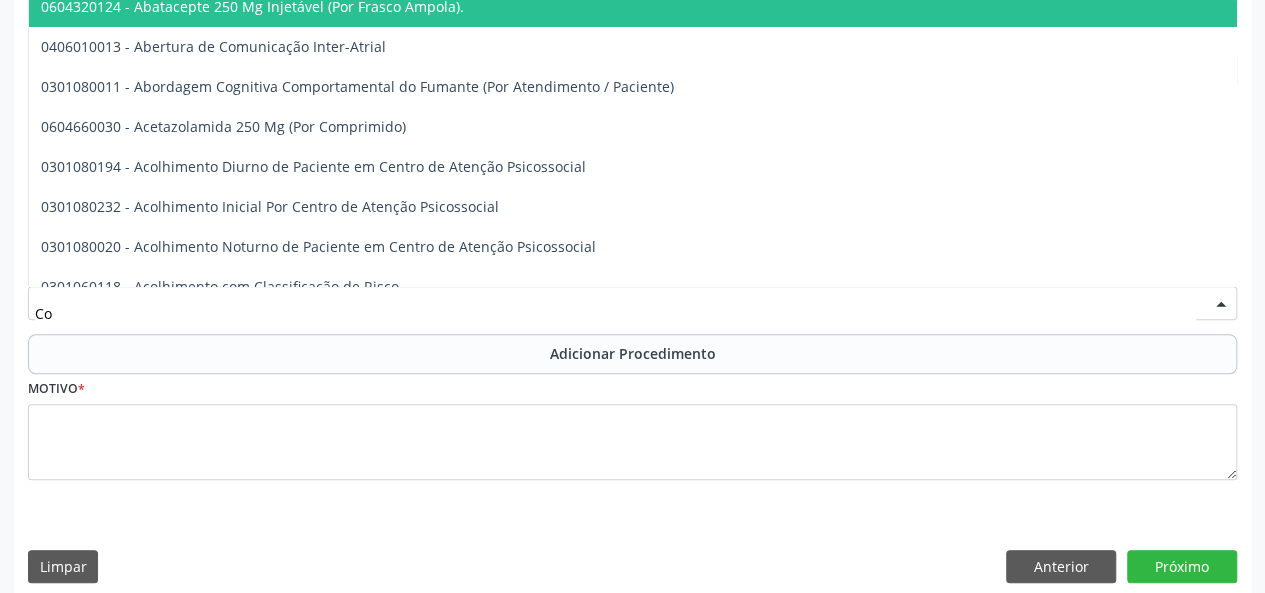 type on "C" 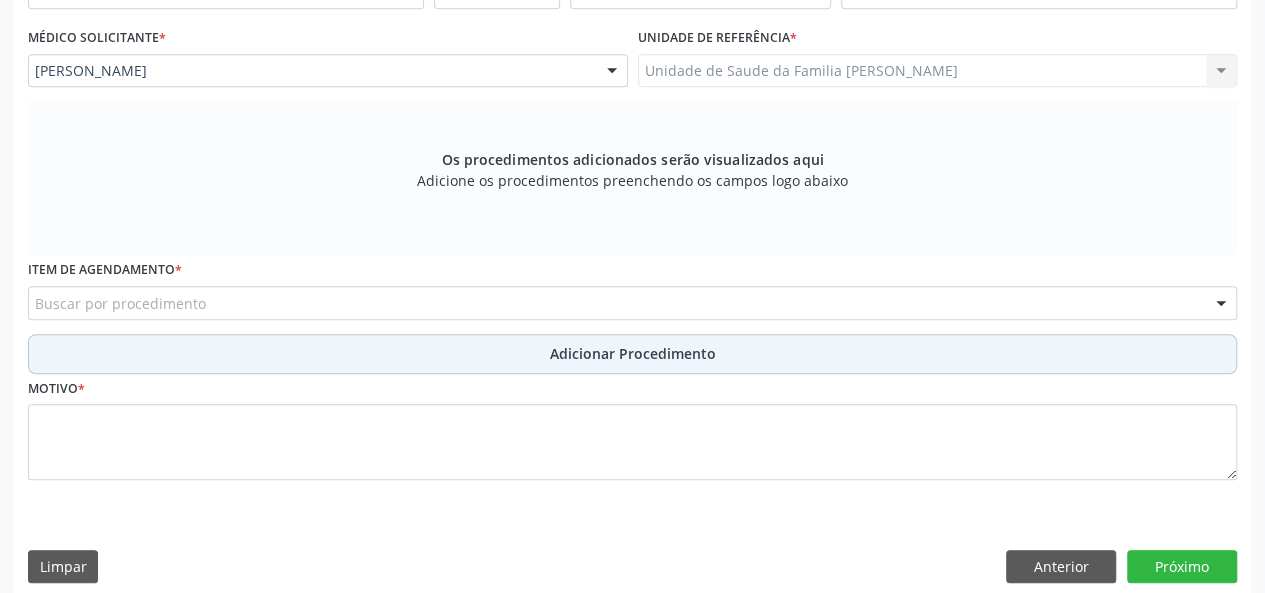 click on "Adicionar Procedimento" at bounding box center (633, 353) 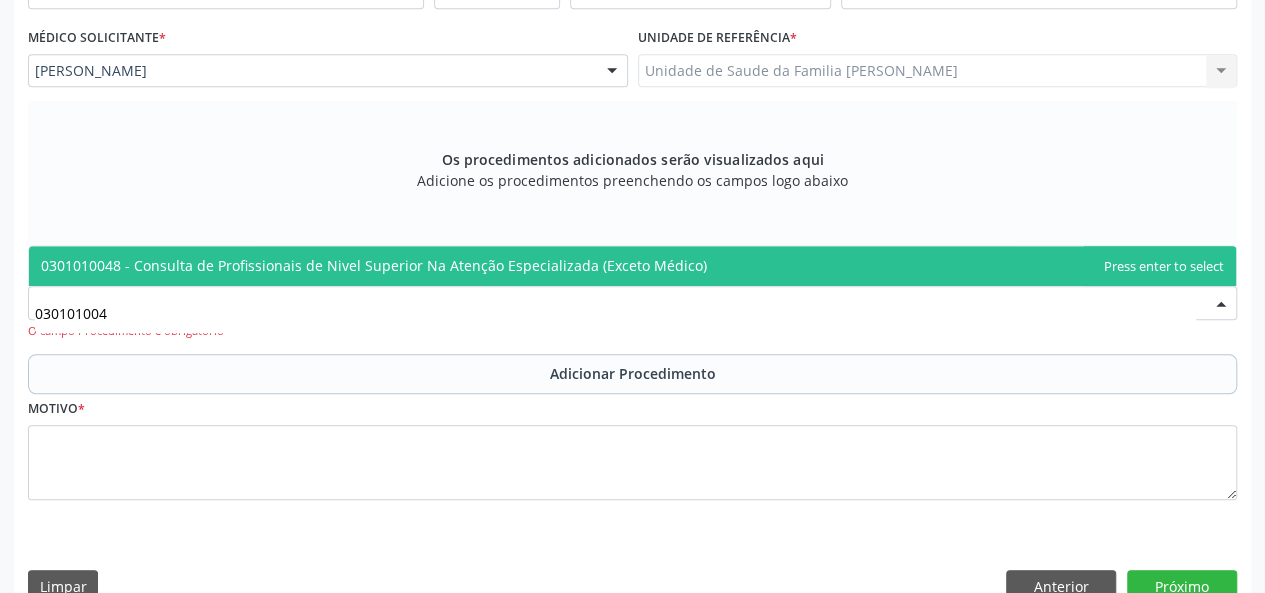 type on "0301010048" 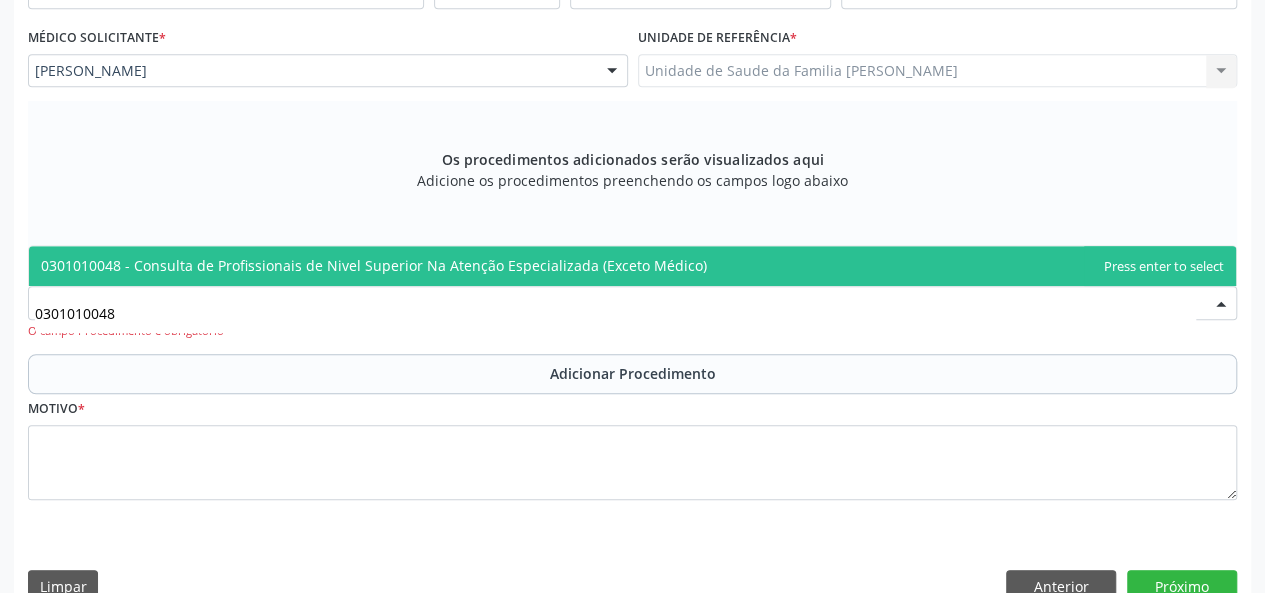 click on "0301010048 - Consulta de Profissionais de Nivel Superior Na Atenção Especializada (Exceto Médico)" at bounding box center [374, 265] 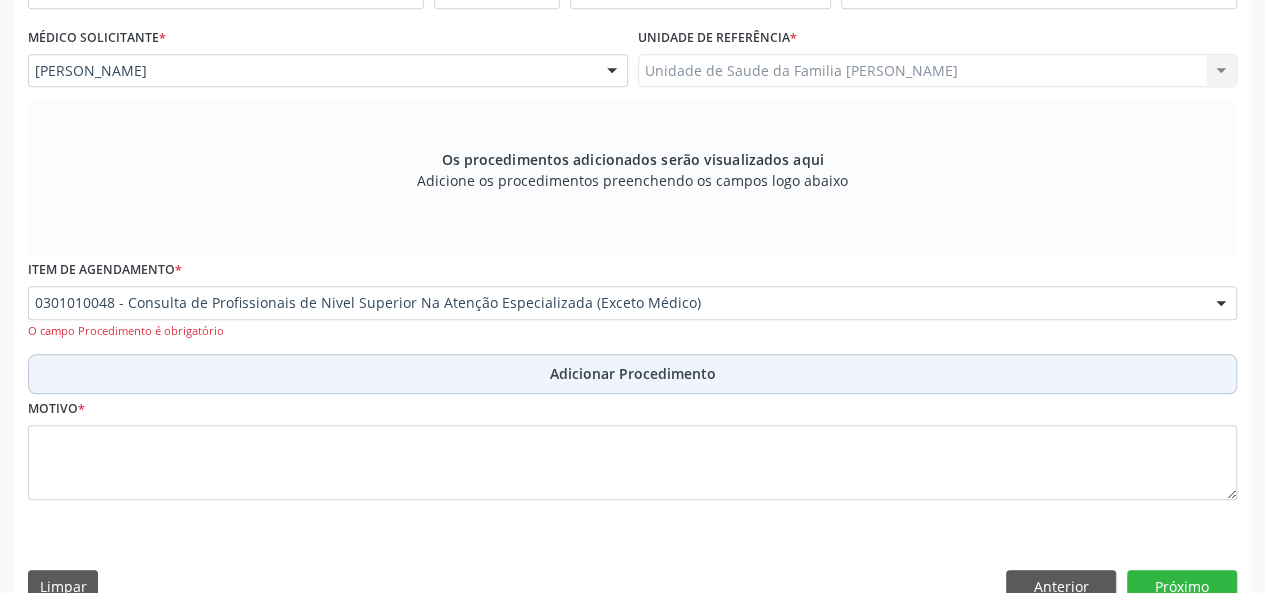 click on "Adicionar Procedimento" at bounding box center [633, 373] 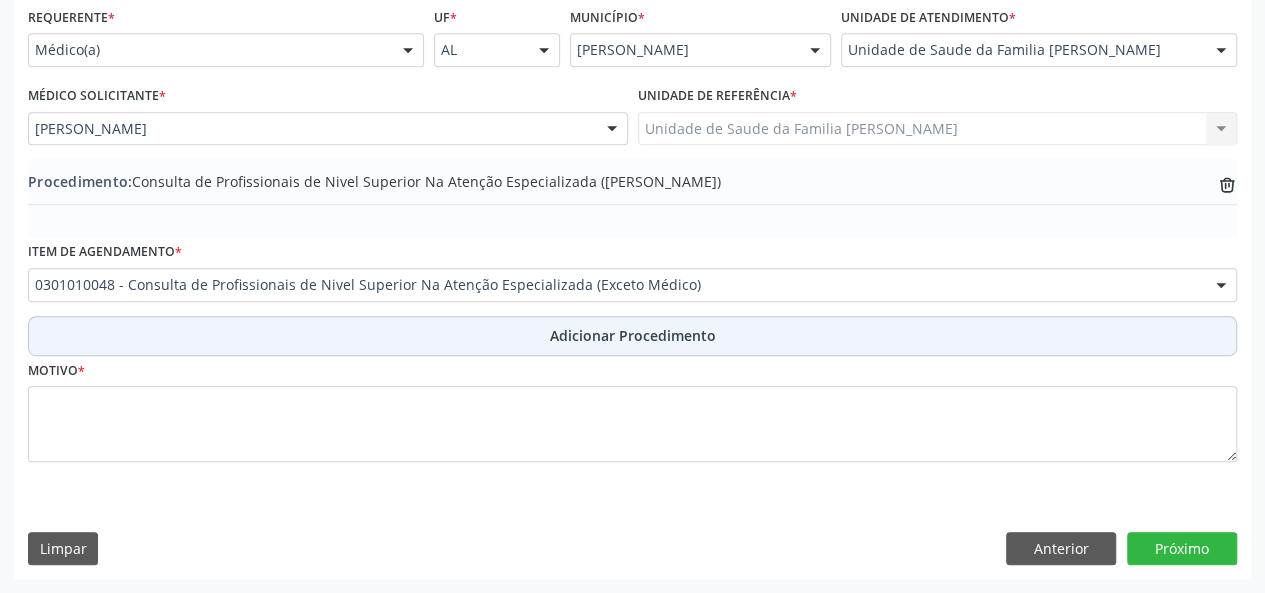 scroll, scrollTop: 458, scrollLeft: 0, axis: vertical 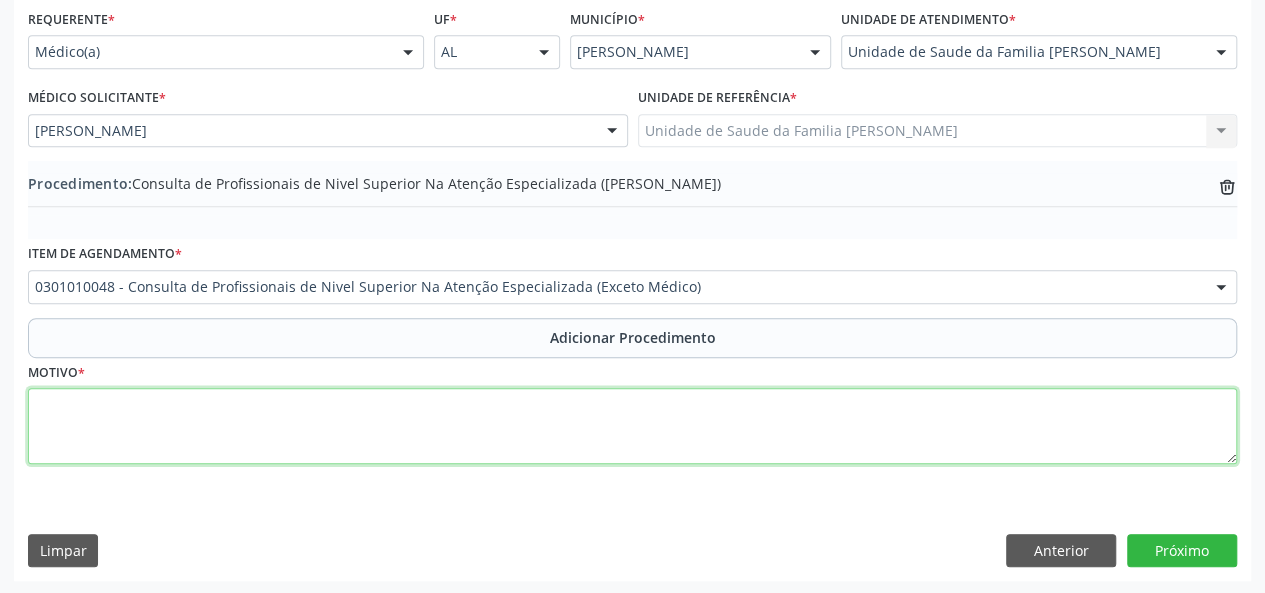 click at bounding box center (632, 426) 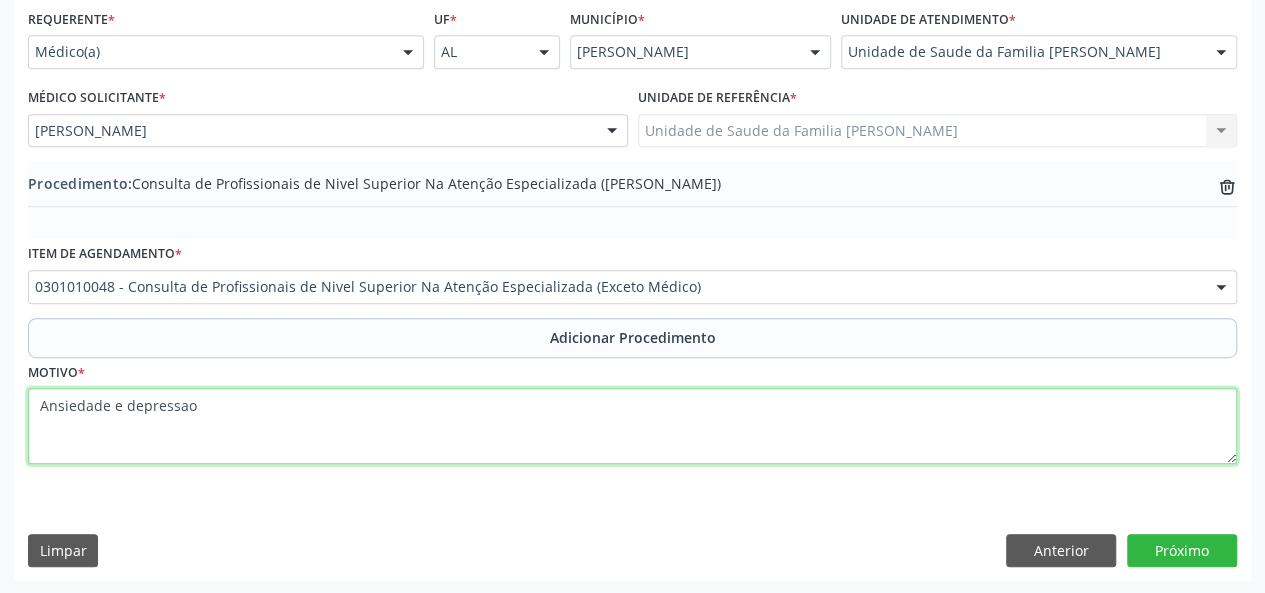 type on "Ansiedade e depressao" 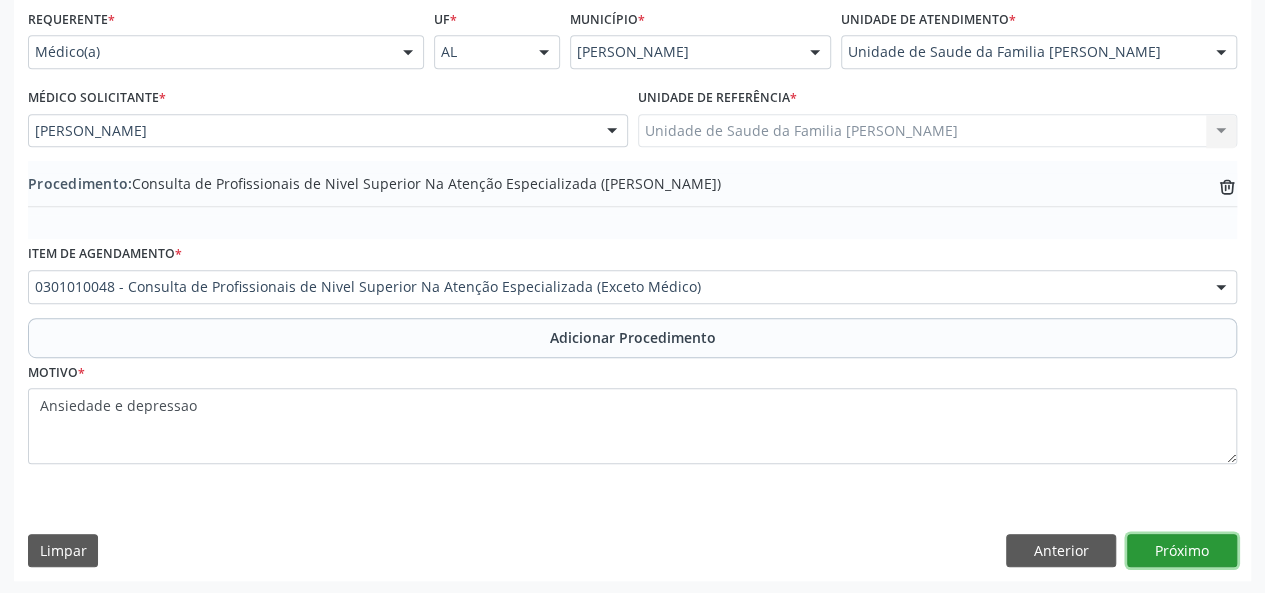 click on "Próximo" at bounding box center (1182, 551) 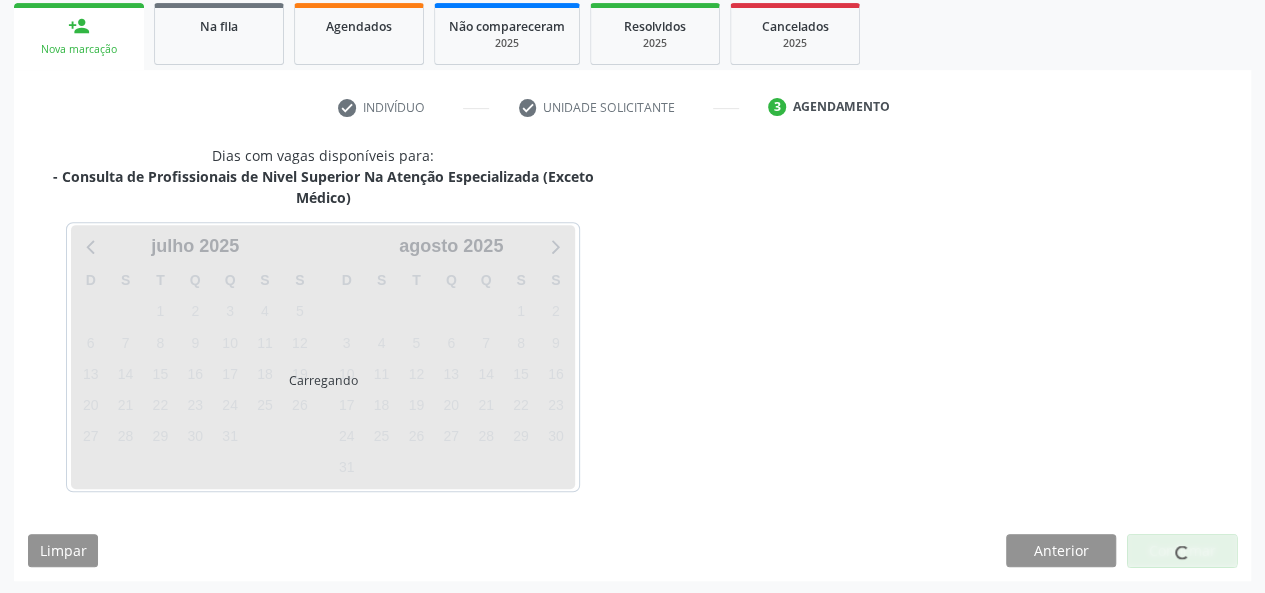 scroll, scrollTop: 382, scrollLeft: 0, axis: vertical 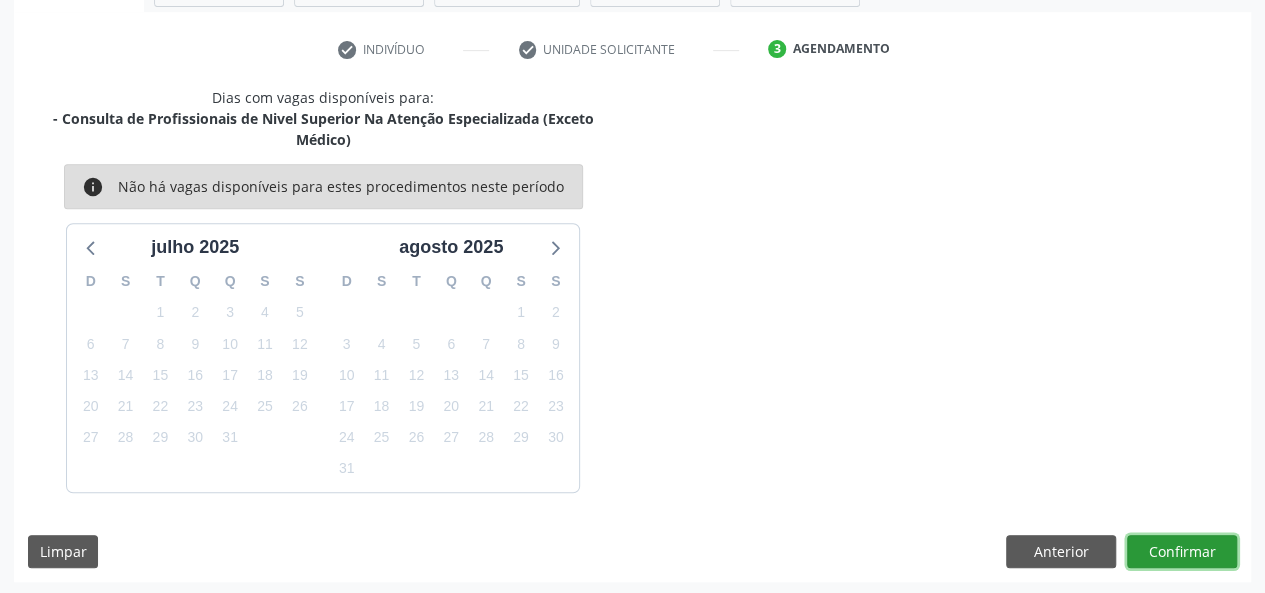 click on "Confirmar" at bounding box center (1182, 552) 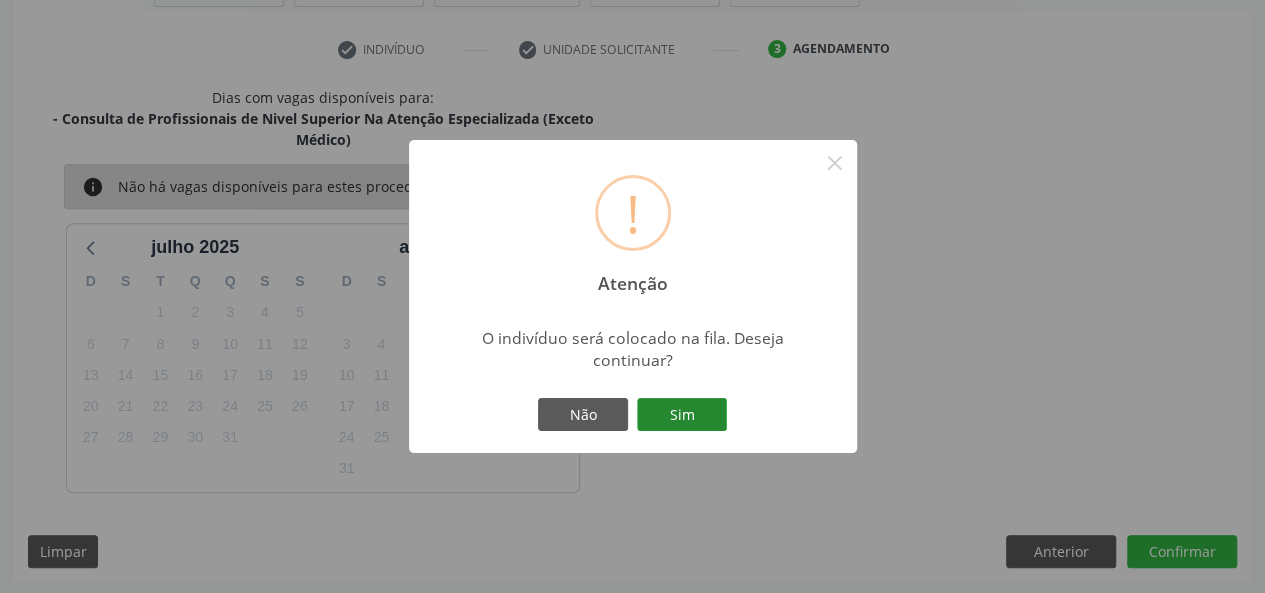click on "Sim" at bounding box center [682, 415] 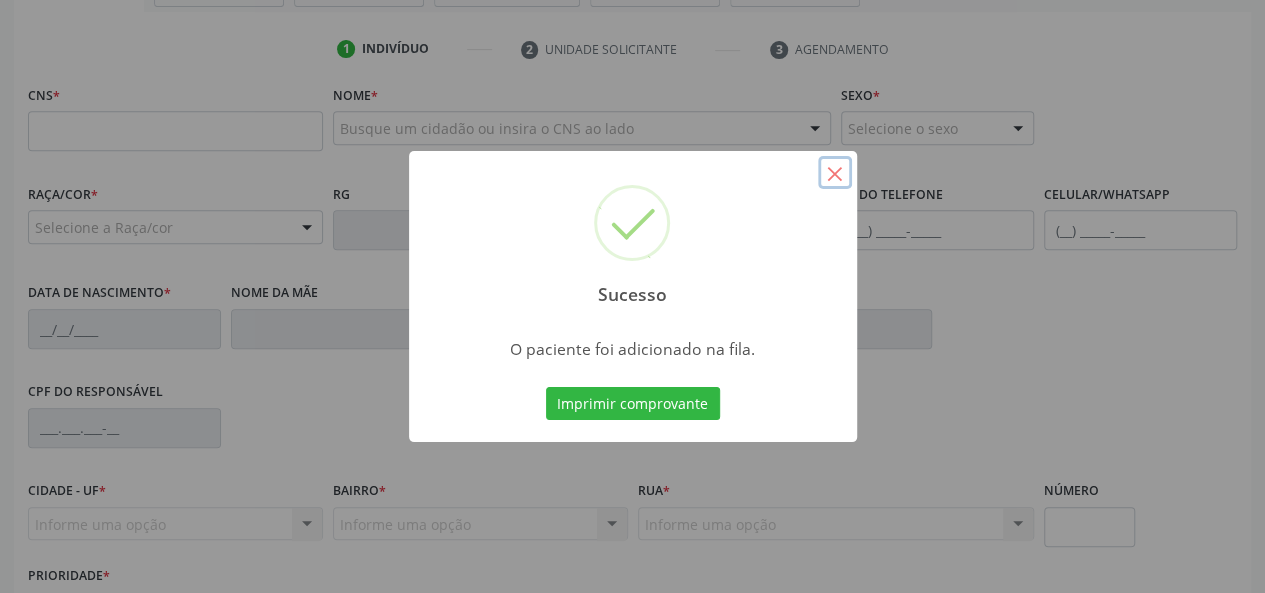 click on "×" at bounding box center [835, 173] 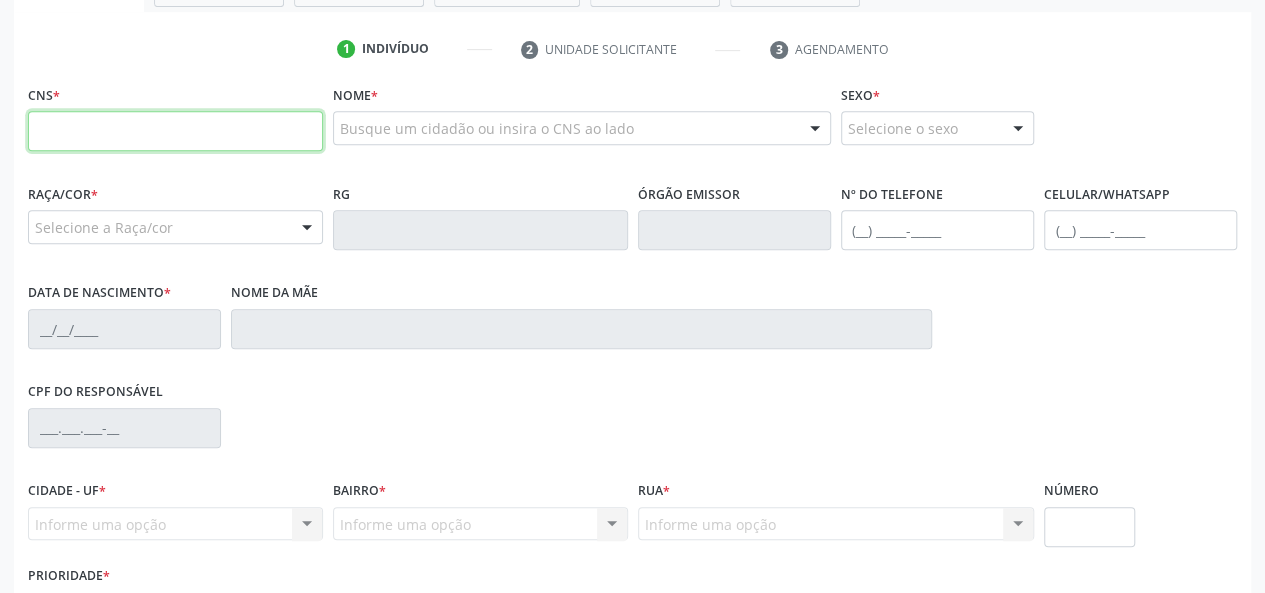 paste on "704 8040 7509 9741" 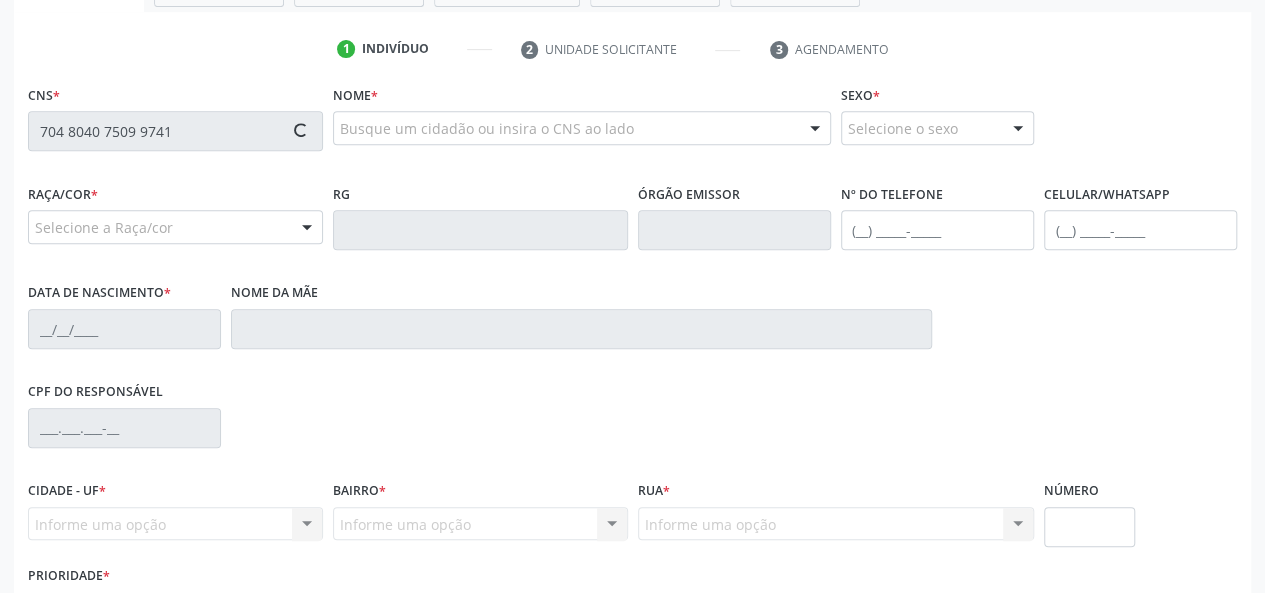 type on "704 8040 7509 9741" 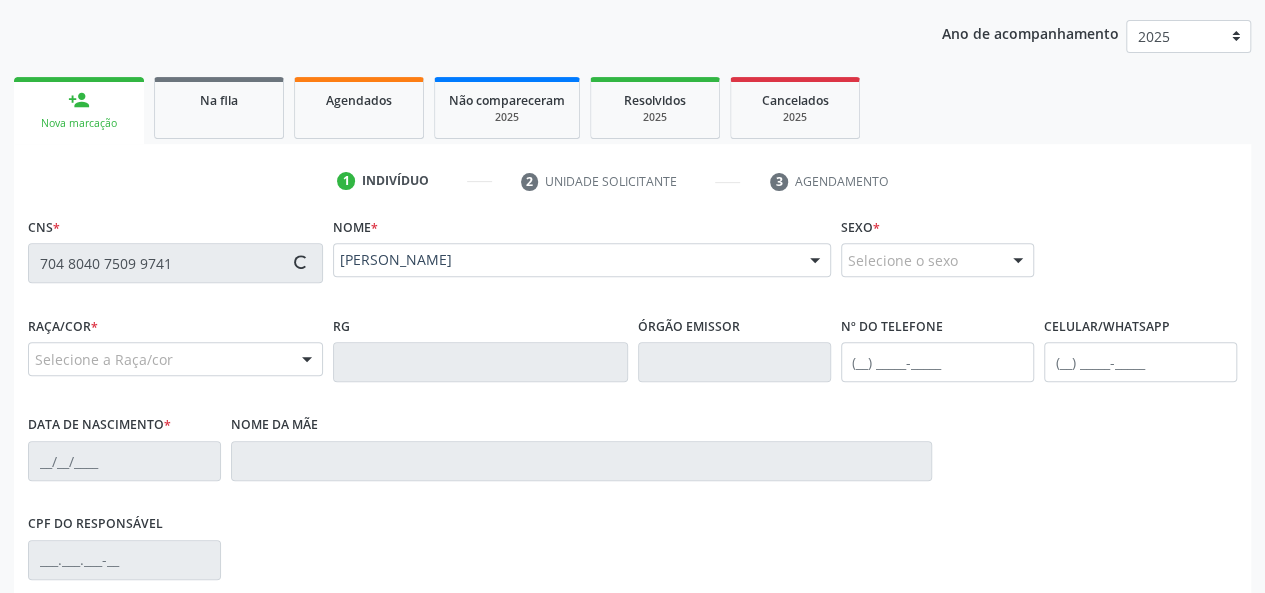 type on "[PHONE_NUMBER]" 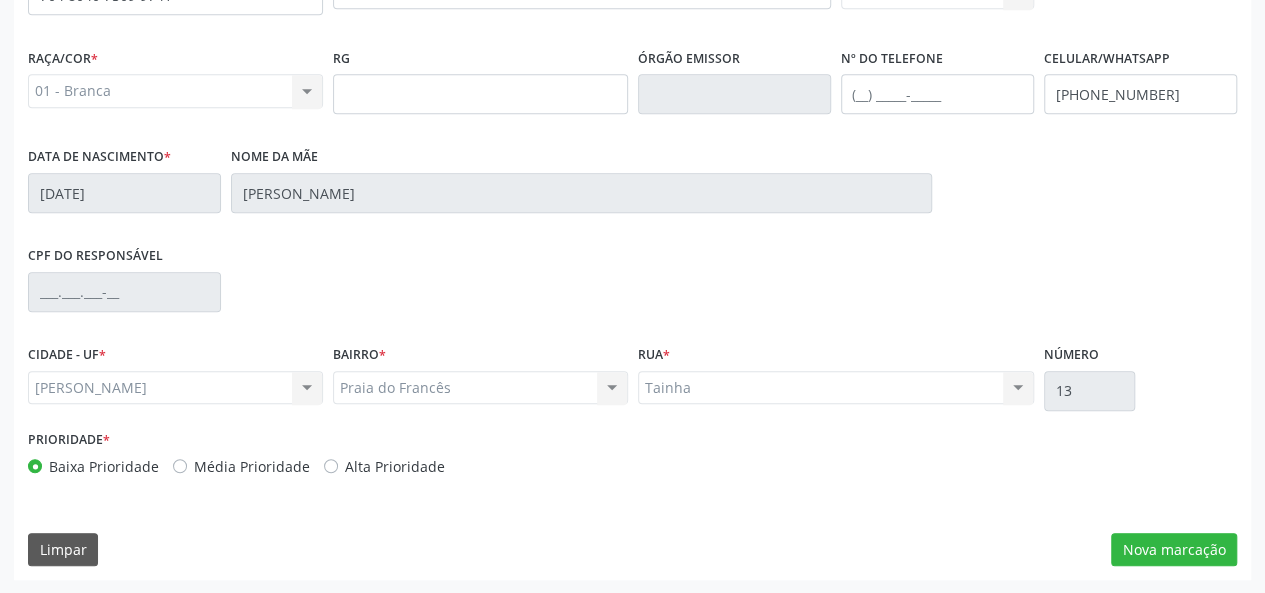 scroll, scrollTop: 118, scrollLeft: 0, axis: vertical 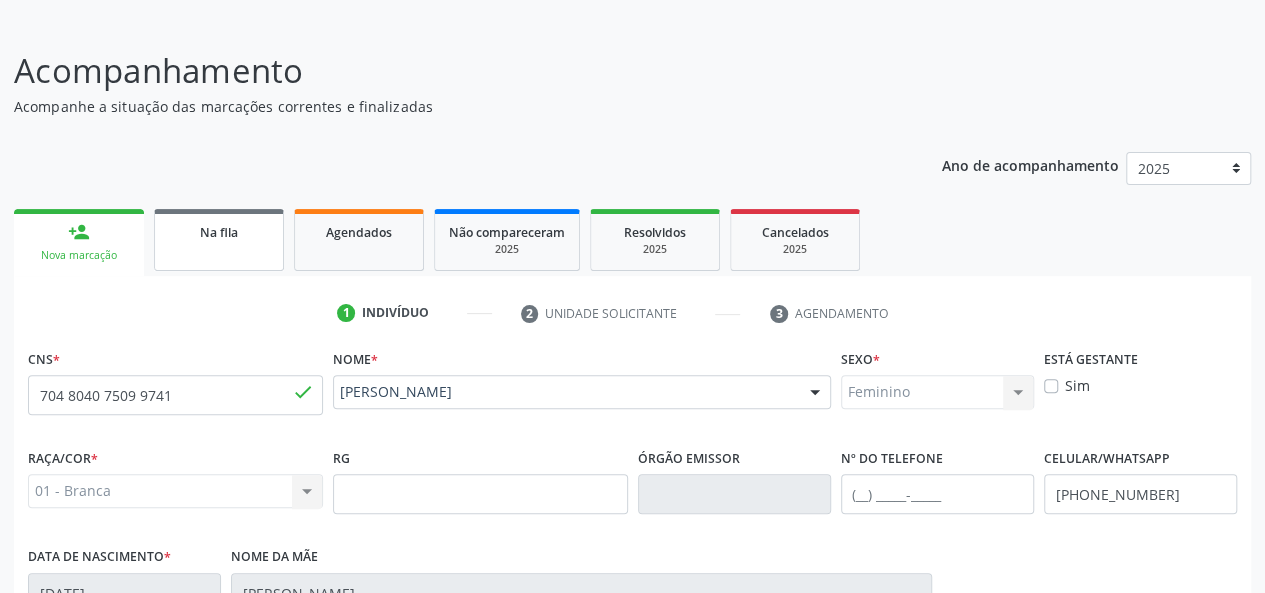 click on "Na fila" at bounding box center [219, 232] 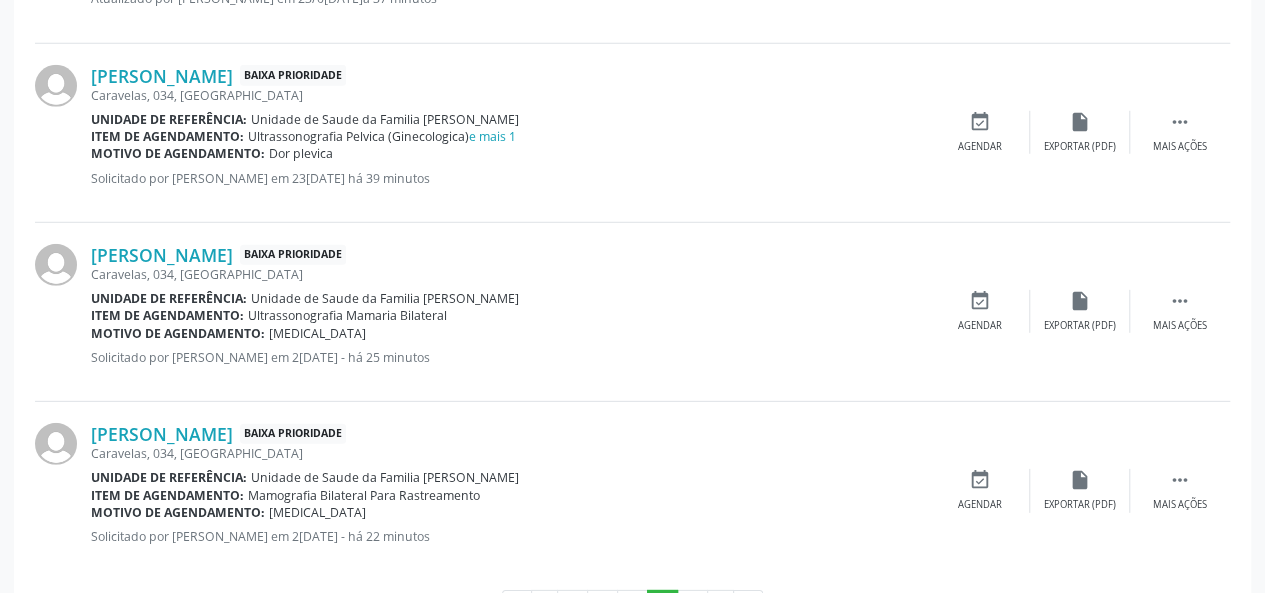 scroll, scrollTop: 2846, scrollLeft: 0, axis: vertical 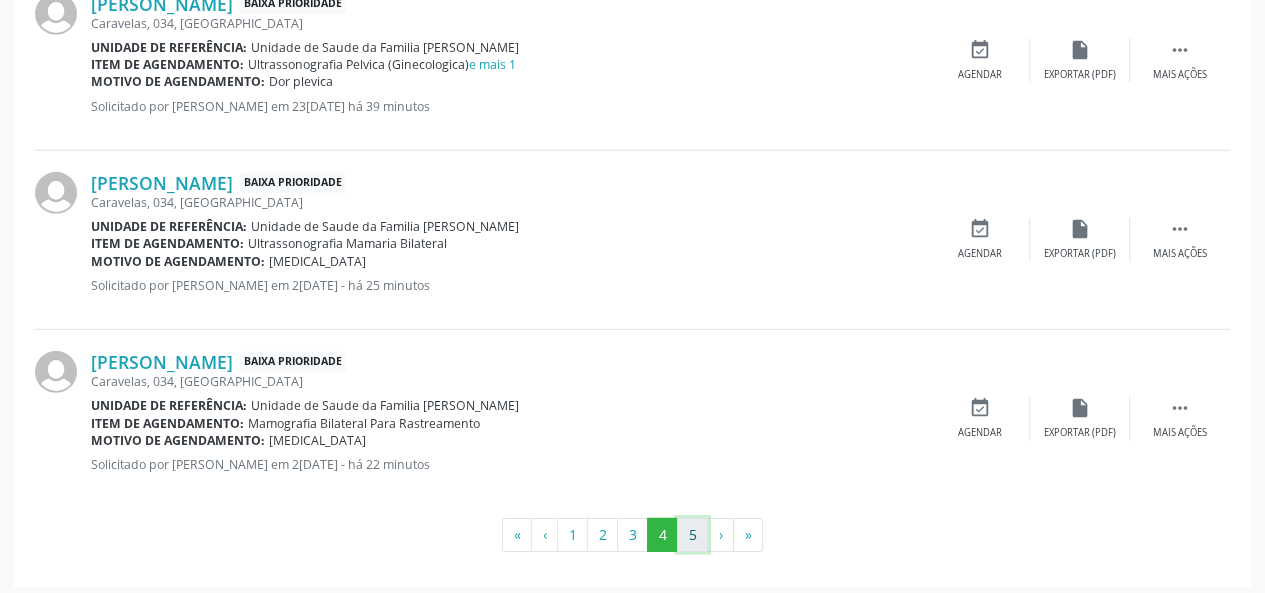 click on "5" at bounding box center [692, 535] 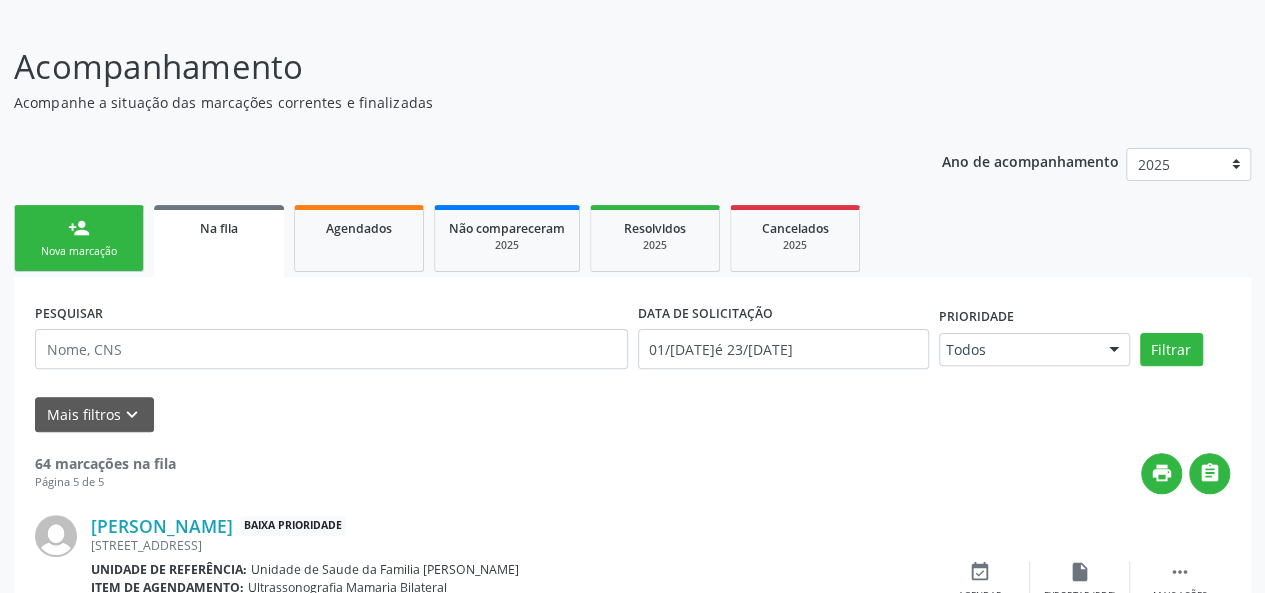 scroll, scrollTop: 828, scrollLeft: 0, axis: vertical 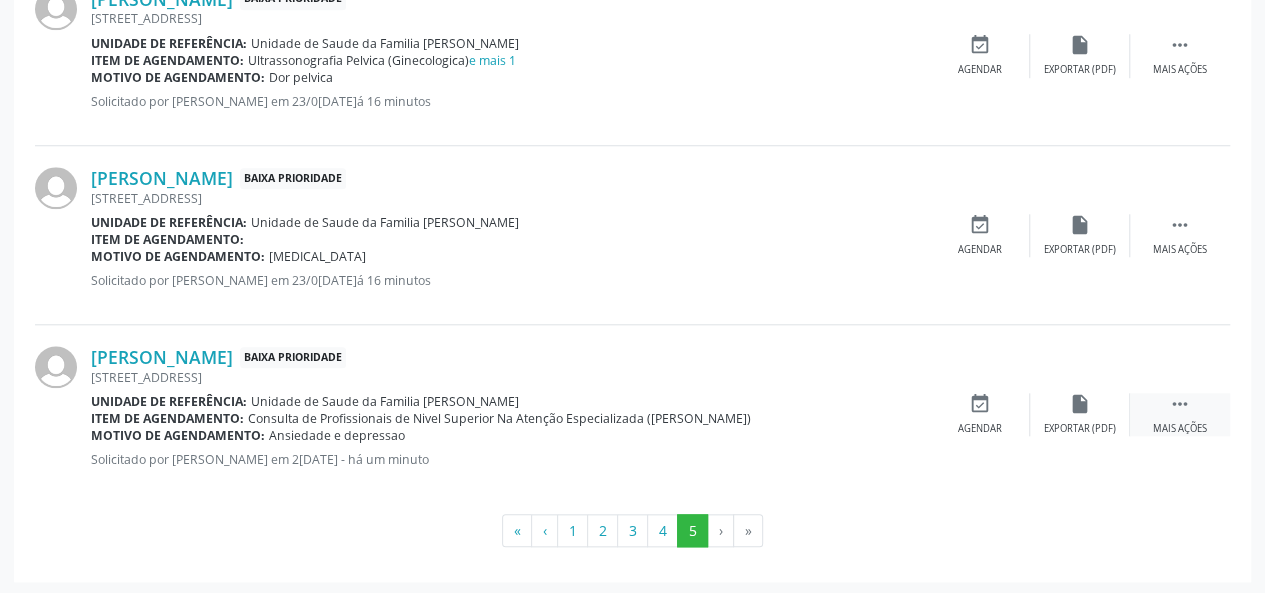 click on "
Mais ações" at bounding box center (1180, 414) 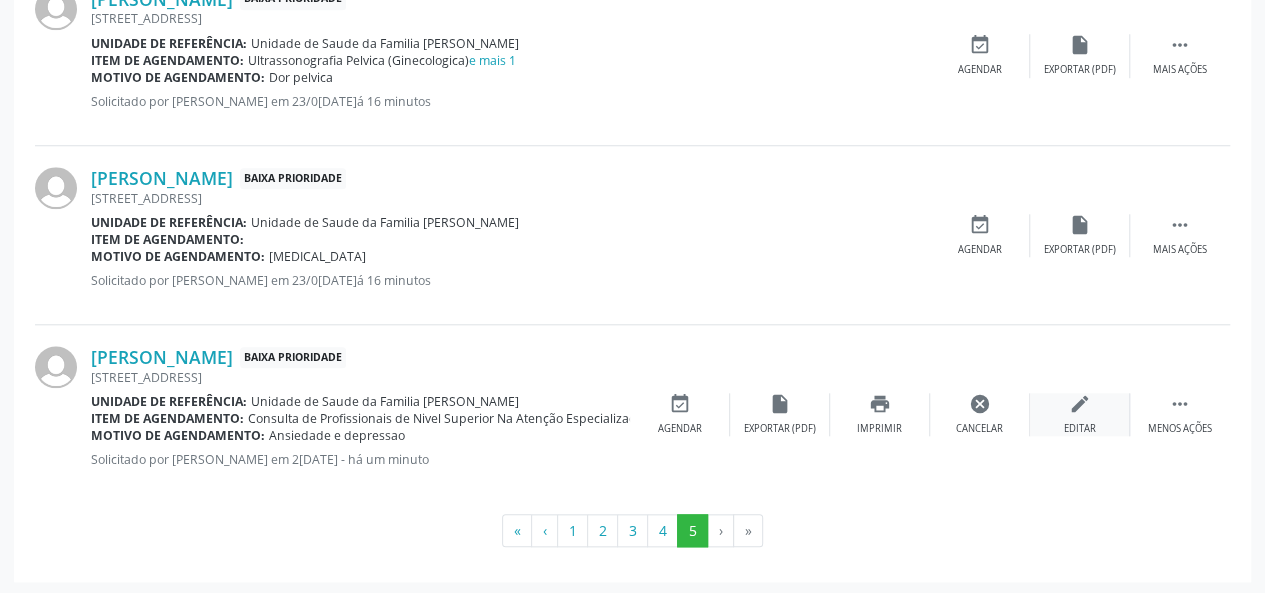 click on "edit
Editar" at bounding box center (1080, 414) 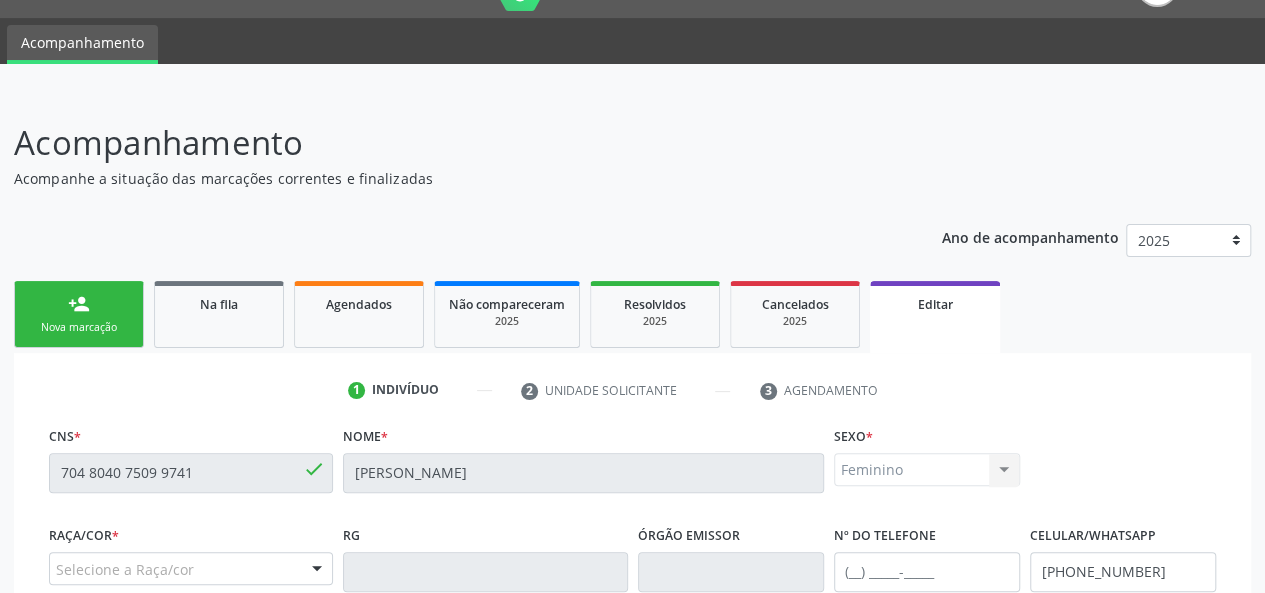 scroll, scrollTop: 200, scrollLeft: 0, axis: vertical 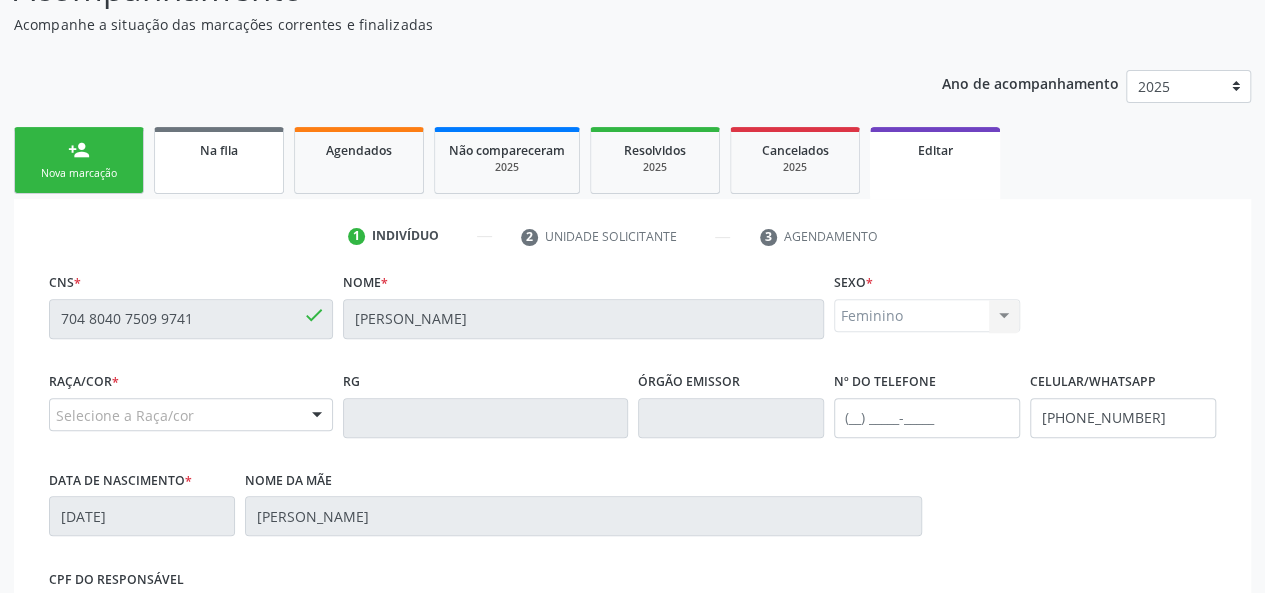 click on "Na fila" at bounding box center [219, 160] 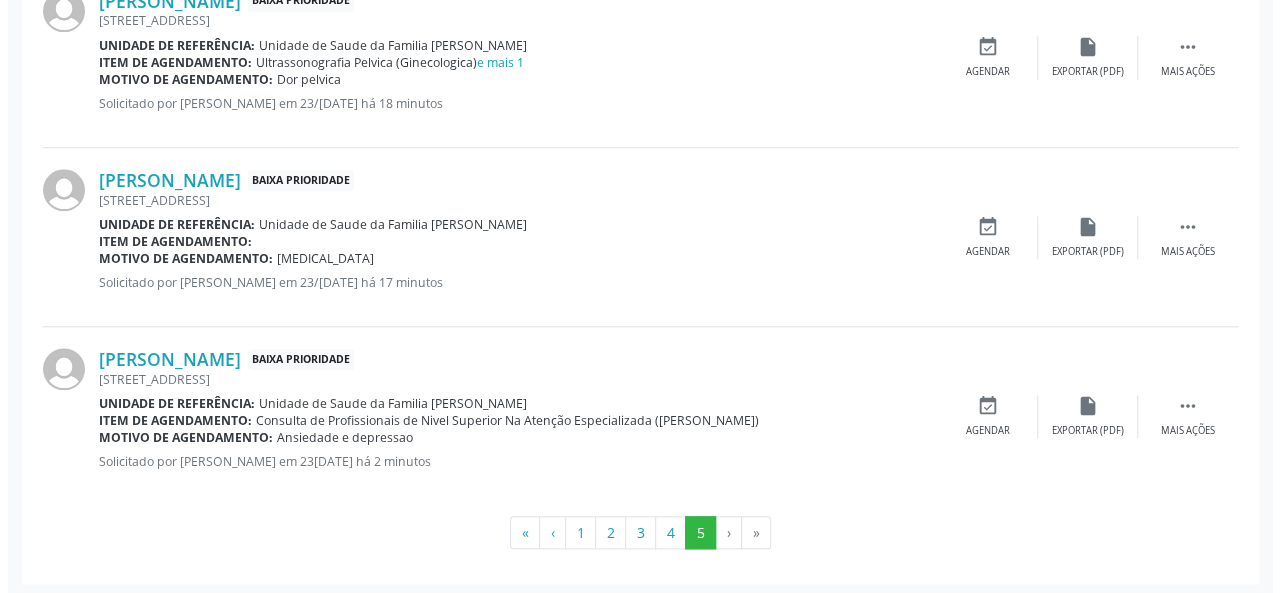 scroll, scrollTop: 828, scrollLeft: 0, axis: vertical 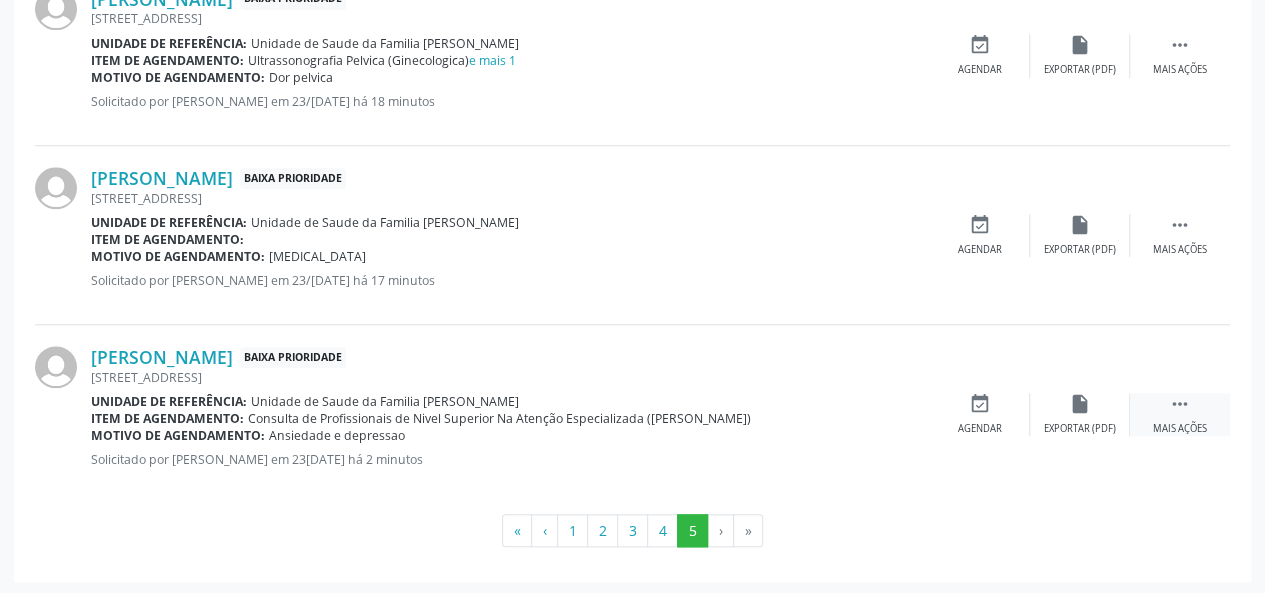 click on "" at bounding box center (1180, 404) 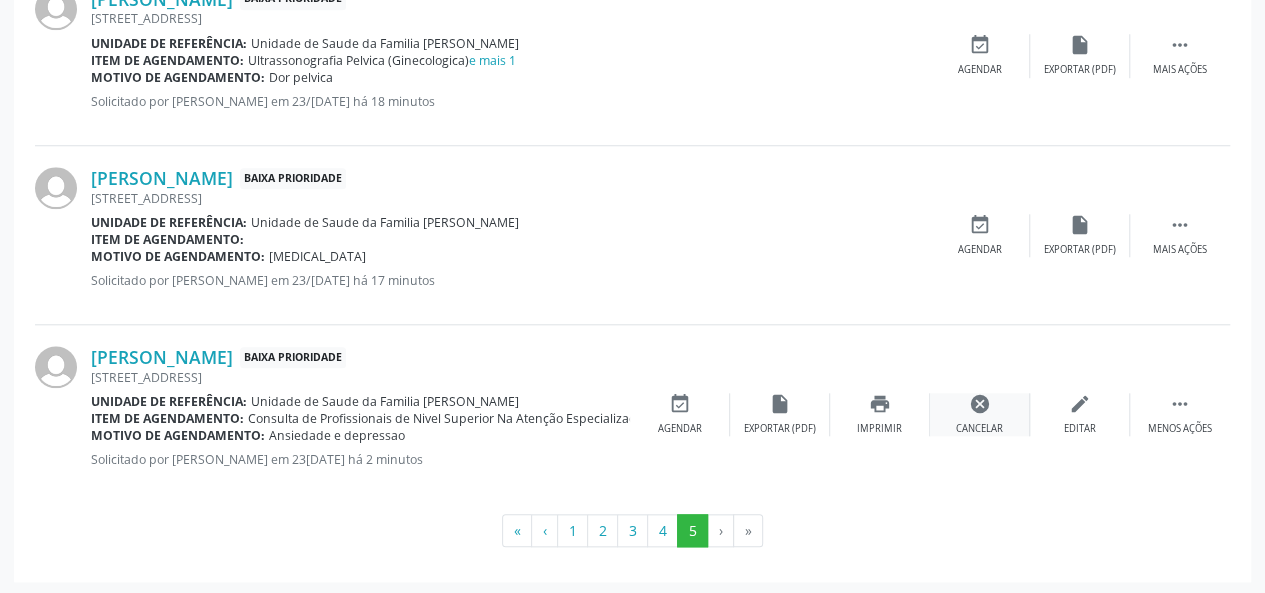 click on "cancel" at bounding box center (980, 404) 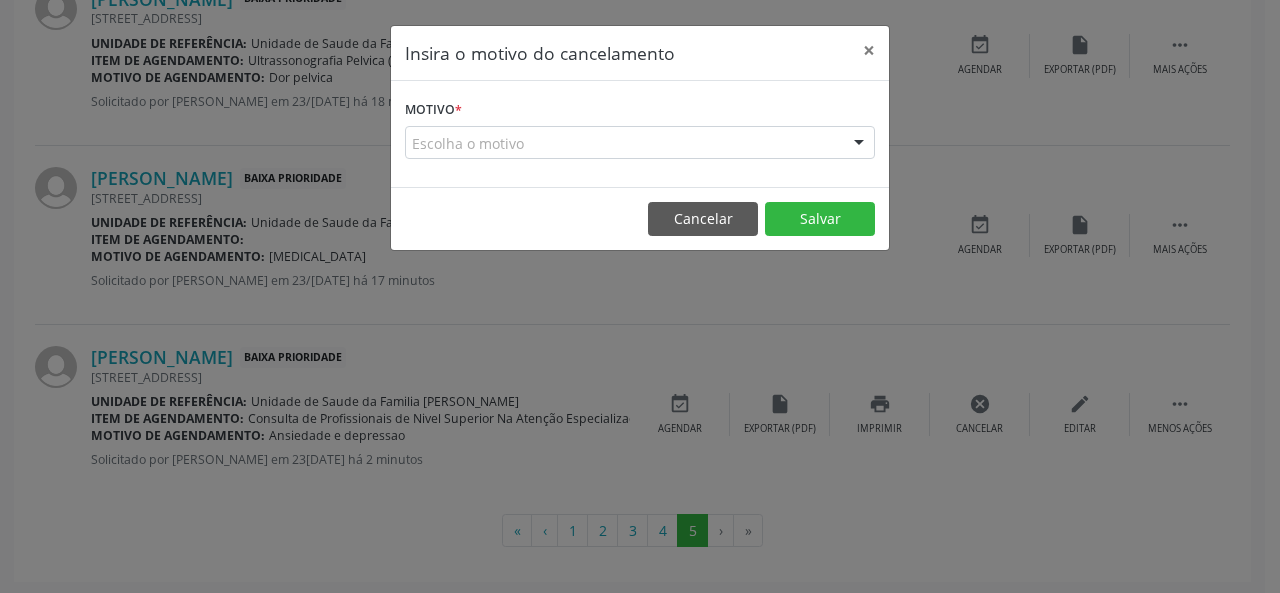 click on "Escolha o motivo" at bounding box center [640, 143] 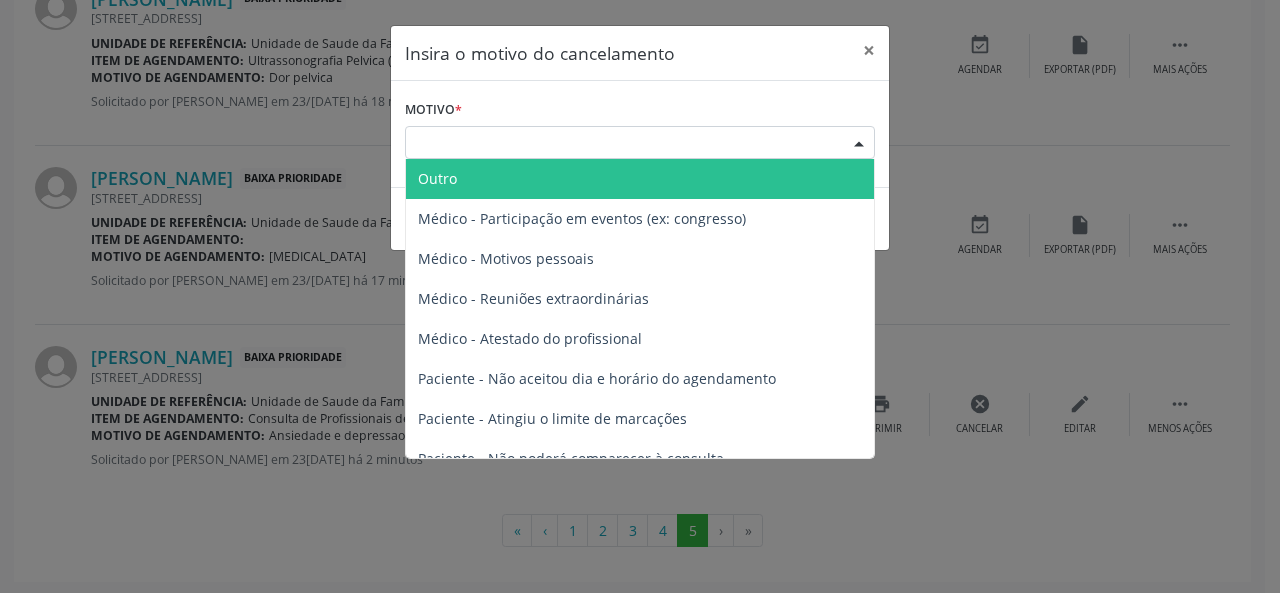 click on "Outro" at bounding box center (640, 179) 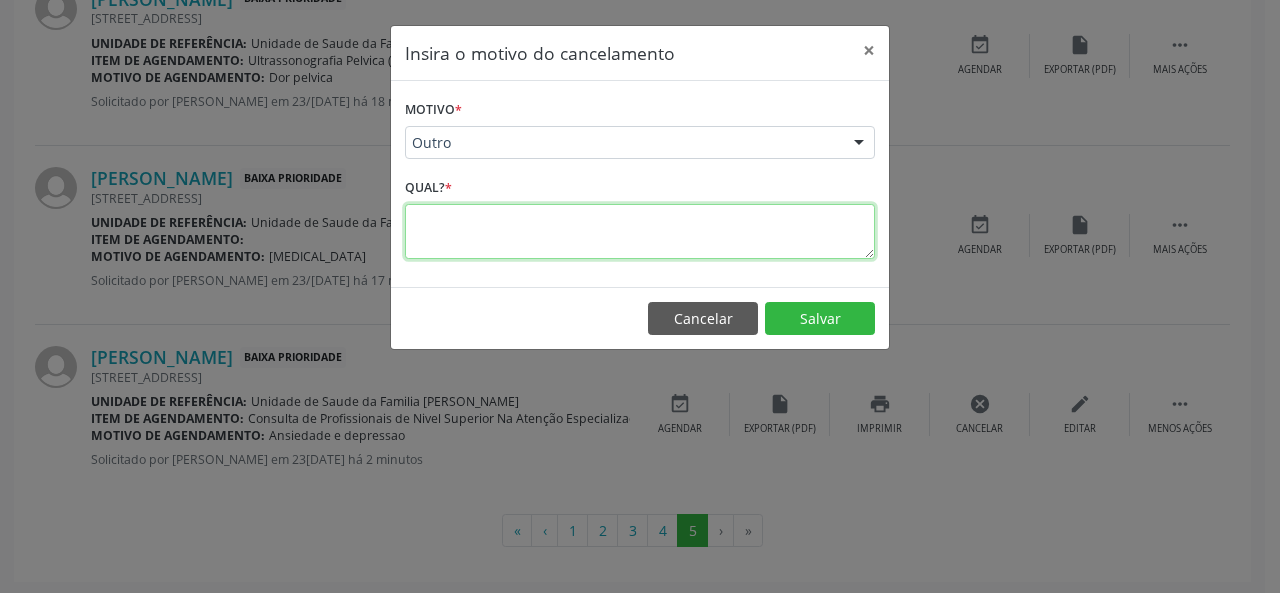 click at bounding box center [640, 231] 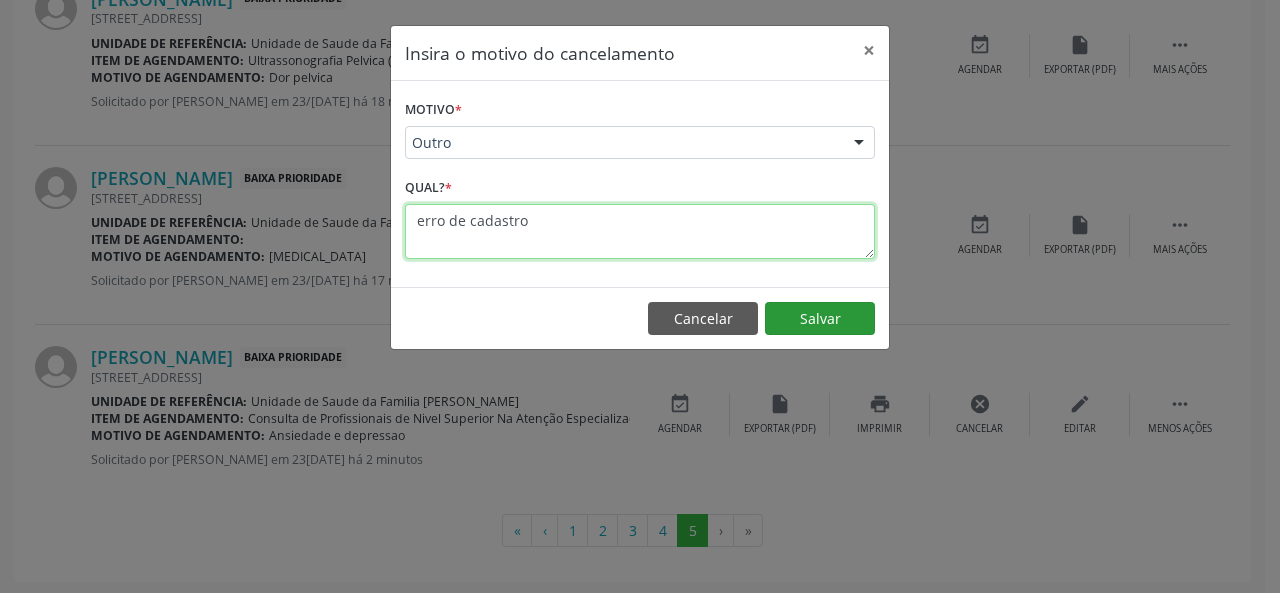 type on "erro de cadastro" 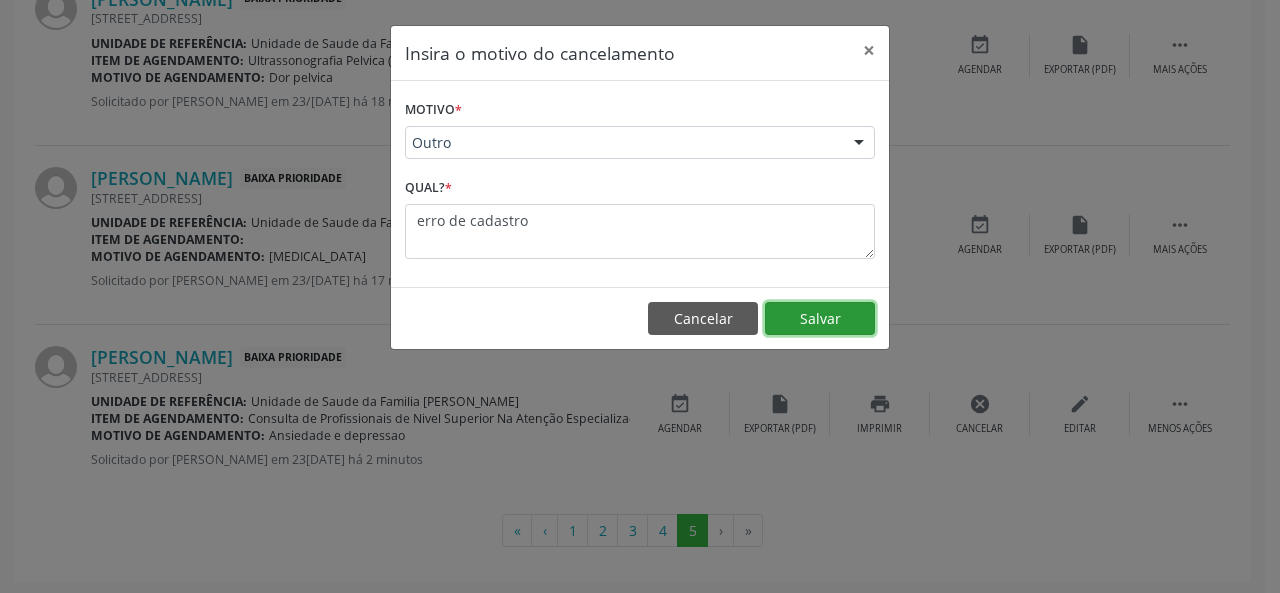 click on "Salvar" at bounding box center (820, 319) 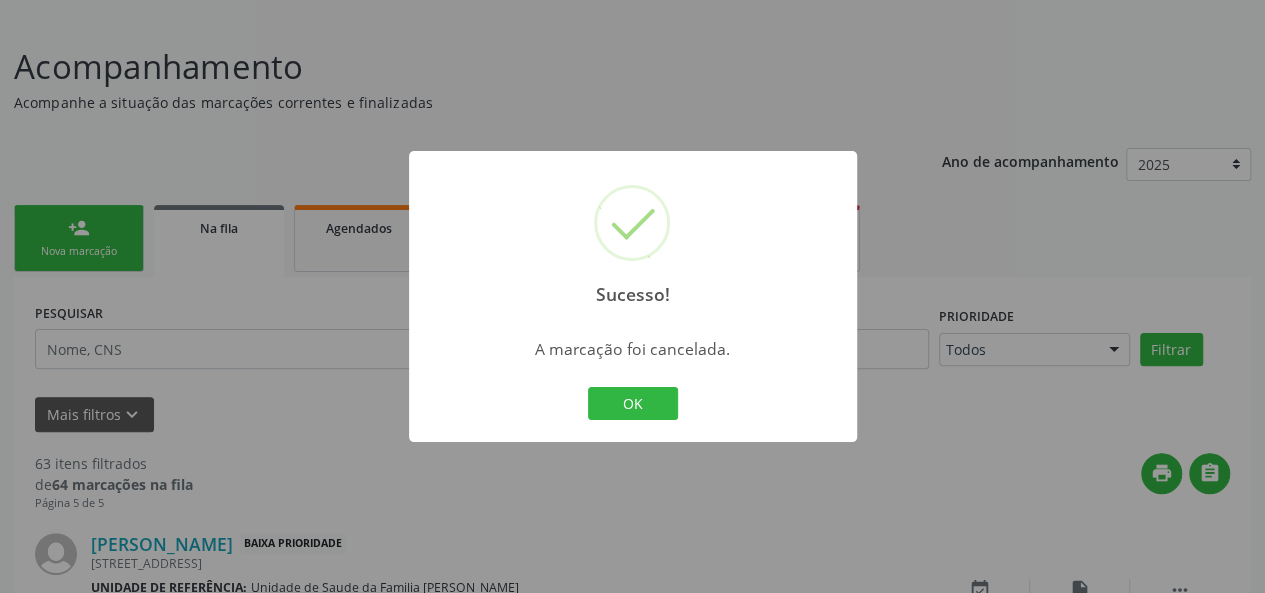 scroll, scrollTop: 667, scrollLeft: 0, axis: vertical 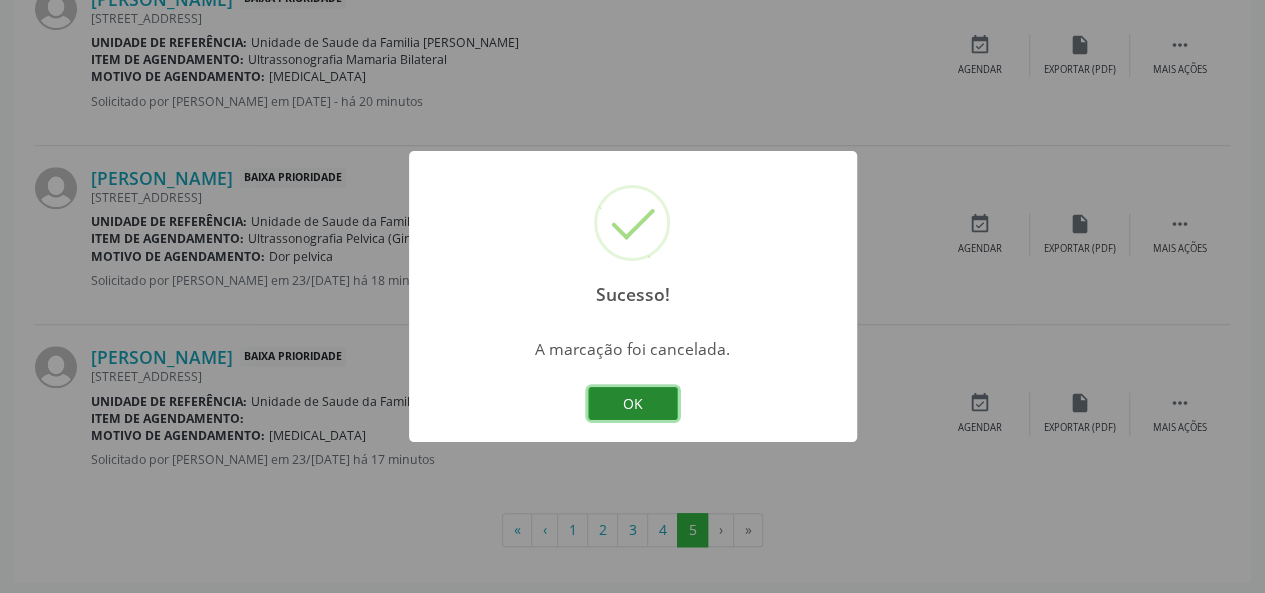 click on "OK" at bounding box center (633, 404) 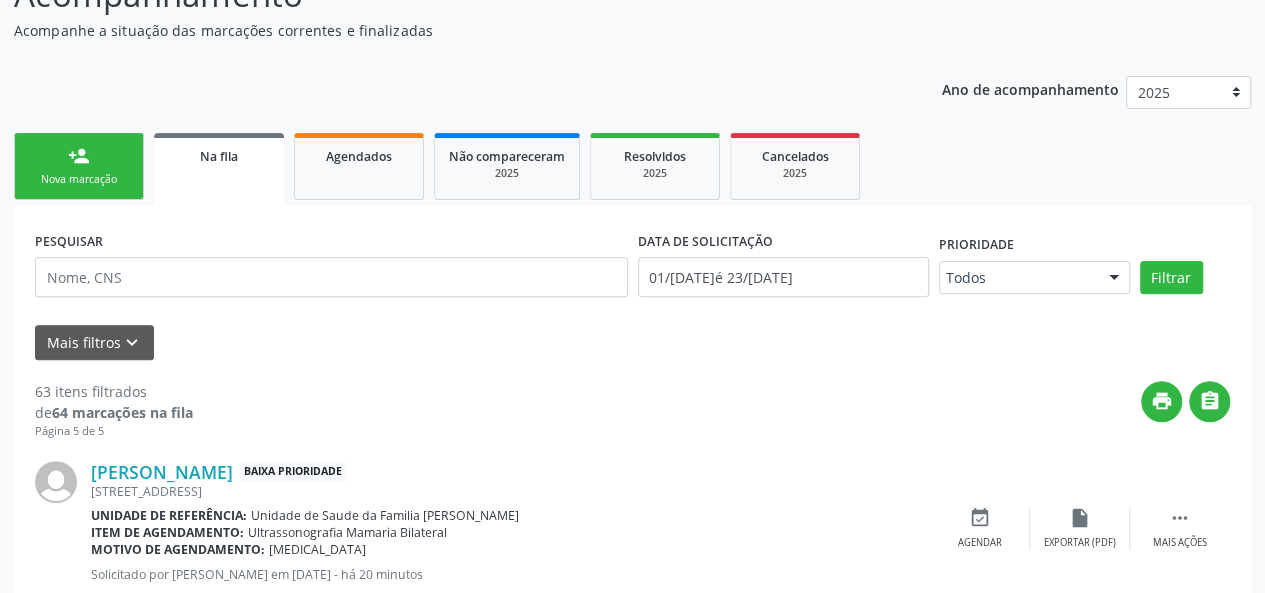 scroll, scrollTop: 200, scrollLeft: 0, axis: vertical 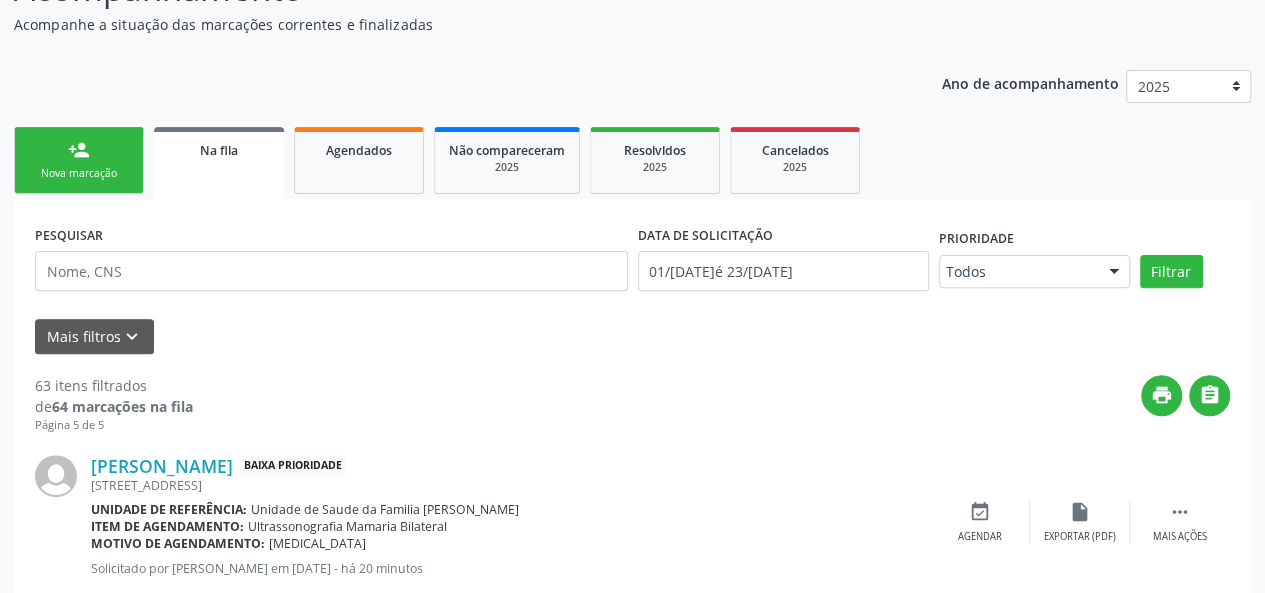 click on "person_add
Nova marcação" at bounding box center (79, 160) 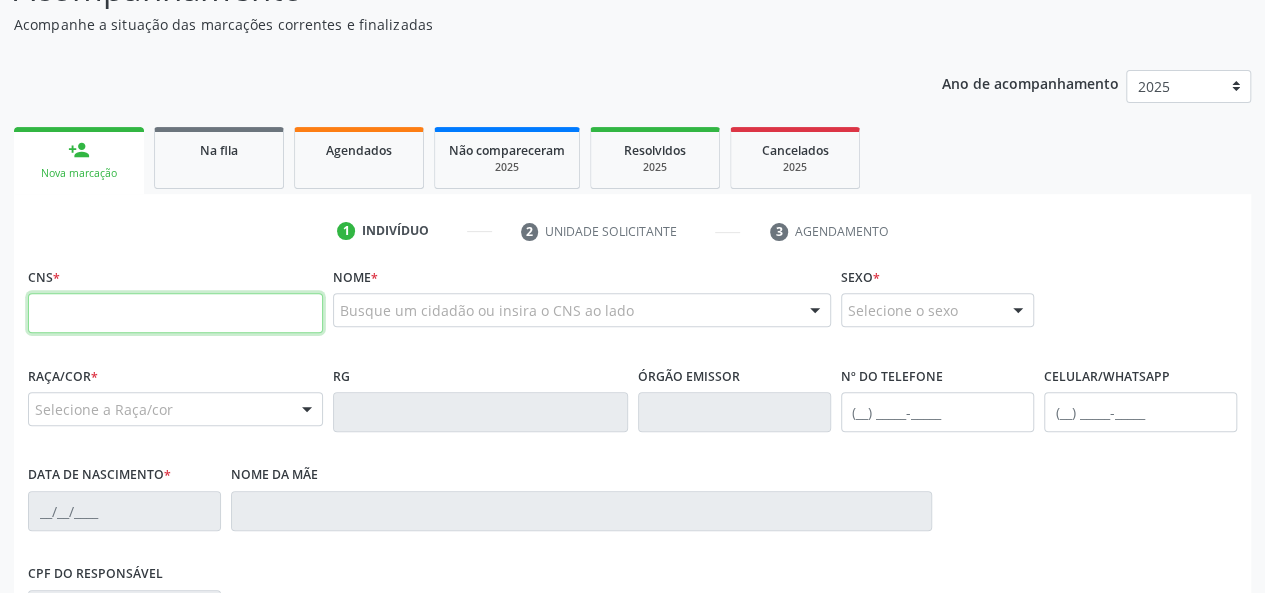 paste on "708 9027 6410 8615" 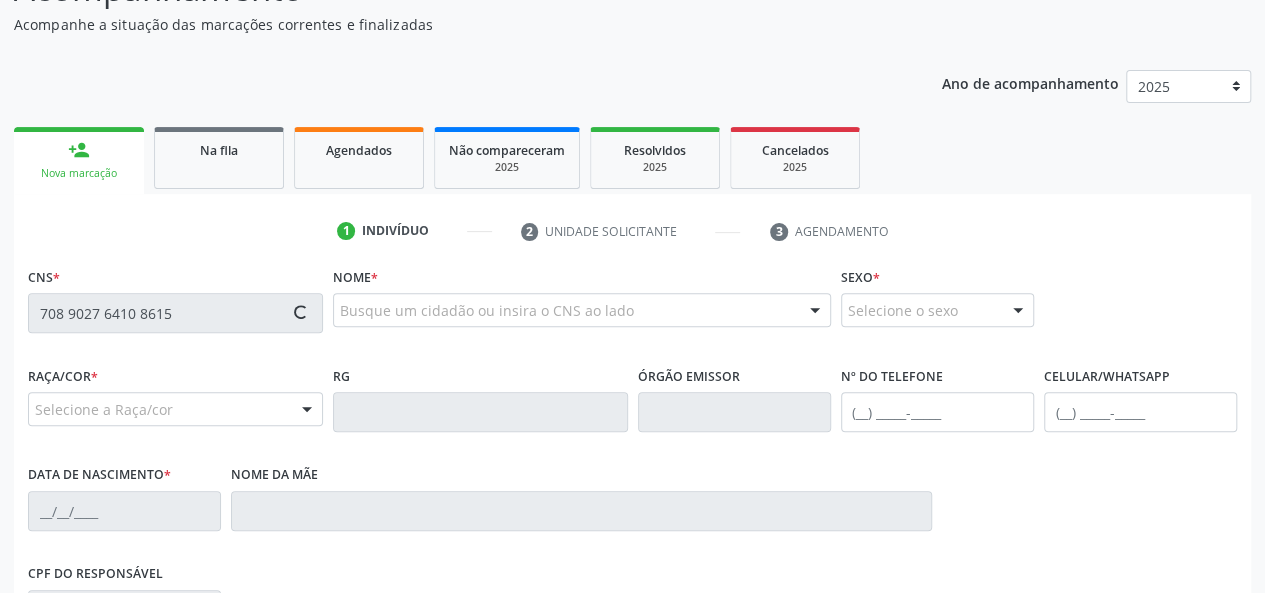 type on "708 9027 6410 8615" 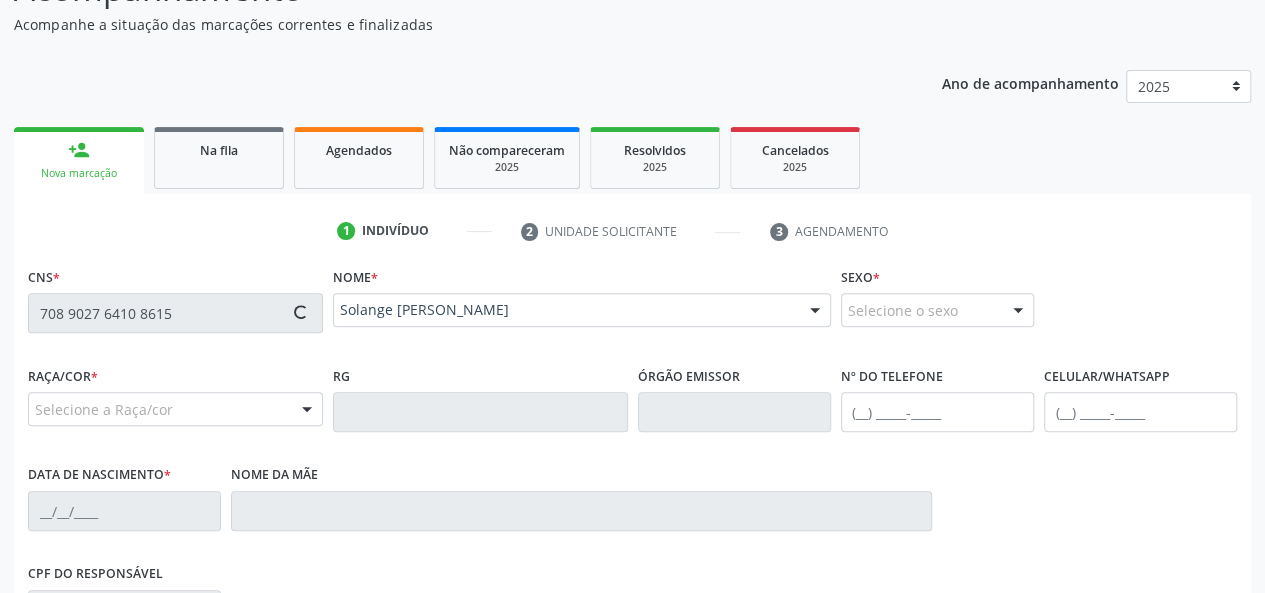 scroll, scrollTop: 500, scrollLeft: 0, axis: vertical 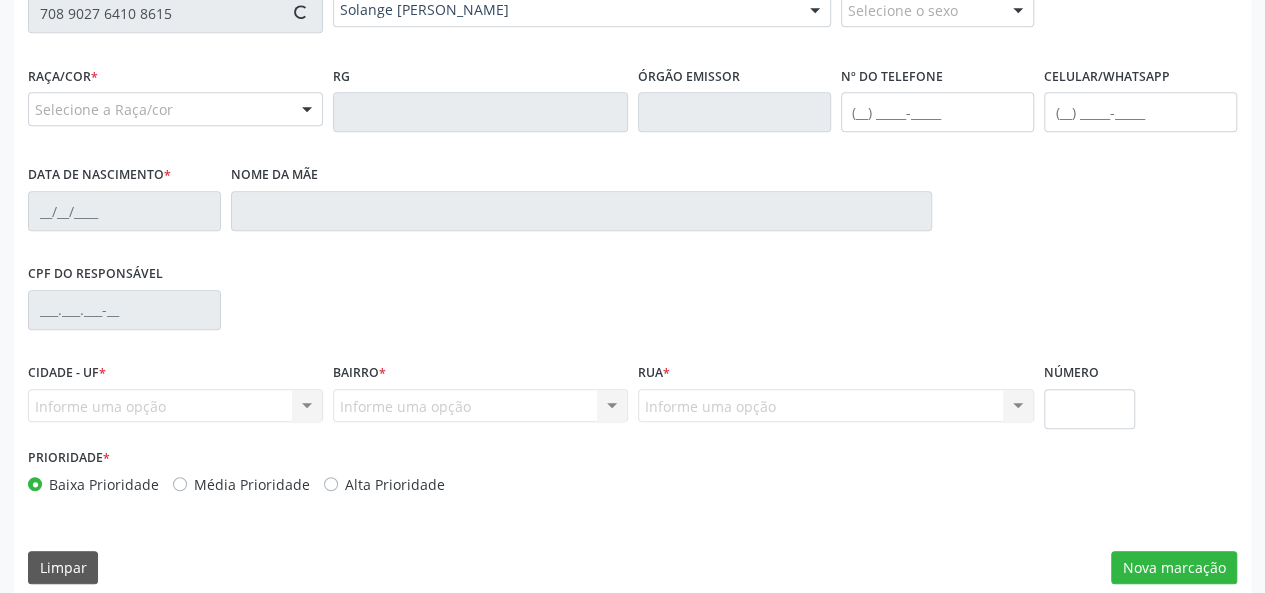 type on "[PHONE_NUMBER]" 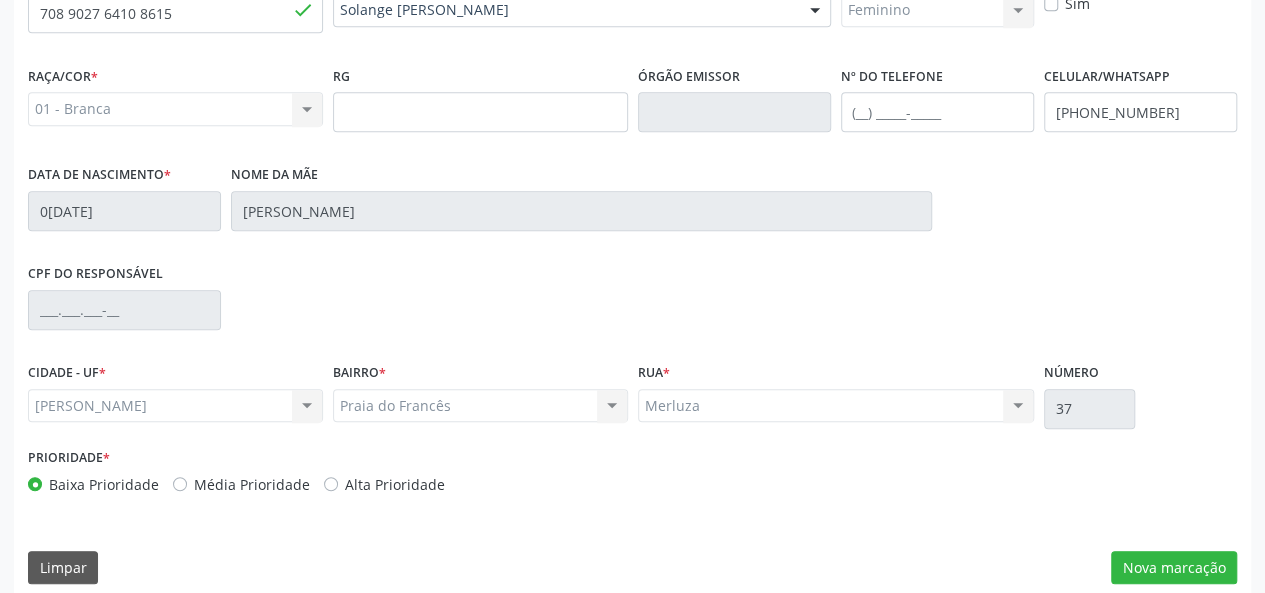 scroll, scrollTop: 518, scrollLeft: 0, axis: vertical 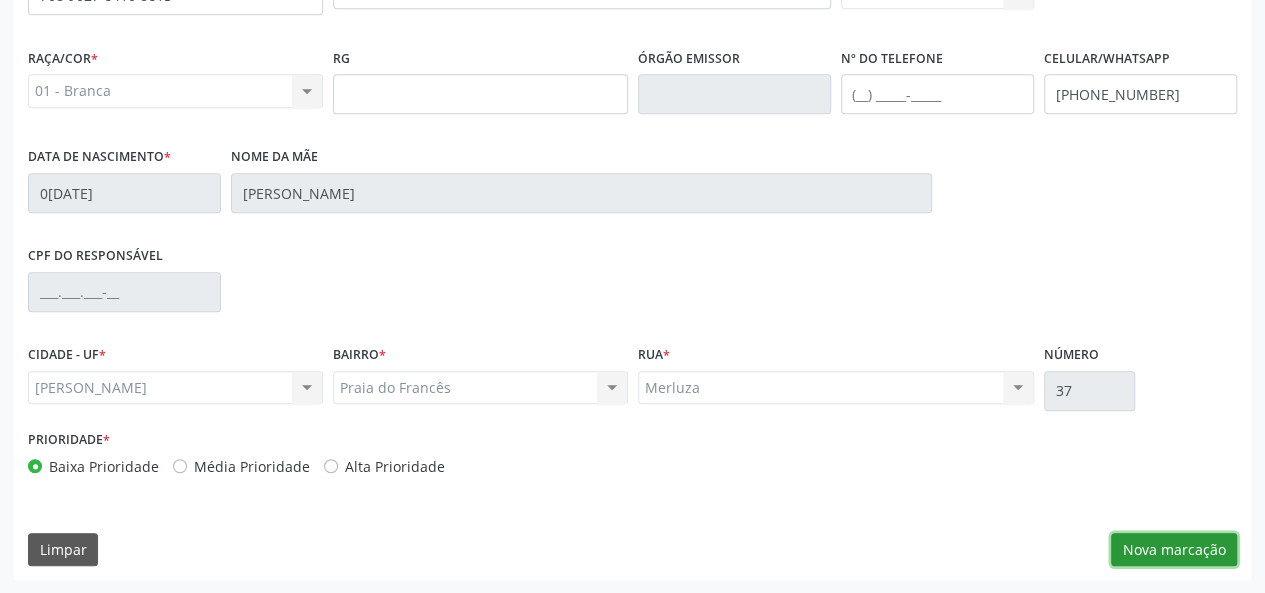 click on "Nova marcação" at bounding box center (1174, 550) 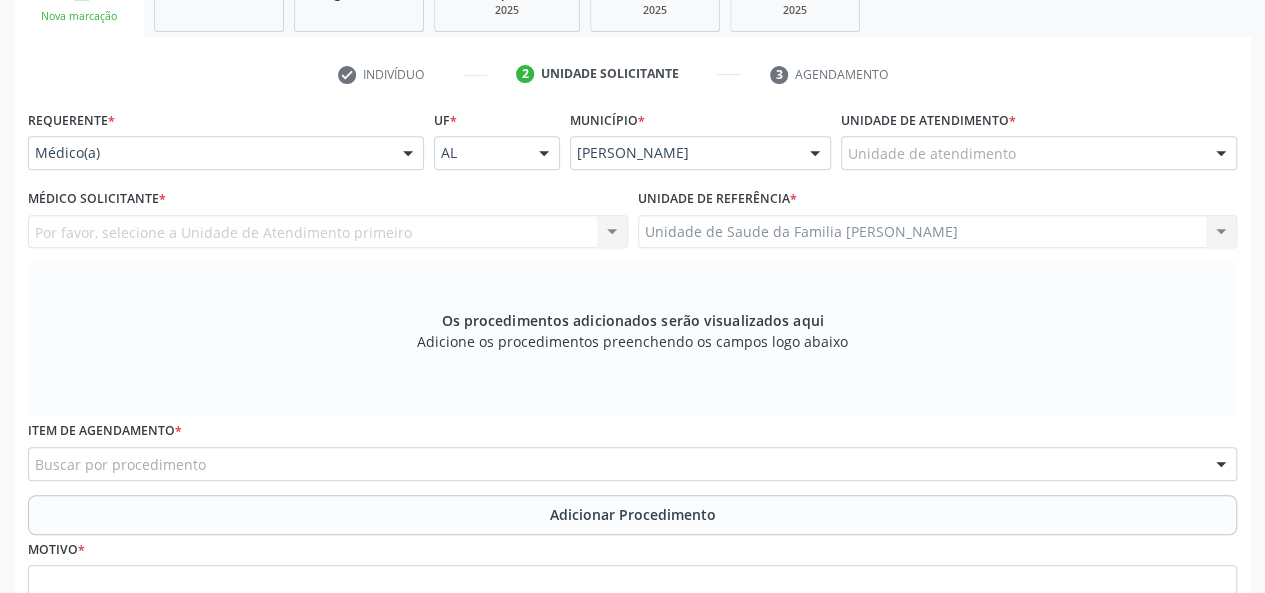 scroll, scrollTop: 218, scrollLeft: 0, axis: vertical 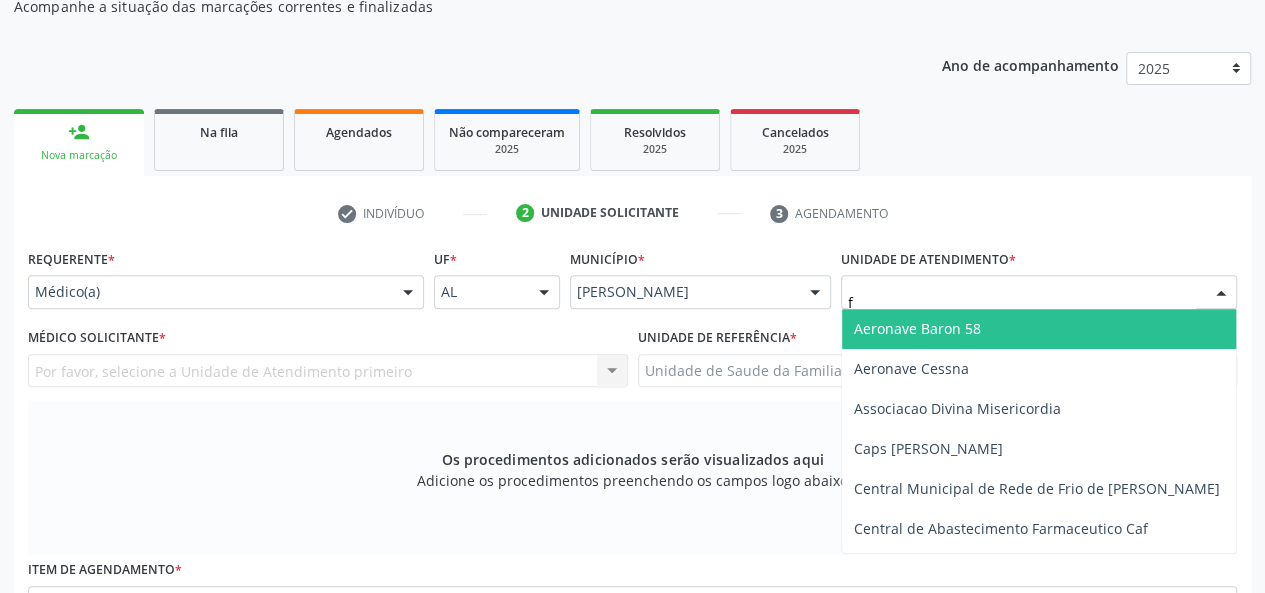 type on "fr" 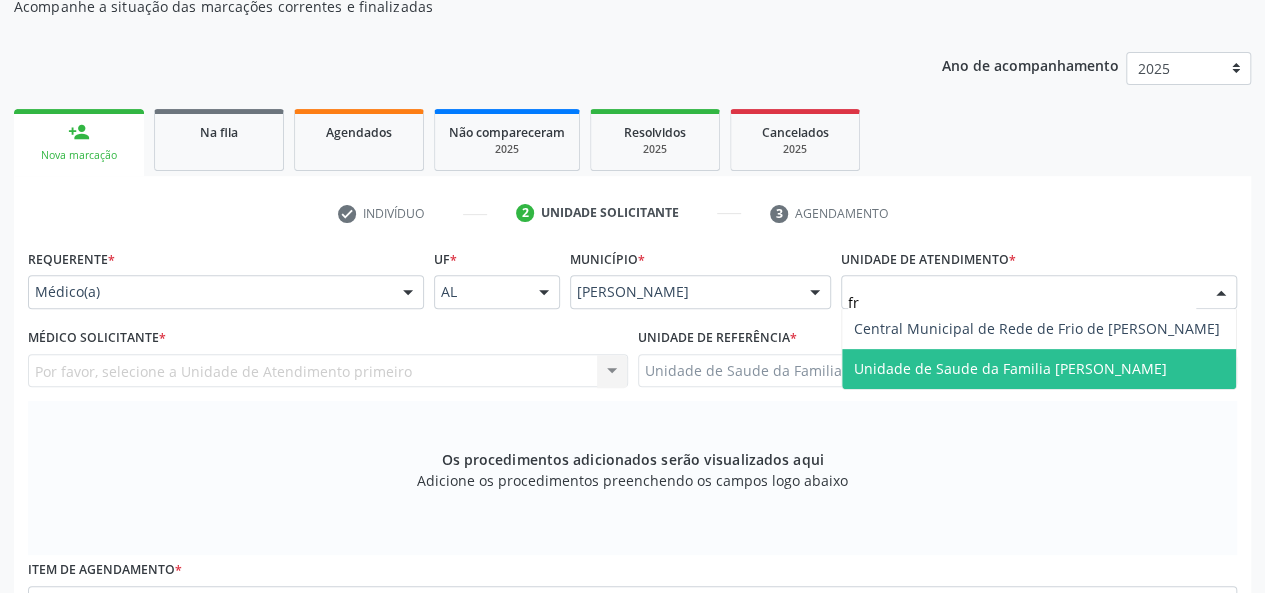 click on "Unidade de Saude da Familia [PERSON_NAME]" at bounding box center [1039, 369] 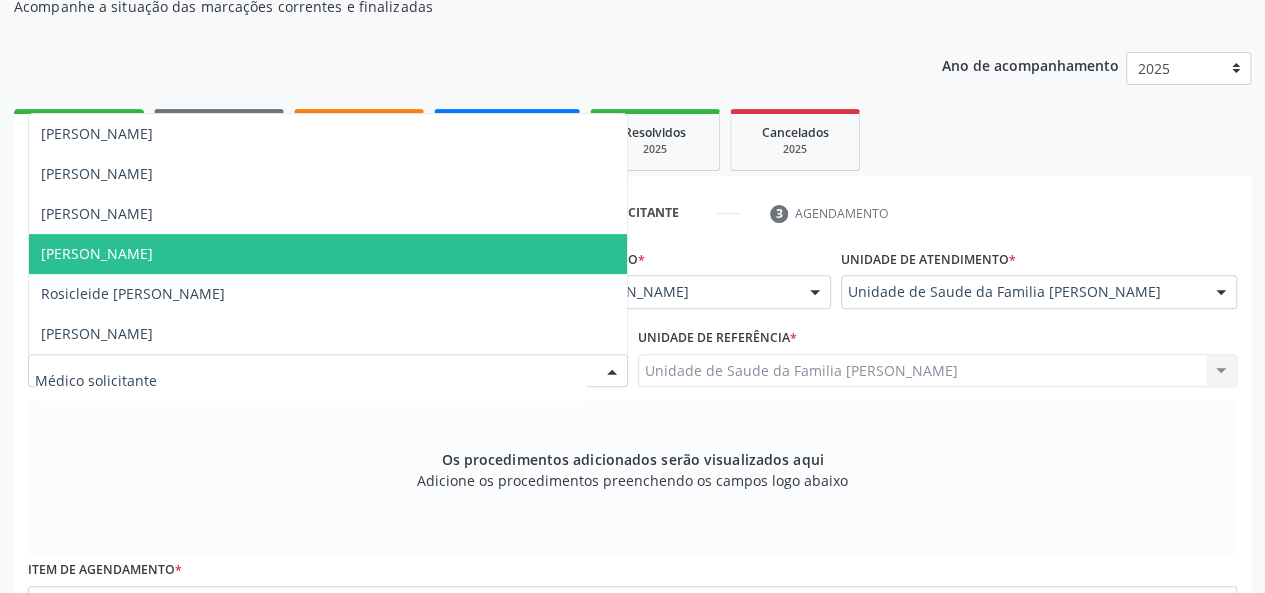 click on "[PERSON_NAME]" at bounding box center (97, 253) 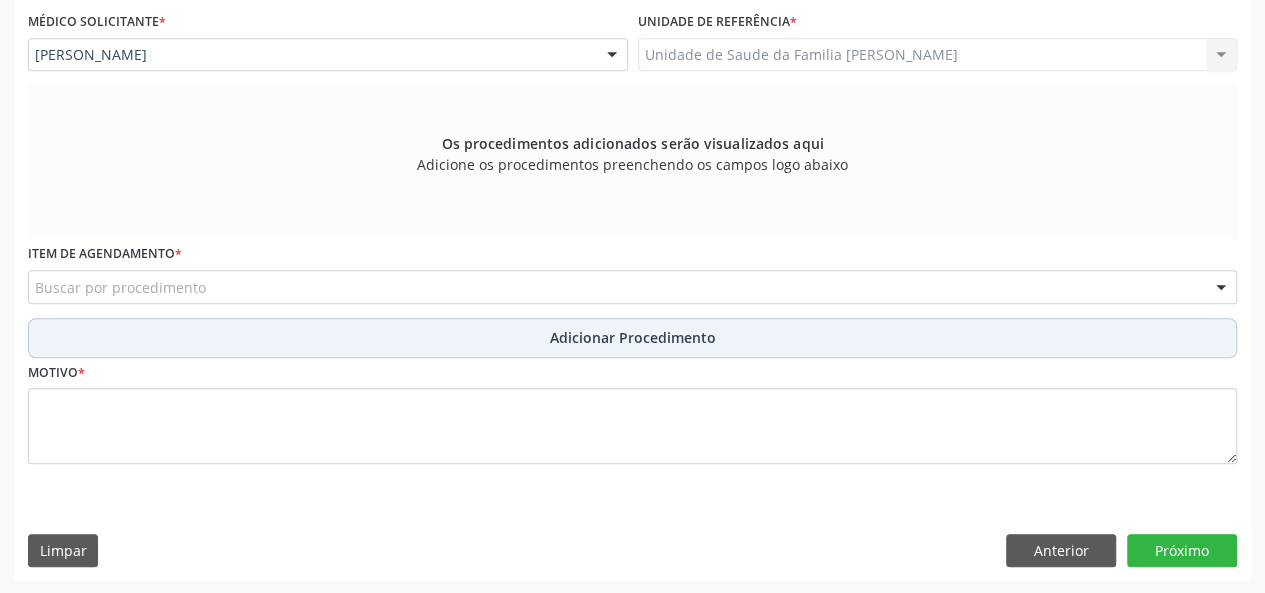 scroll, scrollTop: 534, scrollLeft: 0, axis: vertical 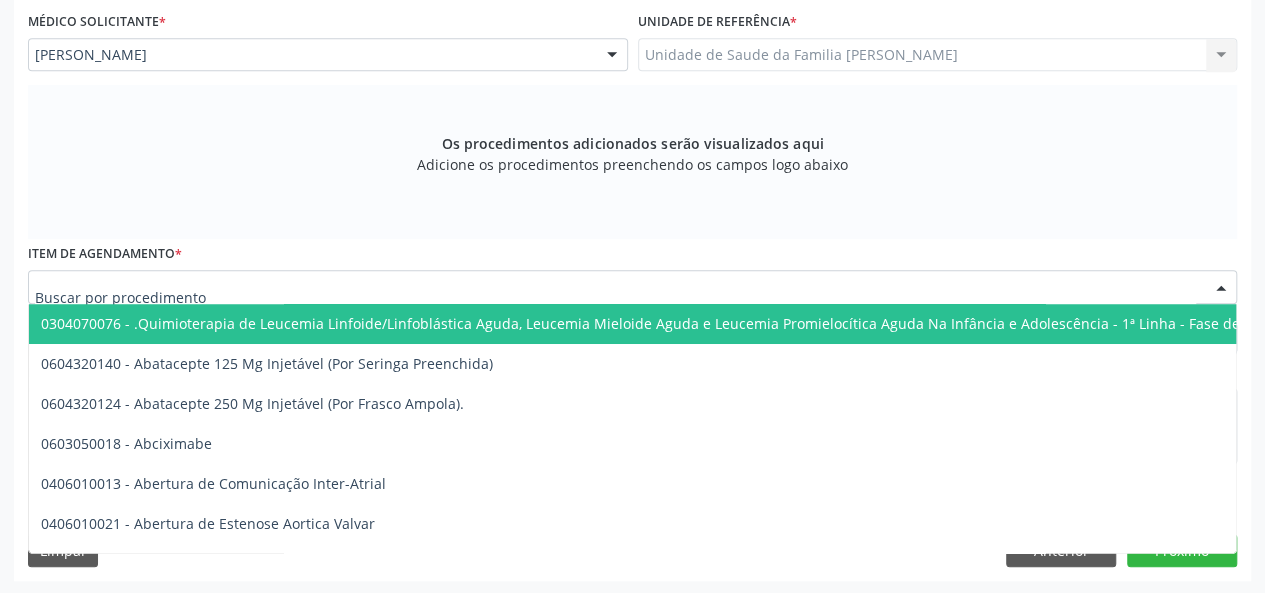 click at bounding box center [615, 297] 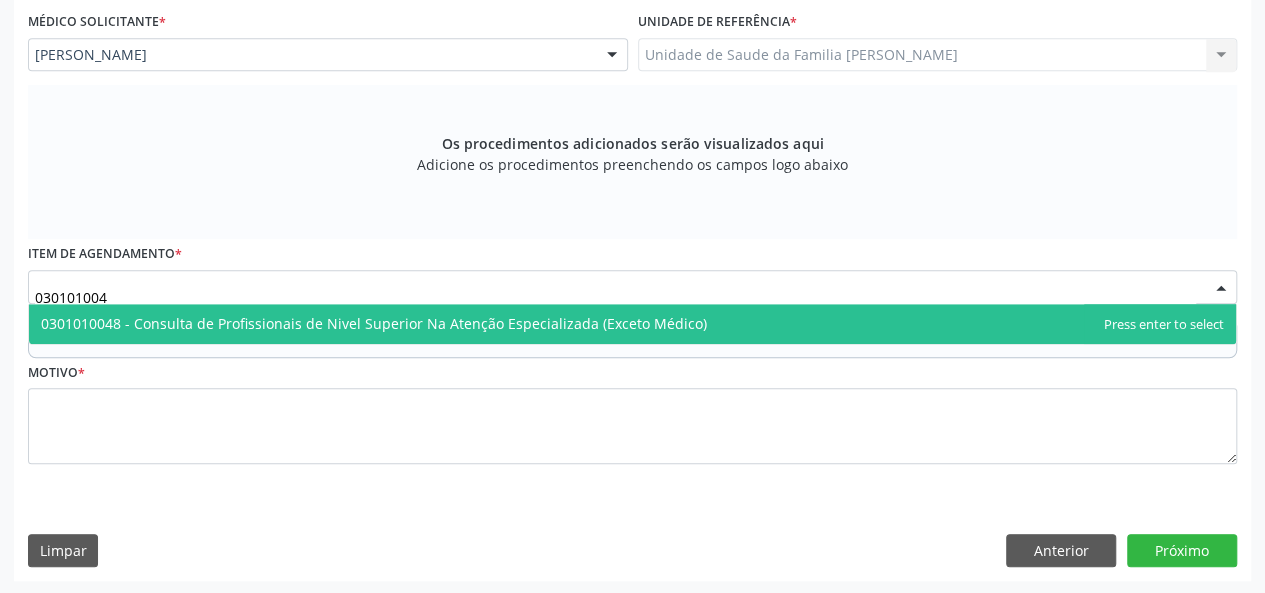 type on "0301010048" 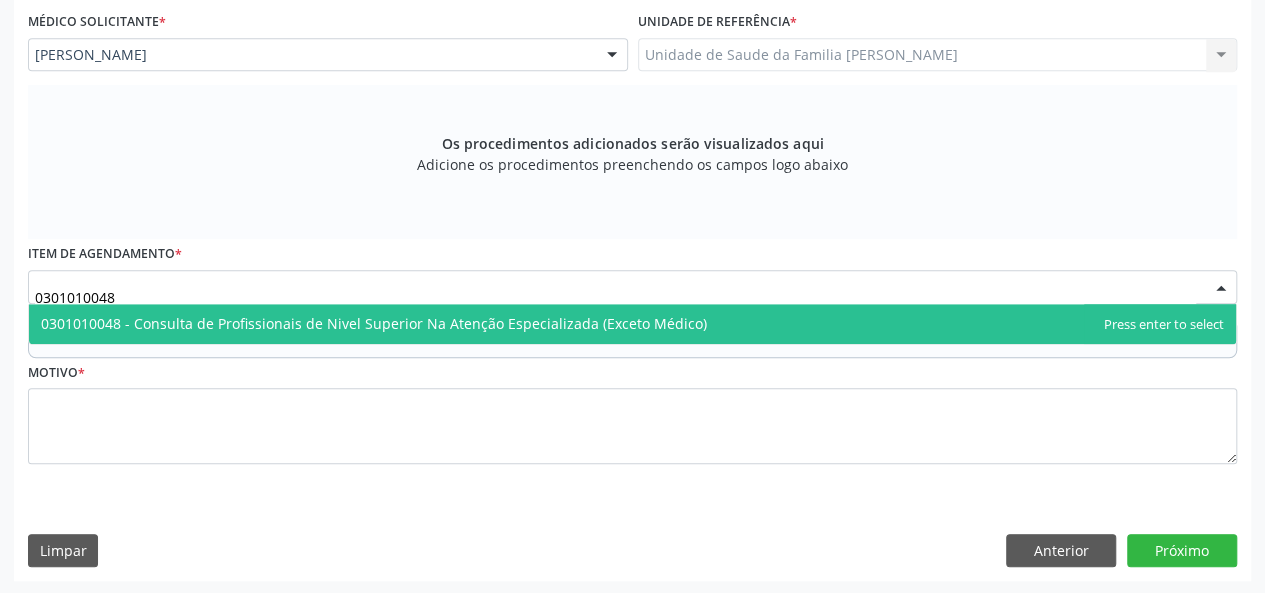 click on "0301010048 - Consulta de Profissionais de Nivel Superior Na Atenção Especializada (Exceto Médico)" at bounding box center [374, 323] 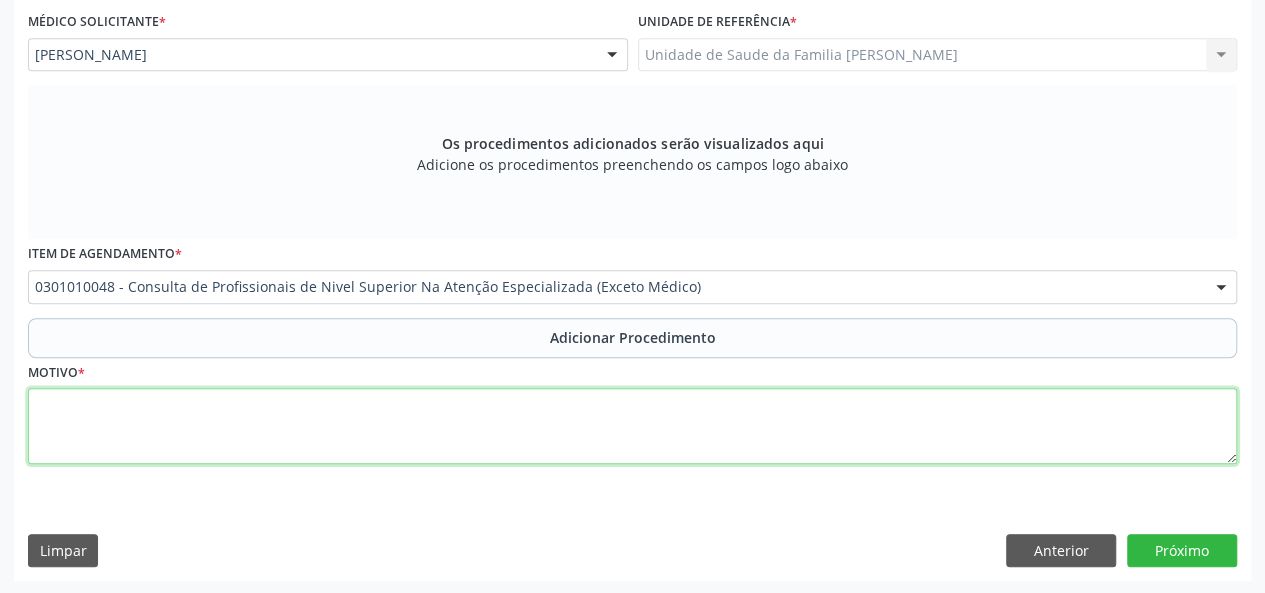 click at bounding box center (632, 426) 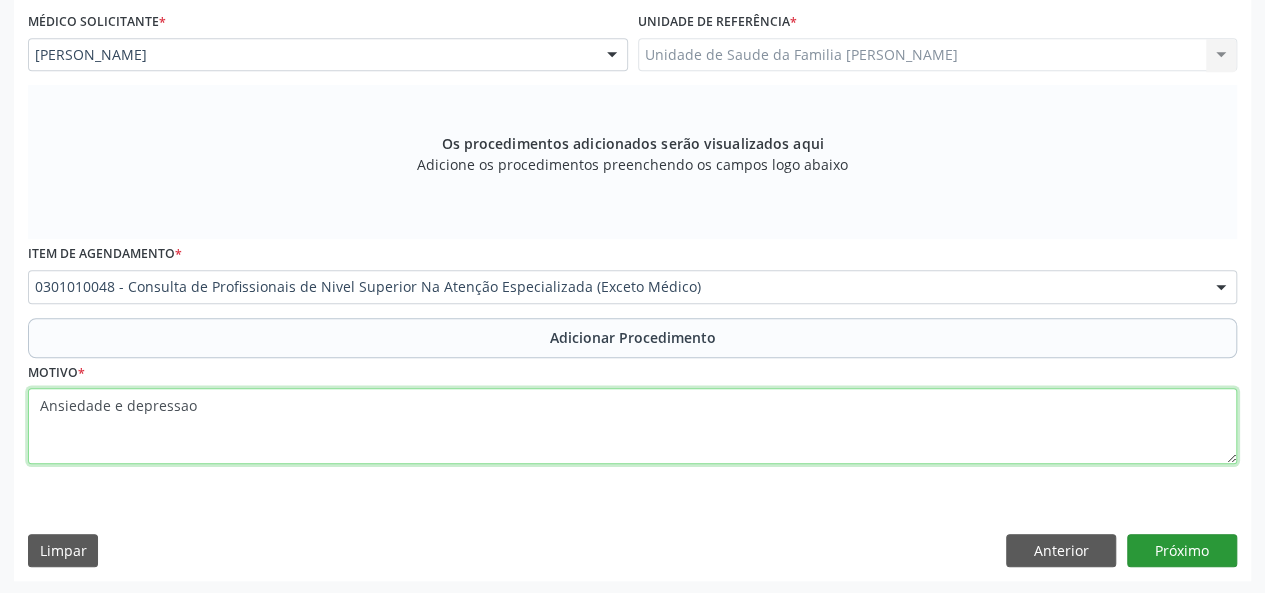type on "Ansiedade e depressao" 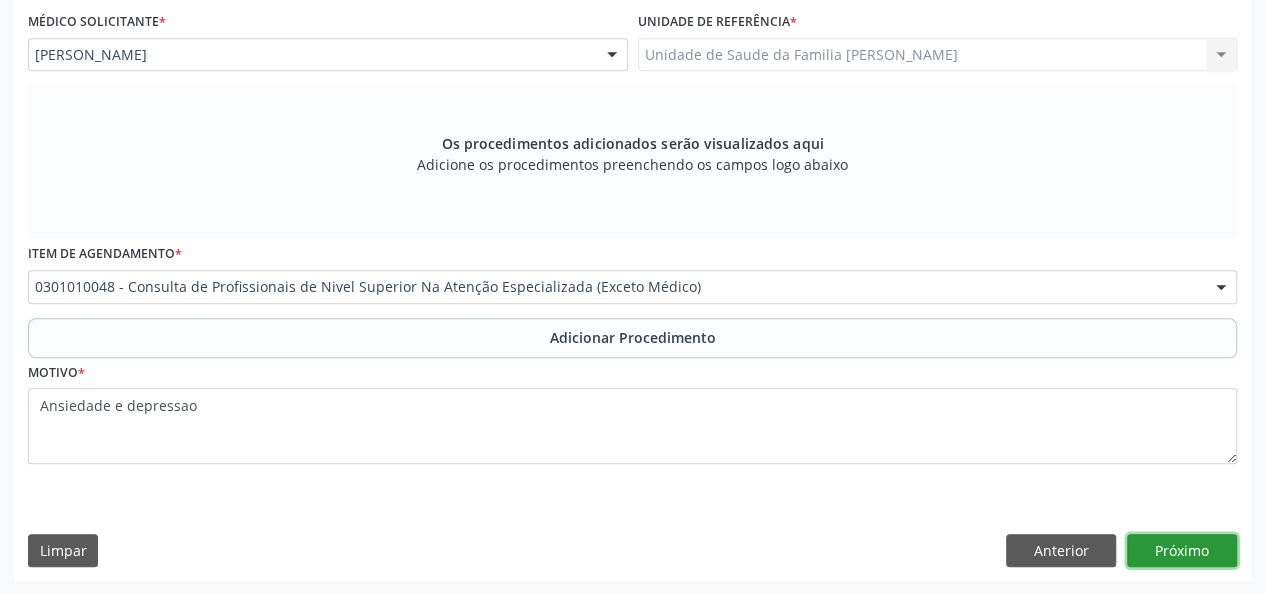 click on "Próximo" at bounding box center [1182, 551] 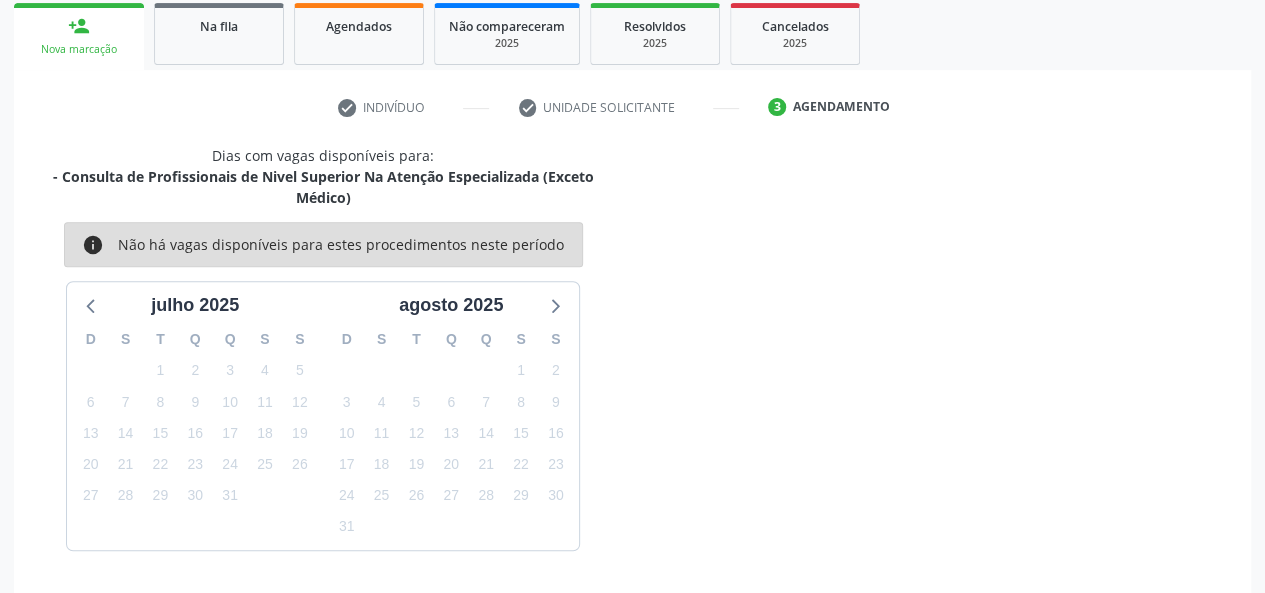 scroll, scrollTop: 382, scrollLeft: 0, axis: vertical 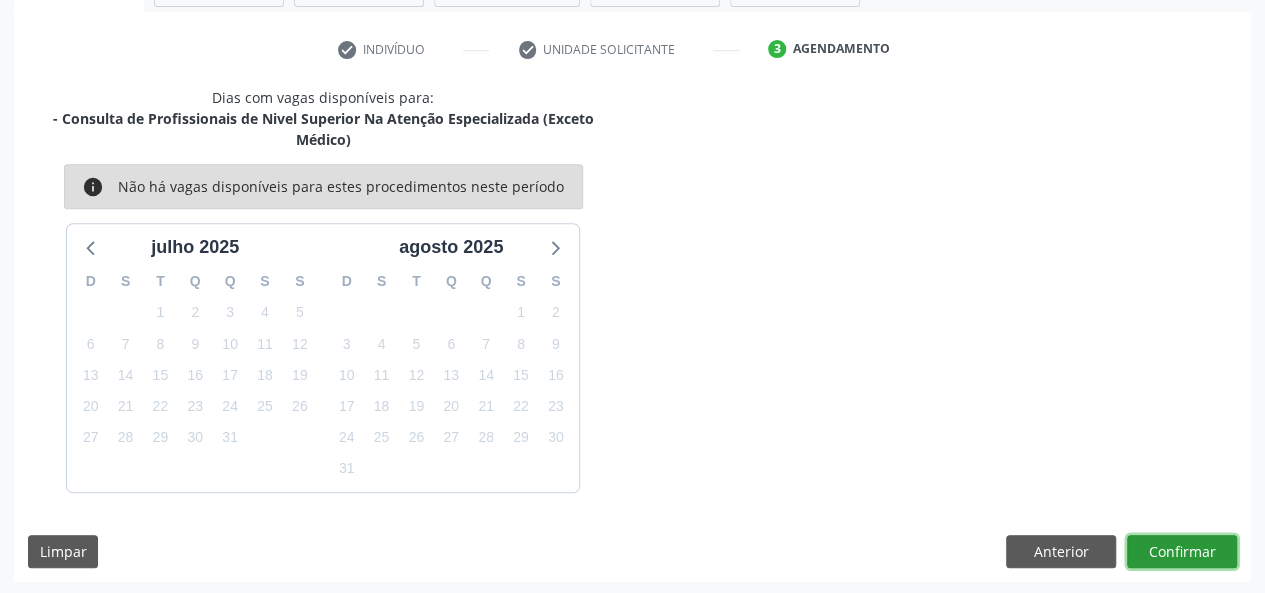 click on "Confirmar" at bounding box center (1182, 552) 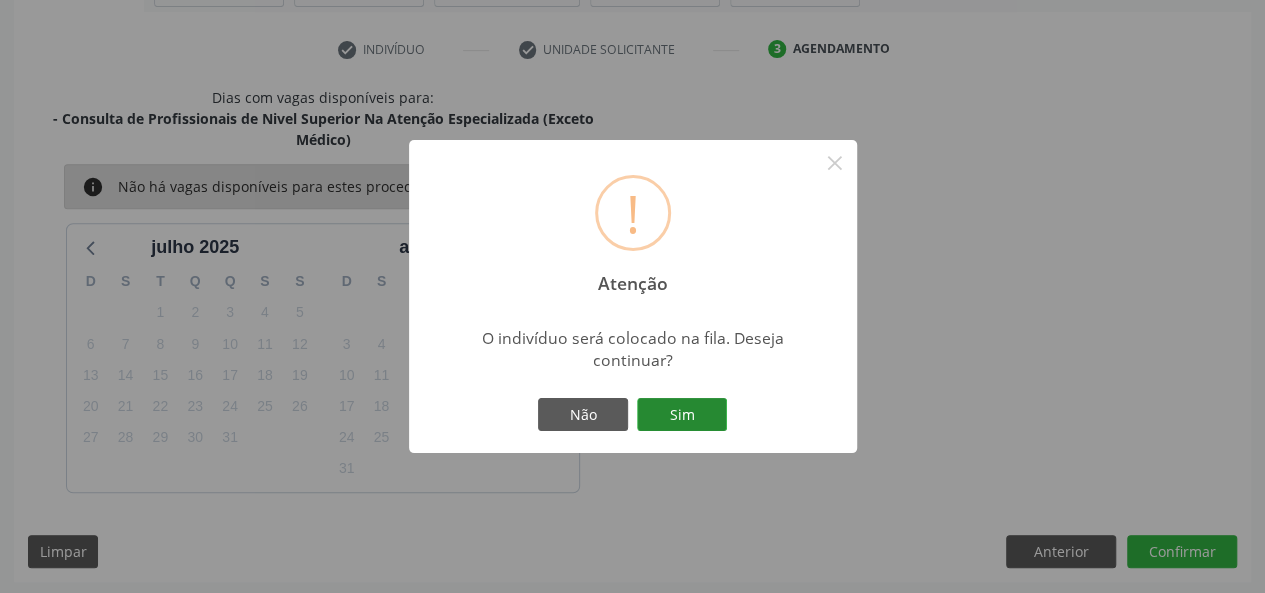 click on "Sim" at bounding box center (682, 415) 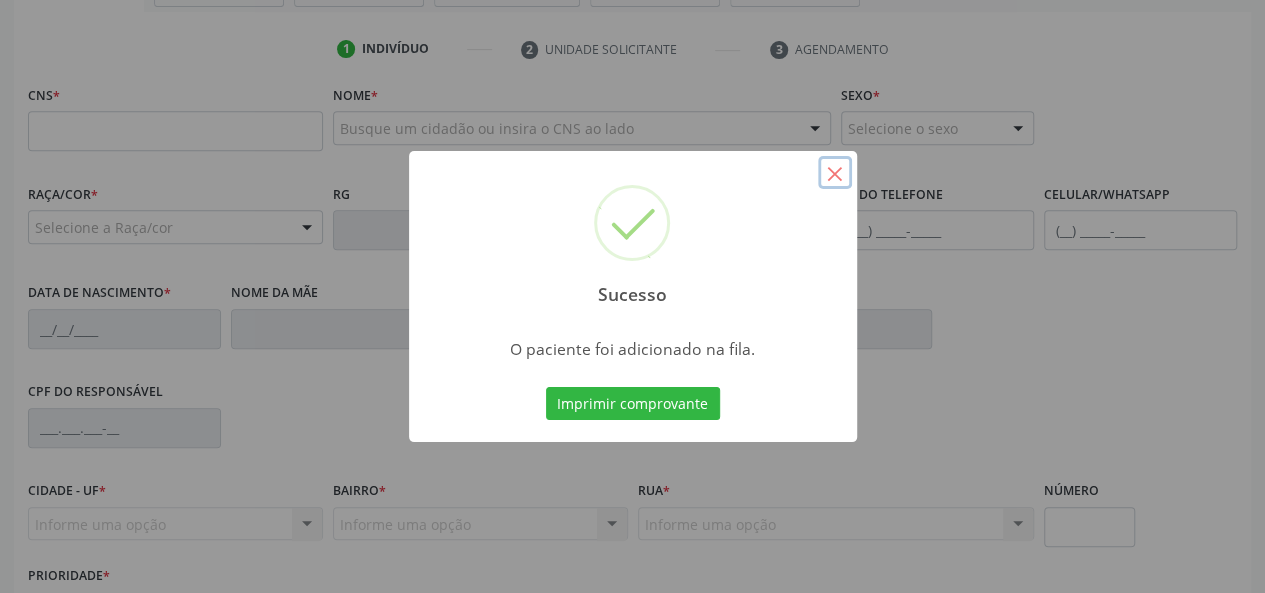 click on "×" at bounding box center (835, 173) 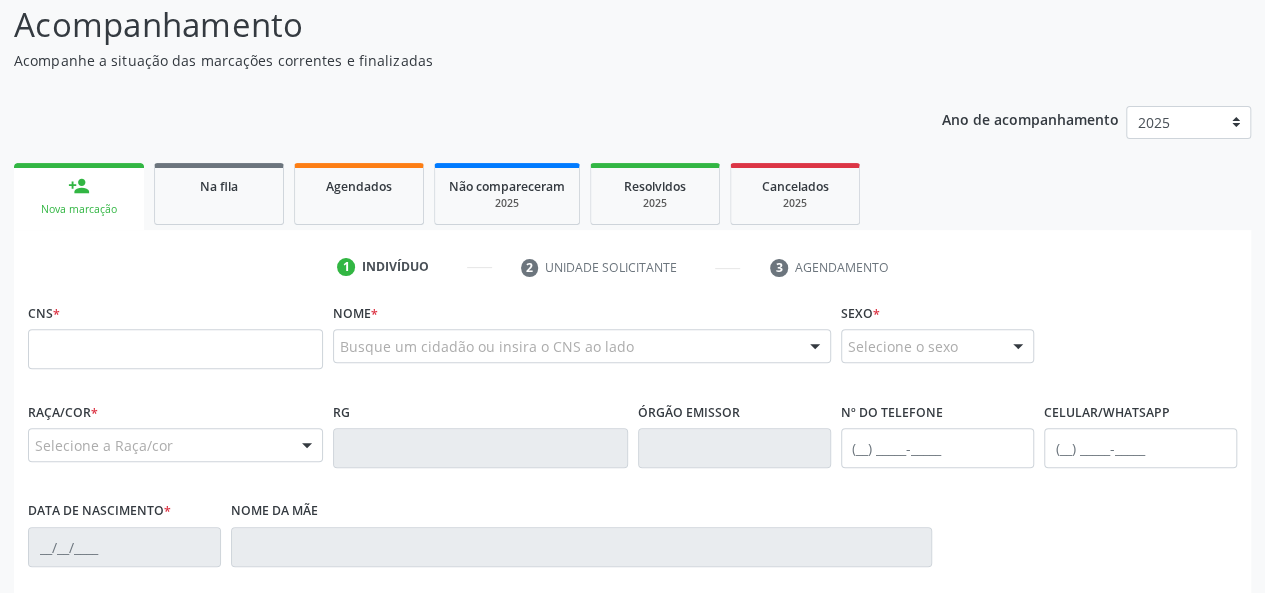 scroll, scrollTop: 118, scrollLeft: 0, axis: vertical 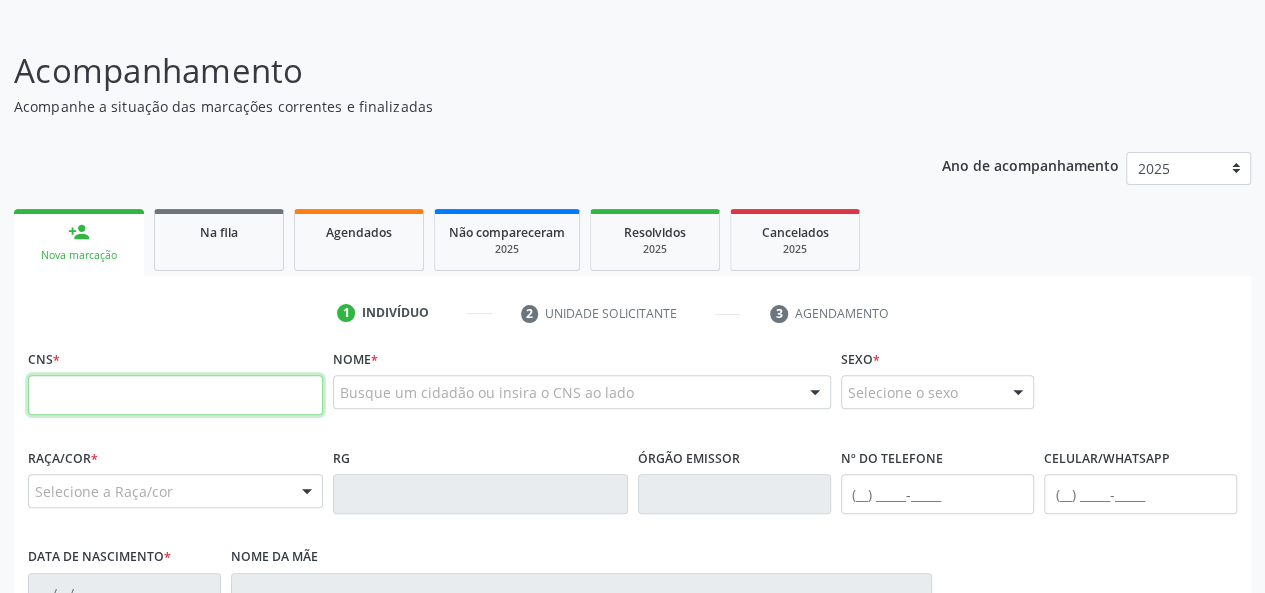 paste on "708 9027 6410 8615" 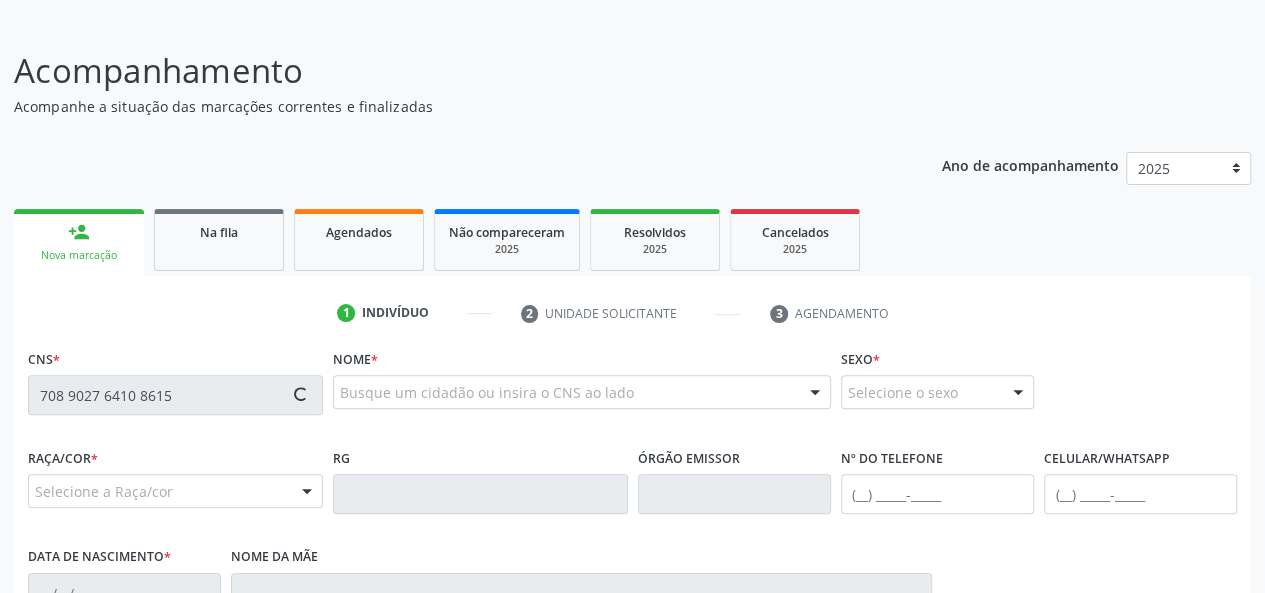 type on "708 9027 6410 8615" 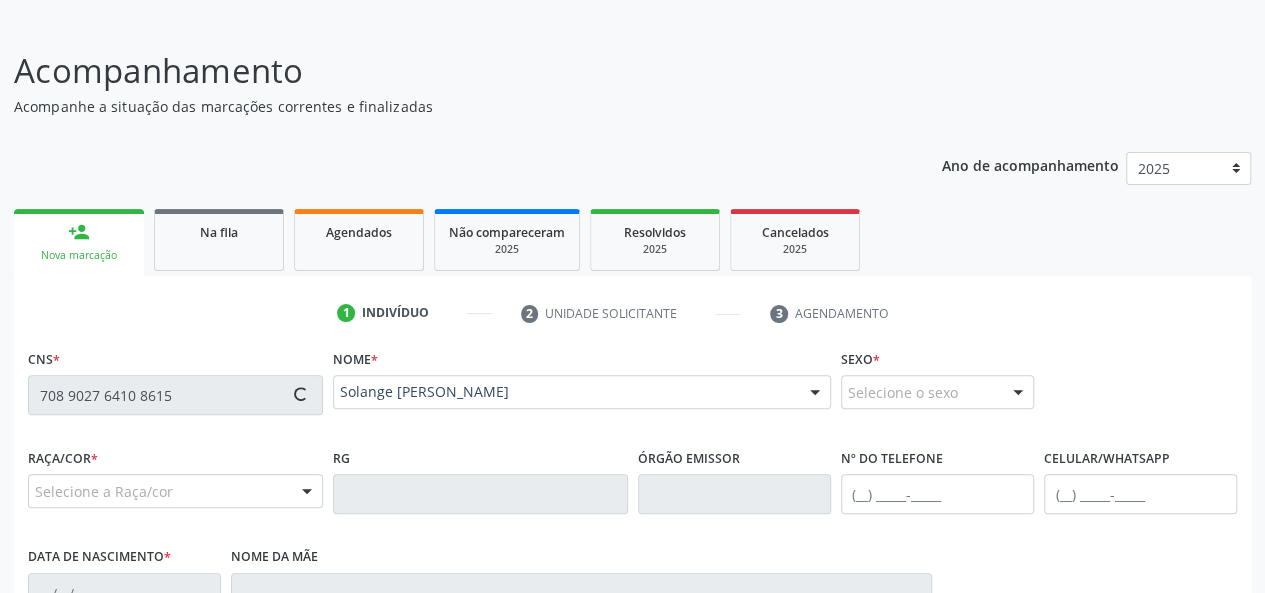 type on "[PHONE_NUMBER]" 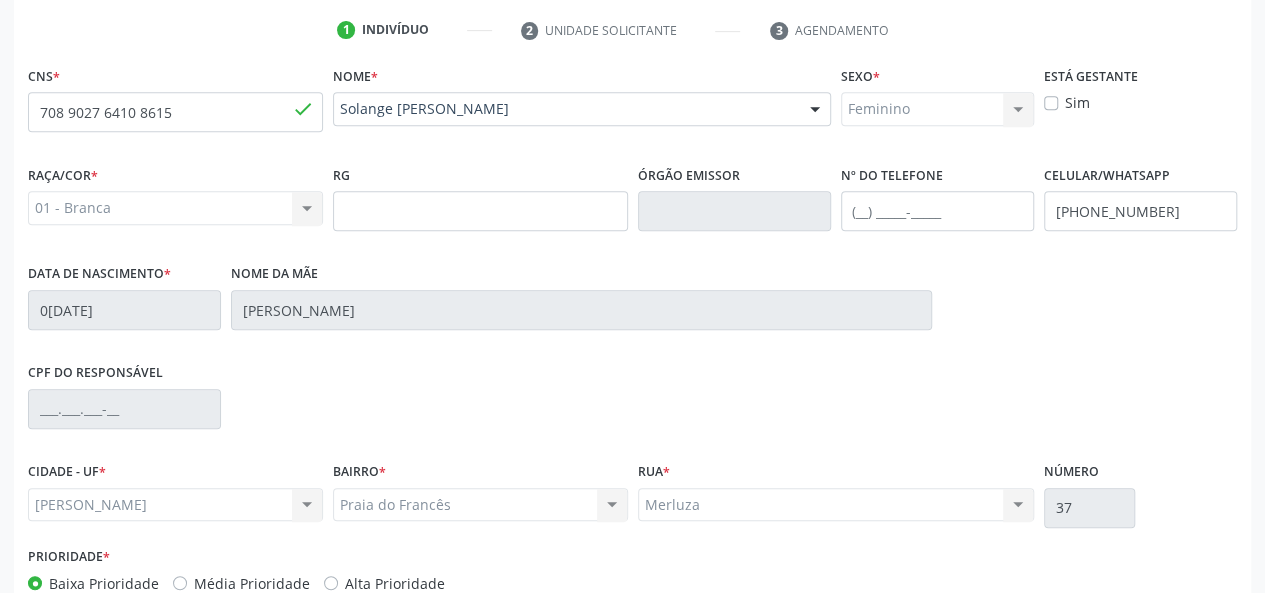 scroll, scrollTop: 518, scrollLeft: 0, axis: vertical 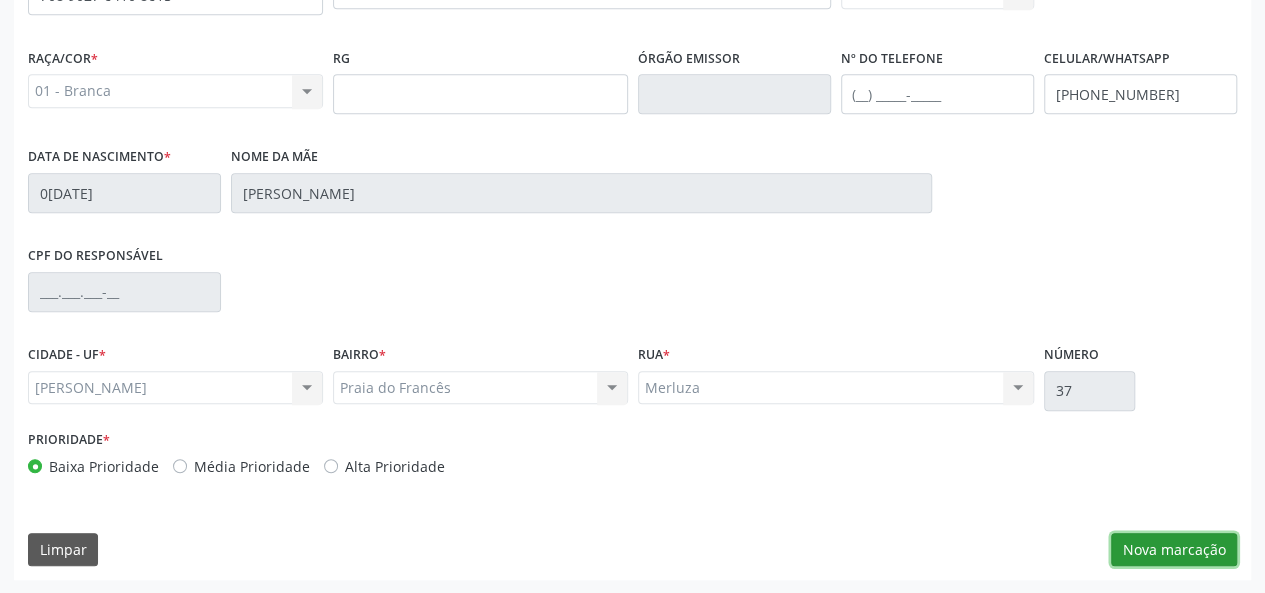 click on "Nova marcação" at bounding box center (1174, 550) 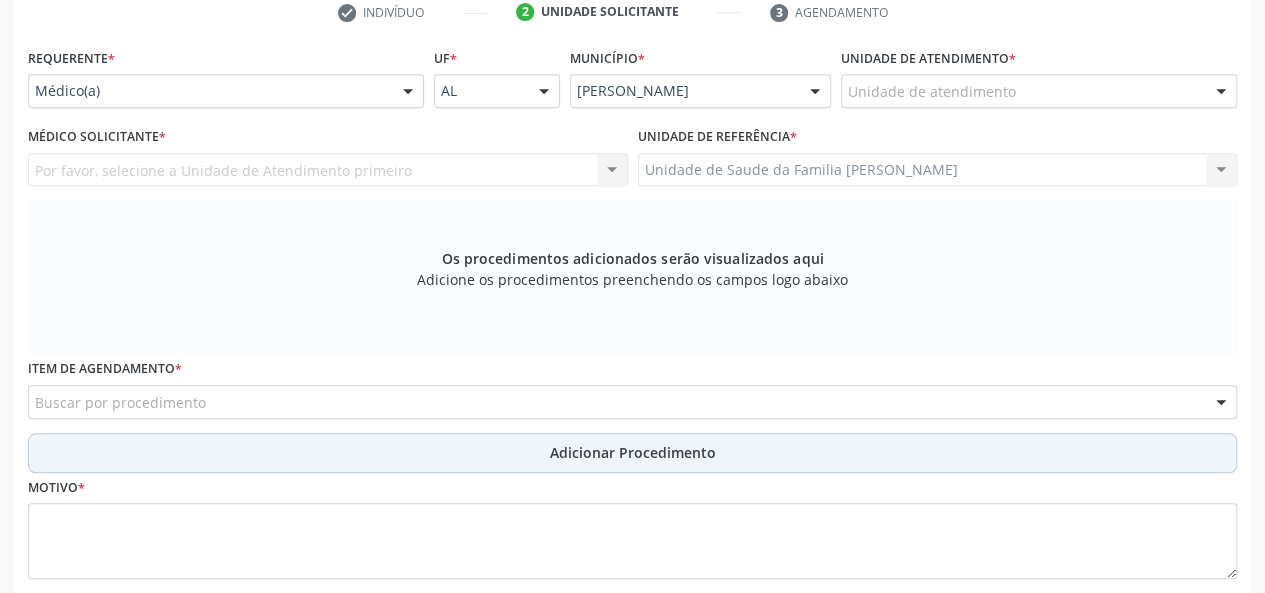 scroll, scrollTop: 218, scrollLeft: 0, axis: vertical 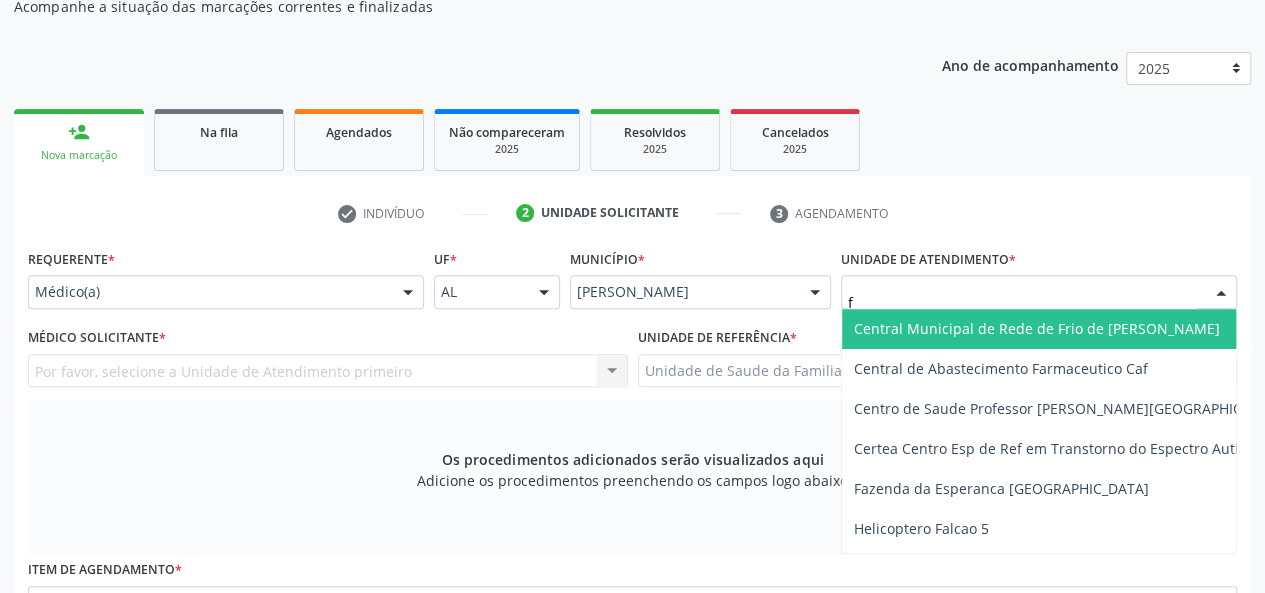 type on "fr" 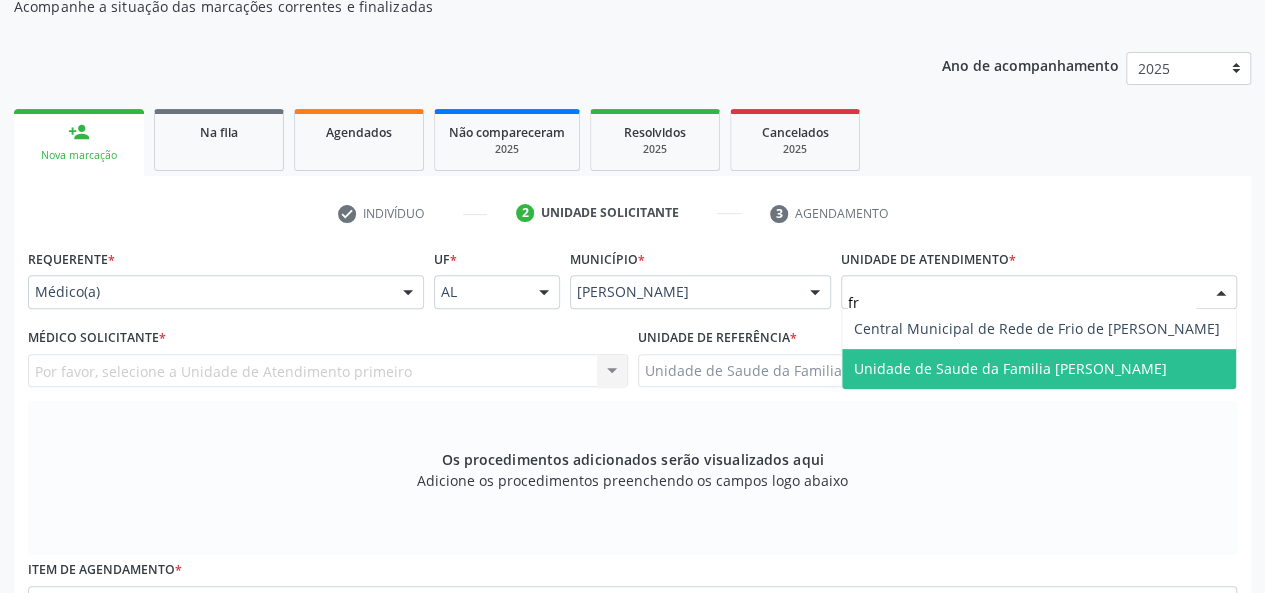click on "Unidade de Saude da Familia [PERSON_NAME]" at bounding box center (1039, 369) 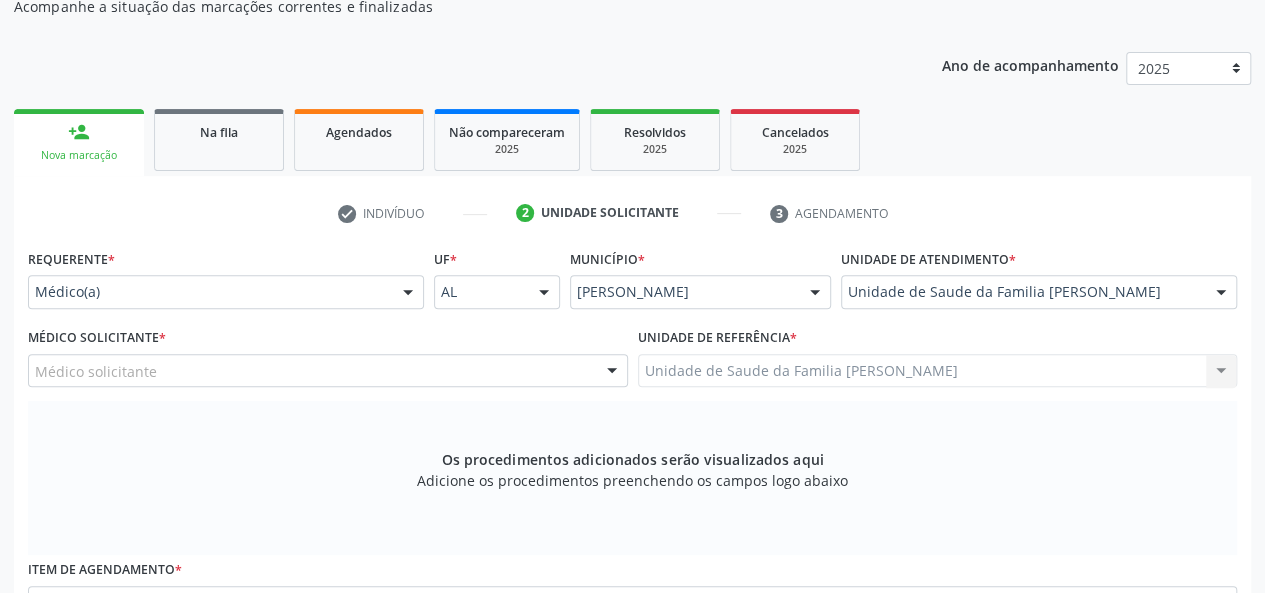 click on "Médico Solicitante
*" at bounding box center (97, 338) 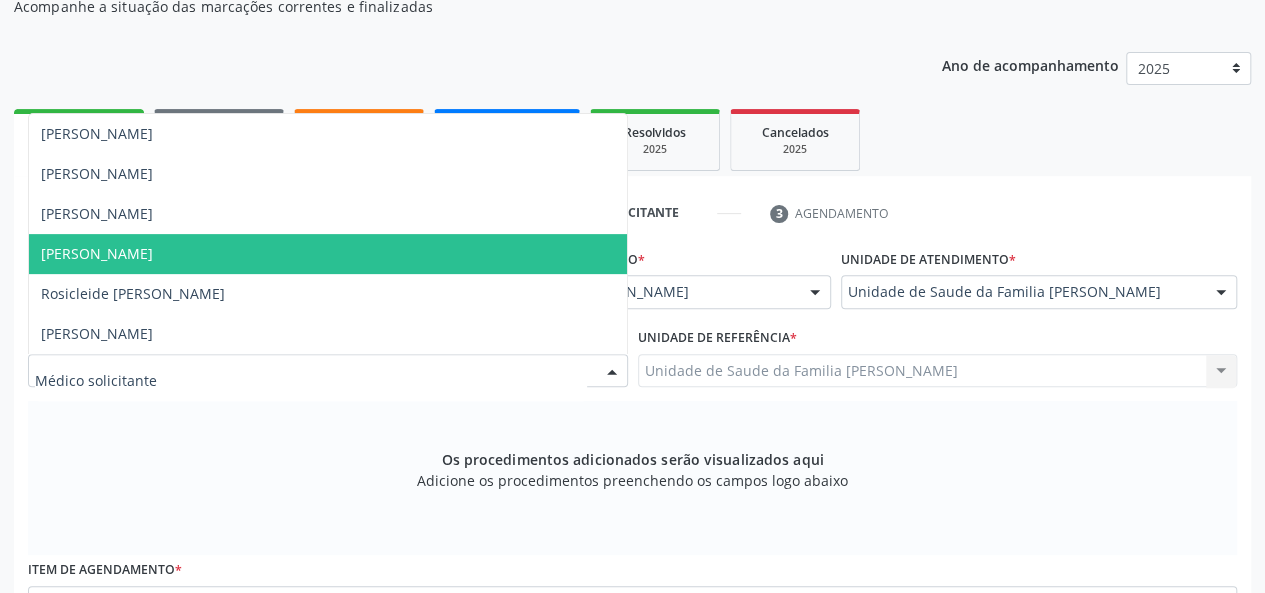 click on "[PERSON_NAME]" at bounding box center [328, 254] 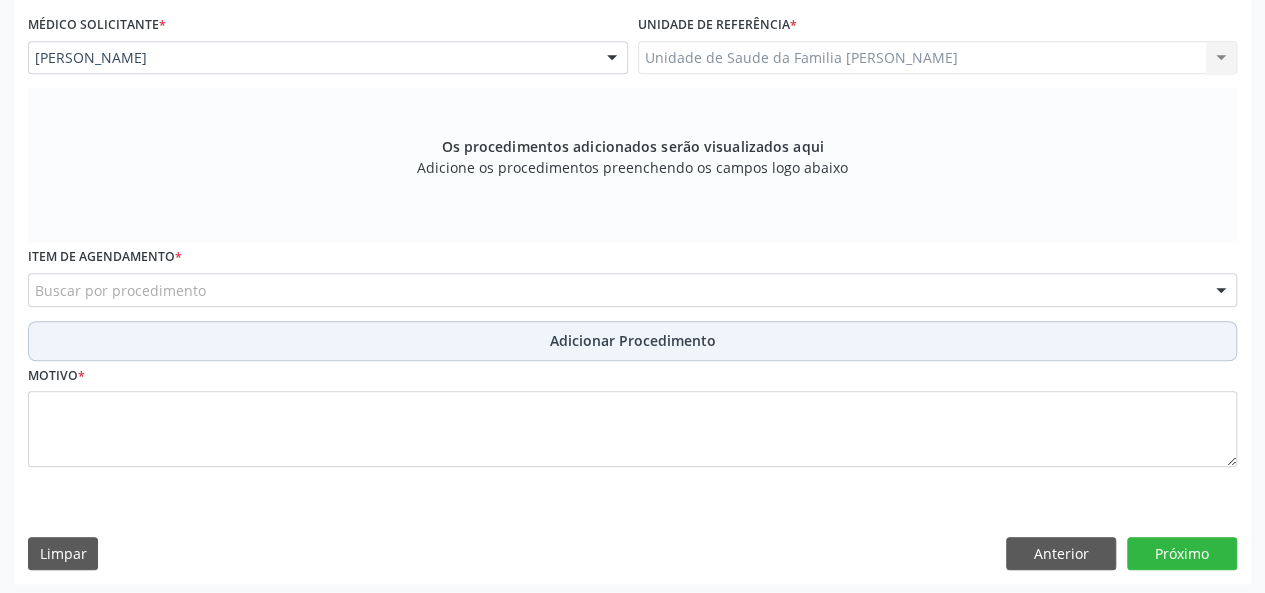 scroll, scrollTop: 534, scrollLeft: 0, axis: vertical 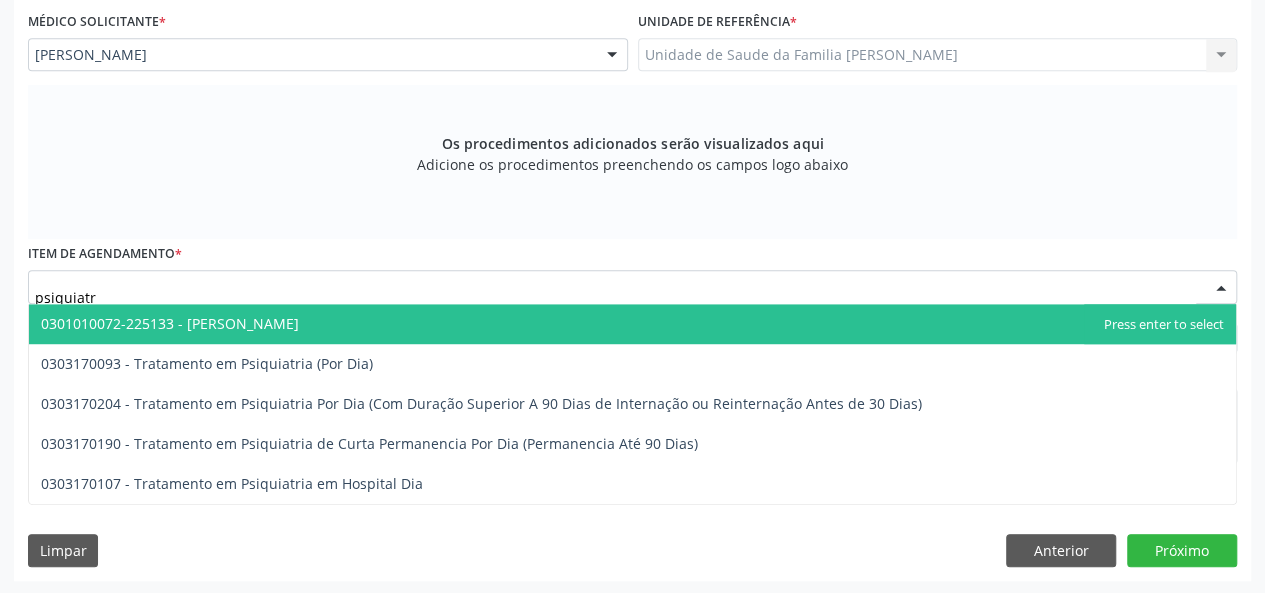 type on "psiquiatra" 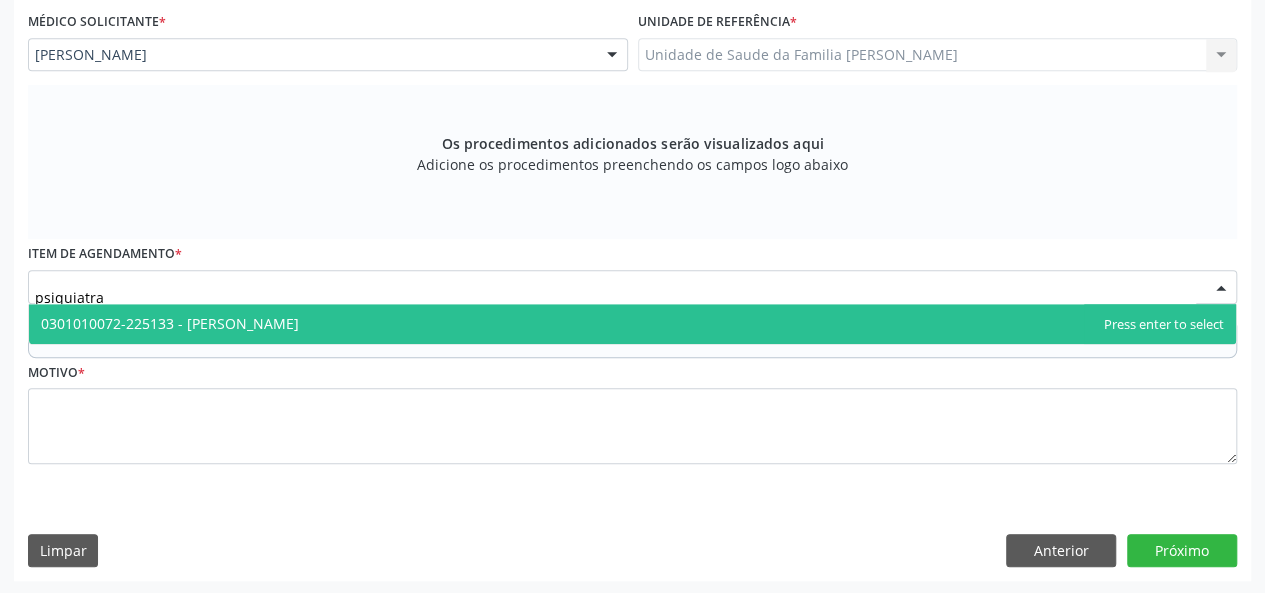 click on "0301010072-225133 - [PERSON_NAME]" at bounding box center [170, 323] 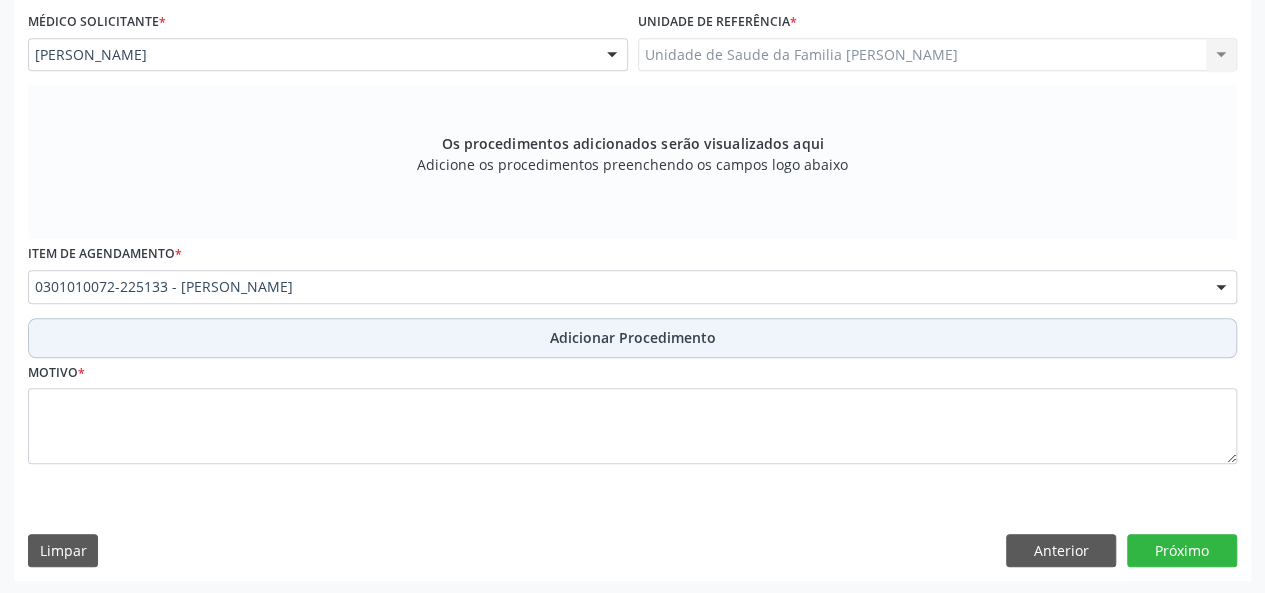 click on "Adicionar Procedimento" at bounding box center (633, 337) 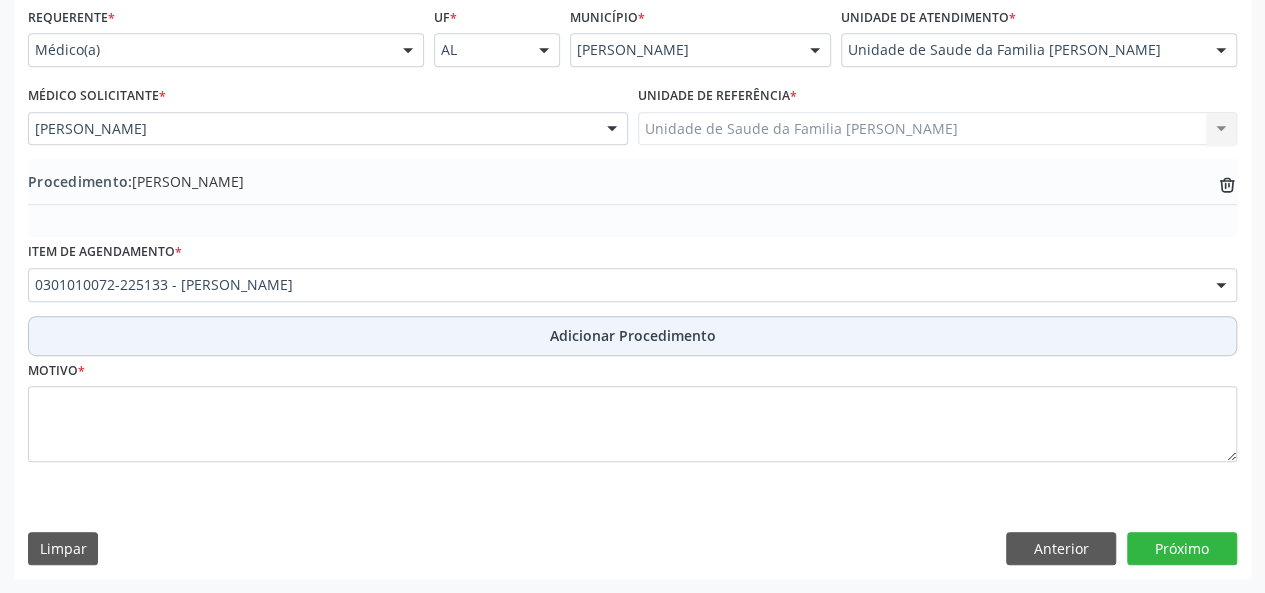 scroll, scrollTop: 458, scrollLeft: 0, axis: vertical 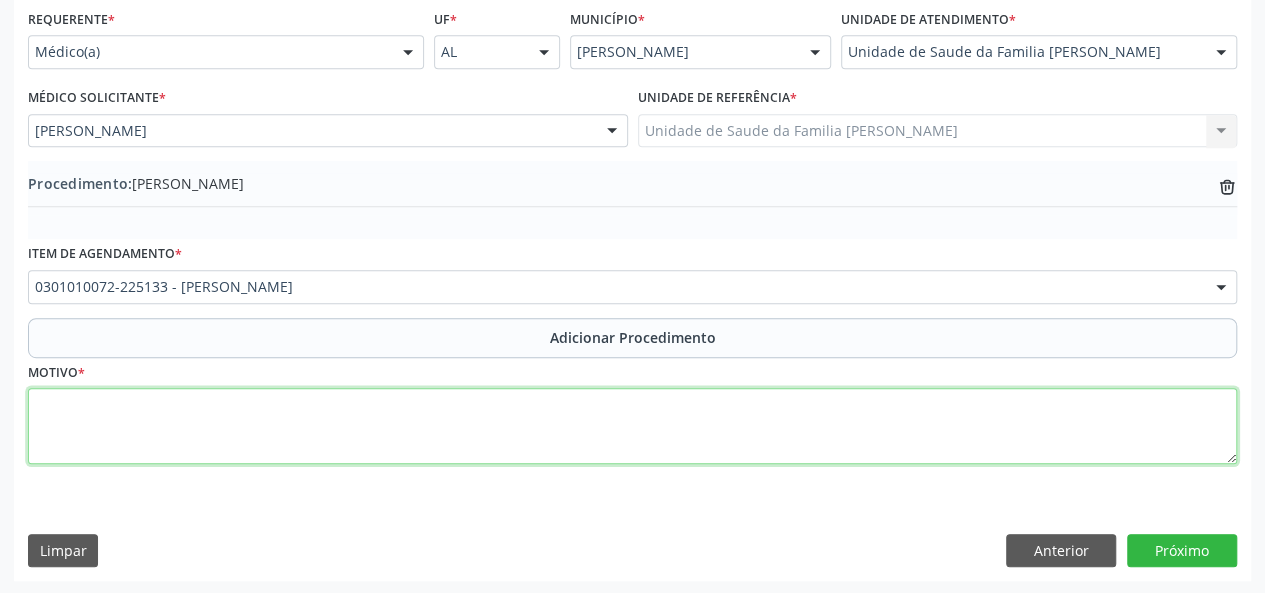 click at bounding box center (632, 426) 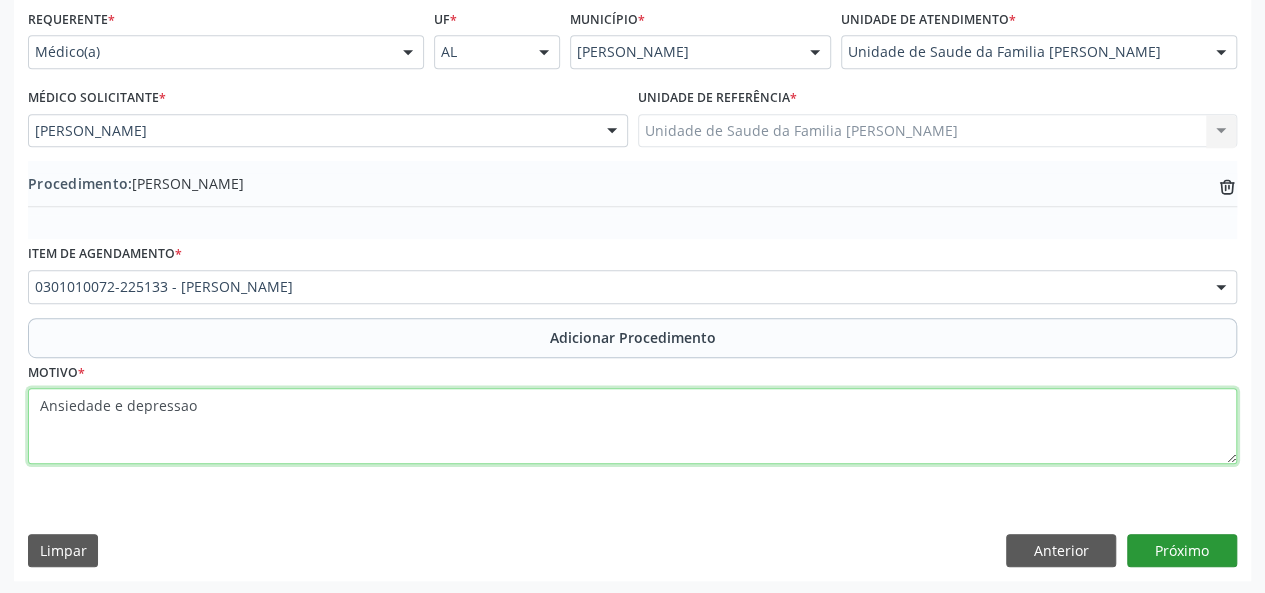 type on "Ansiedade e depressao" 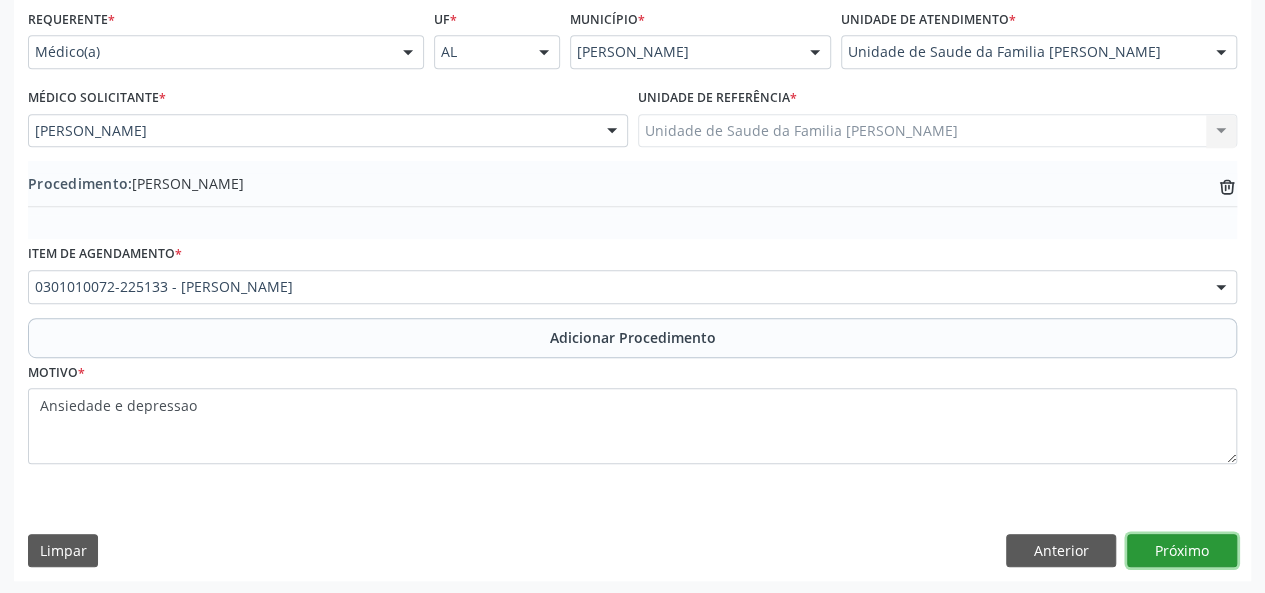click on "Próximo" at bounding box center [1182, 551] 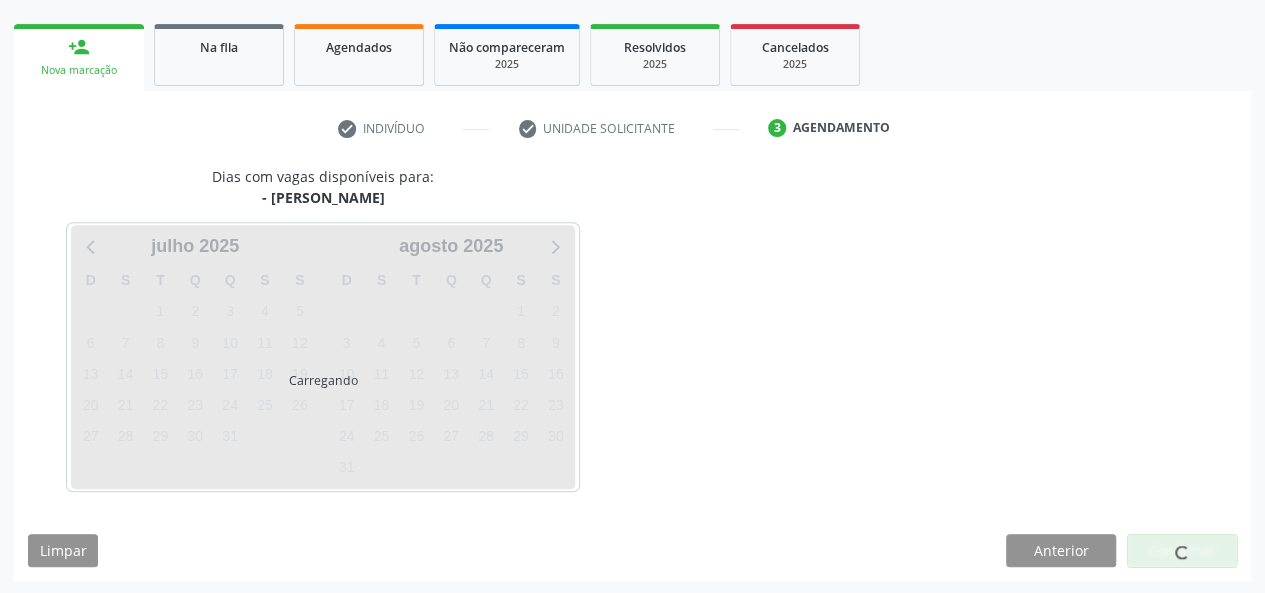 scroll, scrollTop: 362, scrollLeft: 0, axis: vertical 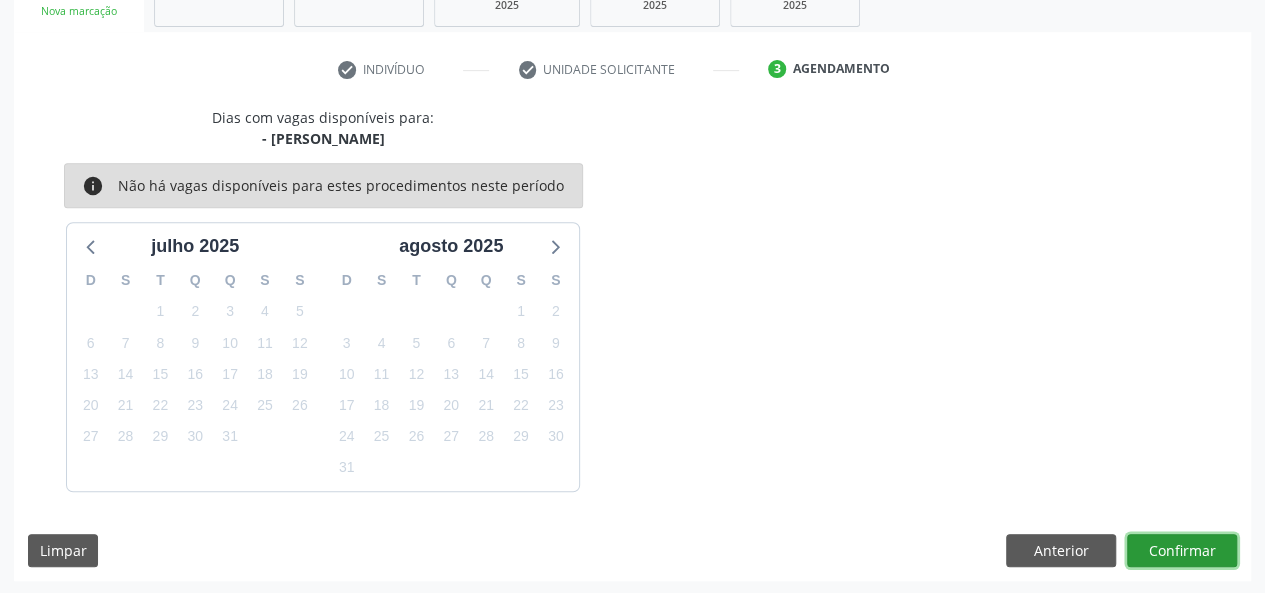 click on "Confirmar" at bounding box center [1182, 551] 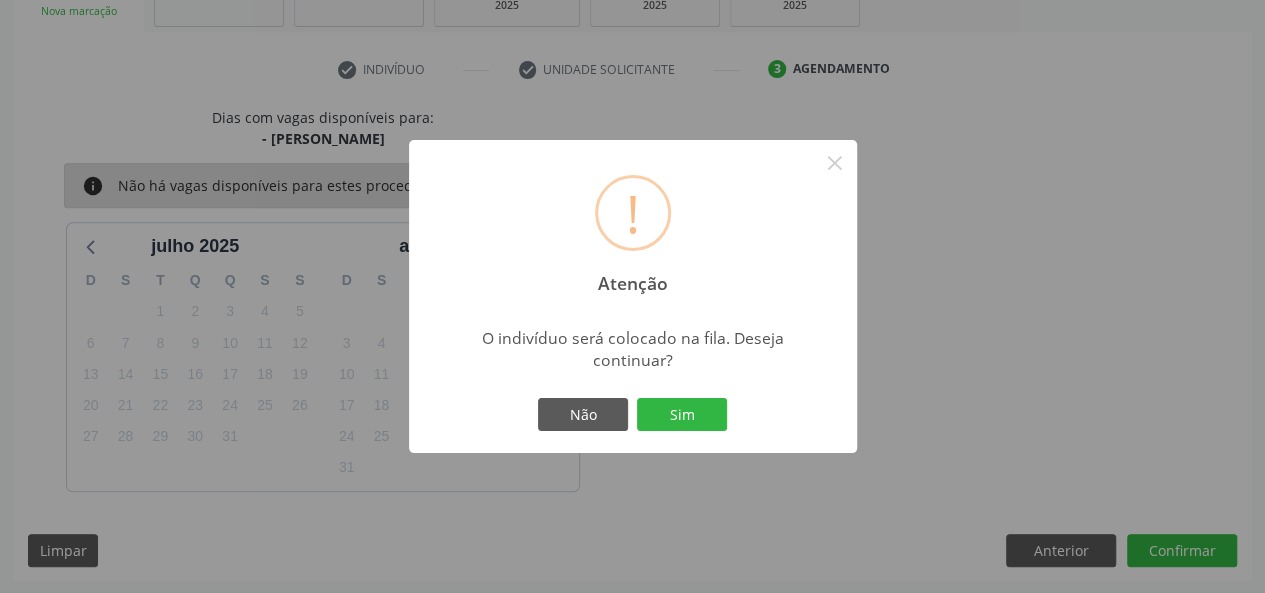 click on "! Atenção × O indivíduo será colocado na fila. Deseja continuar? Não Sim" at bounding box center [633, 297] 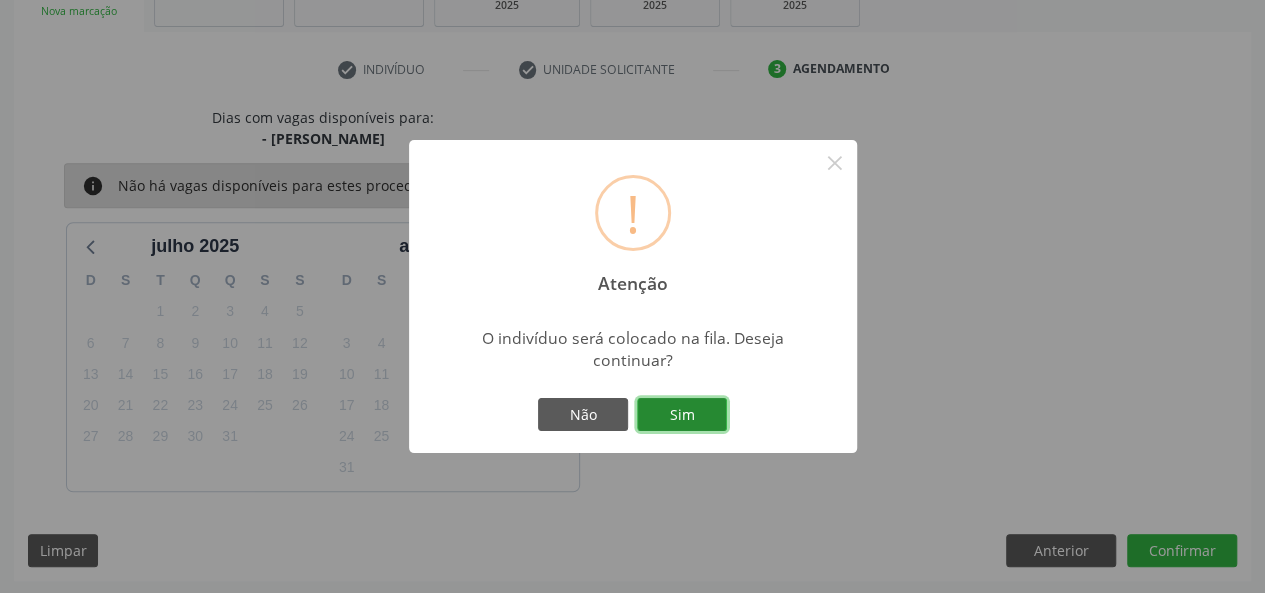 click on "Sim" at bounding box center (682, 415) 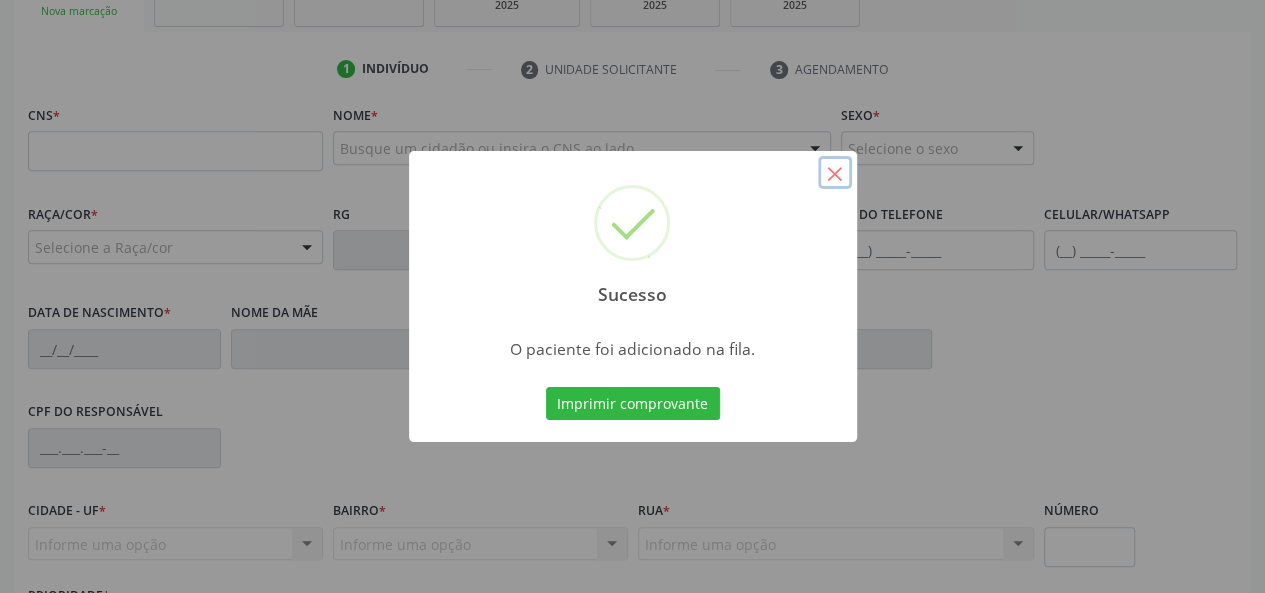 click on "×" at bounding box center (835, 173) 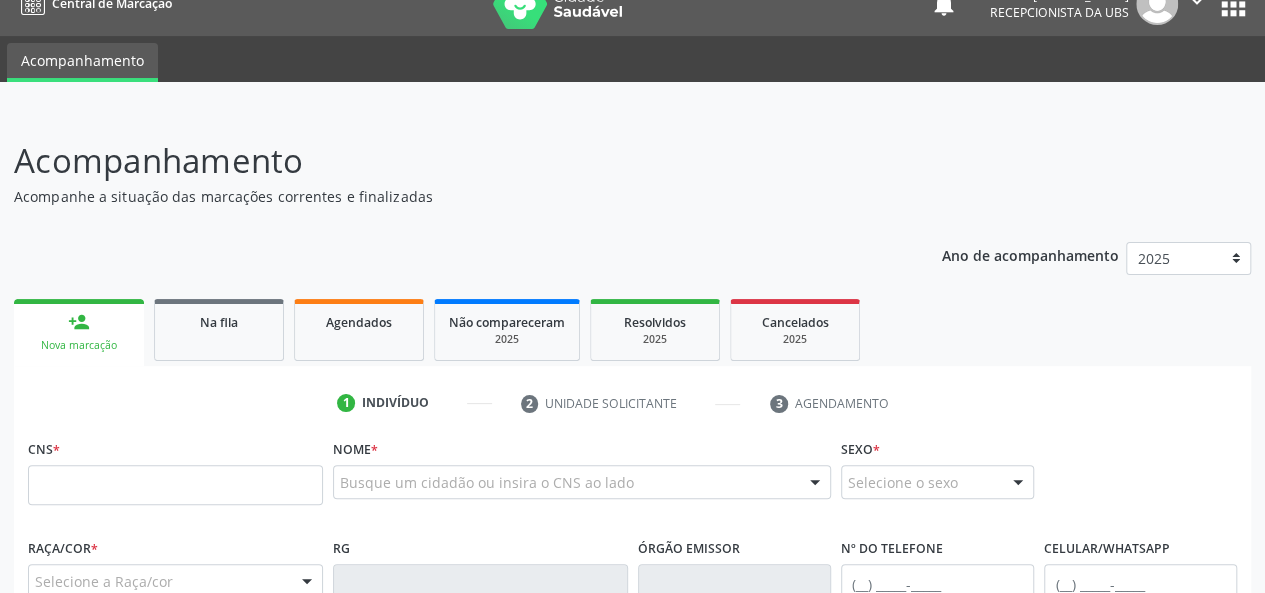 scroll, scrollTop: 0, scrollLeft: 0, axis: both 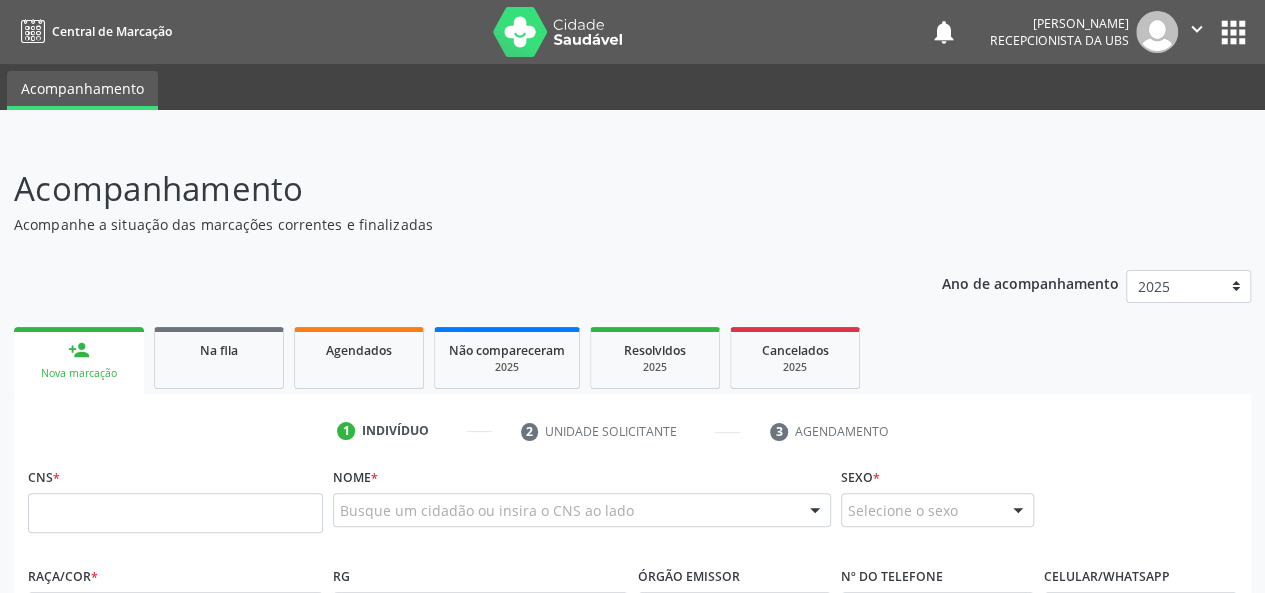 click on "[PERSON_NAME]
Recepcionista da UBS" at bounding box center [1084, 32] 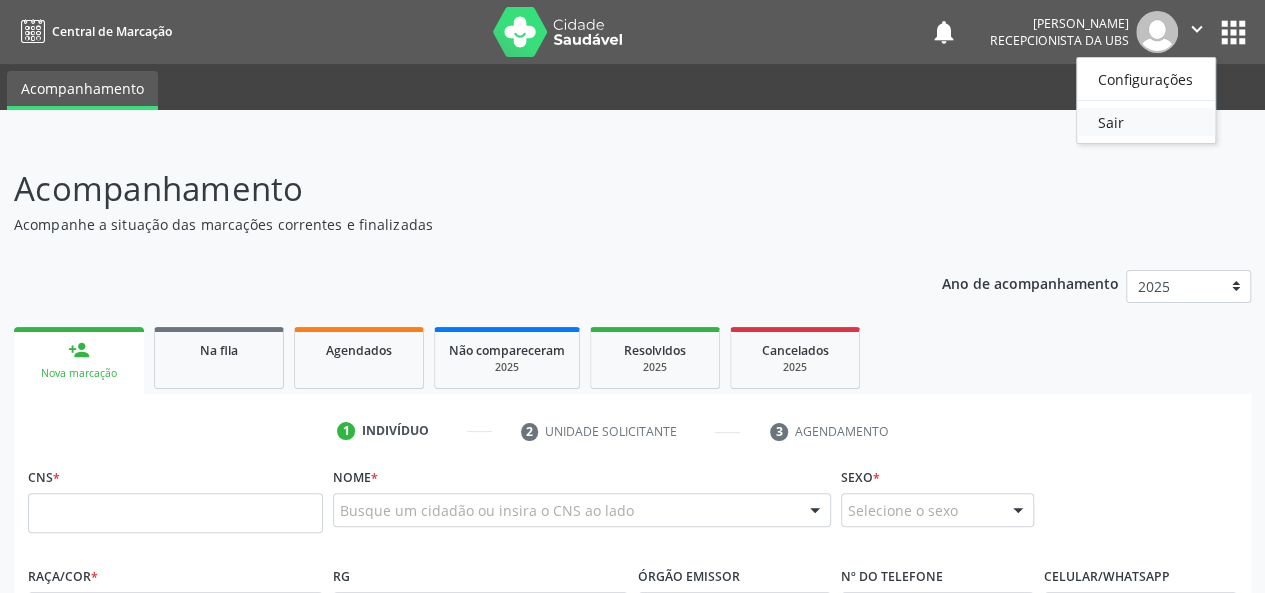 click on "Sair" at bounding box center [1146, 122] 